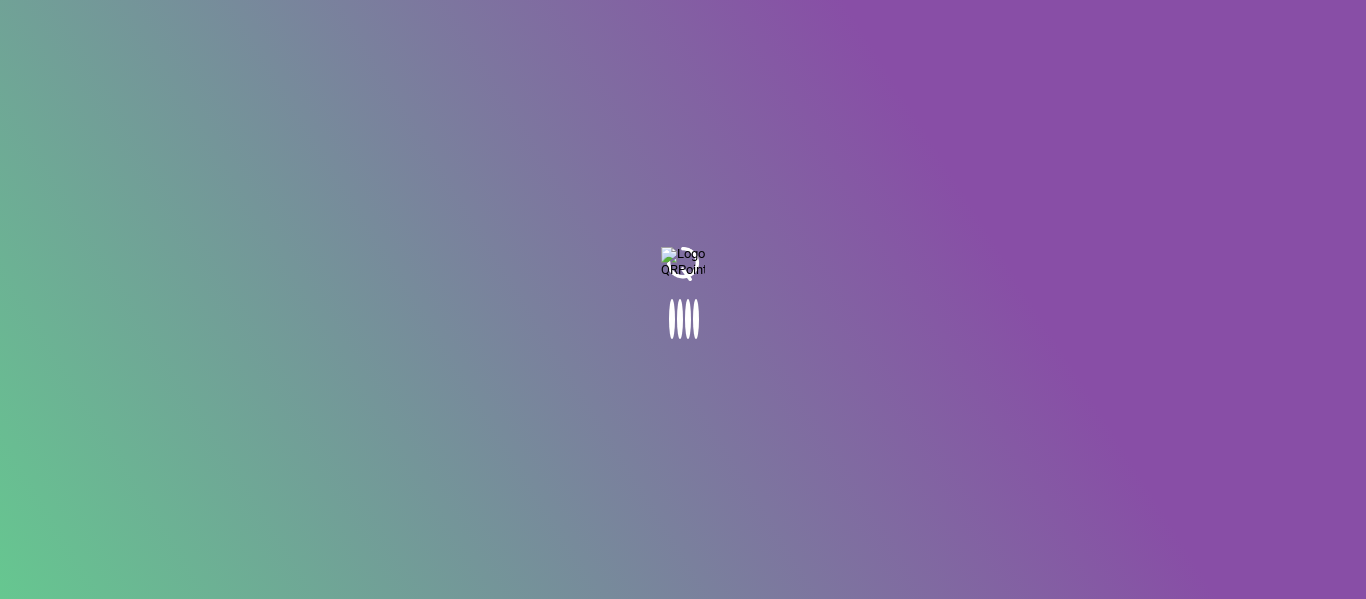 scroll, scrollTop: 0, scrollLeft: 0, axis: both 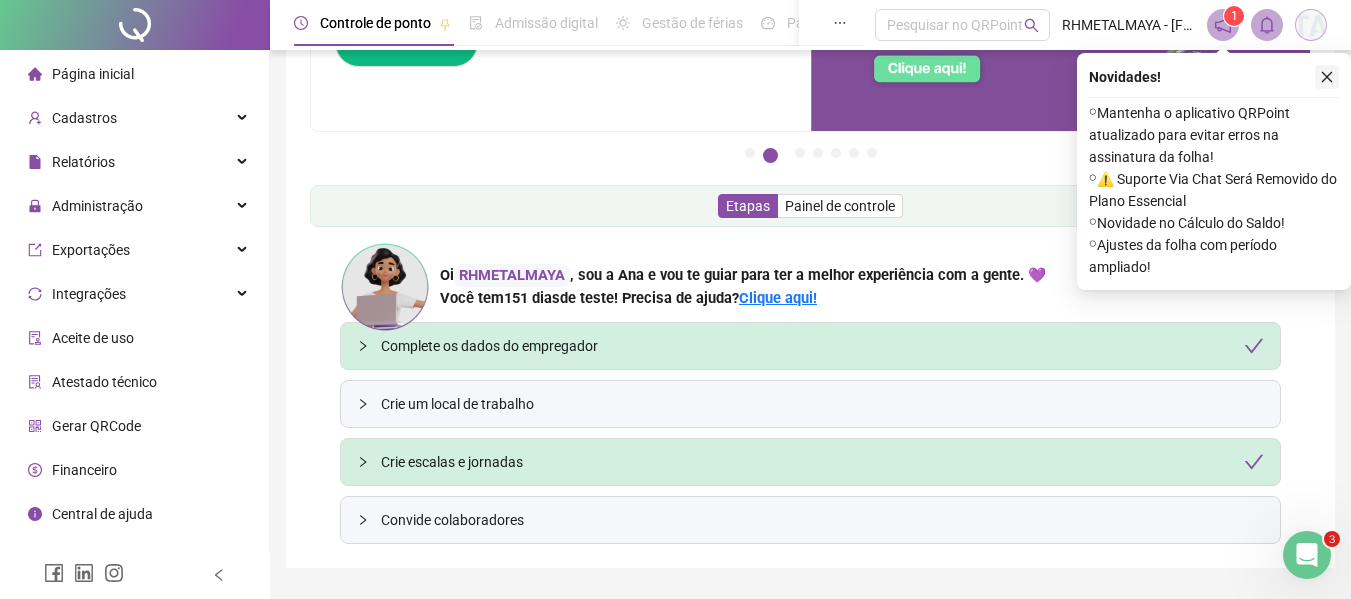 click at bounding box center [1327, 77] 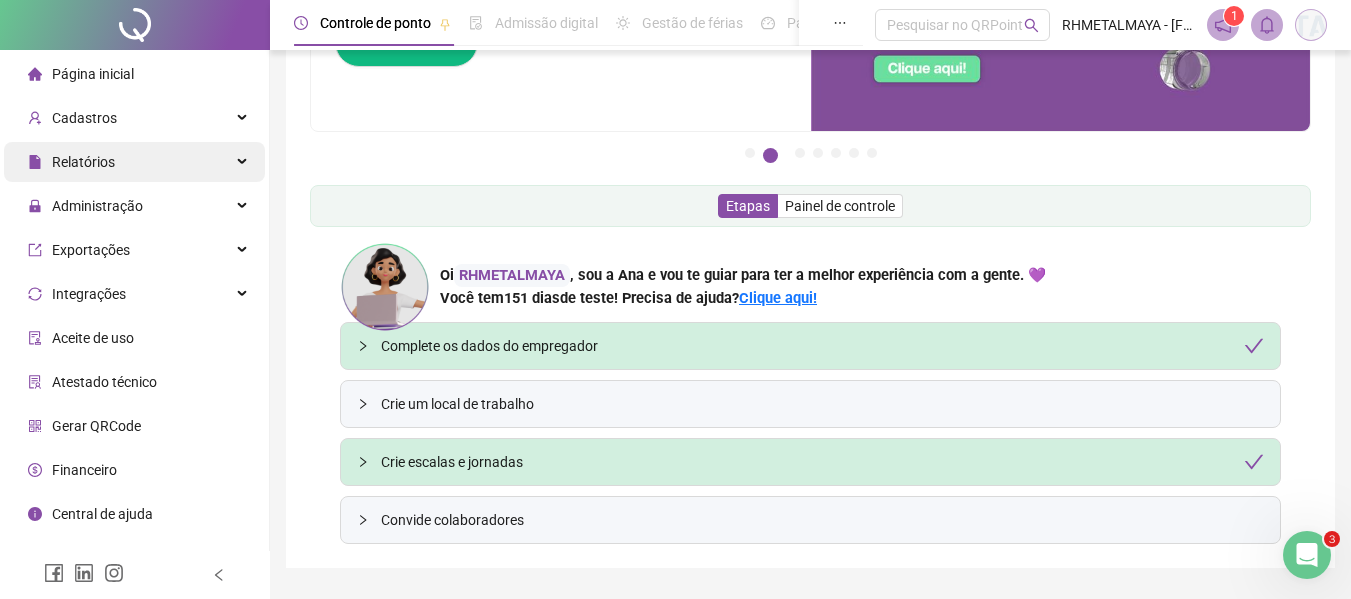 click on "Relatórios" at bounding box center (134, 162) 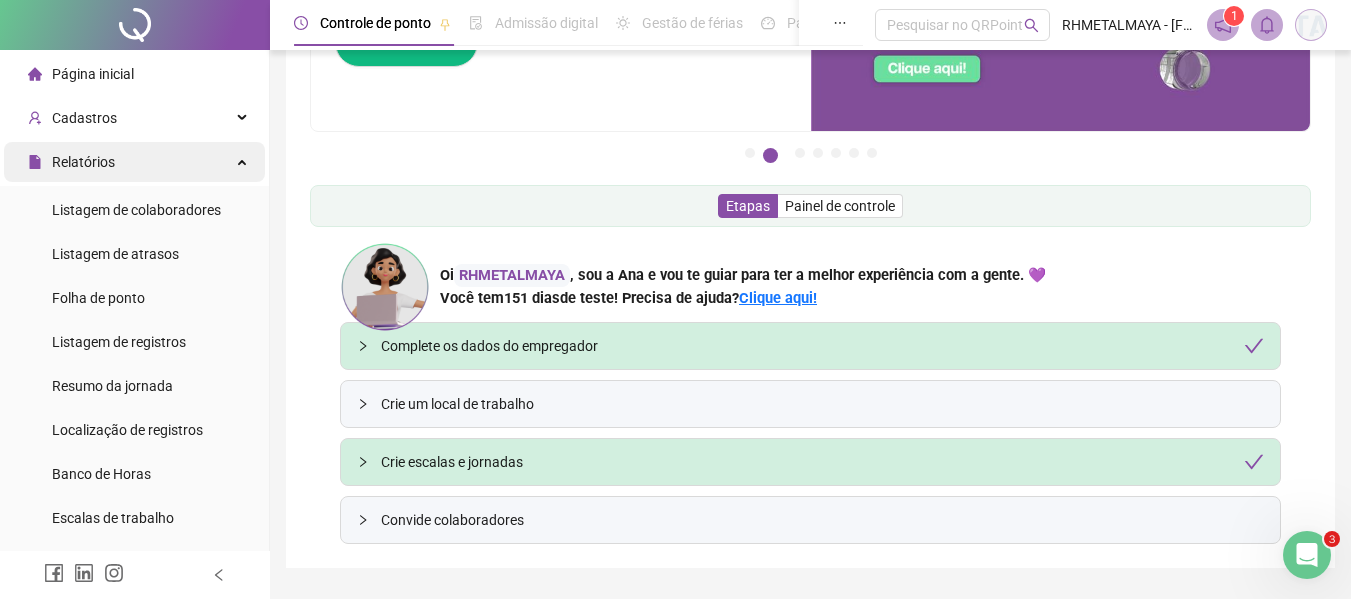 click on "Relatórios" at bounding box center [134, 162] 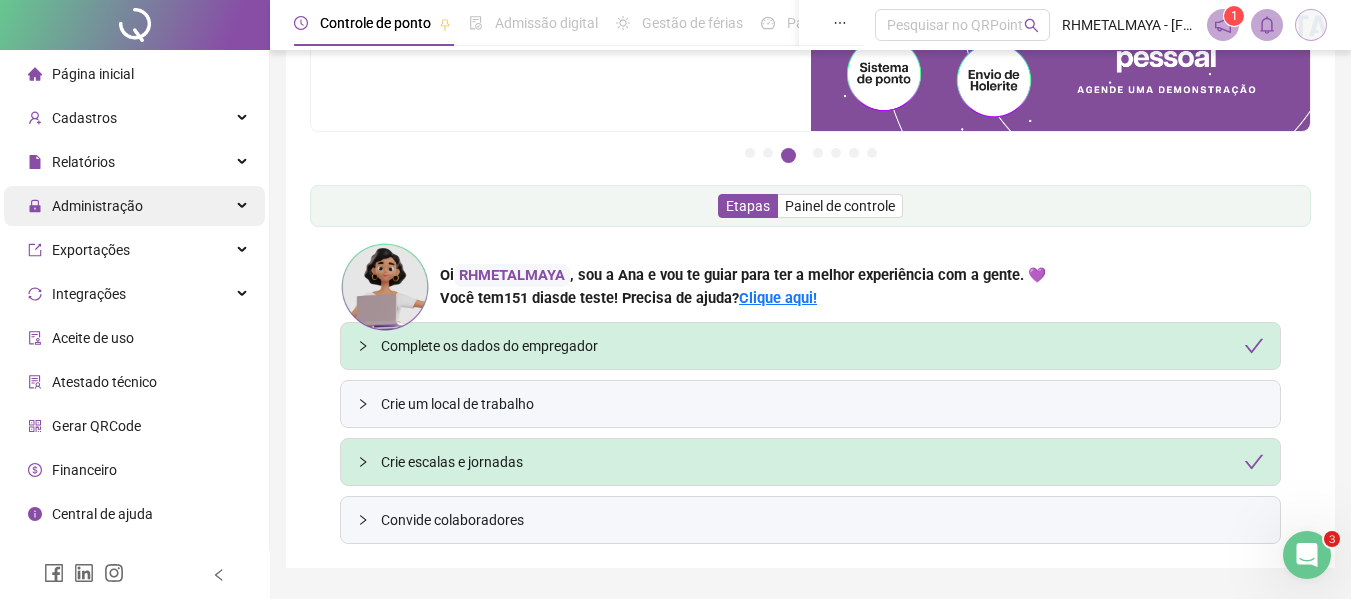 click on "Administração" at bounding box center [134, 206] 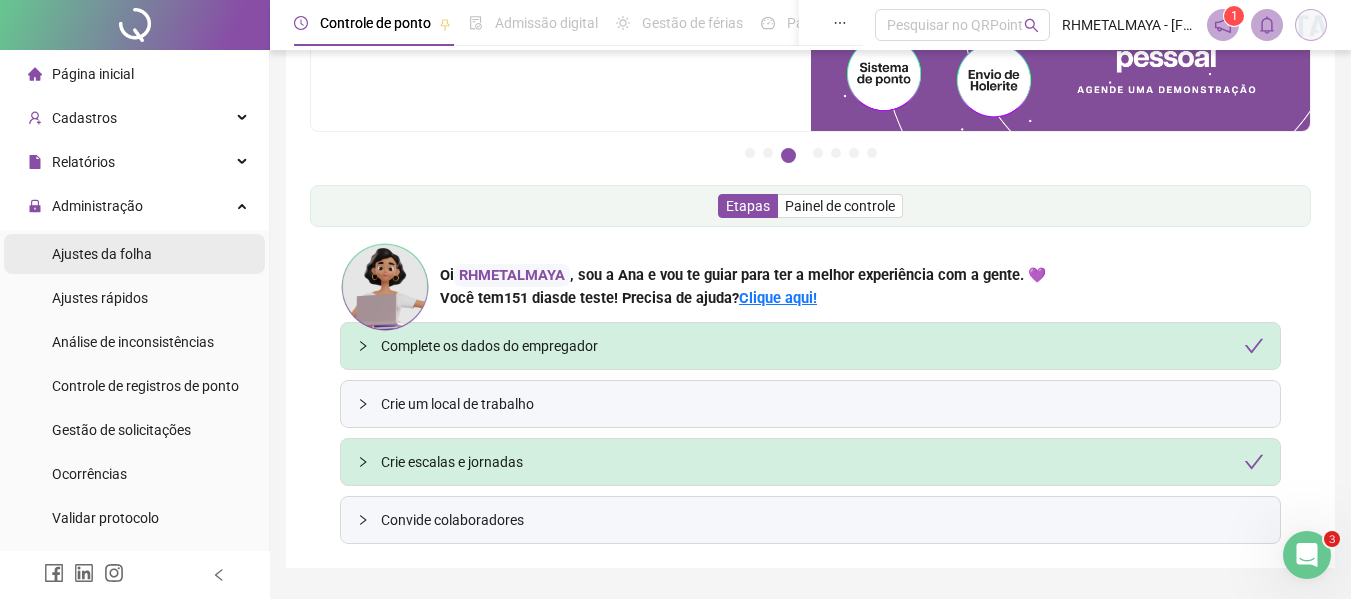 click on "Ajustes da folha" at bounding box center [102, 254] 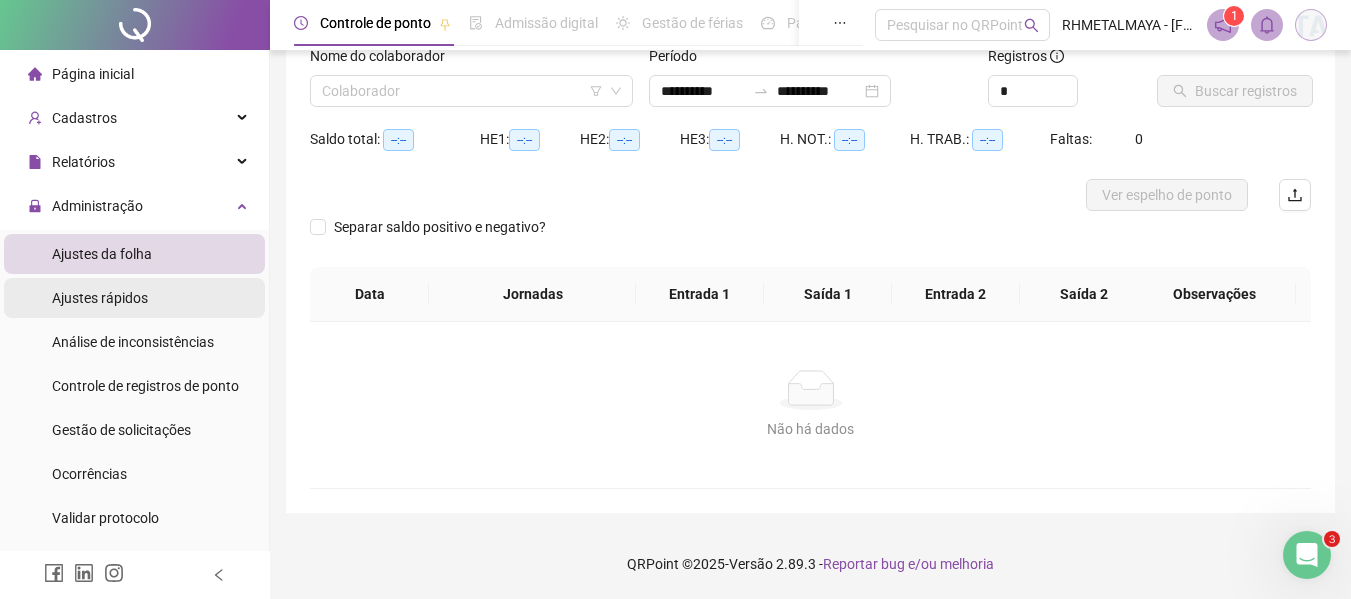scroll, scrollTop: 139, scrollLeft: 0, axis: vertical 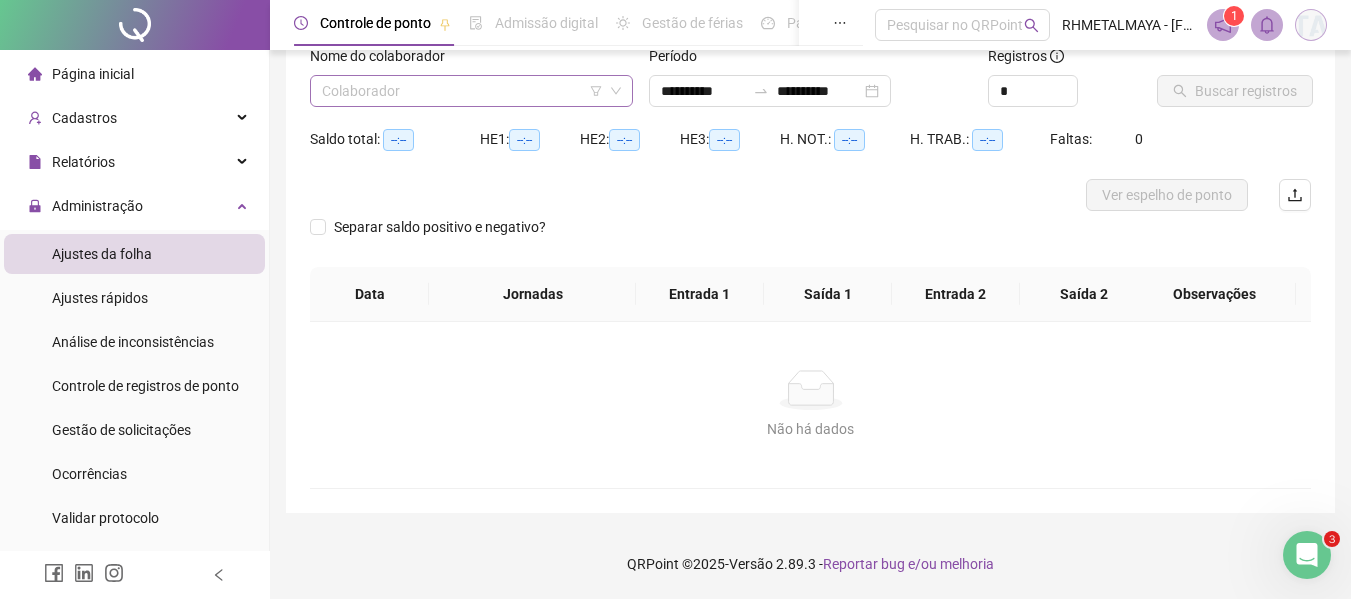 click at bounding box center [462, 91] 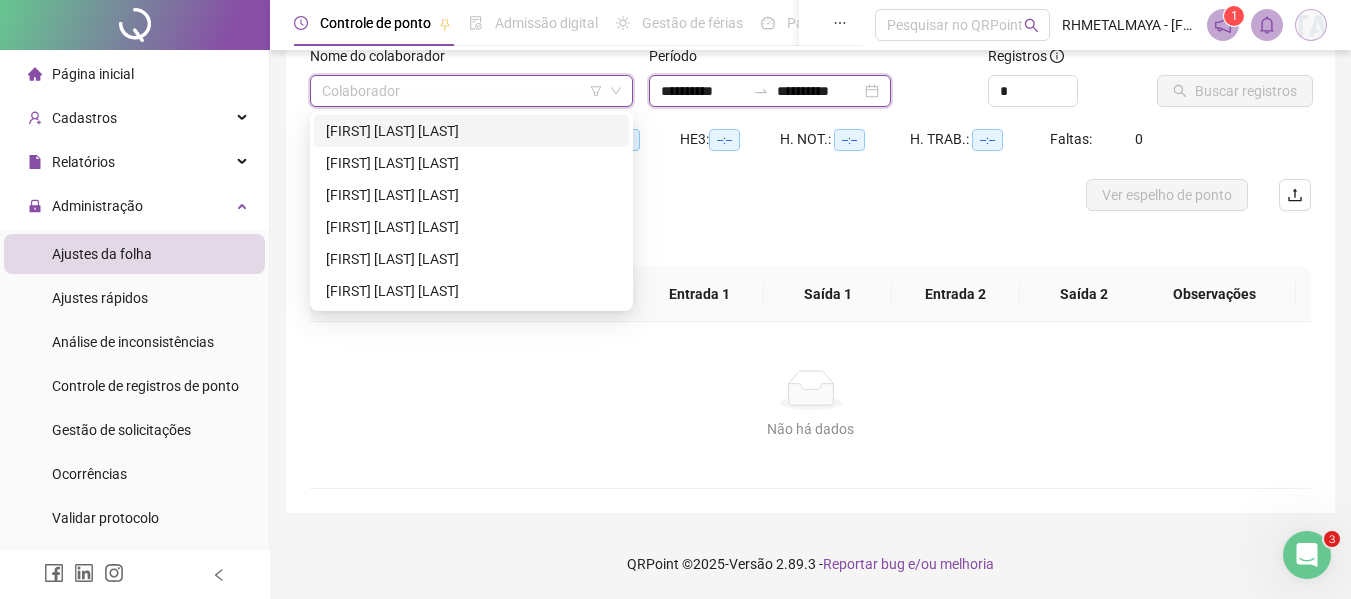 click on "**********" at bounding box center [703, 91] 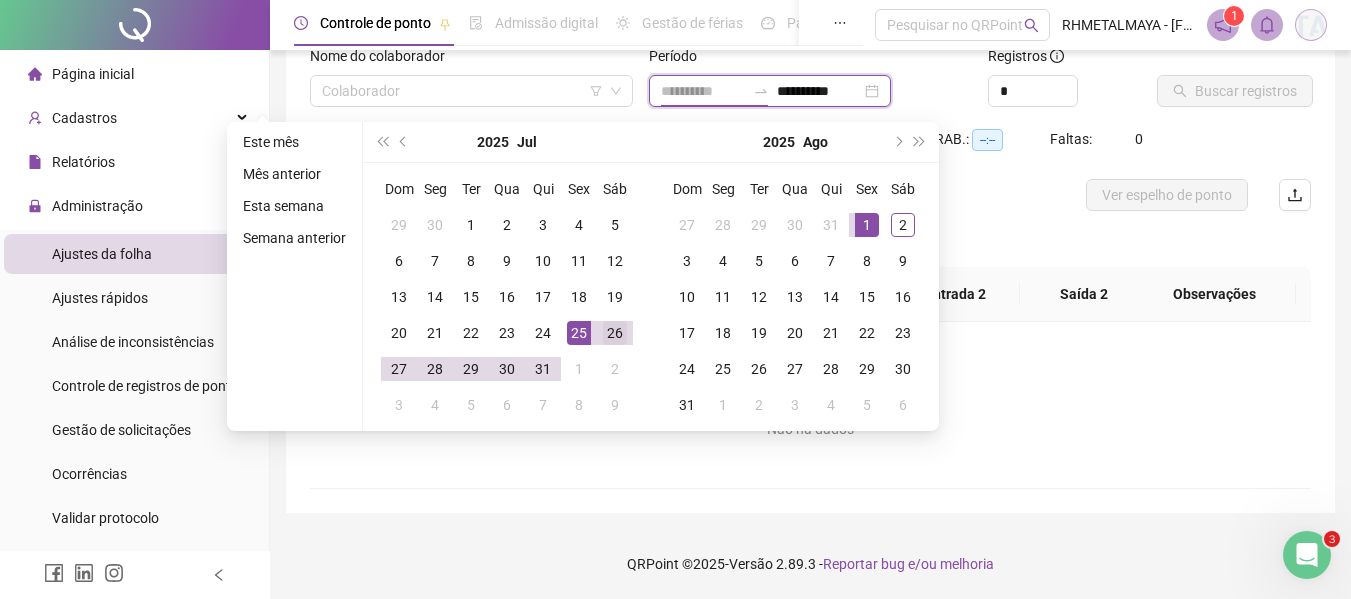 type on "**********" 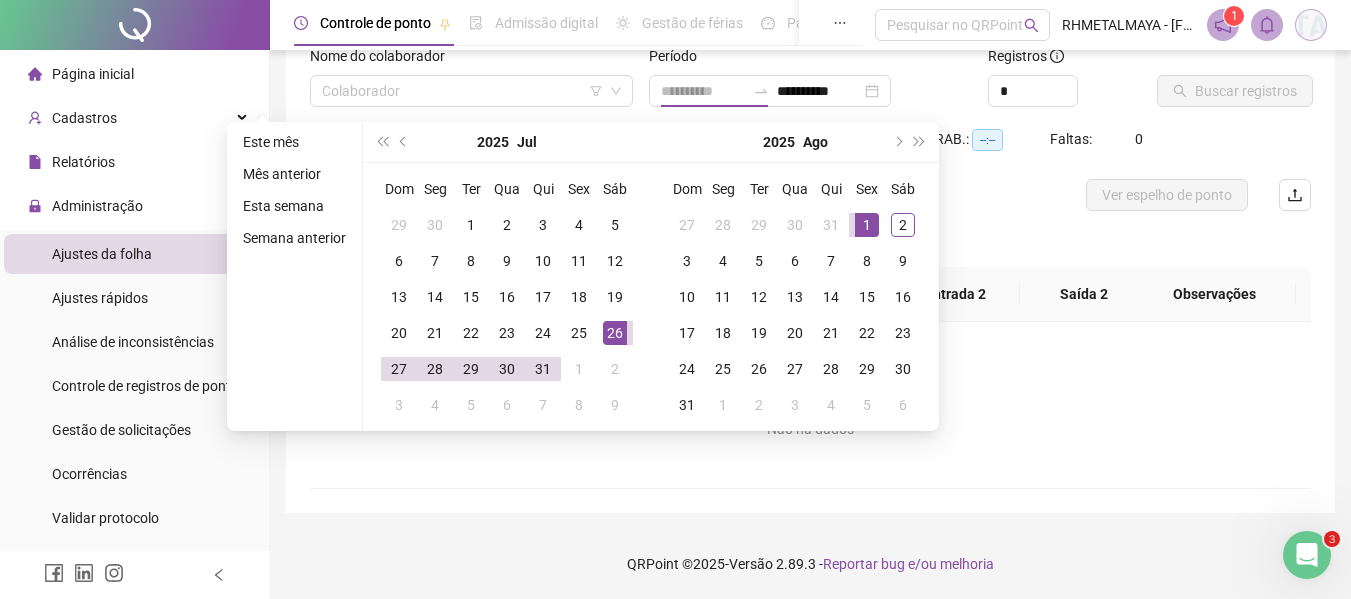 drag, startPoint x: 606, startPoint y: 336, endPoint x: 638, endPoint y: 290, distance: 56.0357 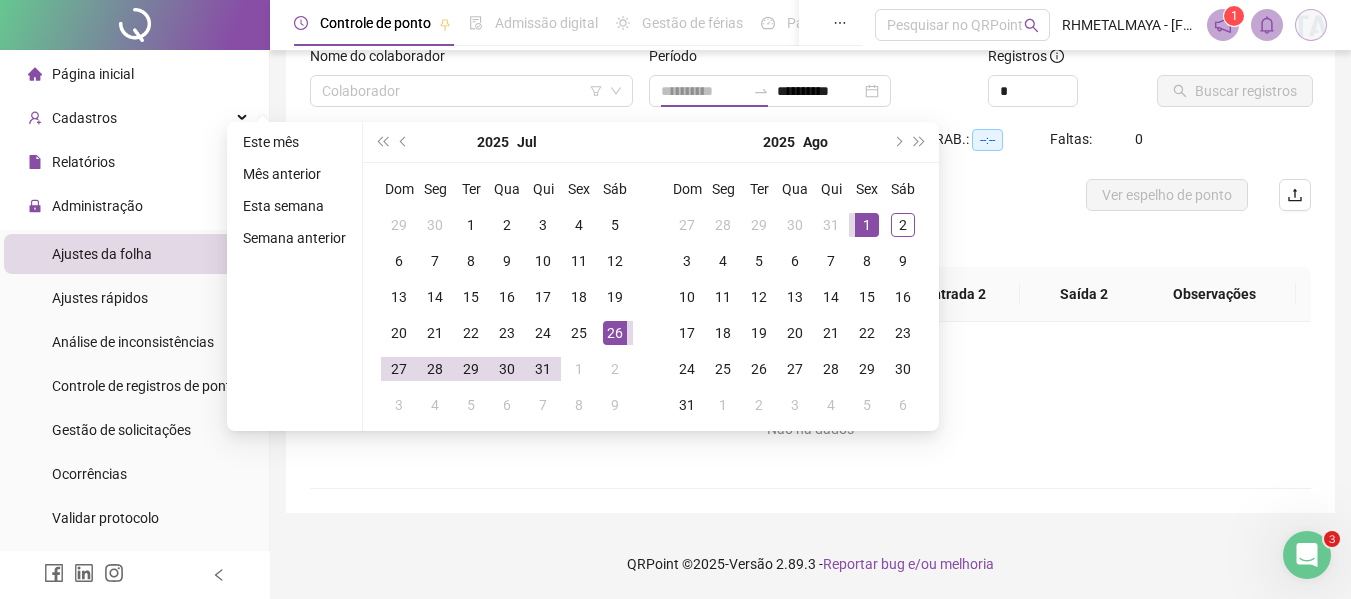 click on "26" at bounding box center (615, 333) 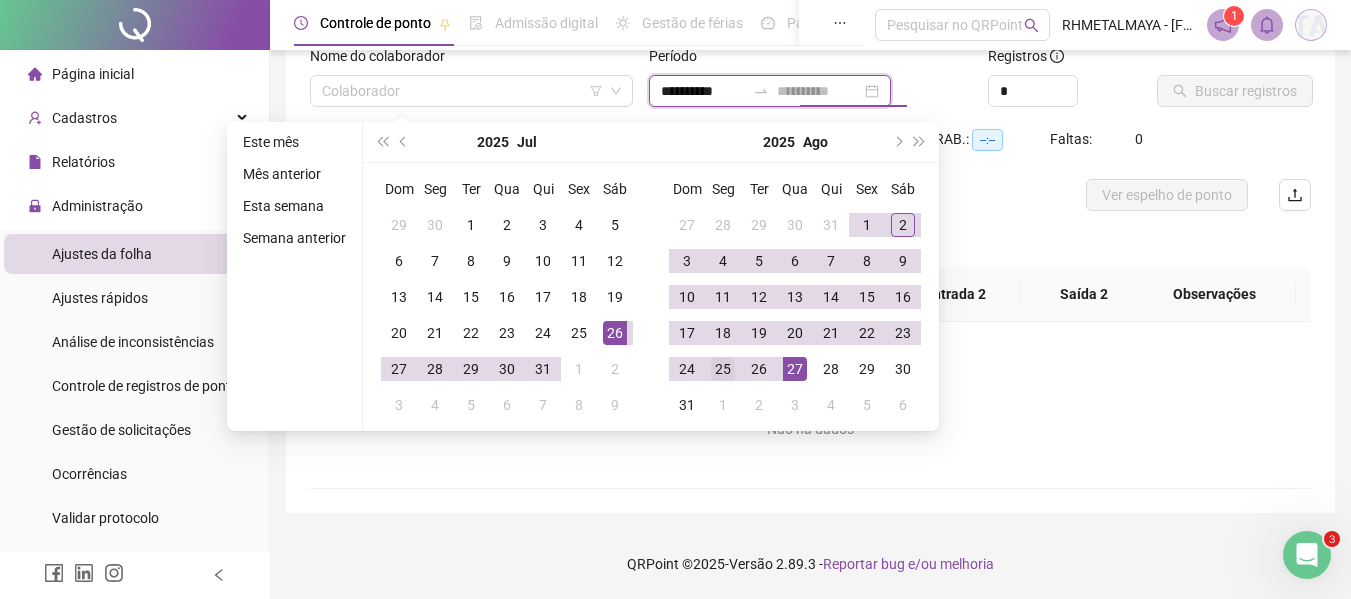 type on "**********" 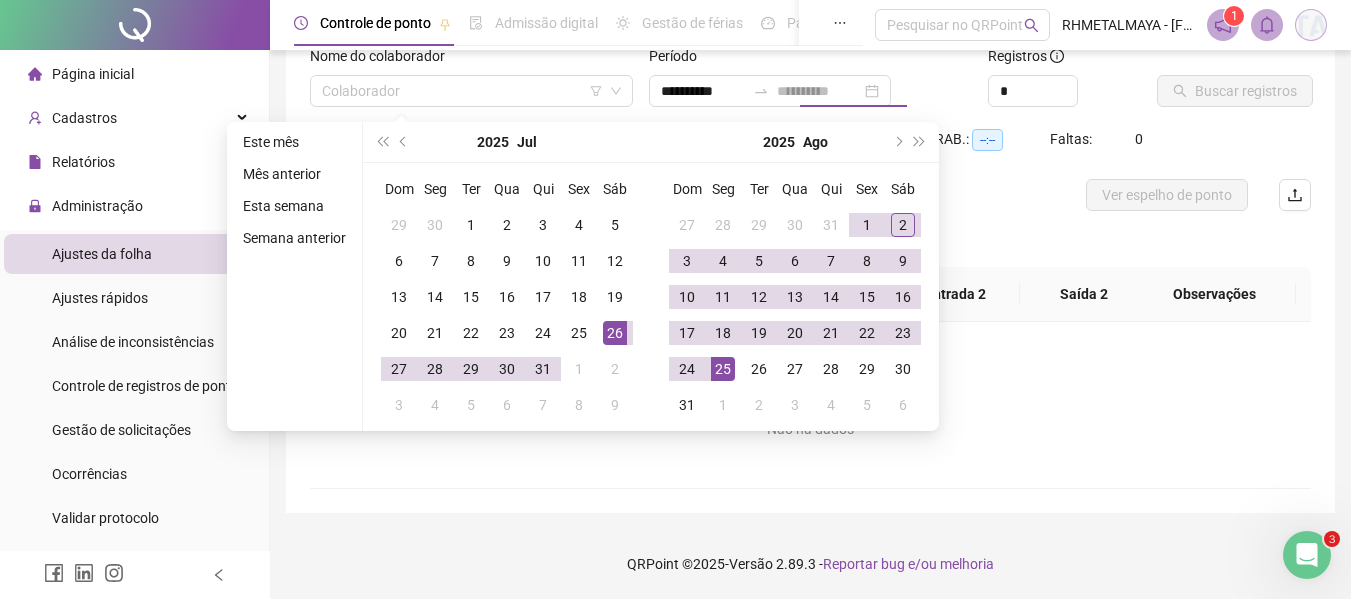 click on "25" at bounding box center (723, 369) 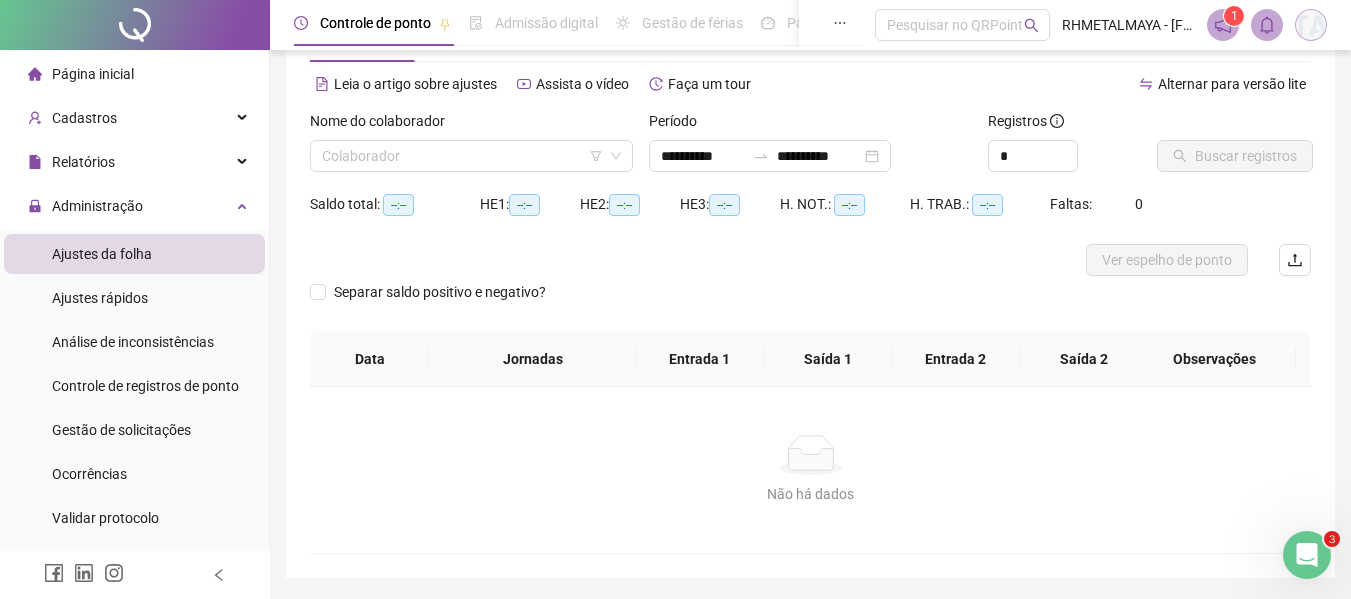 scroll, scrollTop: 0, scrollLeft: 0, axis: both 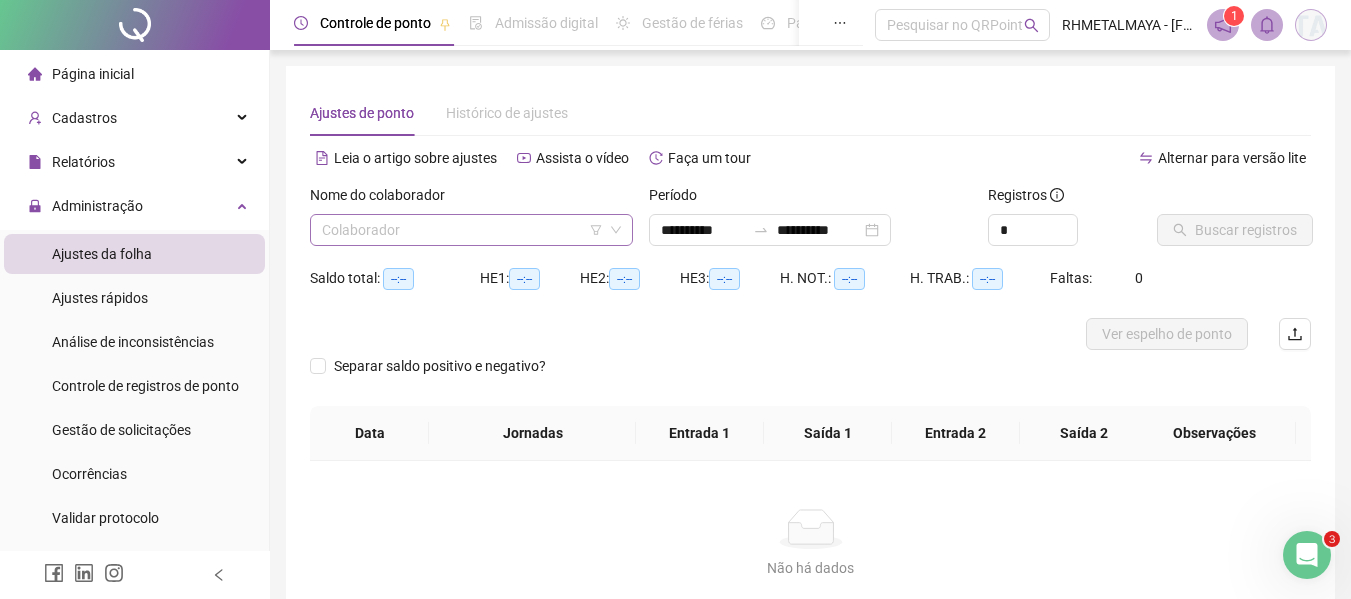 click at bounding box center (462, 230) 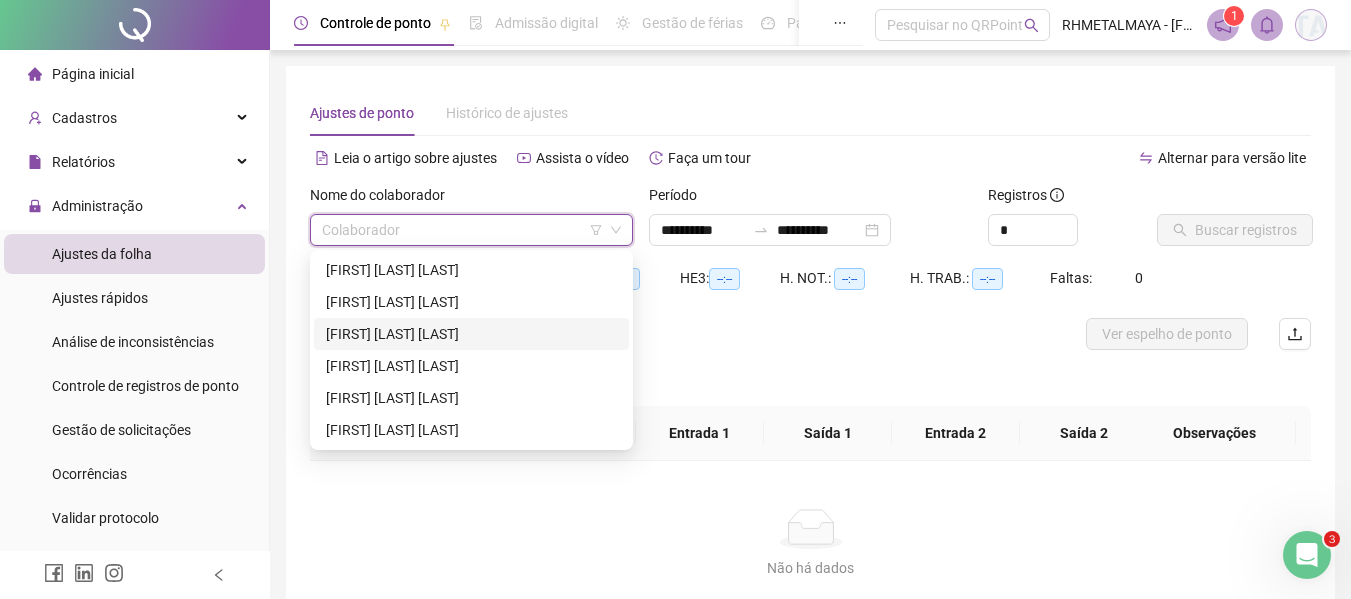 click on "FABRICIO DA SILVA MARTINS" at bounding box center [471, 334] 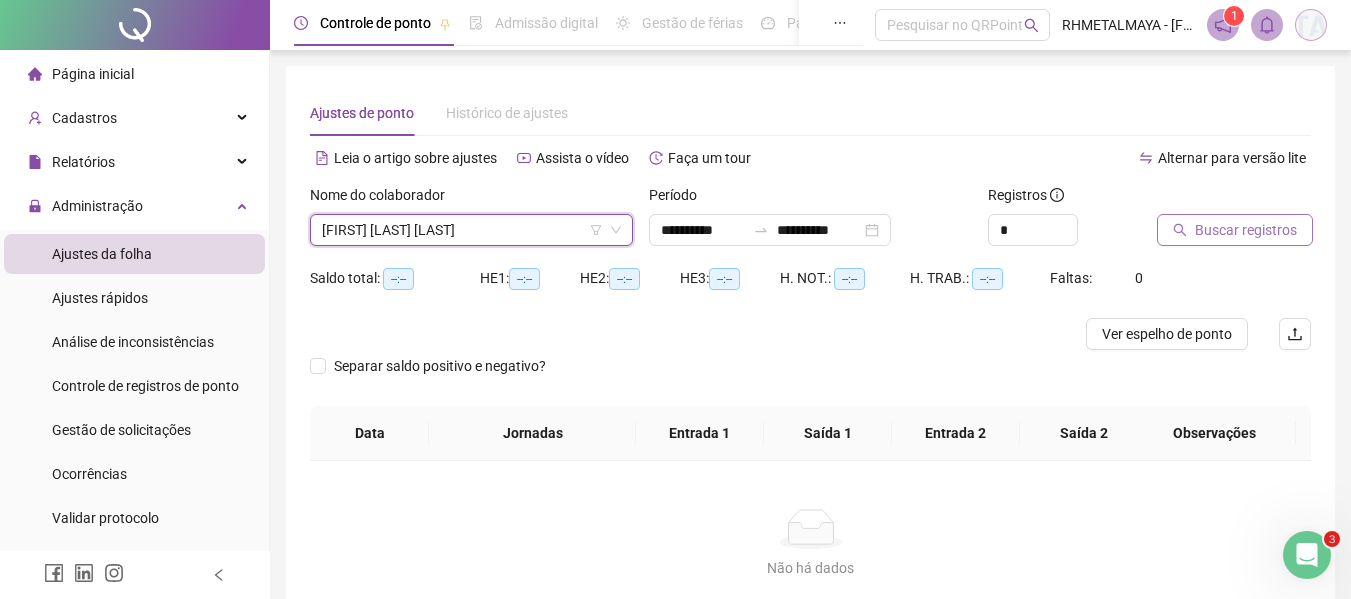 click 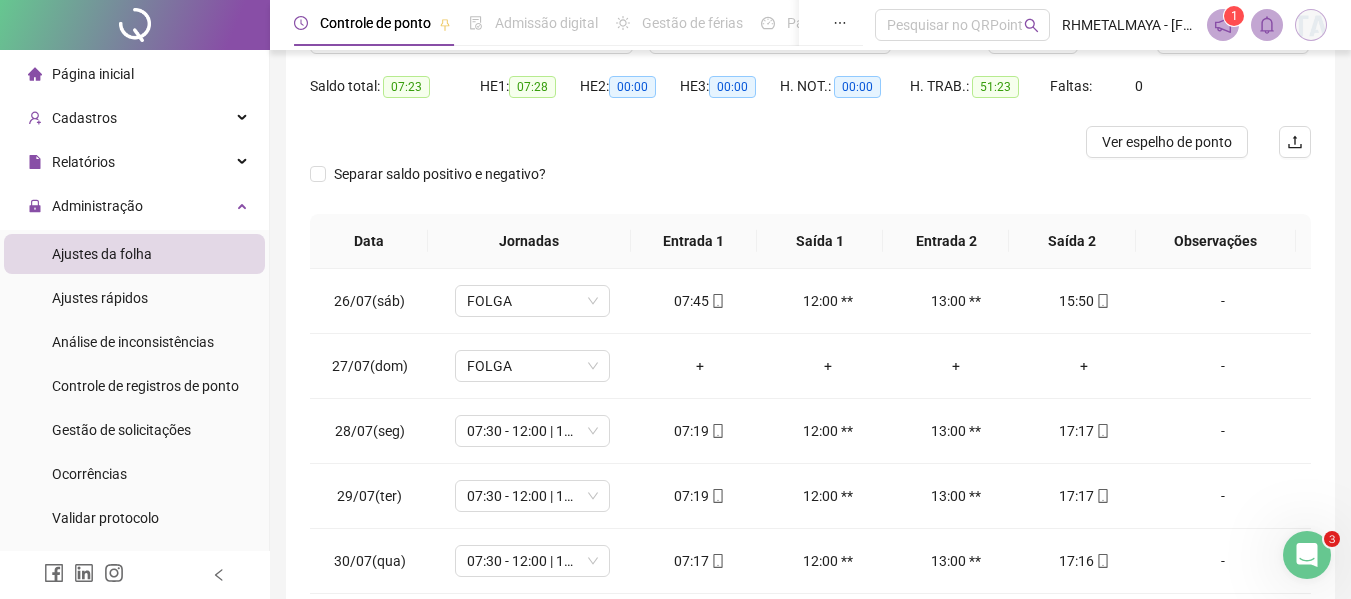 scroll, scrollTop: 200, scrollLeft: 0, axis: vertical 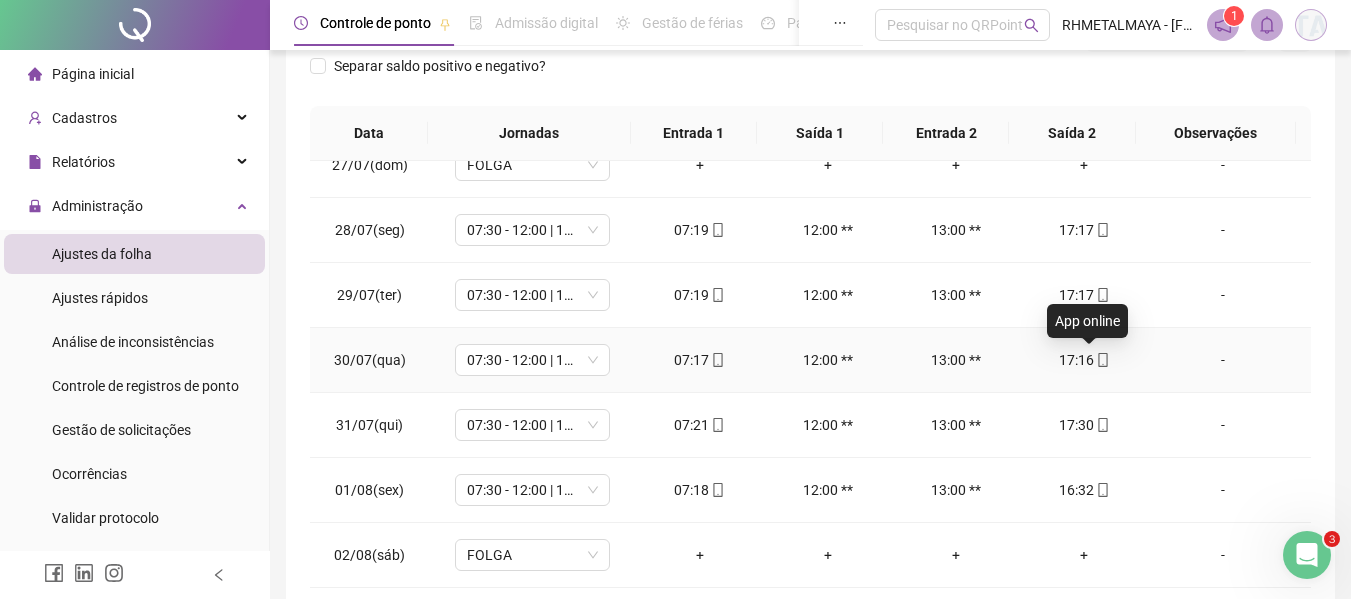 click 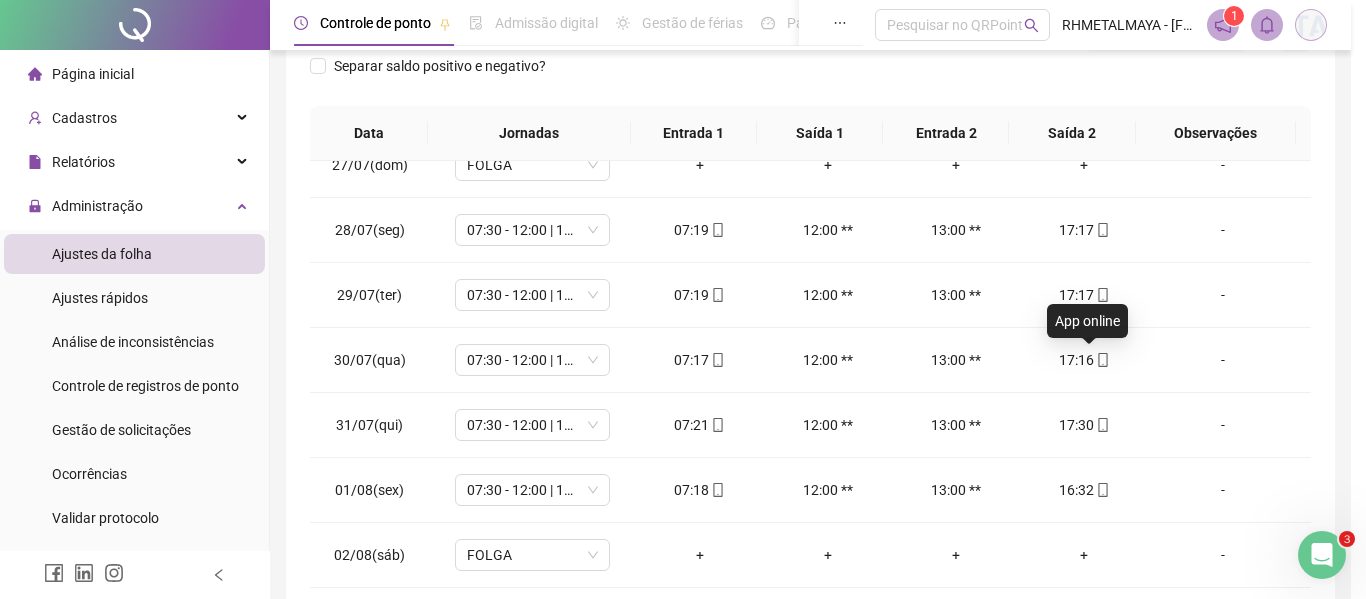type on "**********" 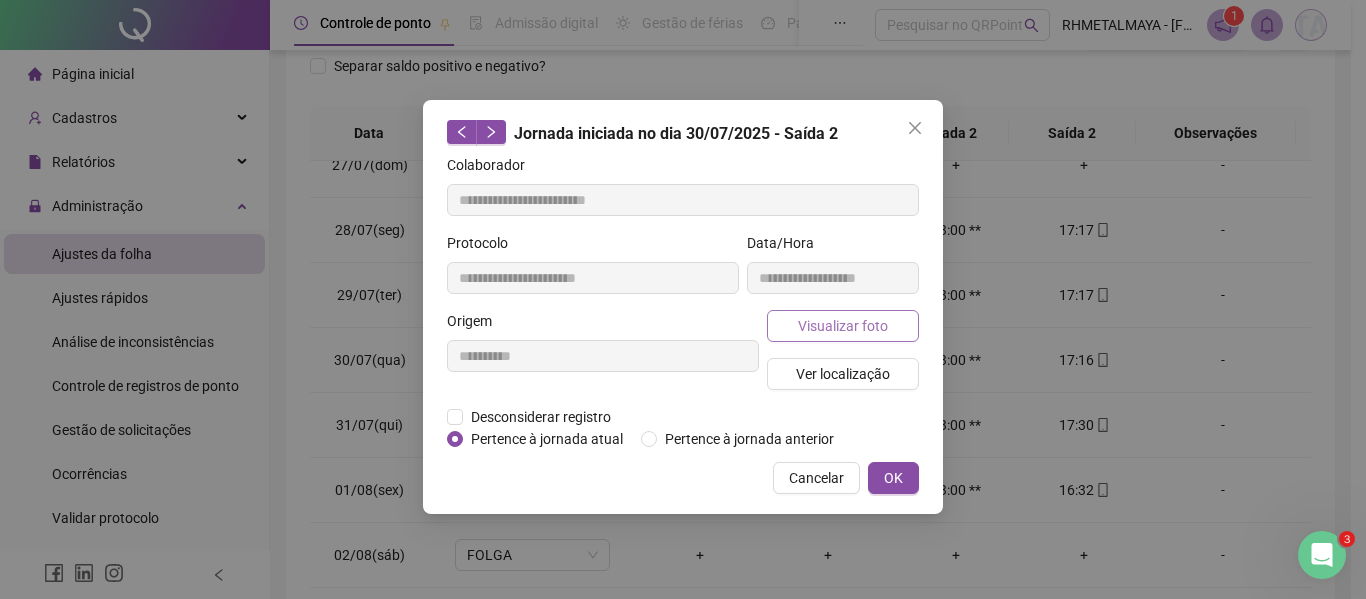 click on "Visualizar foto" at bounding box center (843, 326) 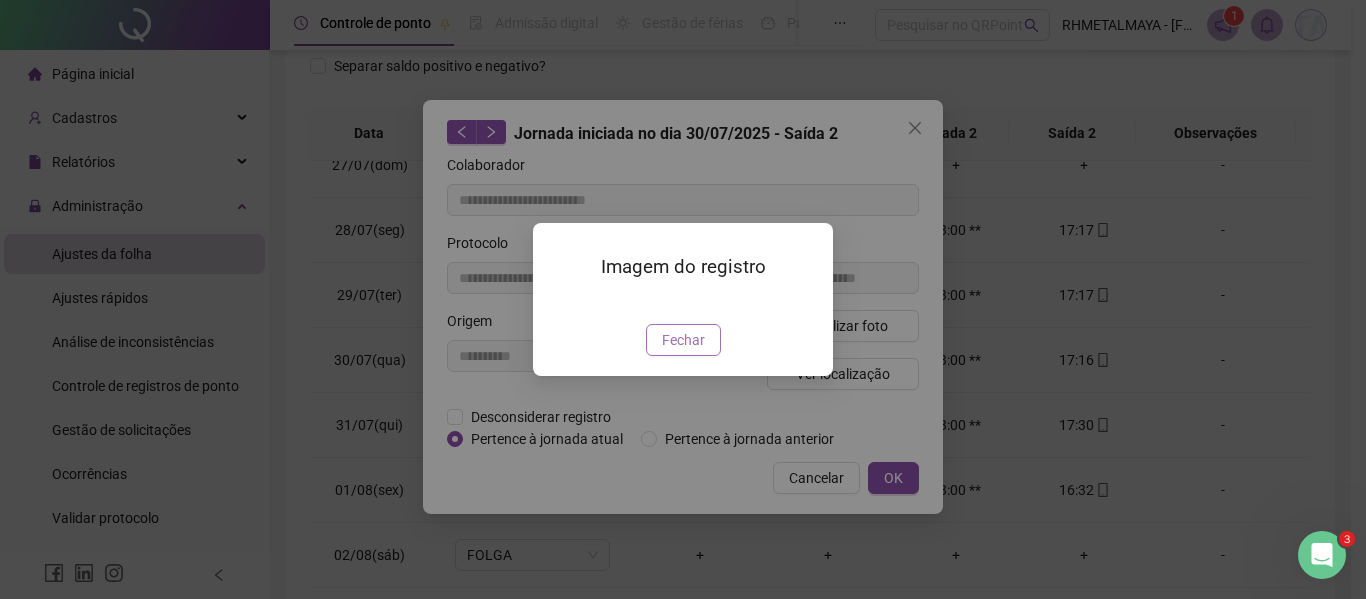 click on "Imagem do registro Fechar" at bounding box center [683, 299] 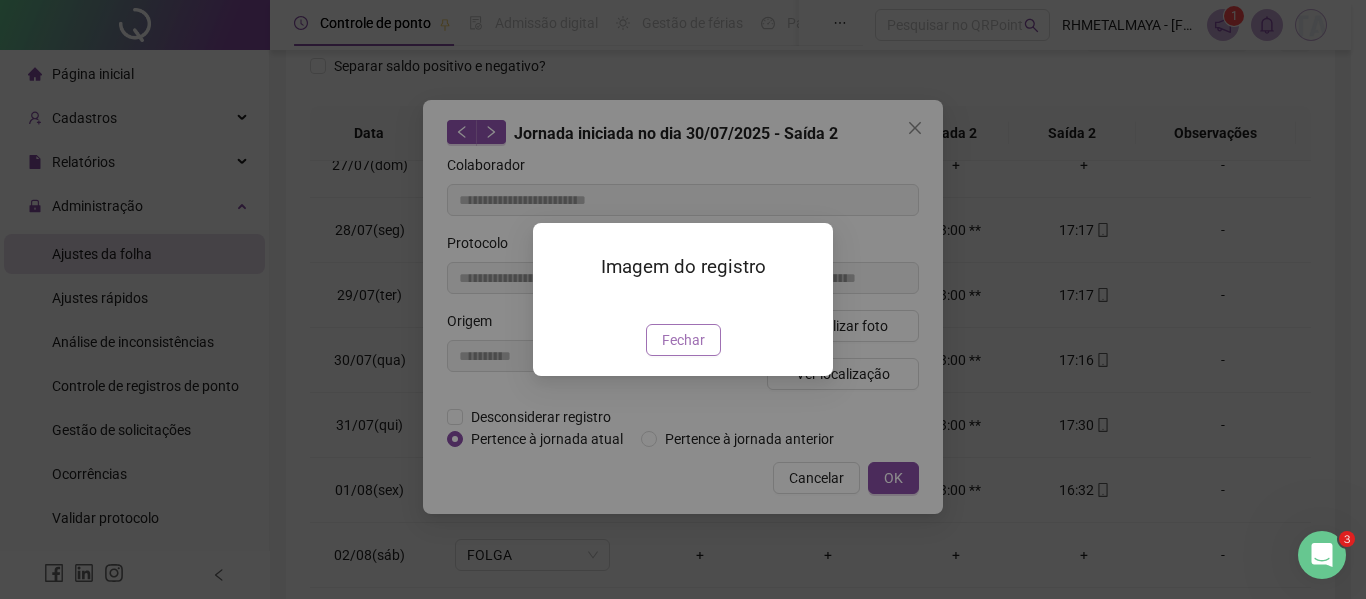 click on "Fechar" at bounding box center [683, 340] 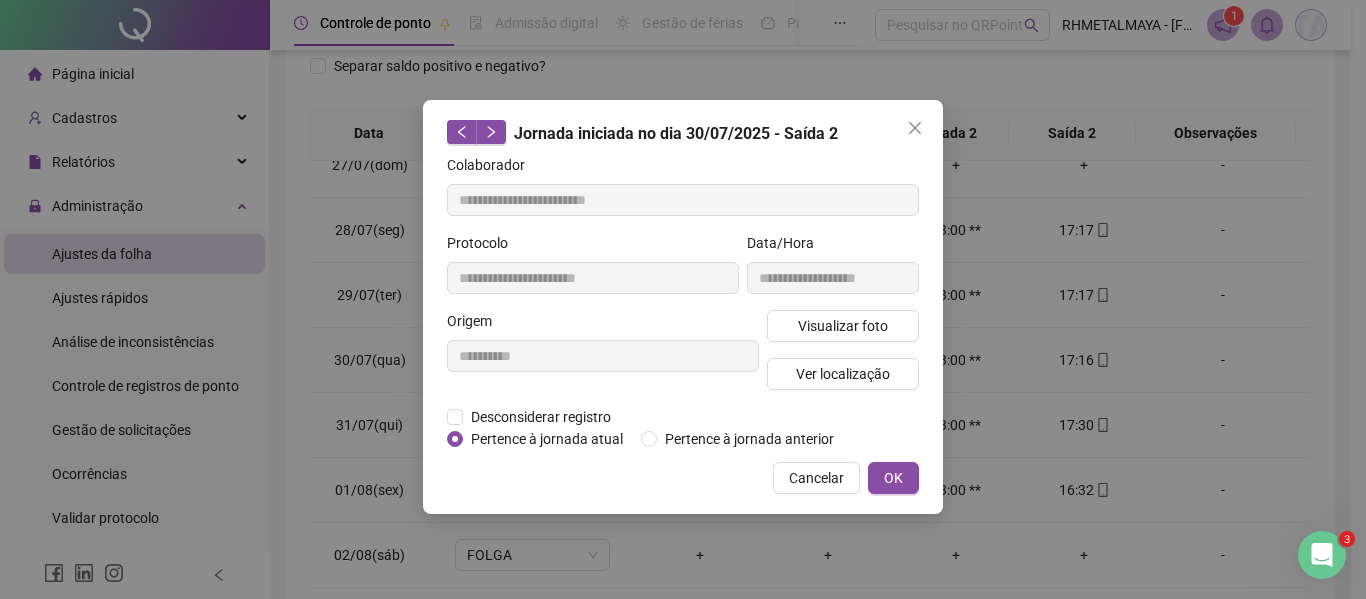 drag, startPoint x: 907, startPoint y: 135, endPoint x: 923, endPoint y: 143, distance: 17.888544 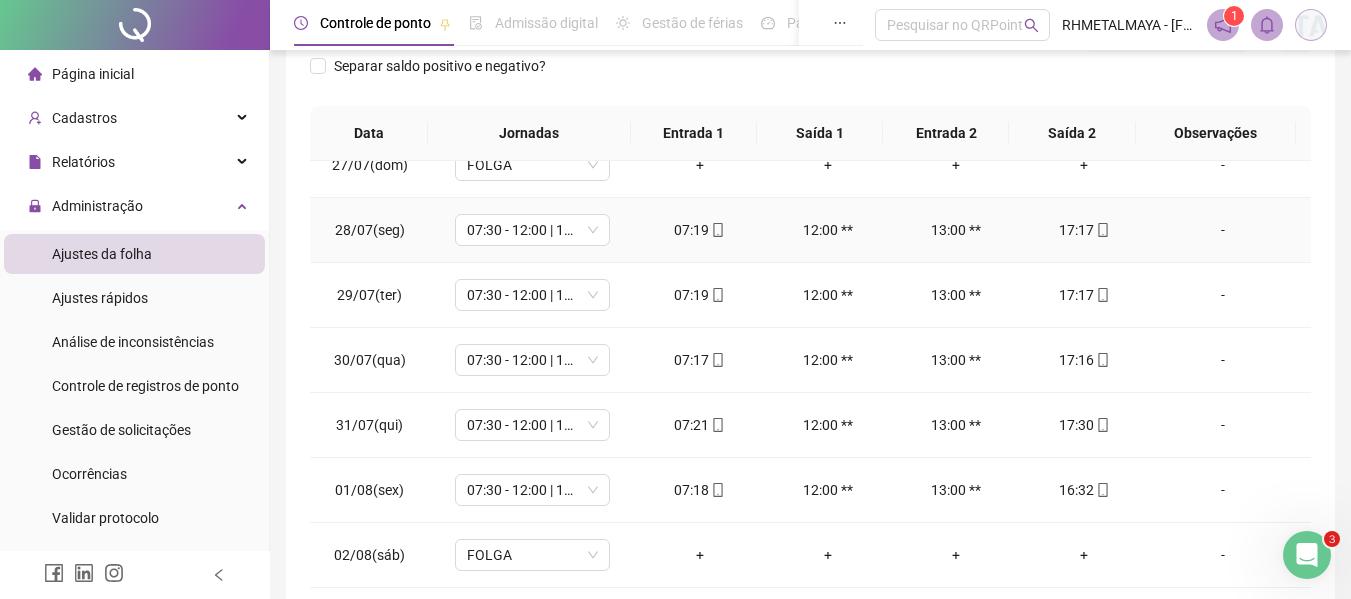click on "17:17" at bounding box center (1084, 230) 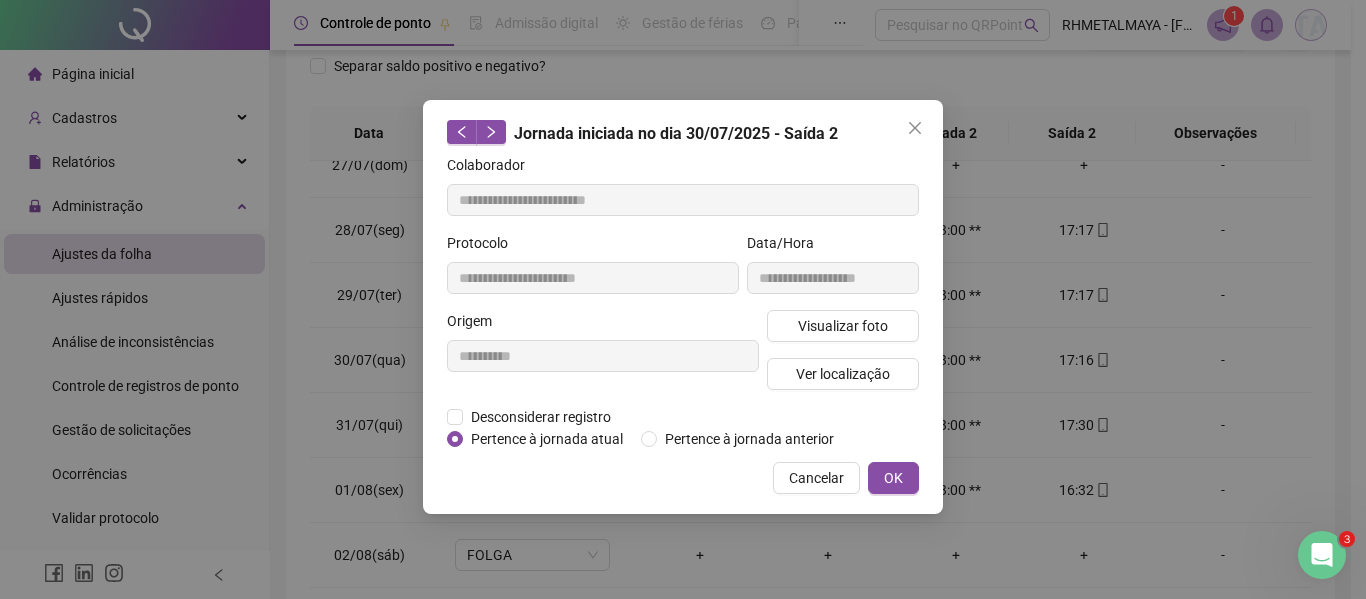 type on "**********" 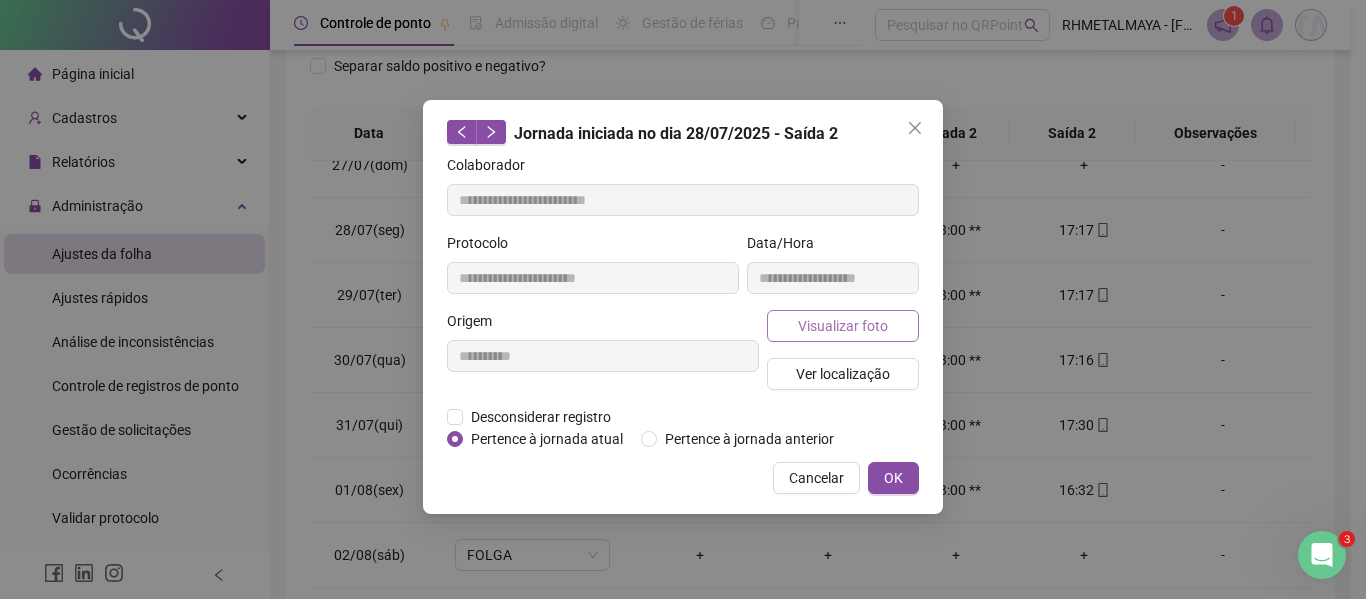 click on "Visualizar foto" at bounding box center [843, 326] 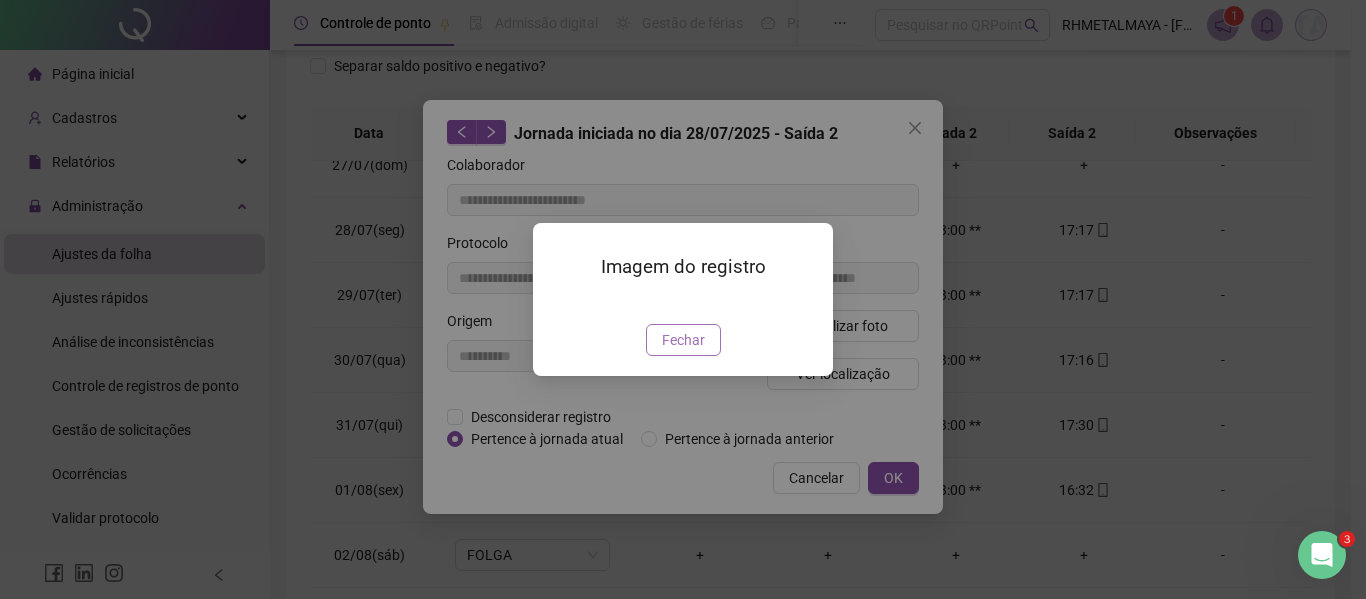 click on "Fechar" at bounding box center (683, 340) 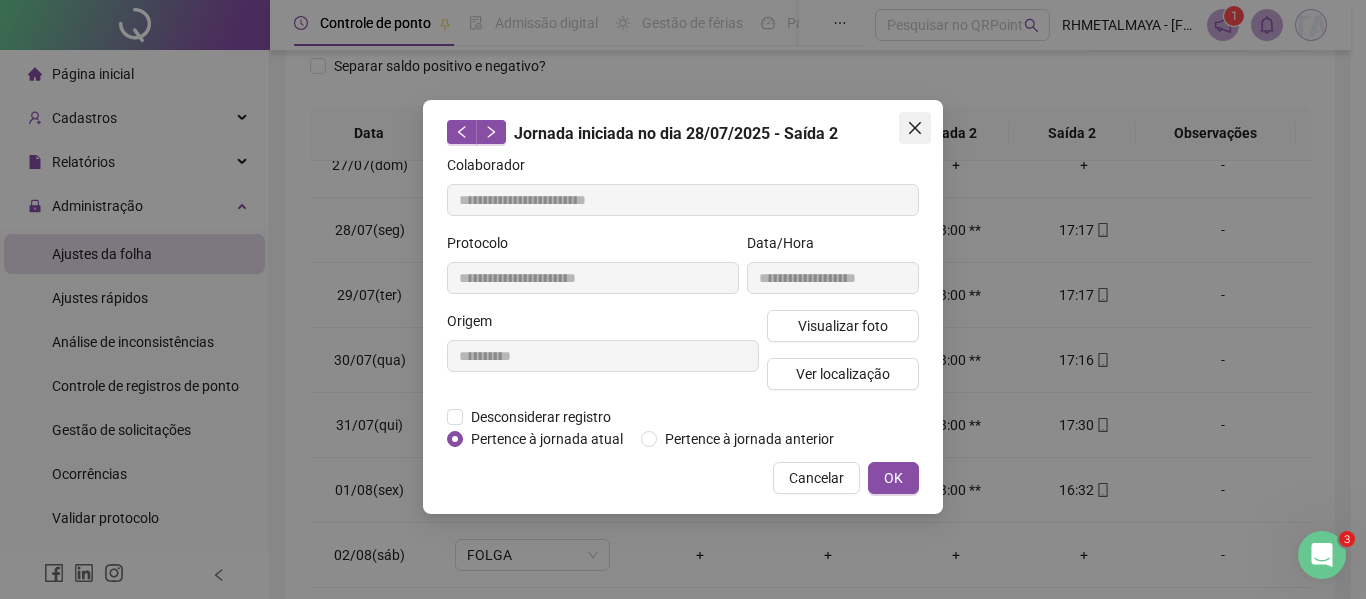 click at bounding box center (915, 128) 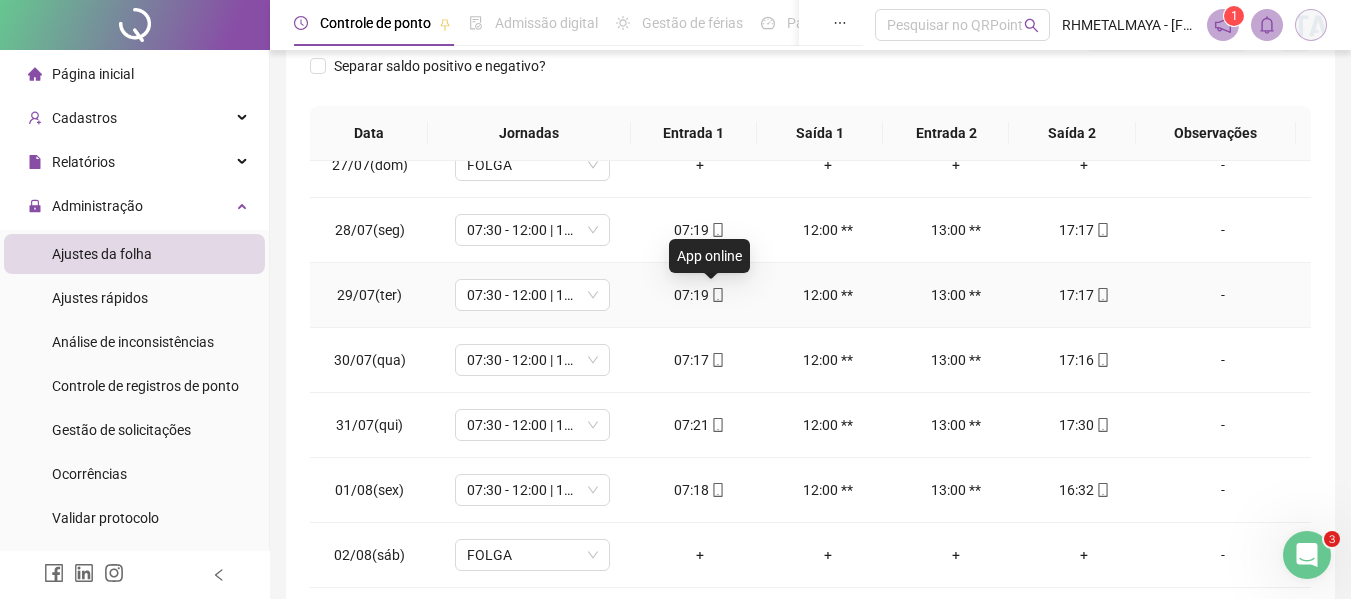 click at bounding box center [717, 295] 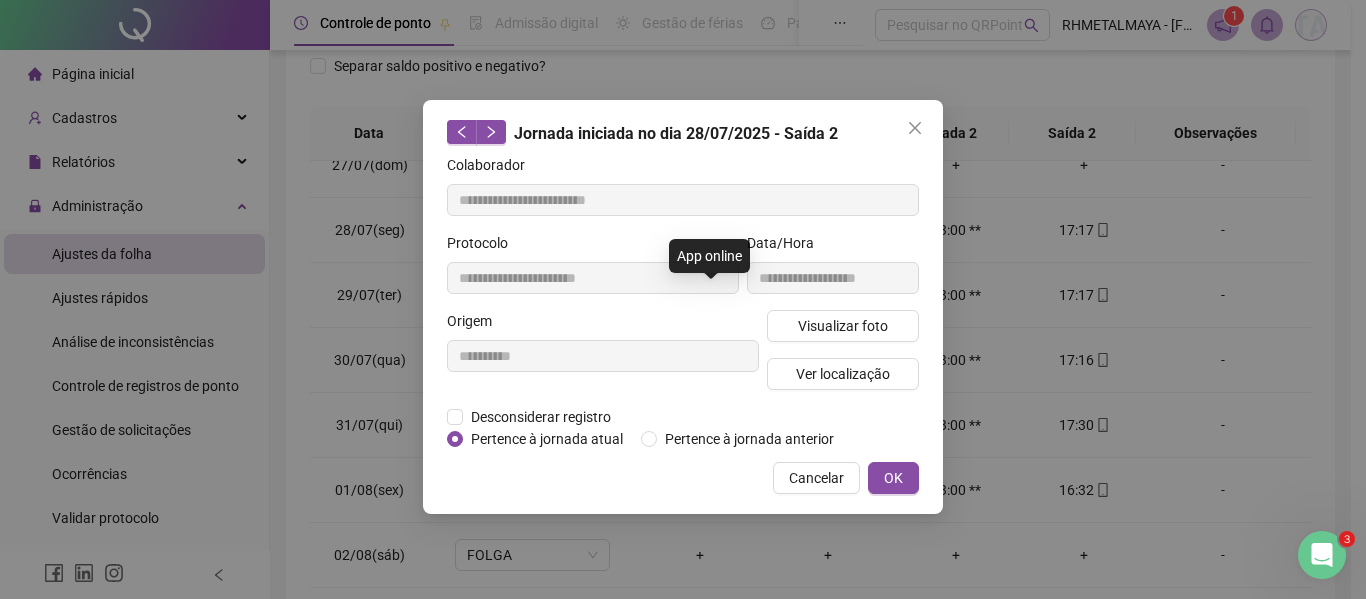 type on "**********" 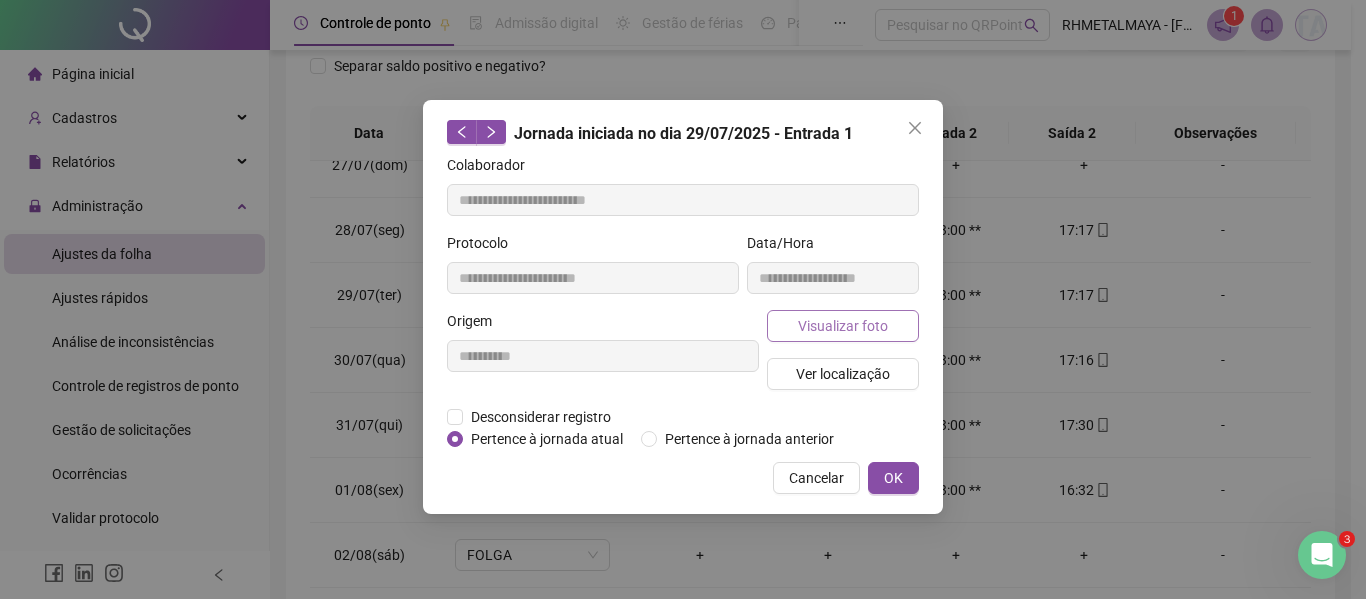 click on "Visualizar foto" at bounding box center [843, 326] 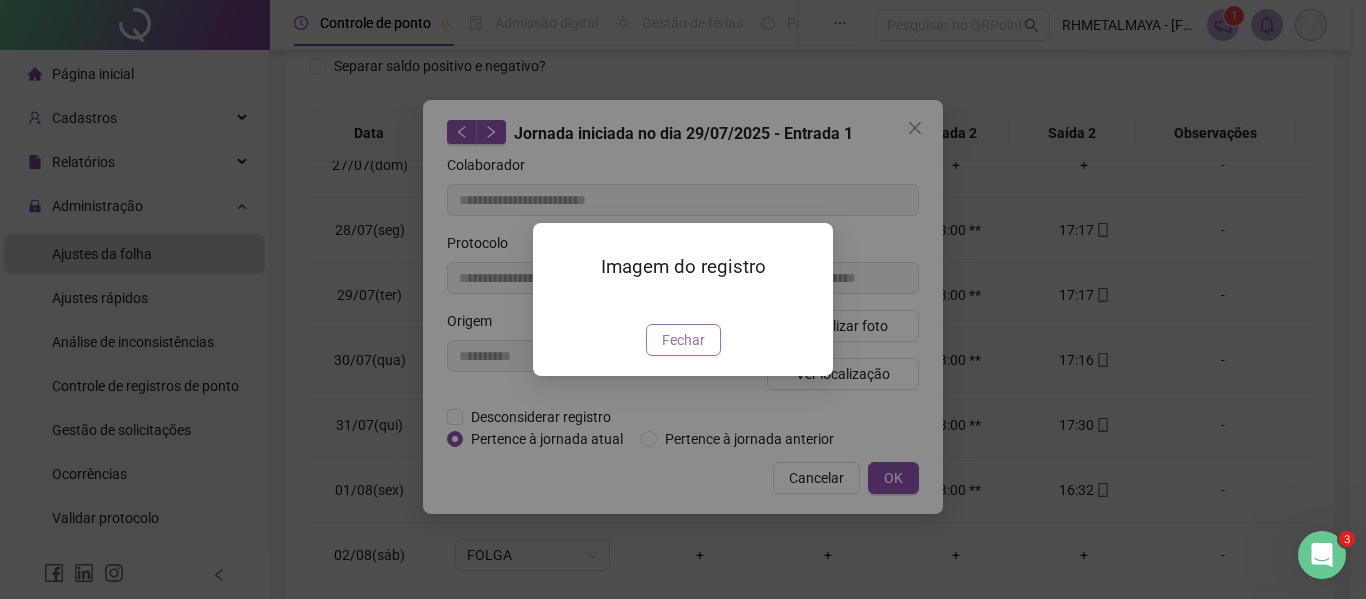 click on "Fechar" at bounding box center (683, 340) 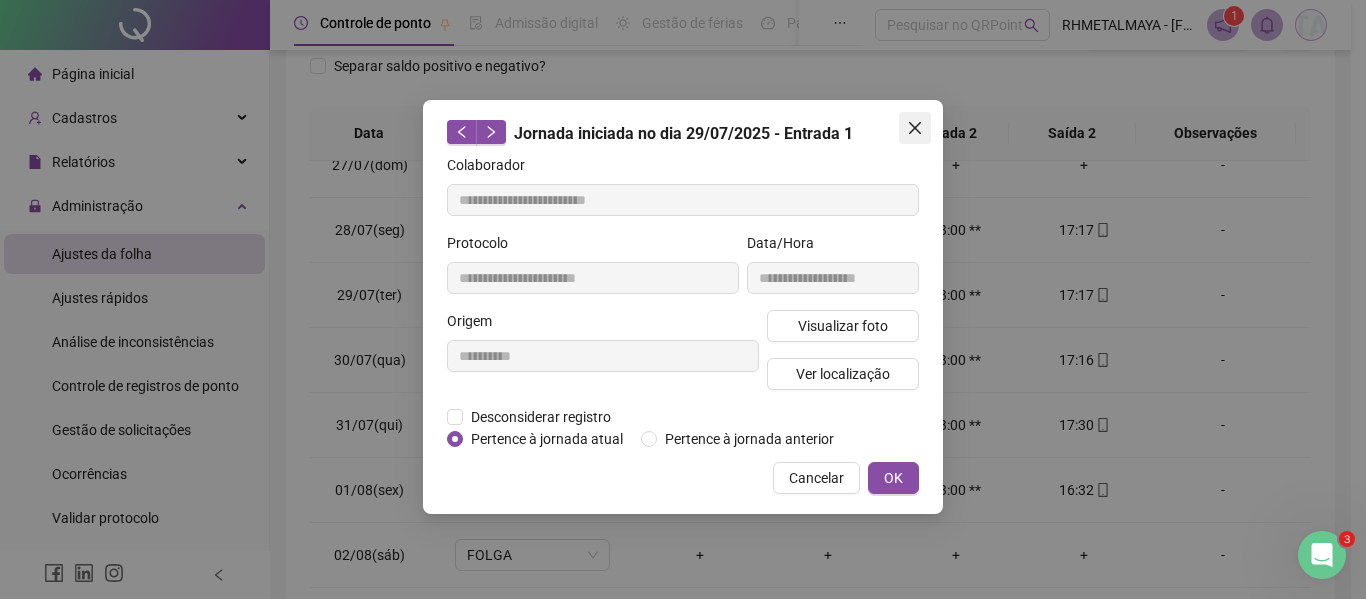 click at bounding box center [915, 128] 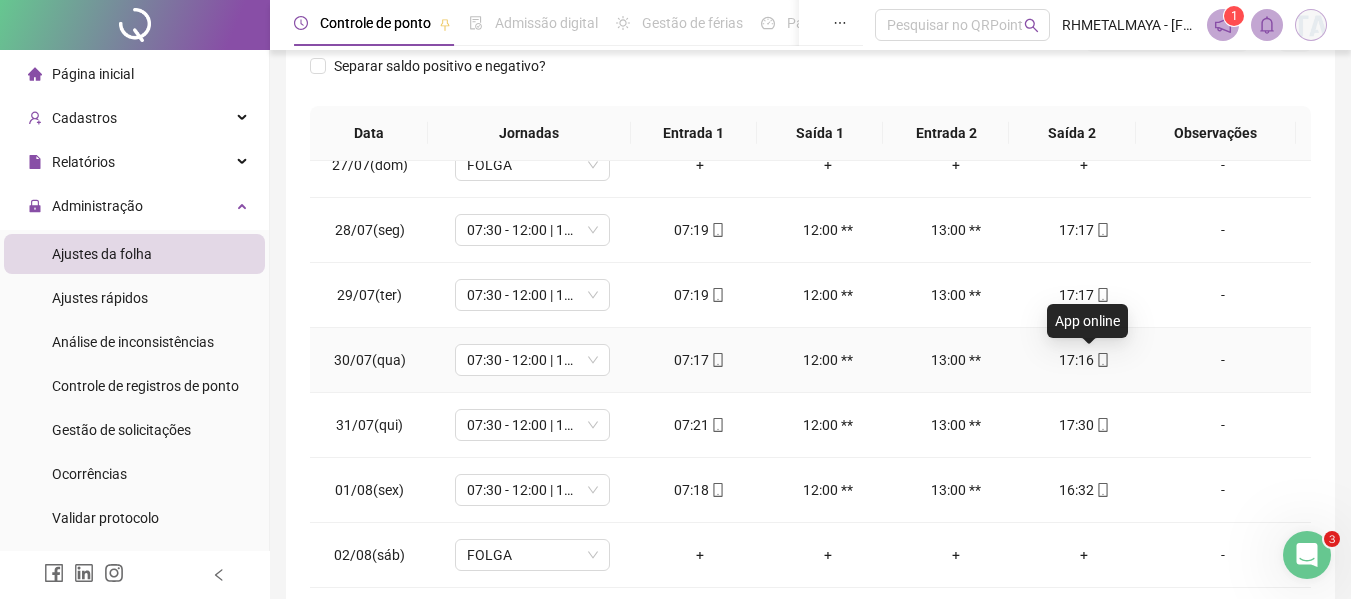 click at bounding box center [1102, 360] 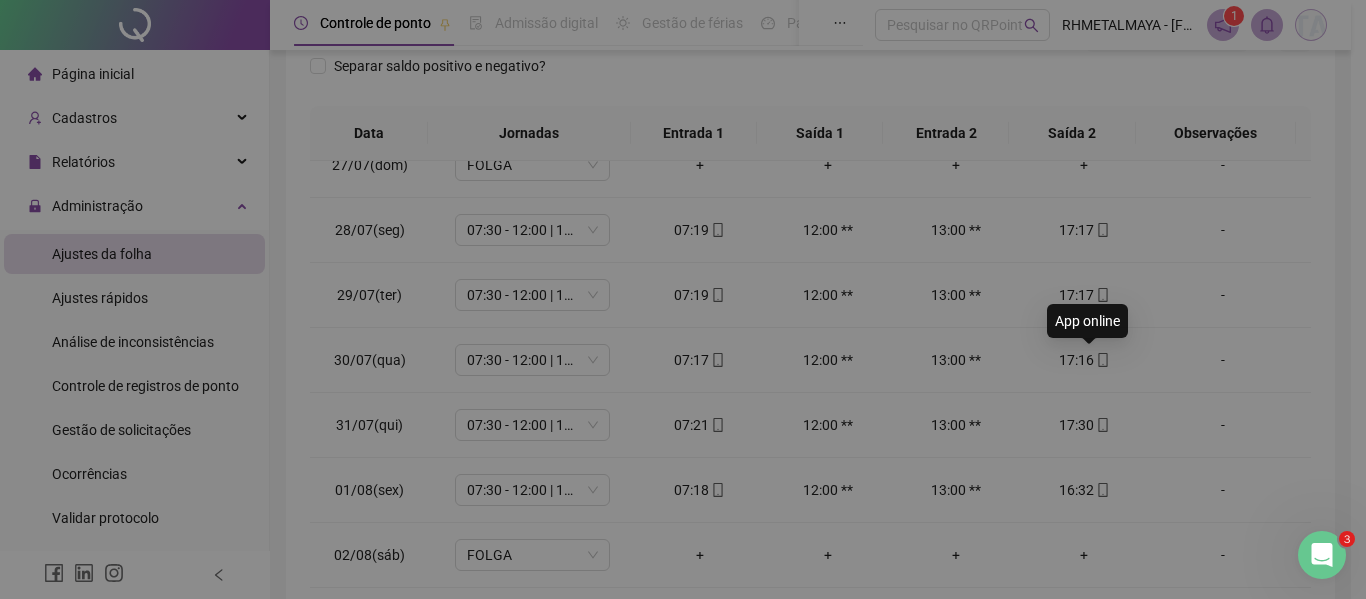 type on "**********" 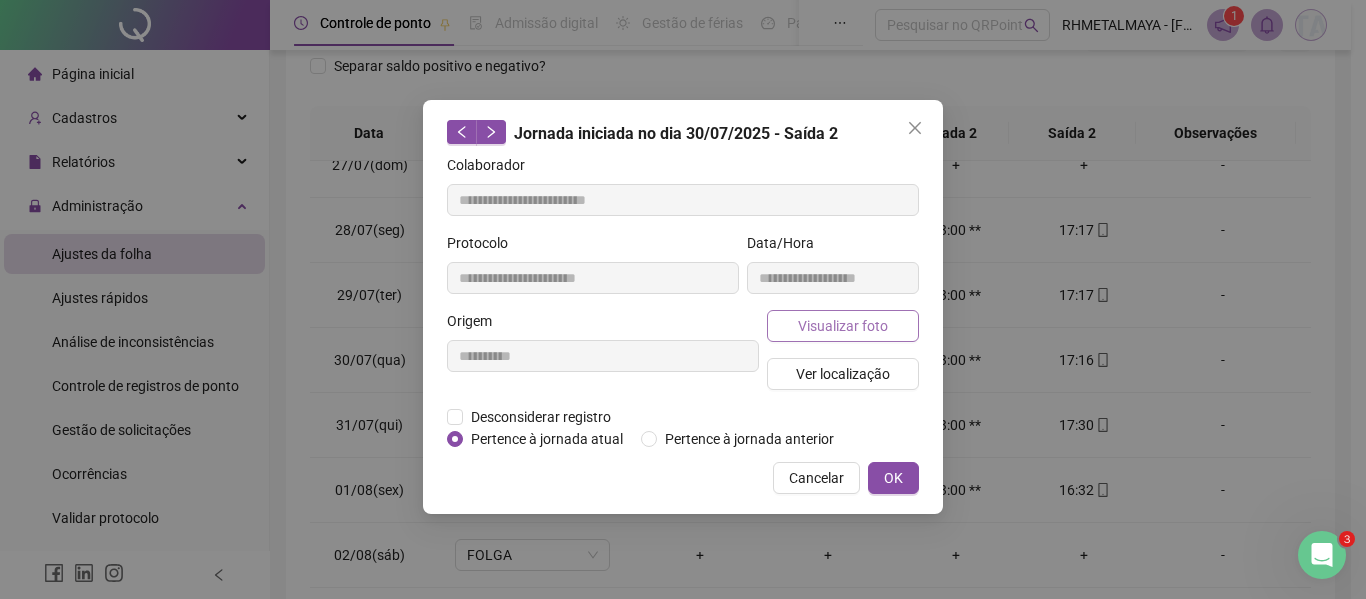 click on "Visualizar foto" at bounding box center [843, 326] 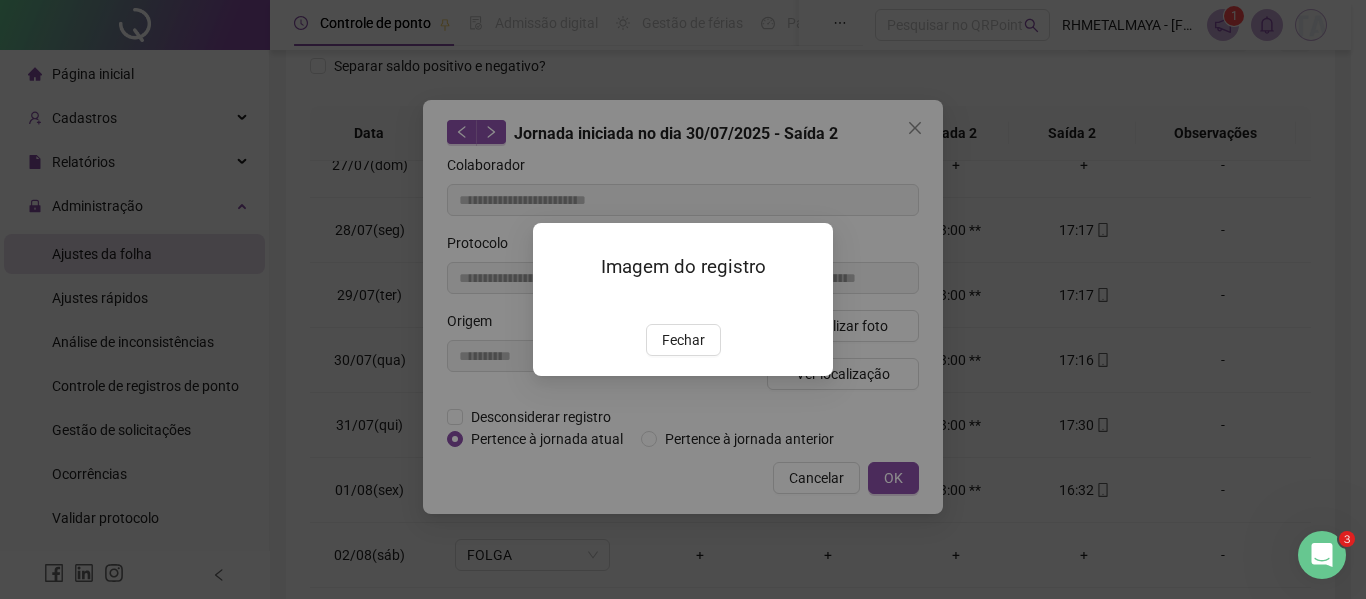 click on "Fechar" at bounding box center [683, 340] 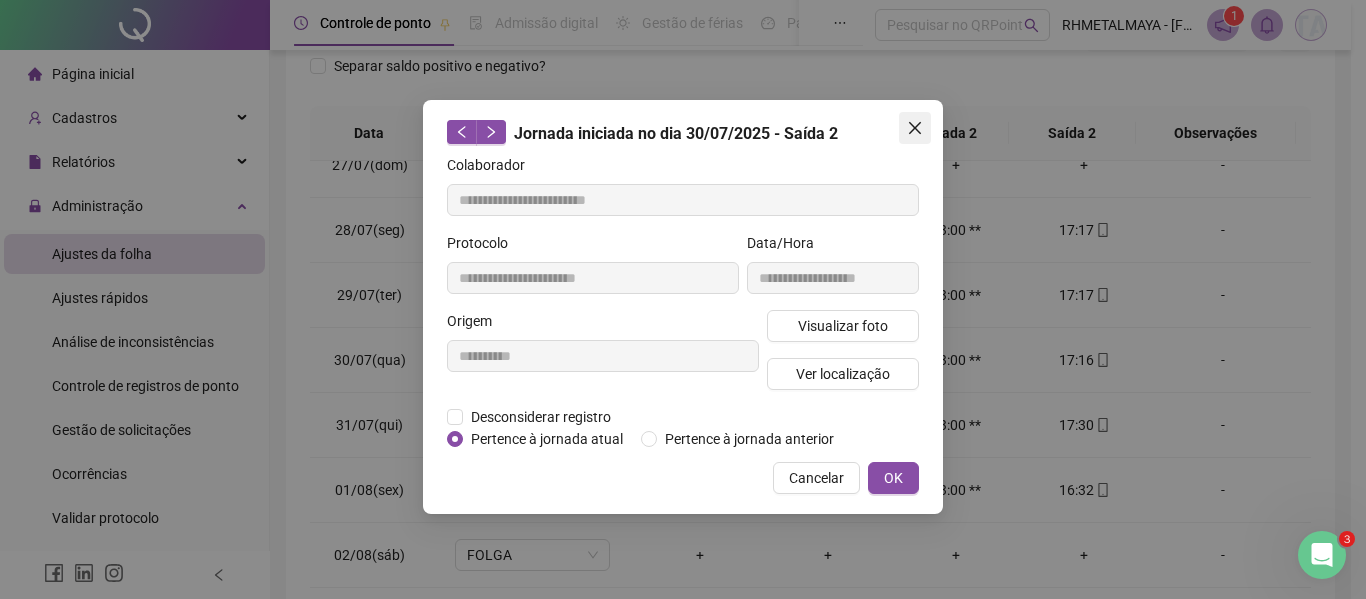 click at bounding box center [915, 128] 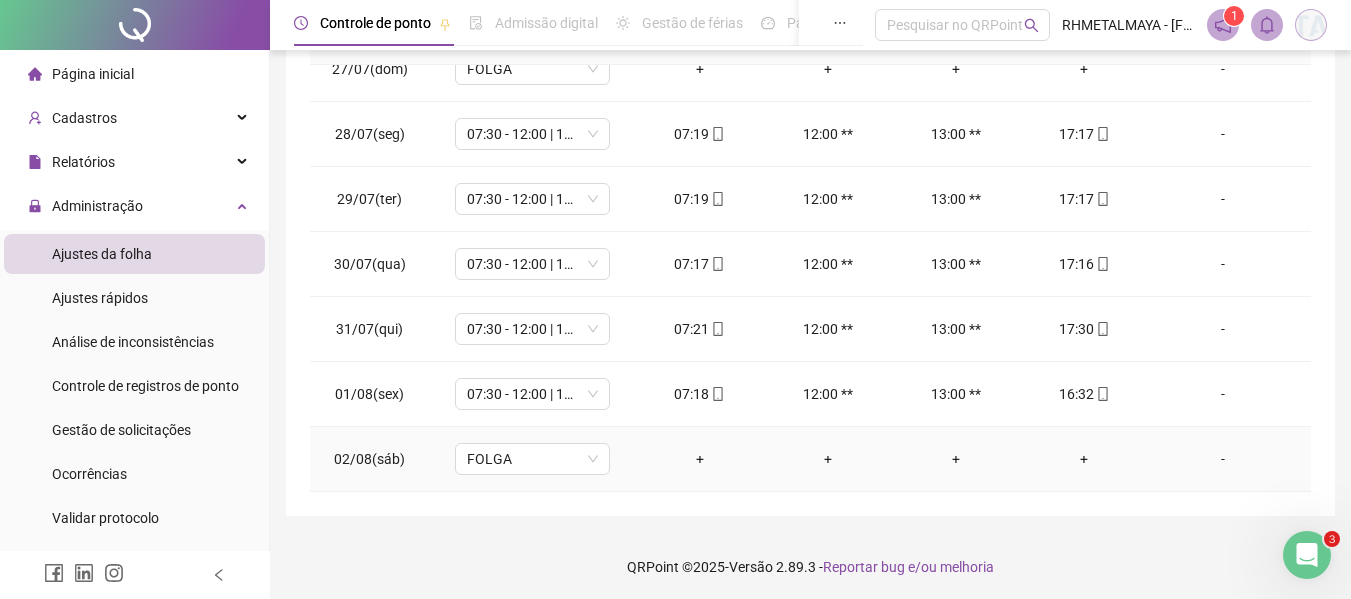 scroll, scrollTop: 399, scrollLeft: 0, axis: vertical 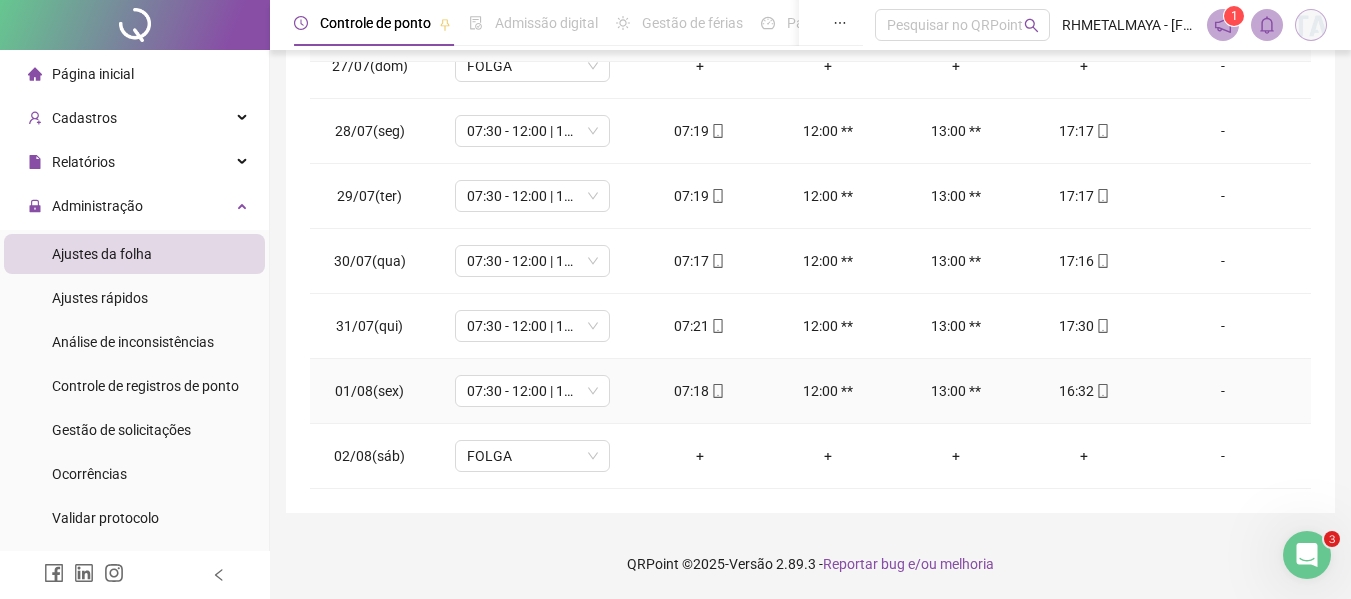 click on "16:32" at bounding box center [1084, 391] 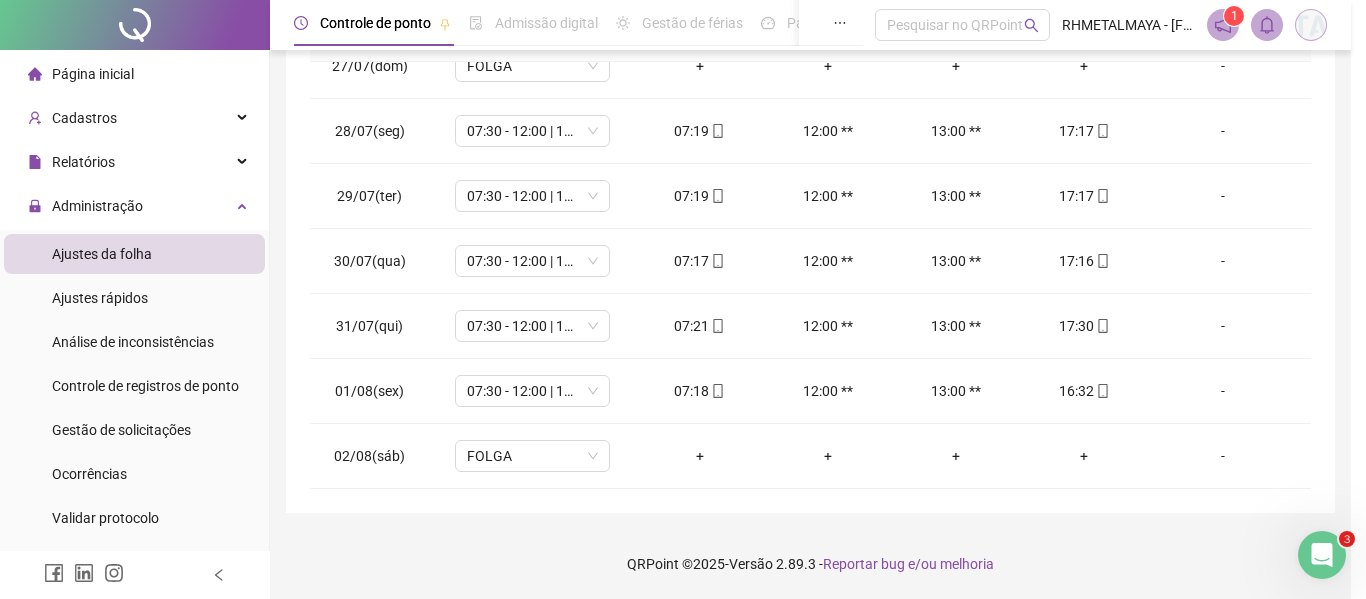 type on "**********" 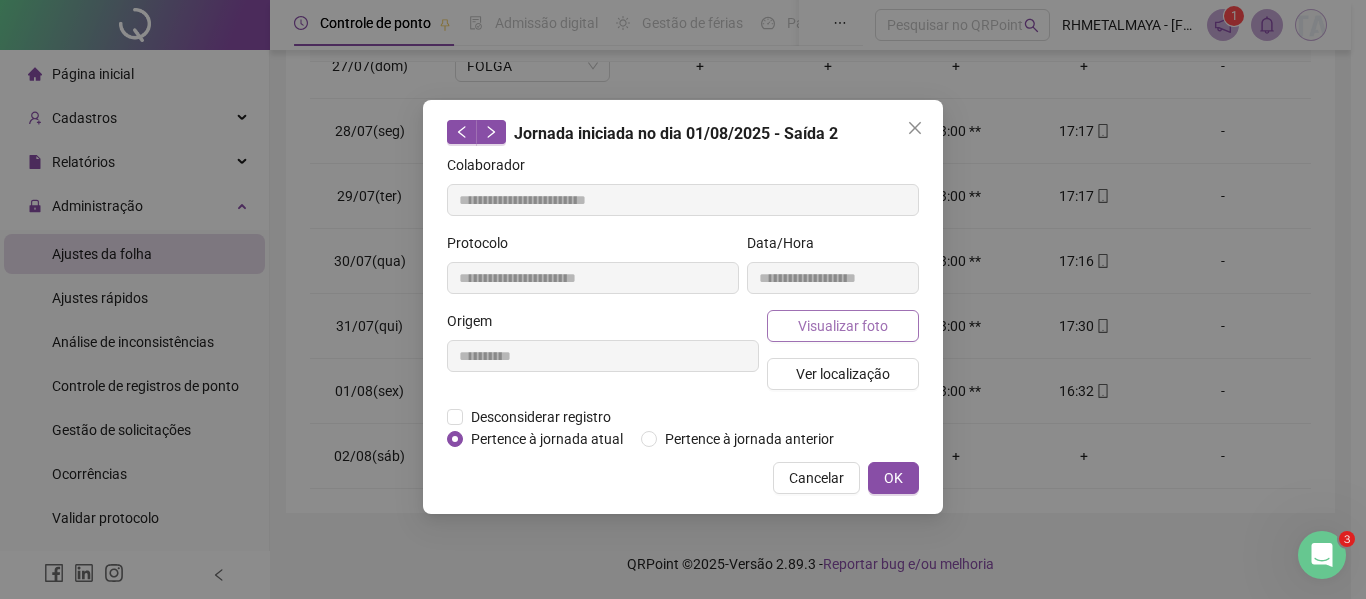 click on "Visualizar foto" at bounding box center (843, 326) 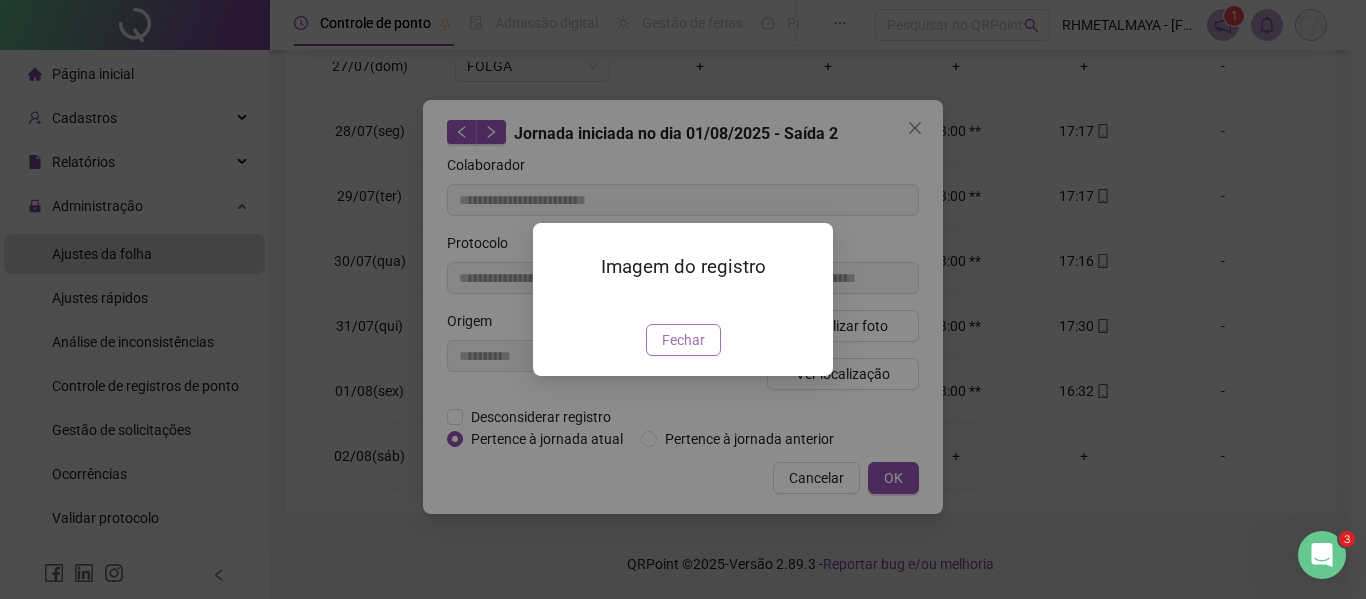 click on "Fechar" at bounding box center [683, 340] 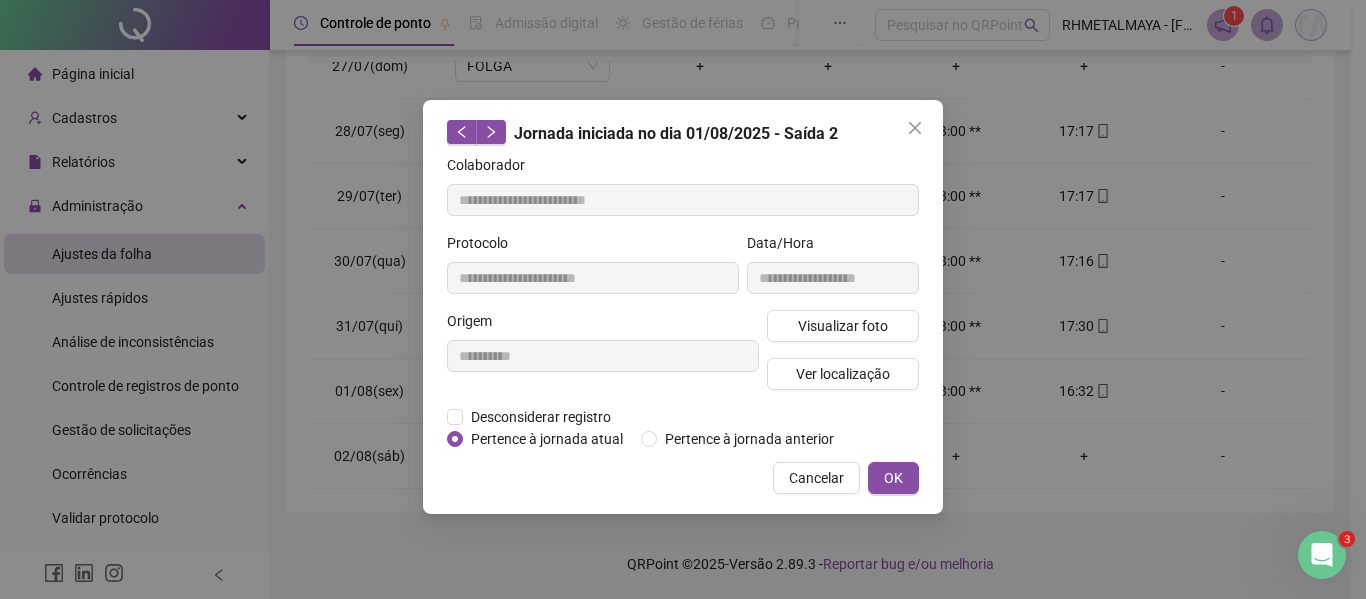 click on "**********" at bounding box center (683, 307) 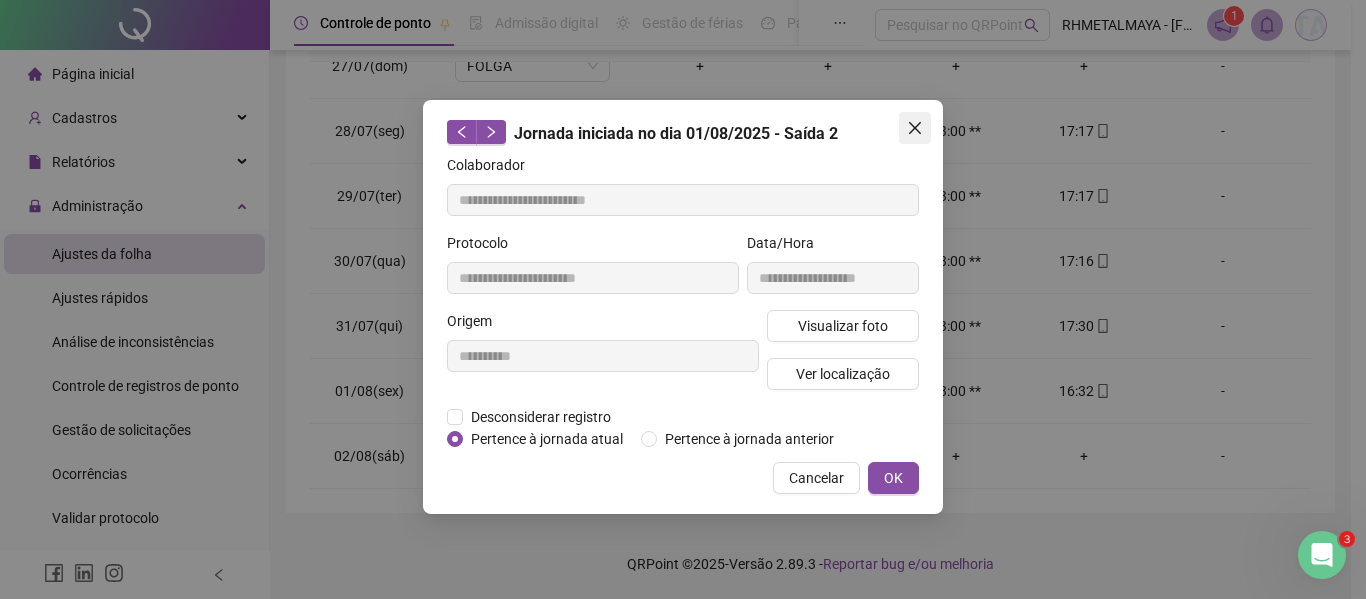 click at bounding box center (915, 128) 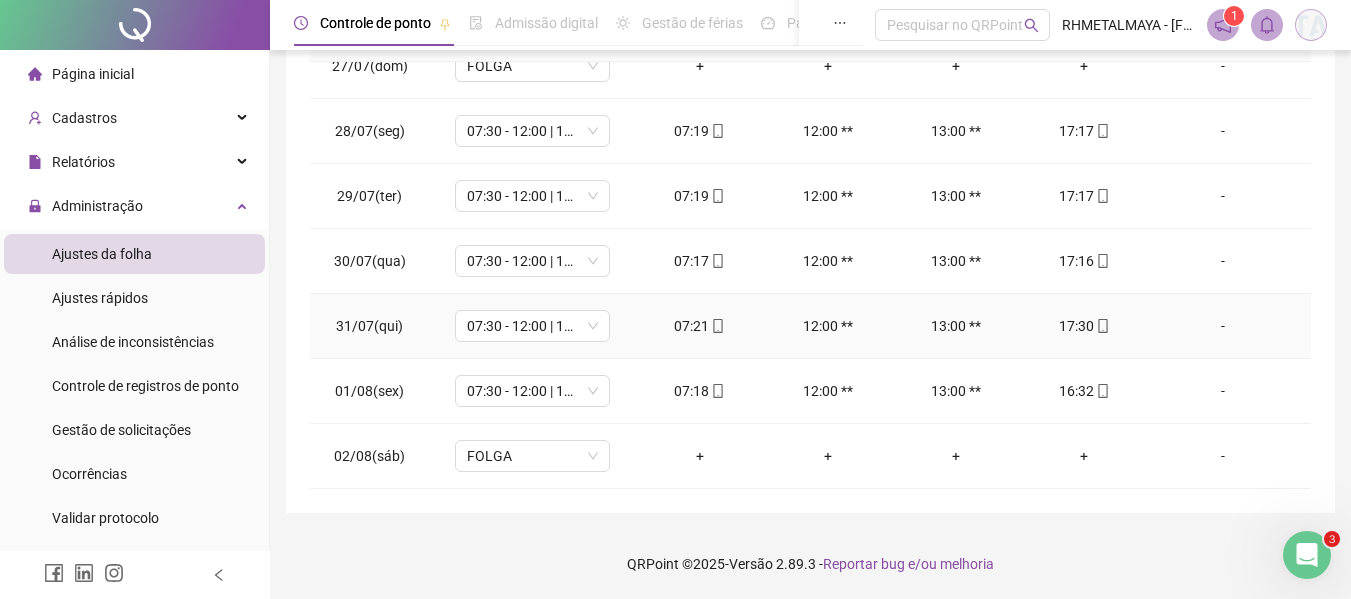 click on "07:21" at bounding box center [700, 326] 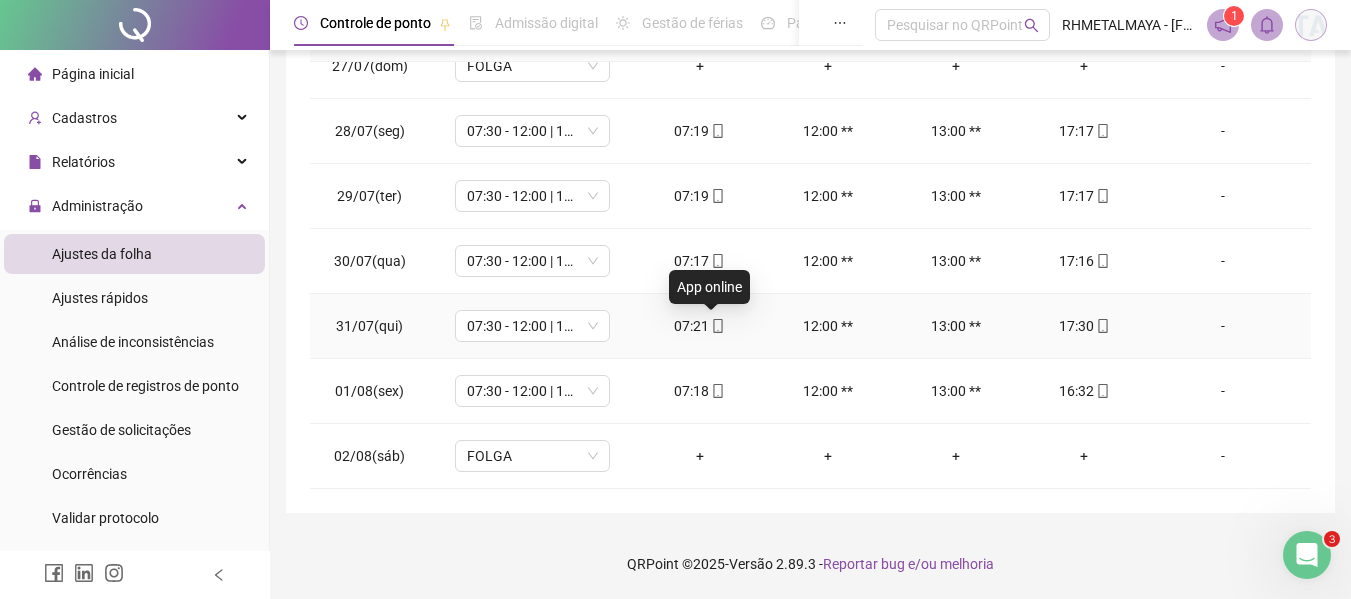 click at bounding box center (717, 326) 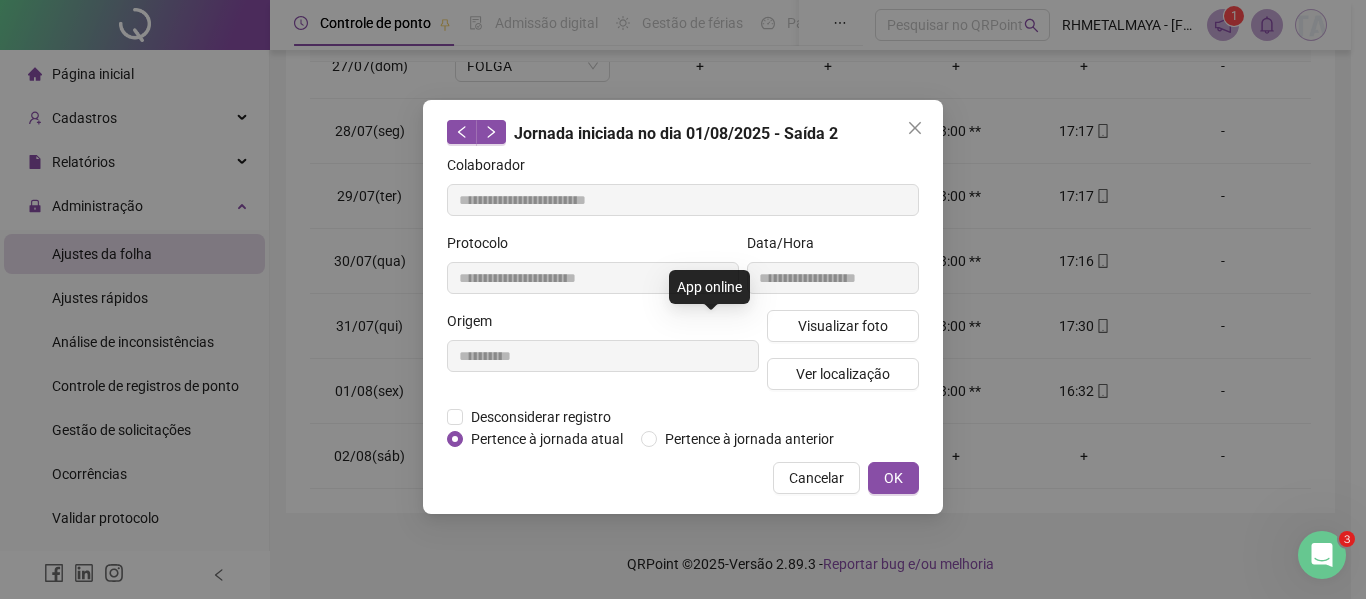 type on "**********" 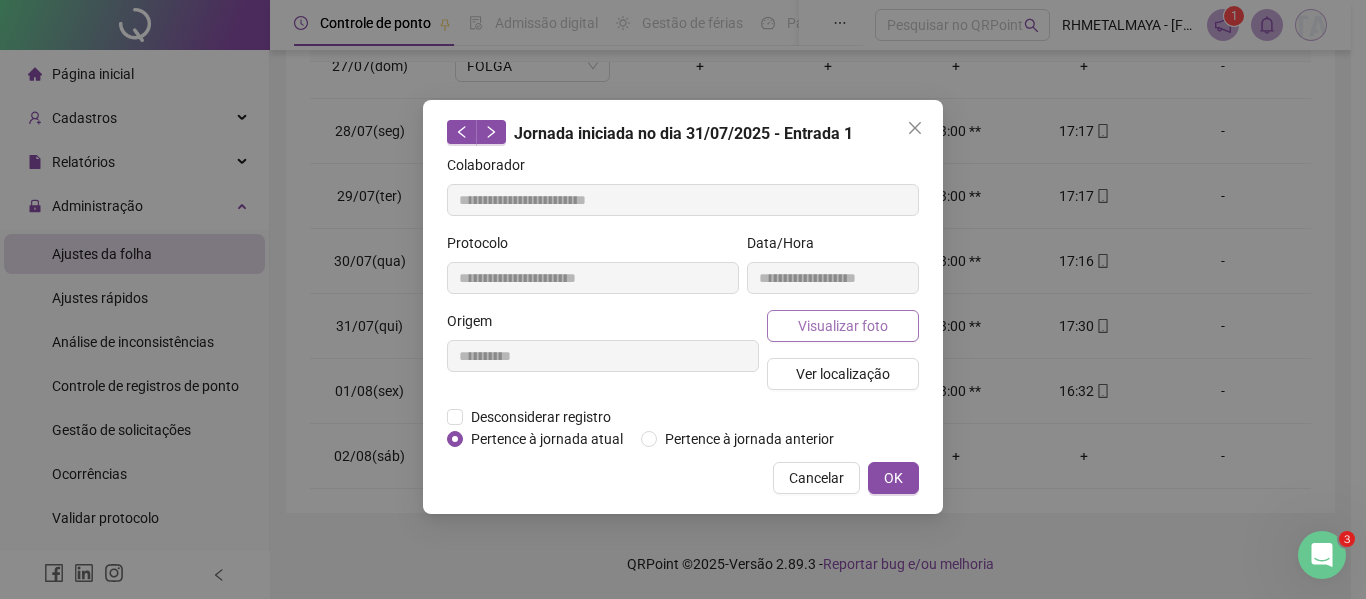click on "Visualizar foto" at bounding box center [843, 326] 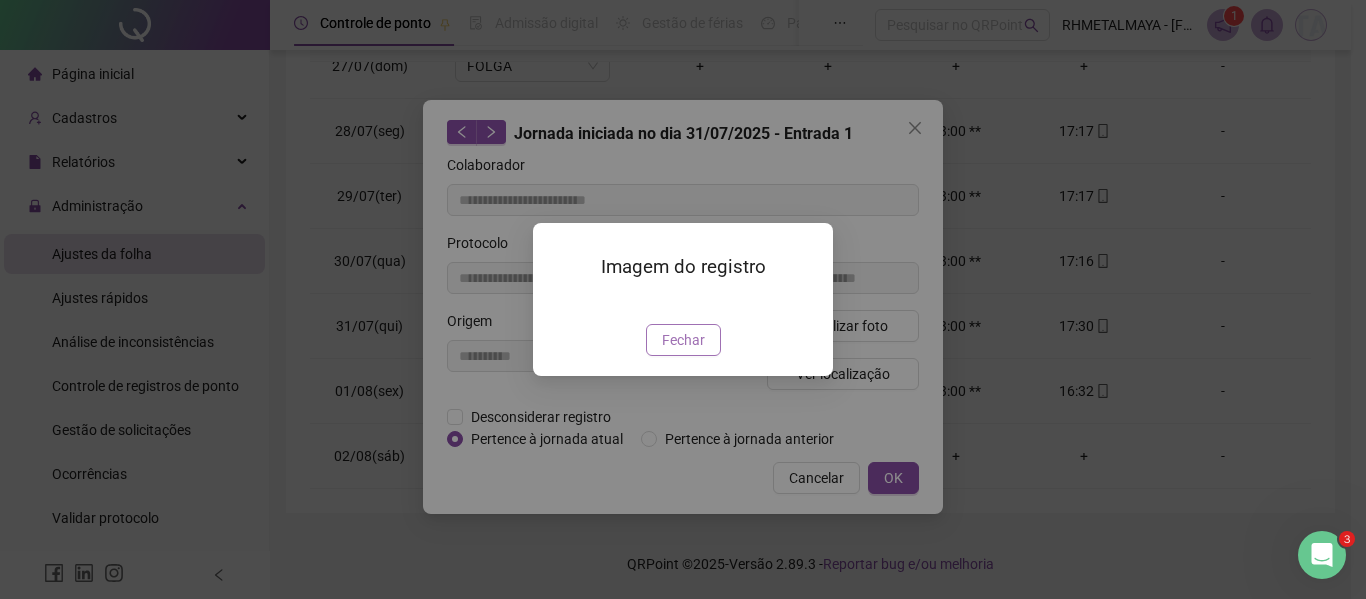 click on "Fechar" at bounding box center (683, 340) 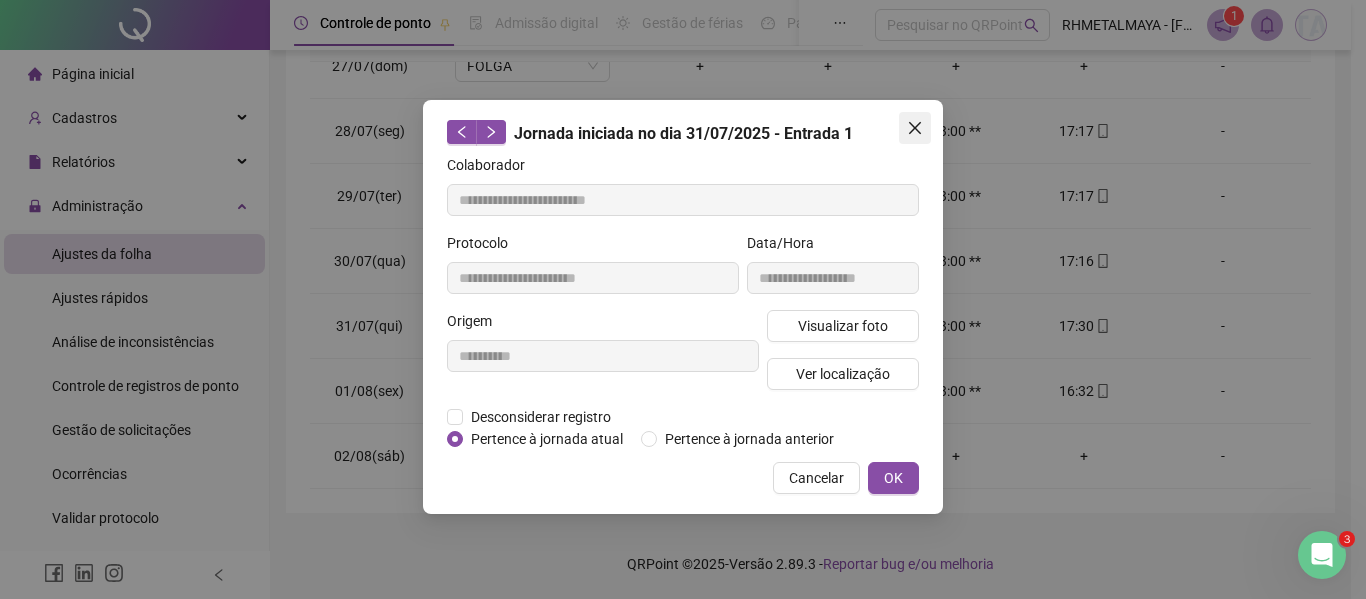click 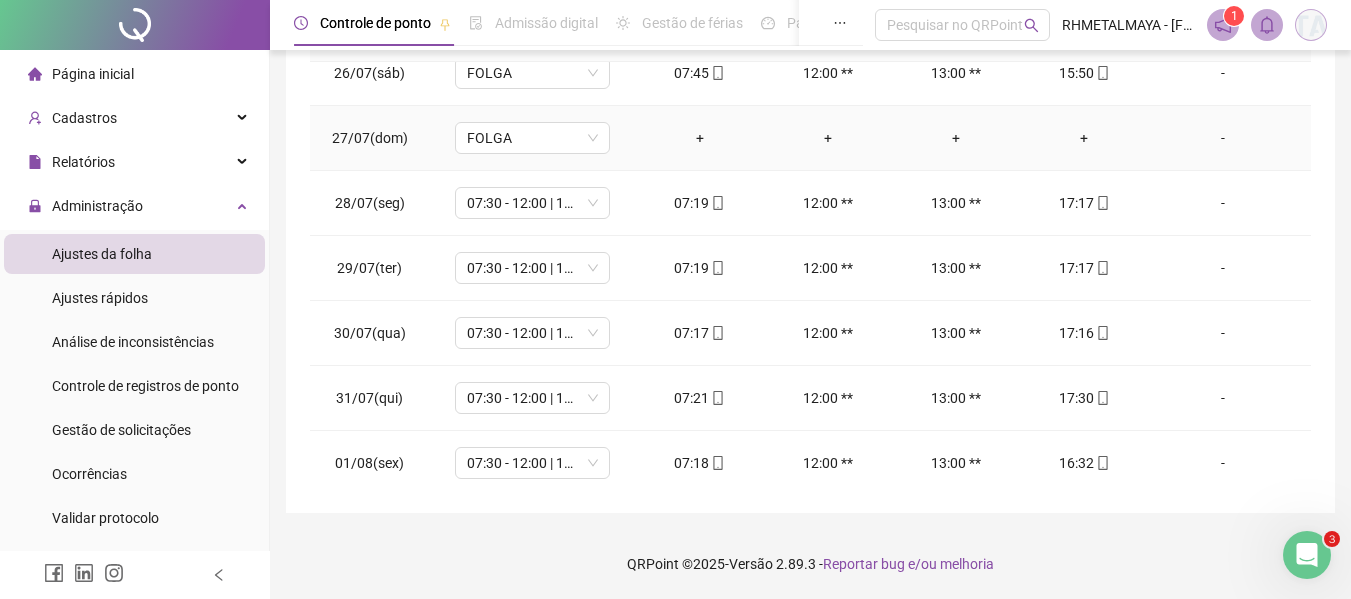 scroll, scrollTop: 0, scrollLeft: 0, axis: both 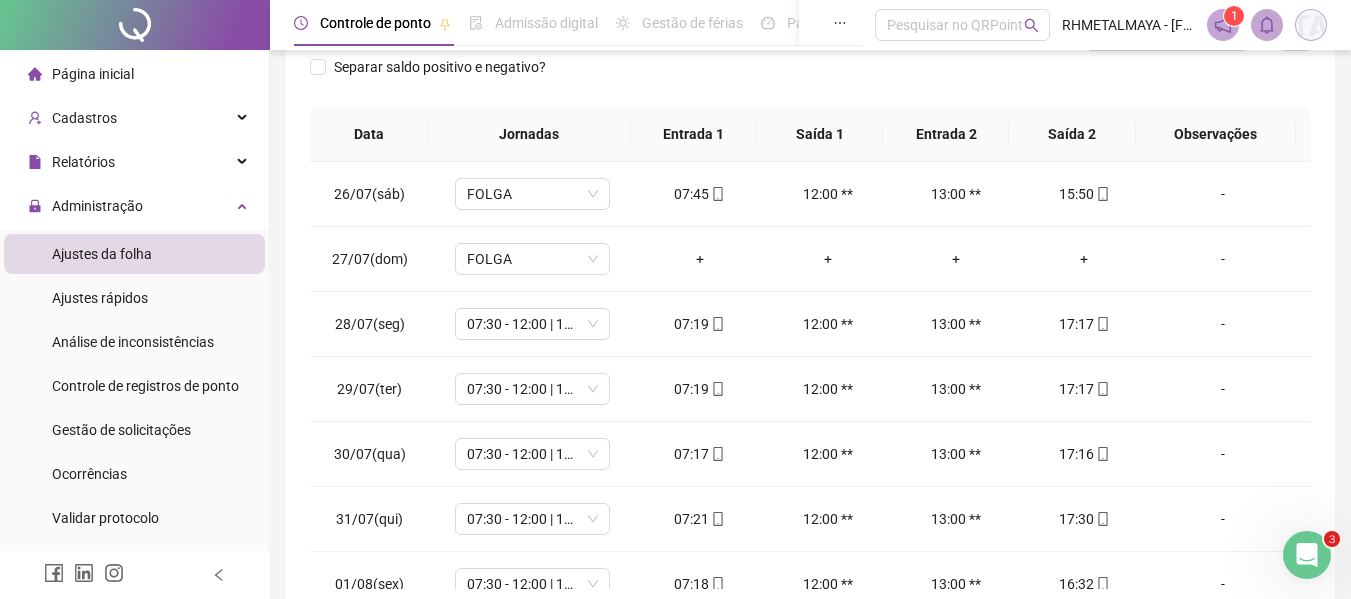 click at bounding box center [1311, 25] 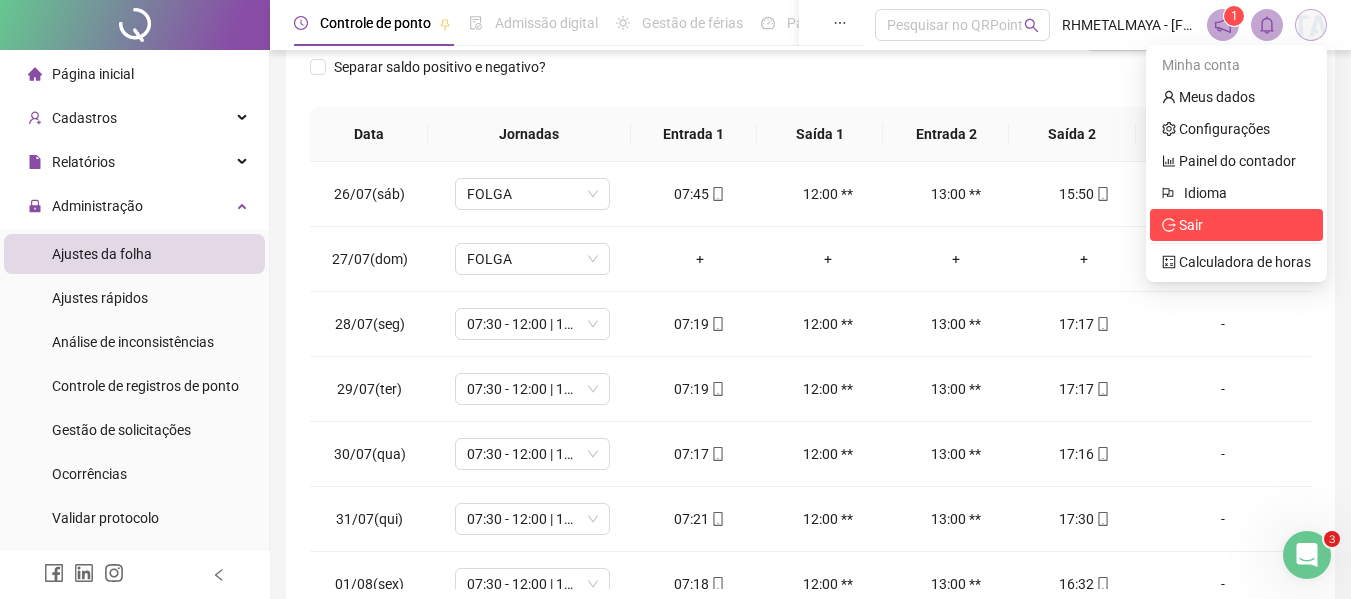 click on "Sair" at bounding box center (1236, 225) 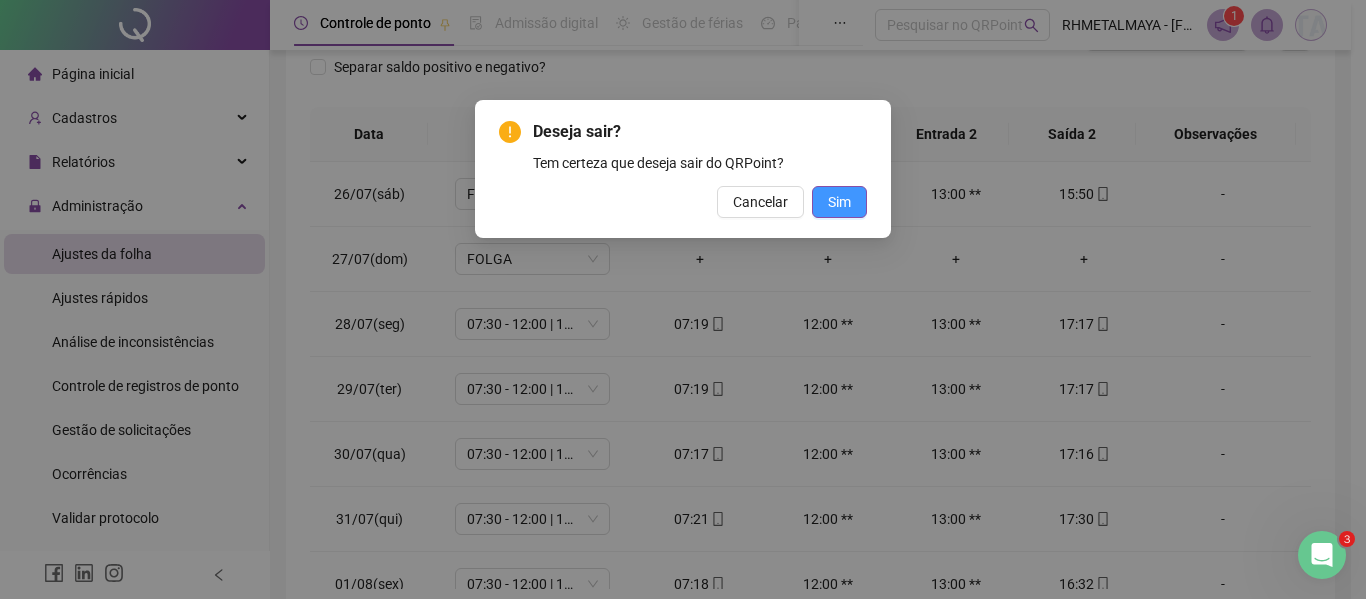 click on "Sim" at bounding box center (839, 202) 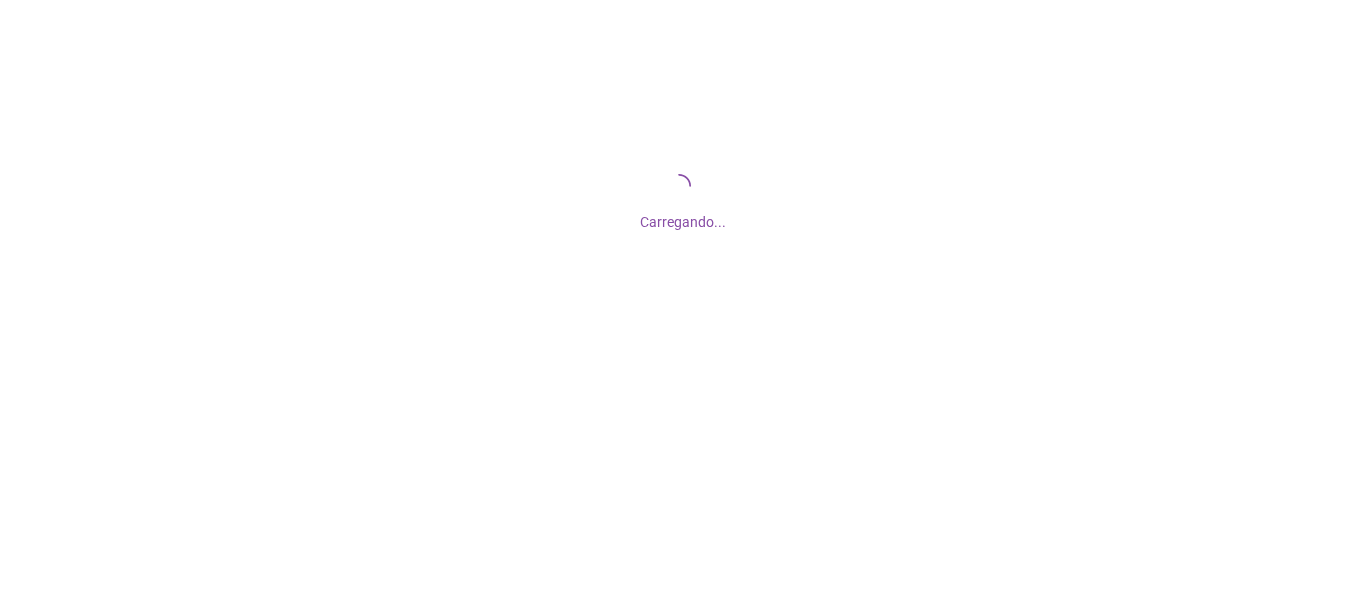 scroll, scrollTop: 0, scrollLeft: 0, axis: both 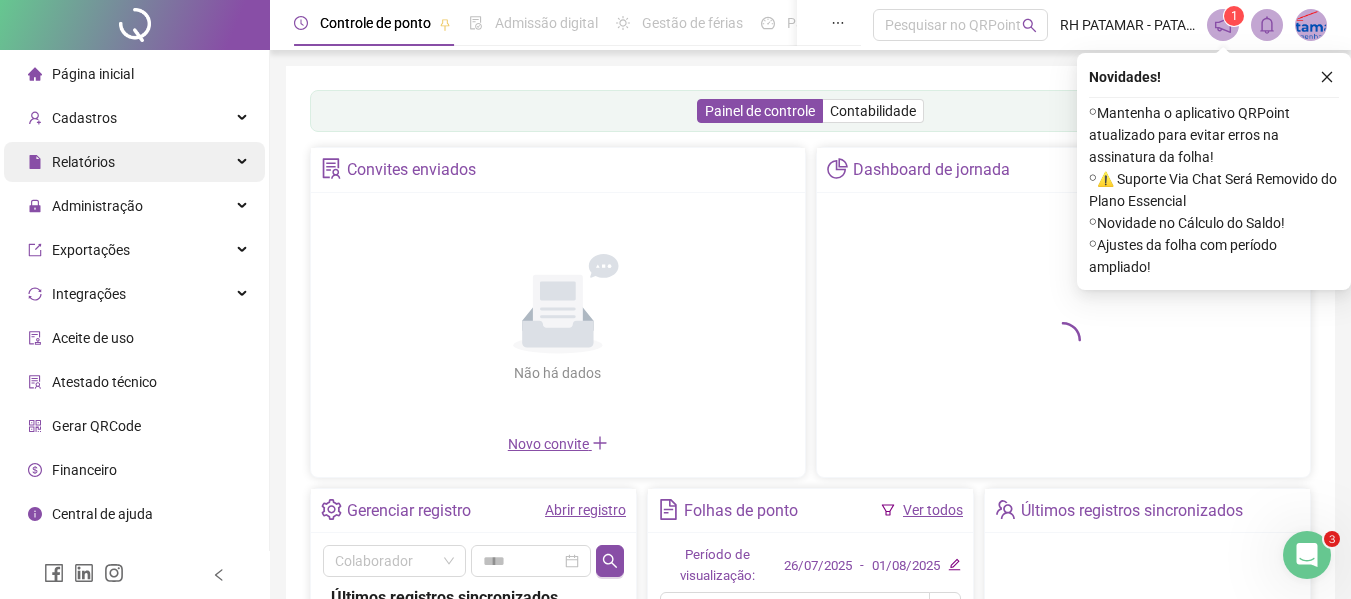 click on "Relatórios" at bounding box center [134, 162] 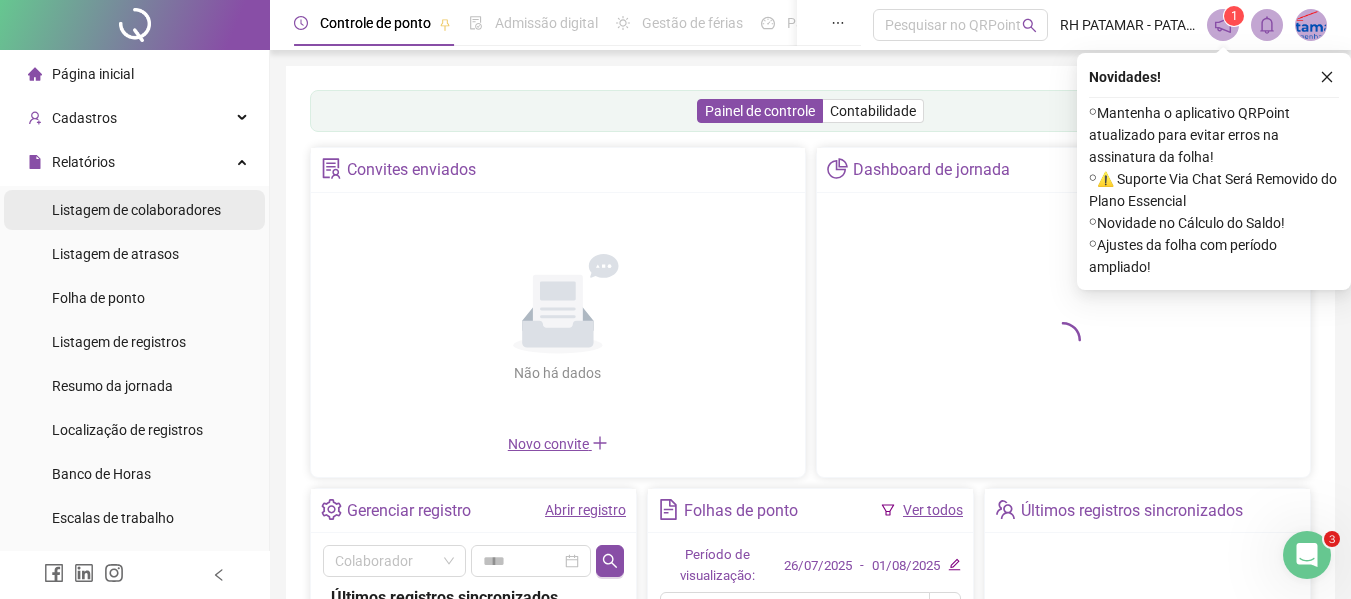 click on "Listagem de colaboradores" at bounding box center [136, 210] 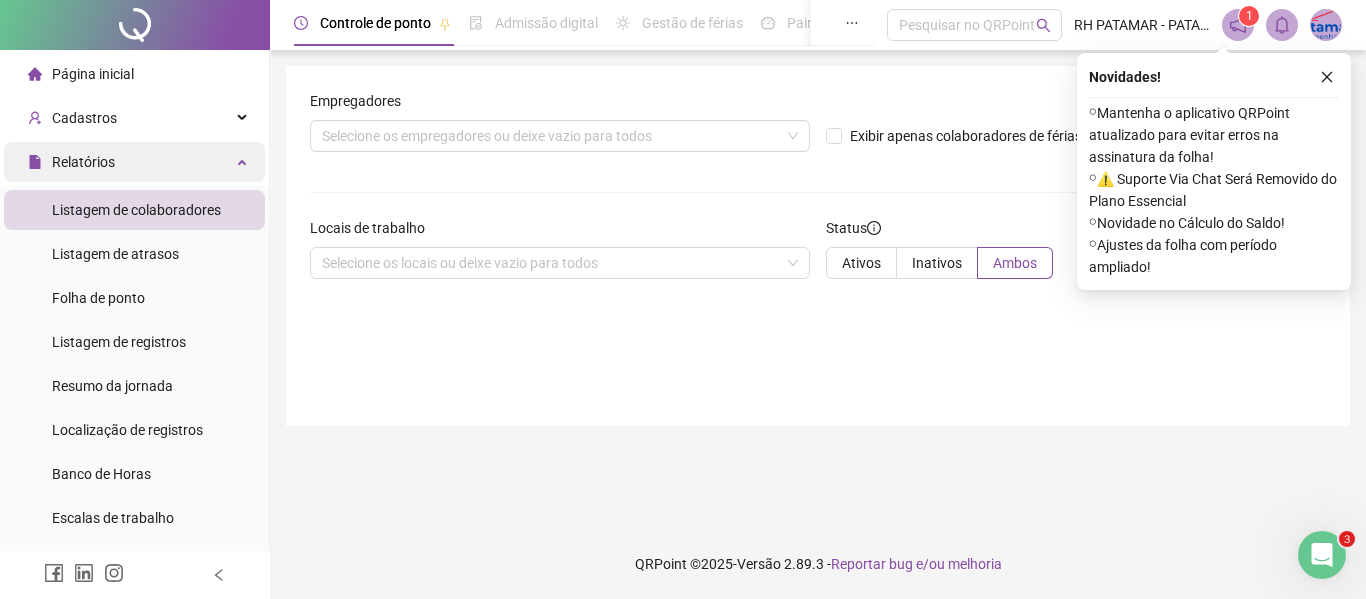 click on "Relatórios" at bounding box center [83, 162] 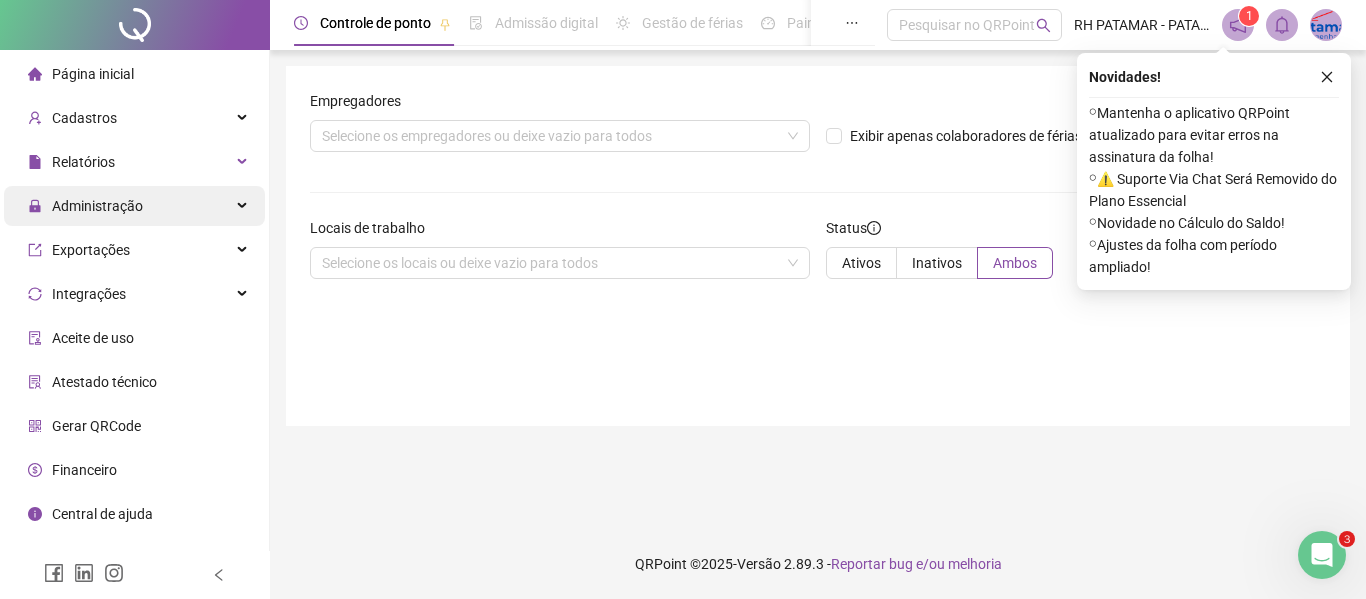 click on "Administração" at bounding box center [97, 206] 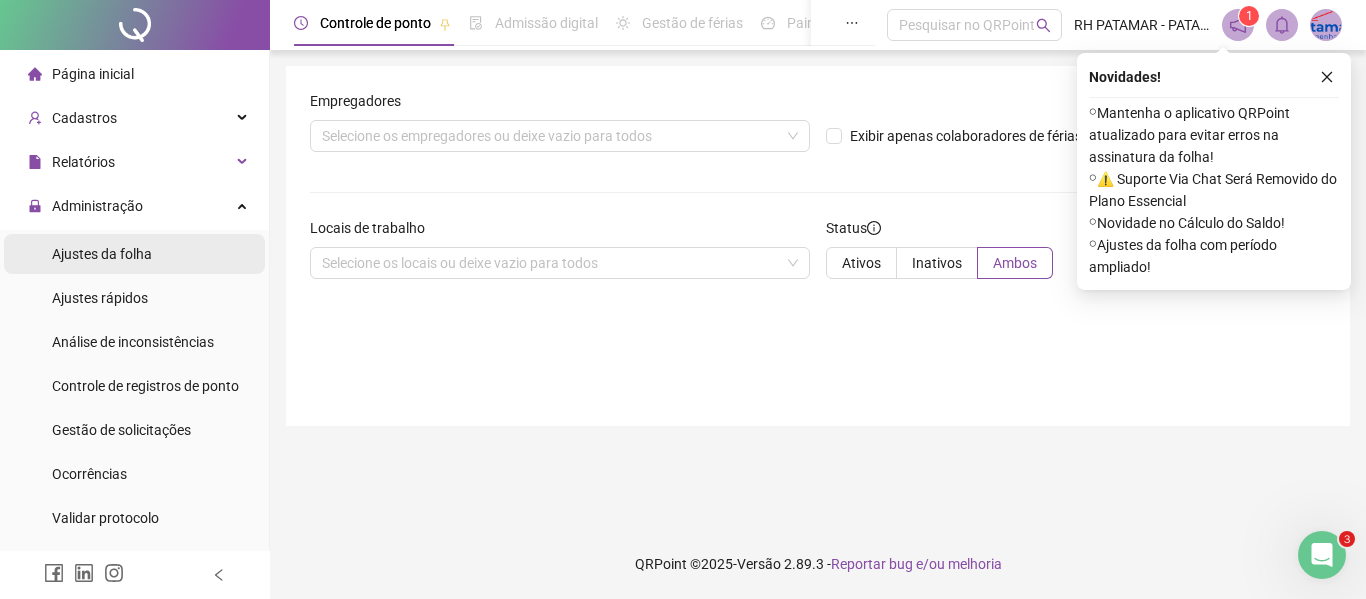click on "Ajustes da folha" at bounding box center (102, 254) 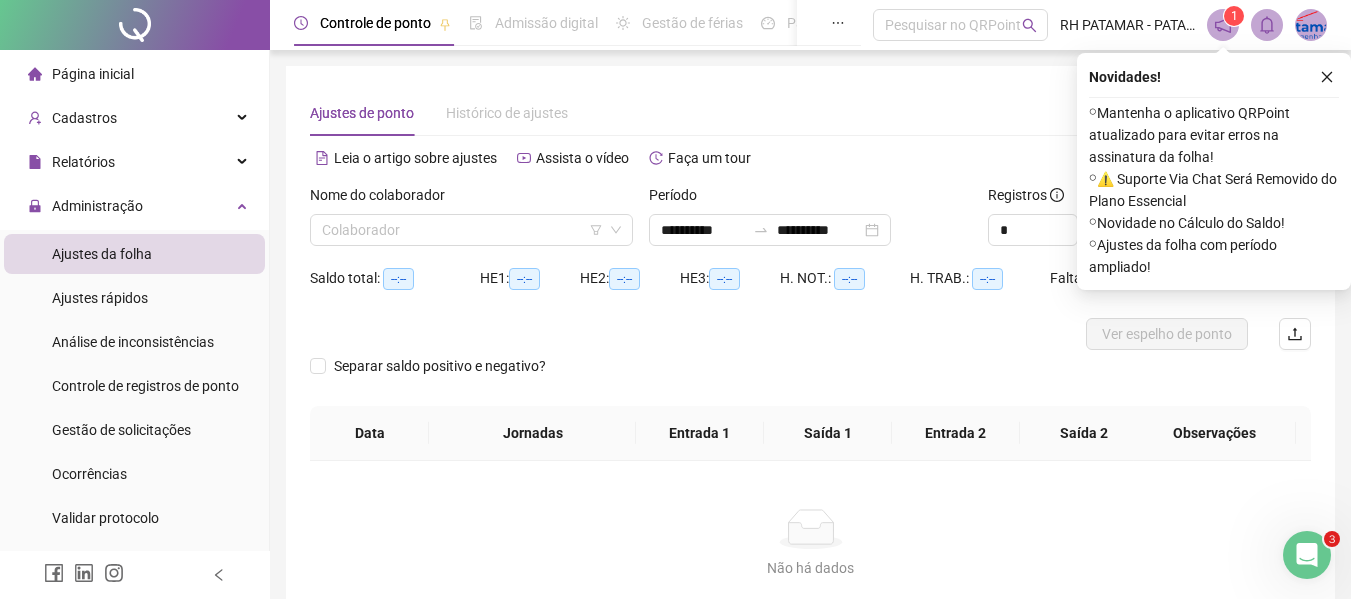 type on "**********" 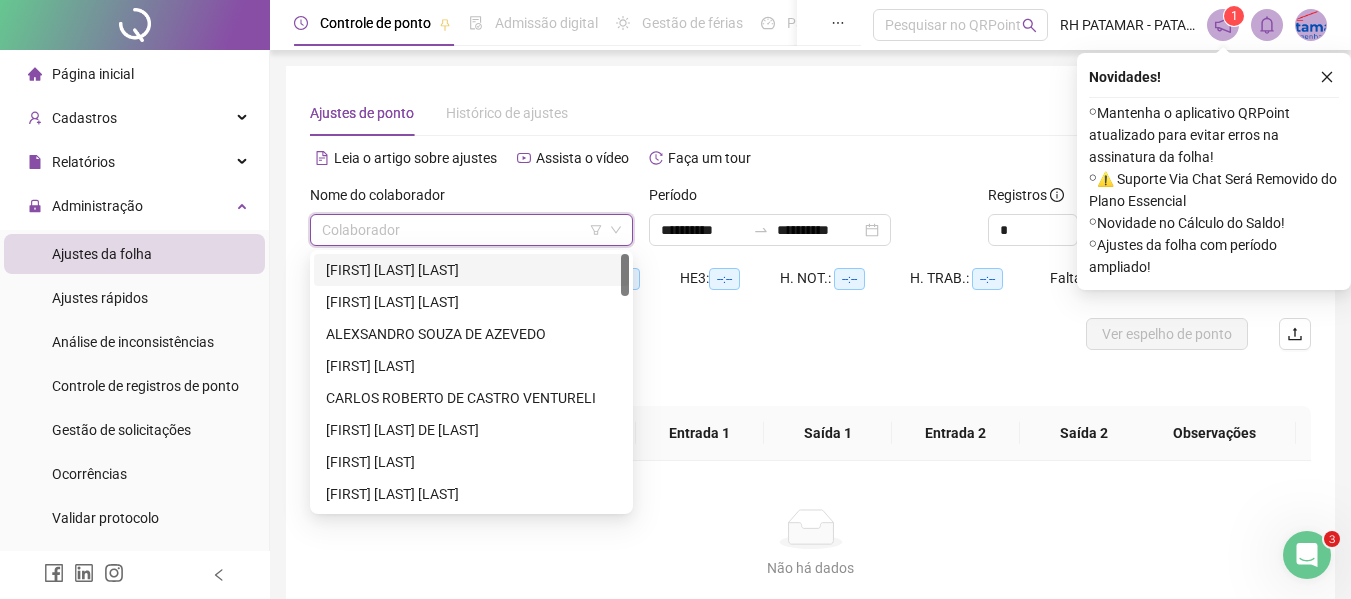 click at bounding box center (462, 230) 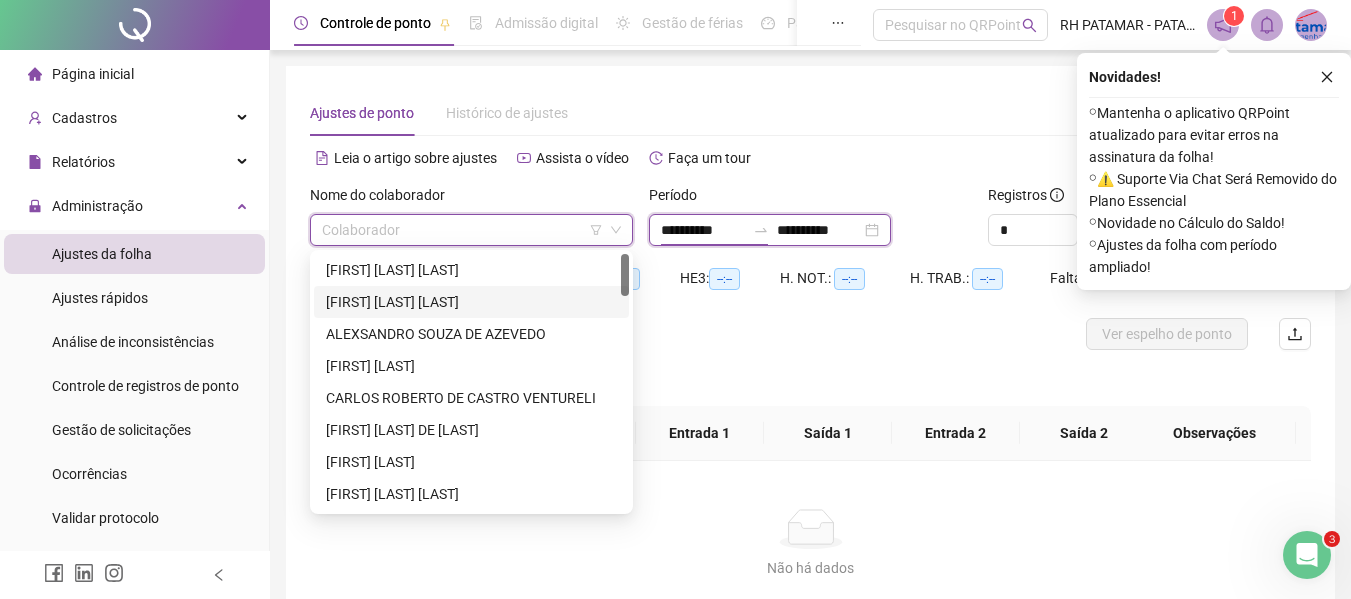 click on "**********" at bounding box center (703, 230) 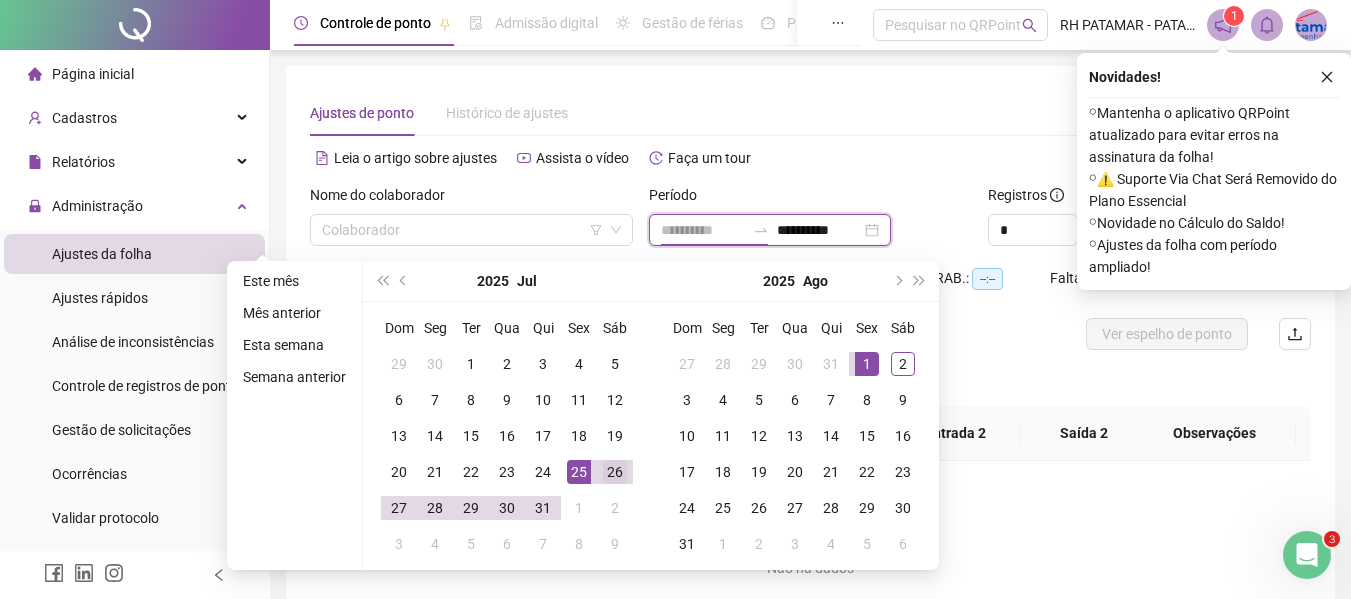 type on "**********" 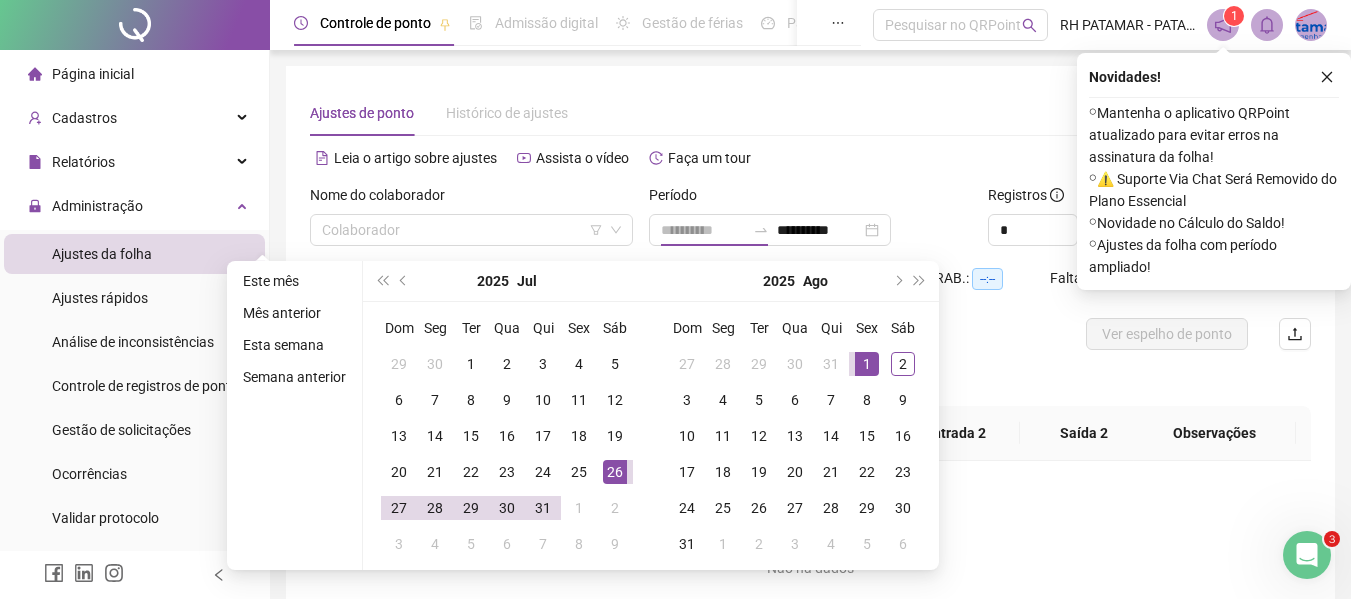 click on "26" at bounding box center (615, 472) 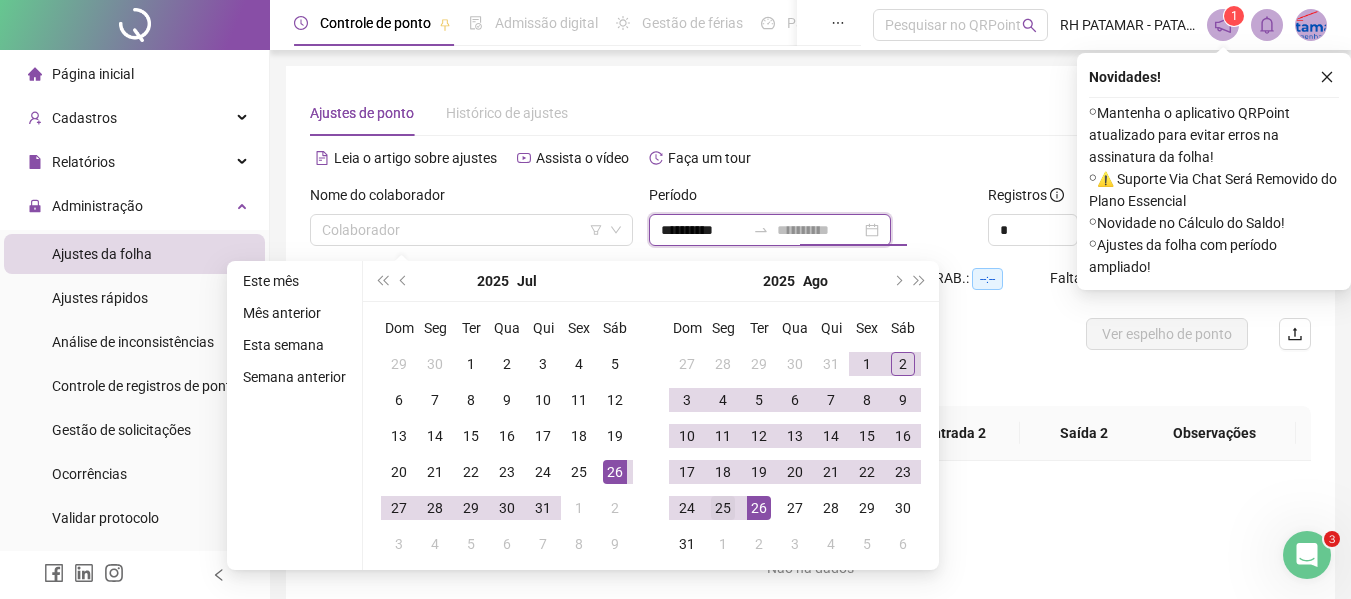 type on "**********" 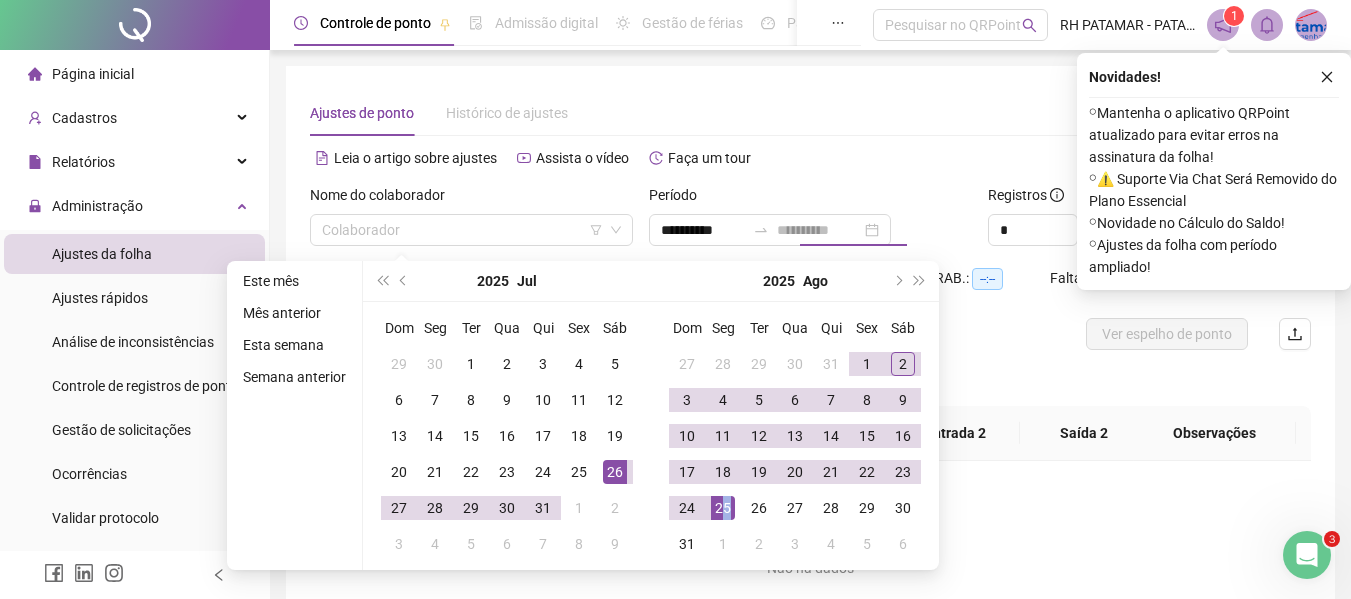 click on "25" at bounding box center [723, 508] 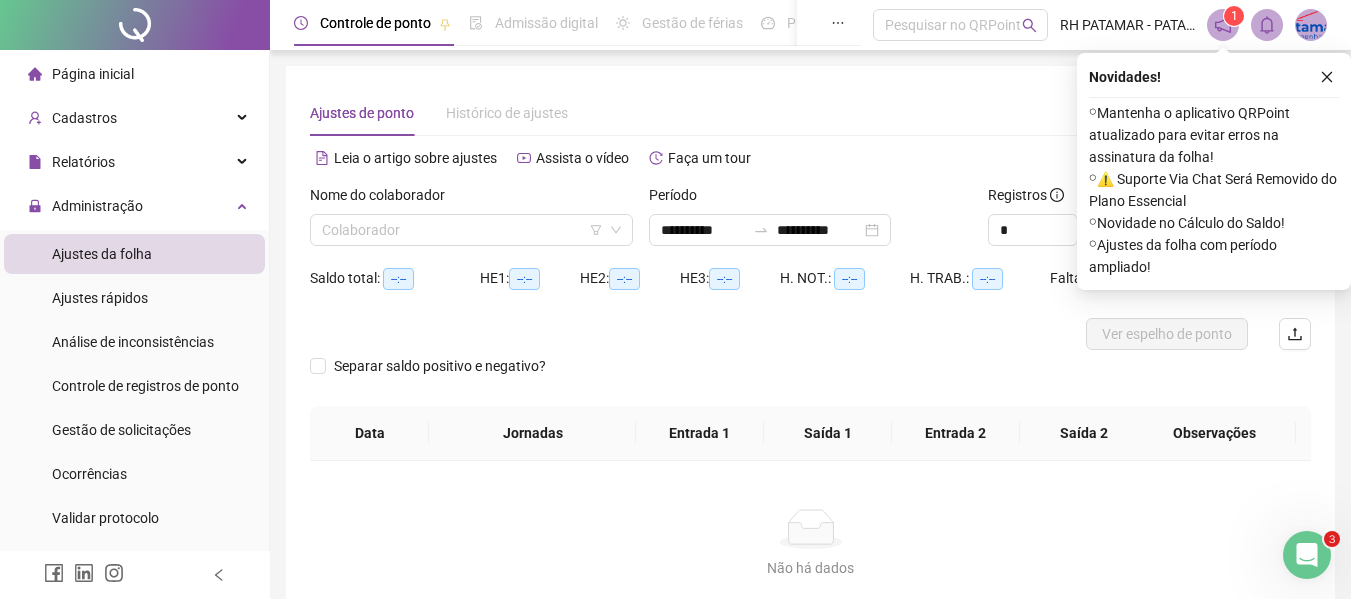 click 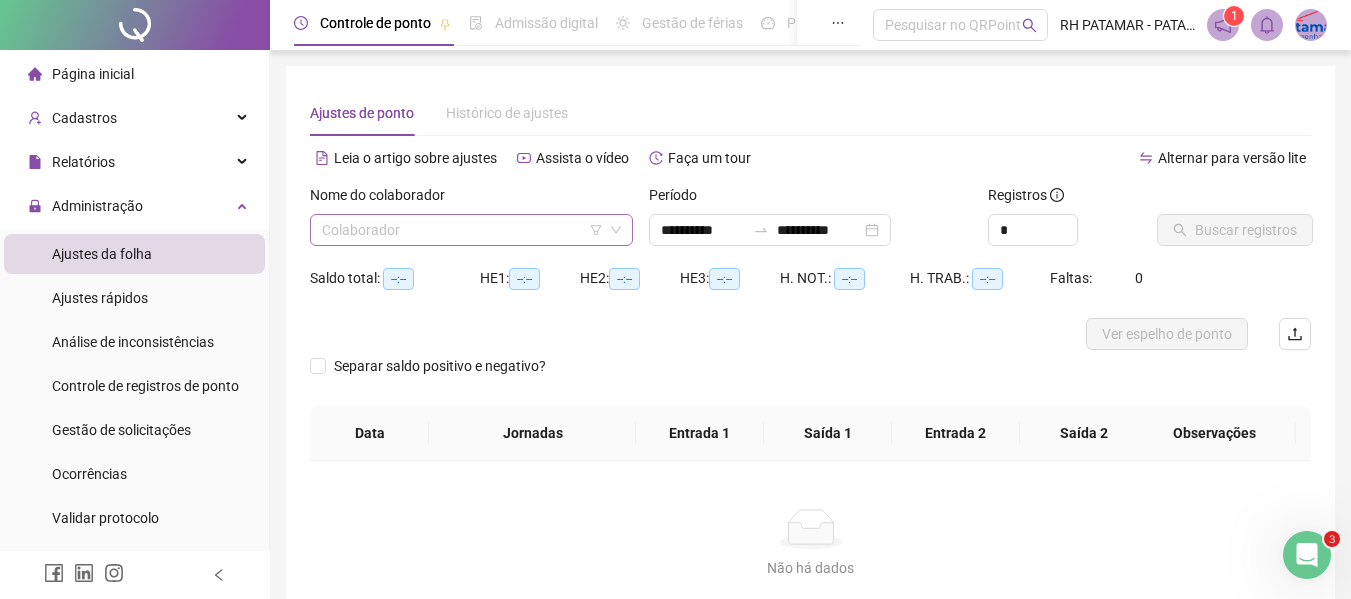 click at bounding box center [462, 230] 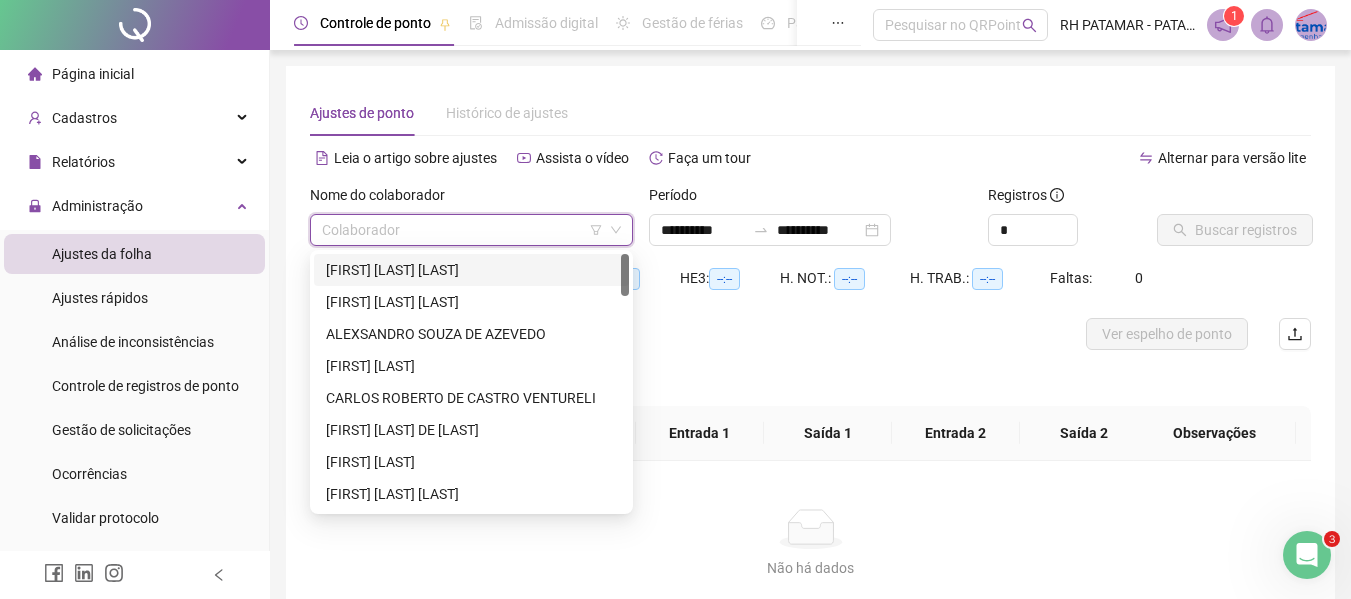 click on "[FIRST] [LAST] [LAST]" at bounding box center (471, 270) 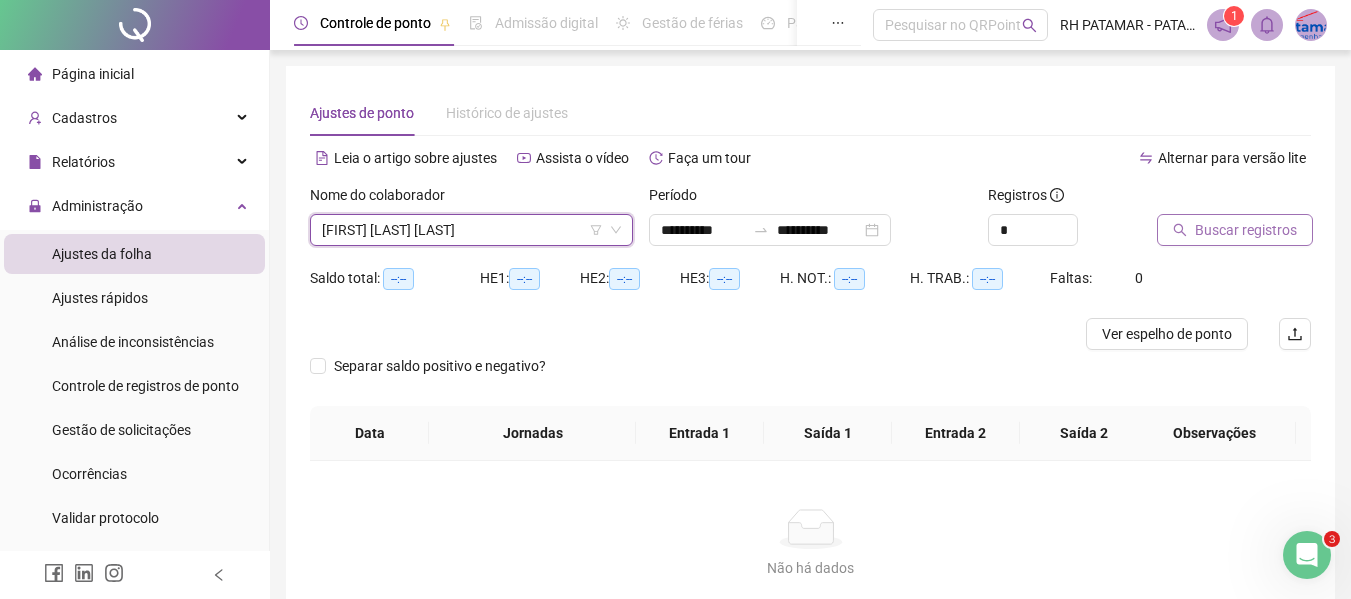 click on "Buscar registros" at bounding box center (1246, 230) 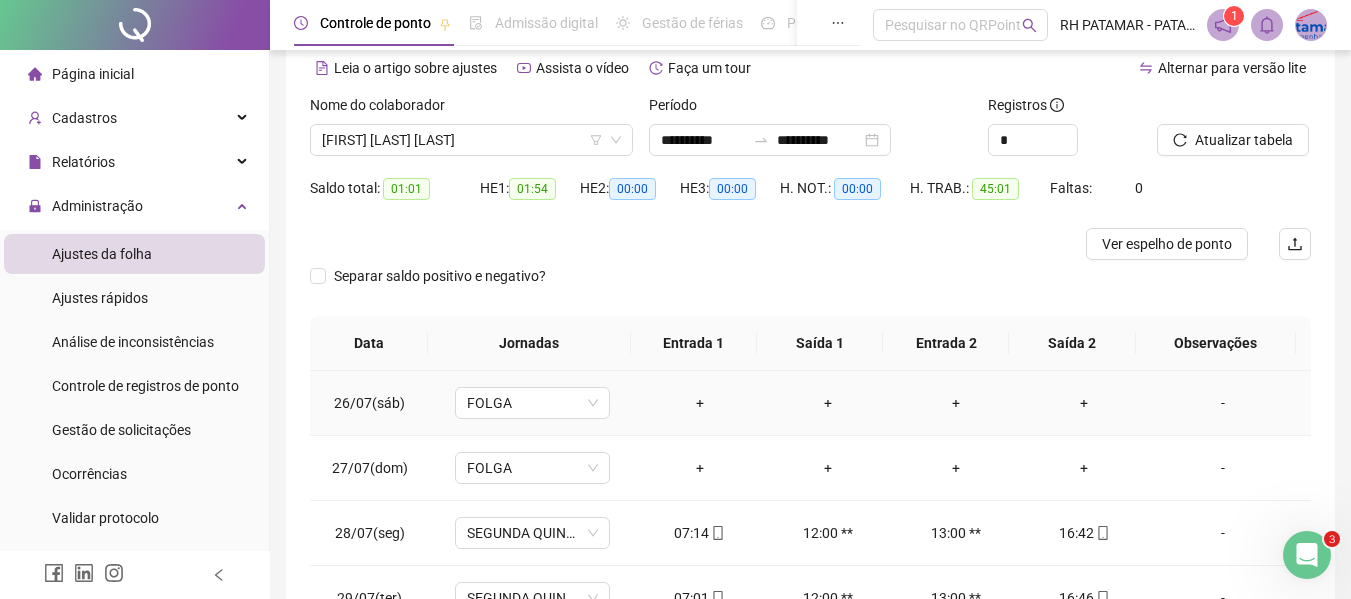 scroll, scrollTop: 300, scrollLeft: 0, axis: vertical 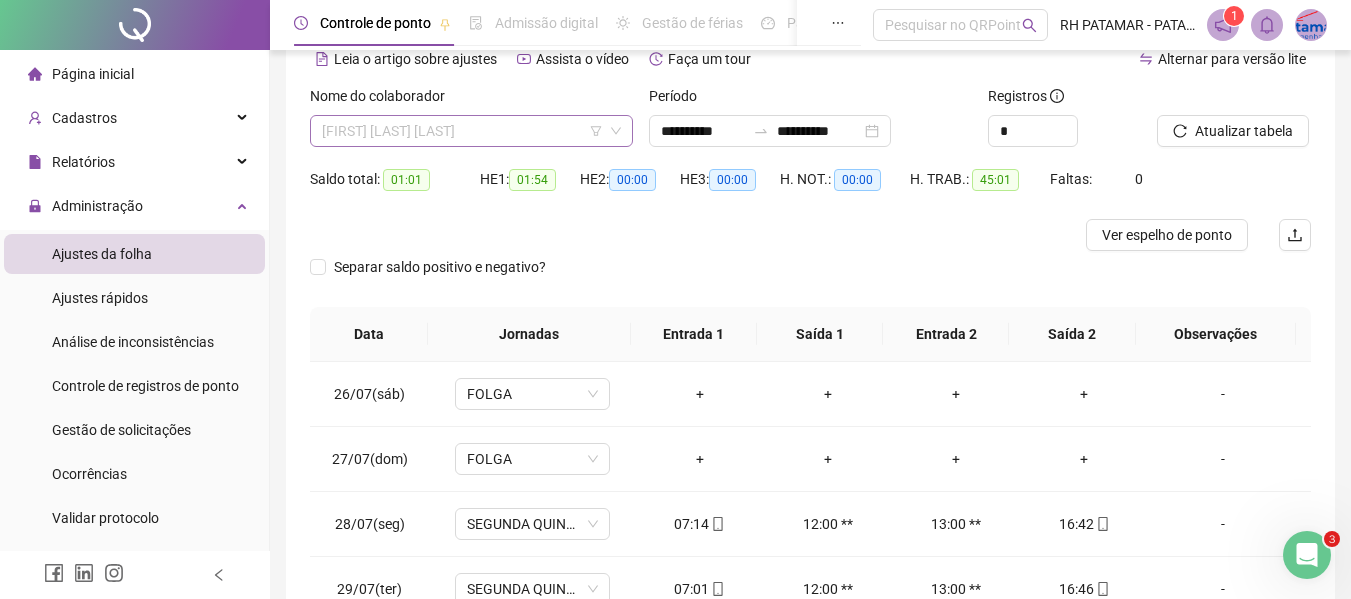 click on "[FIRST] [LAST] [LAST]" at bounding box center [471, 131] 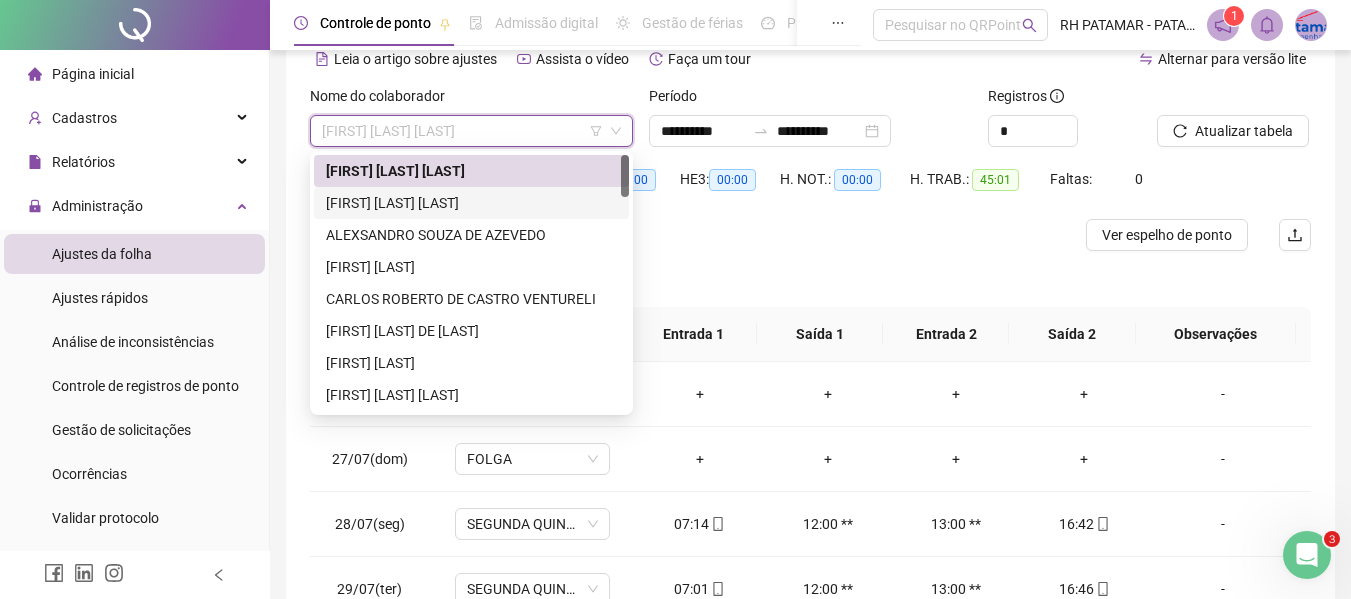 click on "[FIRST] [LAST] [LAST]" at bounding box center [471, 203] 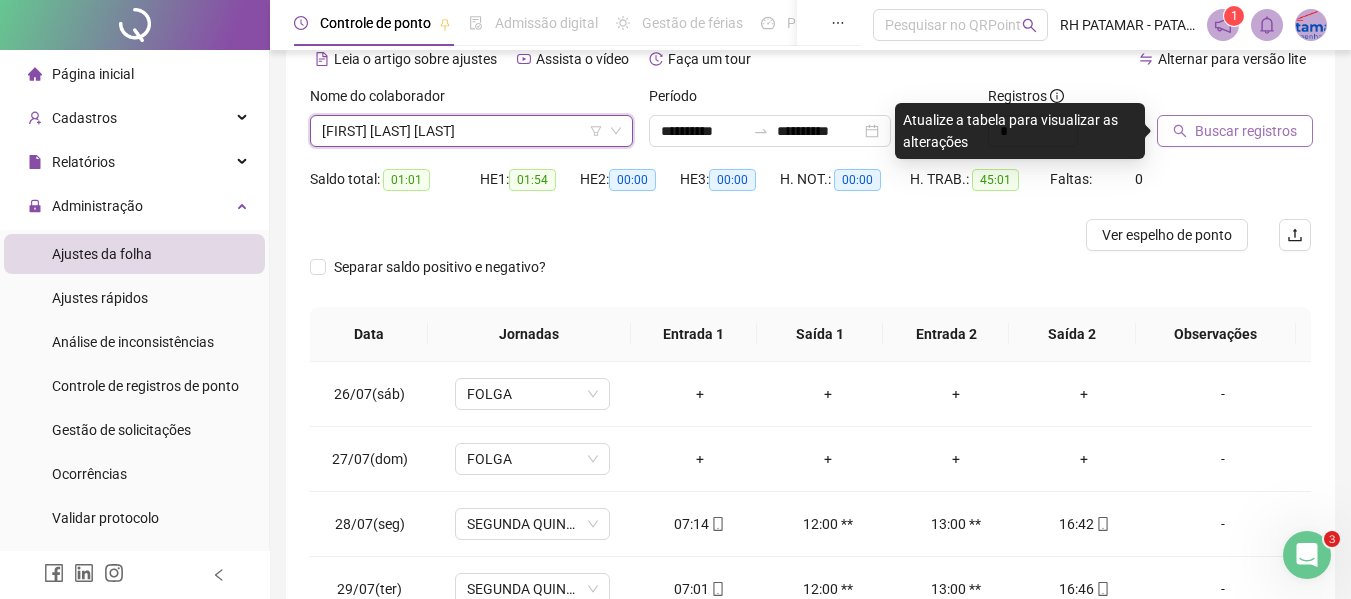 click on "Buscar registros" at bounding box center (1235, 131) 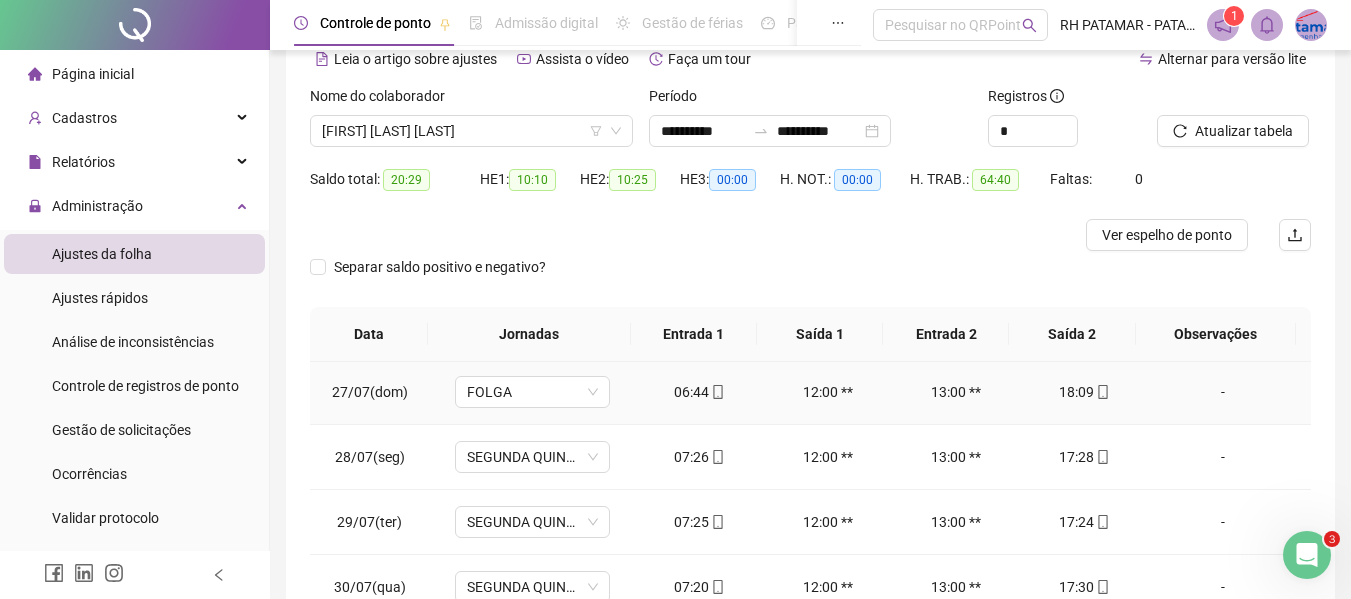 scroll, scrollTop: 93, scrollLeft: 0, axis: vertical 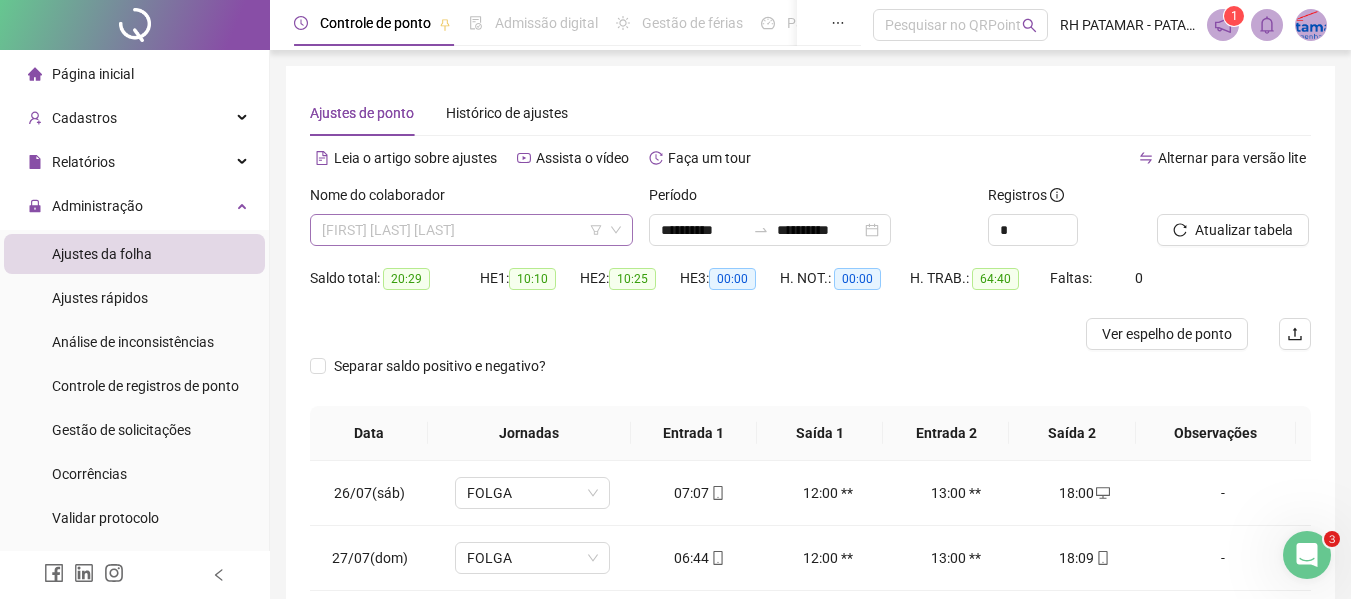 click on "[FIRST] [LAST] [LAST]" at bounding box center [471, 230] 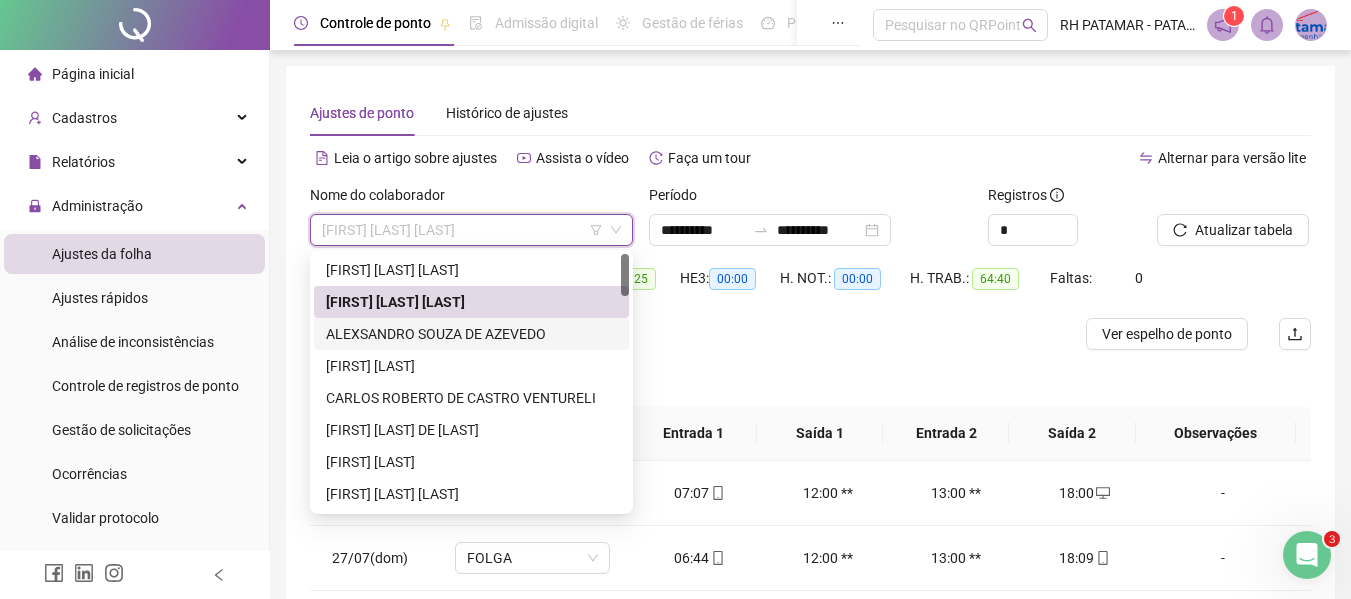 click on "ALEXSANDRO SOUZA DE AZEVEDO" at bounding box center [471, 334] 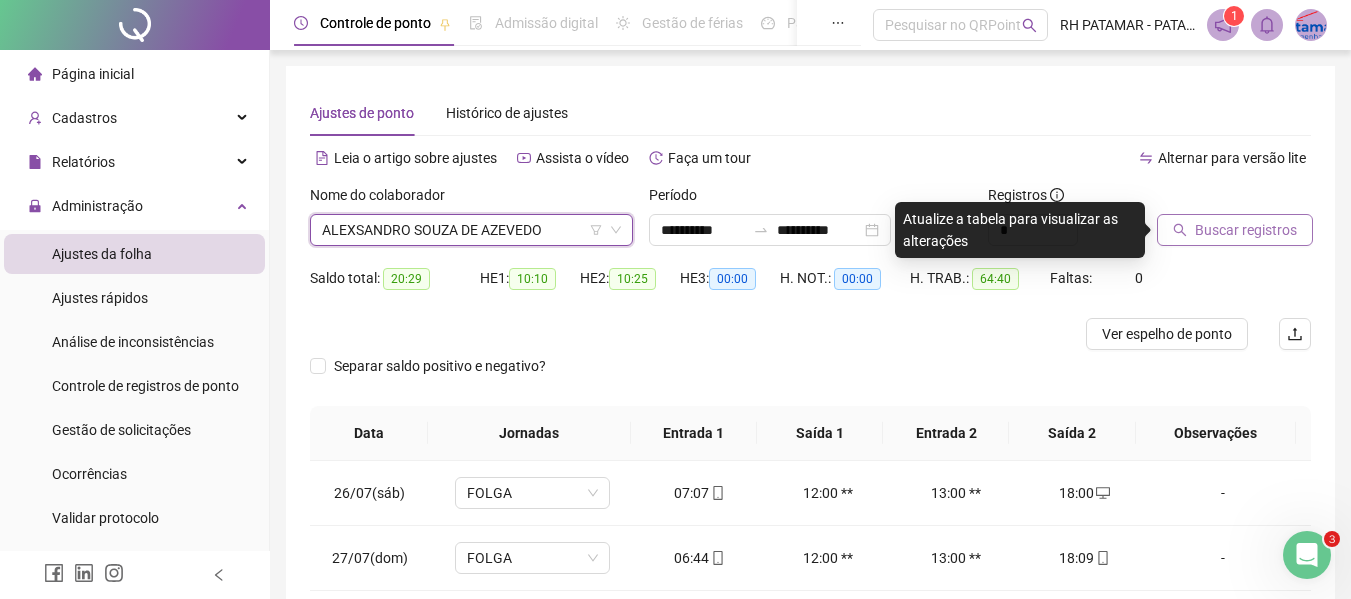 click 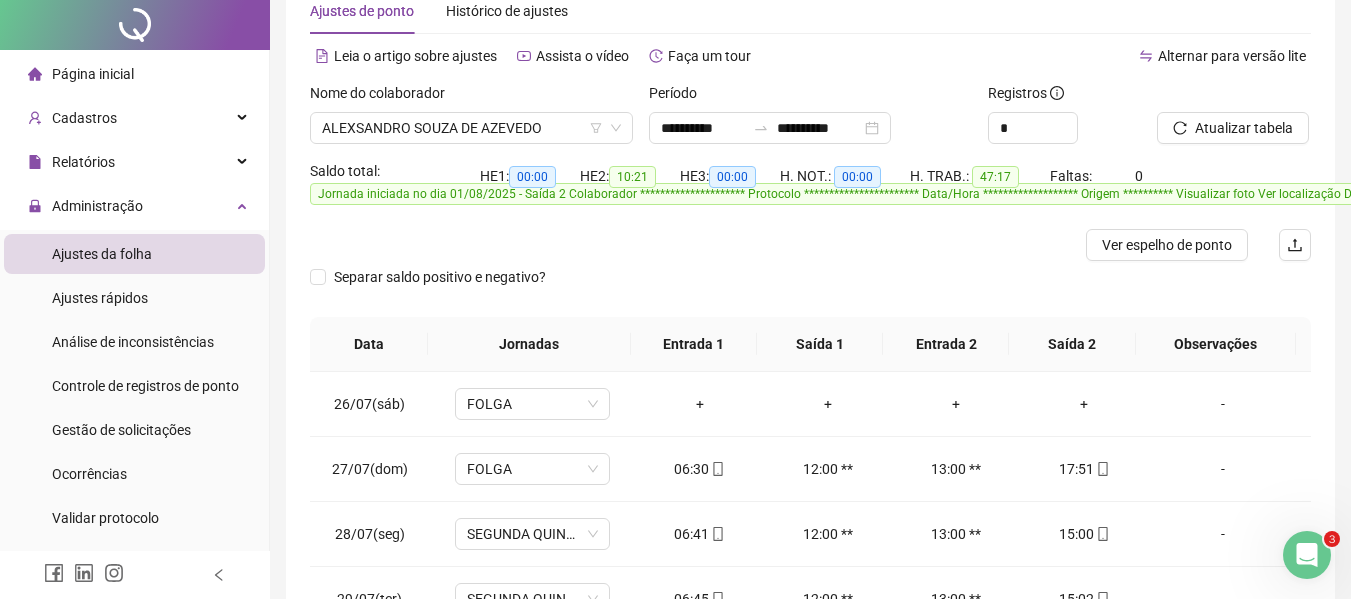 scroll, scrollTop: 200, scrollLeft: 0, axis: vertical 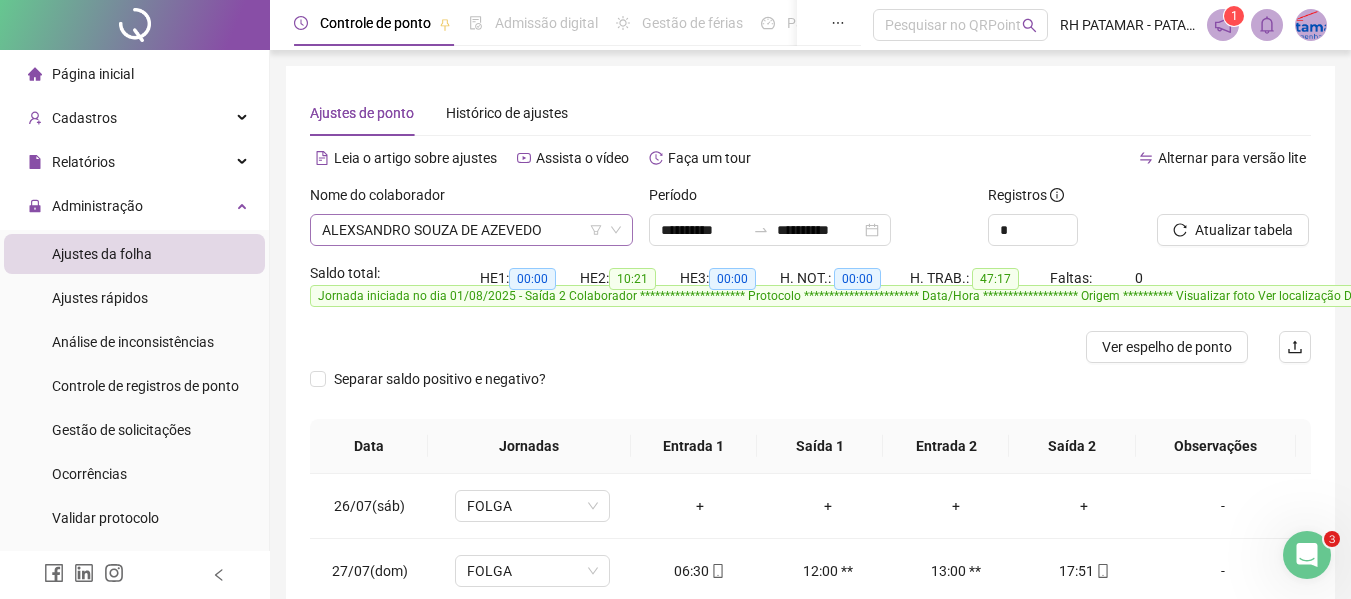 click on "ALEXSANDRO SOUZA DE AZEVEDO" at bounding box center (471, 230) 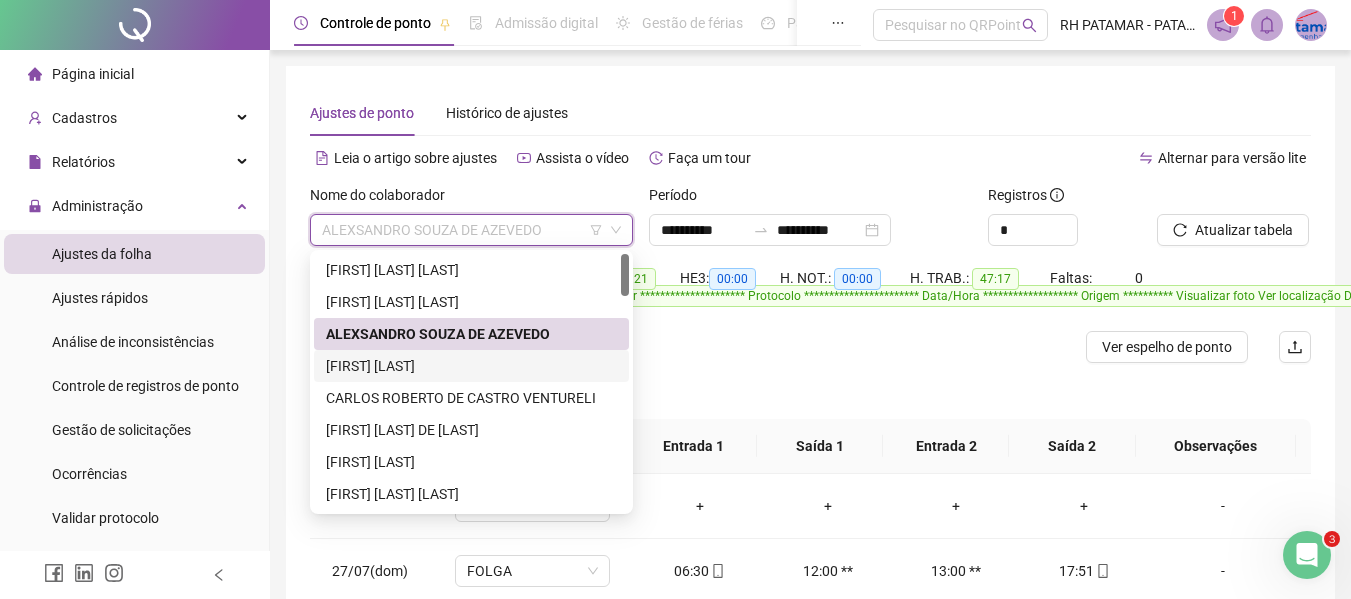 click on "[FIRST] [LAST]" at bounding box center (471, 366) 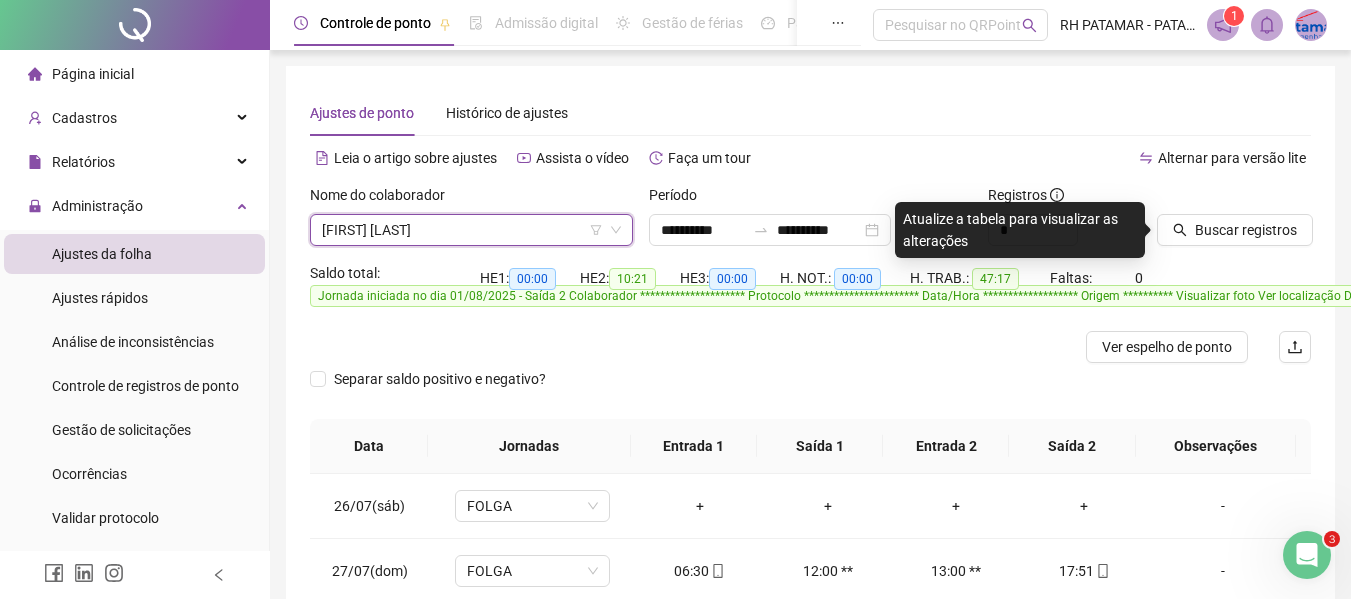 click on "Buscar registros" at bounding box center [1234, 223] 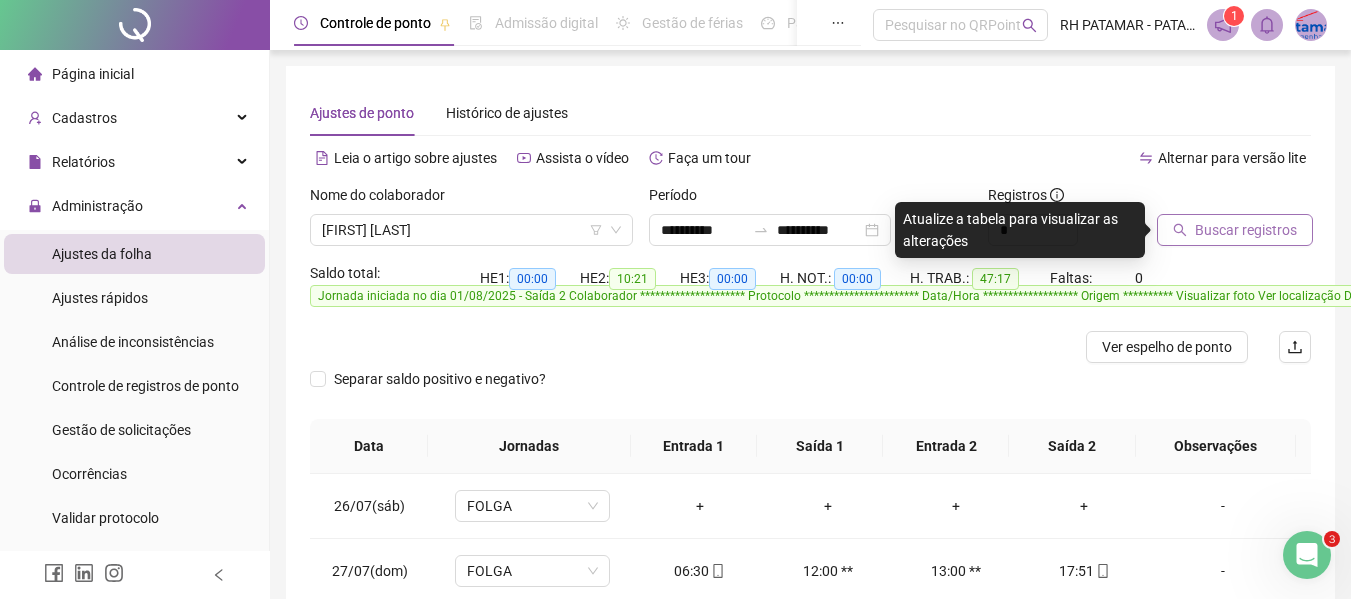 click on "Buscar registros" at bounding box center (1246, 230) 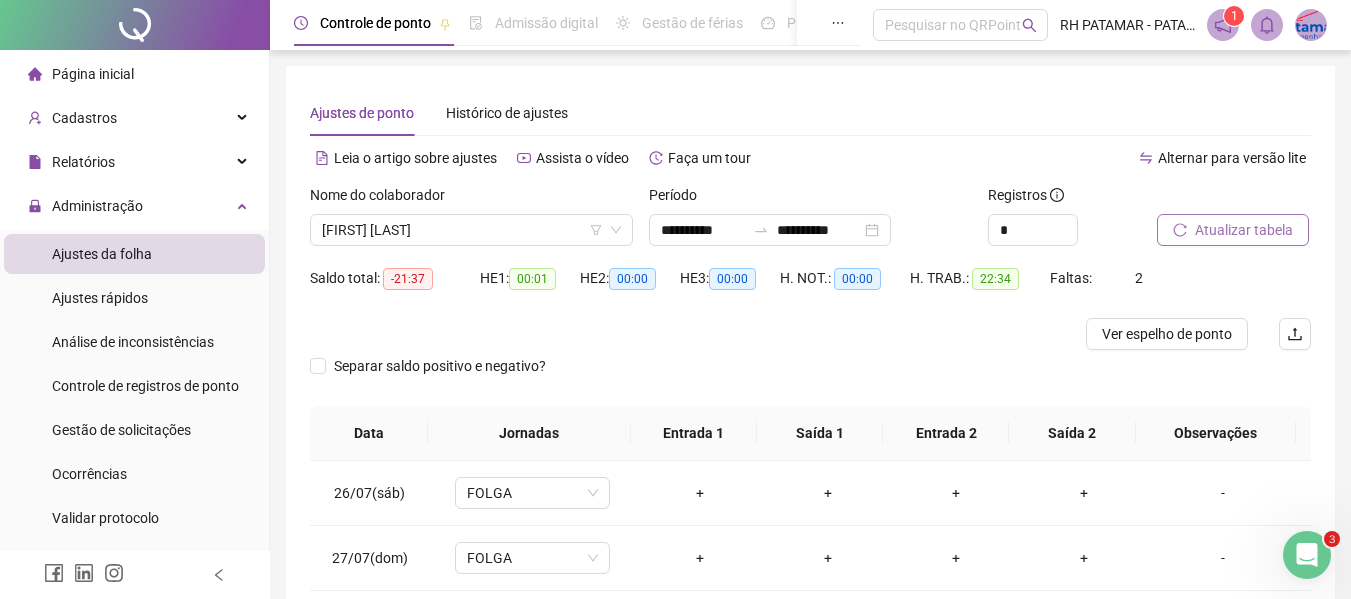 scroll, scrollTop: 200, scrollLeft: 0, axis: vertical 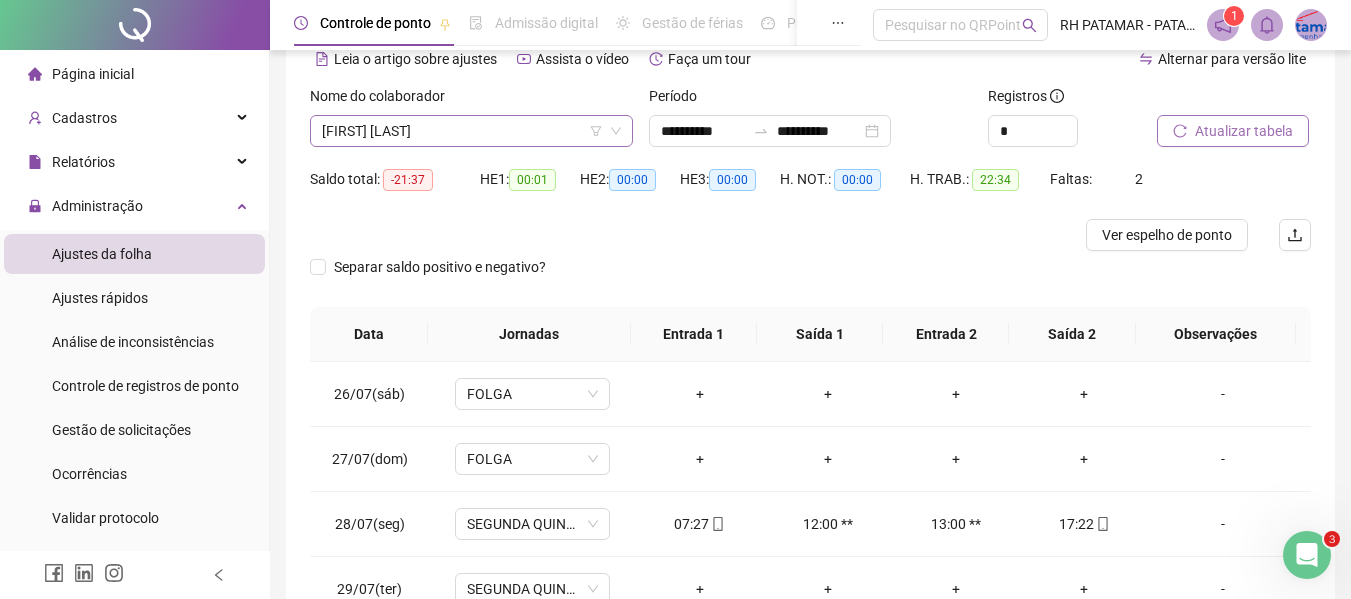 click on "[FIRST] [LAST]" at bounding box center [471, 131] 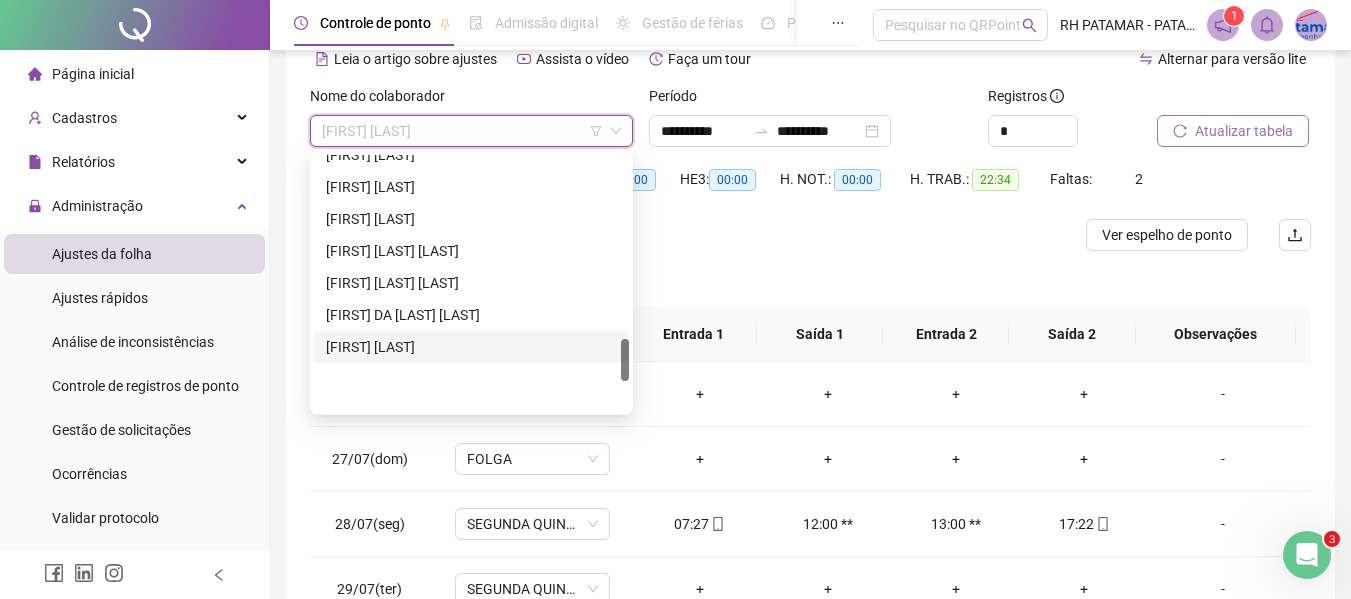 scroll, scrollTop: 1100, scrollLeft: 0, axis: vertical 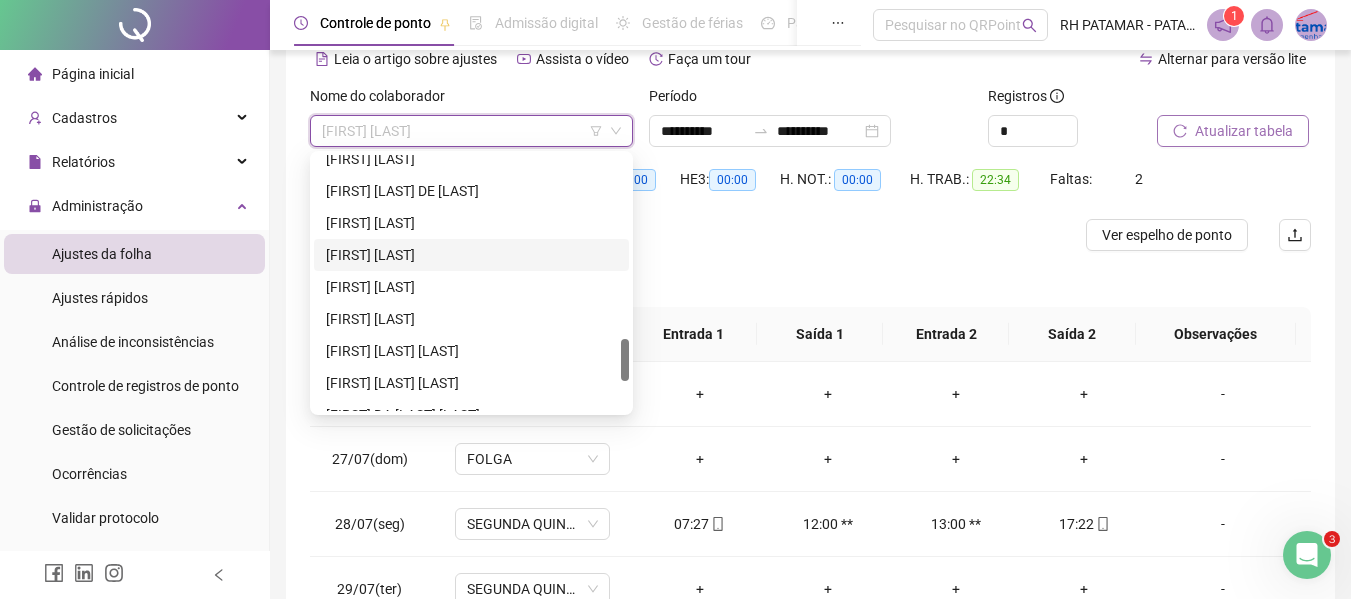 click on "[FIRST] [LAST]" at bounding box center [471, 255] 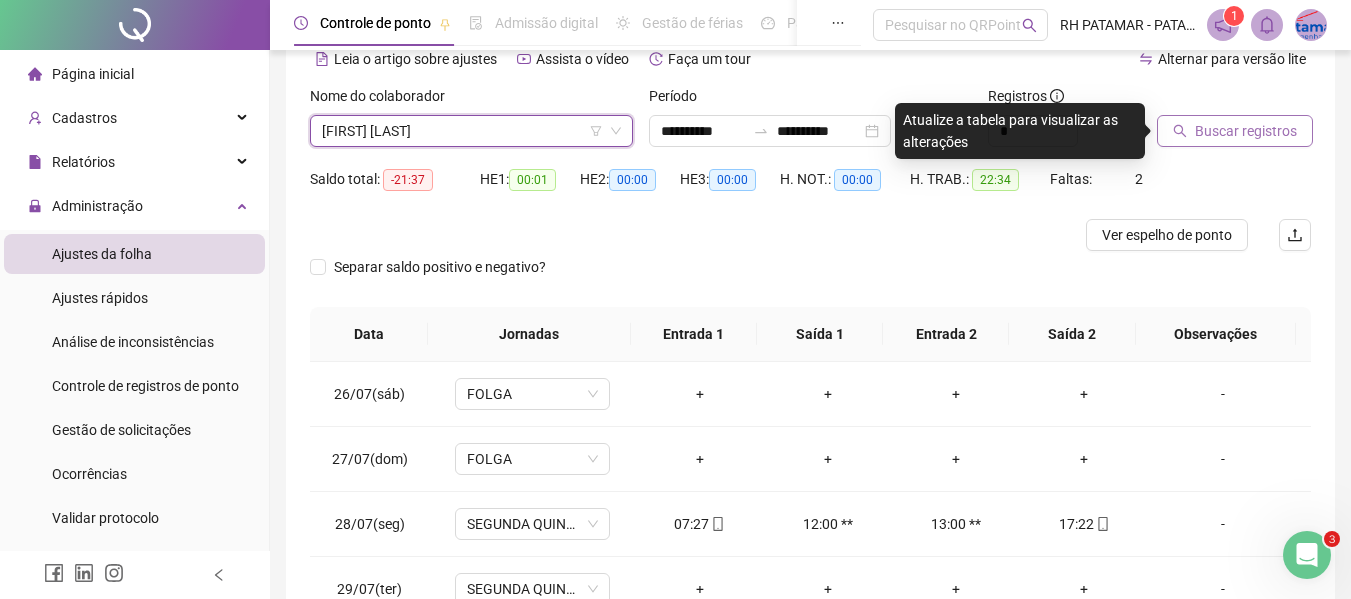click on "Buscar registros" at bounding box center (1234, 116) 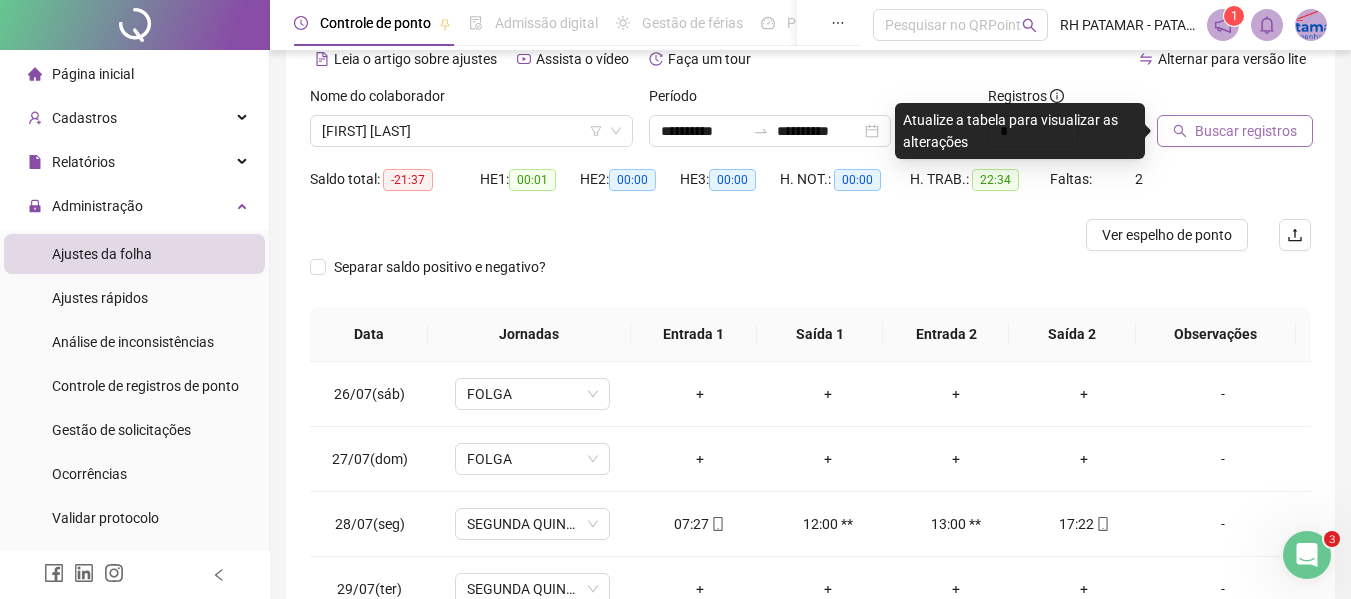 click on "Buscar registros" at bounding box center [1246, 131] 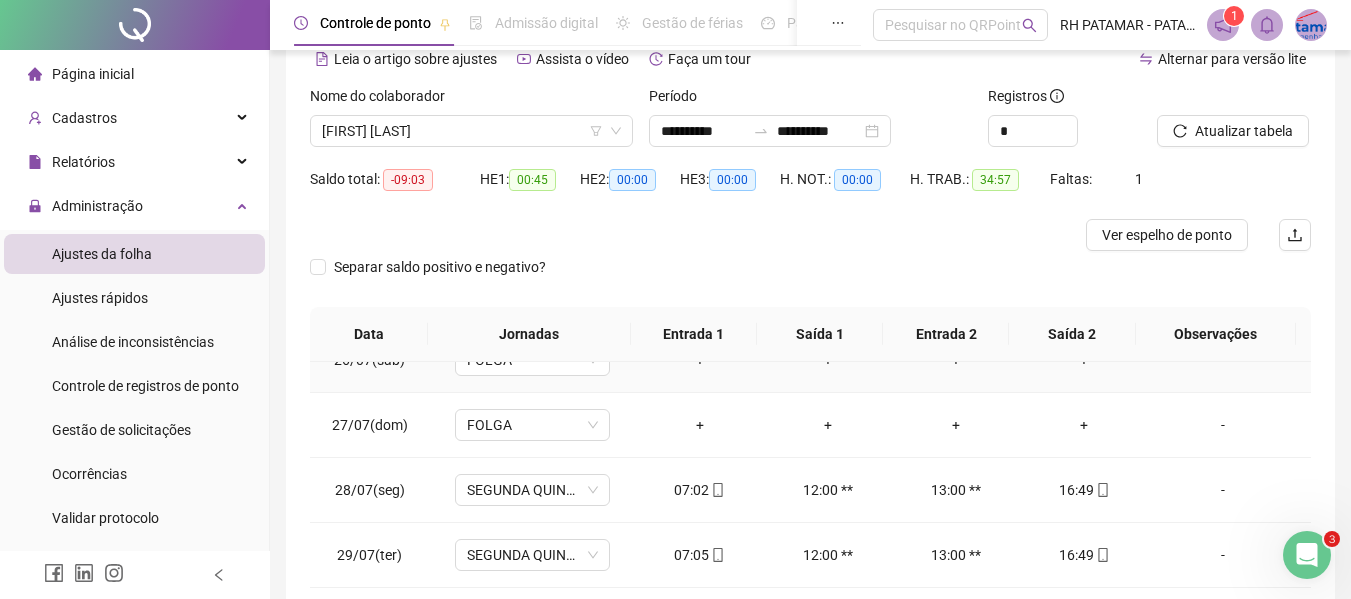 scroll, scrollTop: 93, scrollLeft: 0, axis: vertical 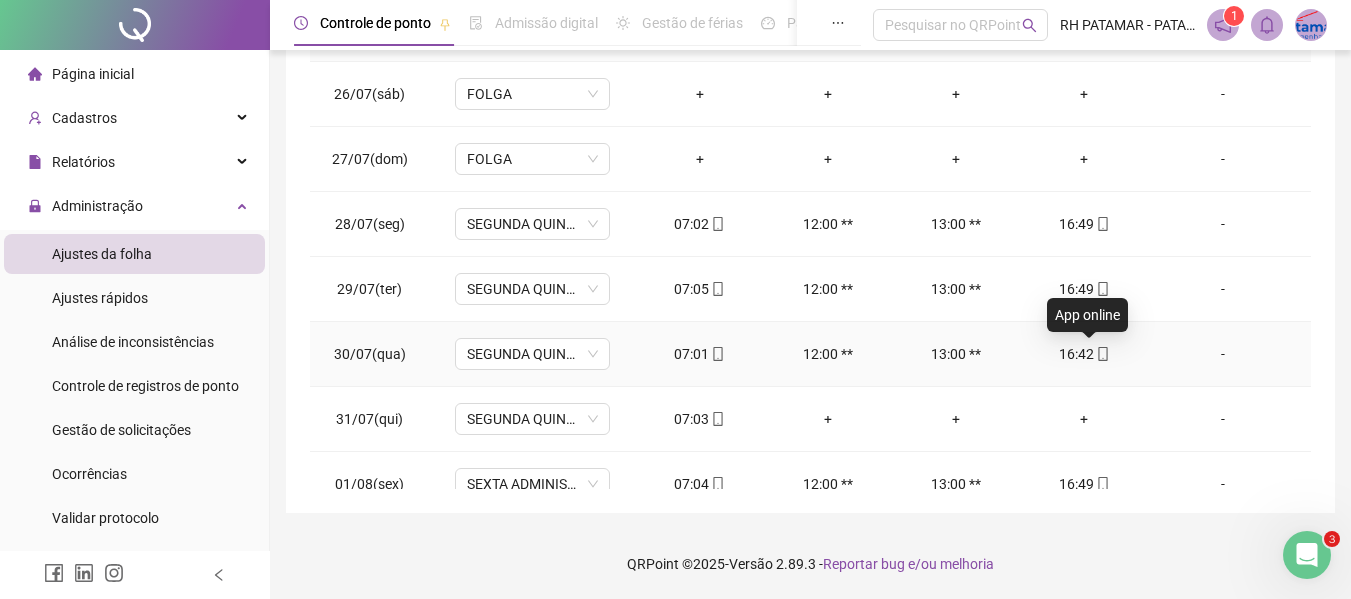 click 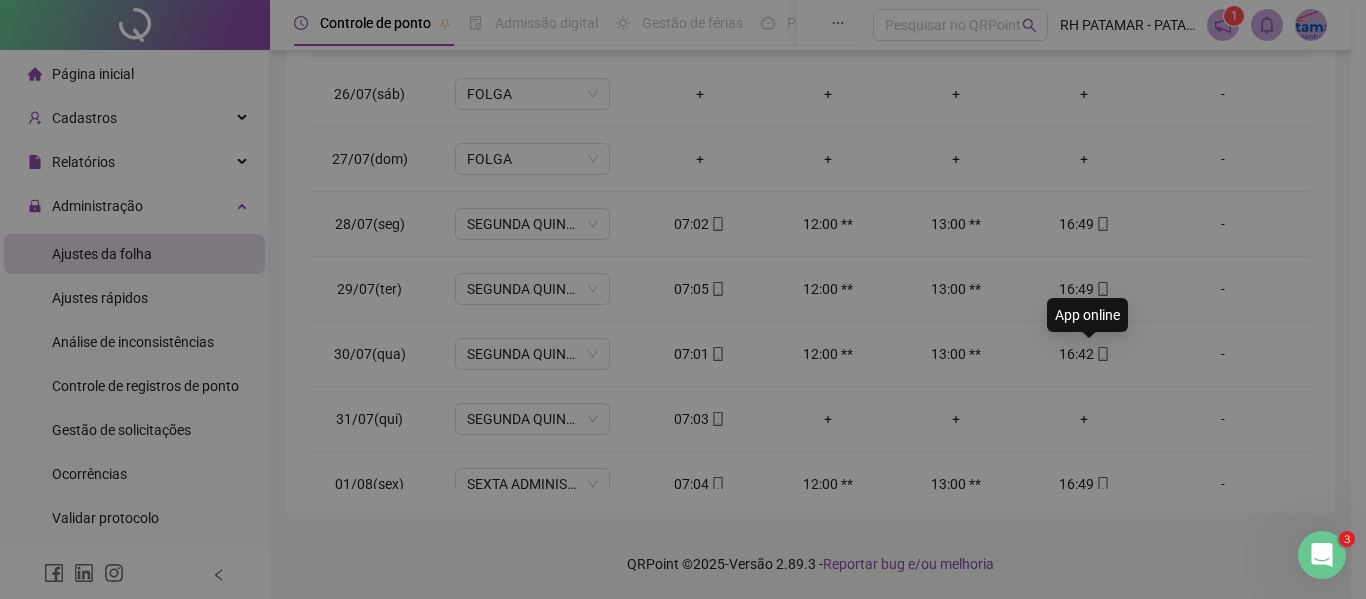 type on "**********" 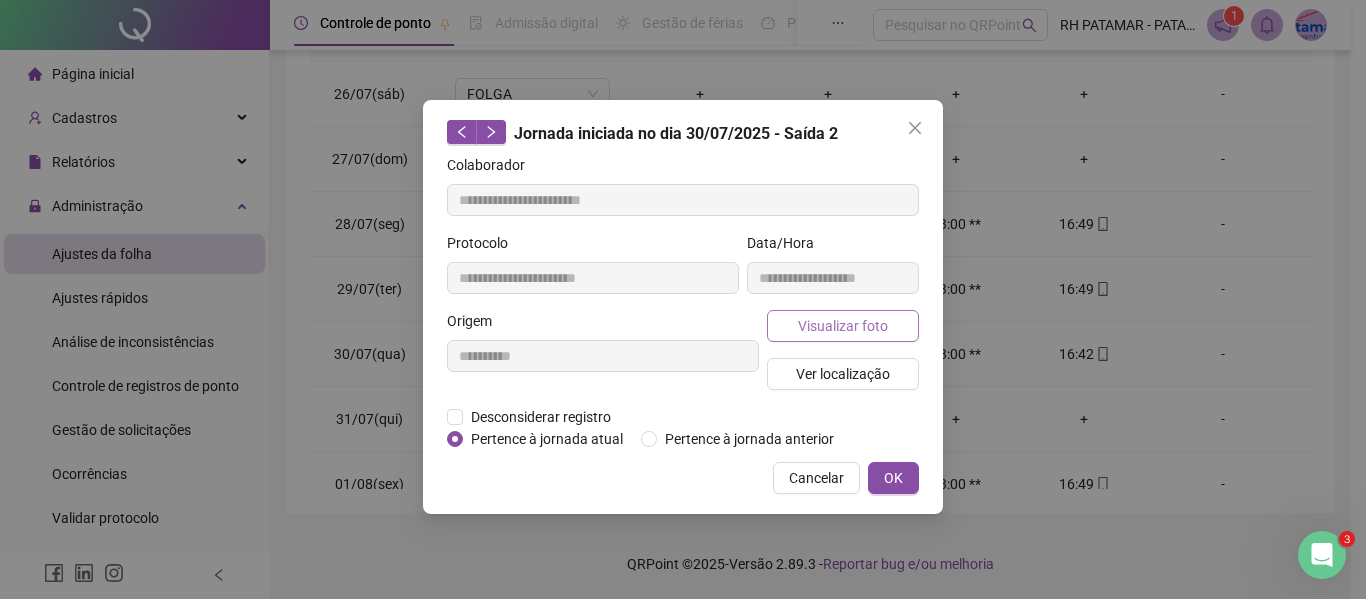 click on "Visualizar foto" at bounding box center [843, 326] 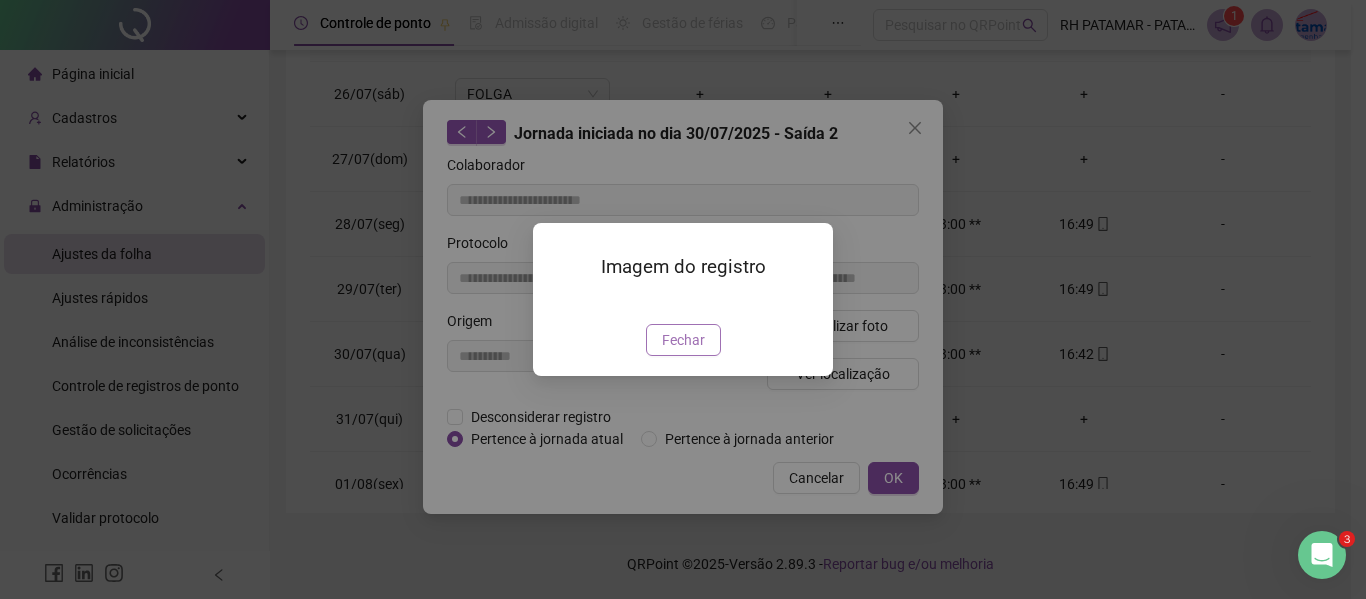 click on "Fechar" at bounding box center (683, 340) 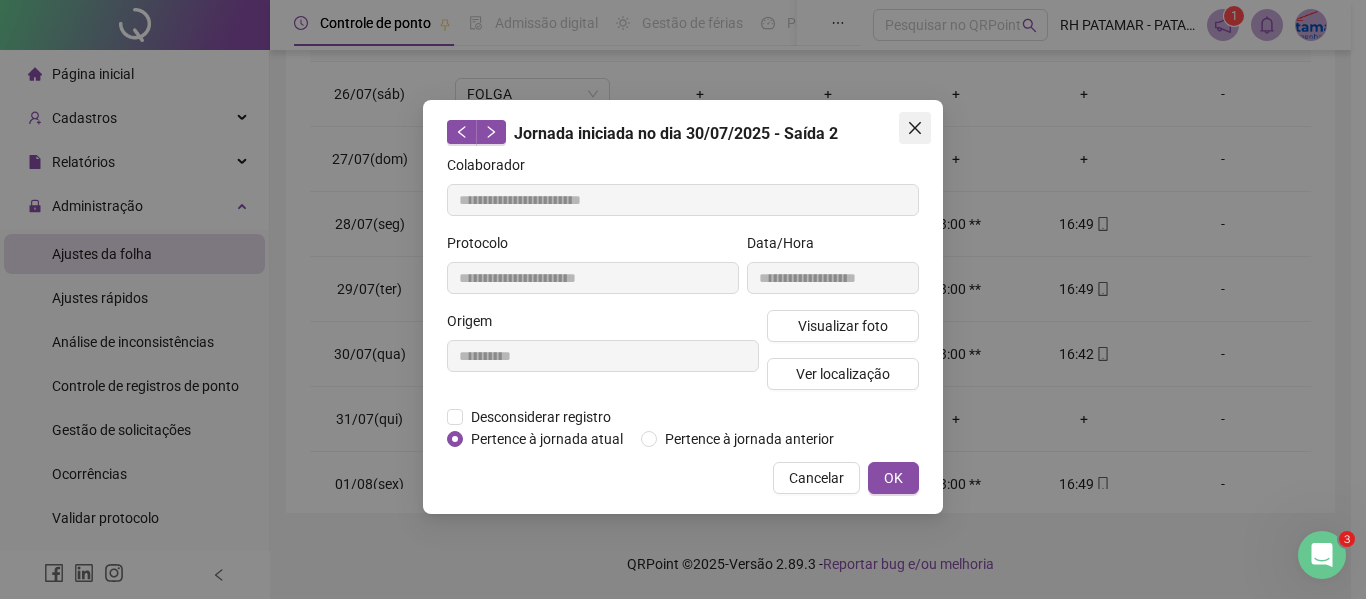 click at bounding box center [915, 128] 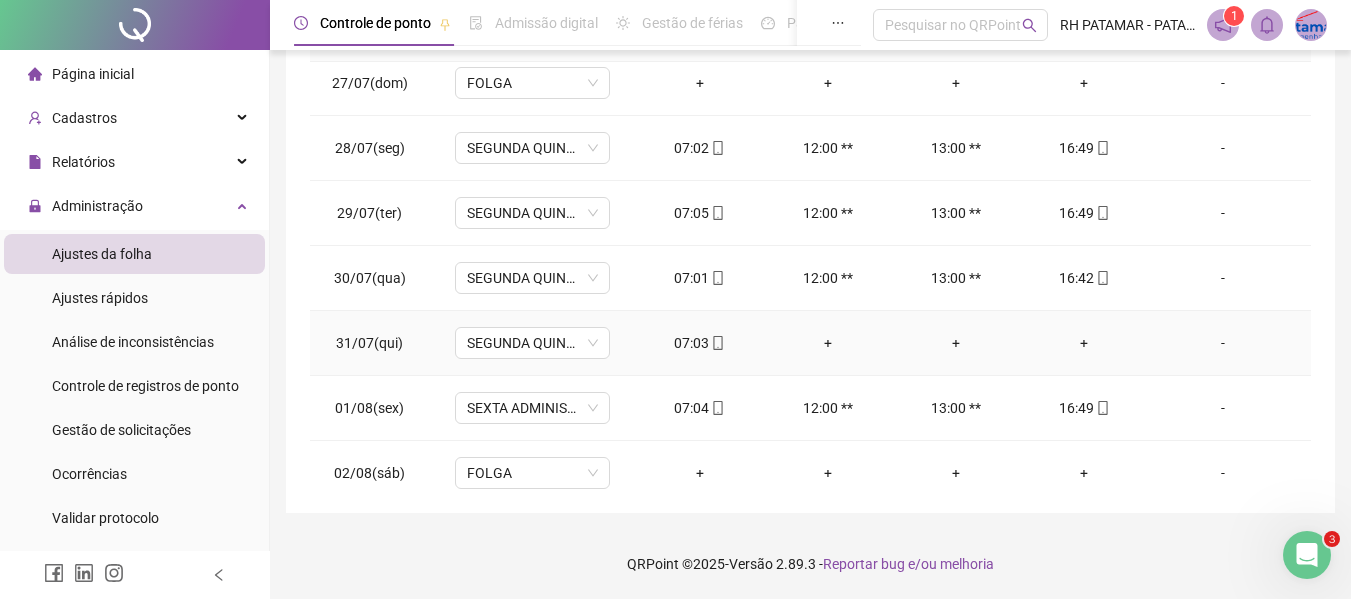 scroll, scrollTop: 93, scrollLeft: 0, axis: vertical 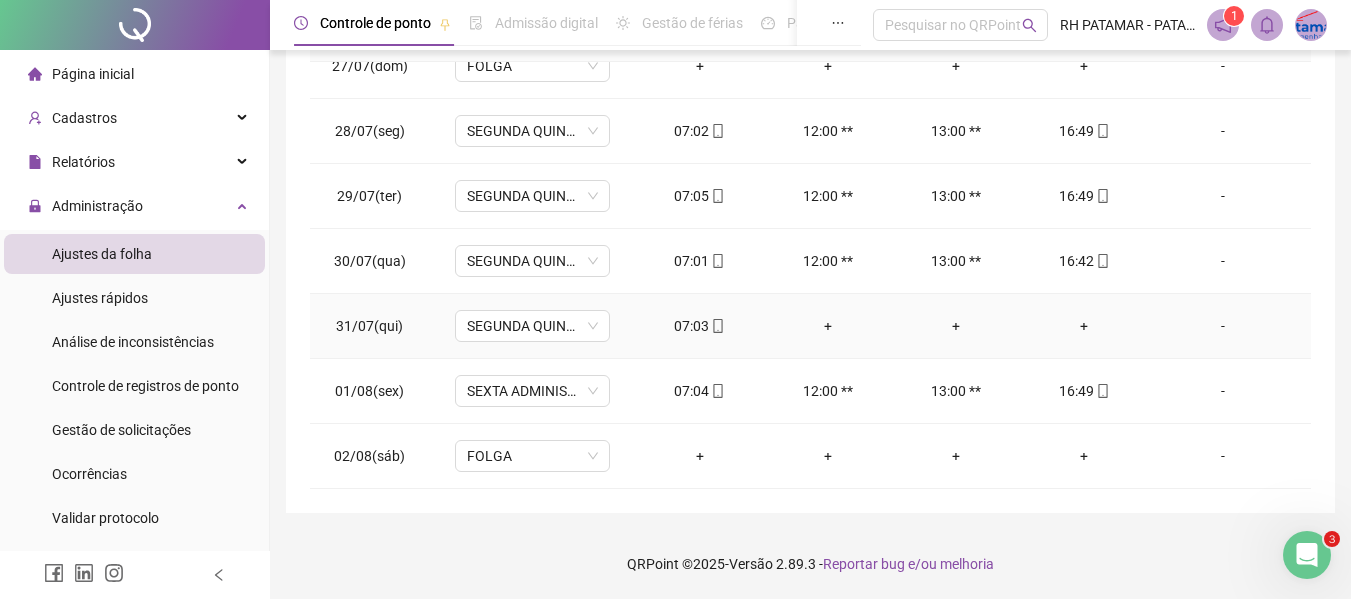 click on "-" at bounding box center [1223, 326] 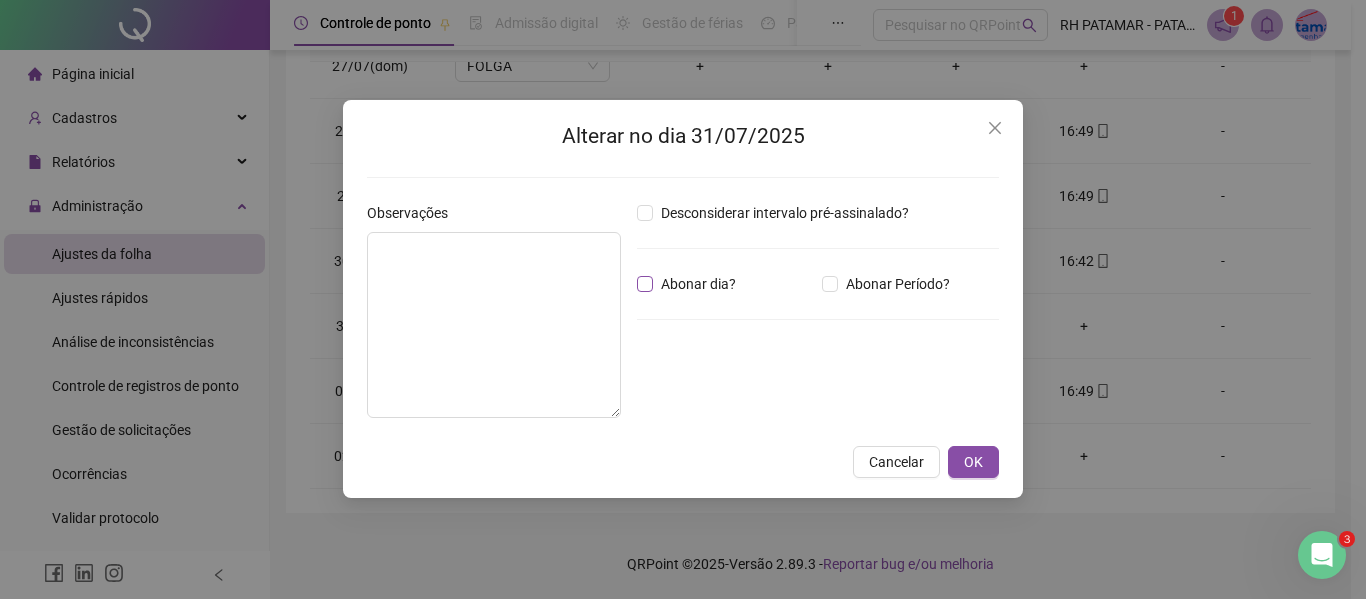 click on "Abonar dia?" at bounding box center [698, 284] 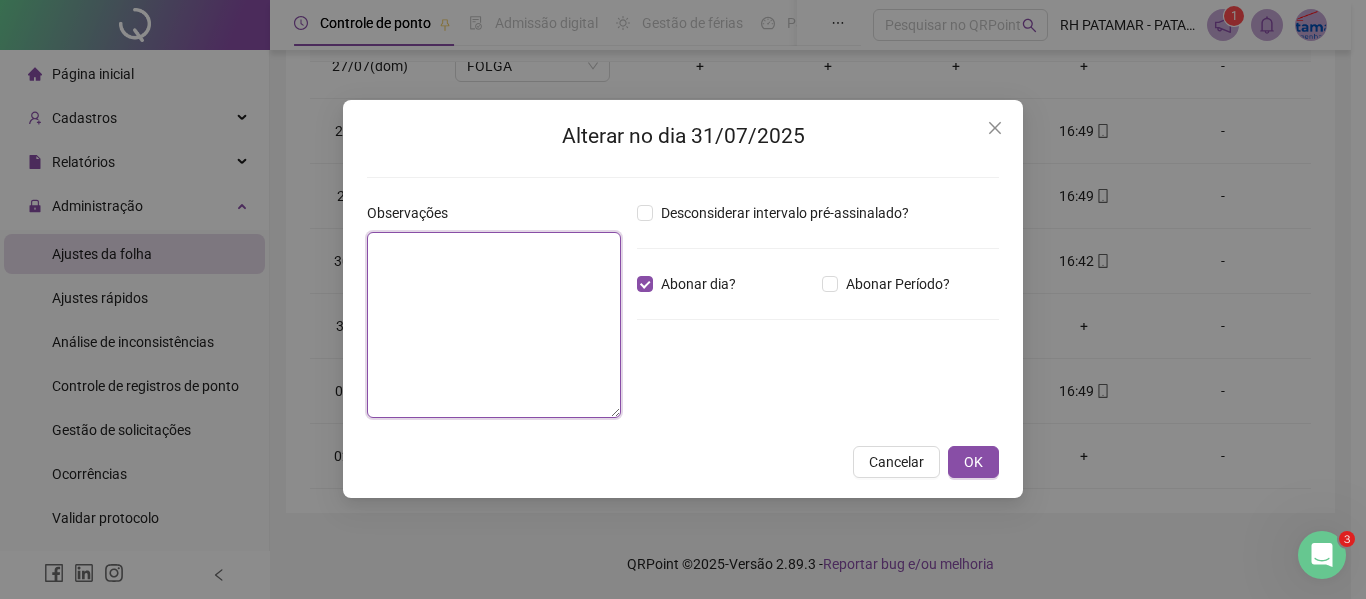 click at bounding box center [494, 325] 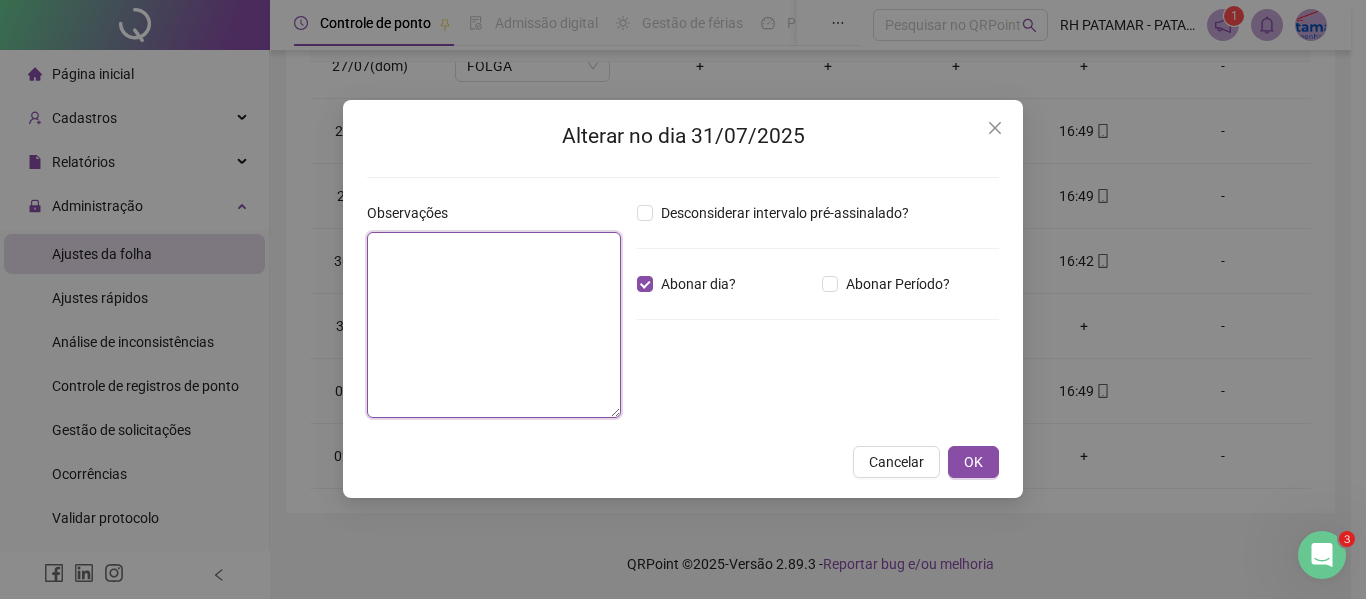 type on "*" 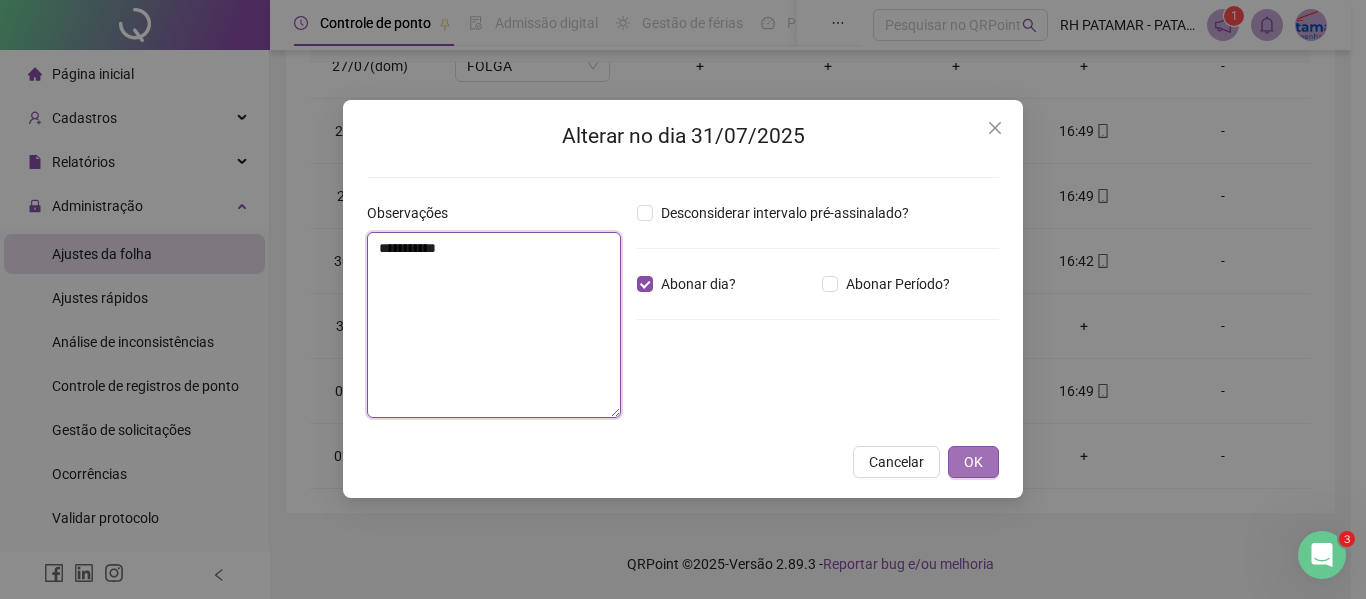 type on "**********" 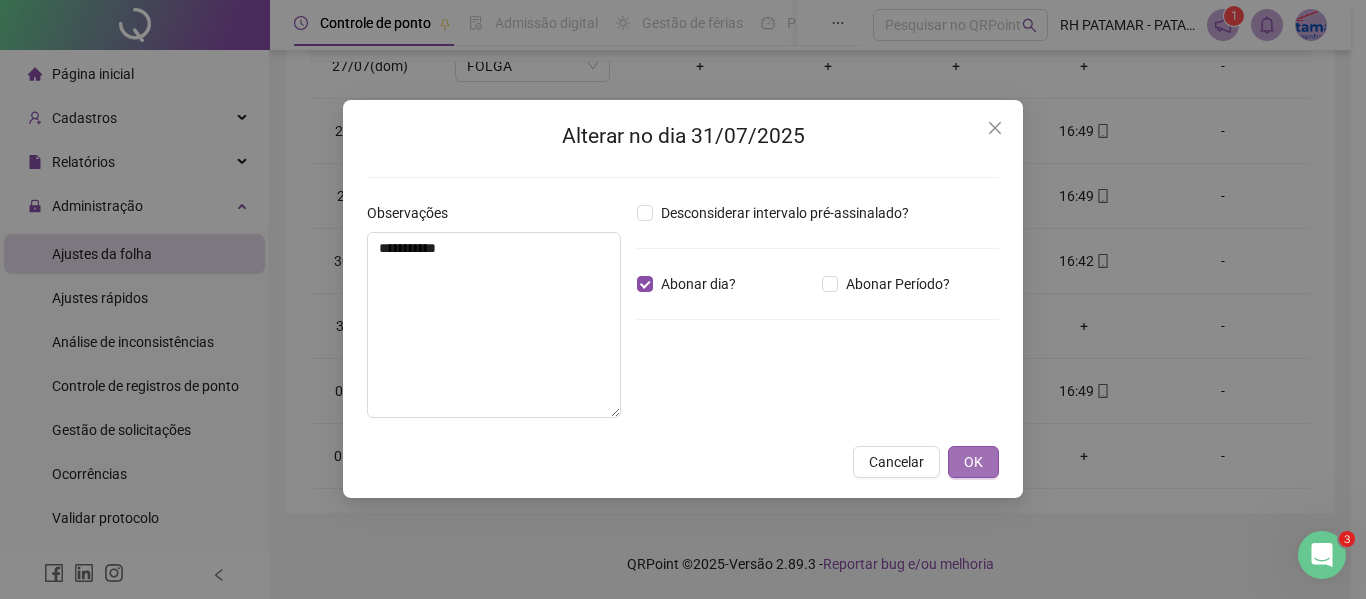 click on "OK" at bounding box center [973, 462] 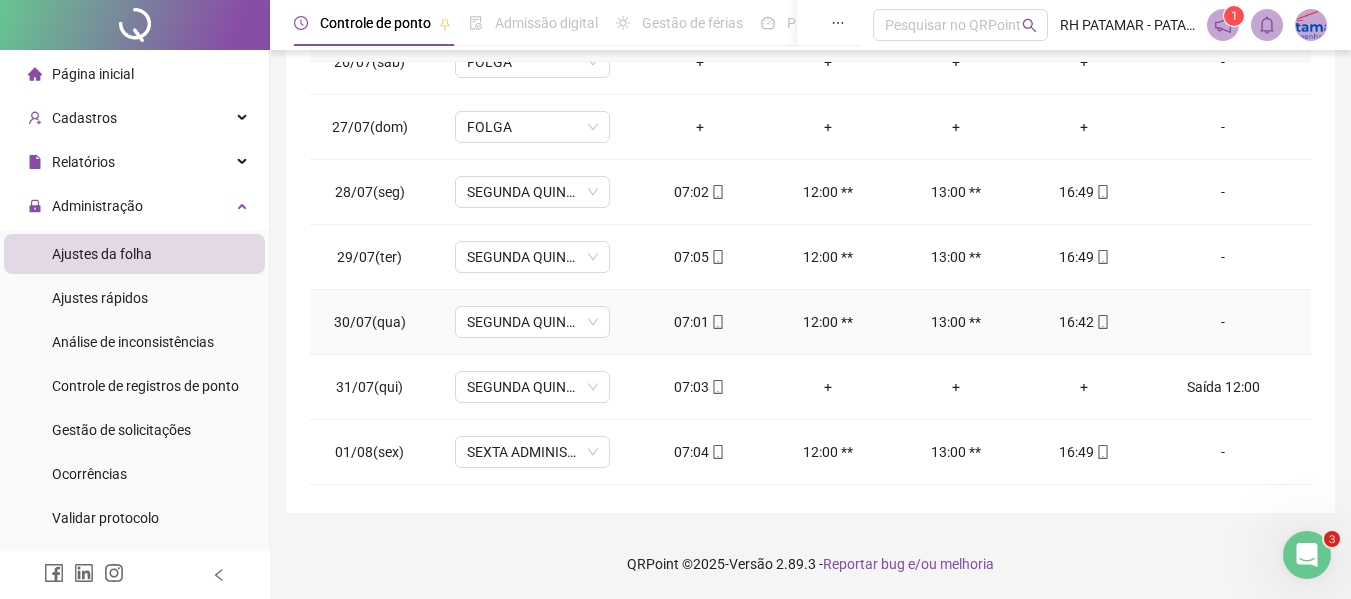 scroll, scrollTop: 0, scrollLeft: 0, axis: both 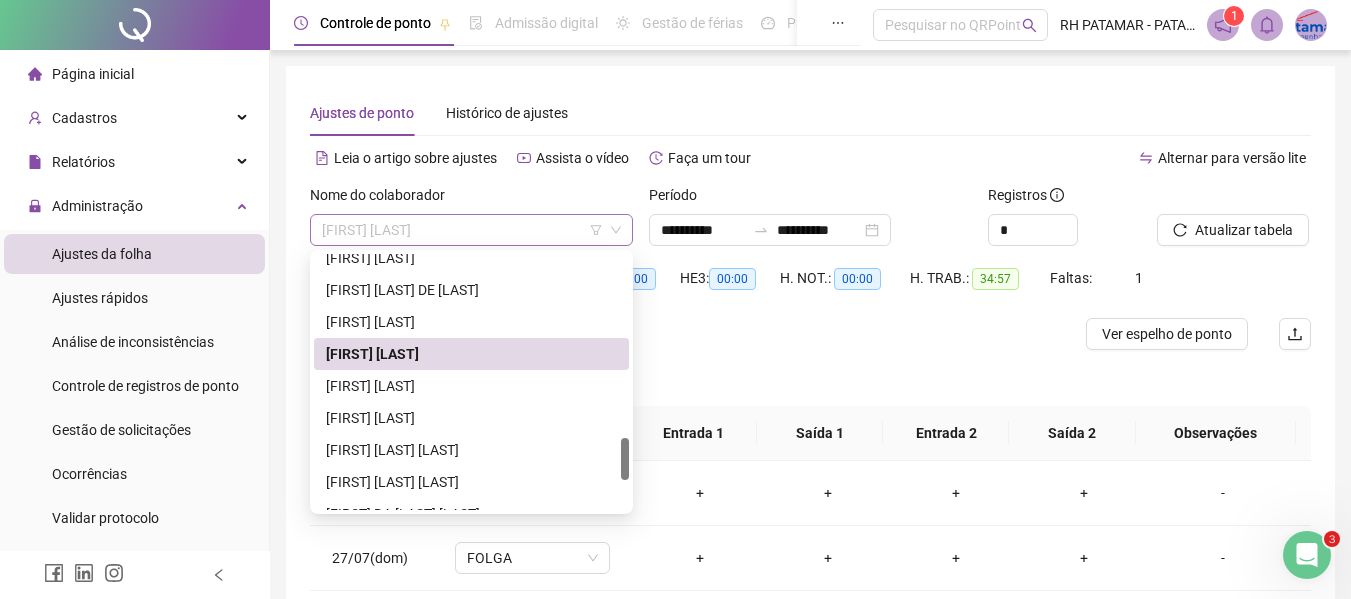 click on "[FIRST] [LAST]" at bounding box center [471, 230] 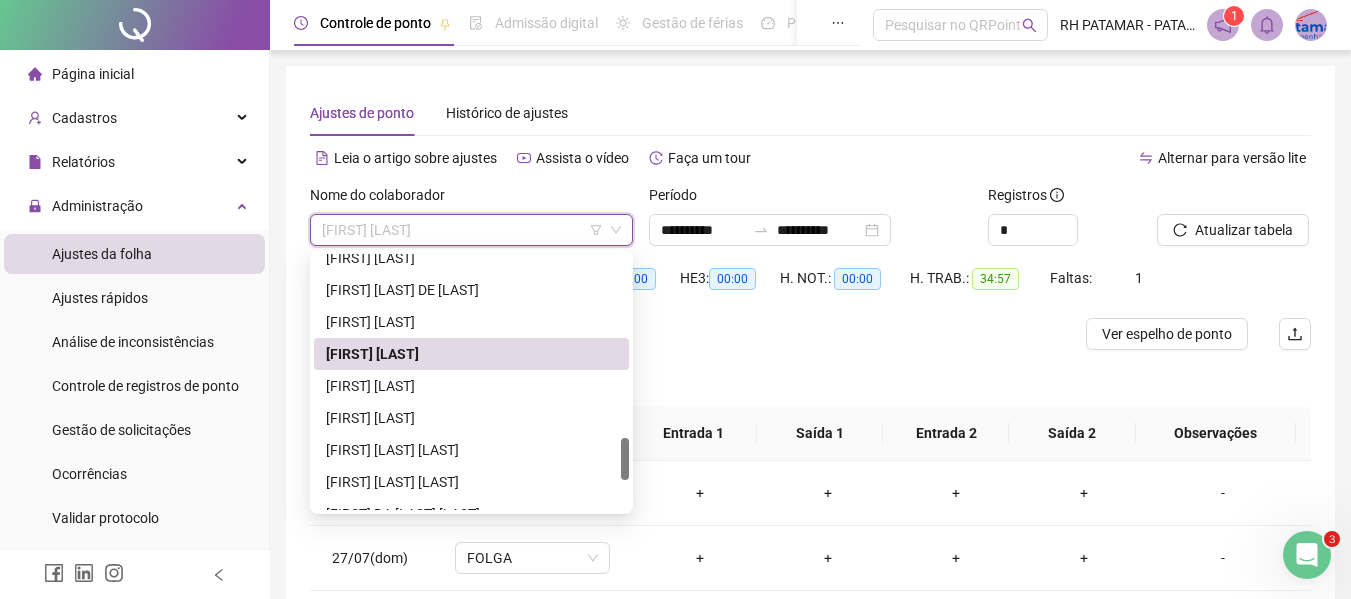 scroll, scrollTop: 65, scrollLeft: 0, axis: vertical 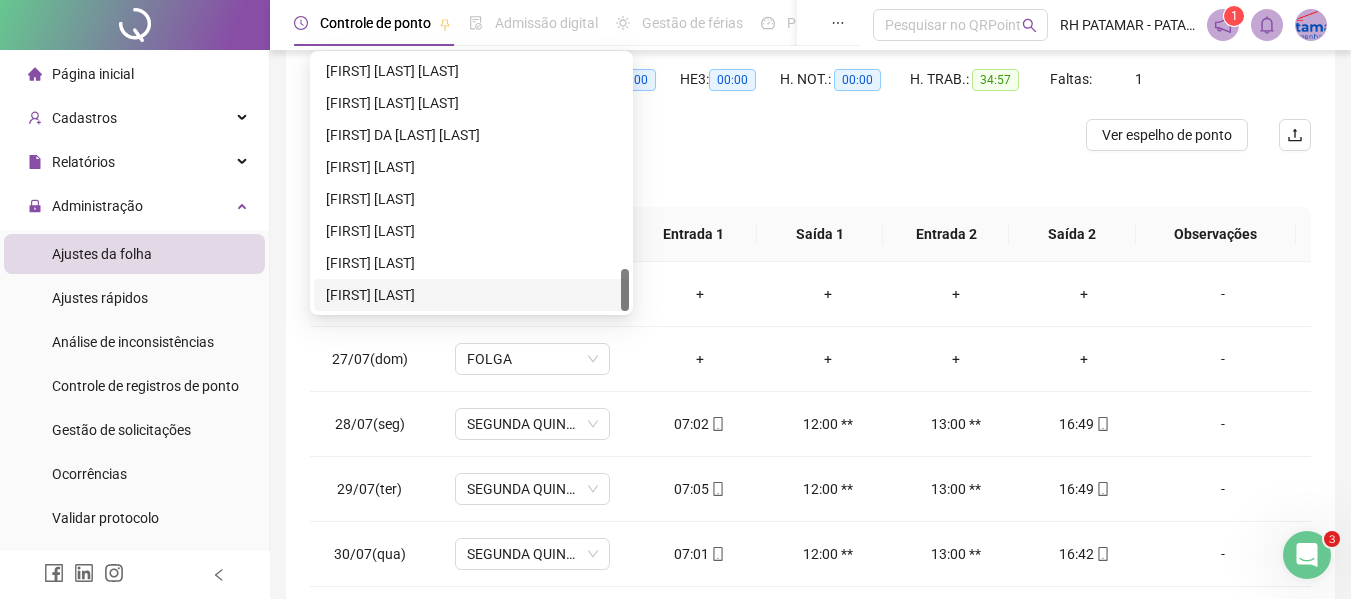click on "[FIRST] [LAST]" at bounding box center (471, 295) 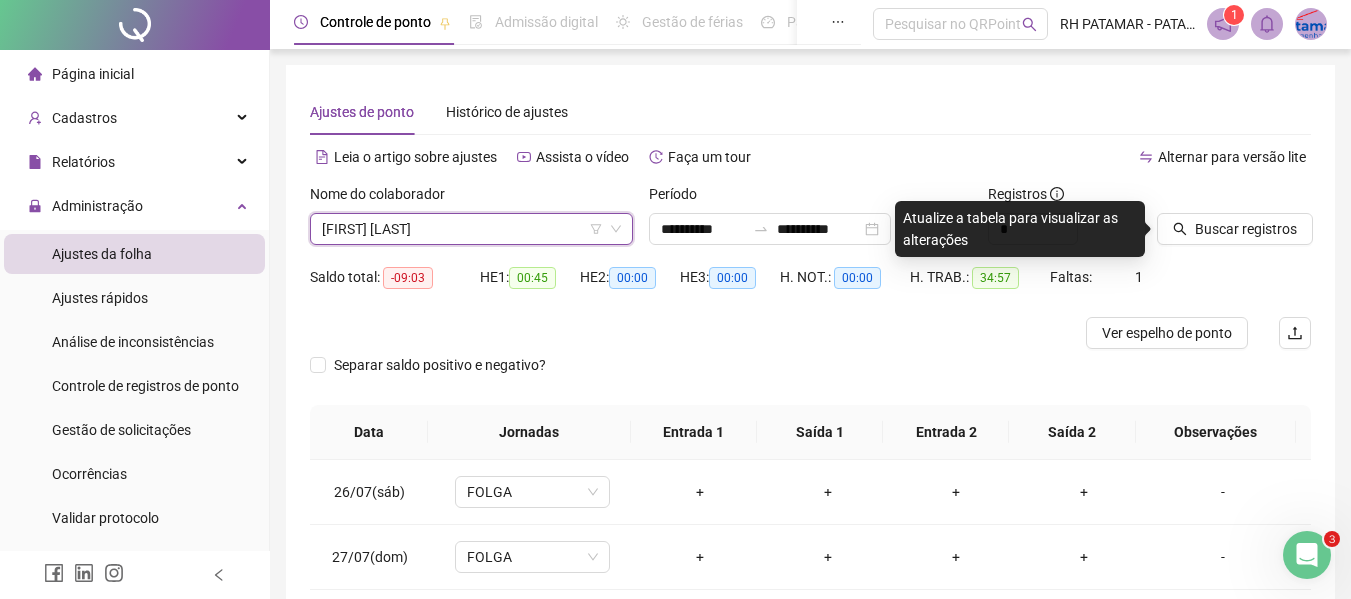 scroll, scrollTop: 0, scrollLeft: 0, axis: both 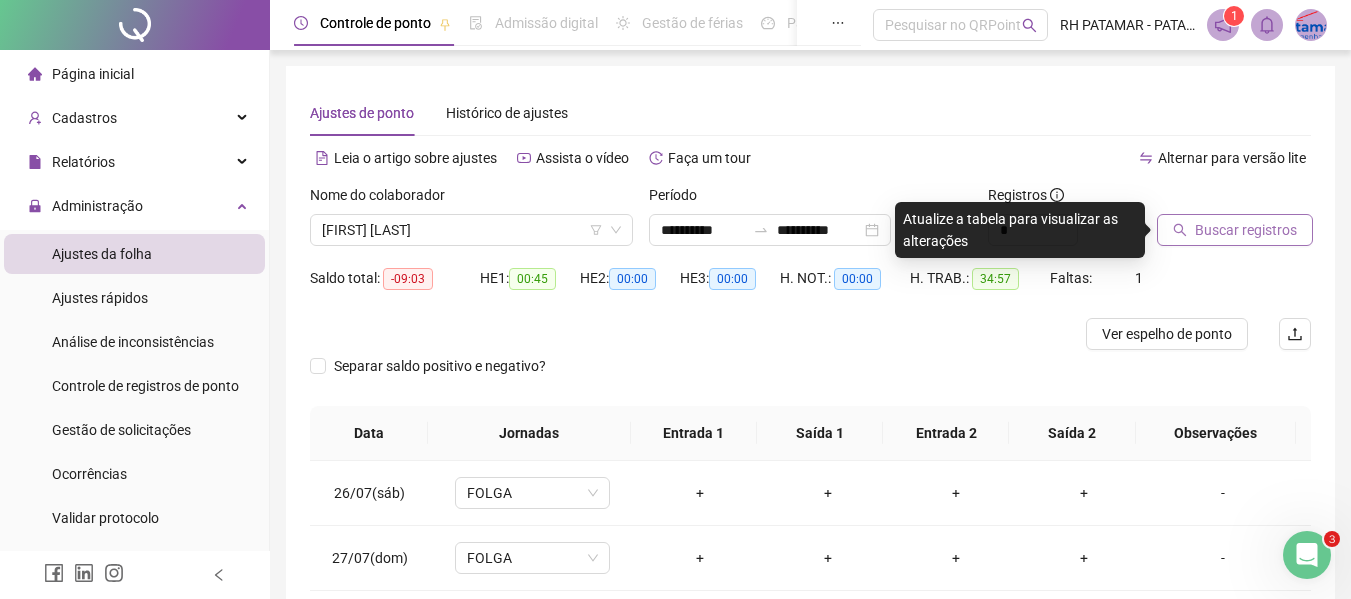click on "Buscar registros" at bounding box center (1235, 230) 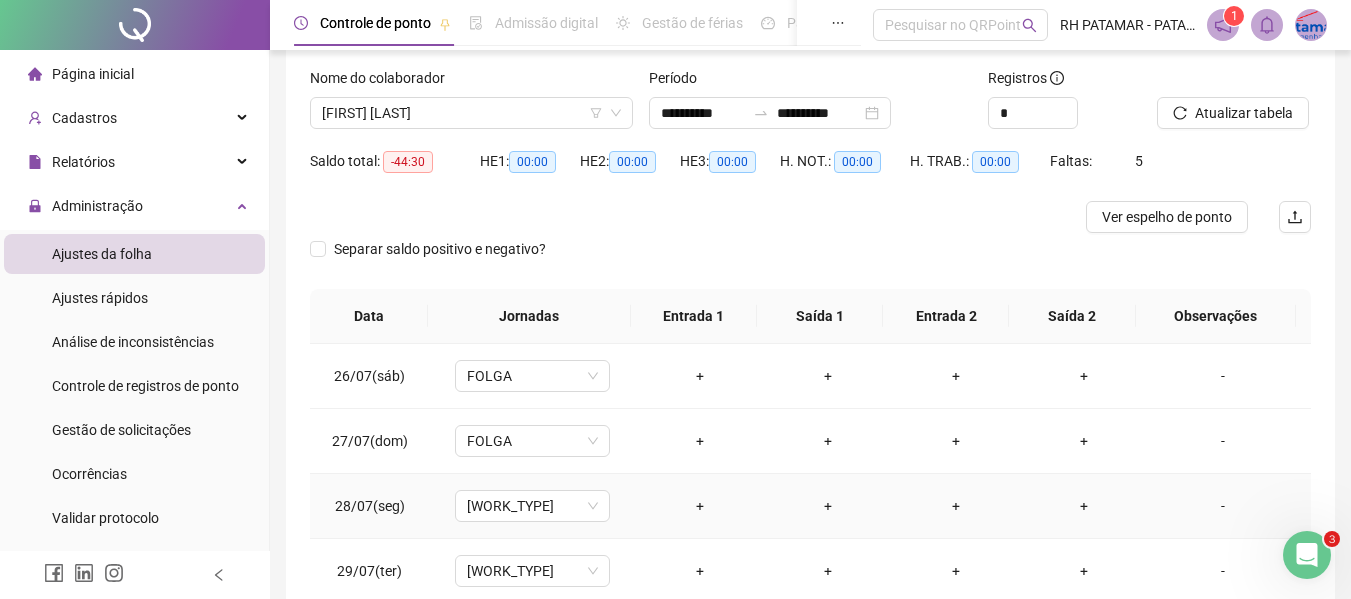 scroll, scrollTop: 200, scrollLeft: 0, axis: vertical 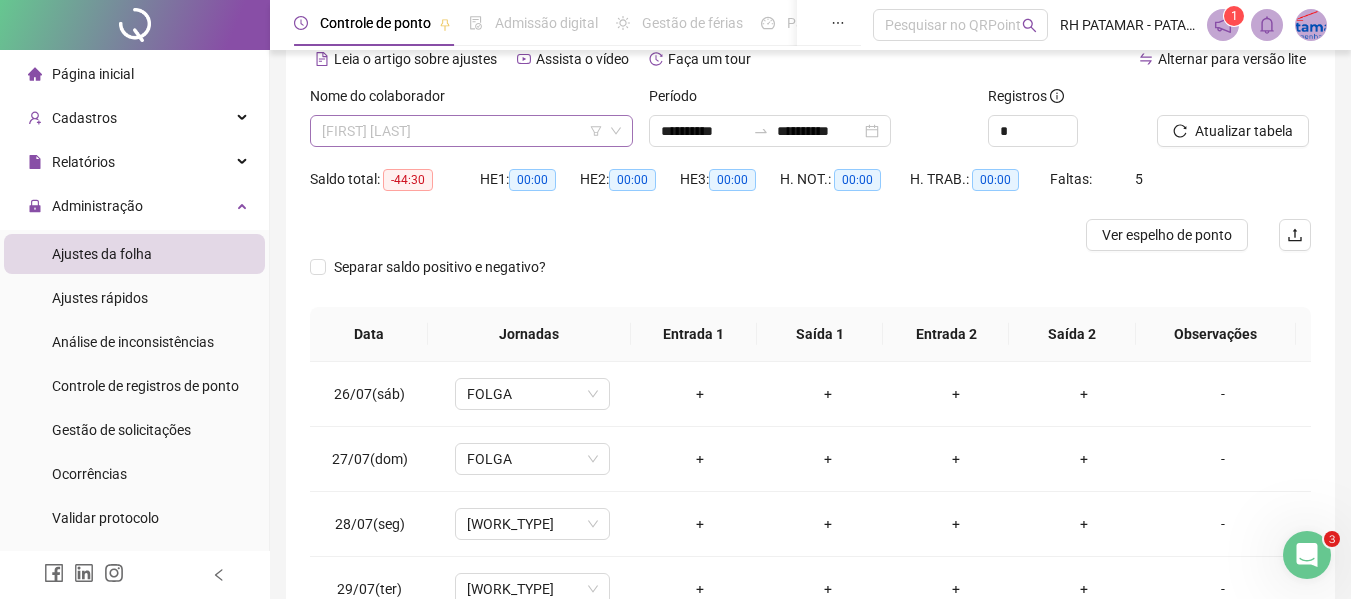 click on "[FIRST] [LAST]" at bounding box center [471, 131] 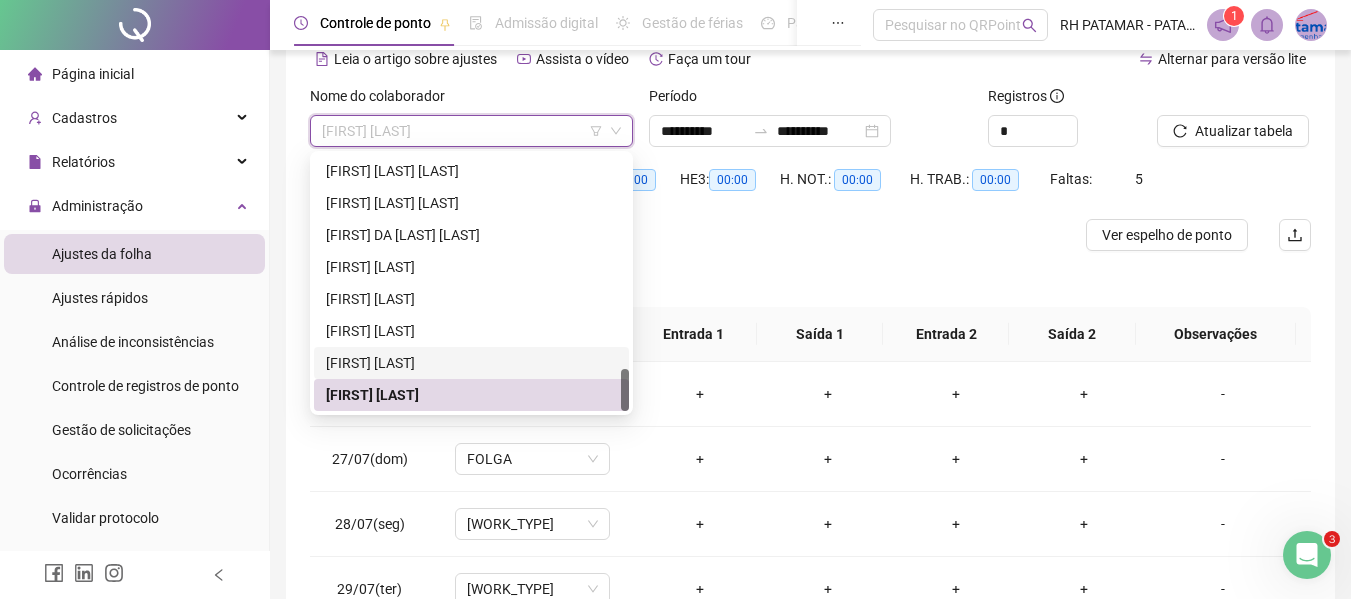 click on "[FIRST] [LAST]" at bounding box center (471, 363) 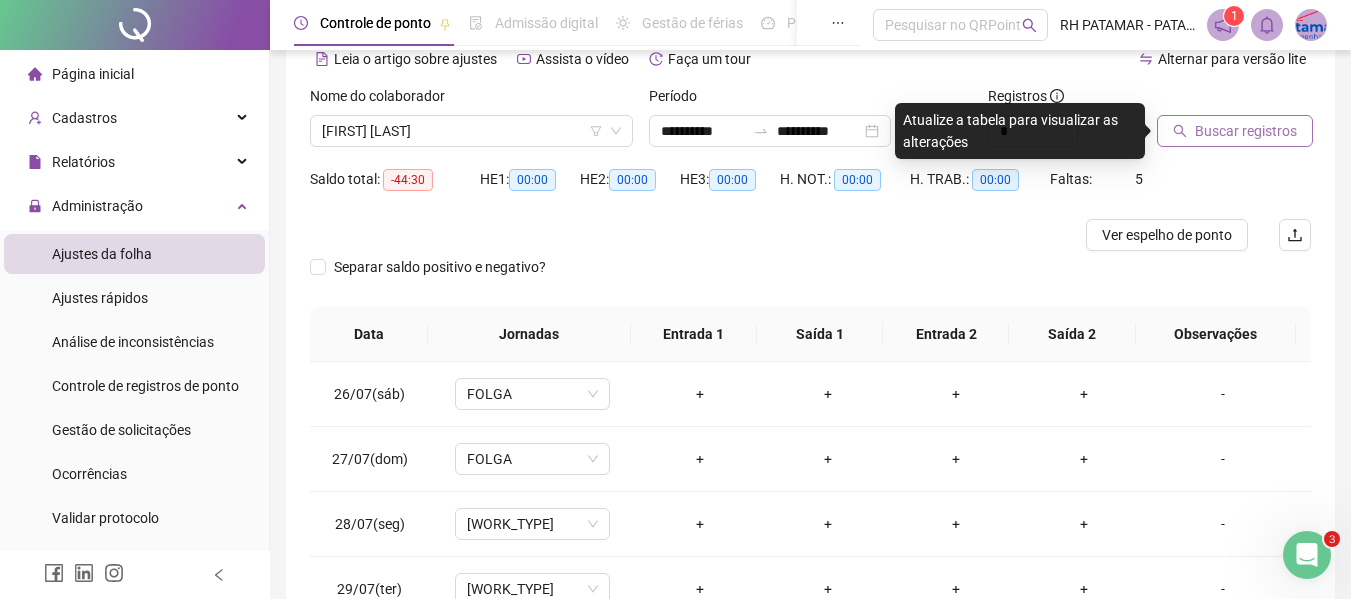 click on "Buscar registros" at bounding box center (1246, 131) 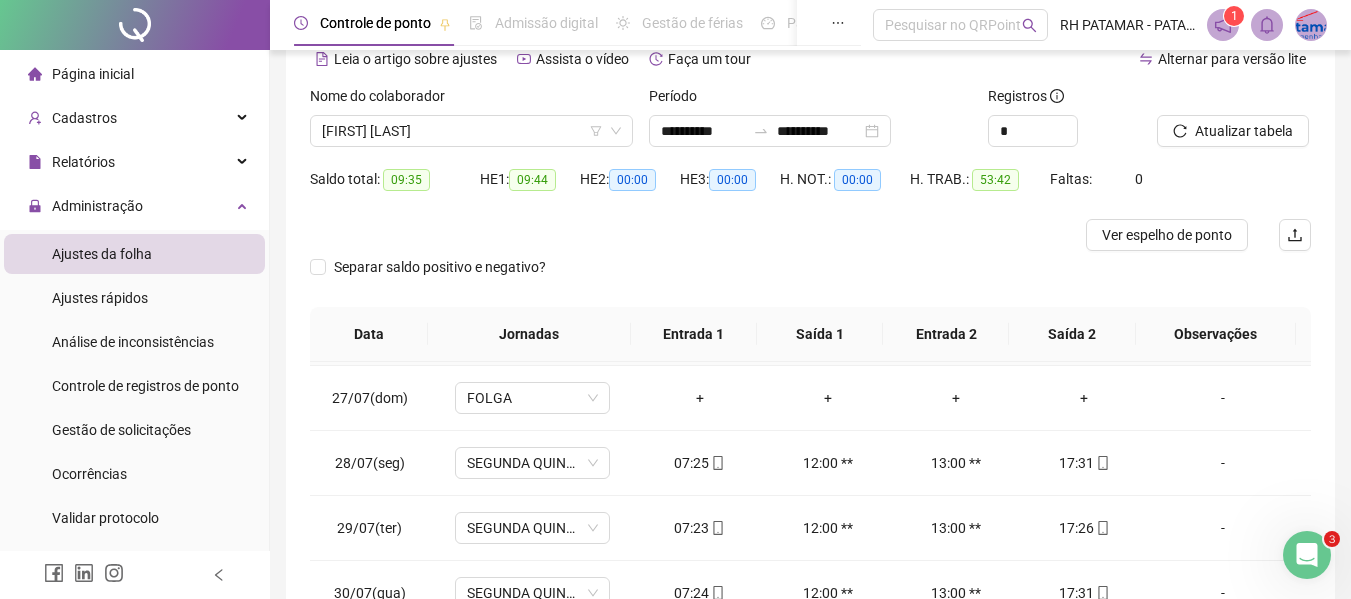 scroll, scrollTop: 93, scrollLeft: 0, axis: vertical 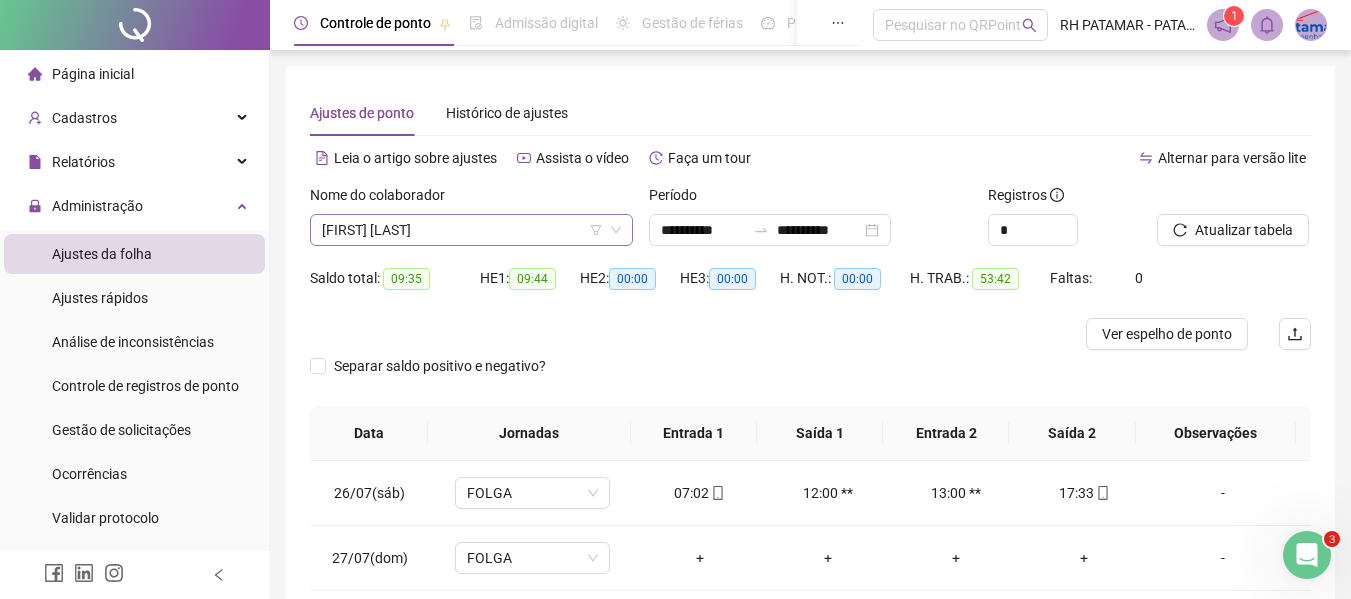 click on "[FIRST] [LAST]" at bounding box center [471, 230] 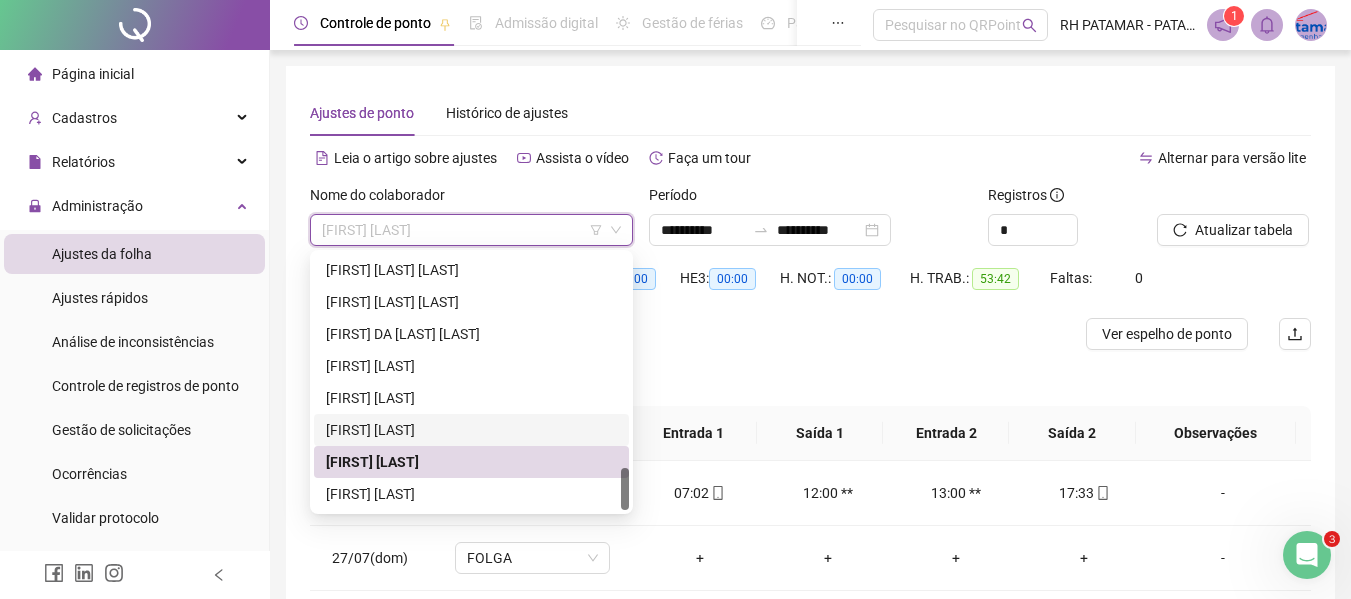 click on "[FIRST] [LAST]" at bounding box center [471, 430] 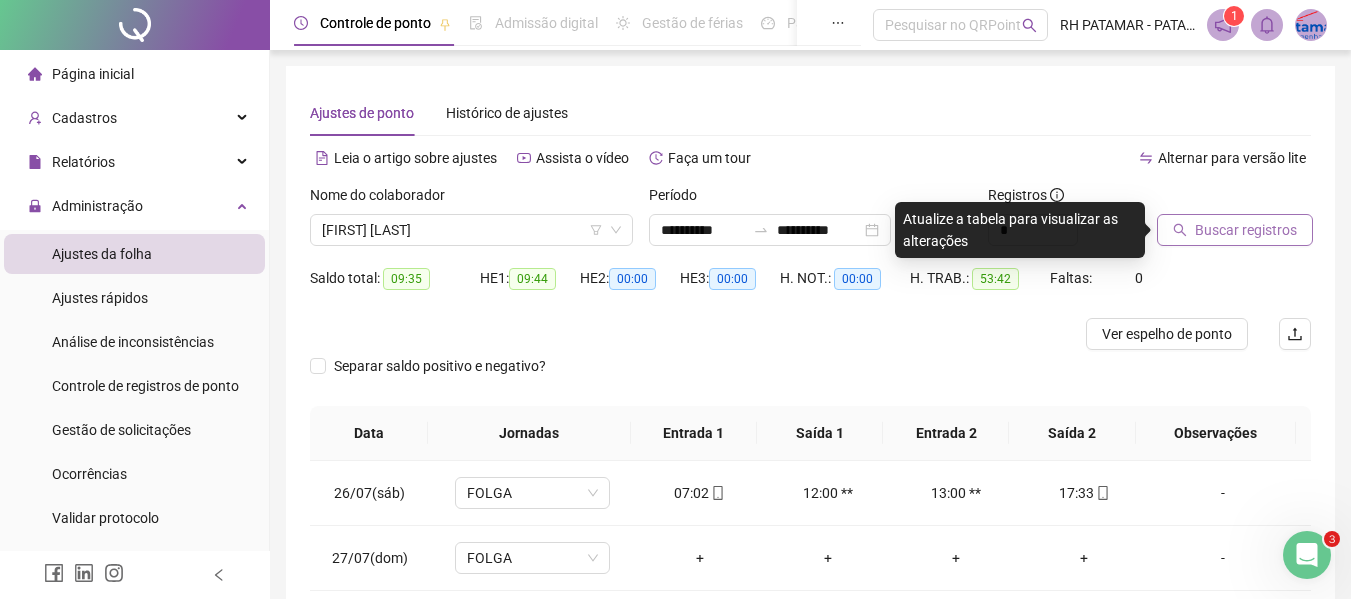 click on "Buscar registros" at bounding box center [1235, 230] 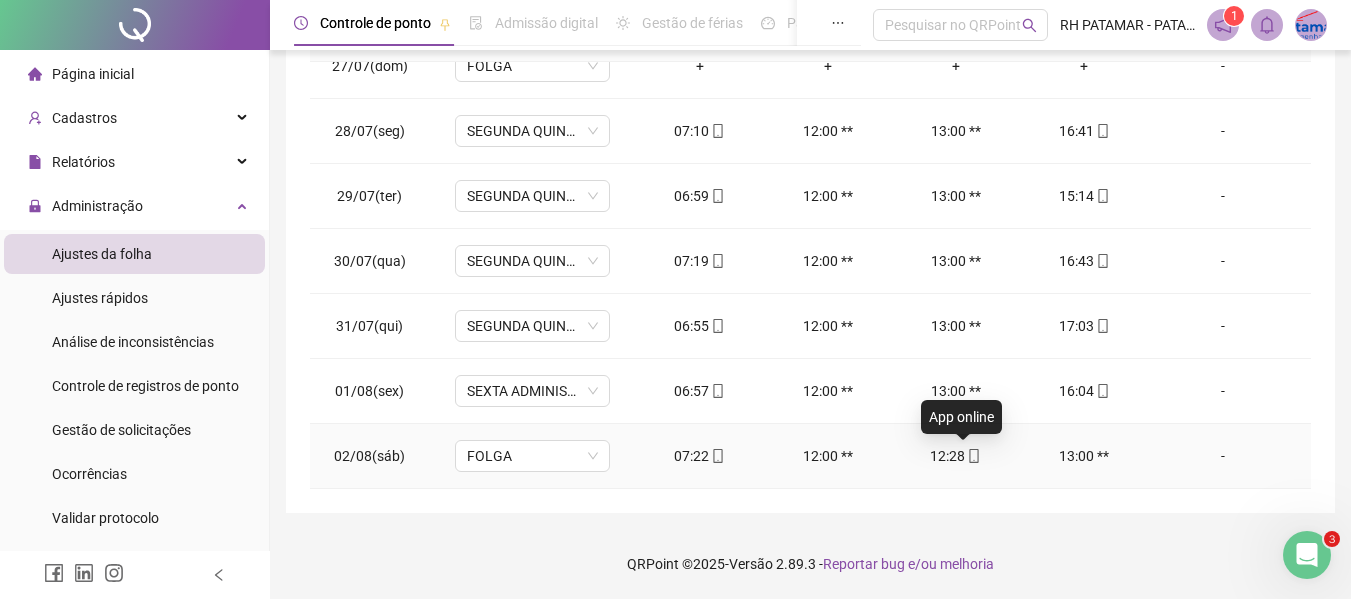 click at bounding box center [973, 456] 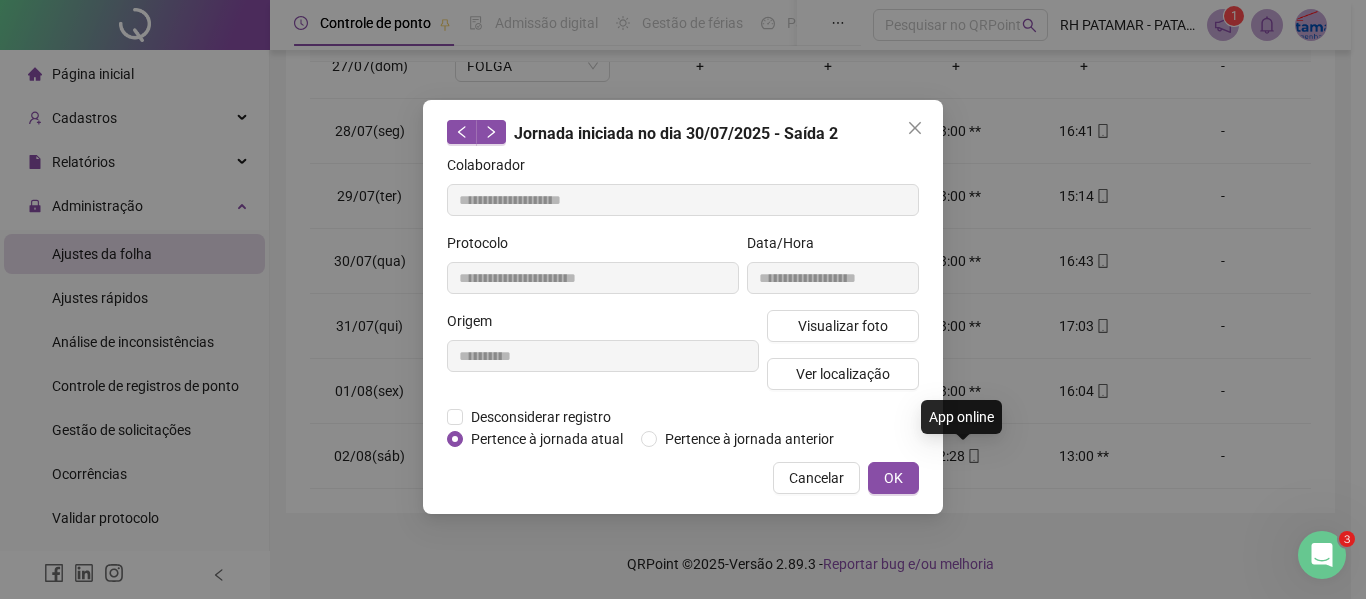 type on "**********" 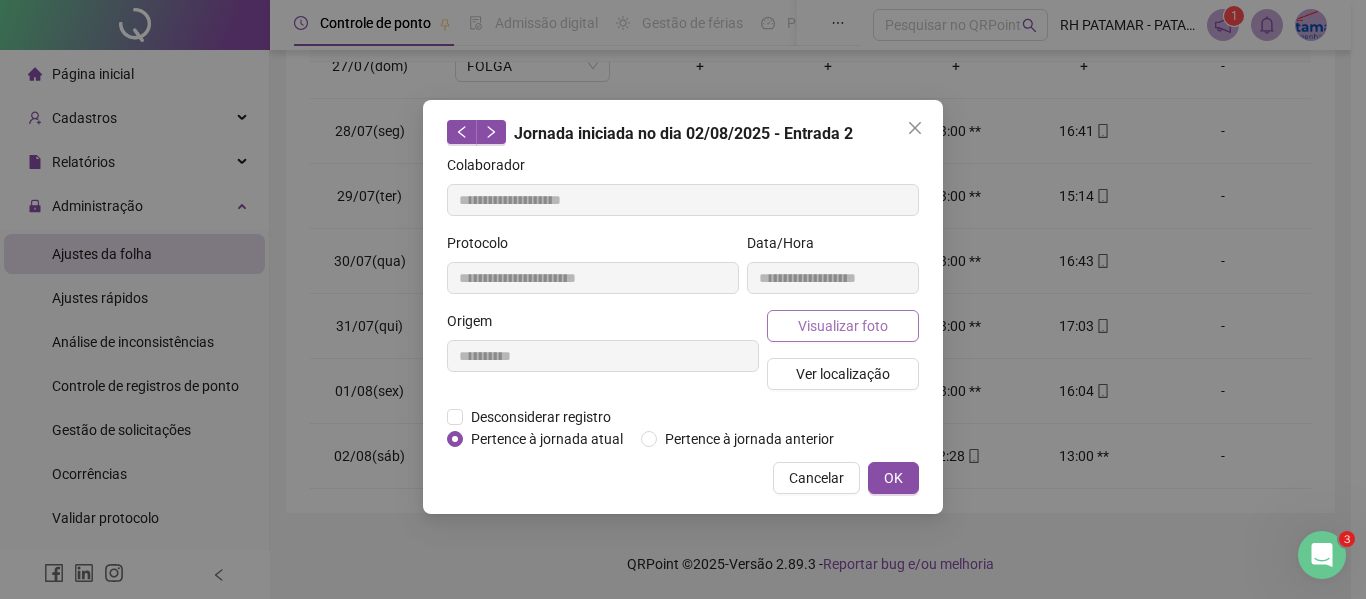 click on "Visualizar foto" at bounding box center [843, 326] 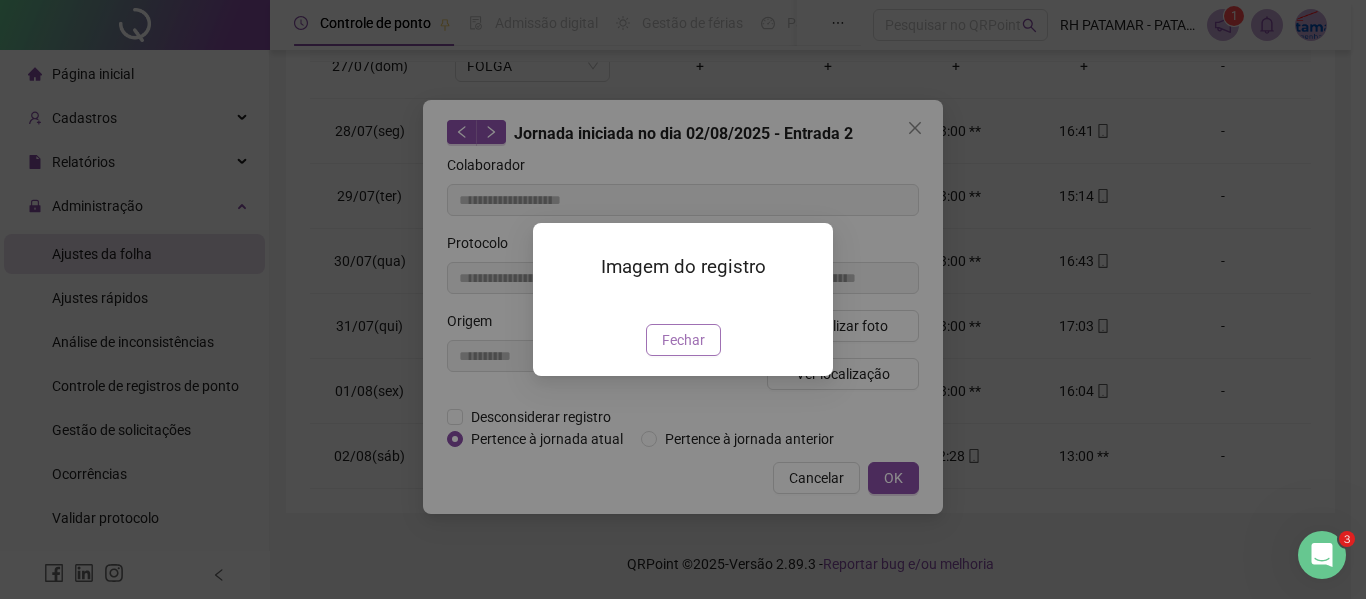 click on "Fechar" at bounding box center (683, 340) 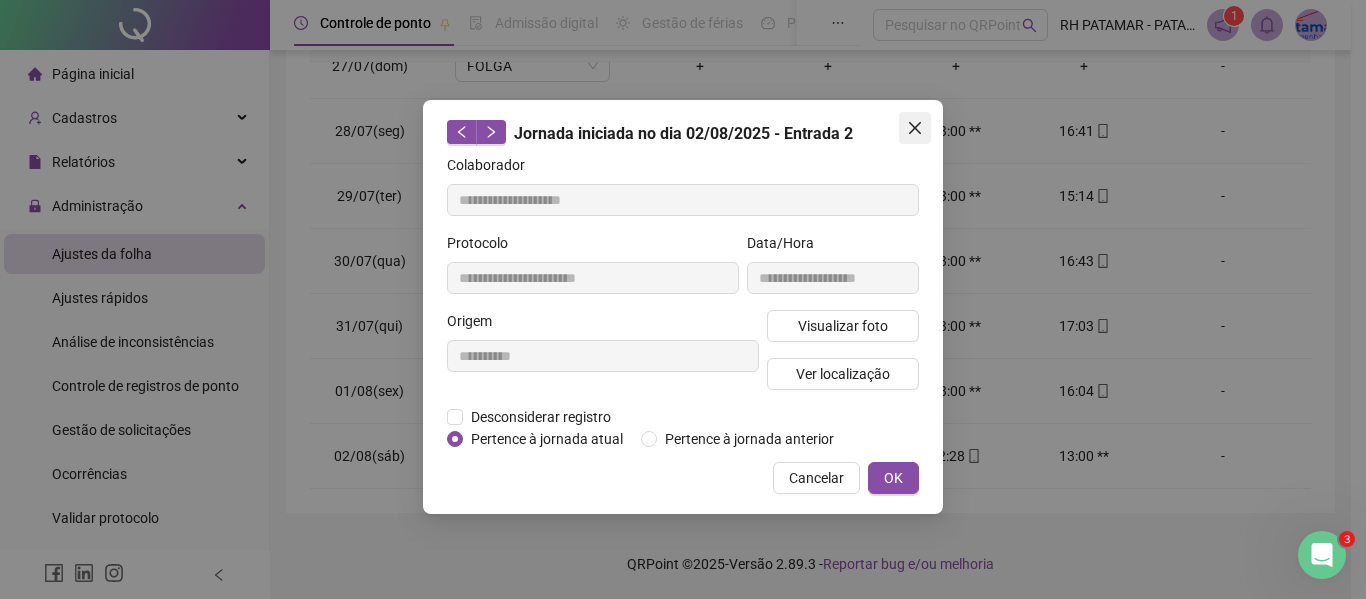 click 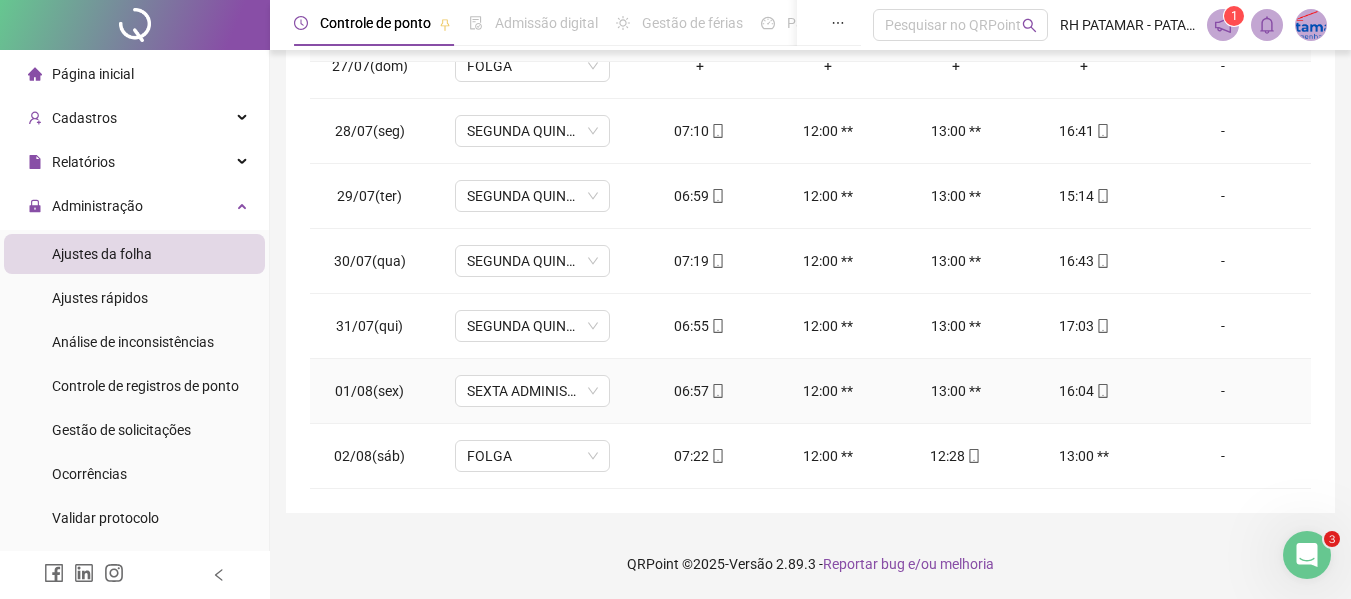 scroll, scrollTop: 0, scrollLeft: 0, axis: both 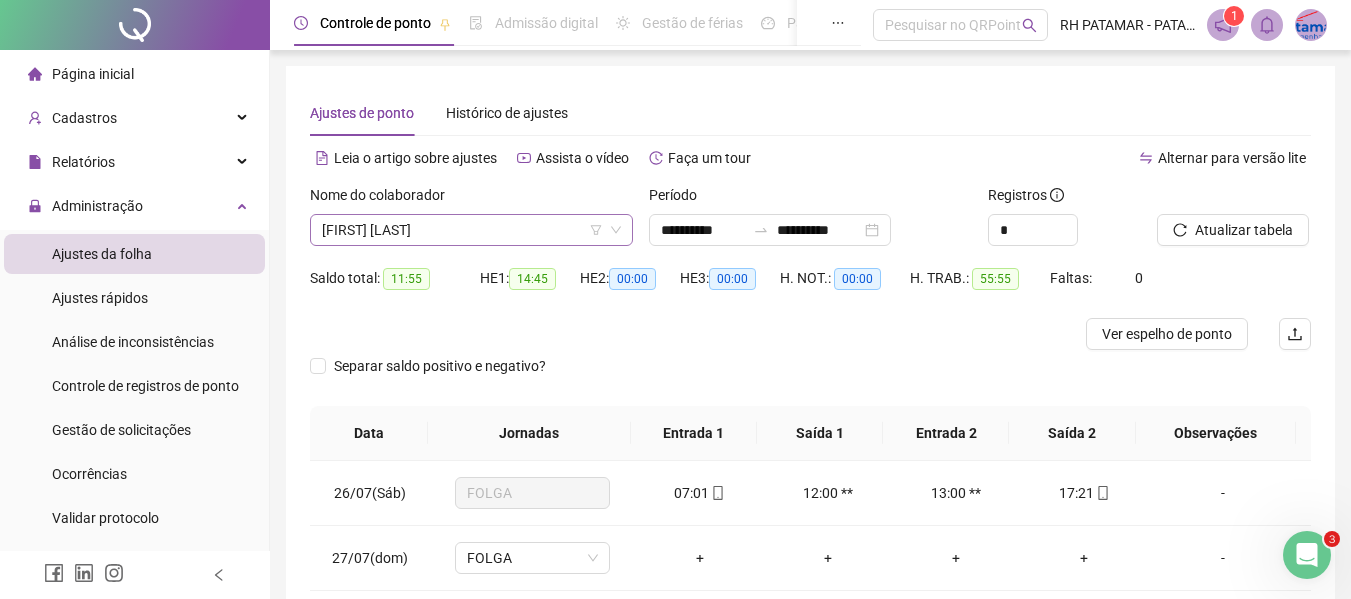 click on "[FIRST] [LAST]" at bounding box center [471, 230] 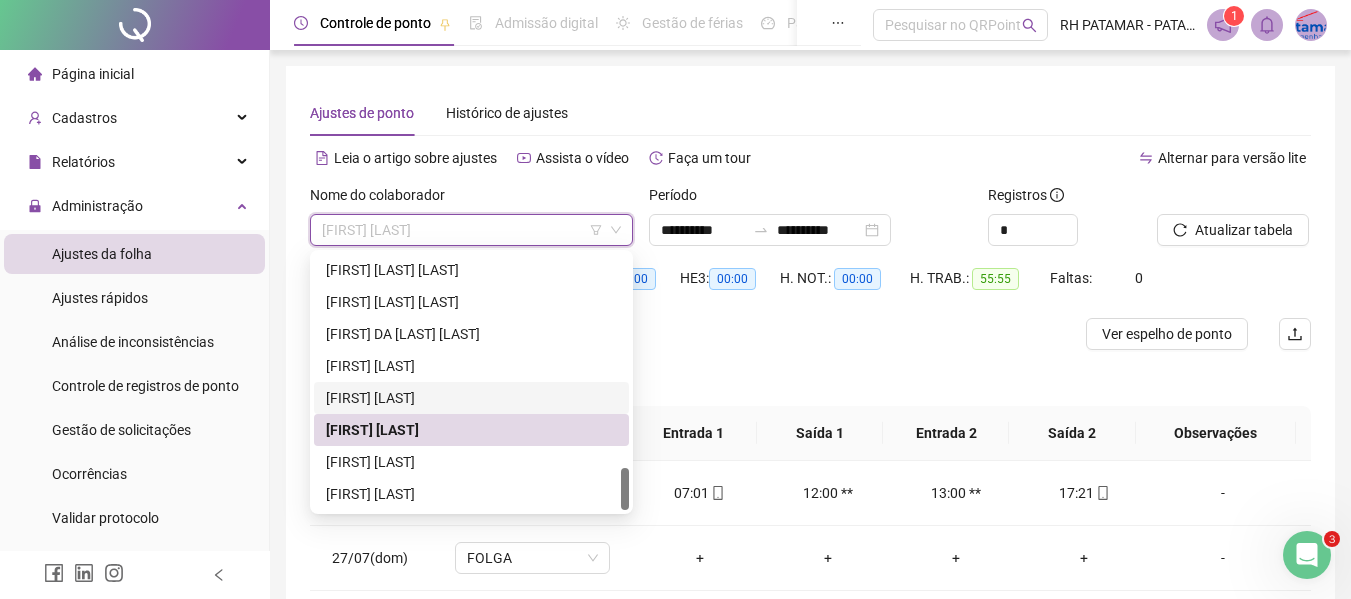 drag, startPoint x: 530, startPoint y: 390, endPoint x: 554, endPoint y: 388, distance: 24.083189 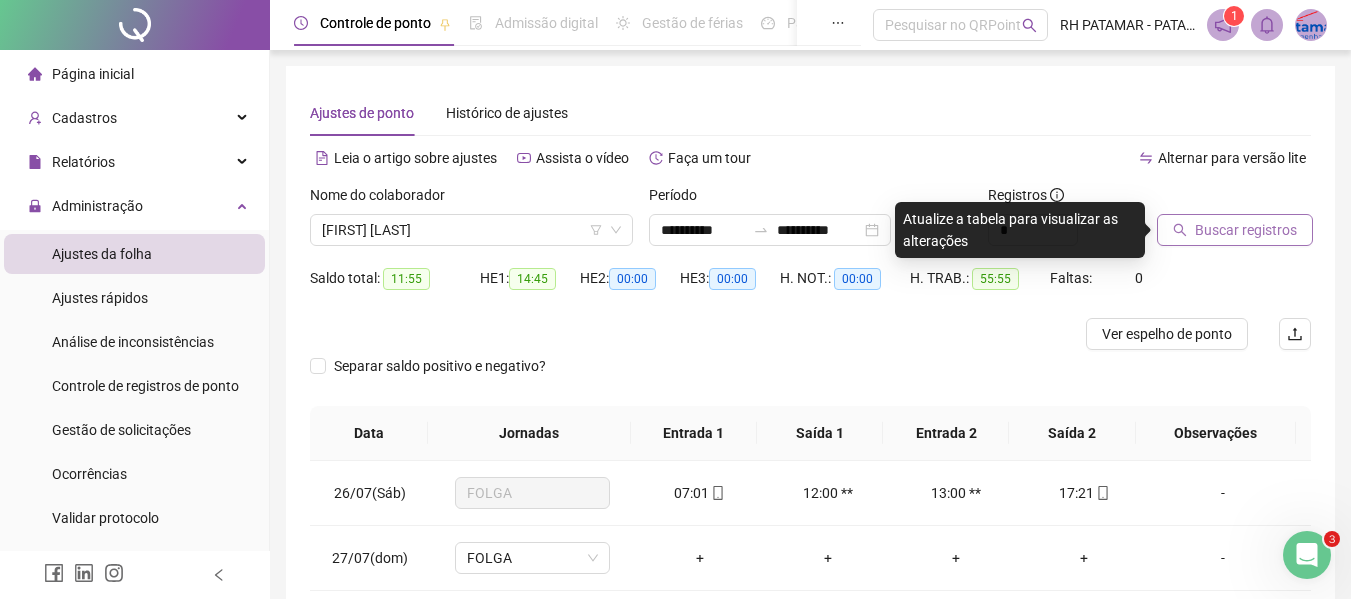 click on "Buscar registros" at bounding box center [1246, 230] 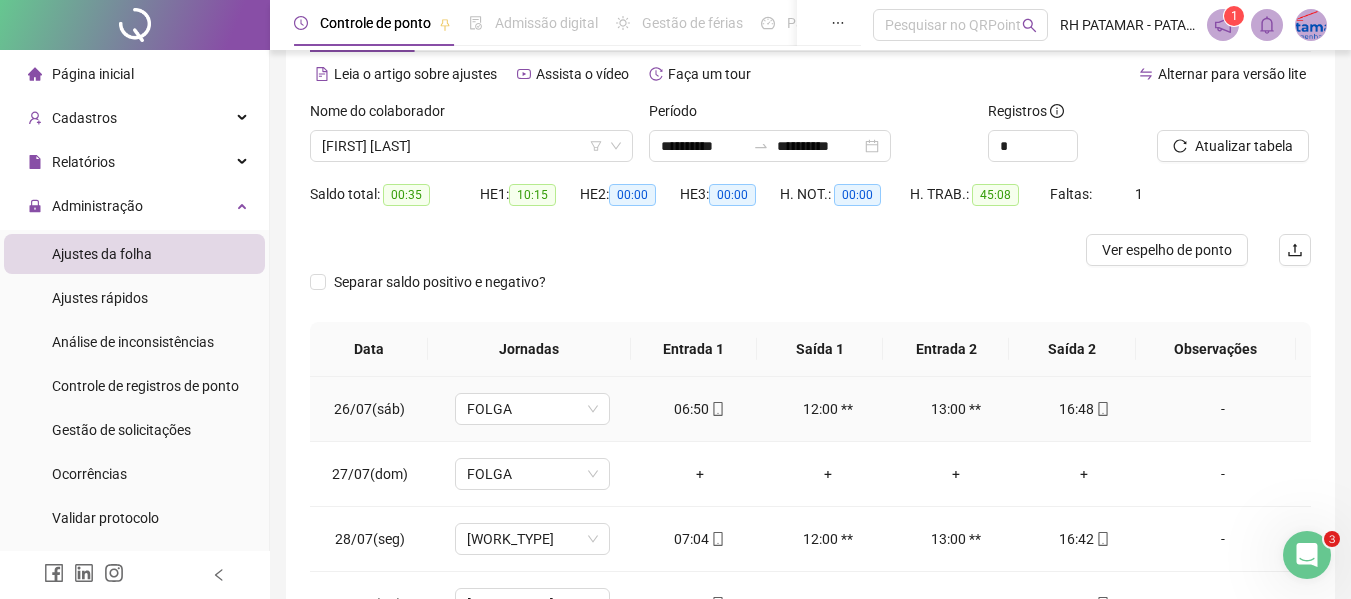 scroll, scrollTop: 100, scrollLeft: 0, axis: vertical 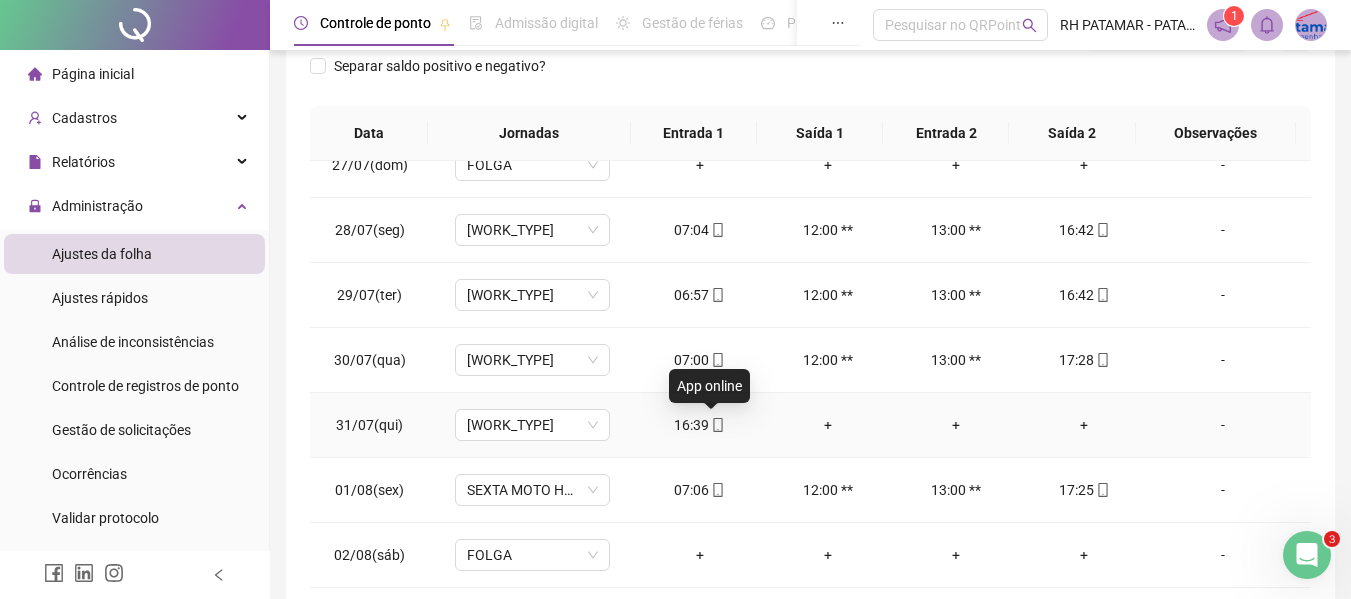 click 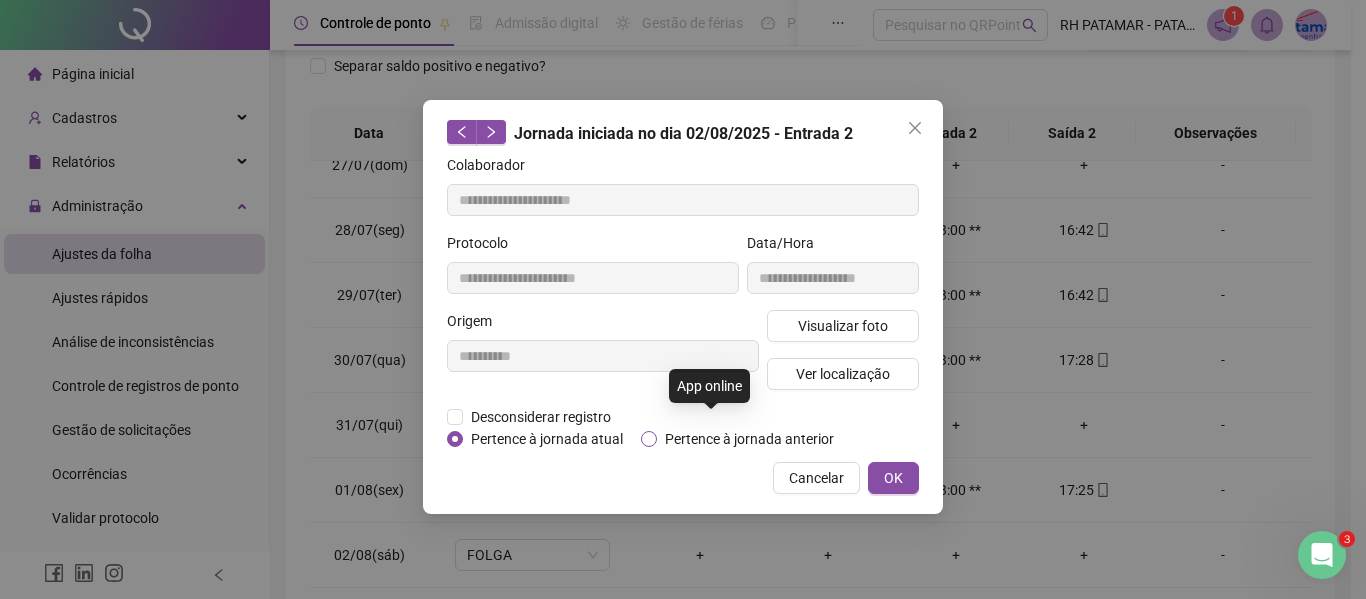 type on "**********" 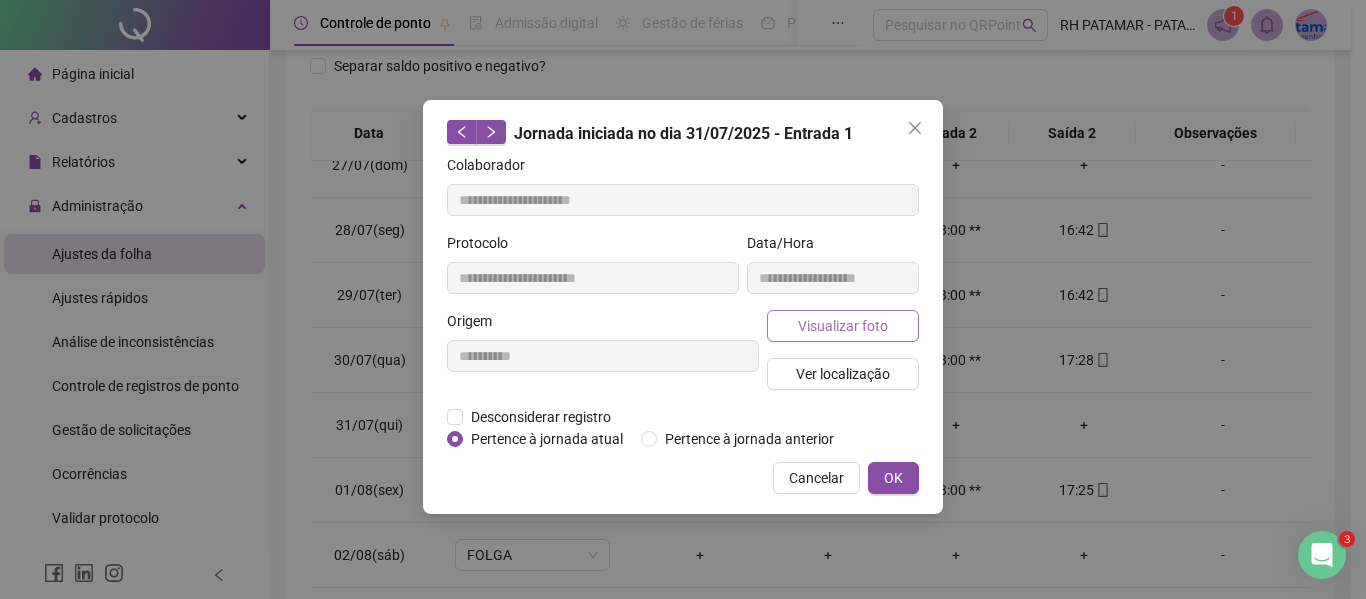 click on "Visualizar foto" at bounding box center [843, 326] 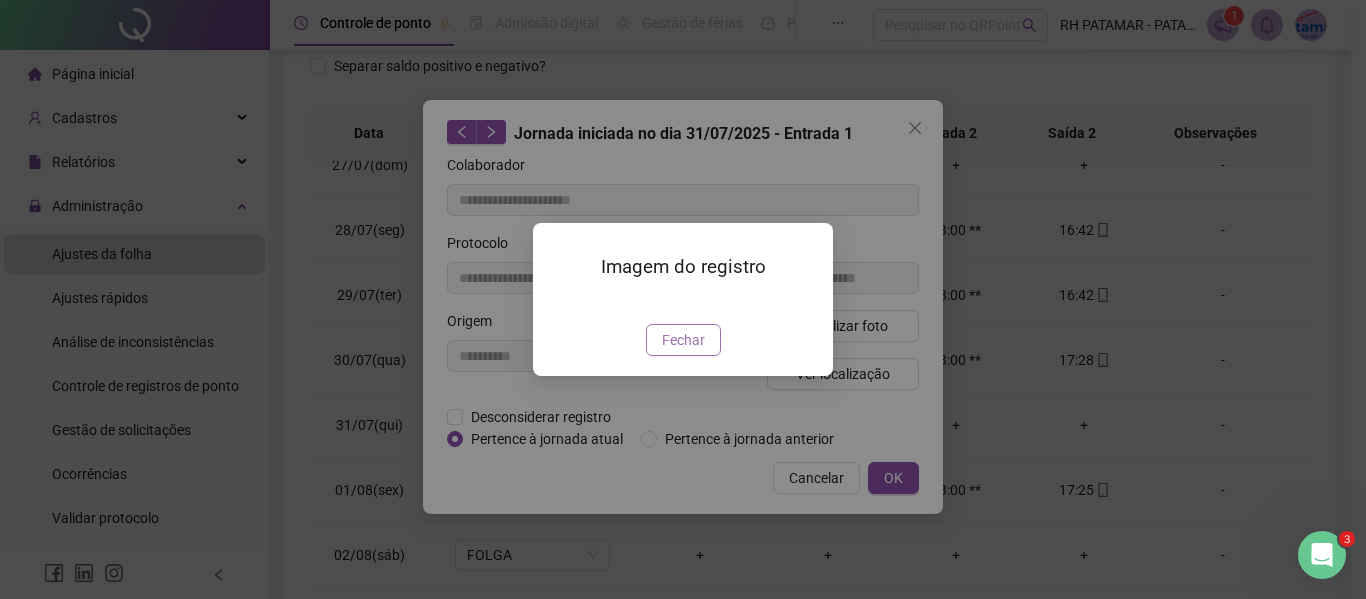 click on "Fechar" at bounding box center [683, 340] 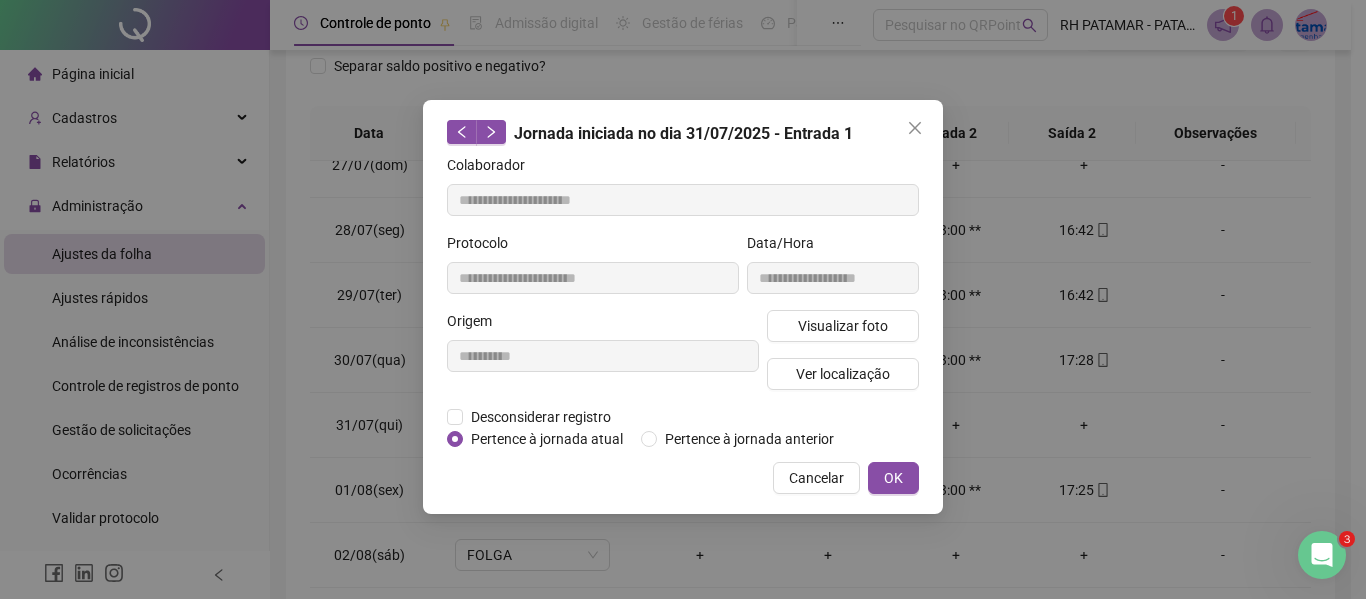 click at bounding box center (915, 128) 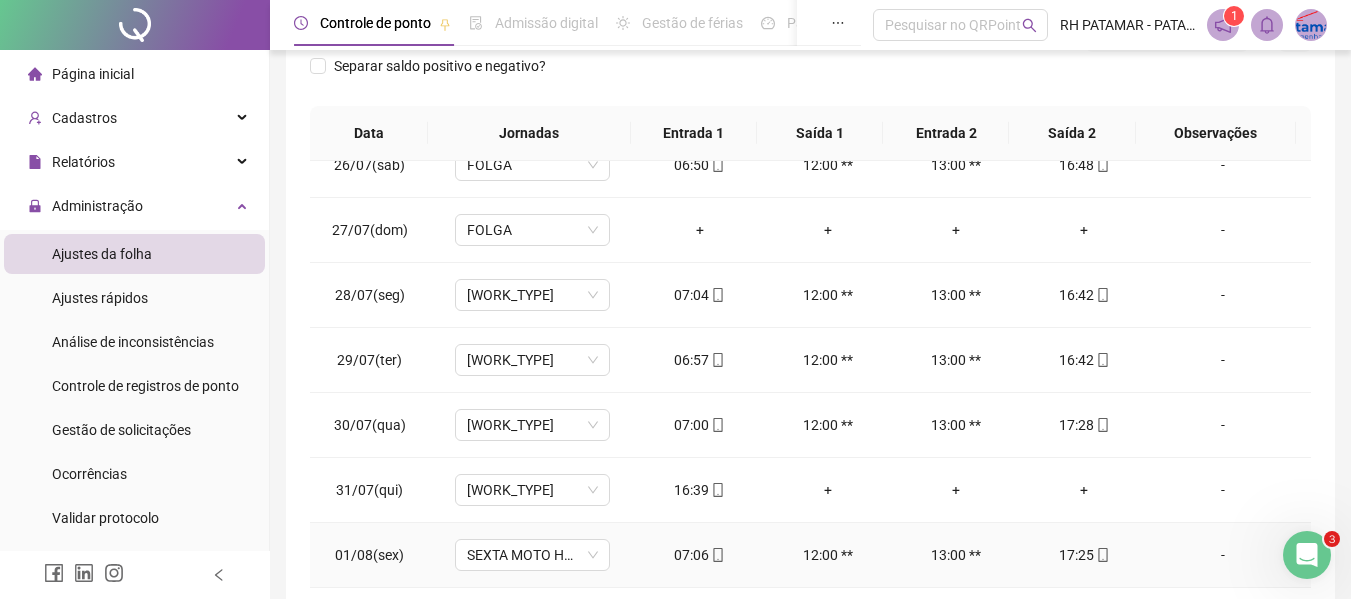 scroll, scrollTop: 0, scrollLeft: 0, axis: both 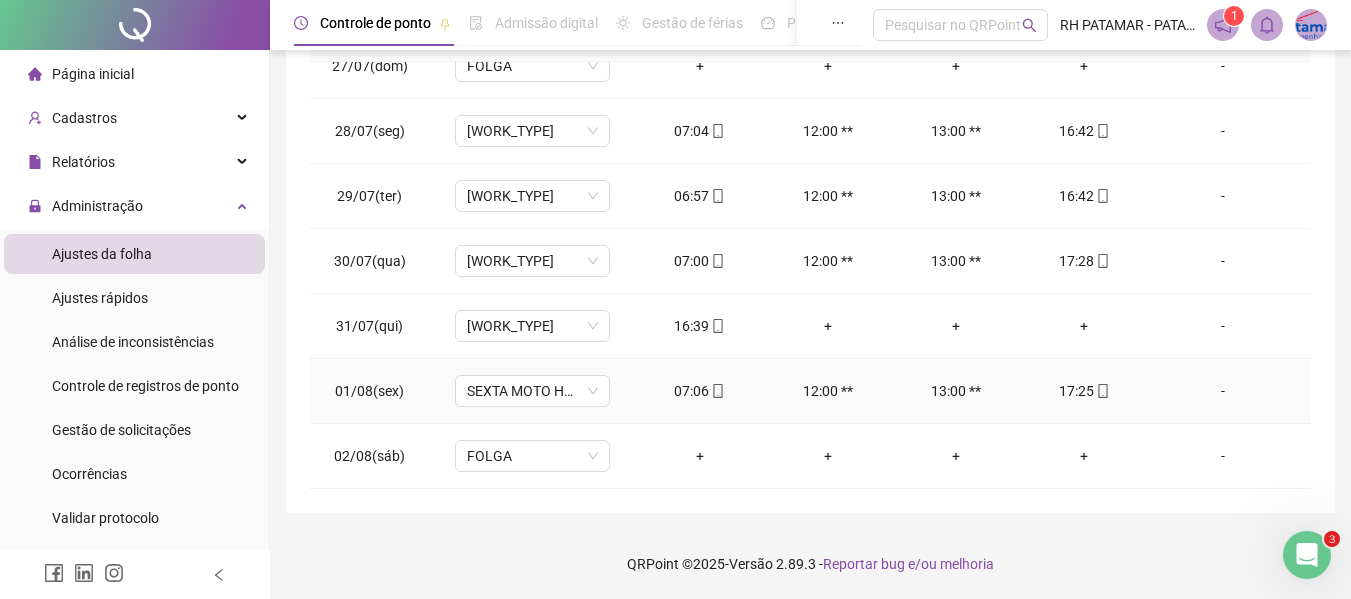 click on "17:25" at bounding box center [1084, 391] 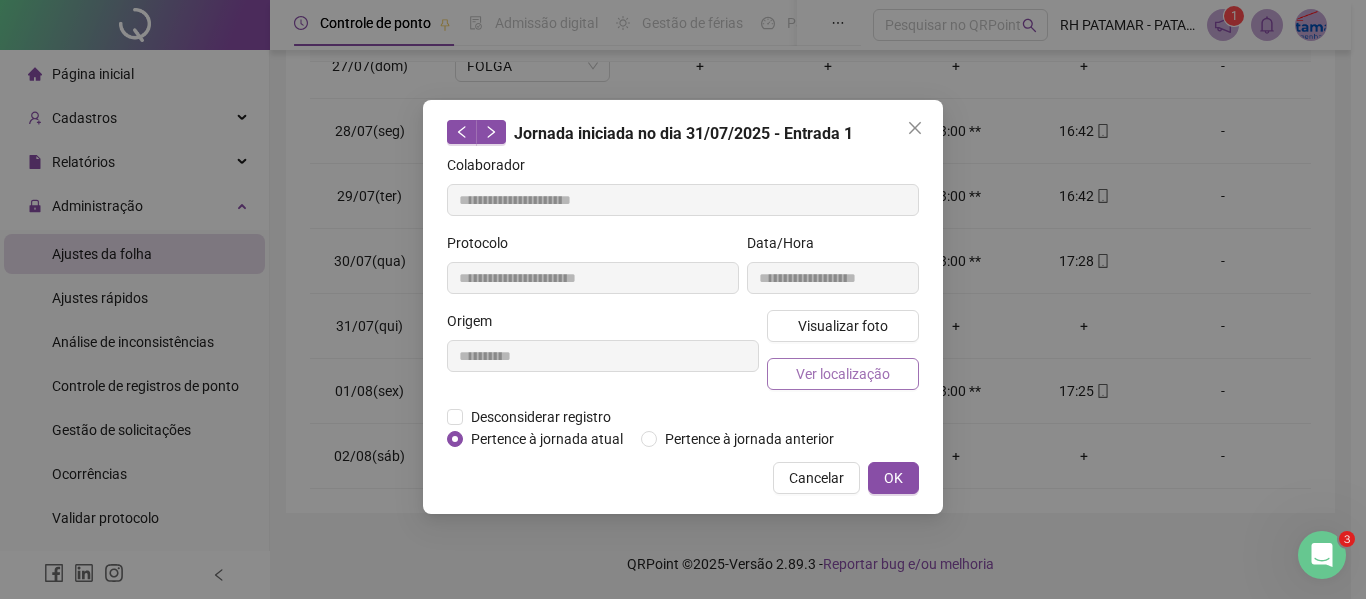 type on "**********" 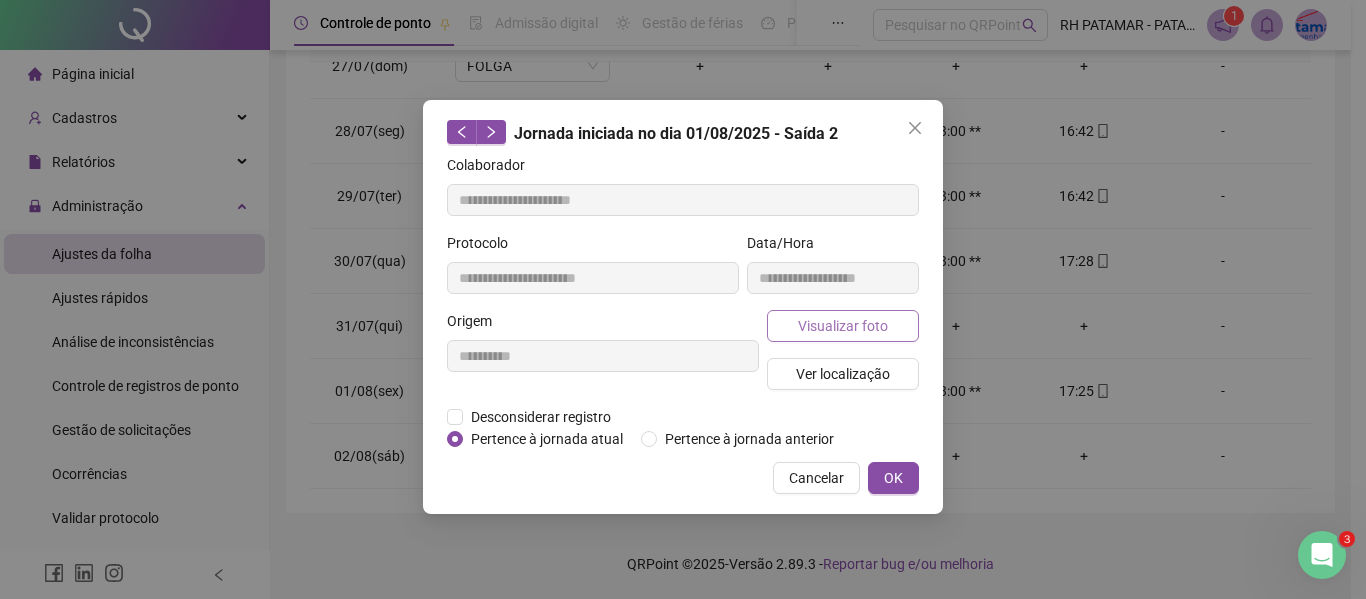 click on "Visualizar foto" at bounding box center [843, 326] 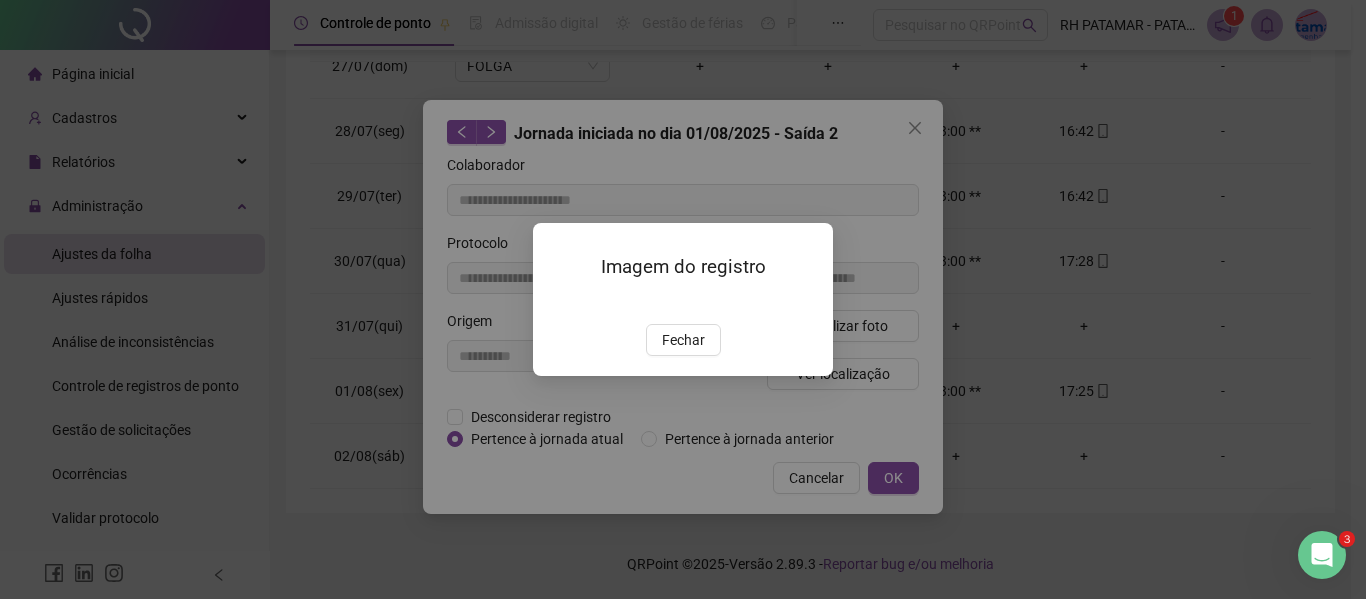 drag, startPoint x: 682, startPoint y: 457, endPoint x: 696, endPoint y: 431, distance: 29.529646 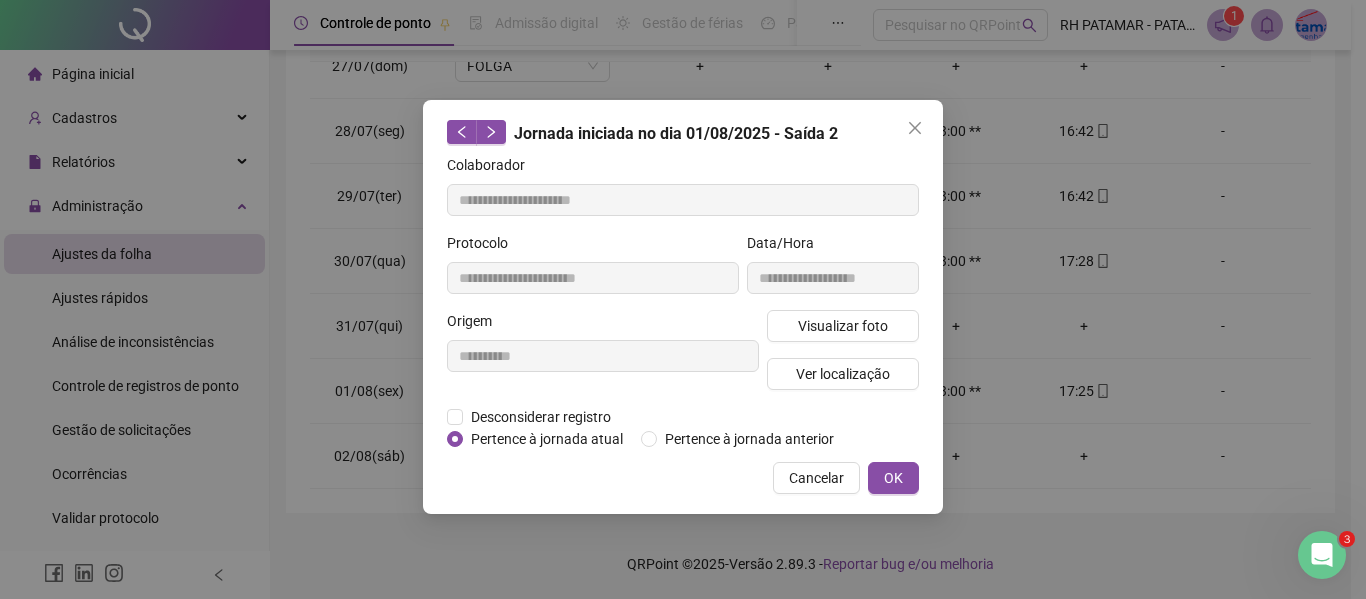 click on "**********" at bounding box center [683, 307] 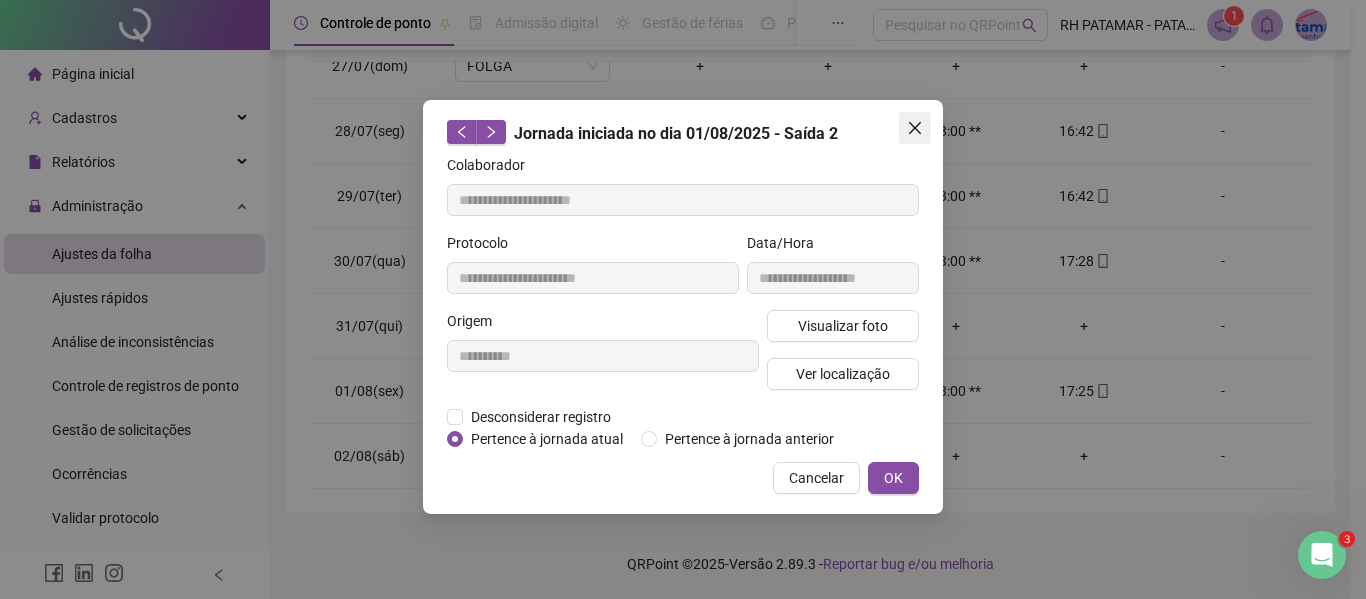click at bounding box center (915, 128) 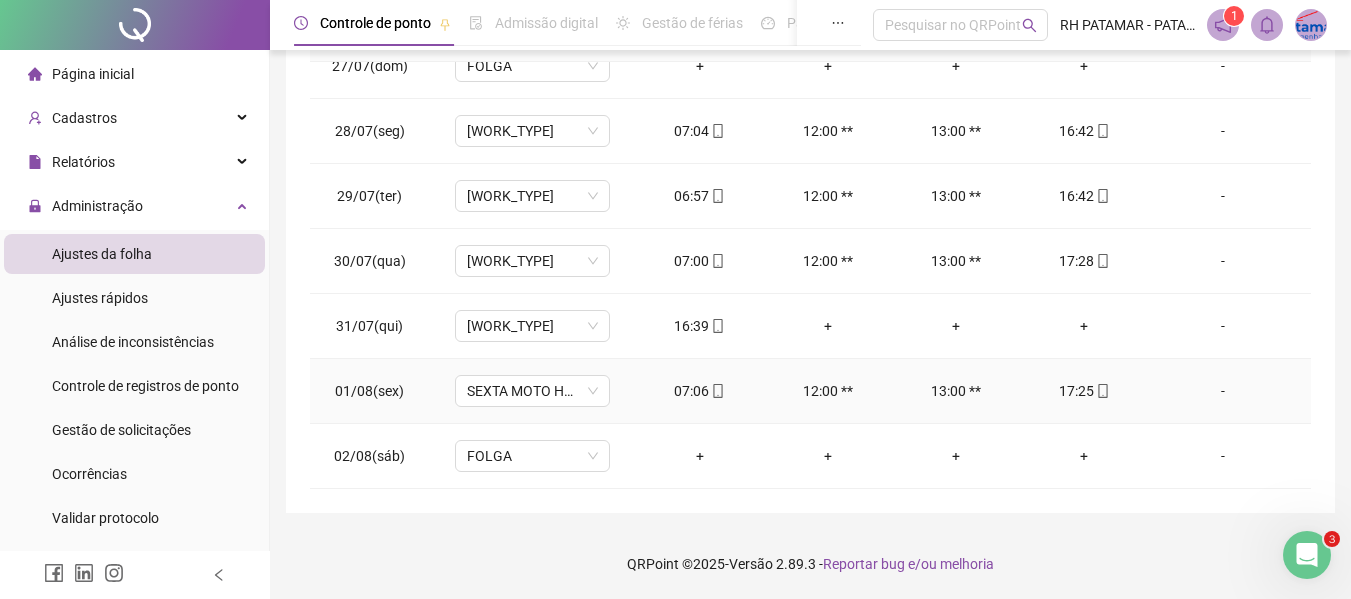 scroll, scrollTop: 0, scrollLeft: 0, axis: both 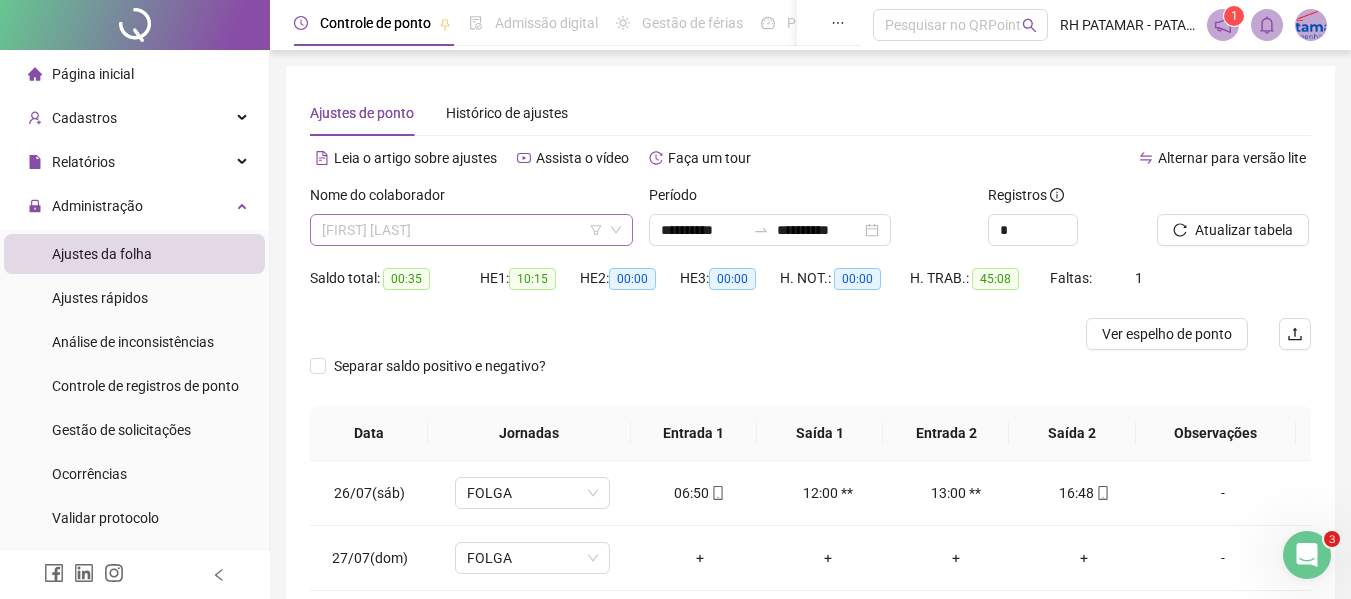 click on "[FIRST] [LAST]" at bounding box center (471, 230) 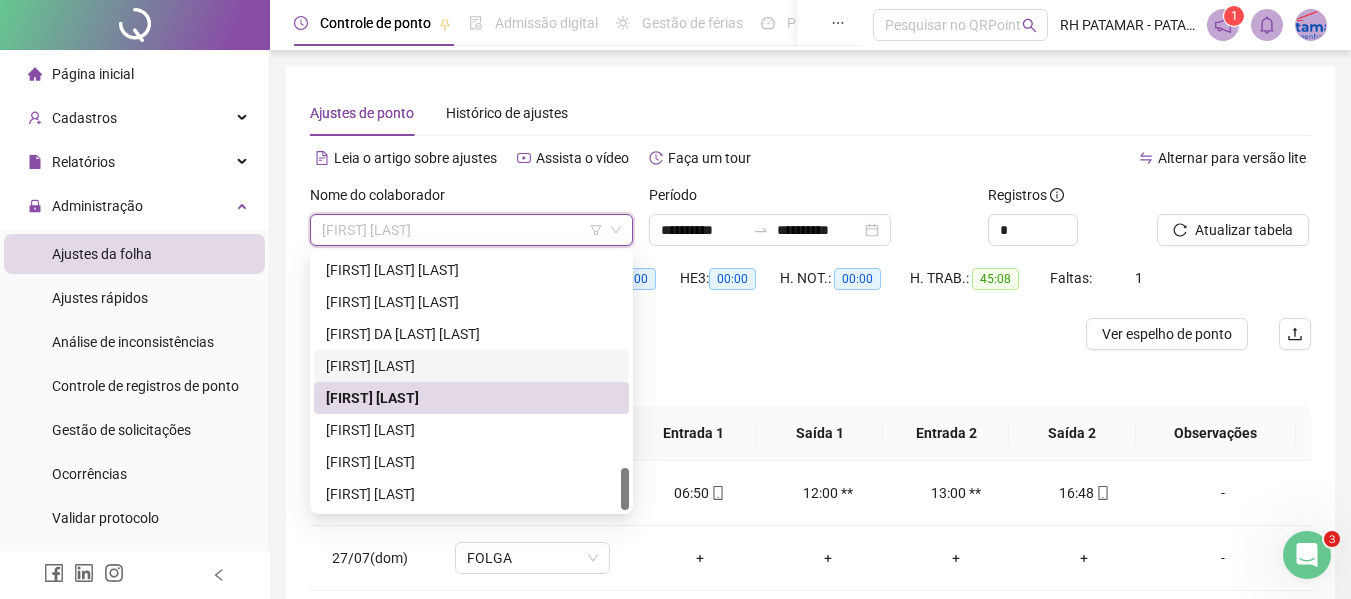 click on "[FIRST] [LAST]" at bounding box center (471, 366) 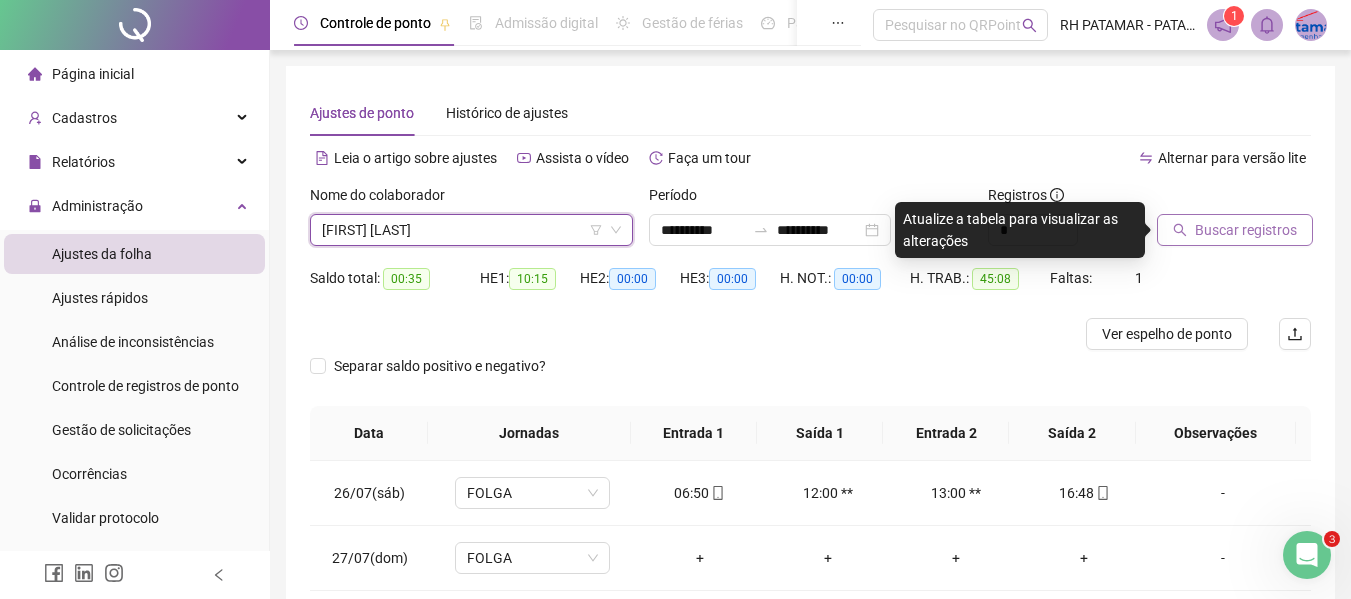 click on "Buscar registros" at bounding box center [1235, 230] 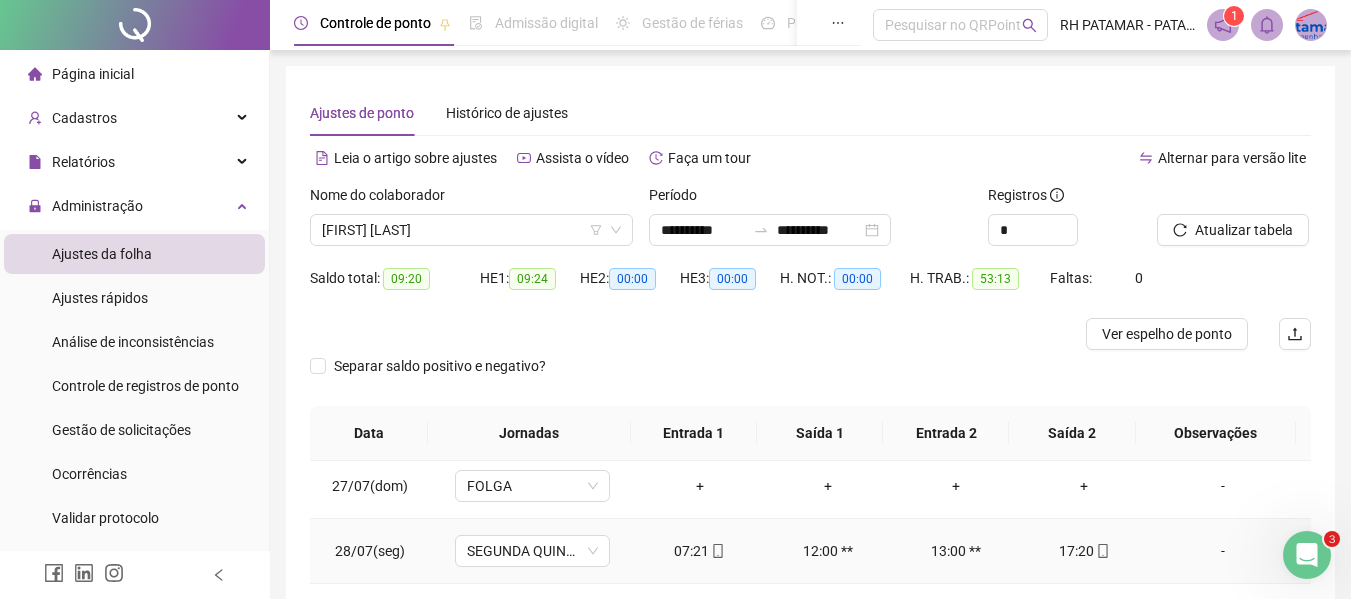 scroll, scrollTop: 93, scrollLeft: 0, axis: vertical 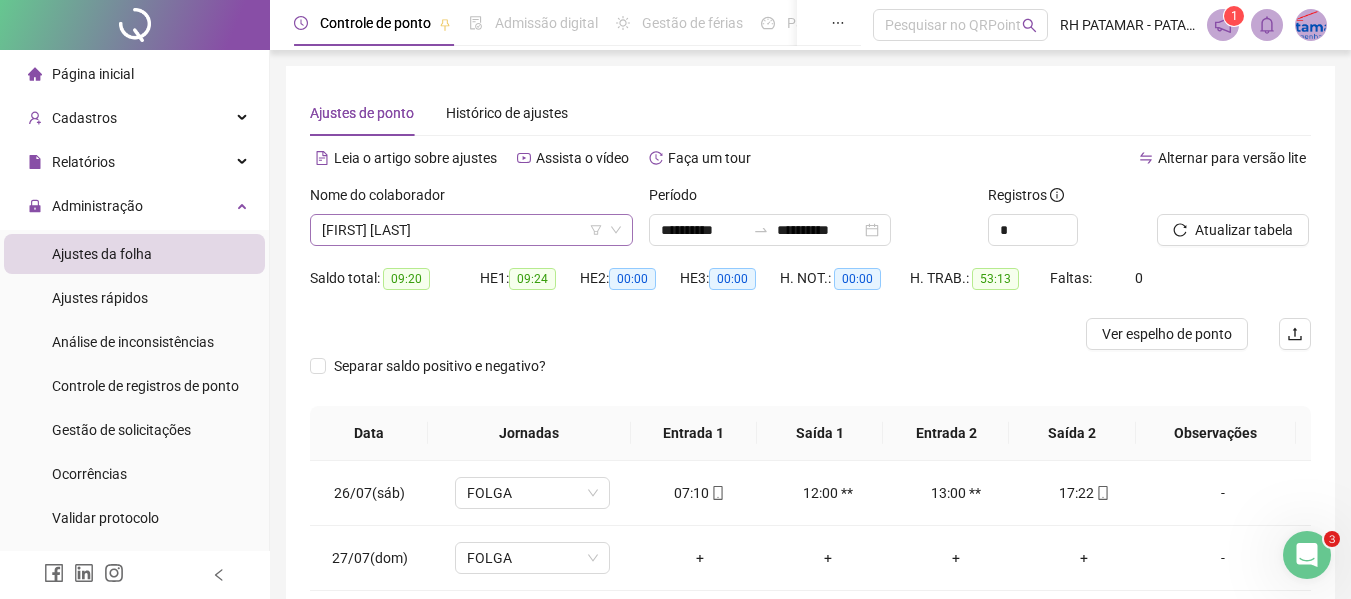 click on "[FIRST] [LAST]" at bounding box center (471, 230) 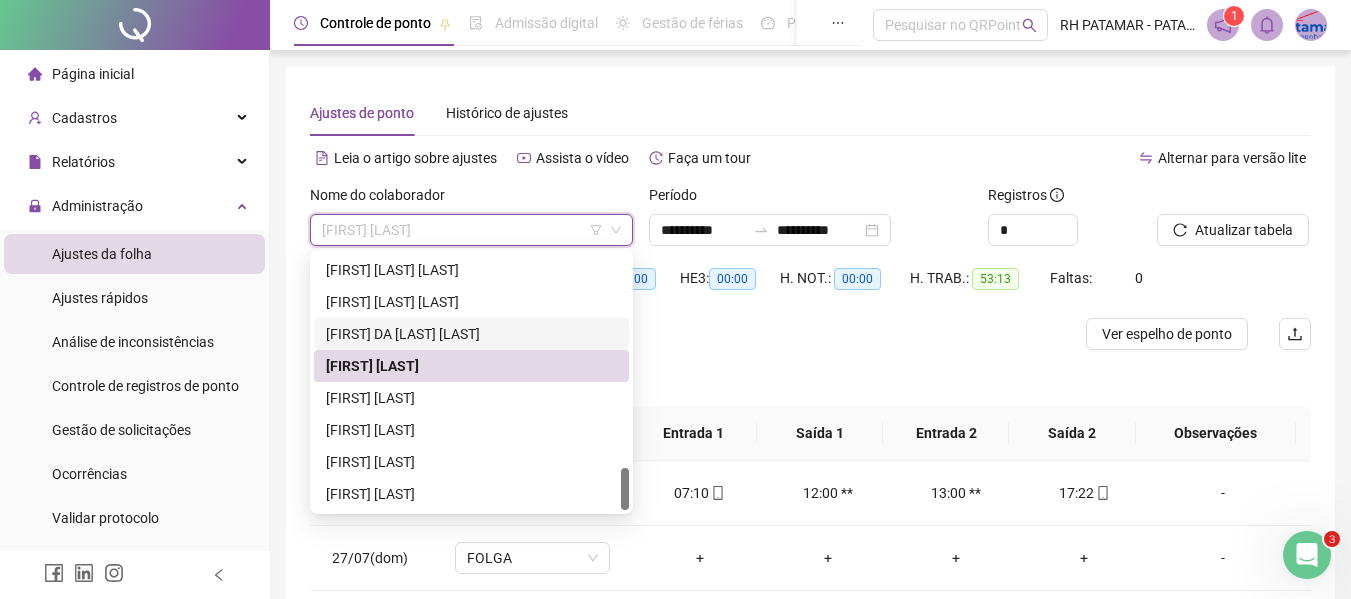 click on "[FIRST] DA [LAST] [LAST]" at bounding box center [471, 334] 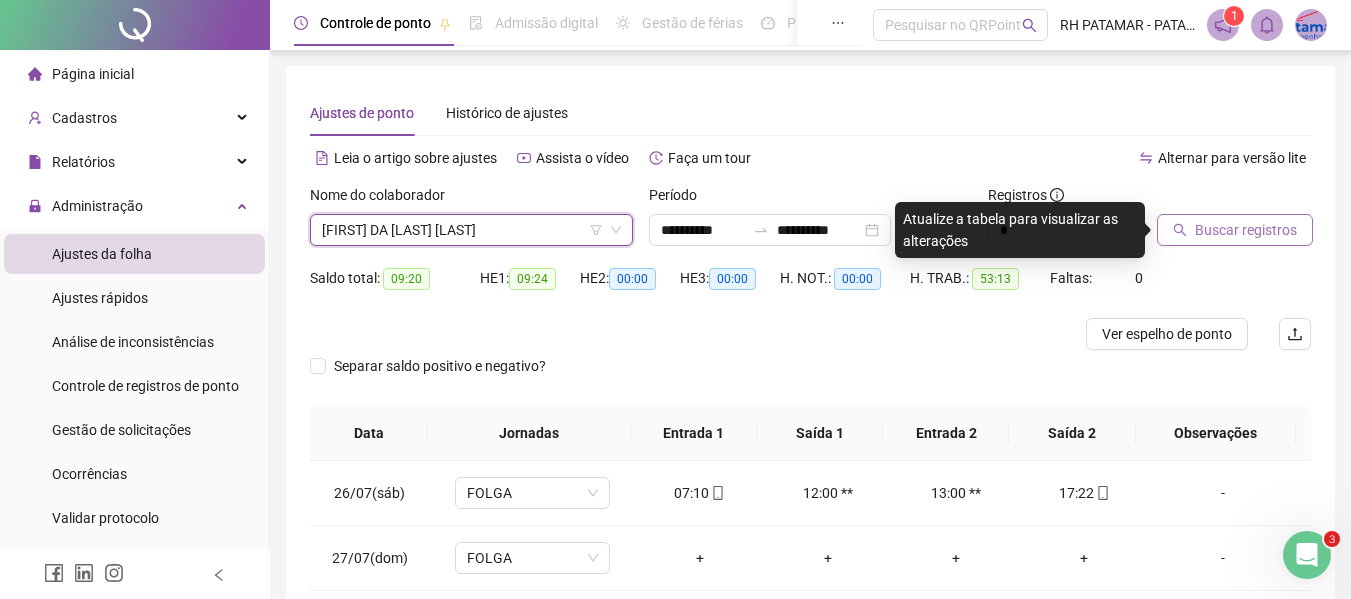 click on "Buscar registros" at bounding box center (1246, 230) 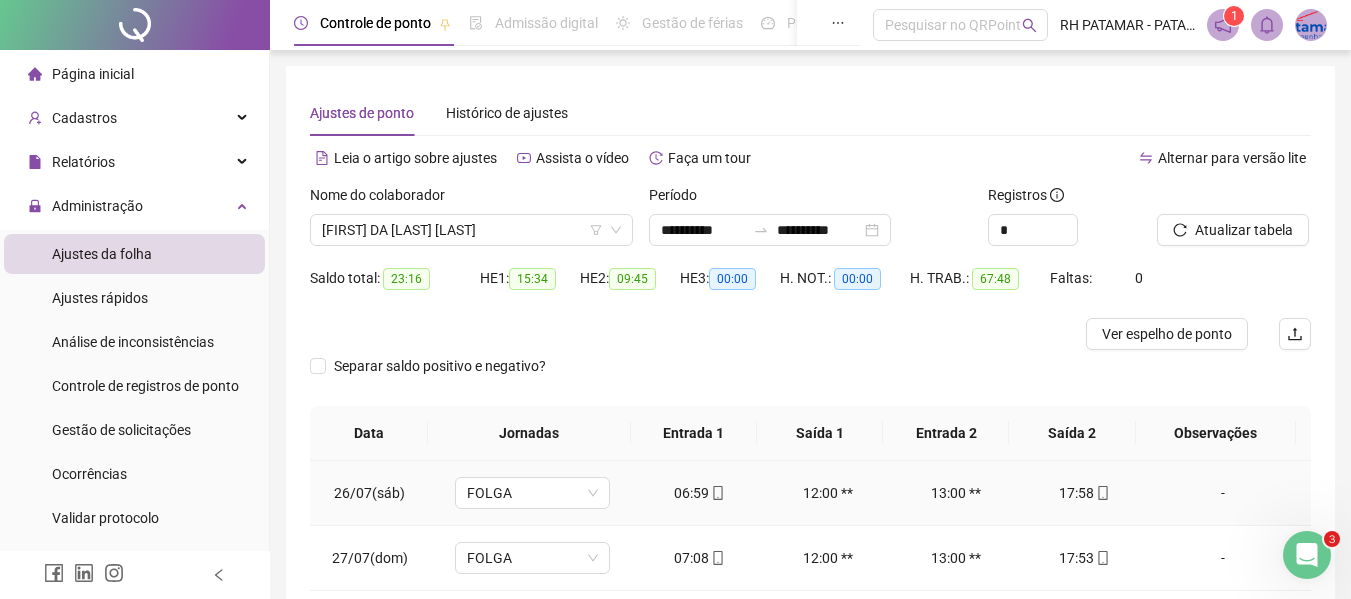 scroll, scrollTop: 93, scrollLeft: 0, axis: vertical 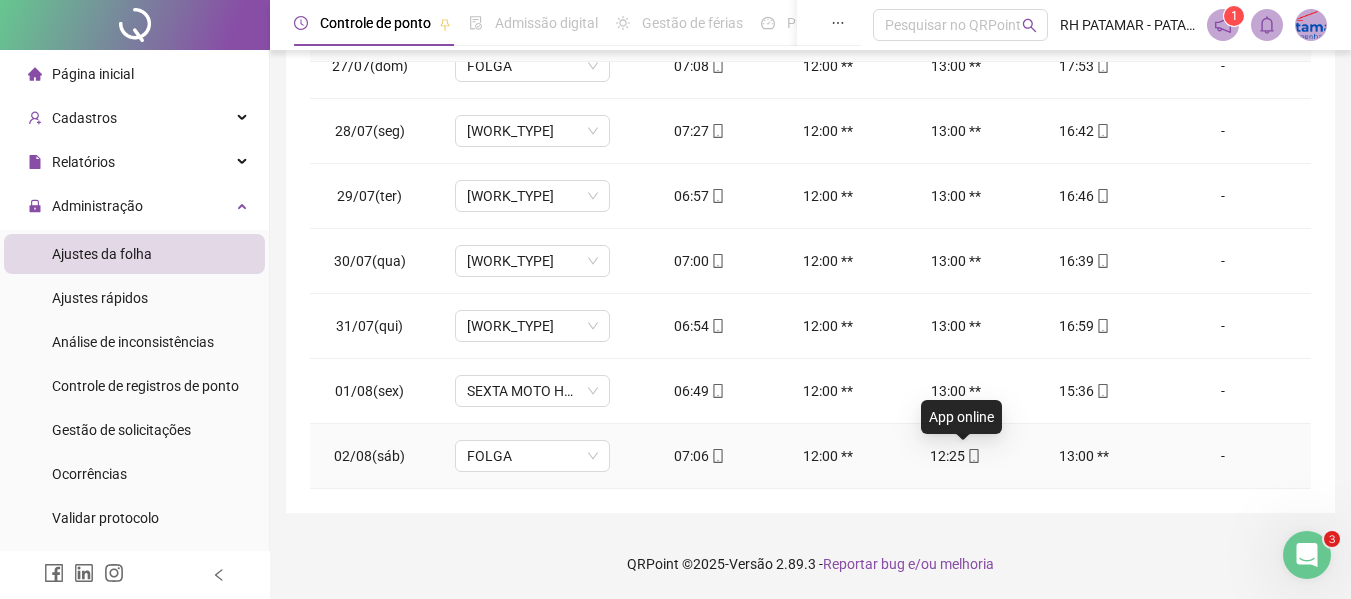 click 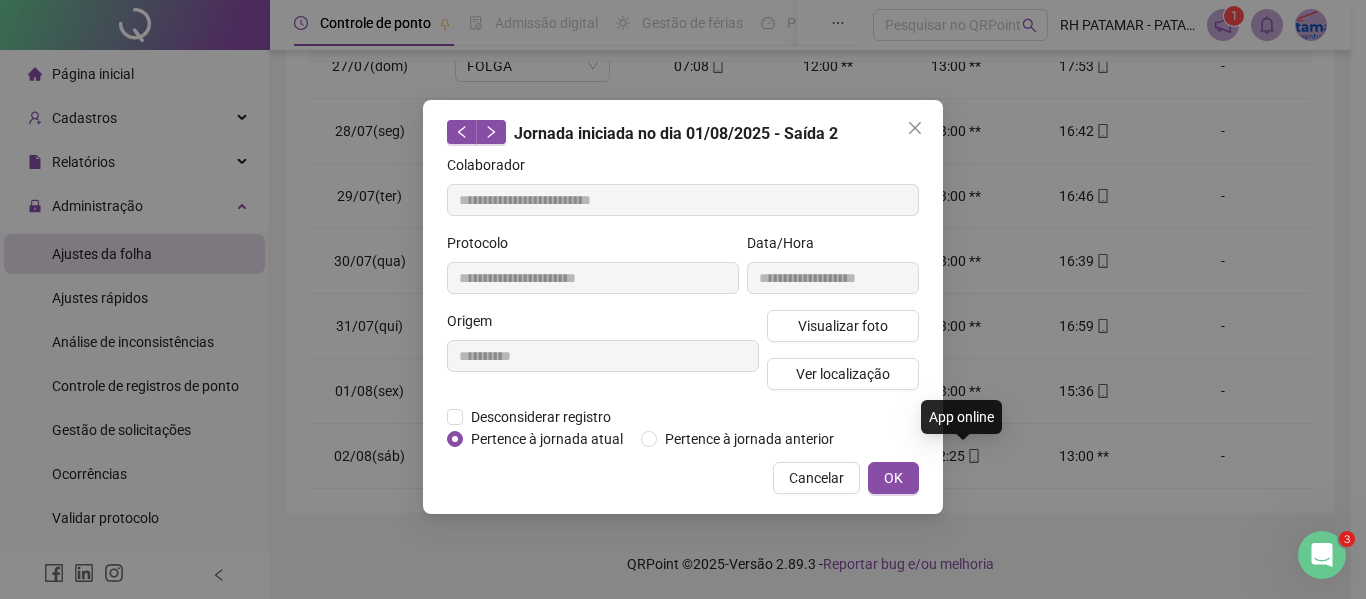 type on "**********" 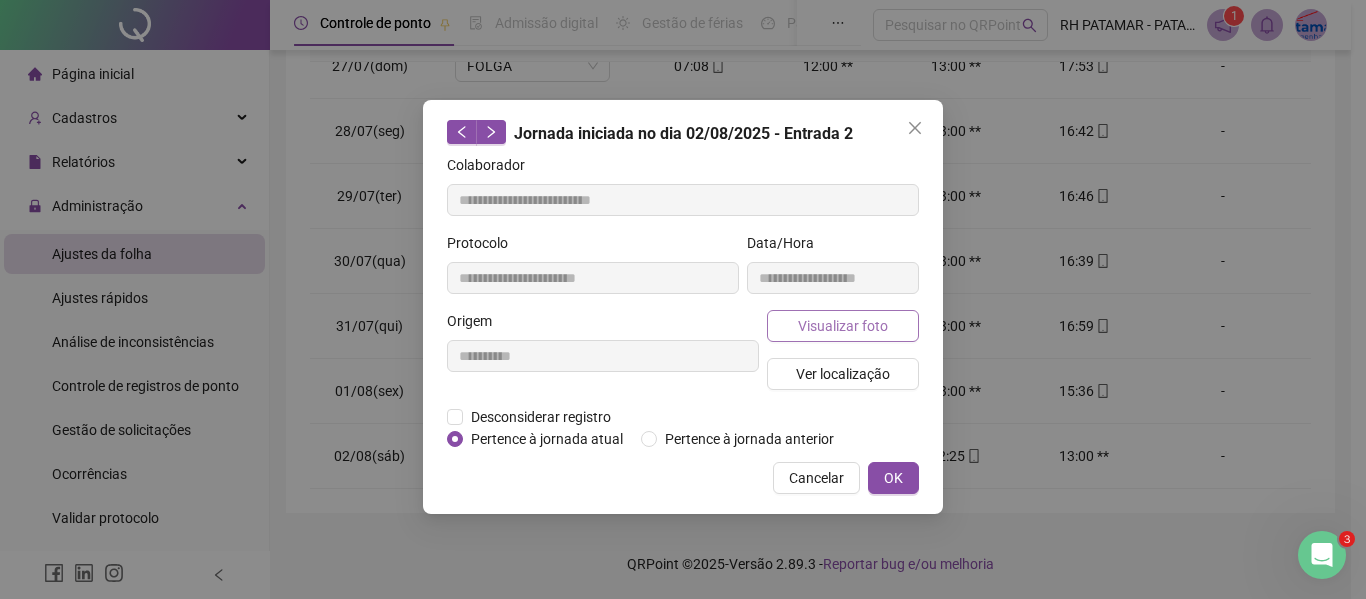 click on "Visualizar foto" at bounding box center (843, 326) 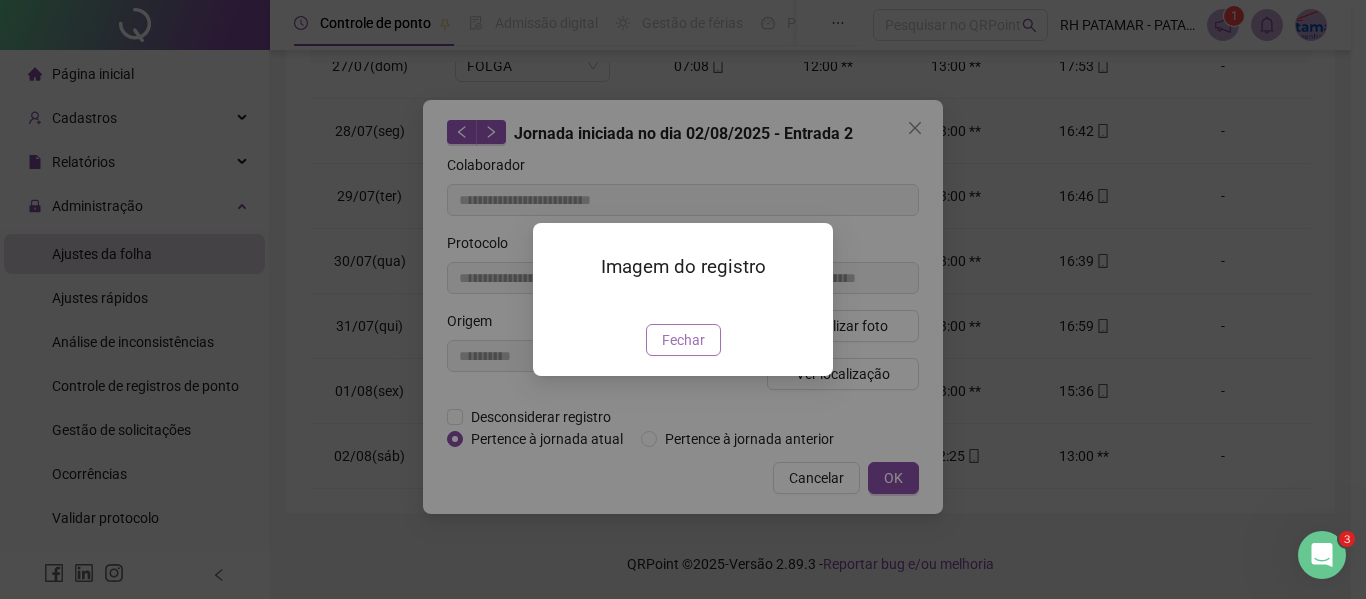 click on "Fechar" at bounding box center (683, 340) 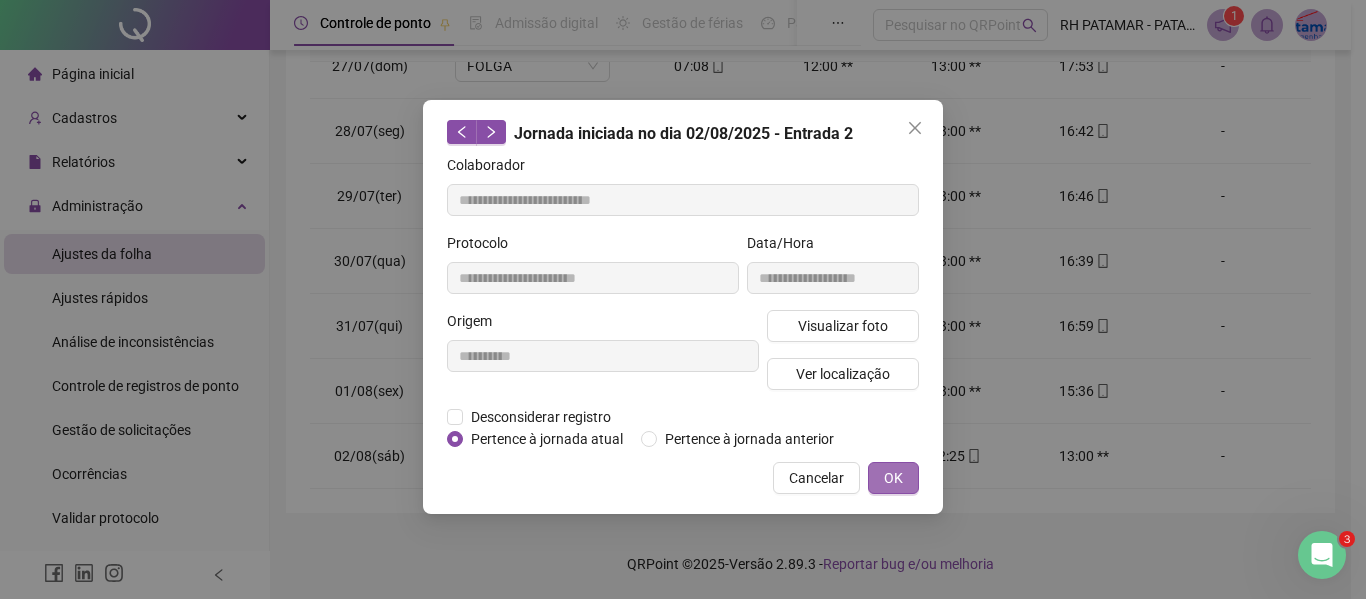 click on "OK" at bounding box center (893, 478) 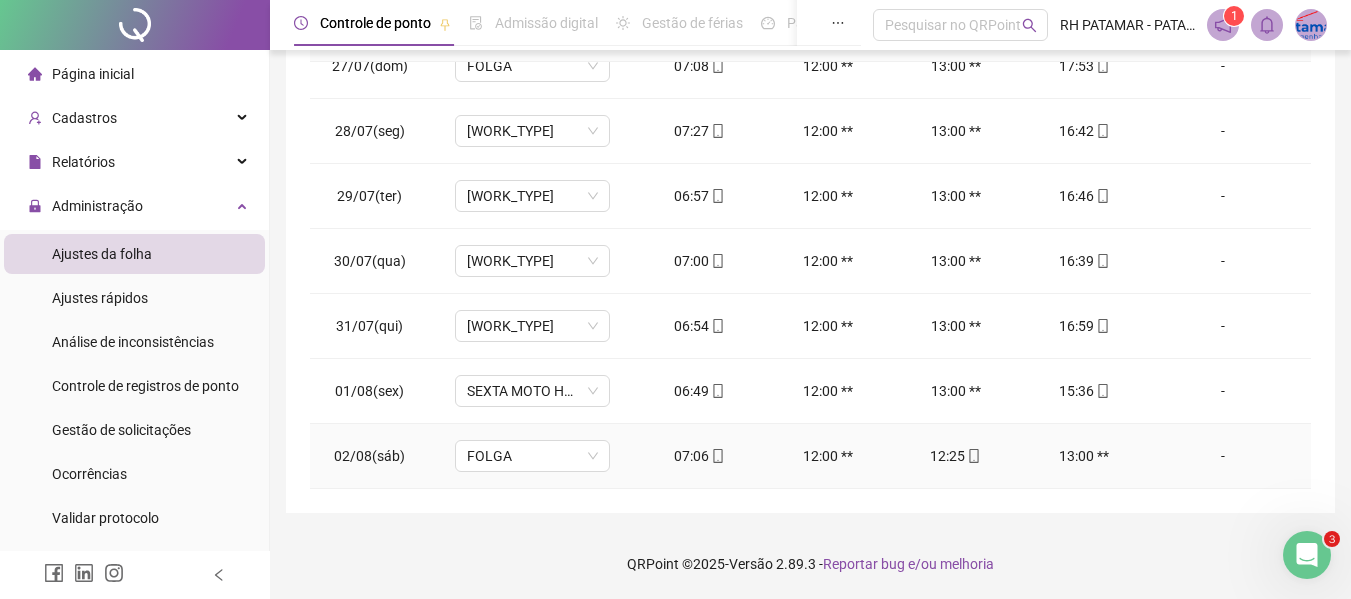 scroll, scrollTop: 0, scrollLeft: 0, axis: both 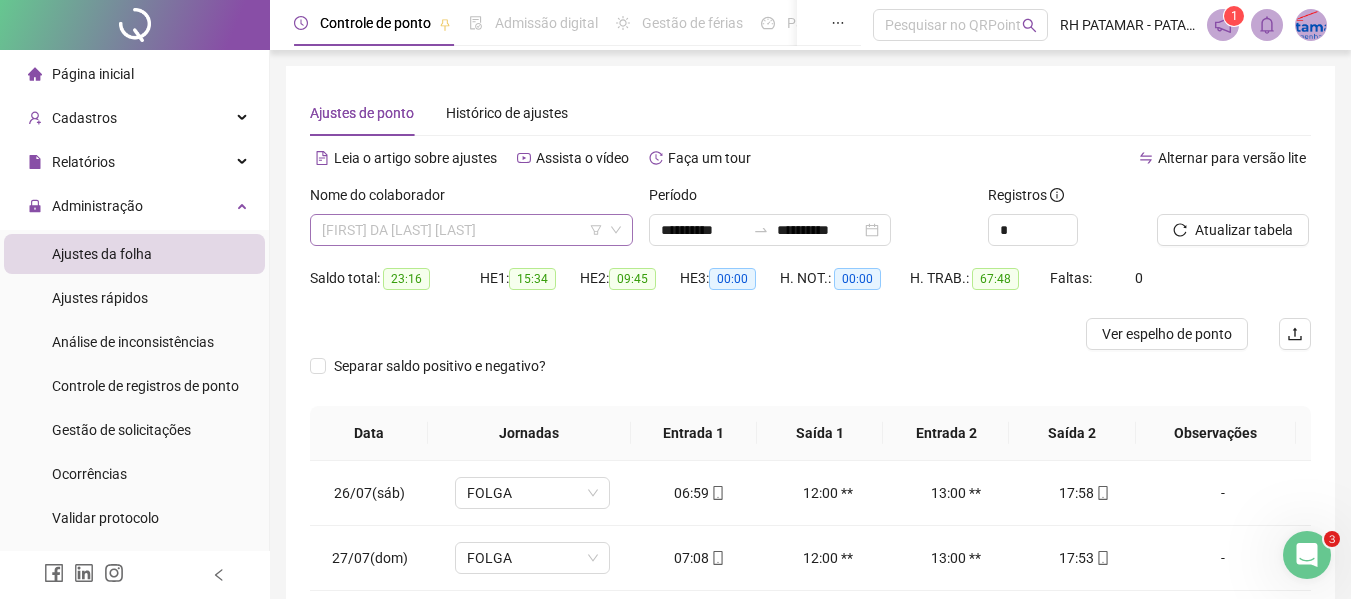 click on "[FIRST] DA [LAST] [LAST]" at bounding box center (471, 230) 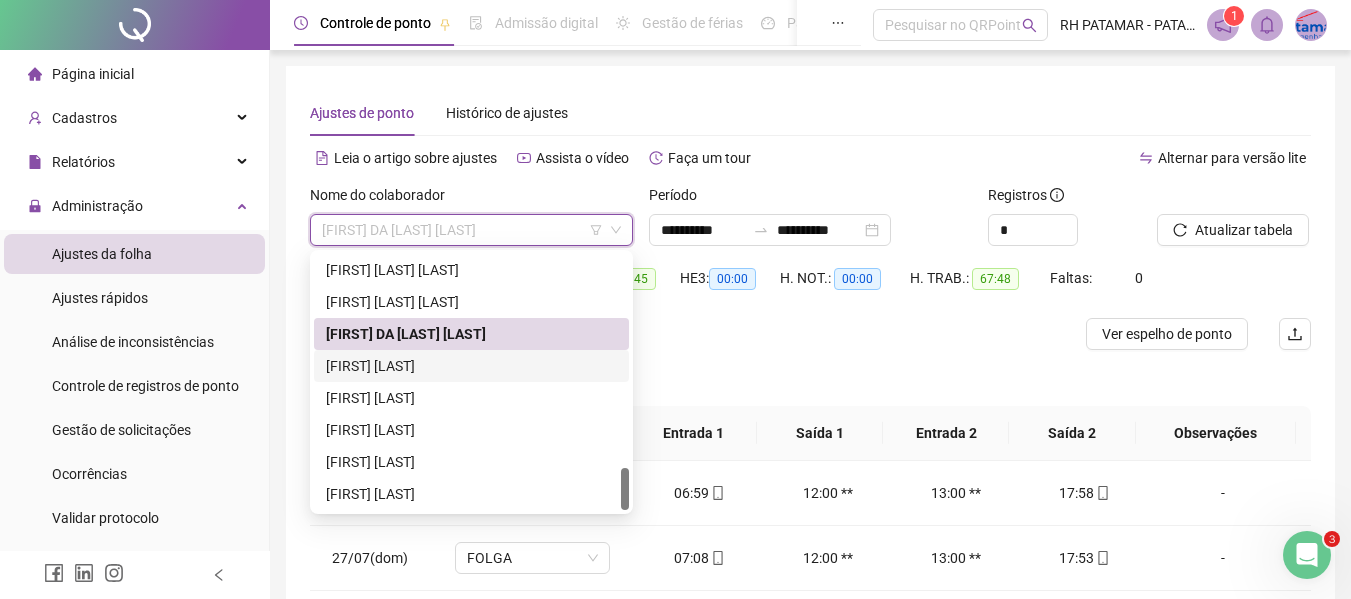 click on "[FIRST] [LAST]" at bounding box center (471, 366) 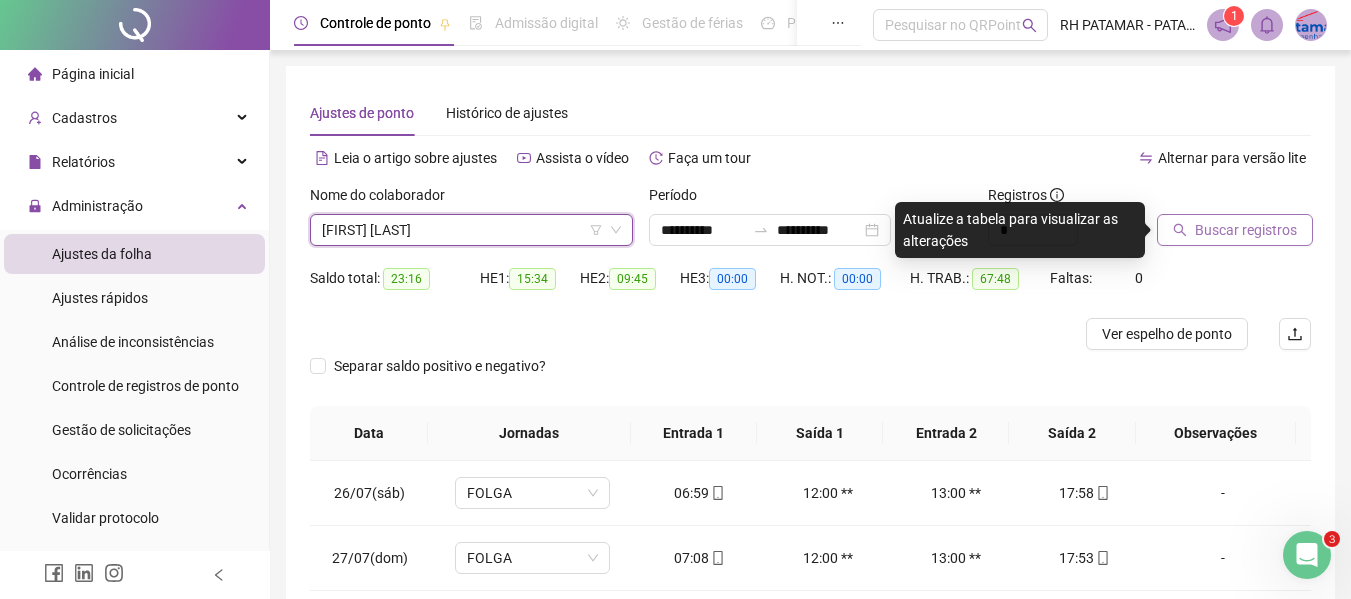 click 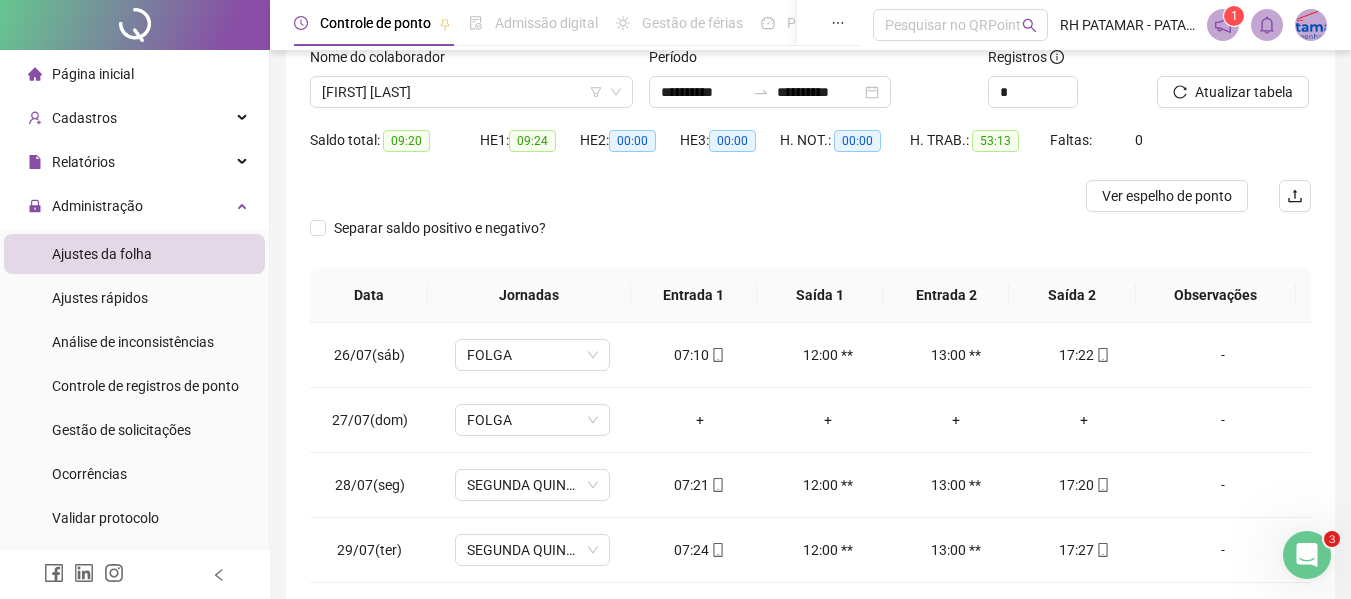 scroll, scrollTop: 200, scrollLeft: 0, axis: vertical 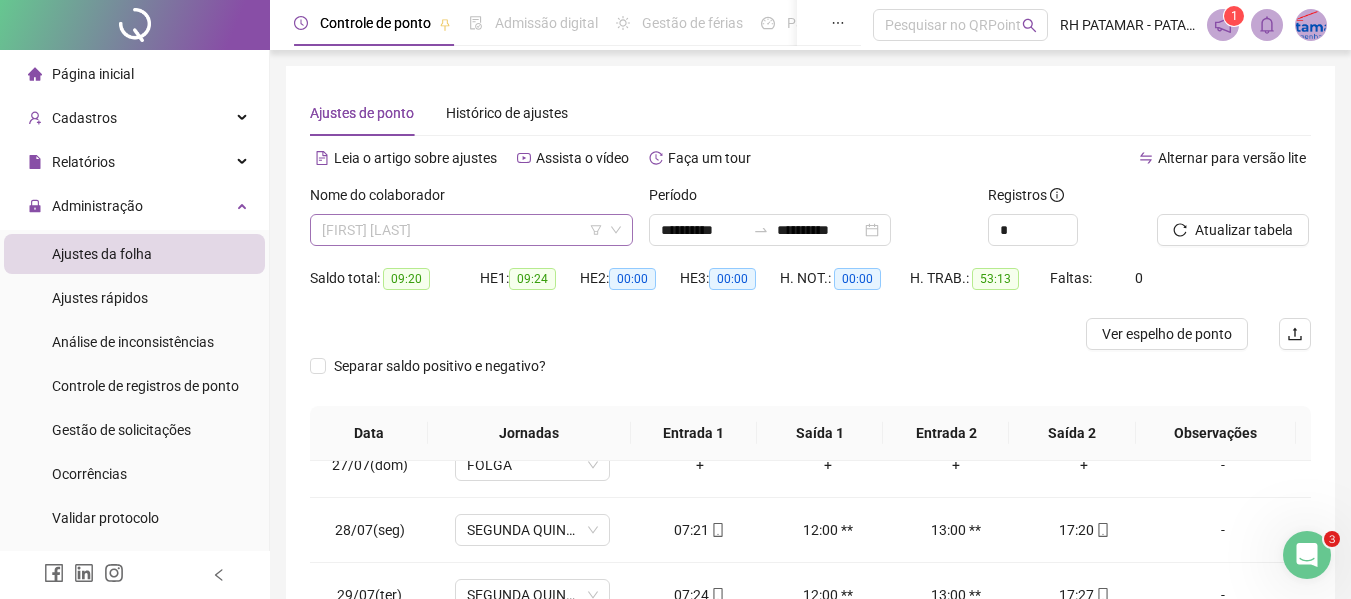 click on "[FIRST] [LAST]" at bounding box center (471, 230) 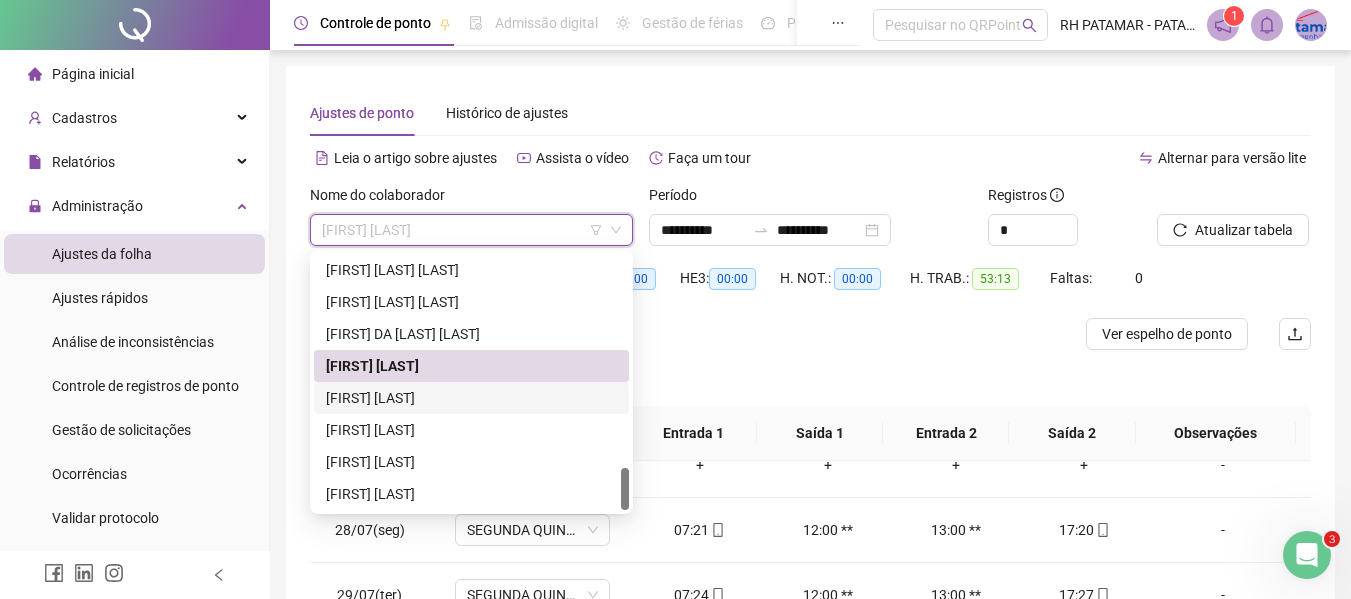 click on "[FIRST] [LAST]" at bounding box center [471, 398] 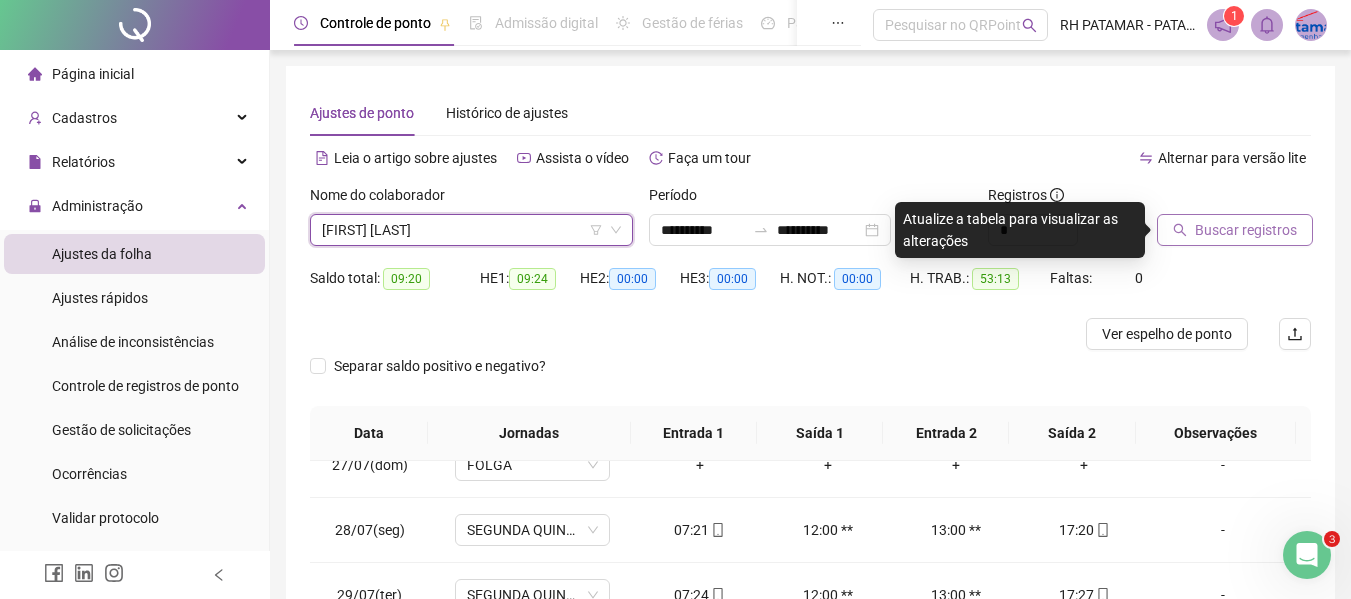 click on "Buscar registros" at bounding box center [1246, 230] 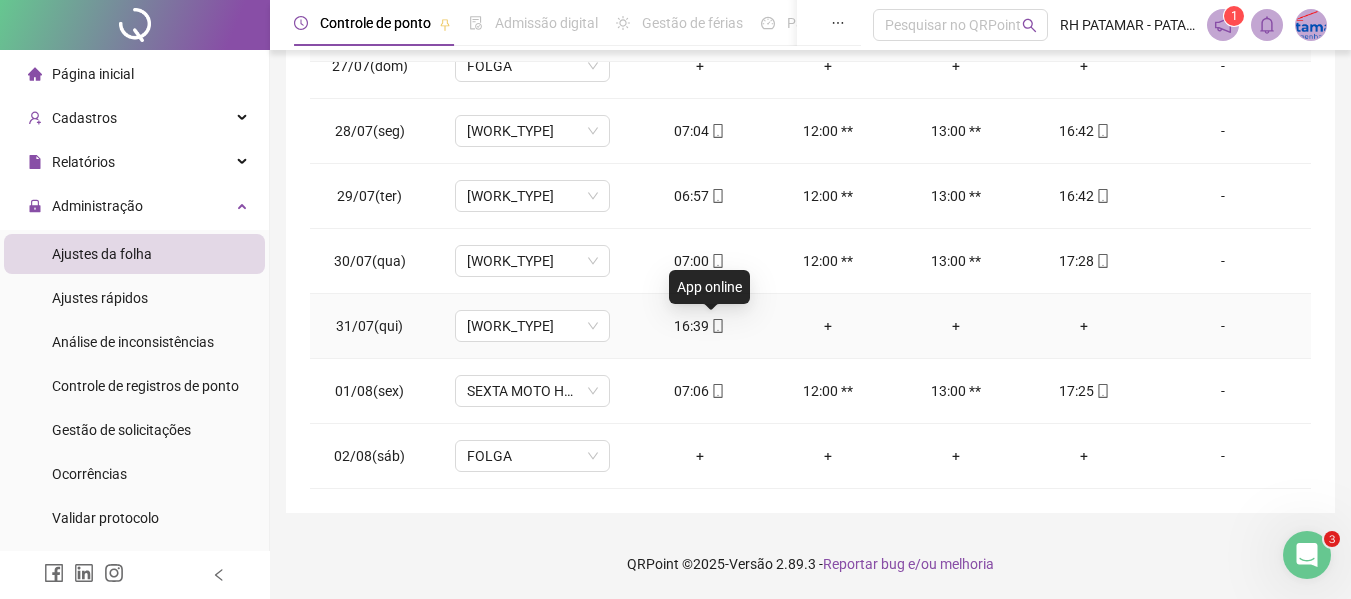 click 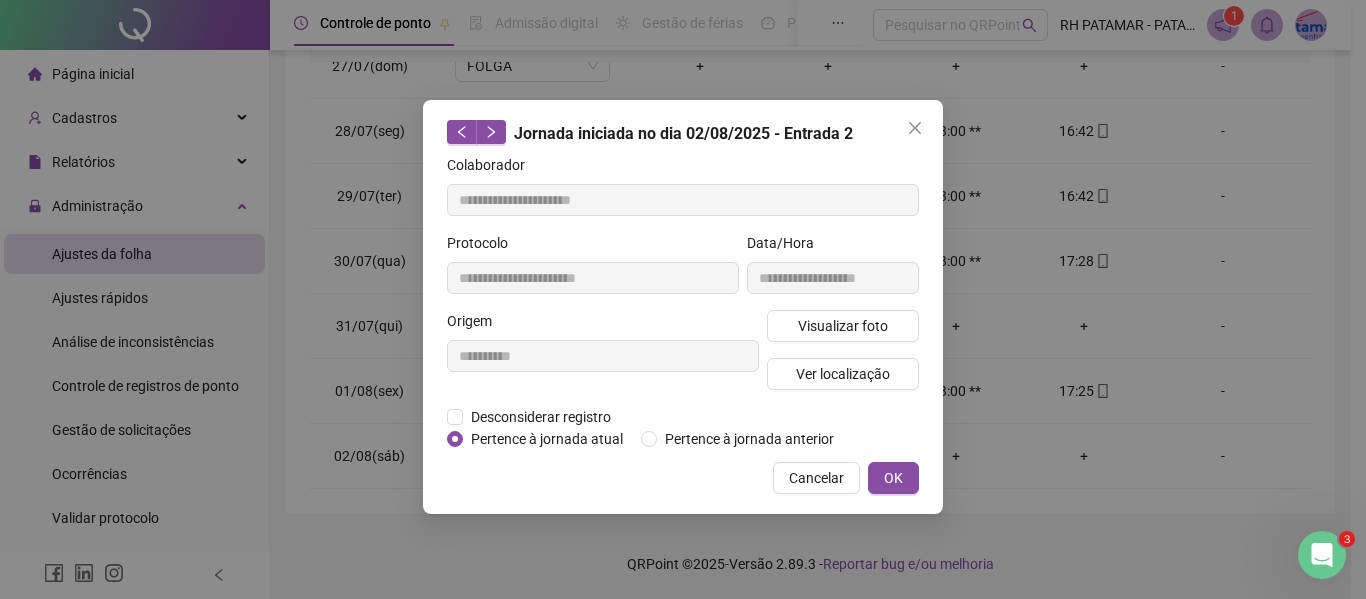 type on "**********" 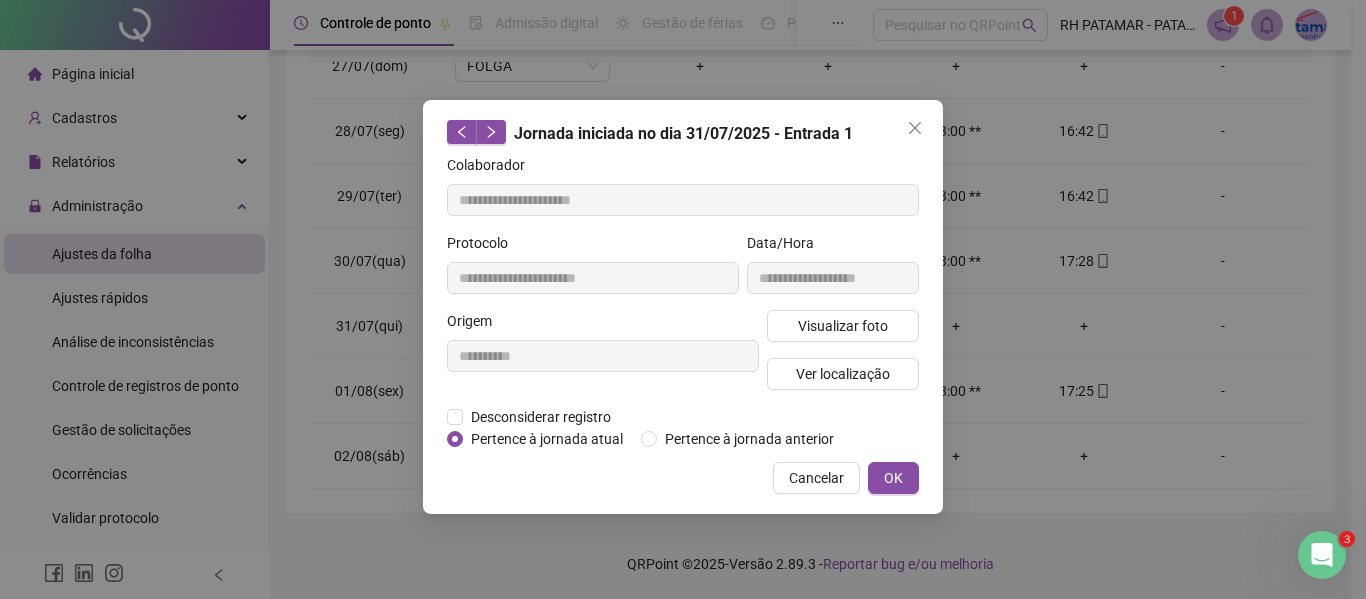 click on "Visualizar foto Ver localização" at bounding box center (843, 358) 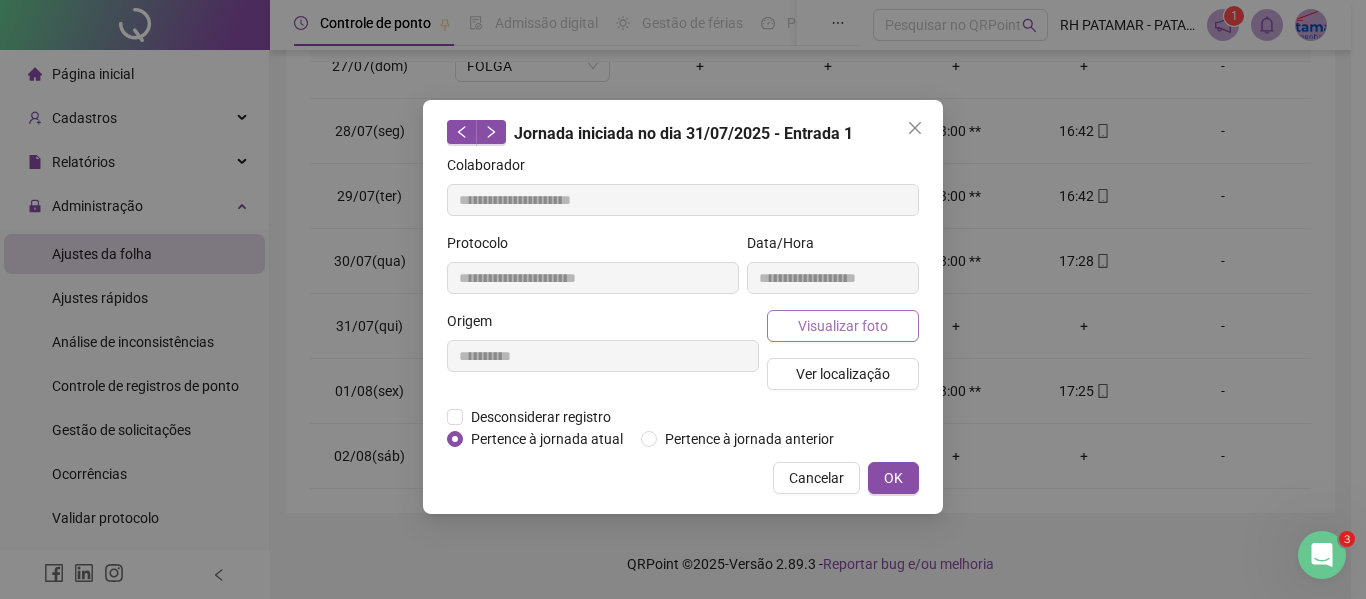 click on "Visualizar foto" at bounding box center (843, 326) 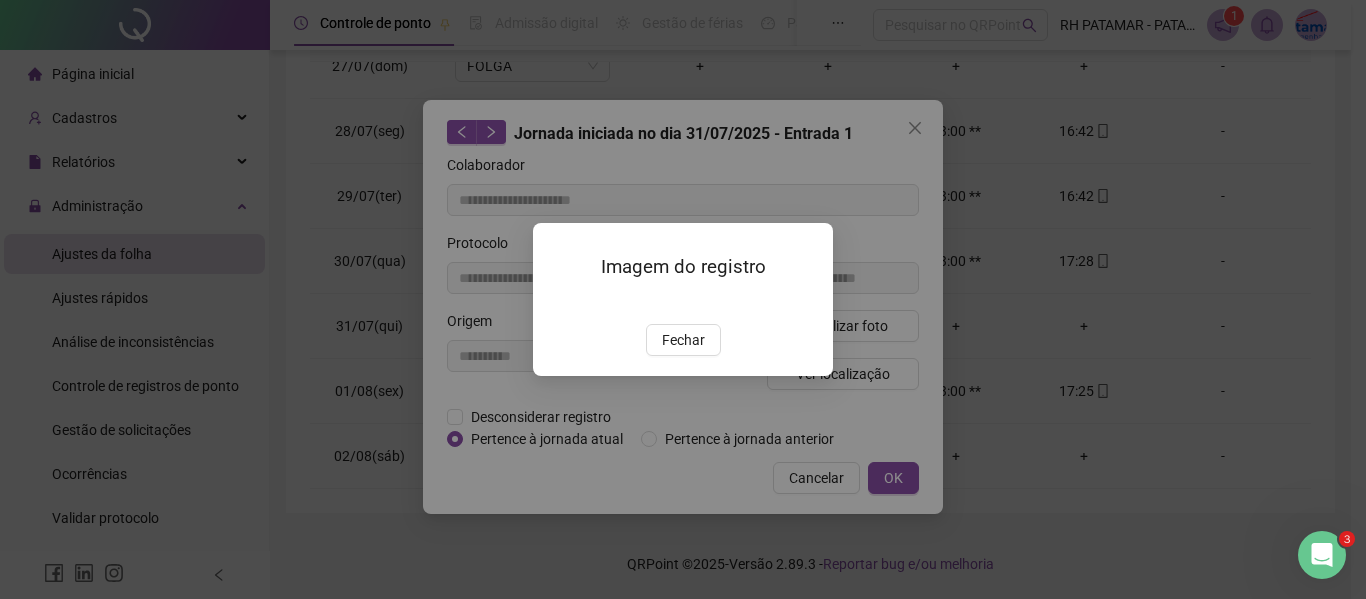 drag, startPoint x: 690, startPoint y: 457, endPoint x: 960, endPoint y: 261, distance: 333.64053 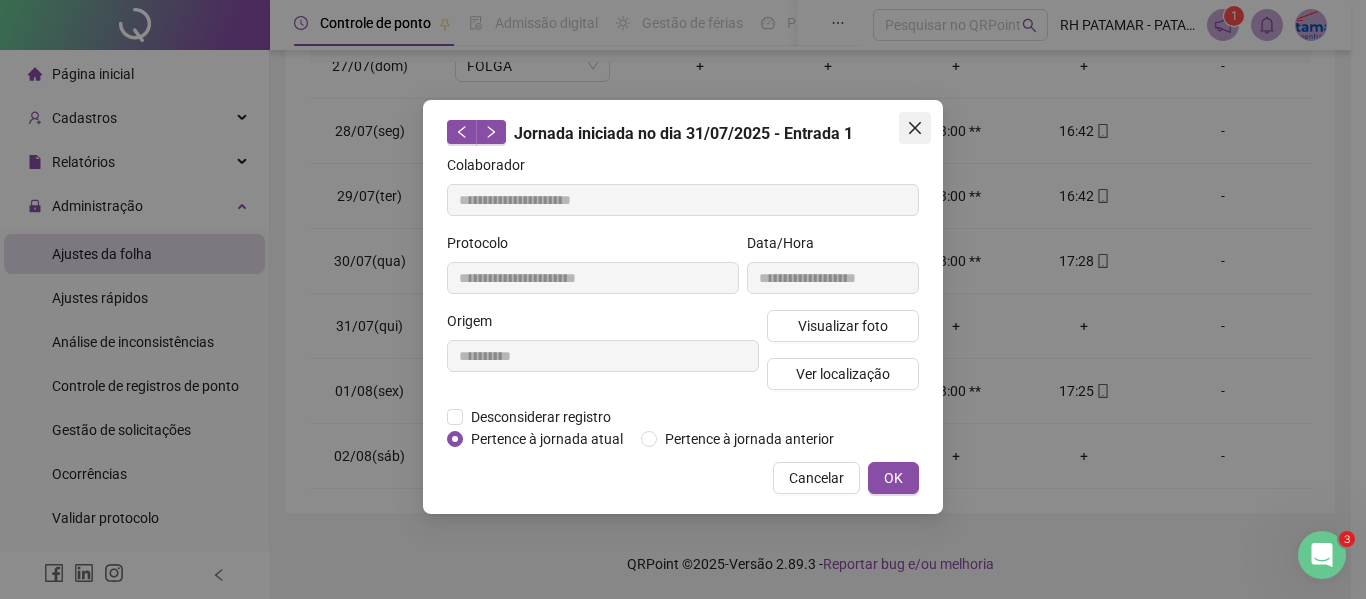 click 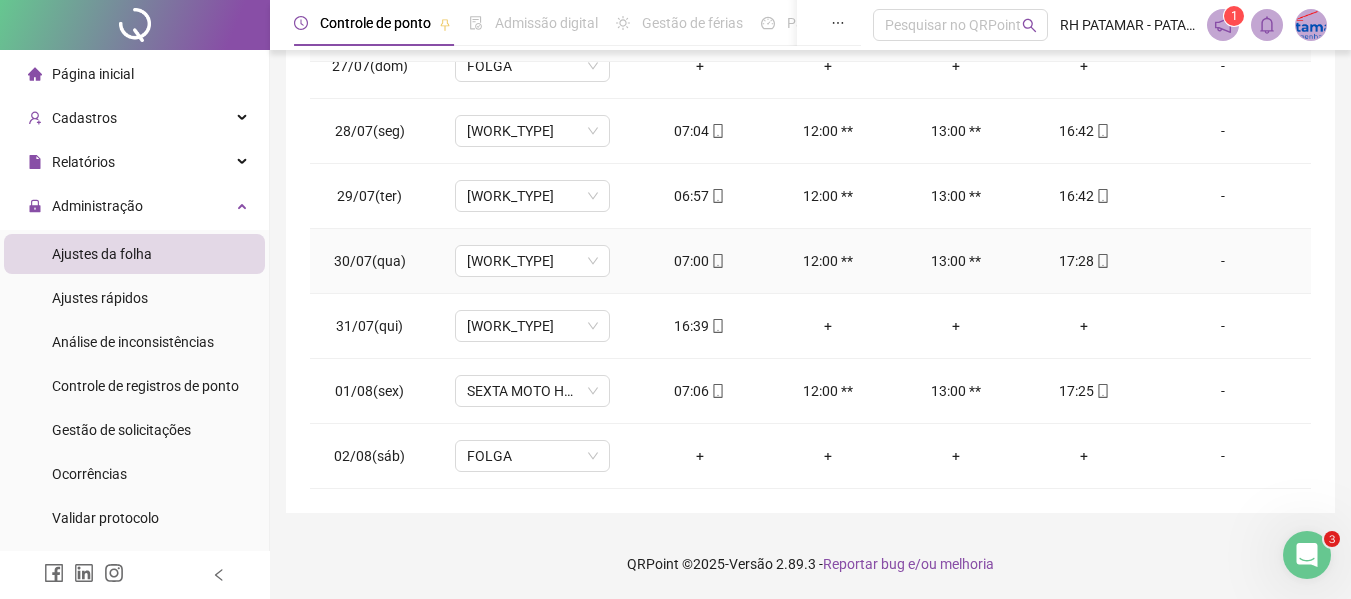 scroll, scrollTop: 0, scrollLeft: 0, axis: both 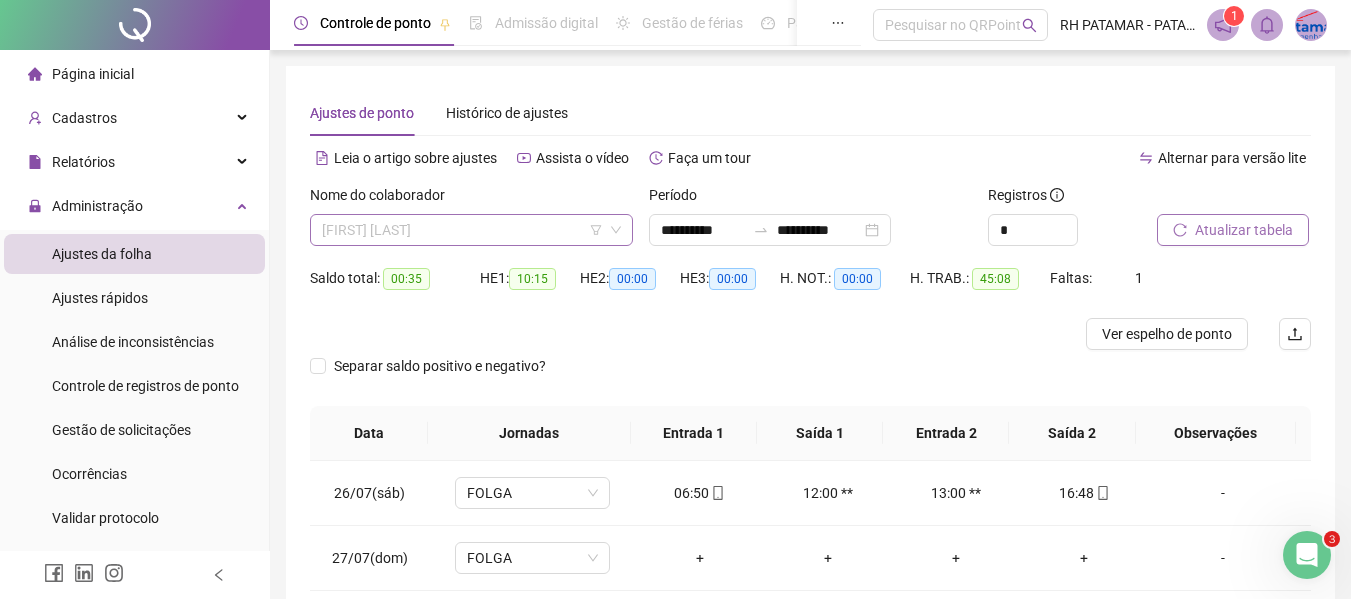 click on "[FIRST] [LAST]" at bounding box center [471, 230] 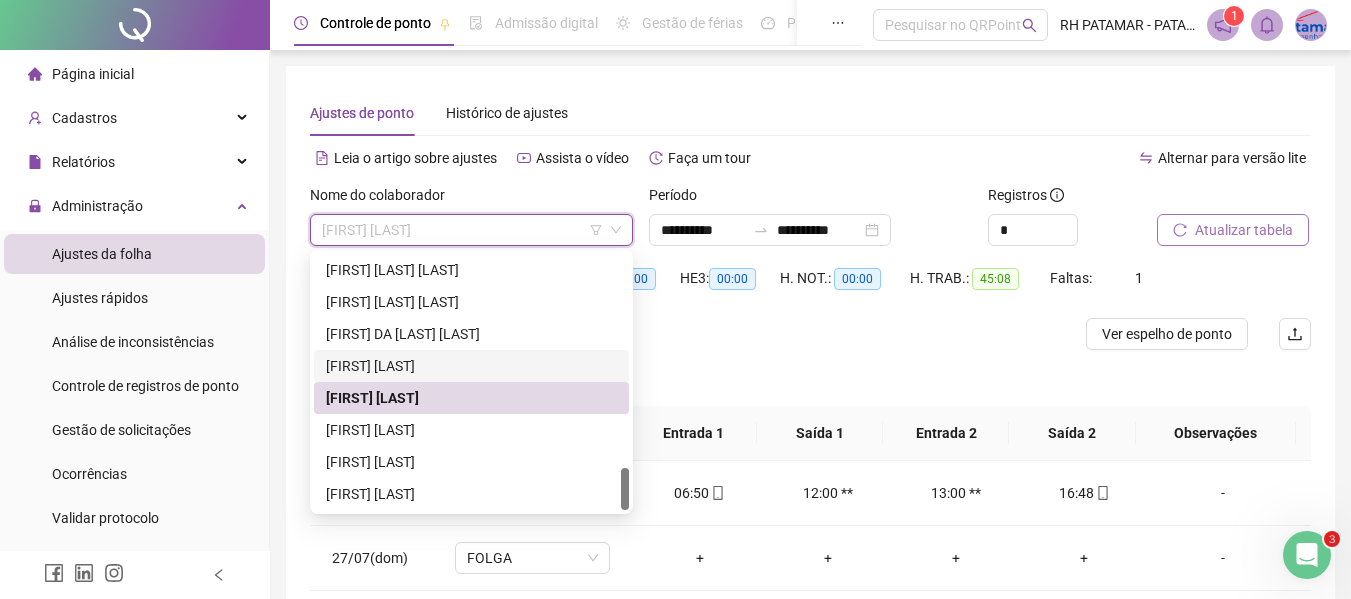 click on "[FIRST] [LAST]" at bounding box center (471, 366) 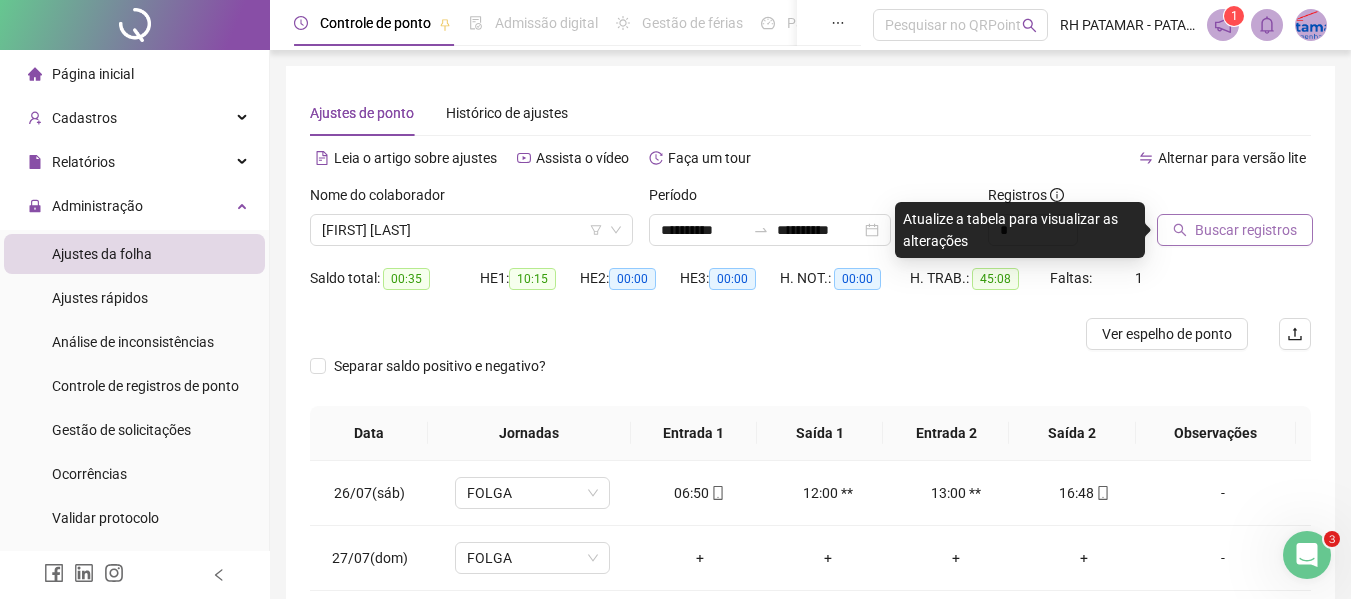 click on "Buscar registros" at bounding box center (1235, 230) 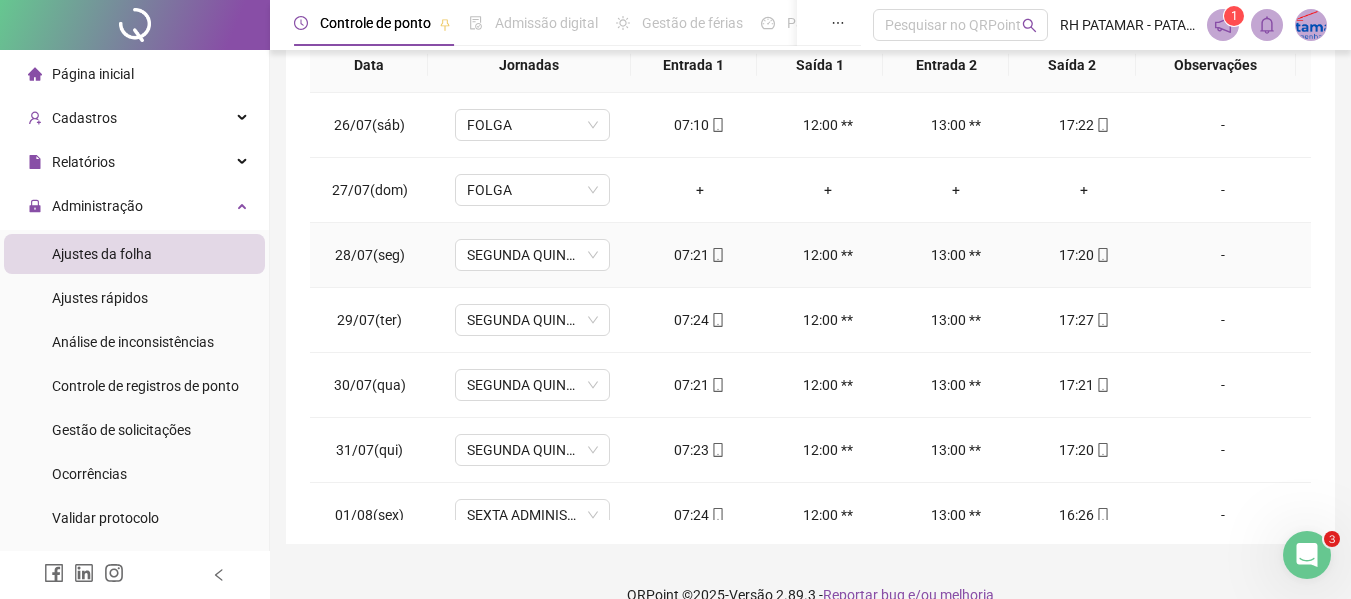 scroll, scrollTop: 399, scrollLeft: 0, axis: vertical 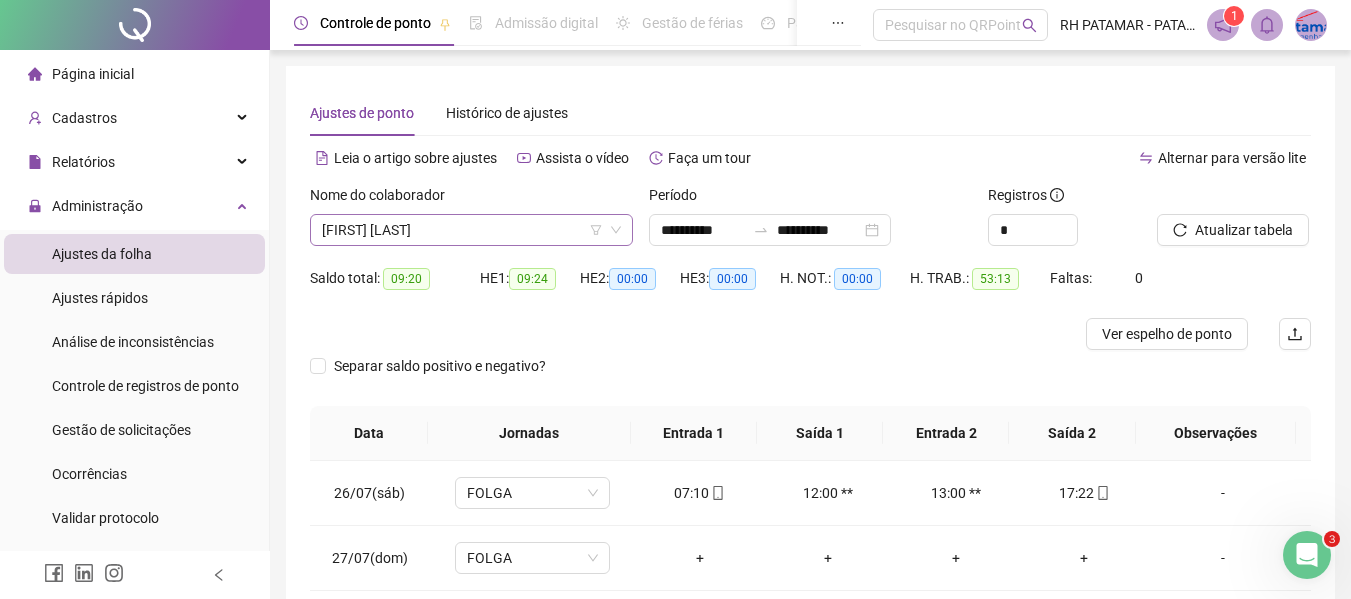 click 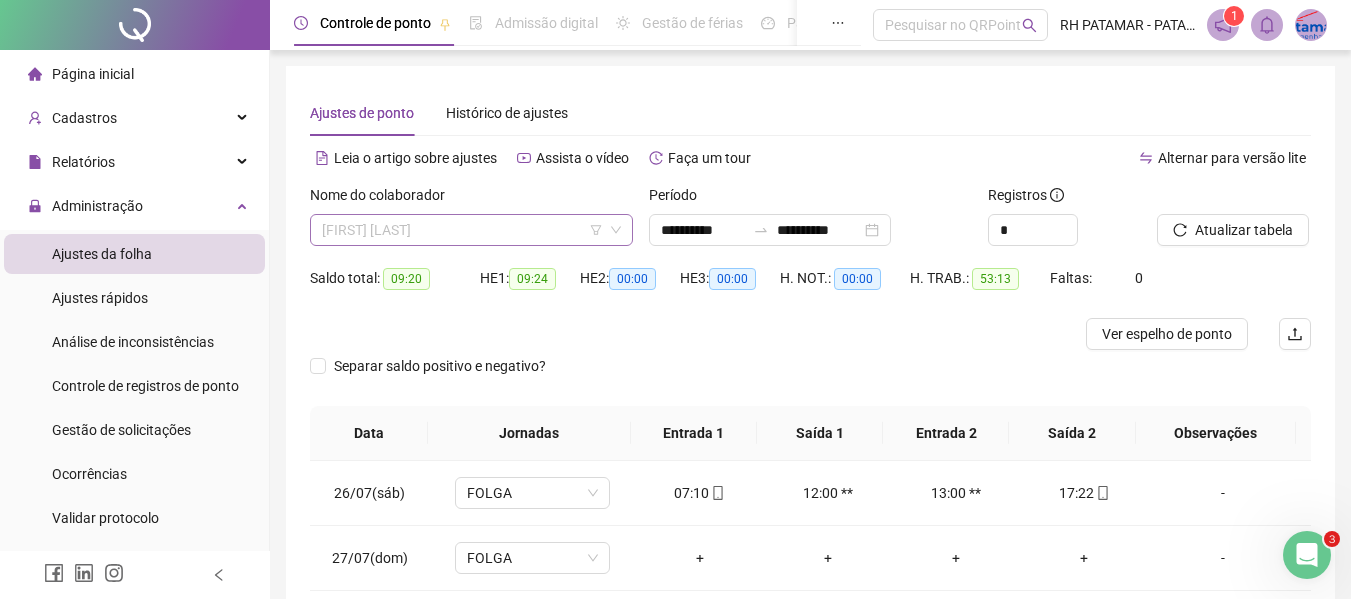 click on "[FIRST] [LAST]" at bounding box center (471, 230) 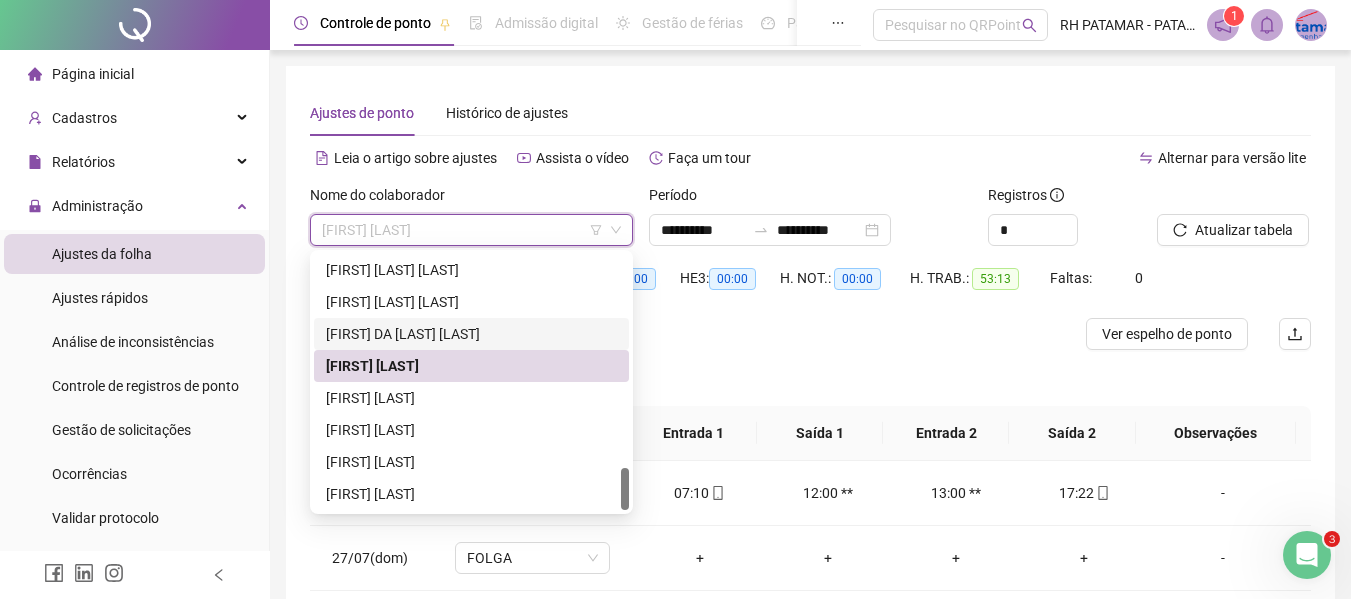 click on "[FIRST] DA [LAST] [LAST]" at bounding box center (471, 334) 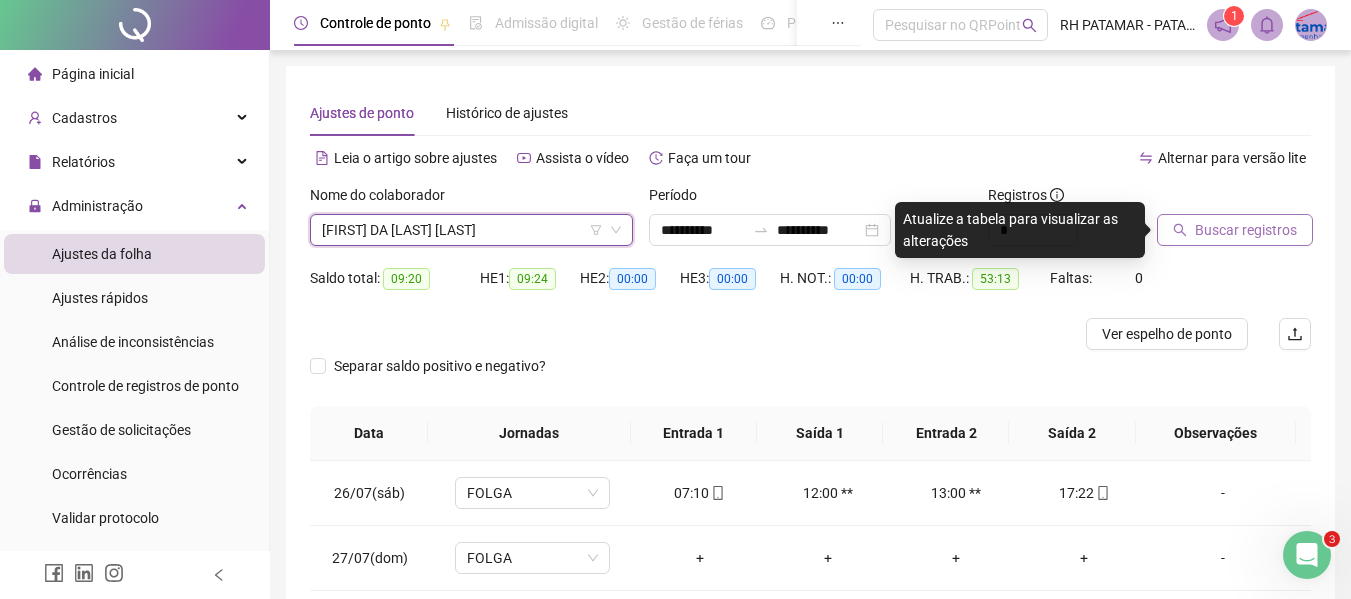 click on "Buscar registros" at bounding box center [1235, 230] 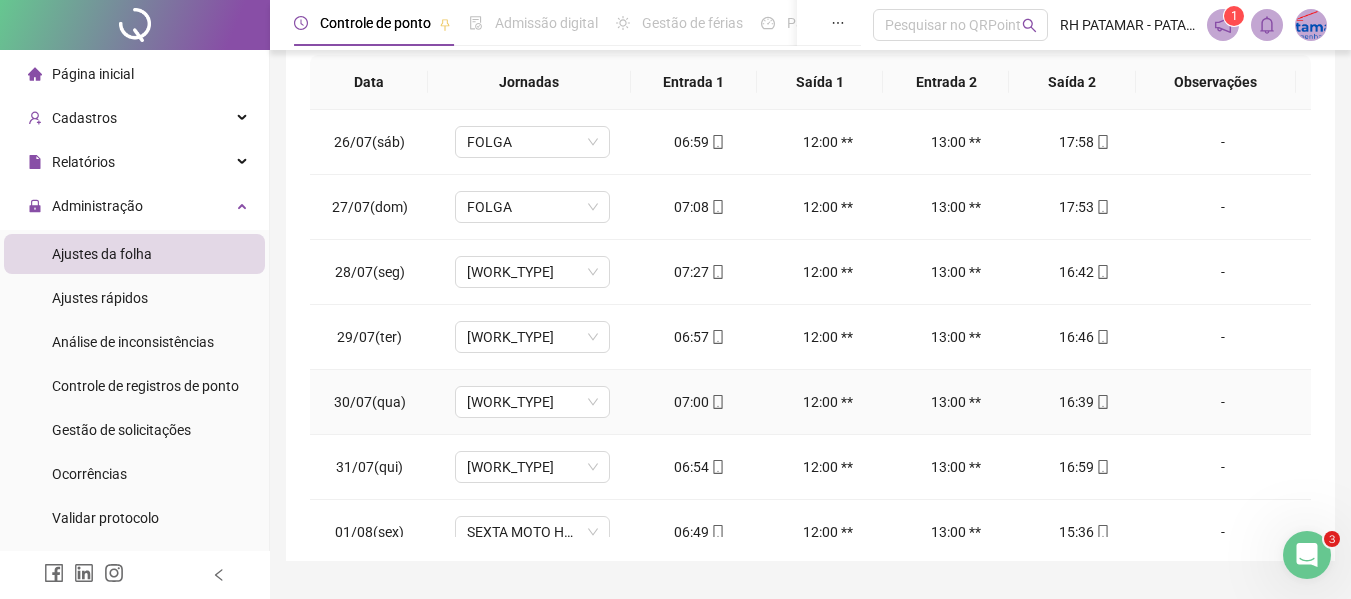 scroll, scrollTop: 399, scrollLeft: 0, axis: vertical 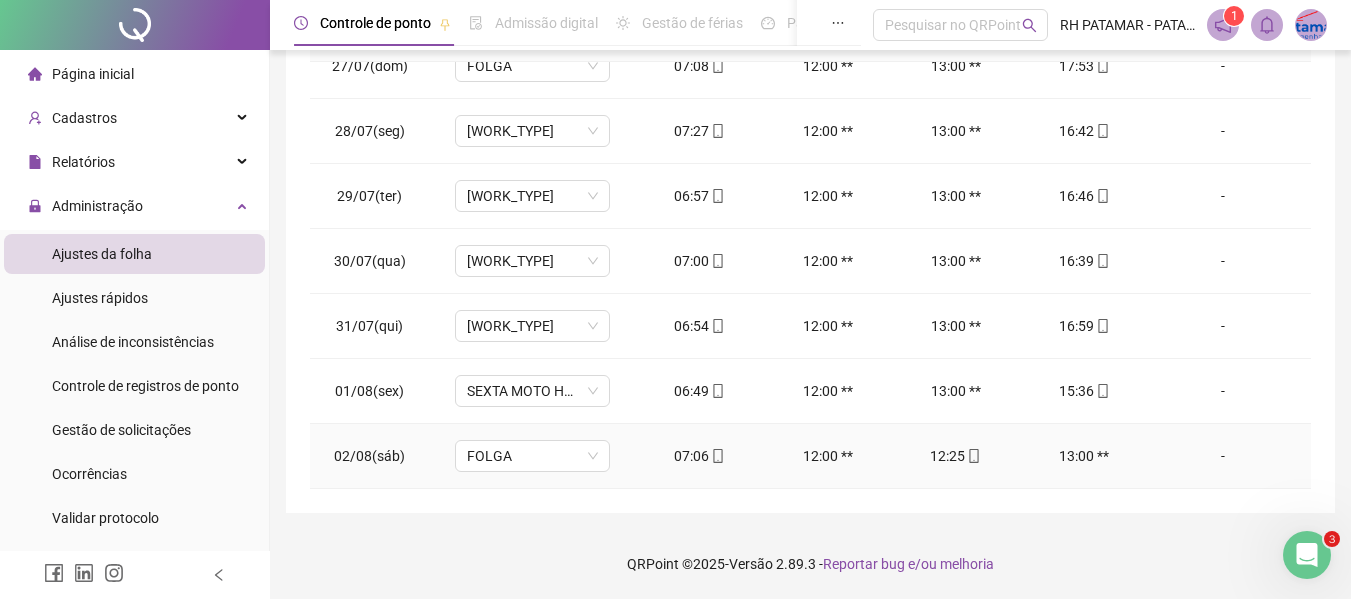 click on "12:25" at bounding box center [956, 456] 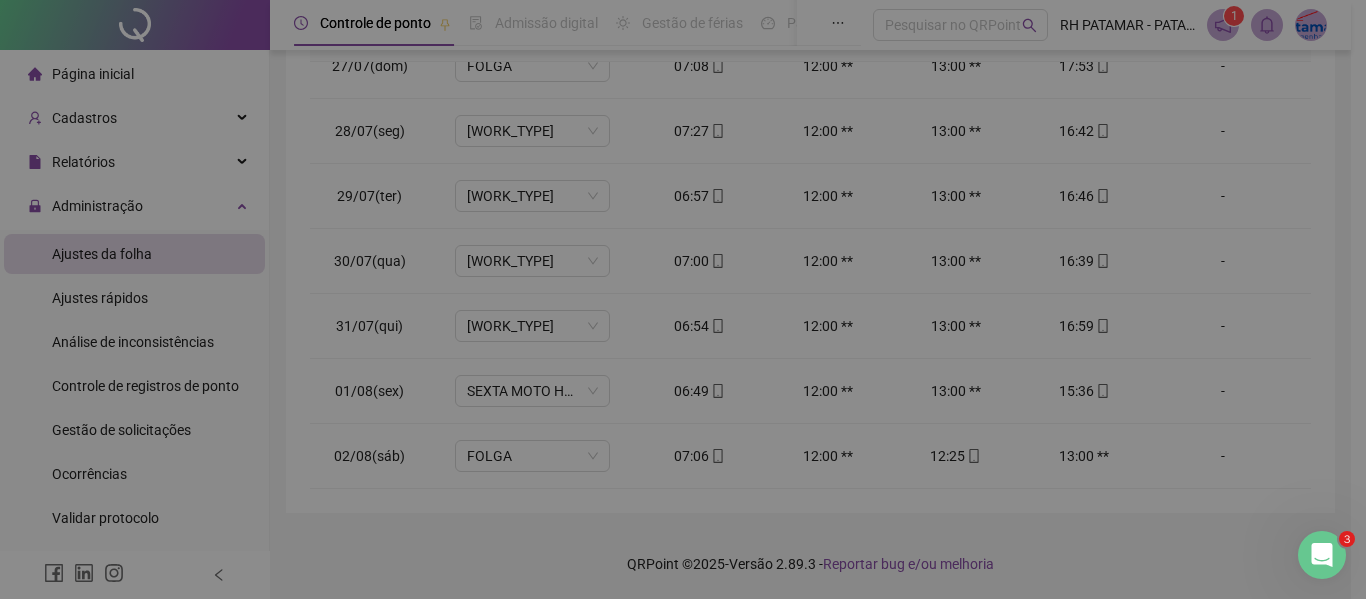 type on "**********" 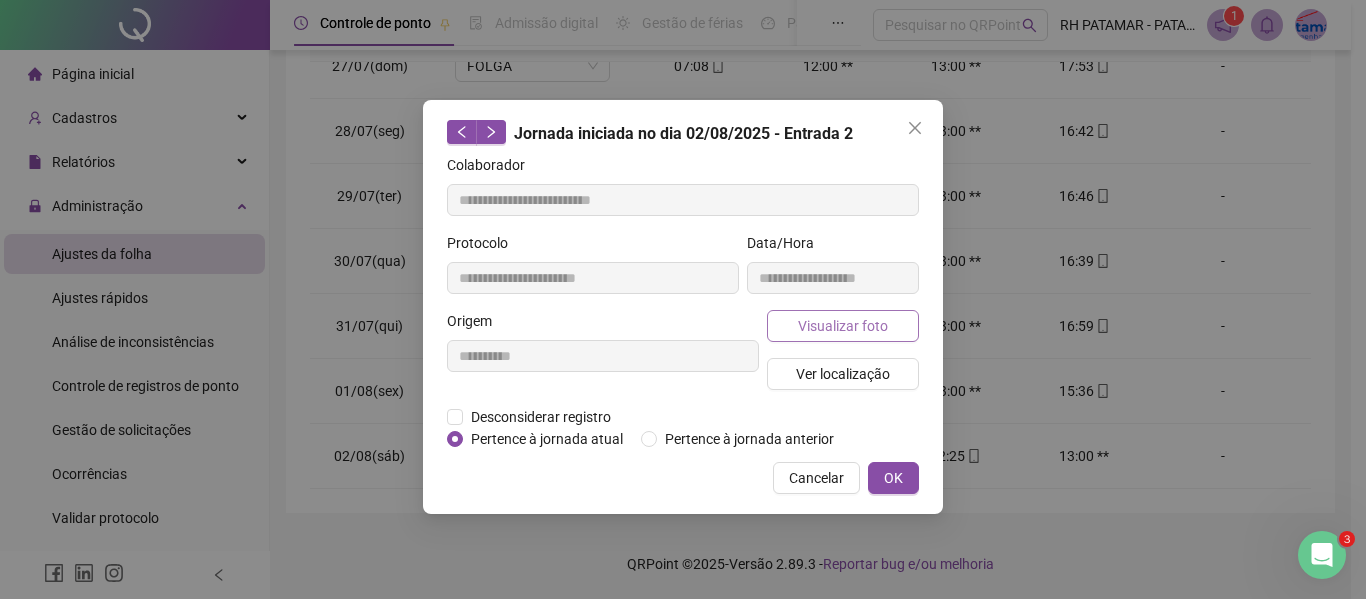 click on "Visualizar foto" at bounding box center (843, 326) 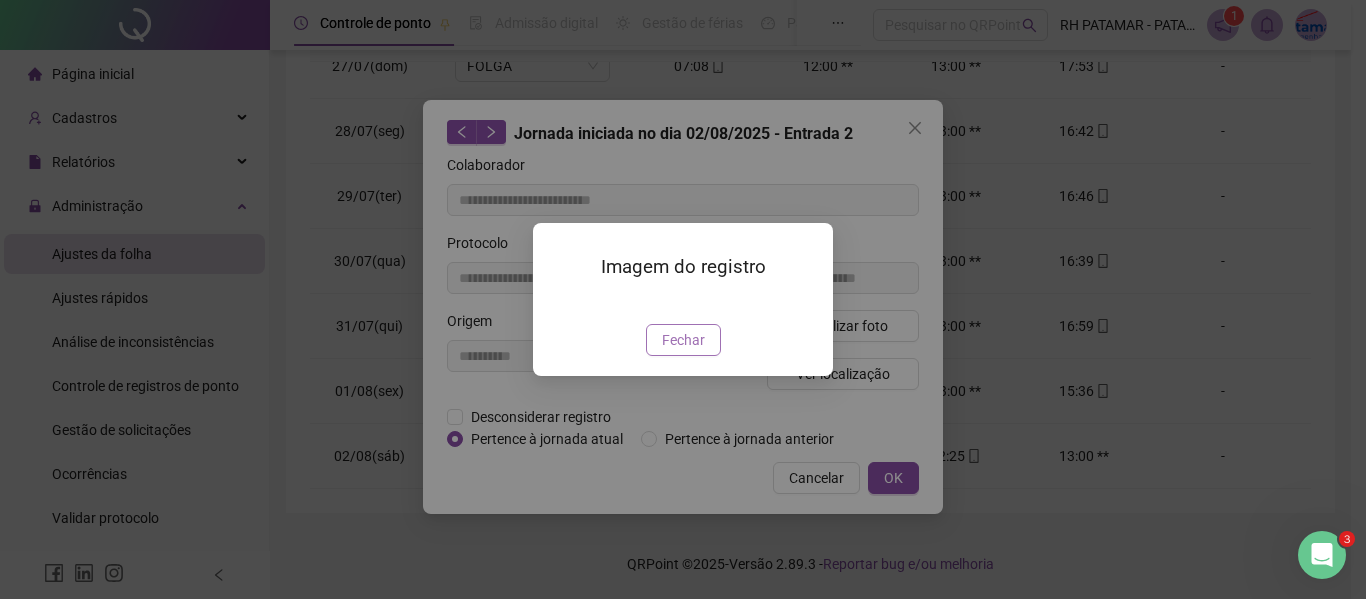 click on "Fechar" at bounding box center [683, 340] 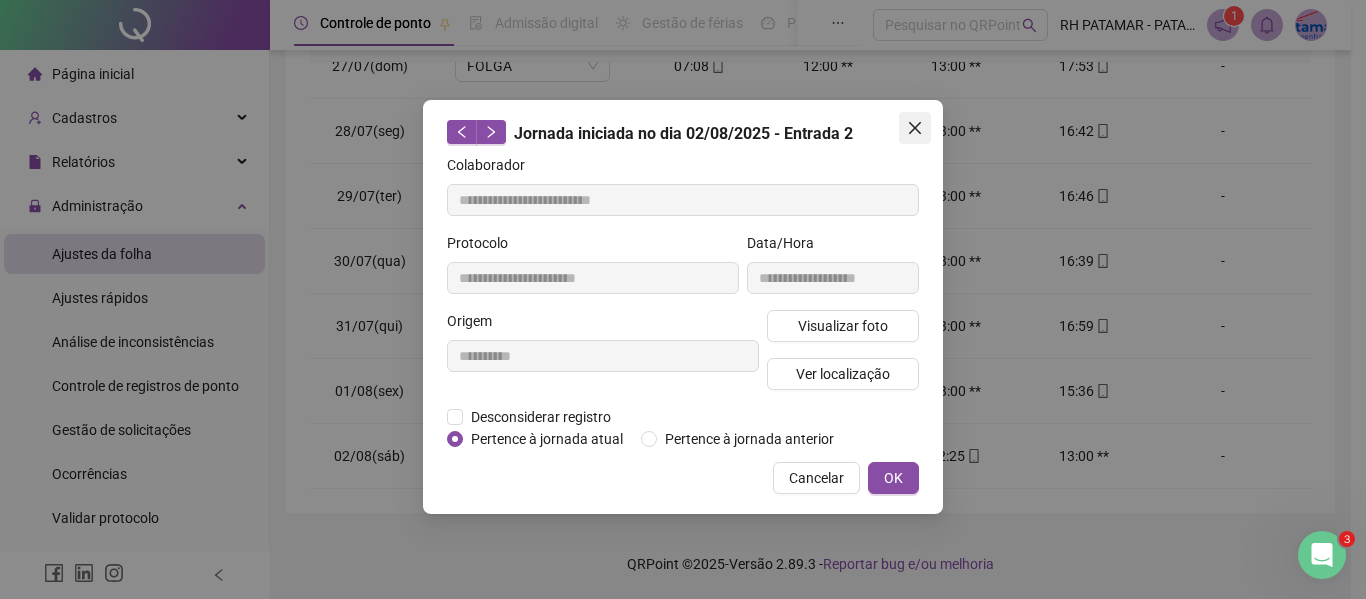 click at bounding box center (915, 128) 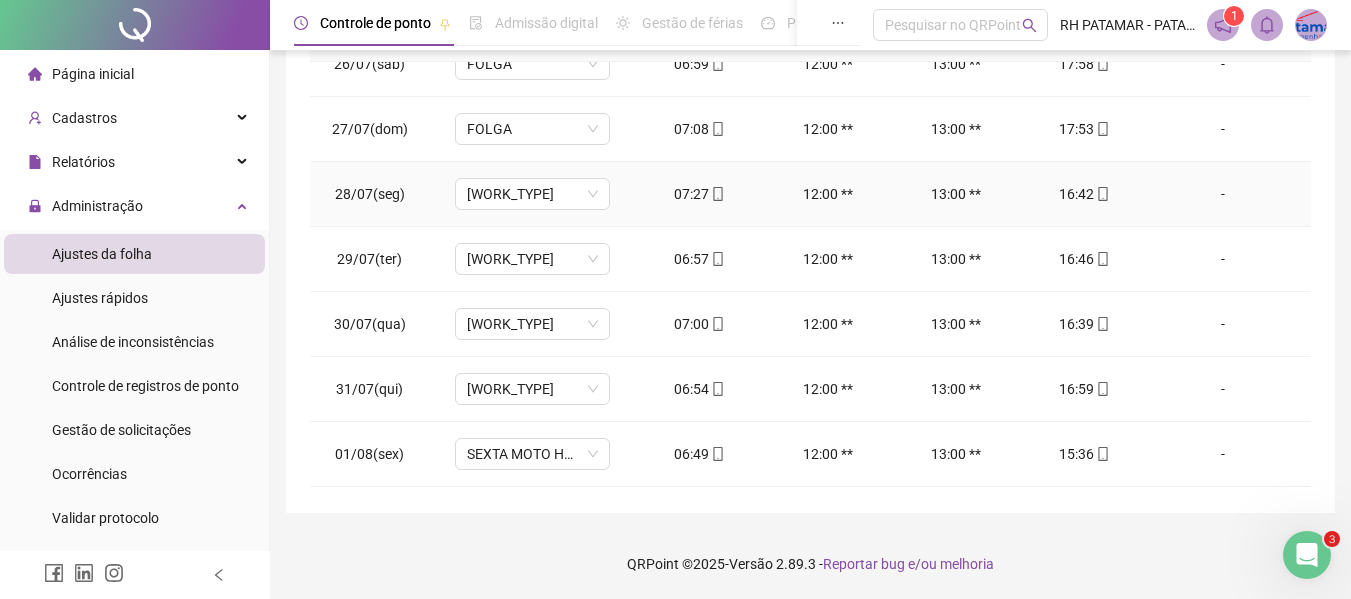 scroll, scrollTop: 0, scrollLeft: 0, axis: both 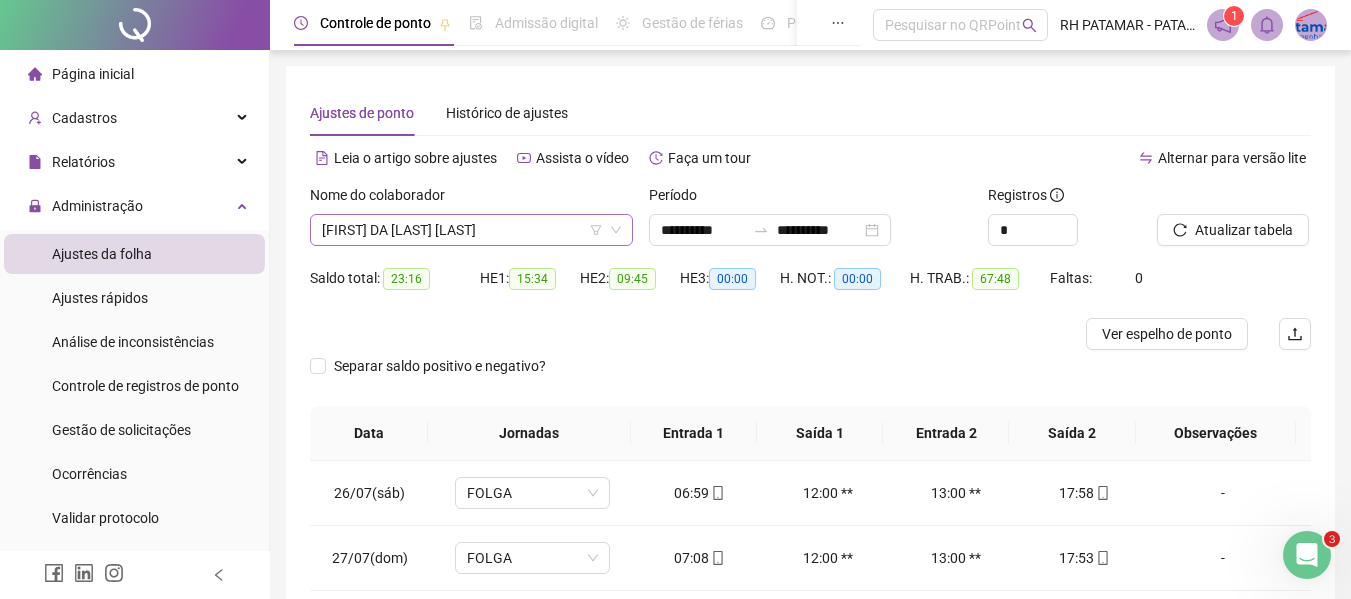 click on "[FIRST] DA [LAST] [LAST]" at bounding box center (471, 230) 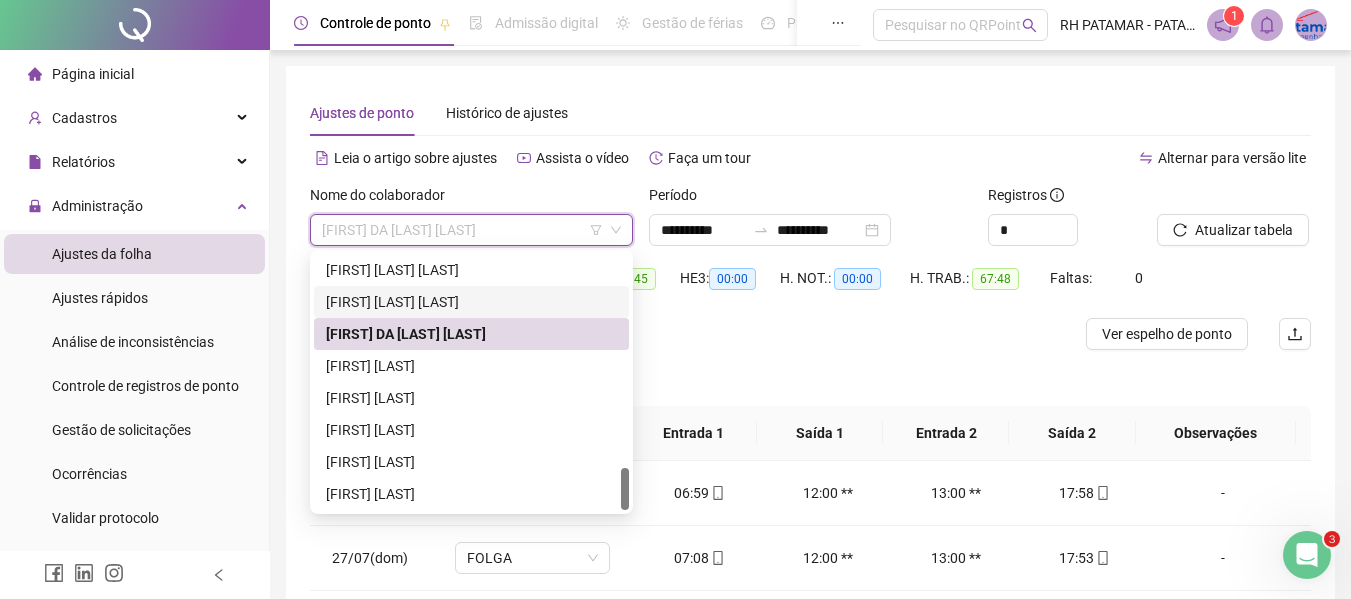 click on "[FIRST] [LAST] [LAST]" at bounding box center (471, 302) 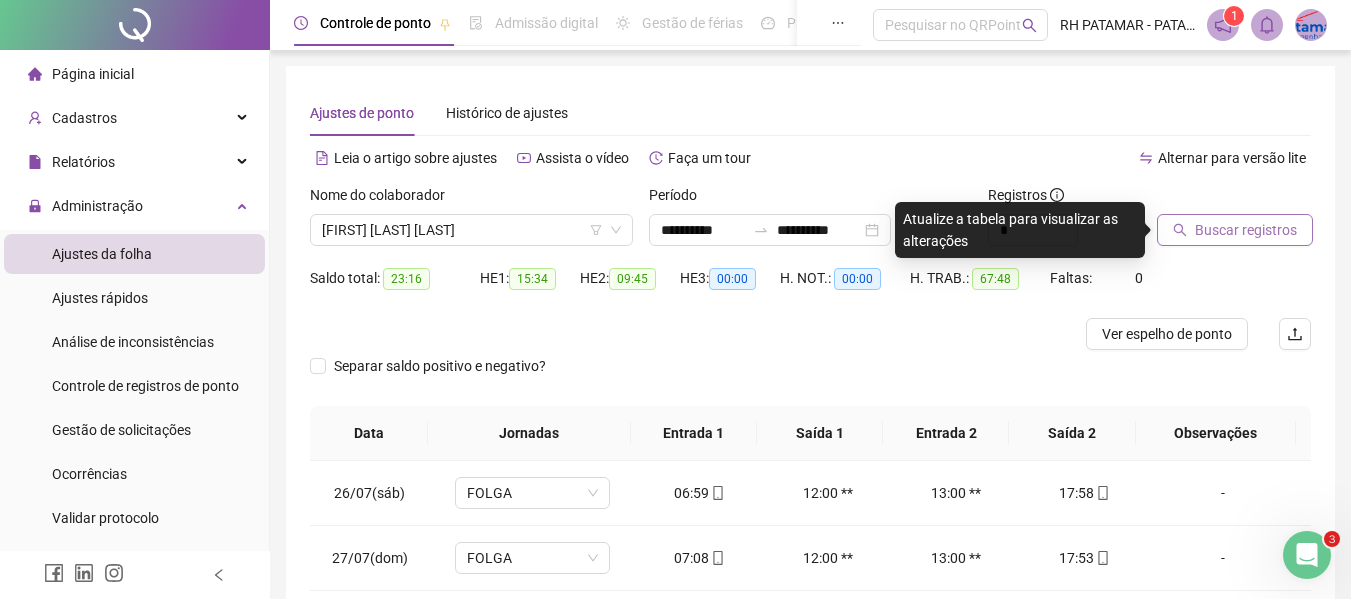 click 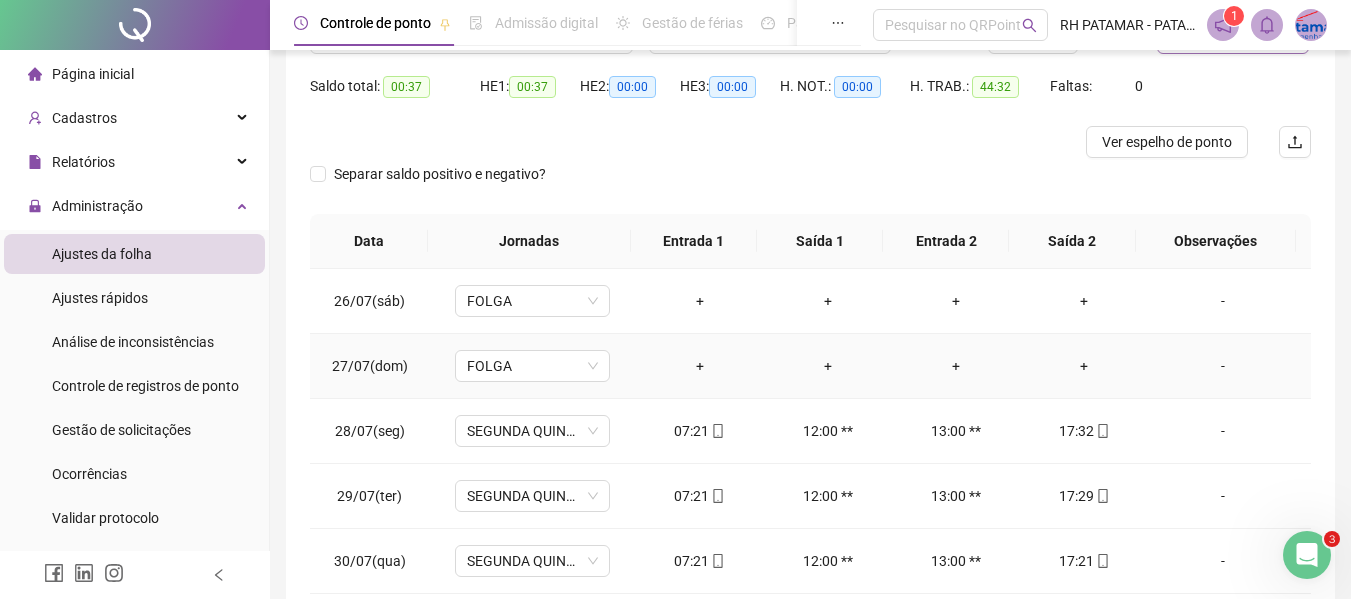 scroll, scrollTop: 200, scrollLeft: 0, axis: vertical 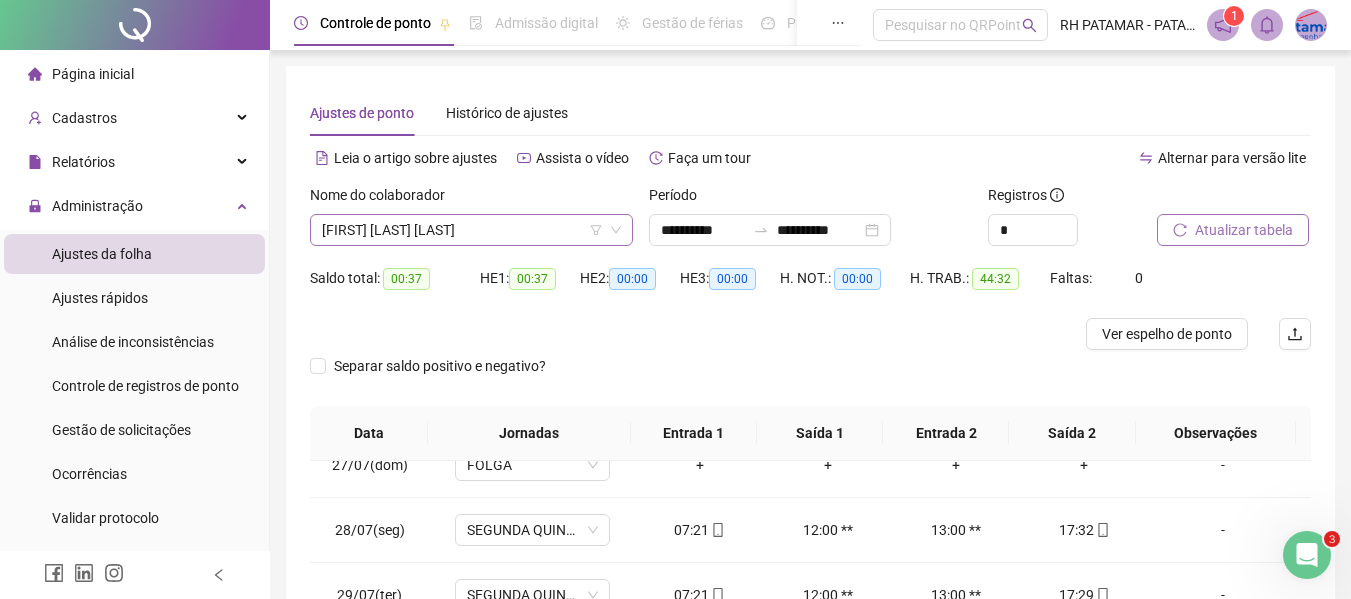 click on "[FIRST] [LAST] [LAST]" at bounding box center [471, 230] 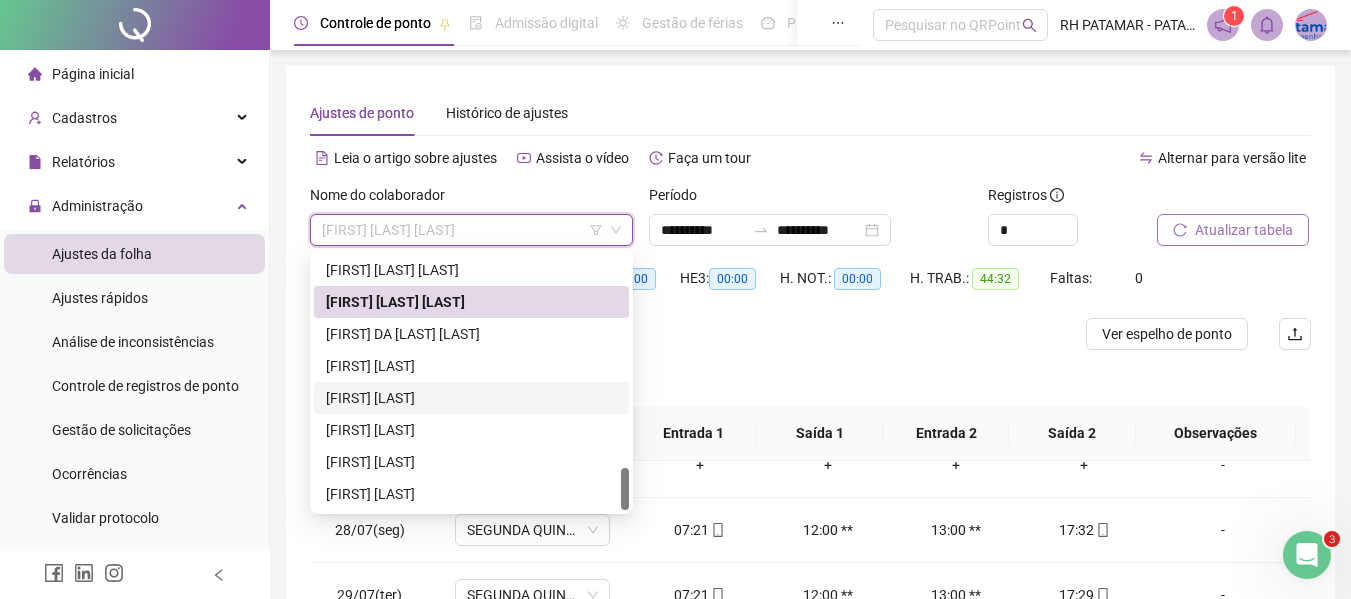scroll, scrollTop: 1180, scrollLeft: 0, axis: vertical 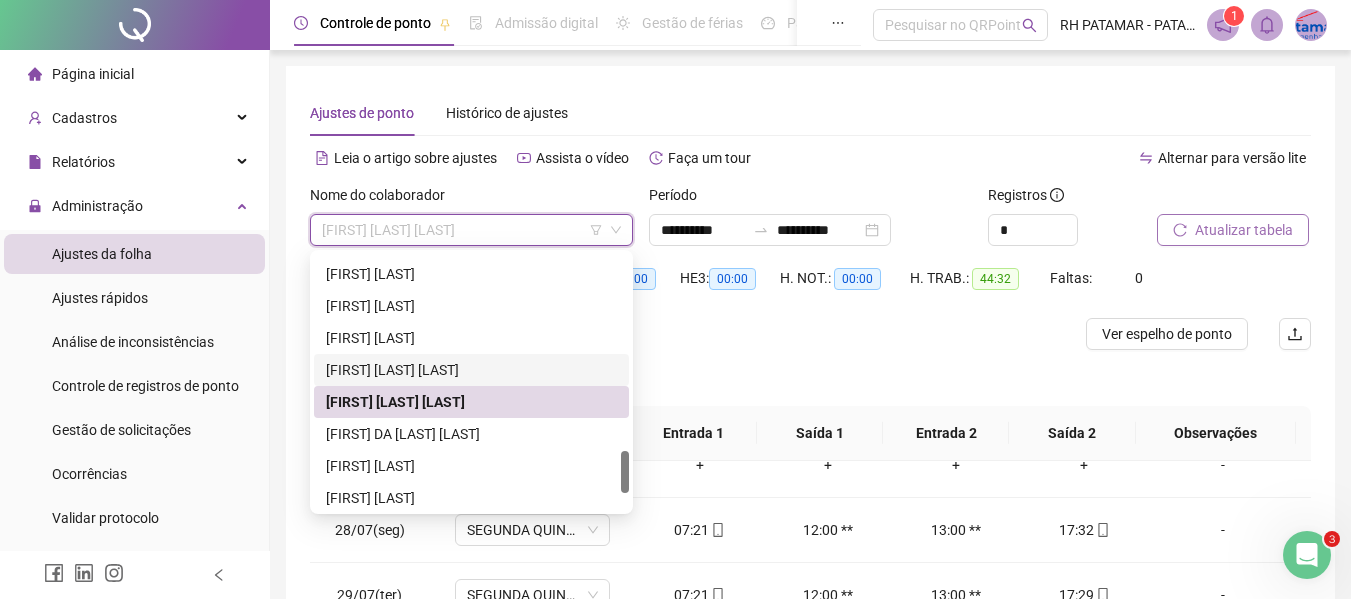 click on "[FIRST] [LAST] [LAST]" at bounding box center [471, 370] 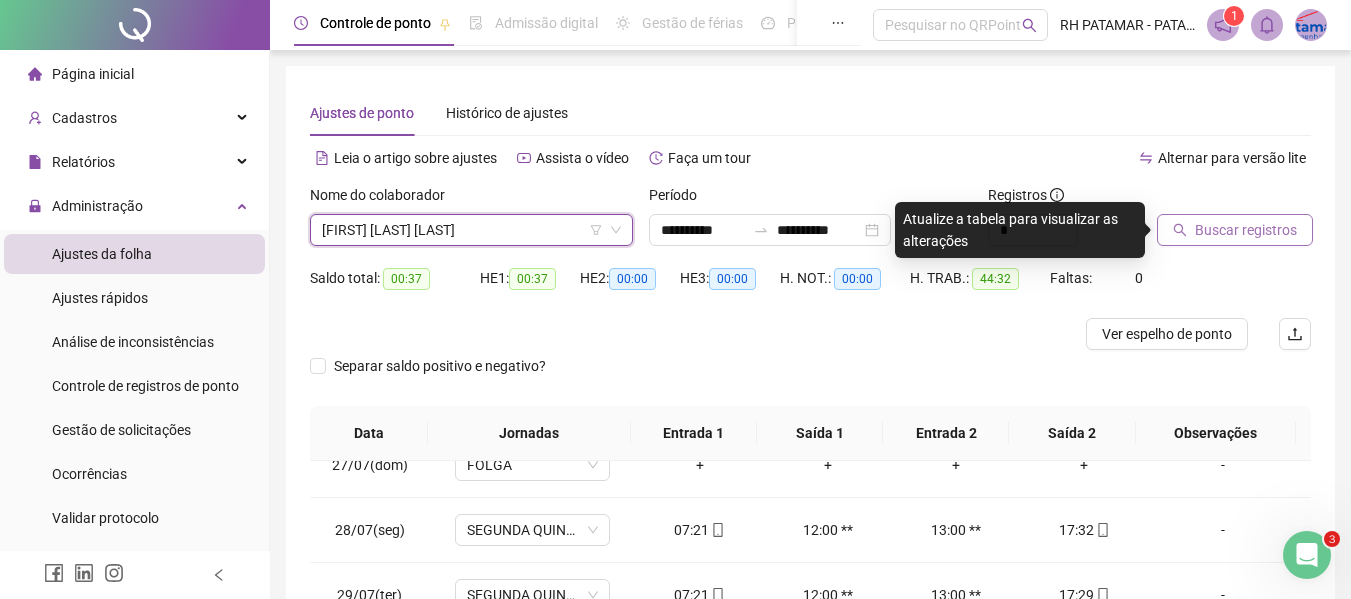 click on "Buscar registros" at bounding box center [1235, 230] 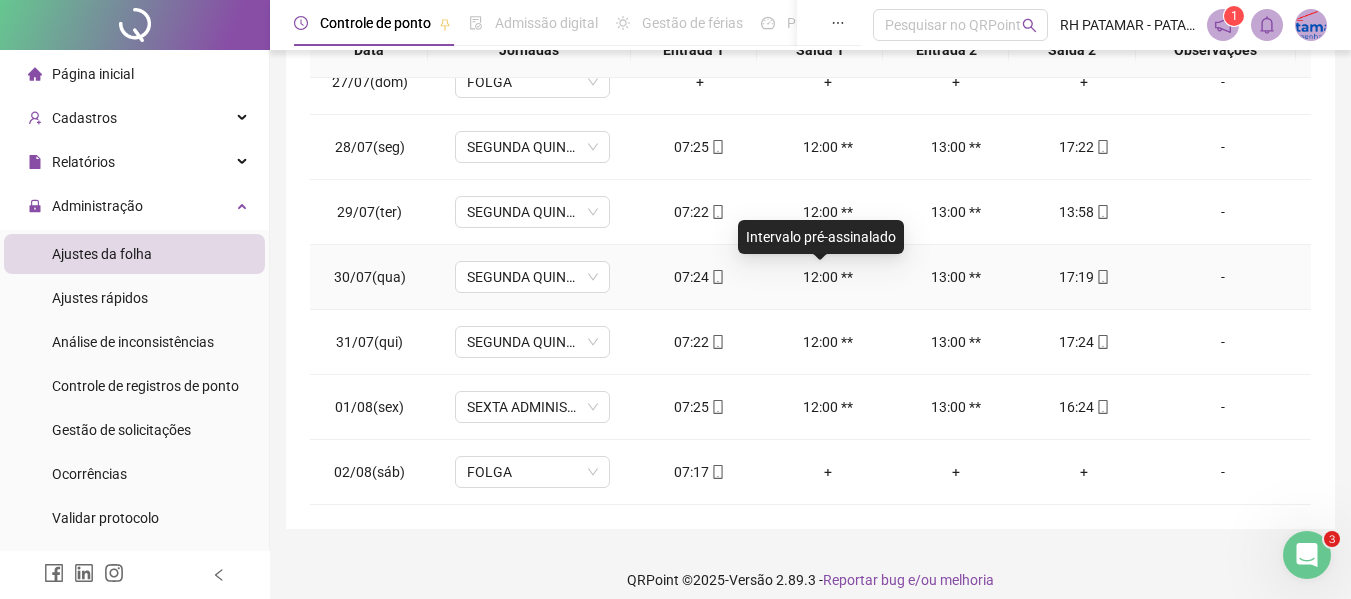 scroll, scrollTop: 399, scrollLeft: 0, axis: vertical 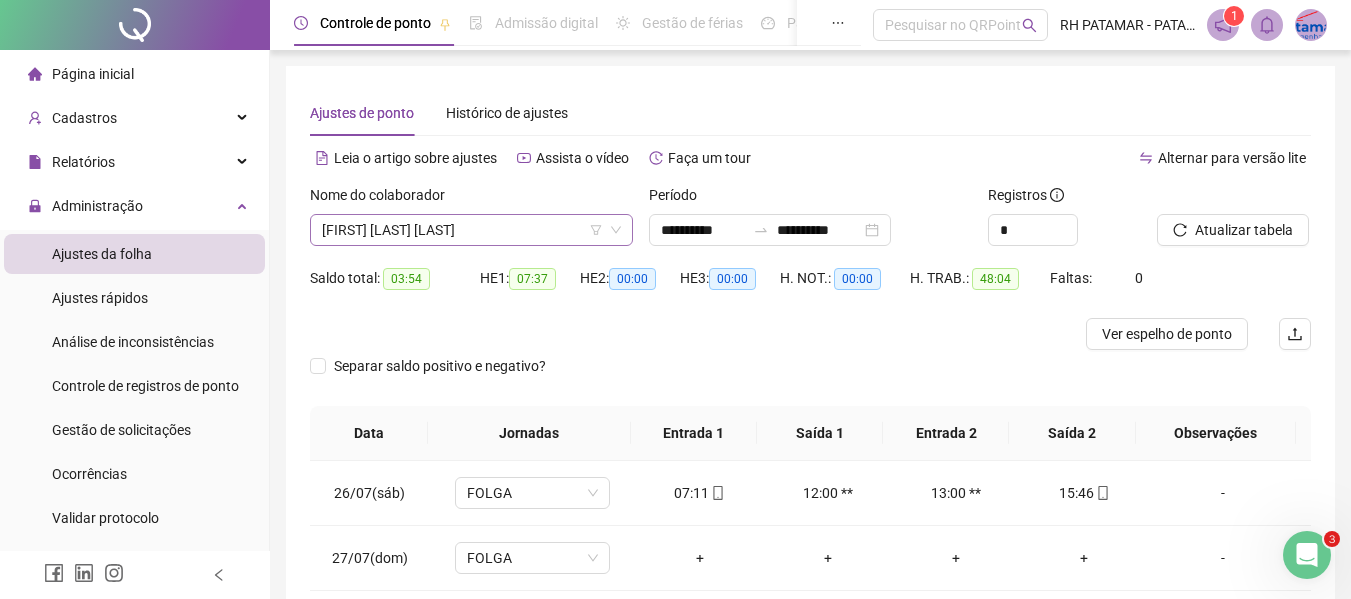 click on "[FIRST] [LAST] [LAST]" at bounding box center (471, 230) 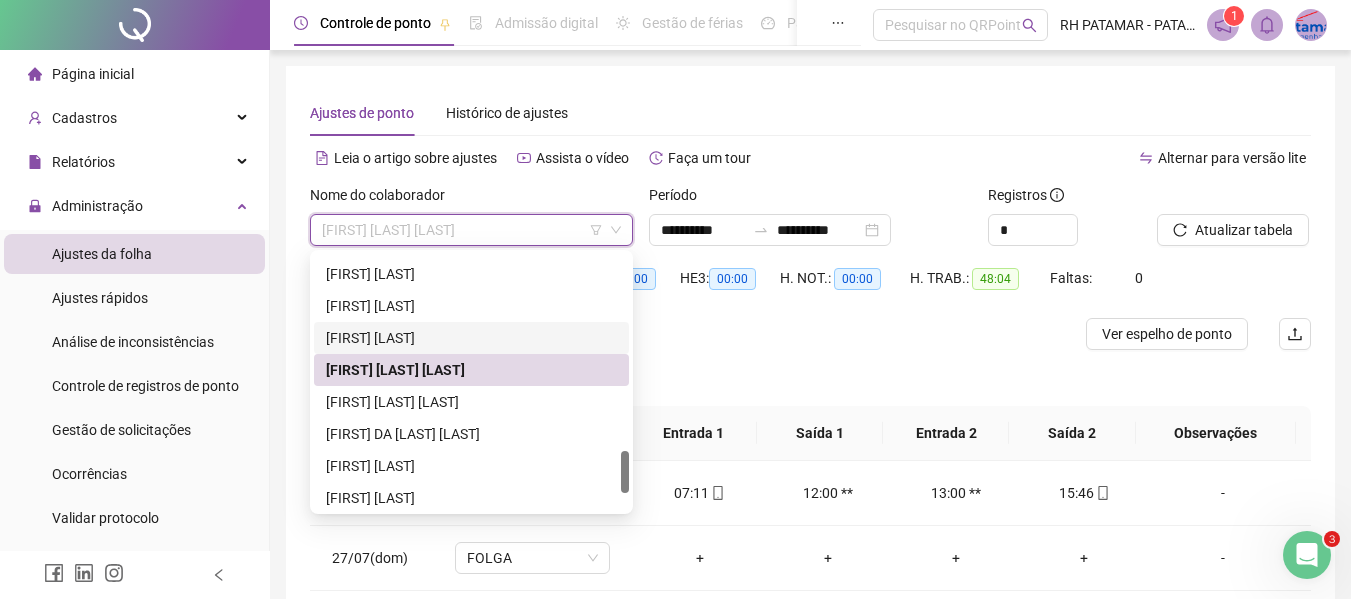 click on "[FIRST] [LAST]" at bounding box center [471, 338] 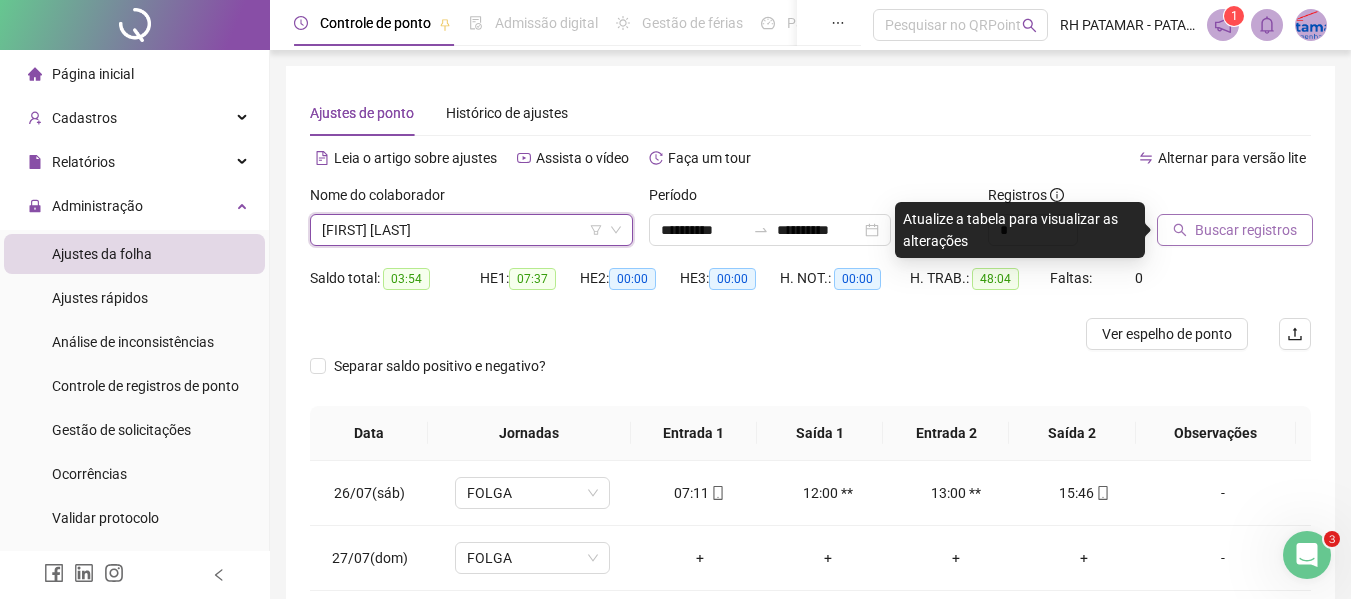 click on "Buscar registros" at bounding box center [1246, 230] 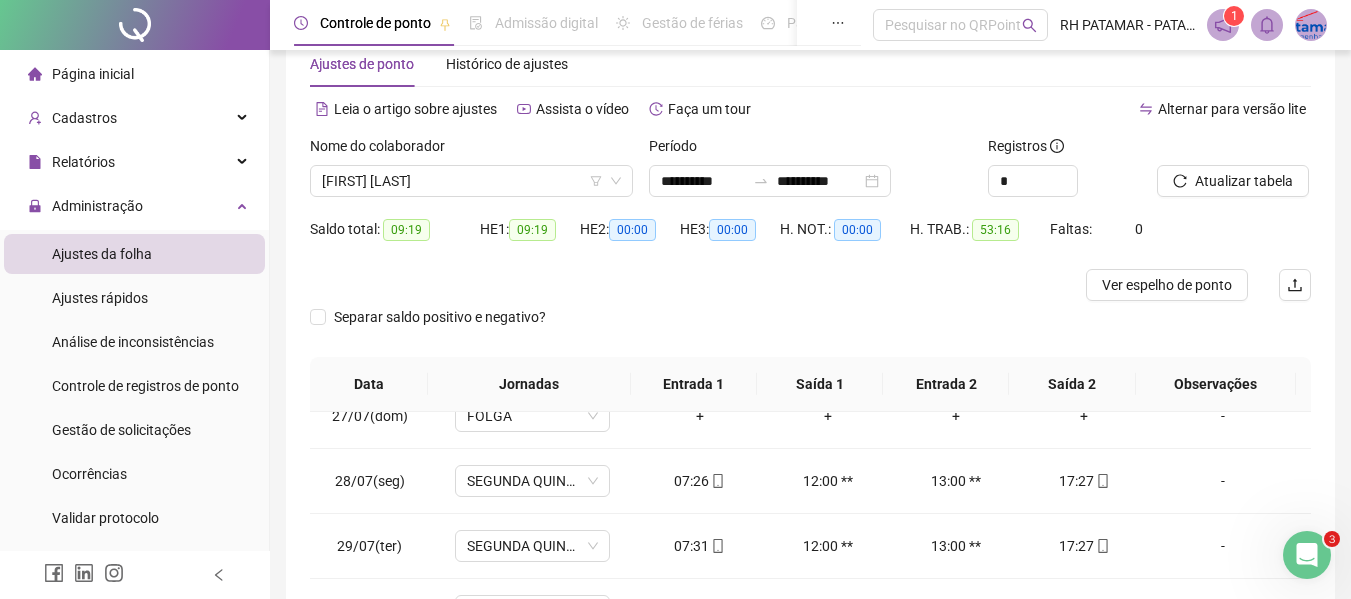 scroll, scrollTop: 0, scrollLeft: 0, axis: both 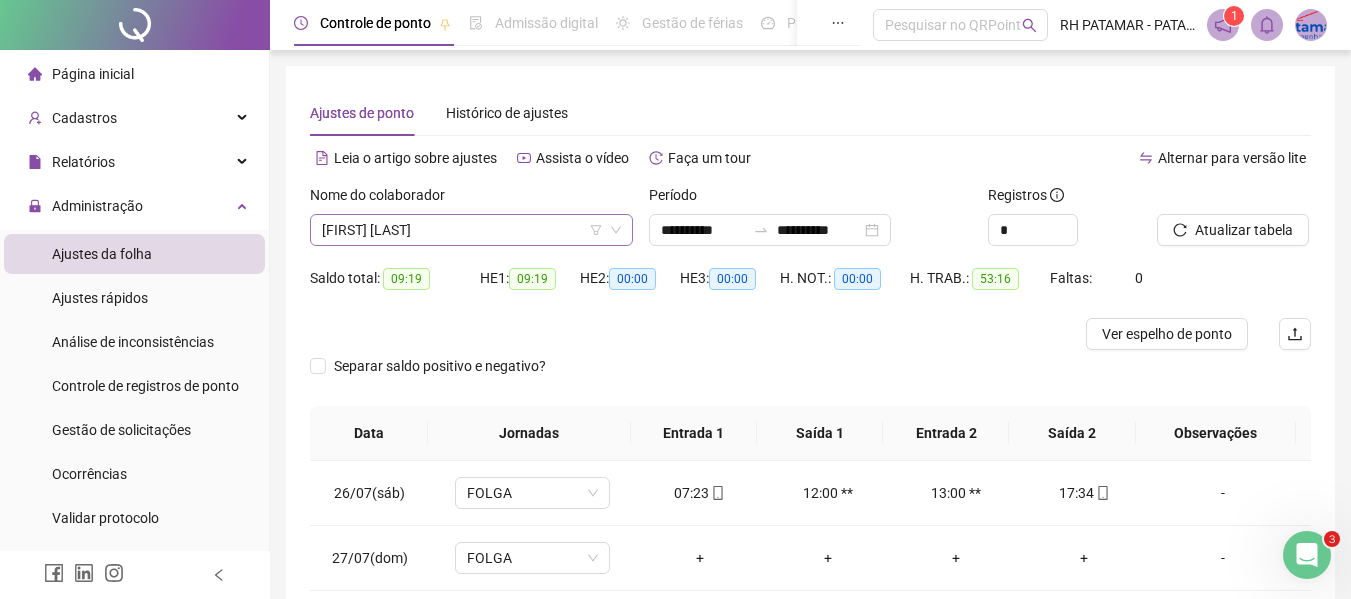 click on "[FIRST] [LAST]" at bounding box center (471, 230) 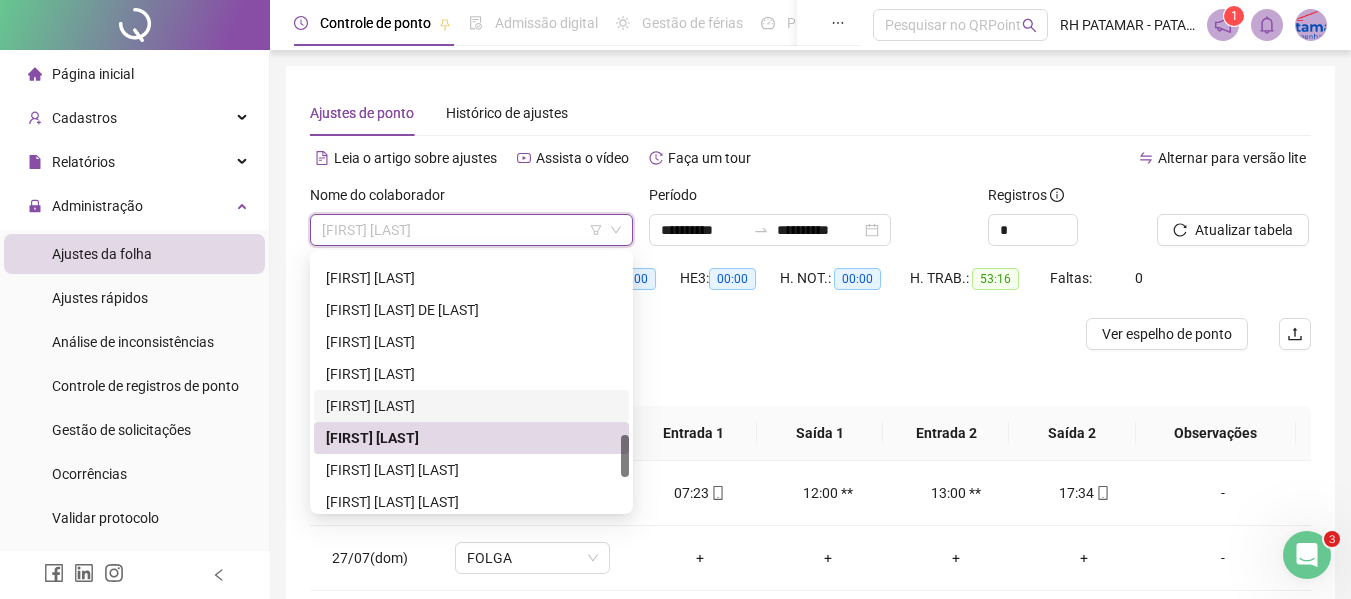 click on "[FIRST] [LAST]" at bounding box center [471, 406] 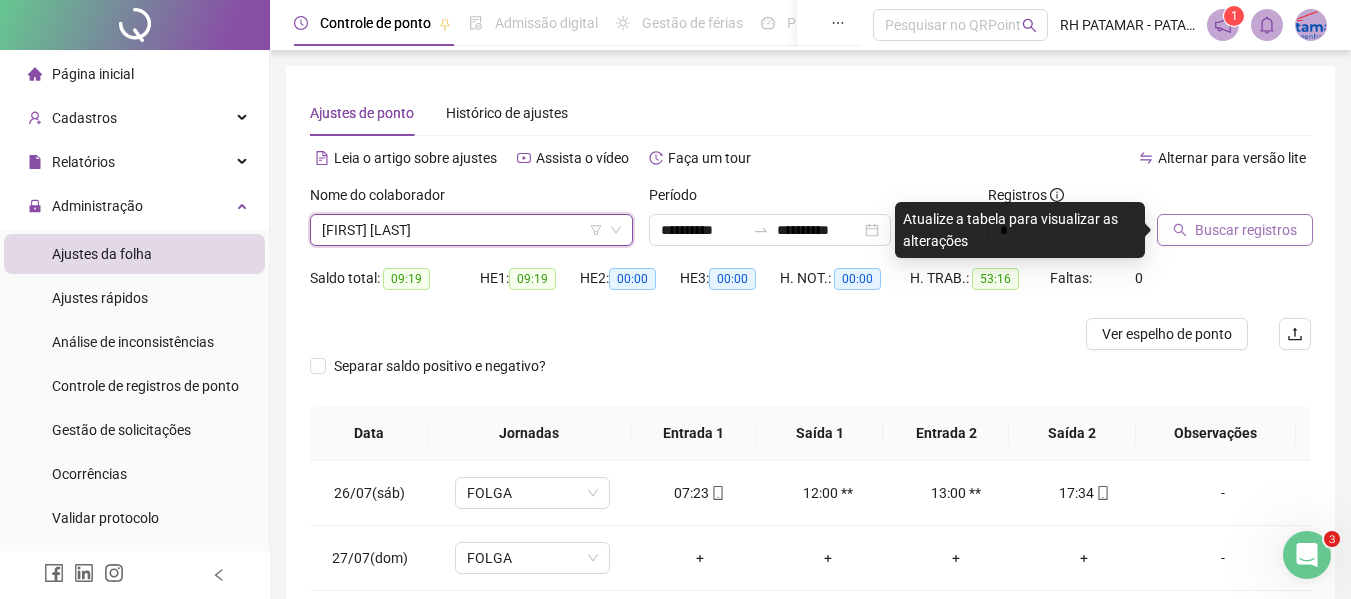 click on "Buscar registros" at bounding box center [1235, 230] 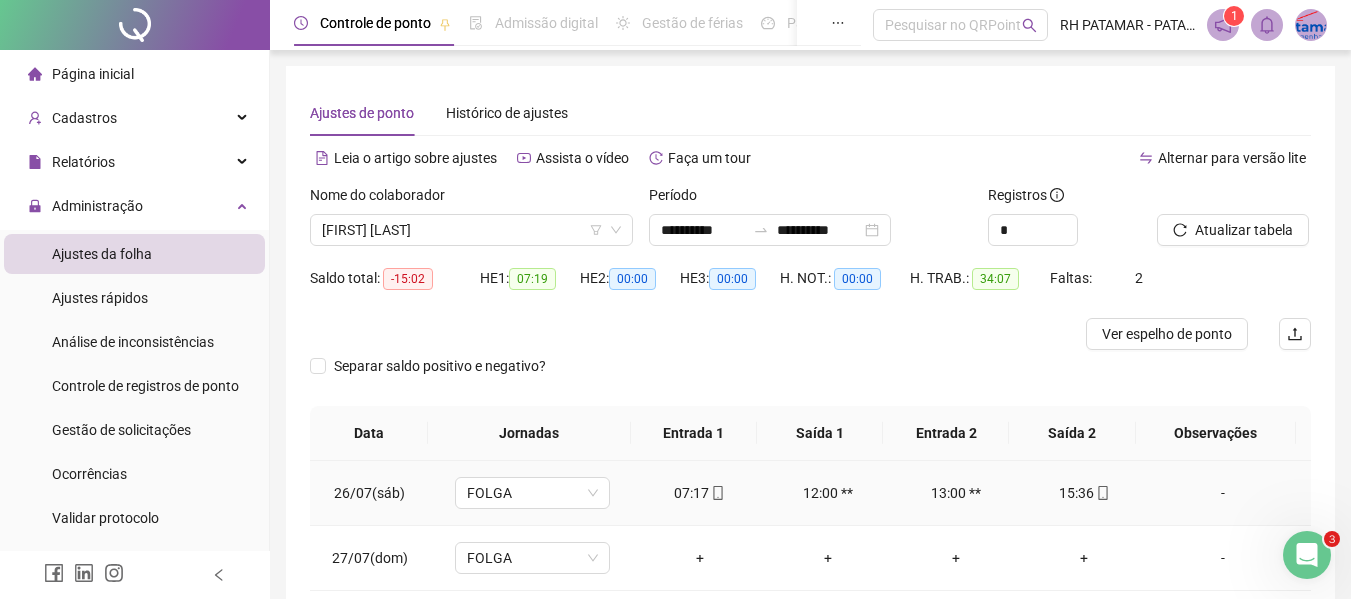 scroll, scrollTop: 93, scrollLeft: 0, axis: vertical 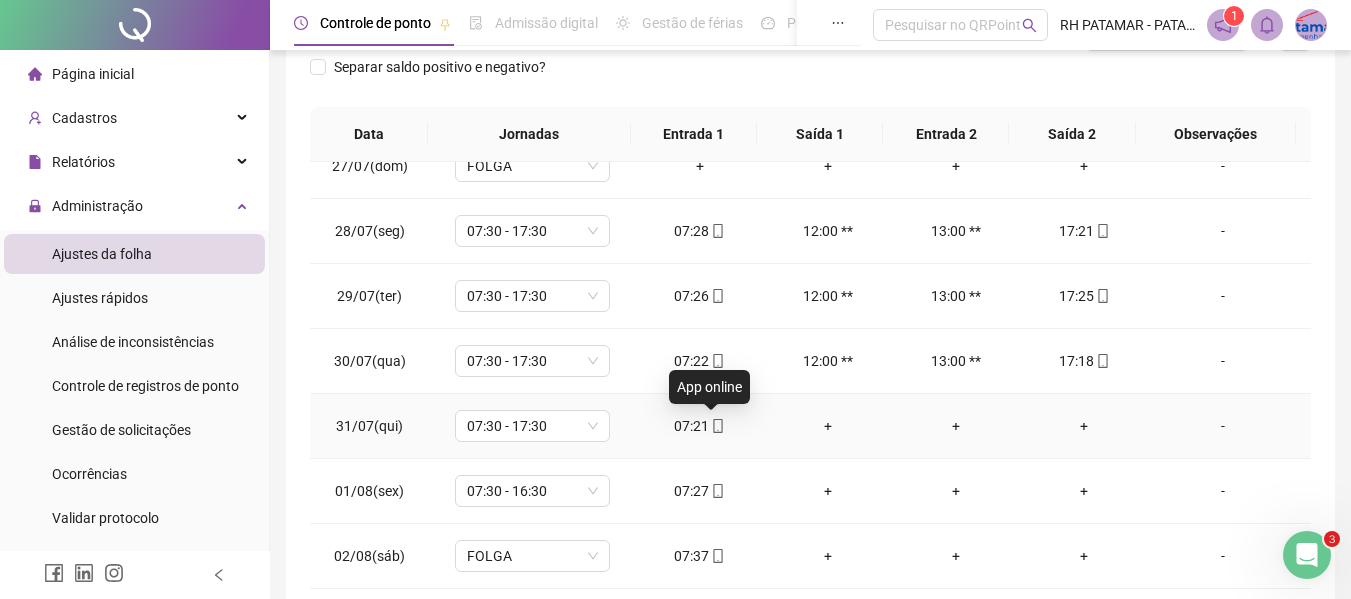 click 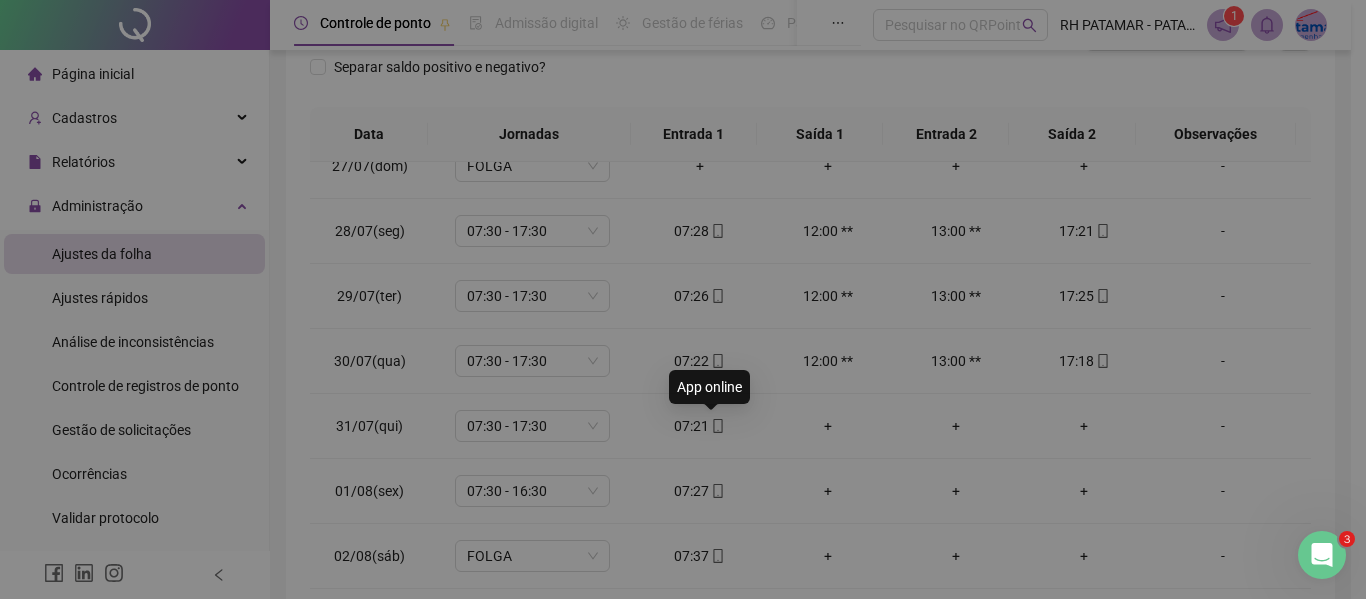 type on "**********" 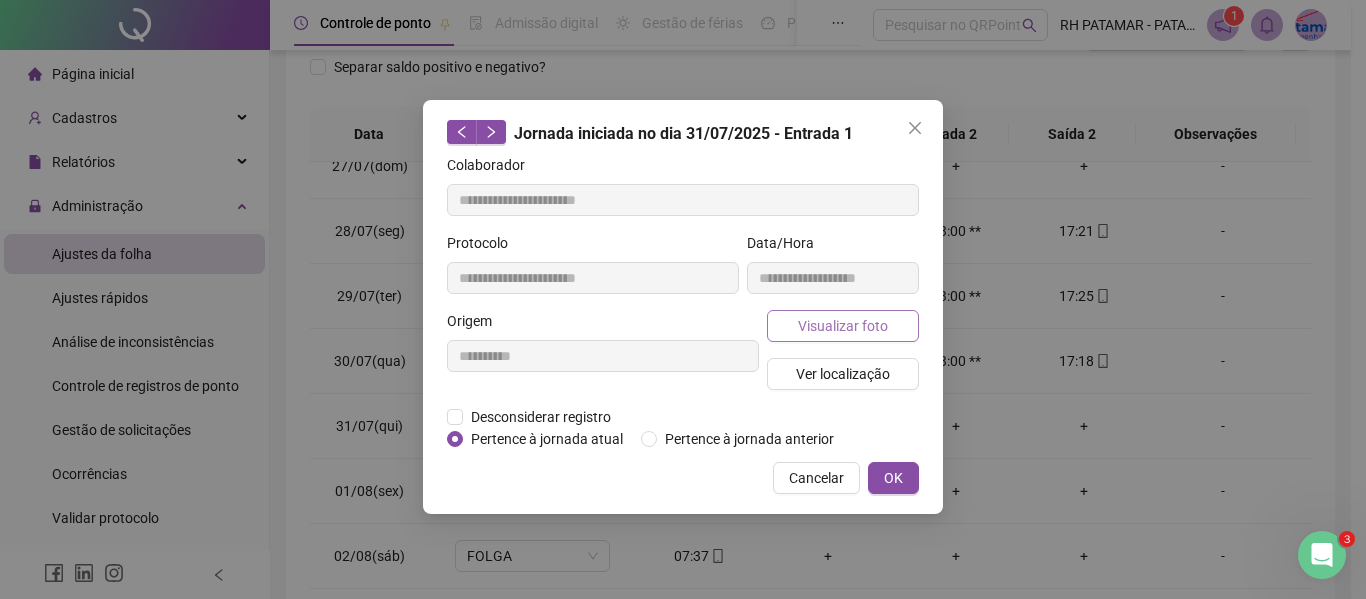 click on "Visualizar foto" at bounding box center [843, 326] 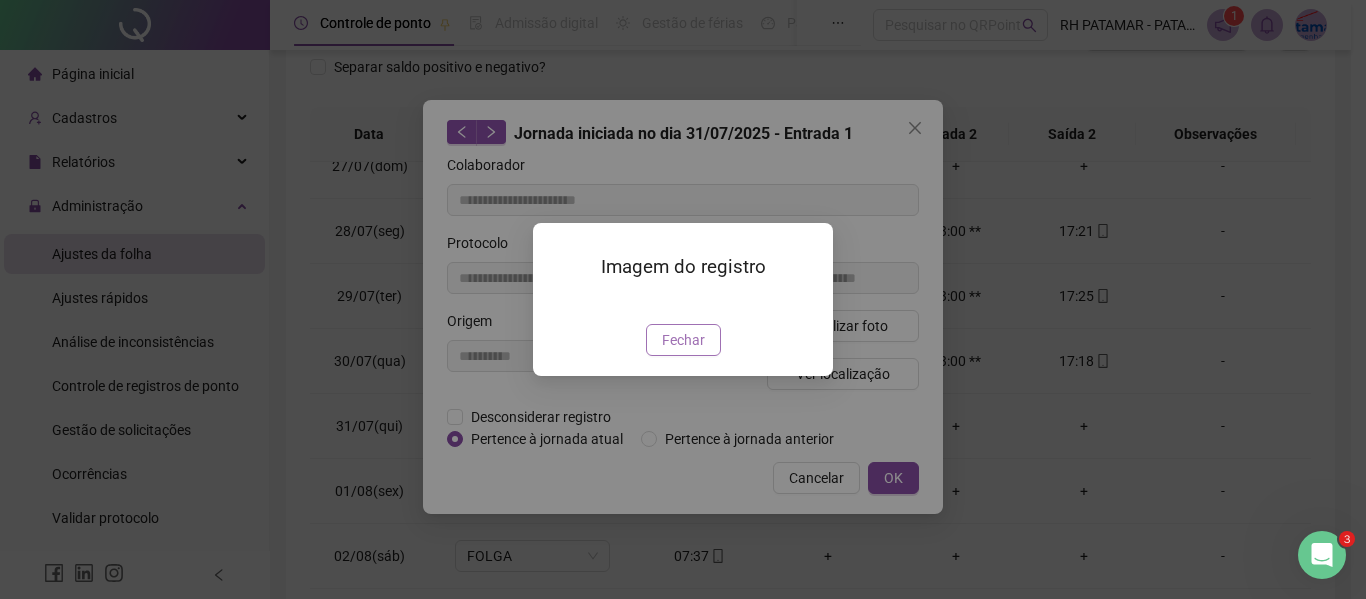 click on "Fechar" at bounding box center [683, 340] 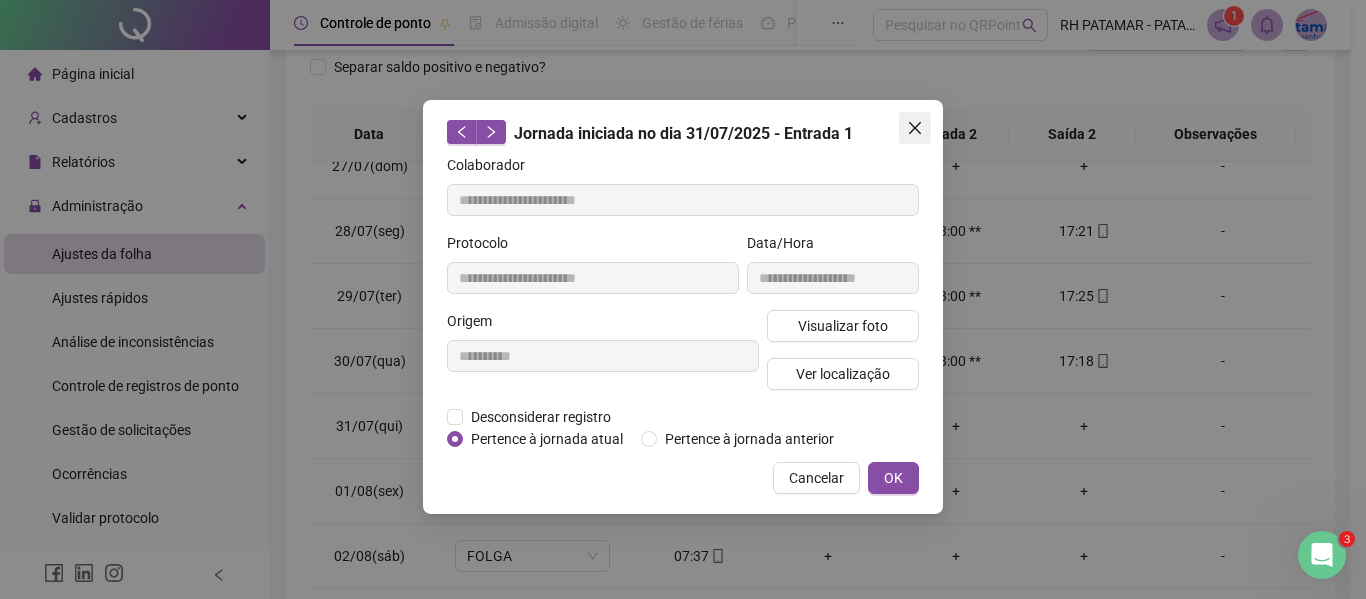 click 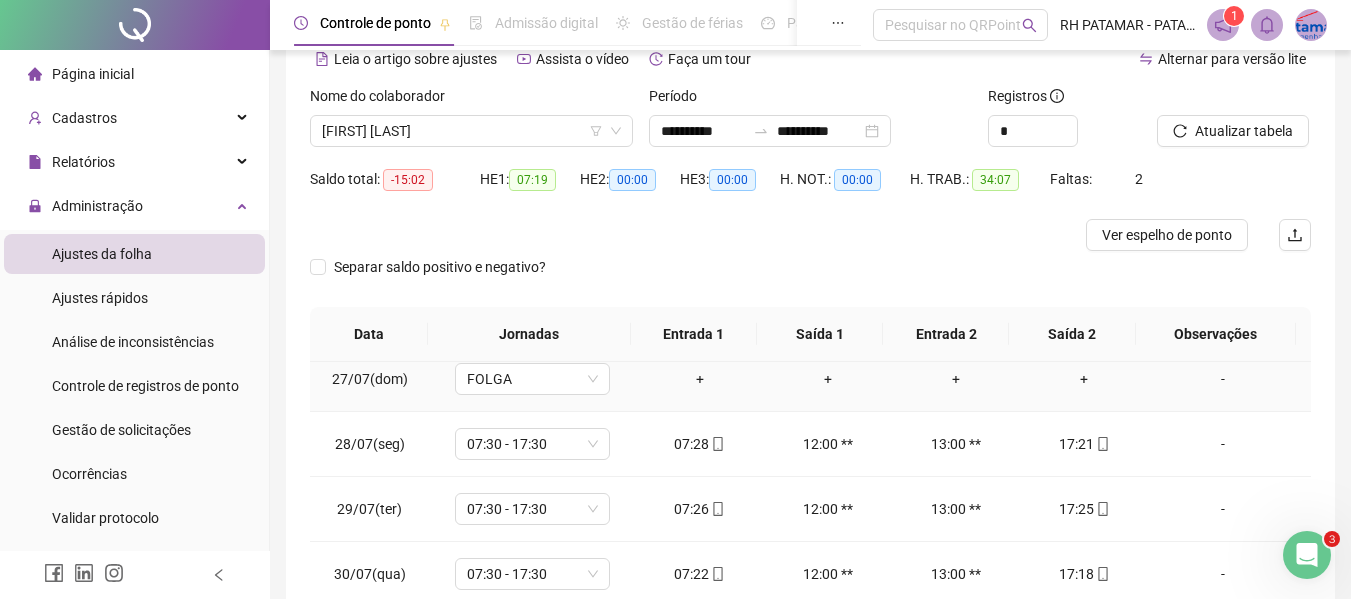 scroll, scrollTop: 93, scrollLeft: 0, axis: vertical 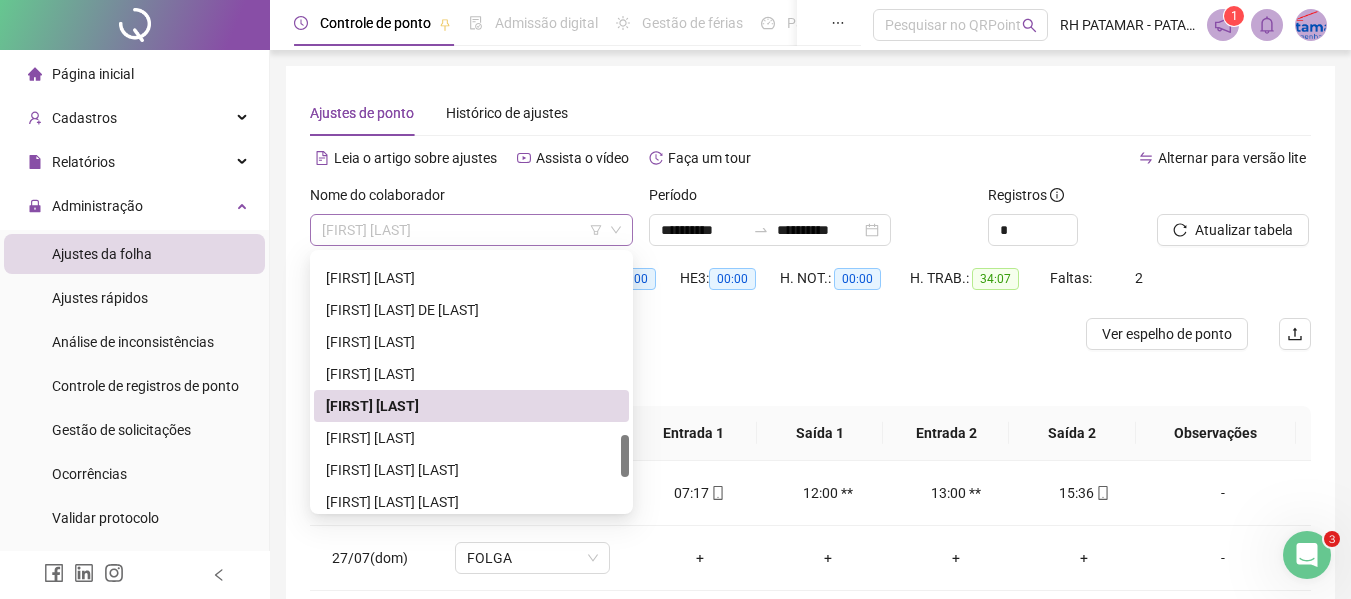 click on "[FIRST] [LAST]" at bounding box center (471, 230) 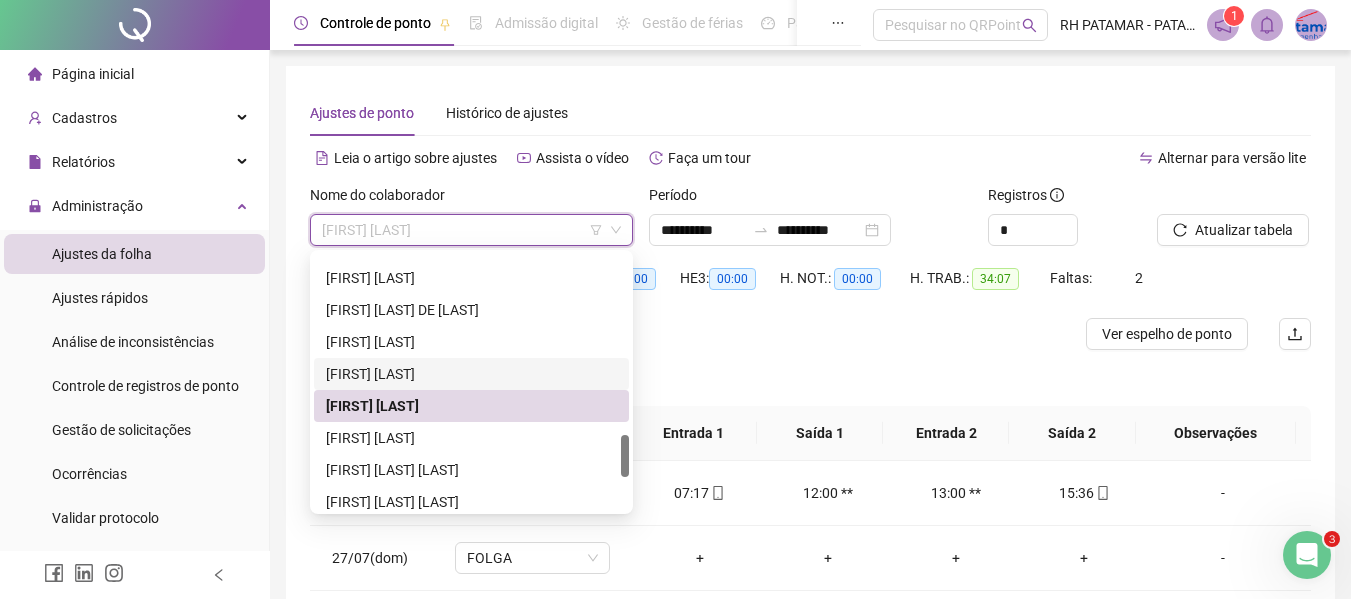 click on "[FIRST] [LAST]" at bounding box center [471, 374] 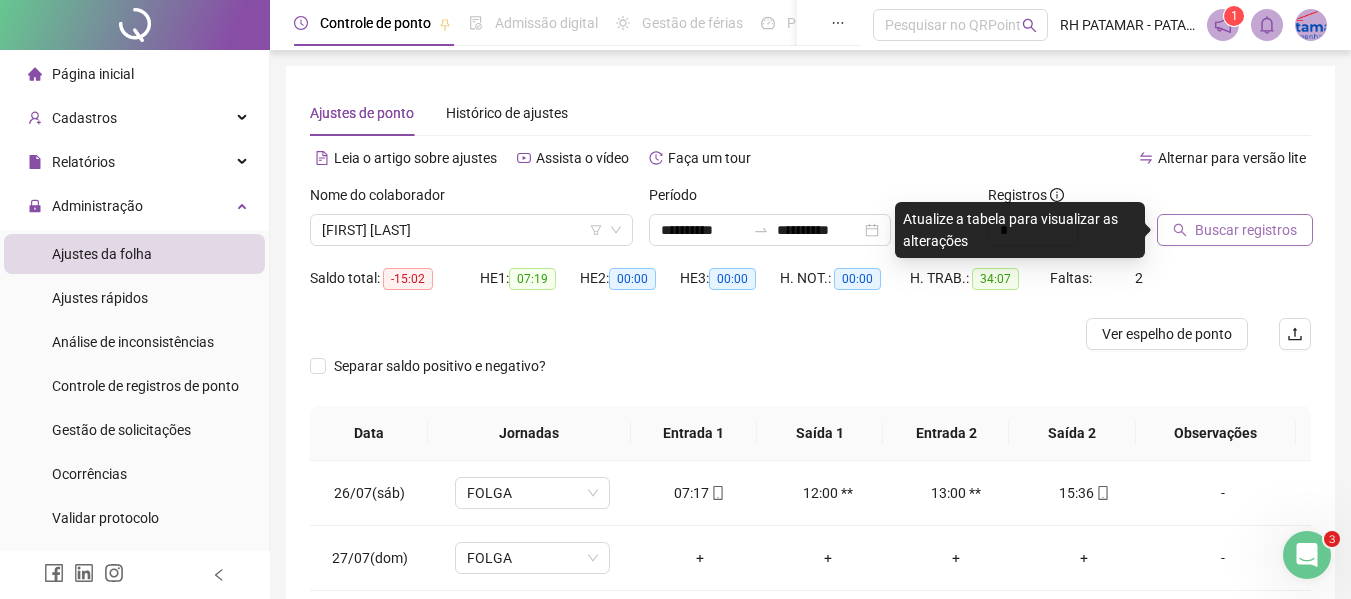 click on "Buscar registros" at bounding box center [1246, 230] 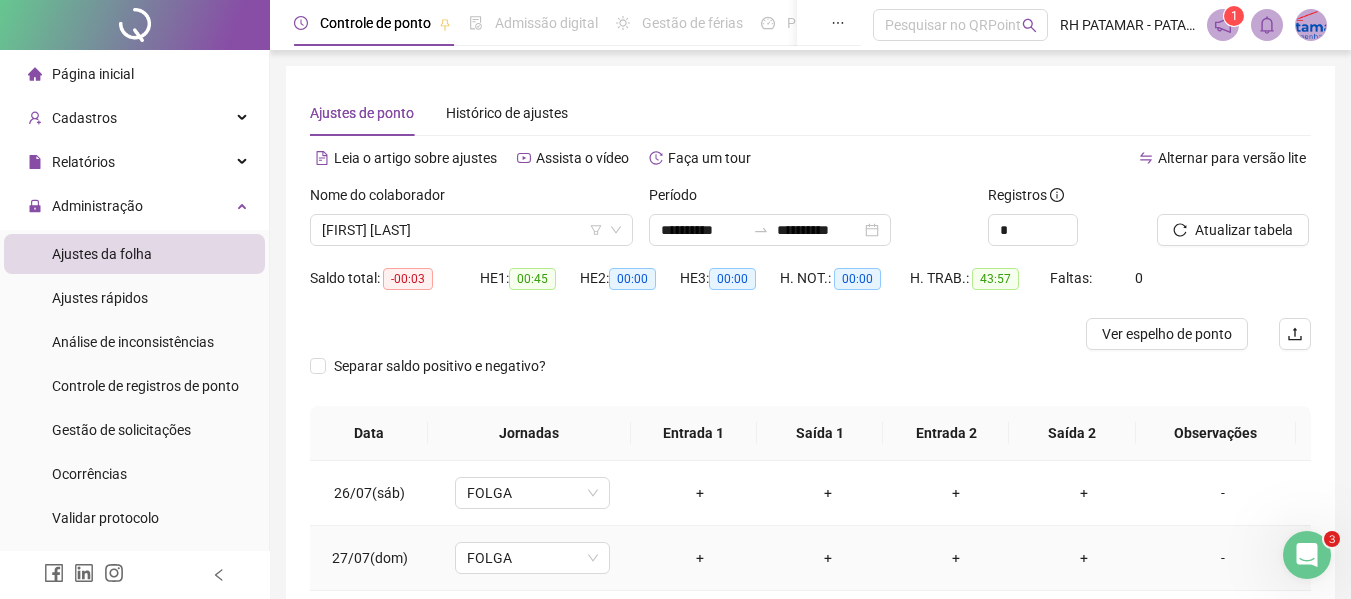 scroll, scrollTop: 93, scrollLeft: 0, axis: vertical 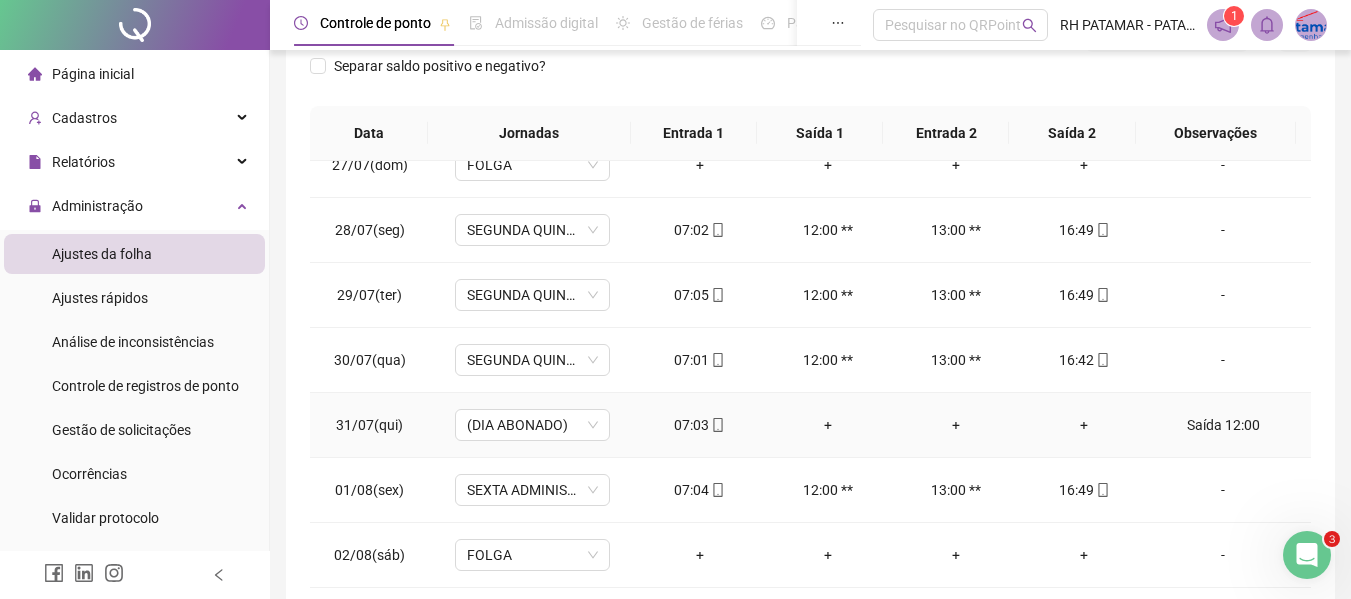 click on "Saída 12:00" at bounding box center [1223, 425] 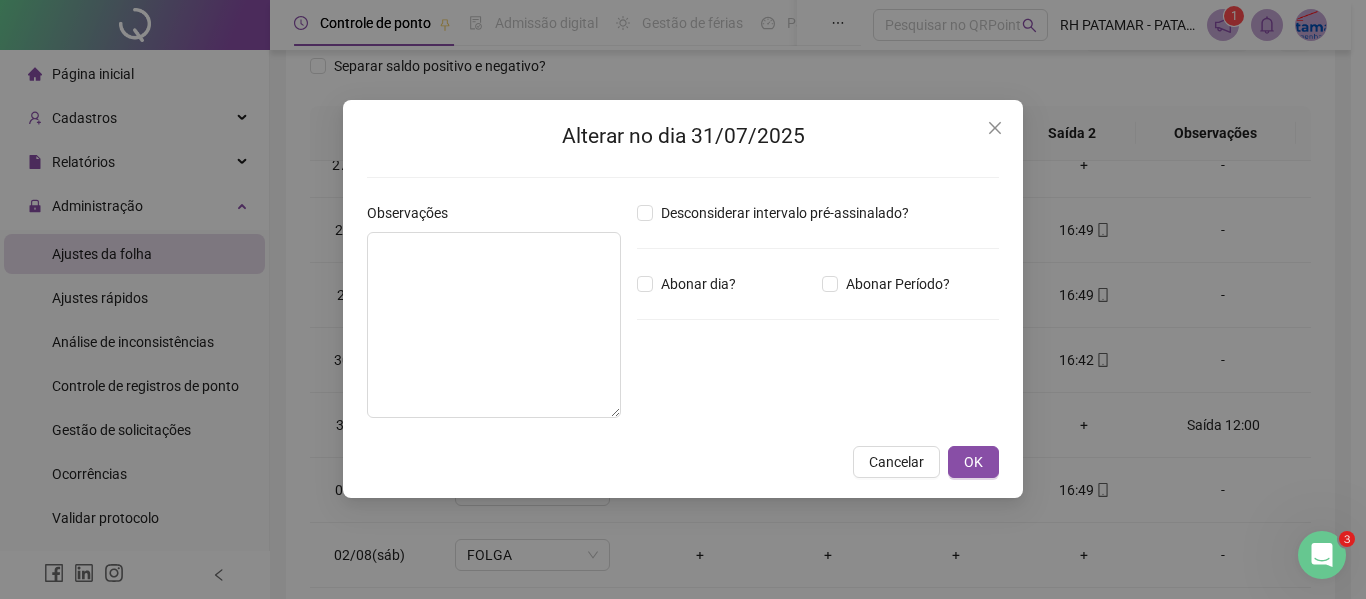 type on "**********" 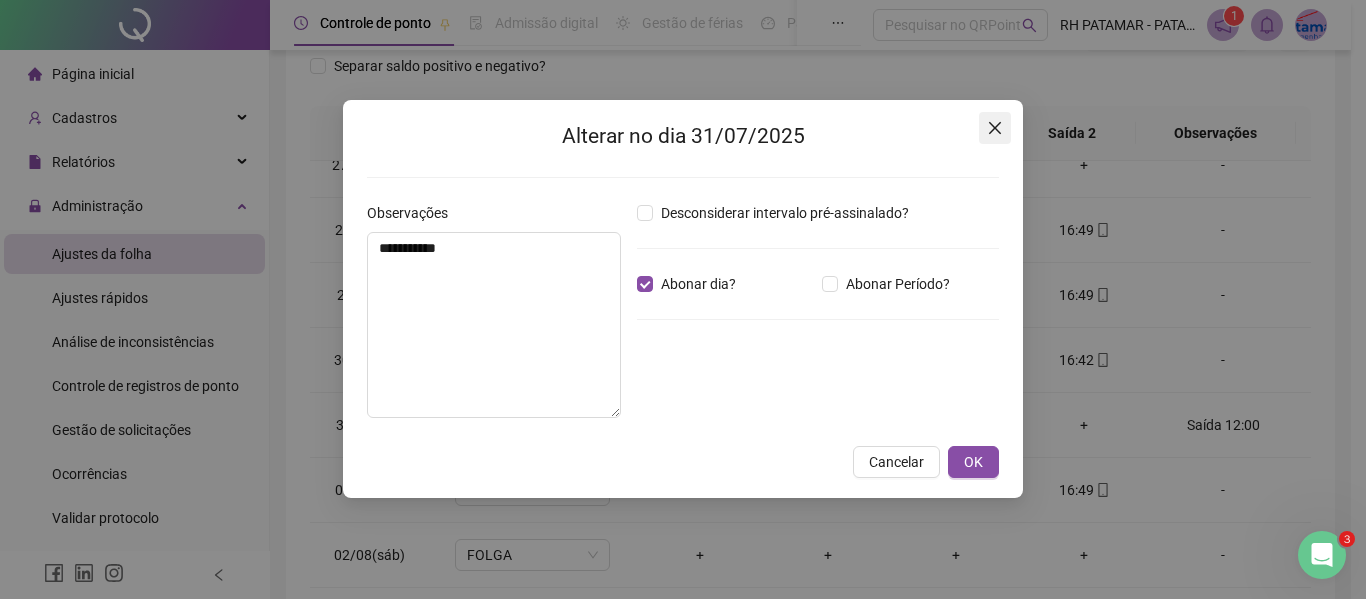 click 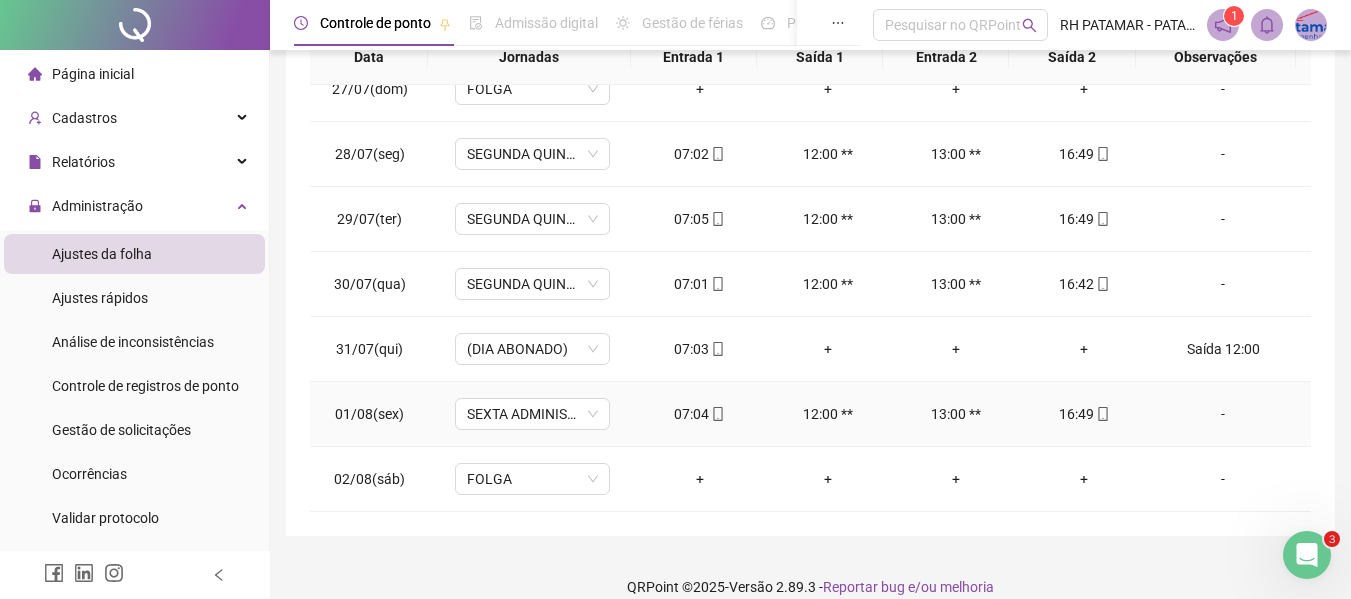 scroll, scrollTop: 399, scrollLeft: 0, axis: vertical 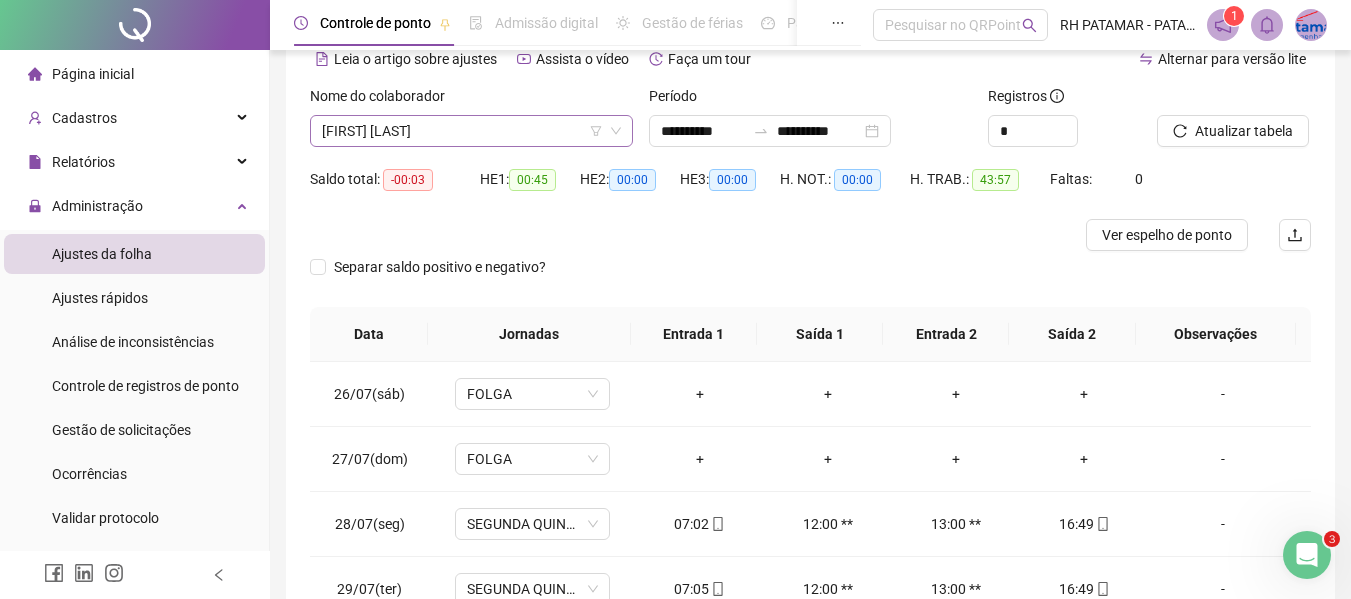 click on "[FIRST] [LAST]" at bounding box center (471, 131) 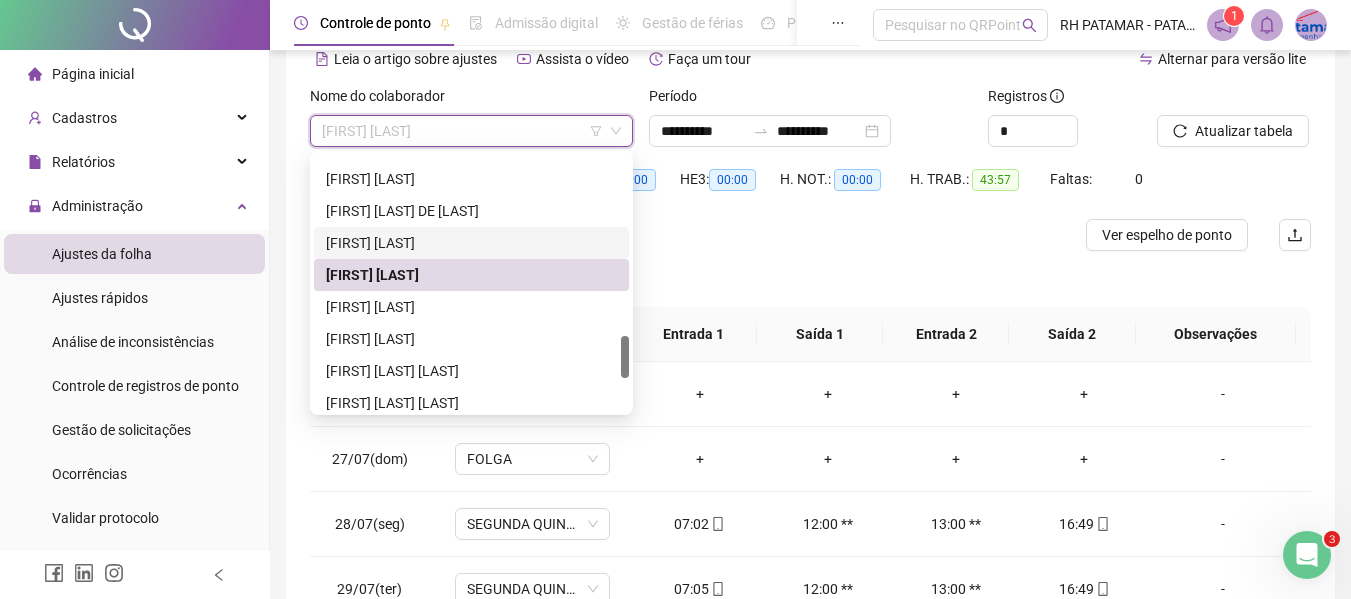 click on "[FIRST] [LAST]" at bounding box center [471, 243] 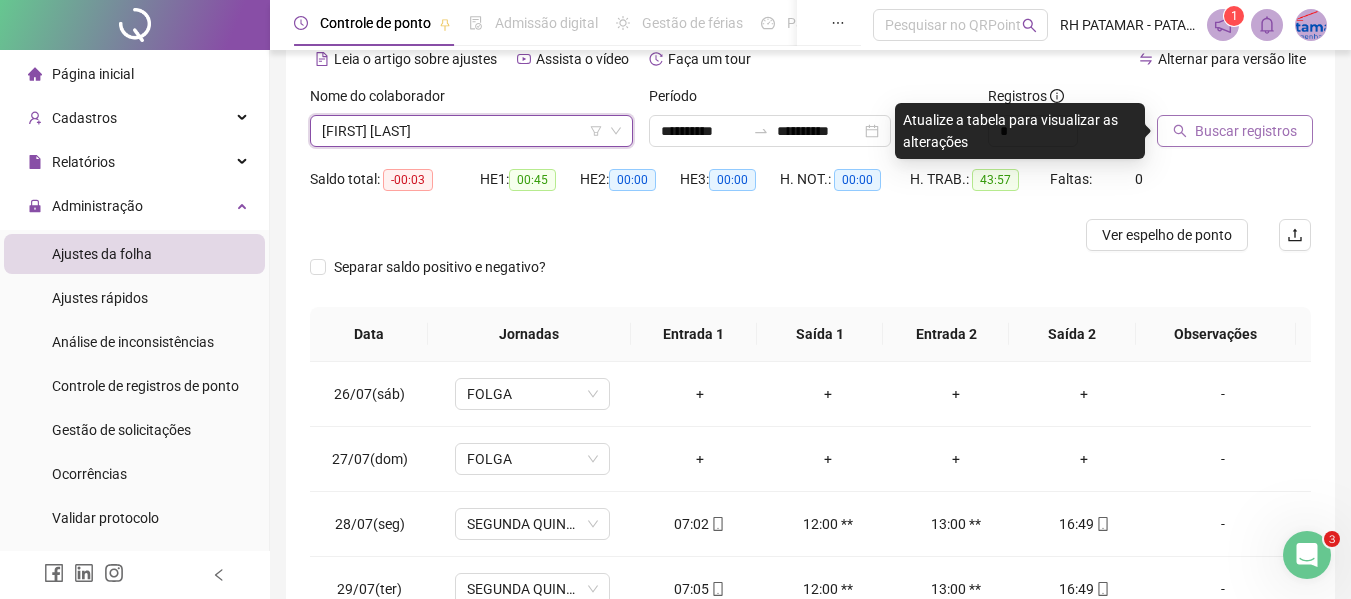 click on "Buscar registros" at bounding box center [1246, 131] 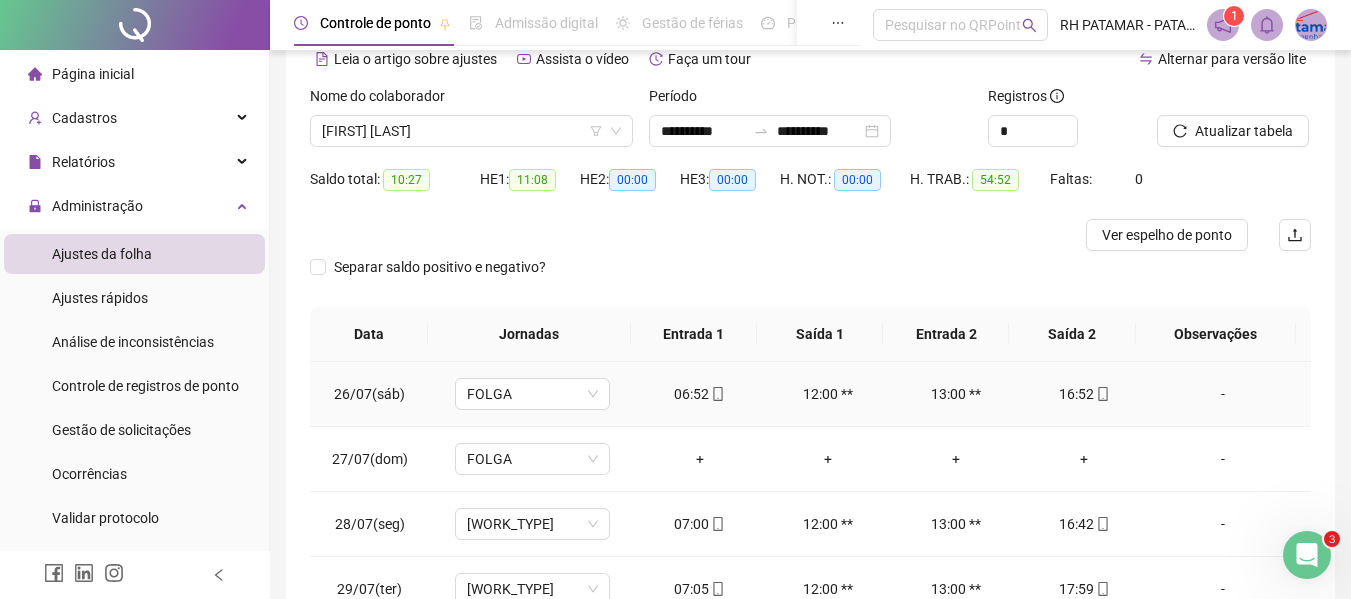 scroll, scrollTop: 93, scrollLeft: 0, axis: vertical 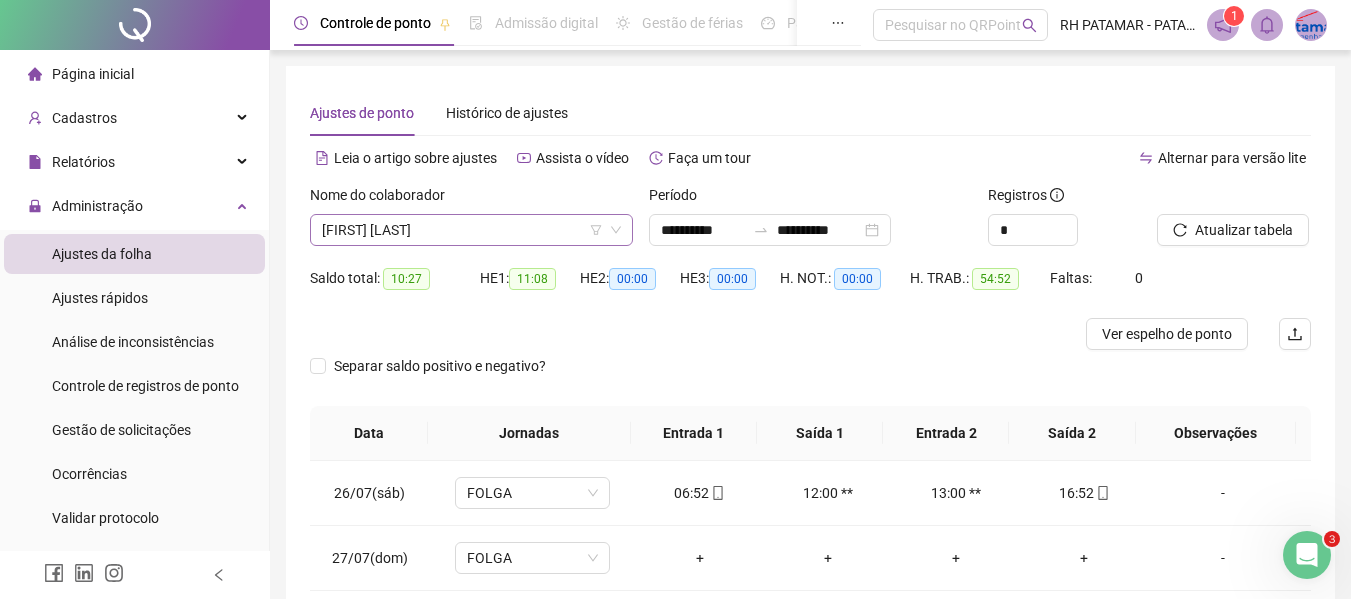 click on "[FIRST] [LAST]" at bounding box center (471, 230) 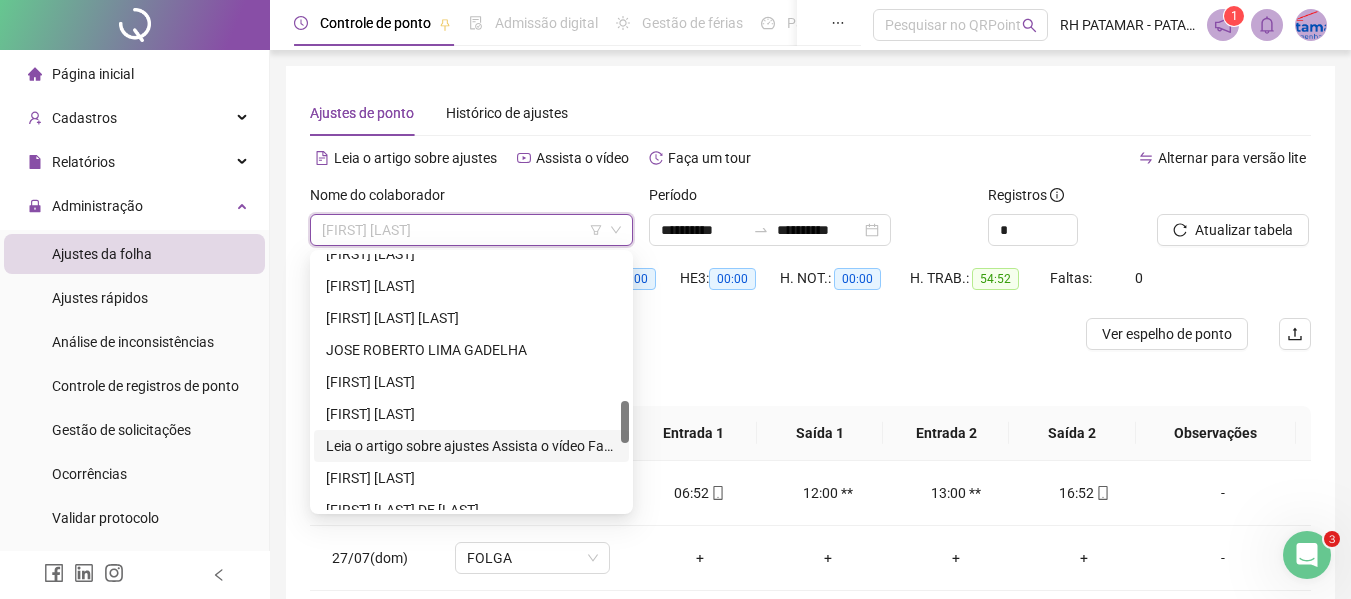 scroll, scrollTop: 980, scrollLeft: 0, axis: vertical 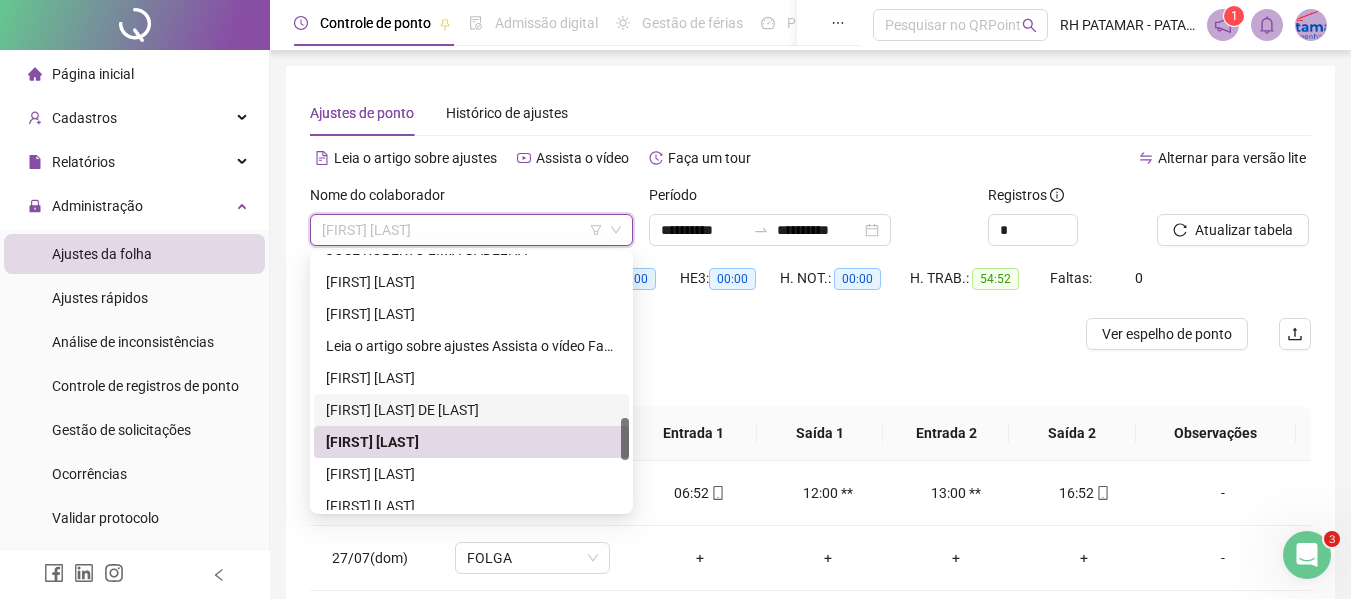 click on "[FIRST] [LAST] DE [LAST]" at bounding box center (471, 410) 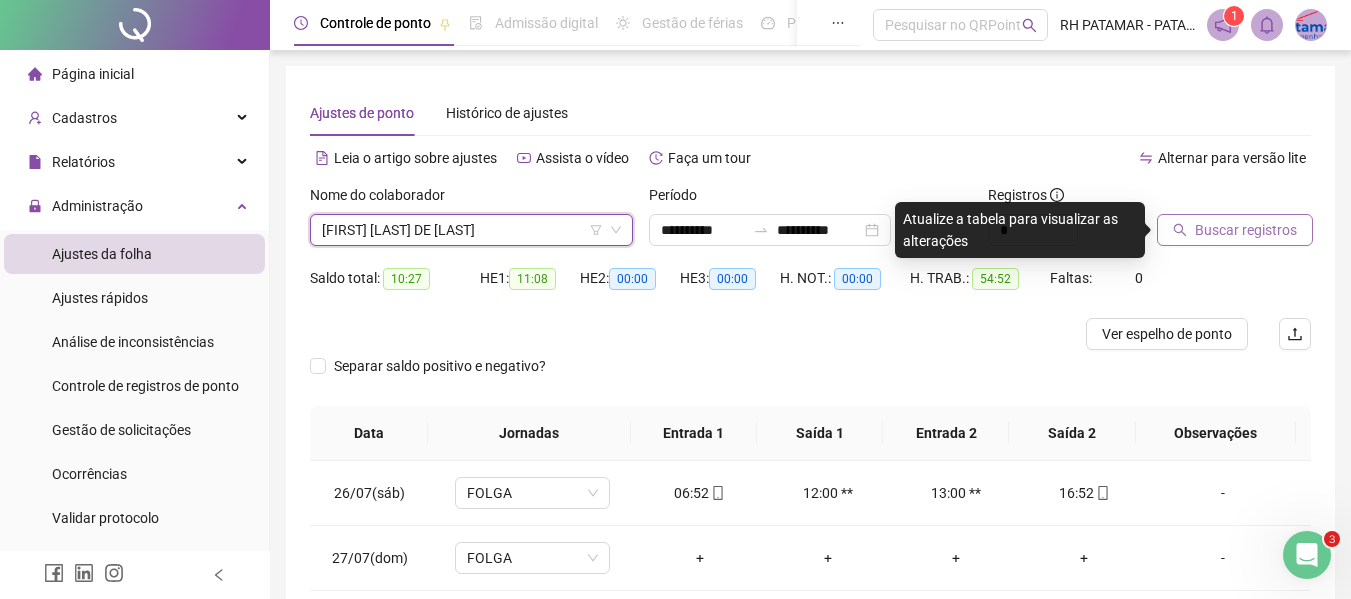 click on "Buscar registros" at bounding box center [1246, 230] 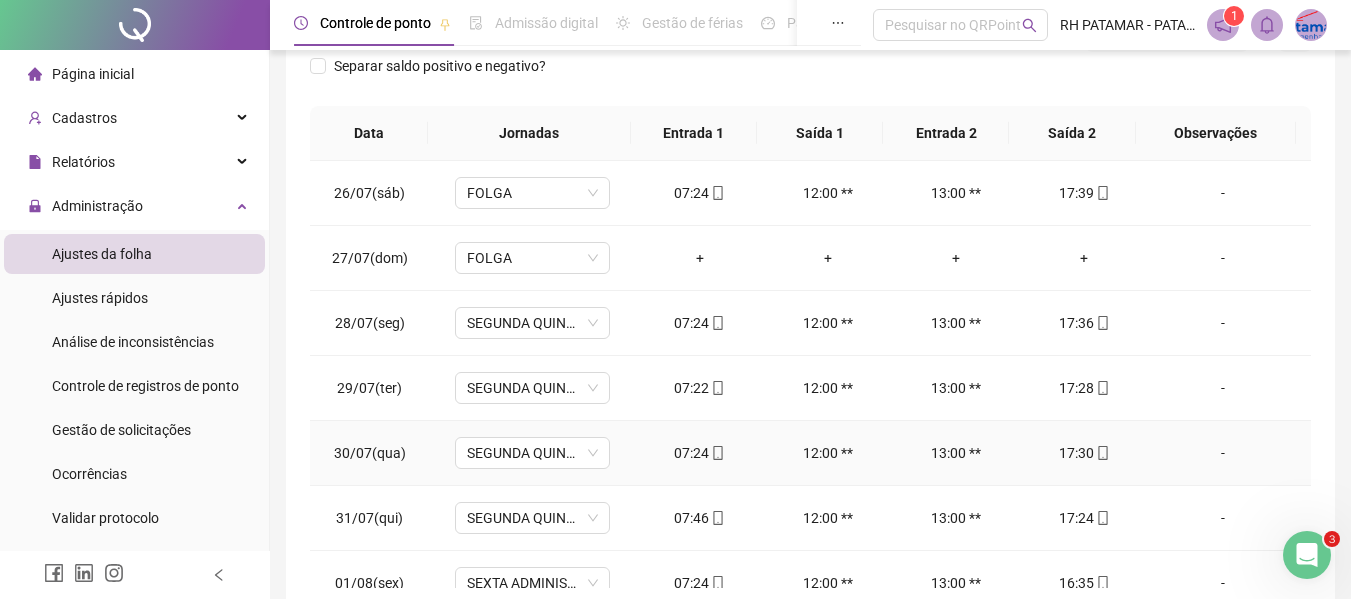 scroll, scrollTop: 399, scrollLeft: 0, axis: vertical 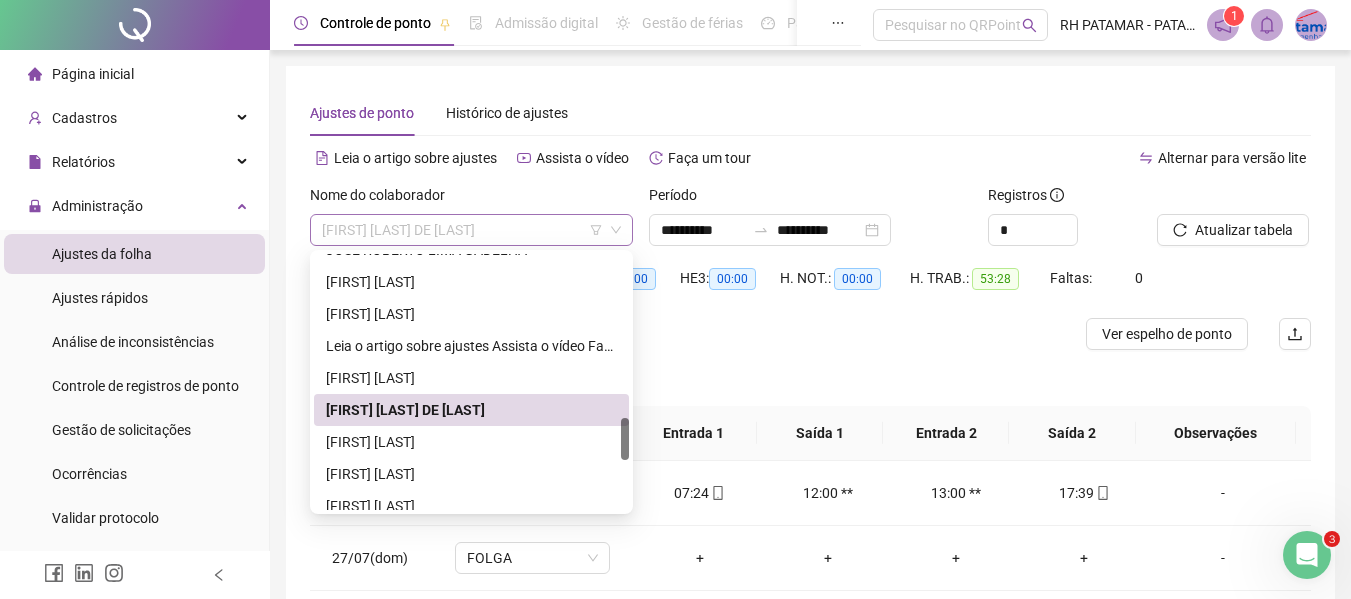 click on "[FIRST] [LAST] DE [LAST]" at bounding box center (471, 230) 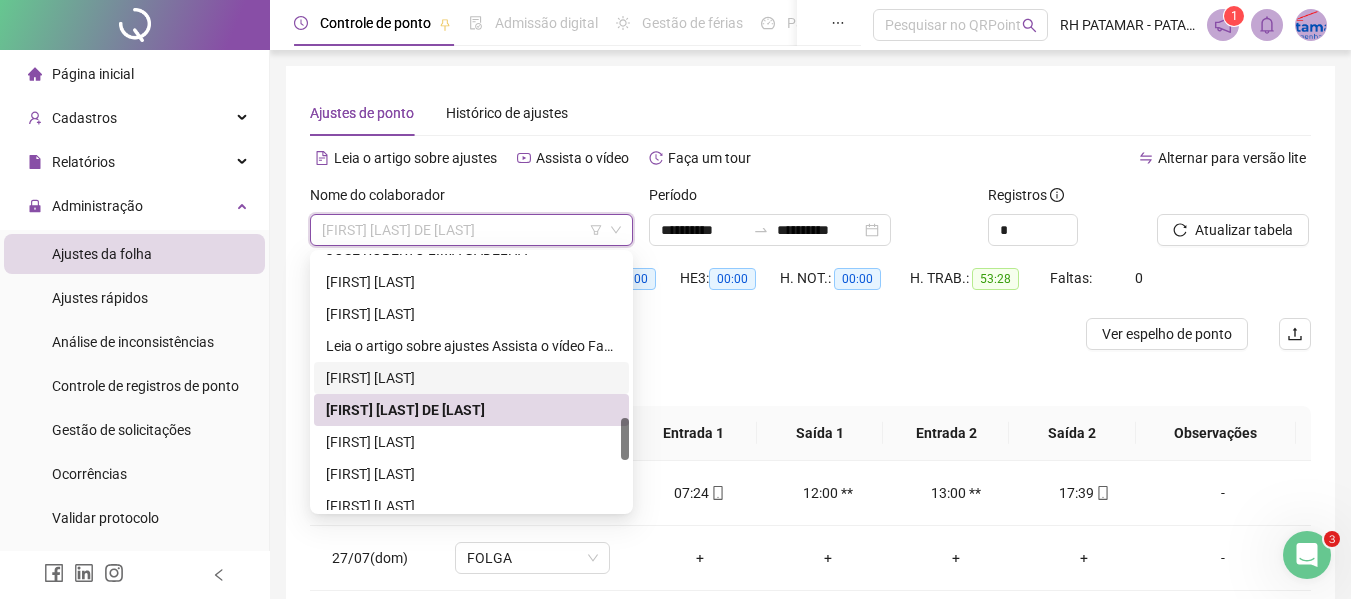 click on "[FIRST] [LAST]" at bounding box center [471, 378] 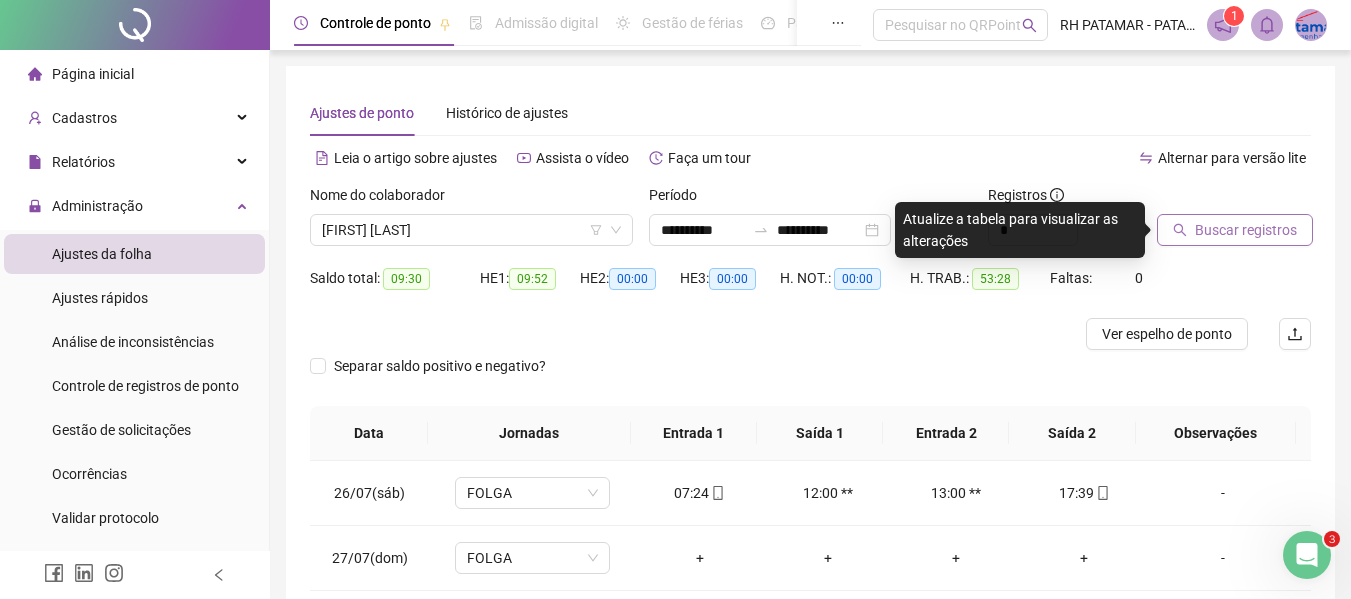 click on "Buscar registros" at bounding box center (1235, 230) 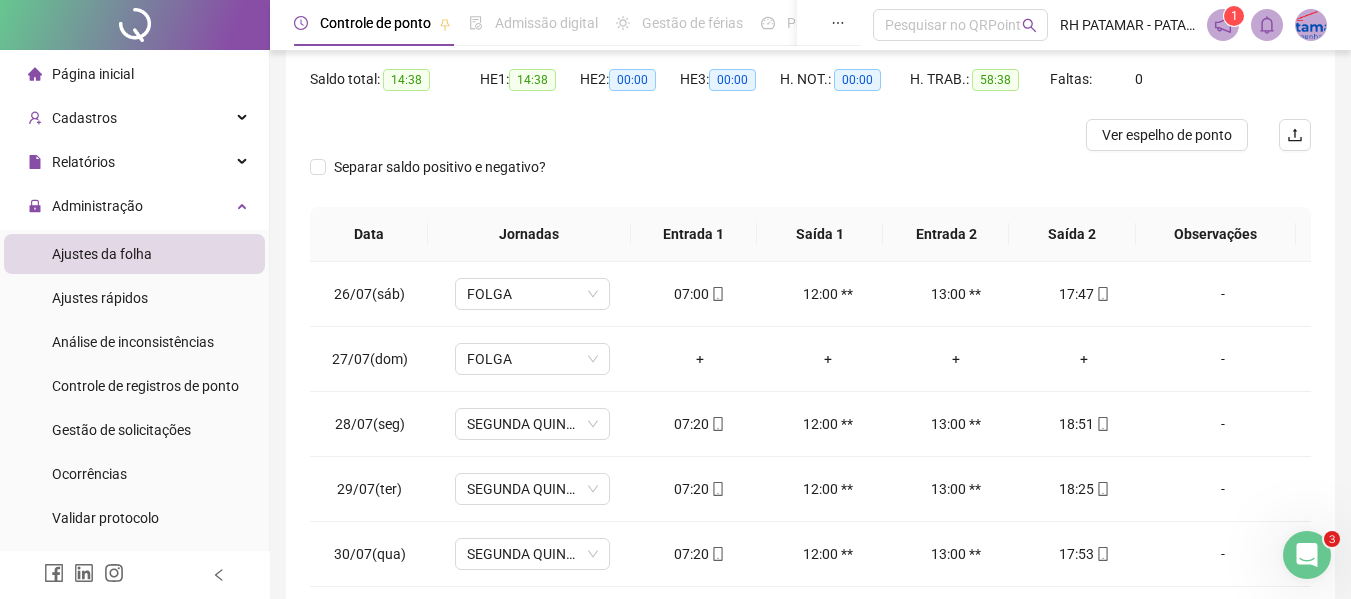 scroll, scrollTop: 200, scrollLeft: 0, axis: vertical 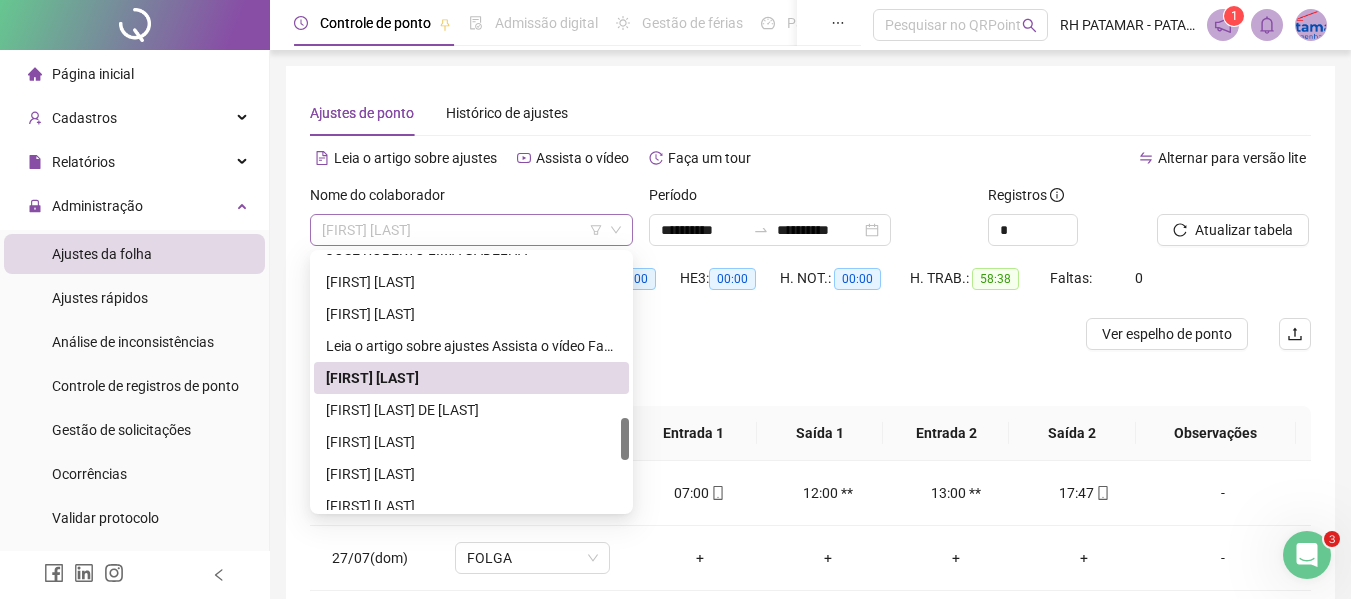 click on "[FIRST] [LAST]" at bounding box center [471, 230] 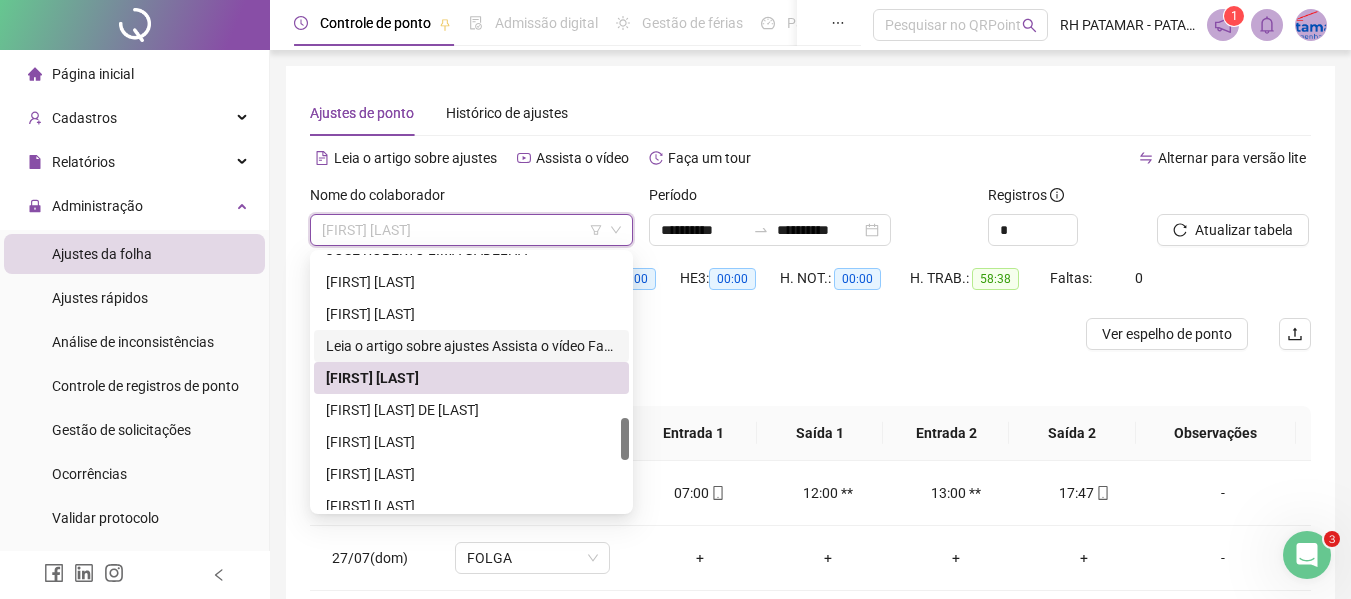 click on "**********" at bounding box center (471, 346) 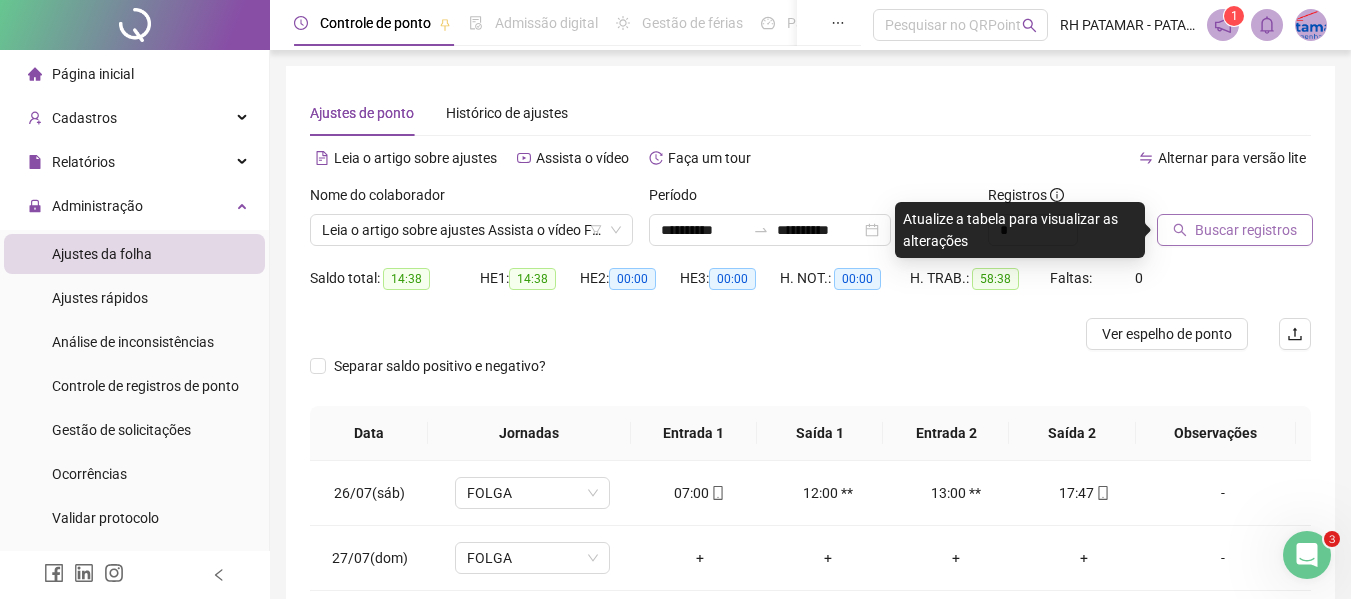 click on "Buscar registros" at bounding box center [1246, 230] 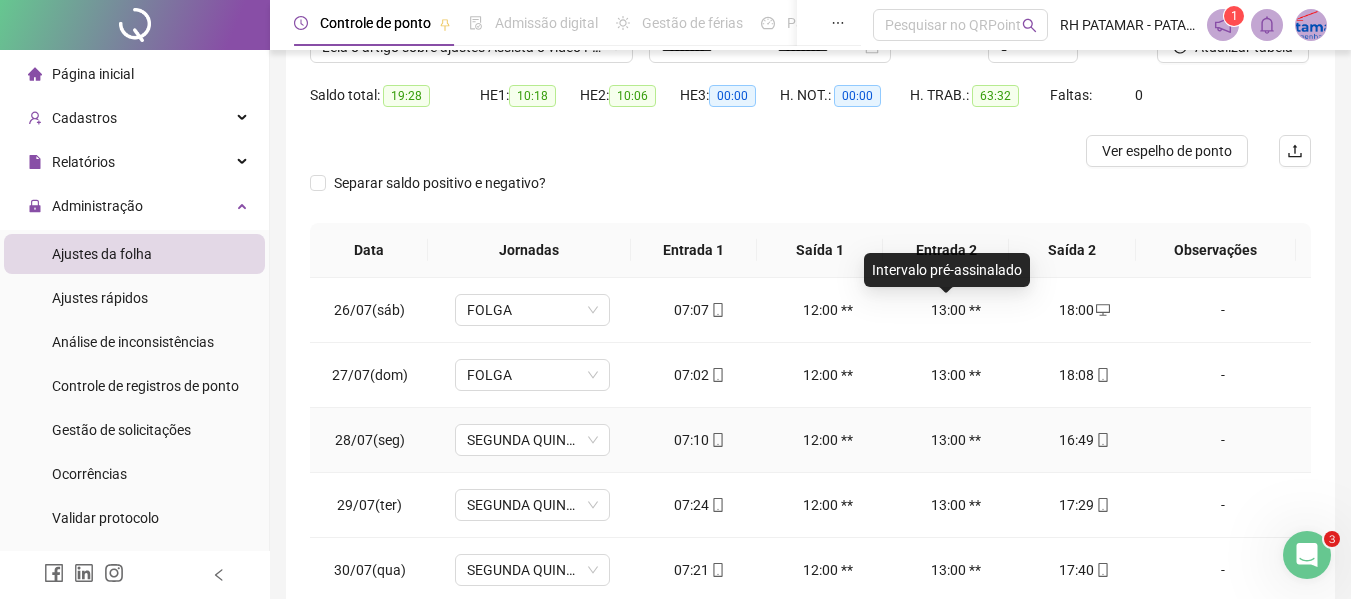 scroll, scrollTop: 200, scrollLeft: 0, axis: vertical 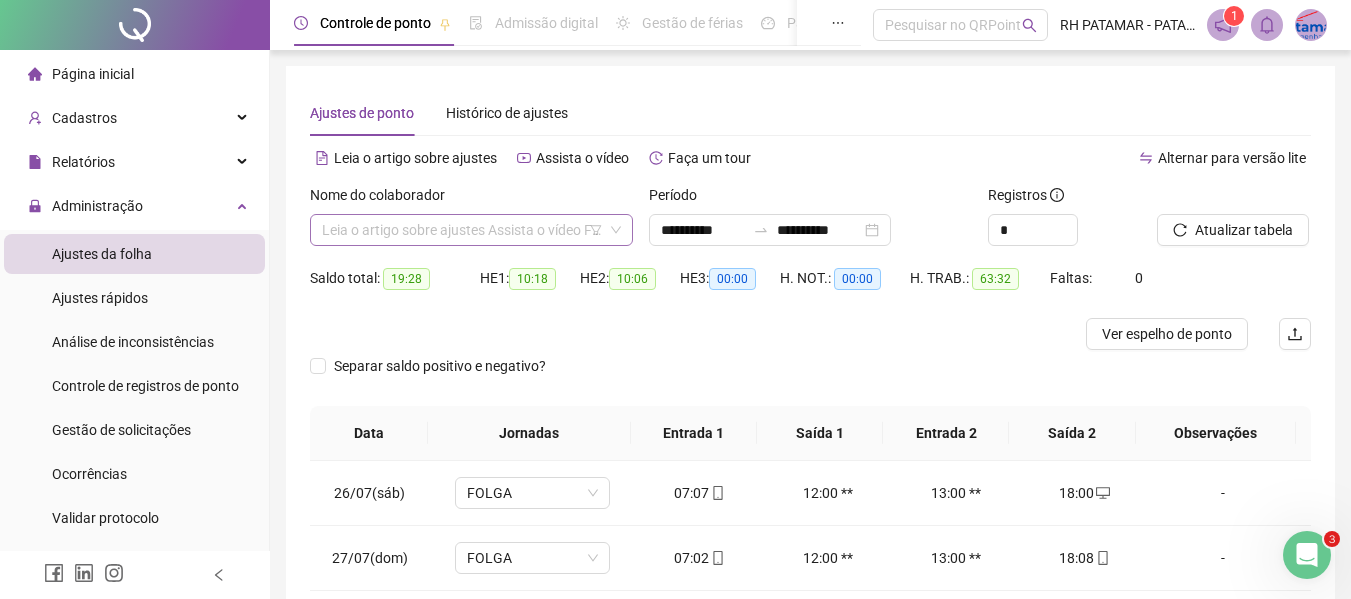 click on "**********" at bounding box center (471, 230) 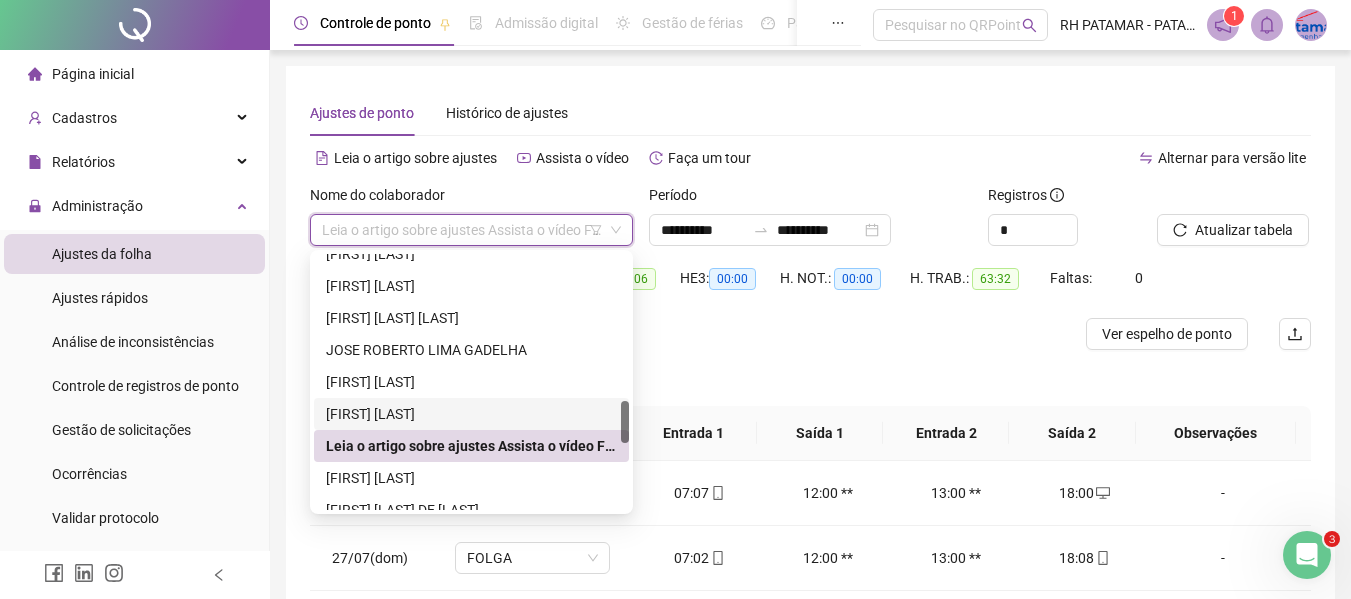 click on "[FIRST] [LAST]" at bounding box center [471, 414] 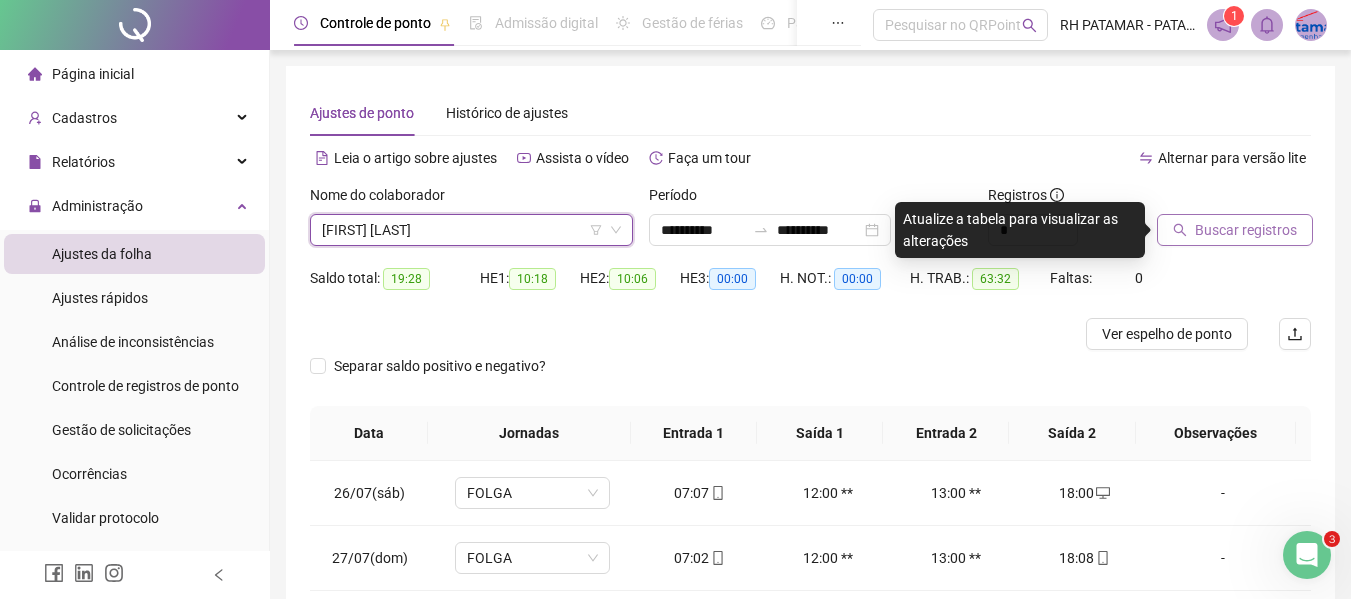 click on "Buscar registros" at bounding box center [1235, 230] 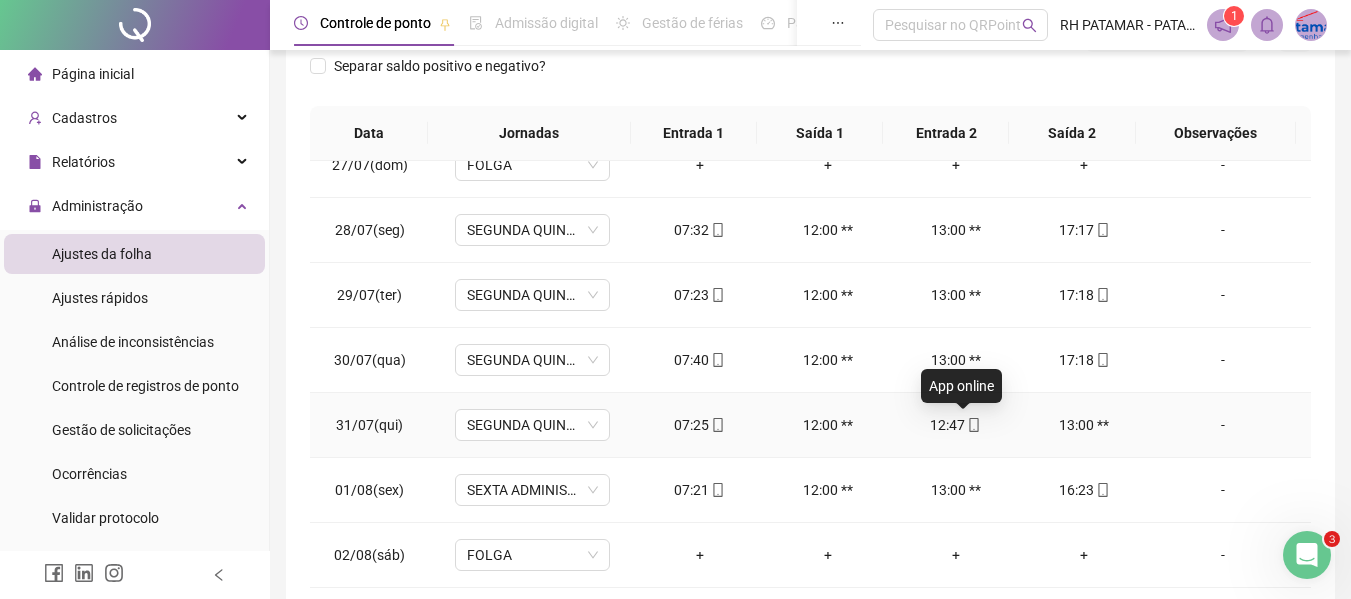 click 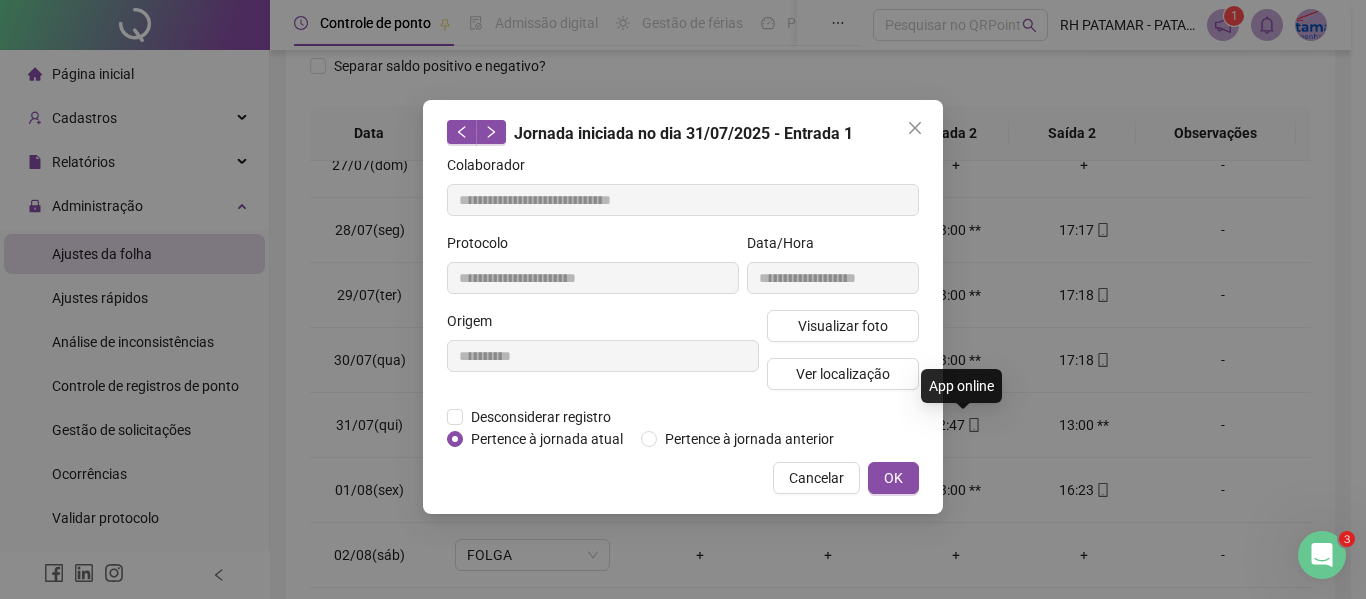 type on "**********" 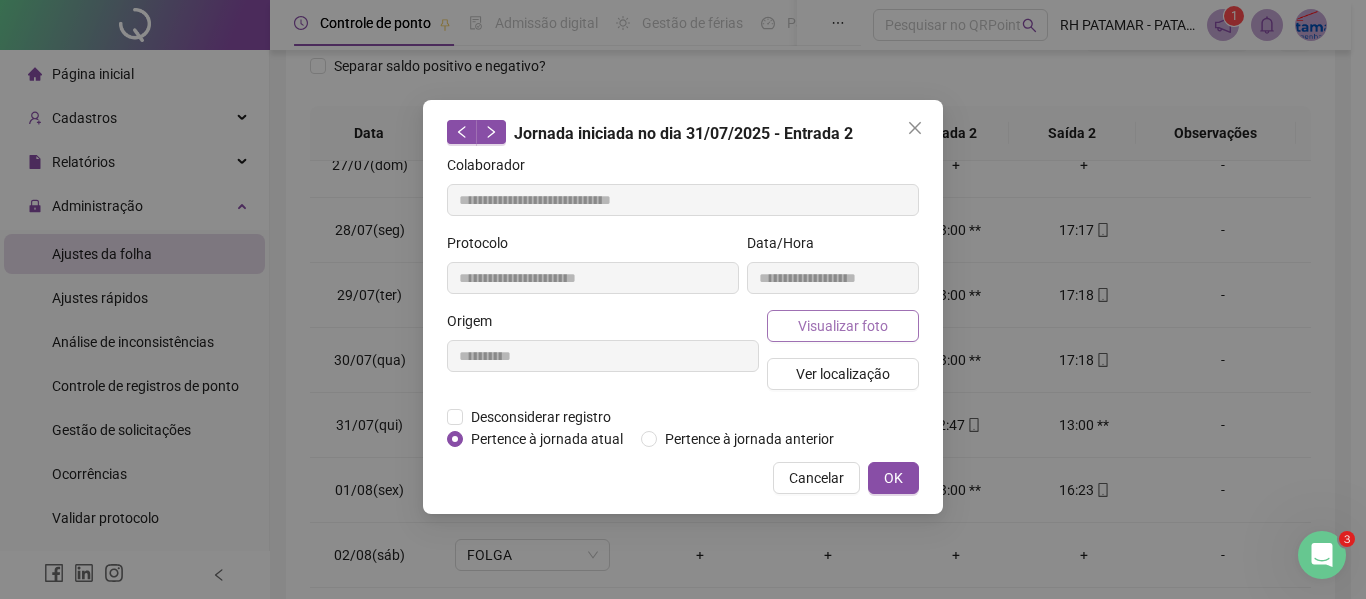 click on "Visualizar foto" at bounding box center (843, 326) 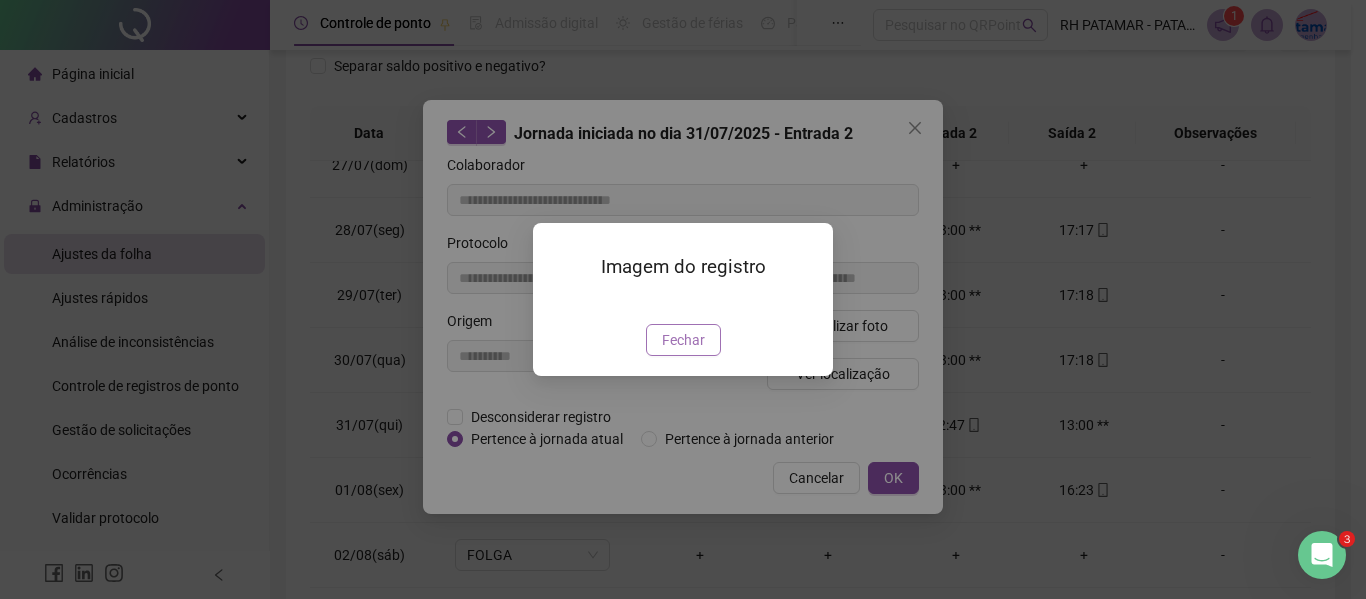 click on "Fechar" at bounding box center [683, 340] 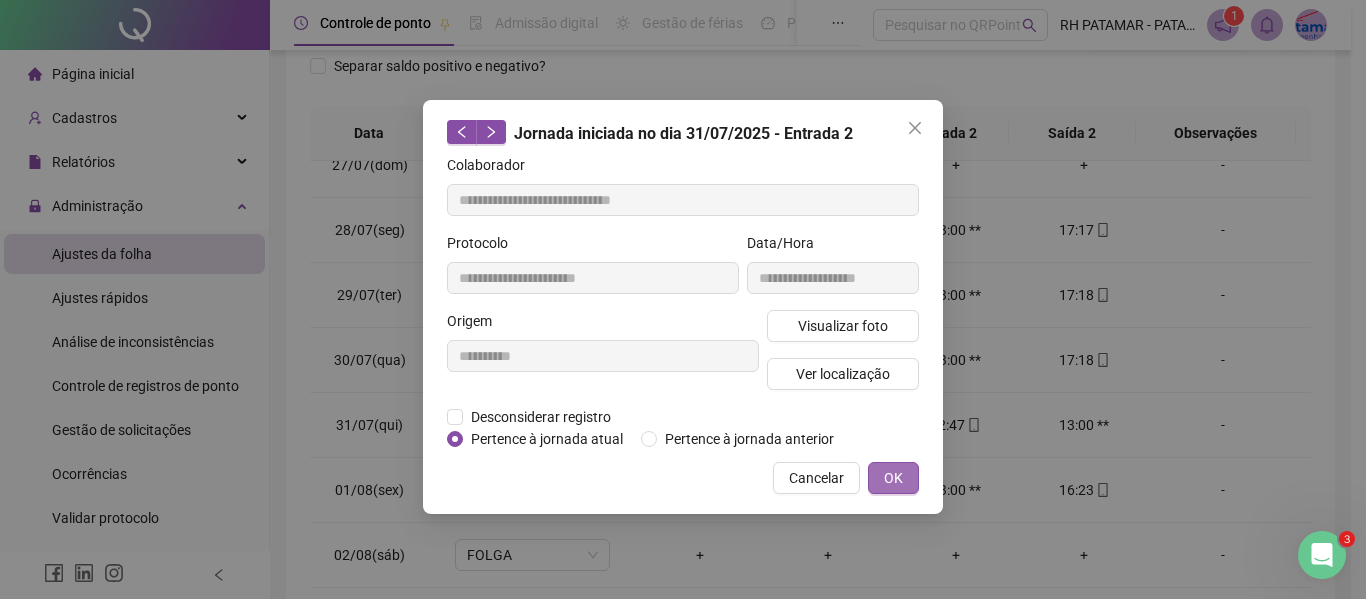 click on "OK" at bounding box center (893, 478) 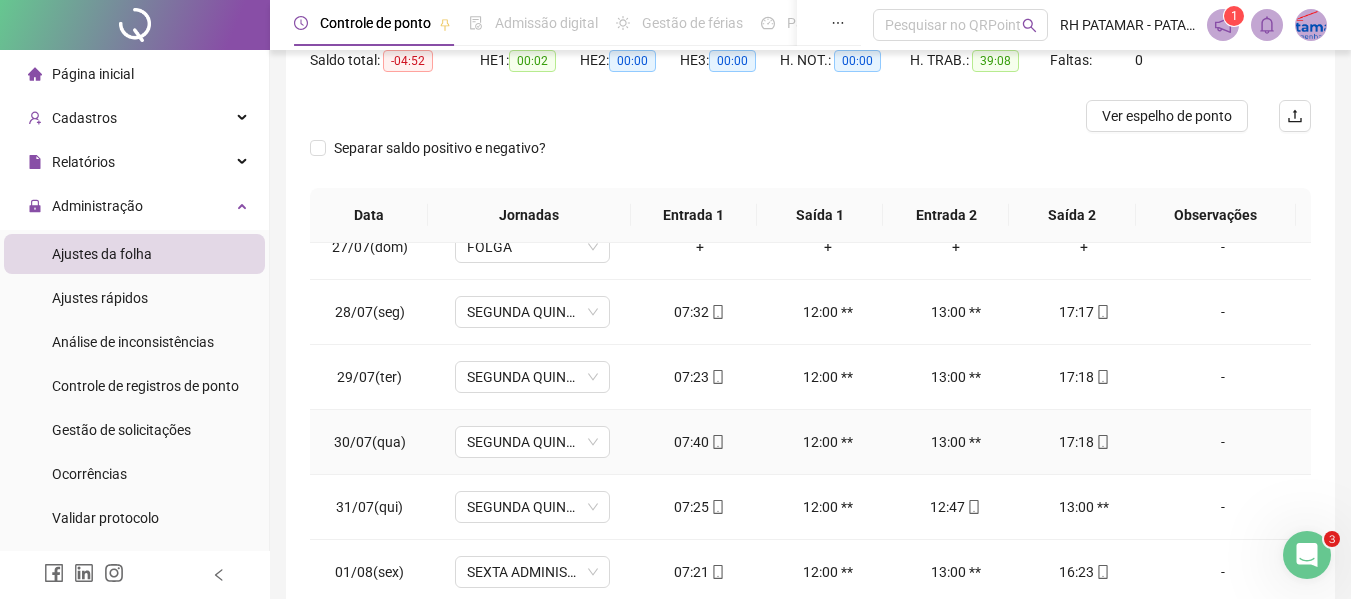 scroll, scrollTop: 199, scrollLeft: 0, axis: vertical 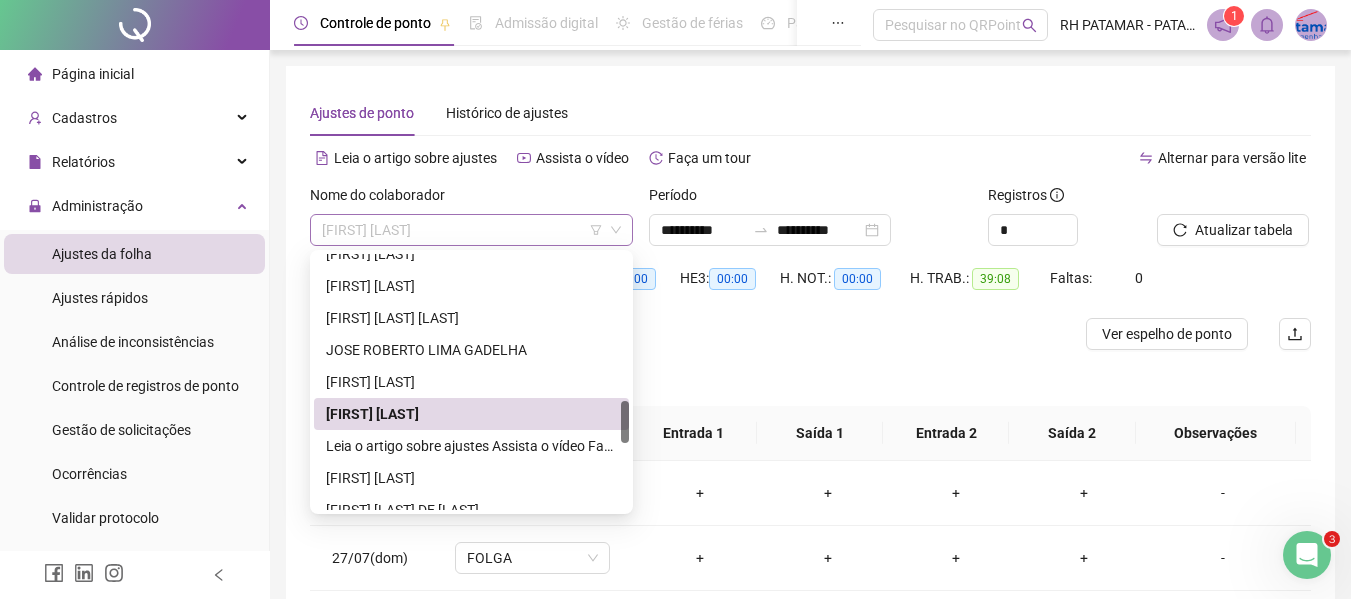 click on "[FIRST] [LAST]" at bounding box center [471, 230] 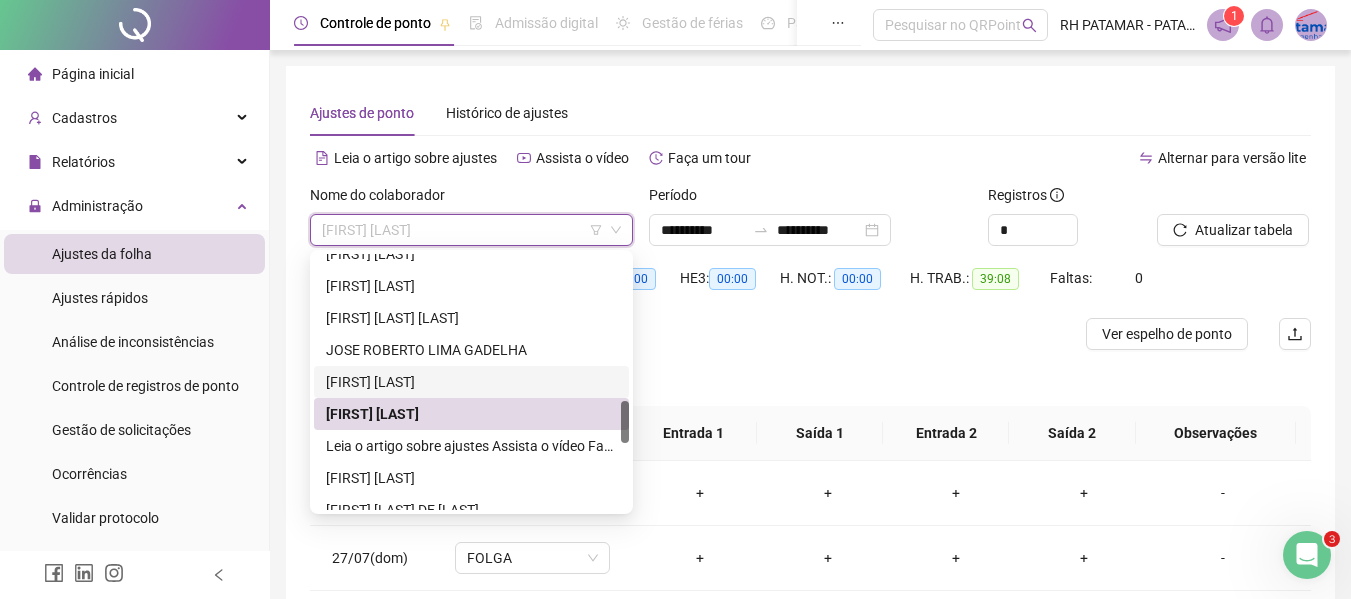 click on "[FIRST] [LAST]" at bounding box center [471, 382] 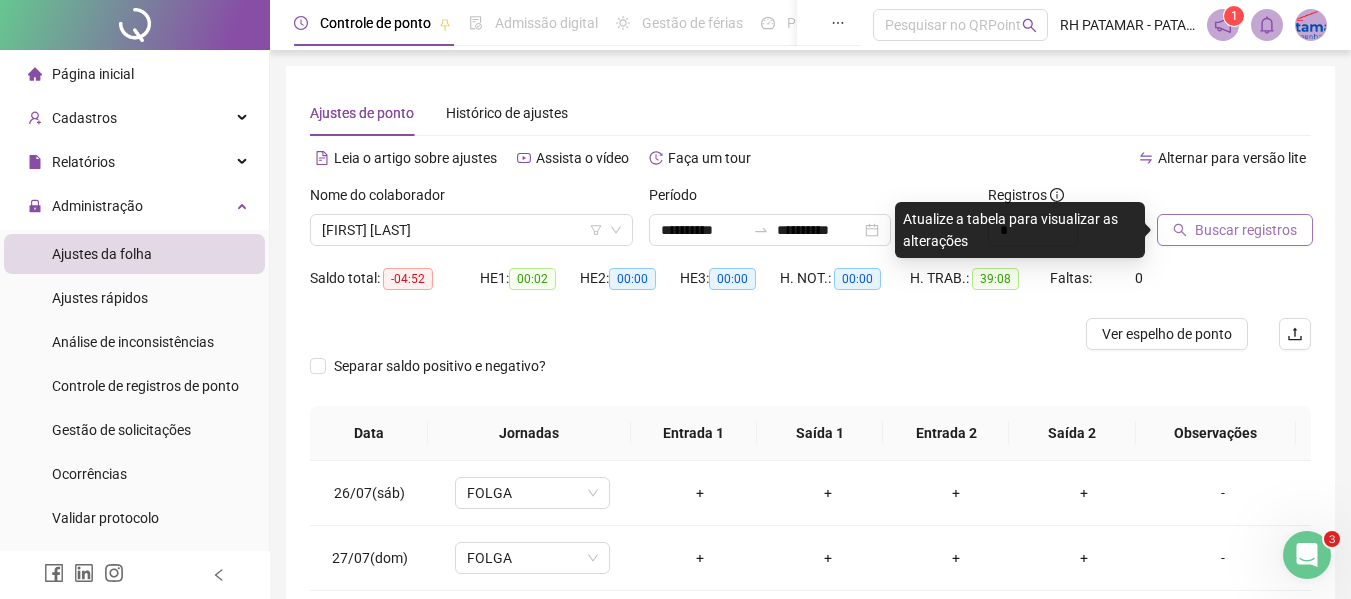 click on "Buscar registros" at bounding box center [1235, 230] 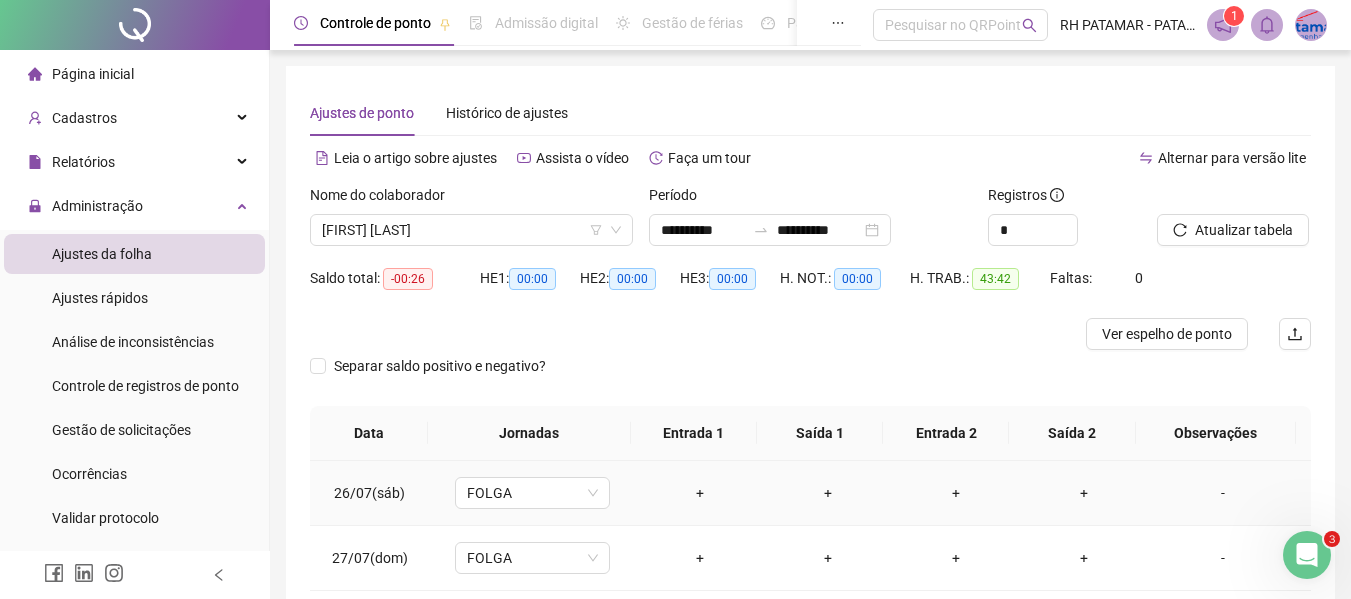scroll, scrollTop: 200, scrollLeft: 0, axis: vertical 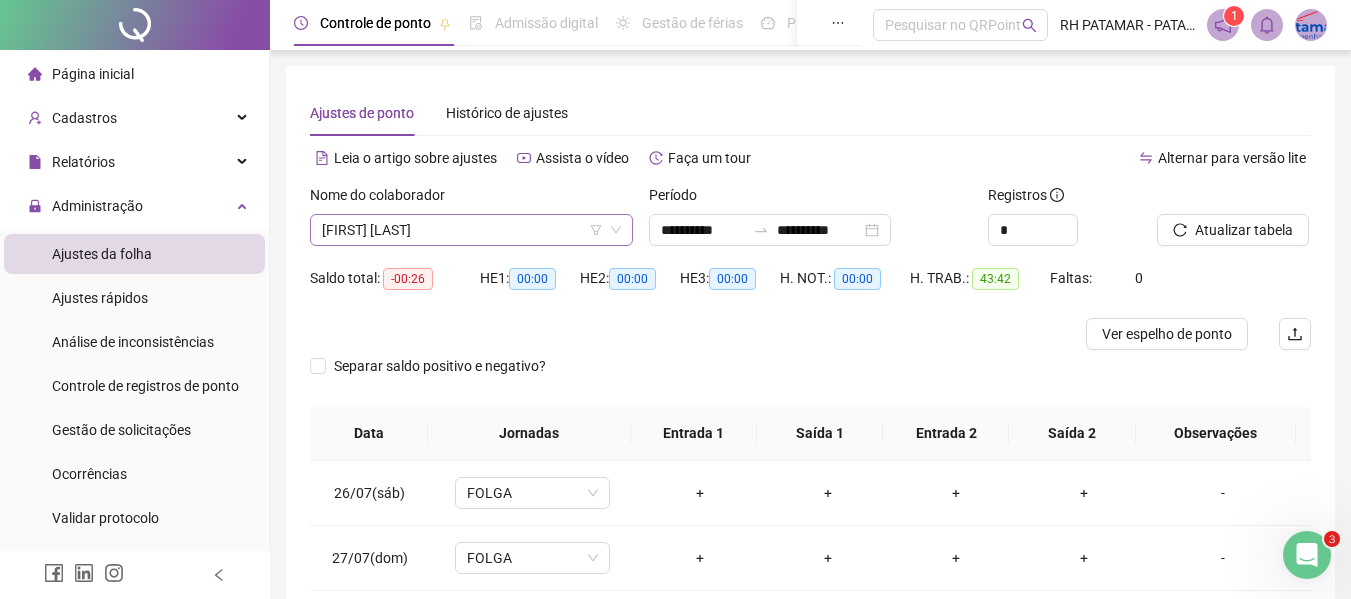 click on "[FIRST] [LAST]" at bounding box center [471, 230] 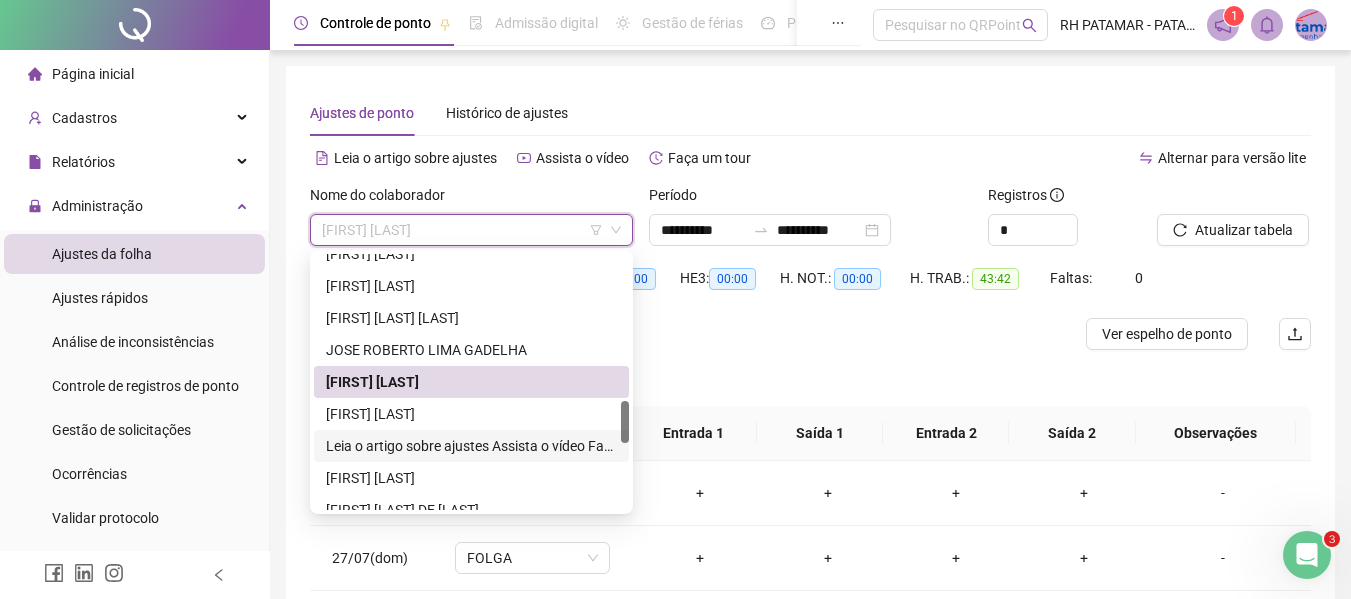 scroll, scrollTop: 780, scrollLeft: 0, axis: vertical 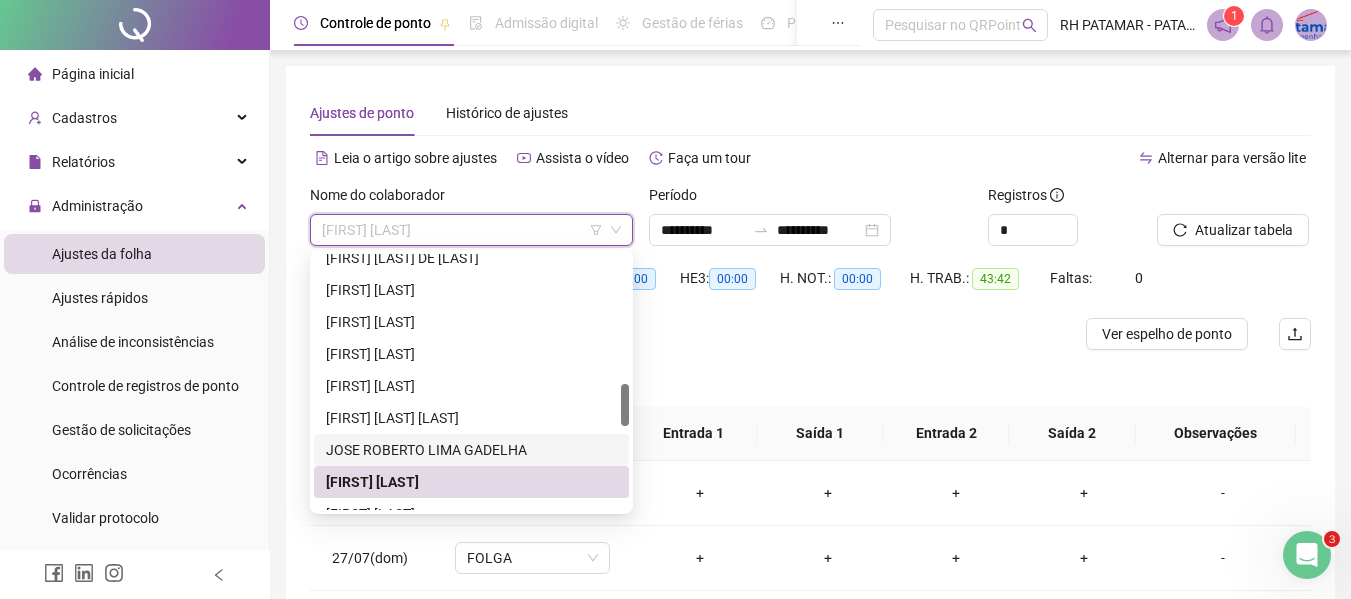 click on "JOSE ROBERTO LIMA GADELHA" at bounding box center (471, 450) 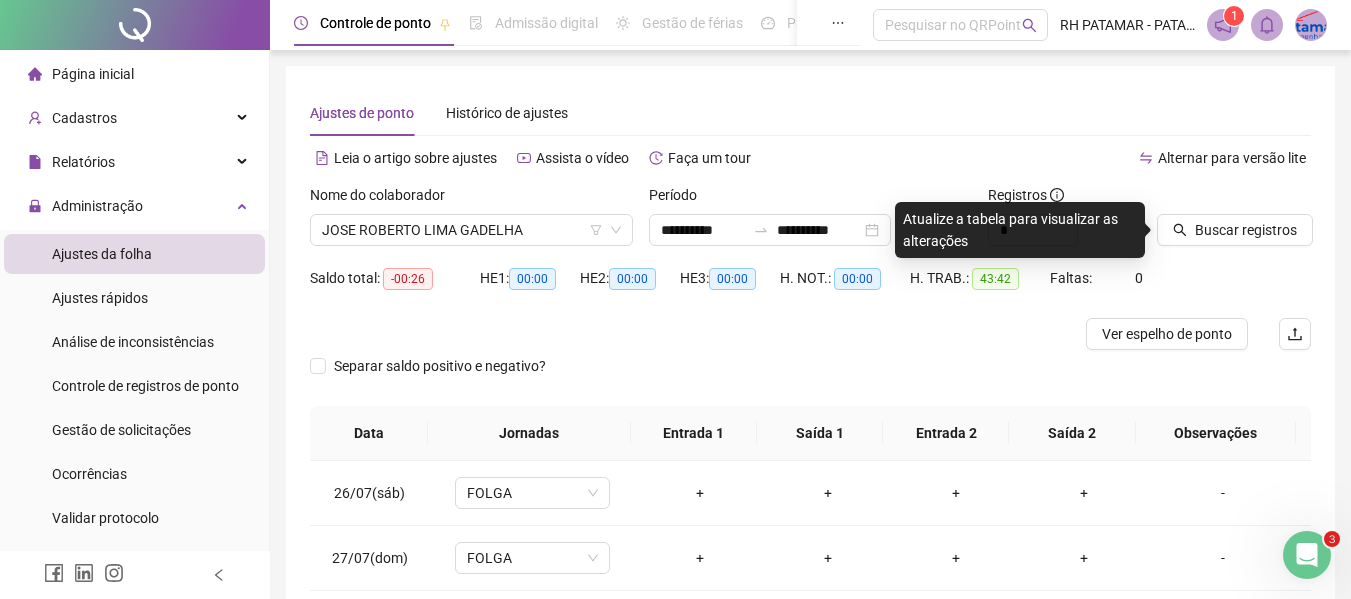 click 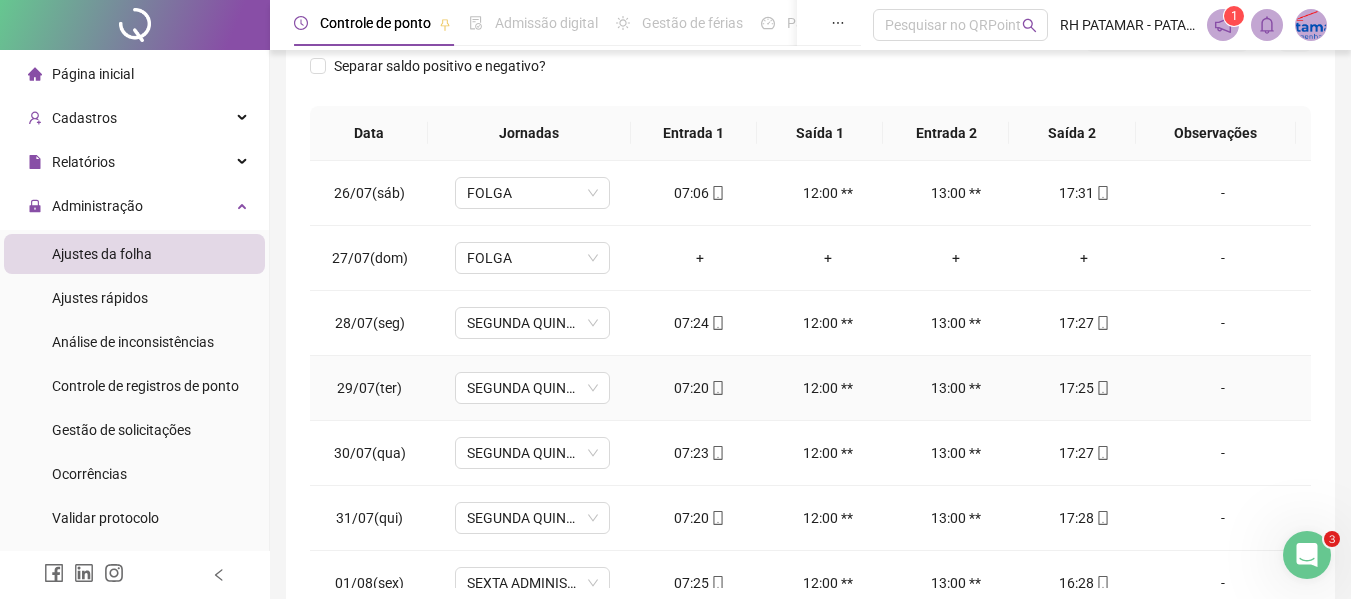 scroll, scrollTop: 399, scrollLeft: 0, axis: vertical 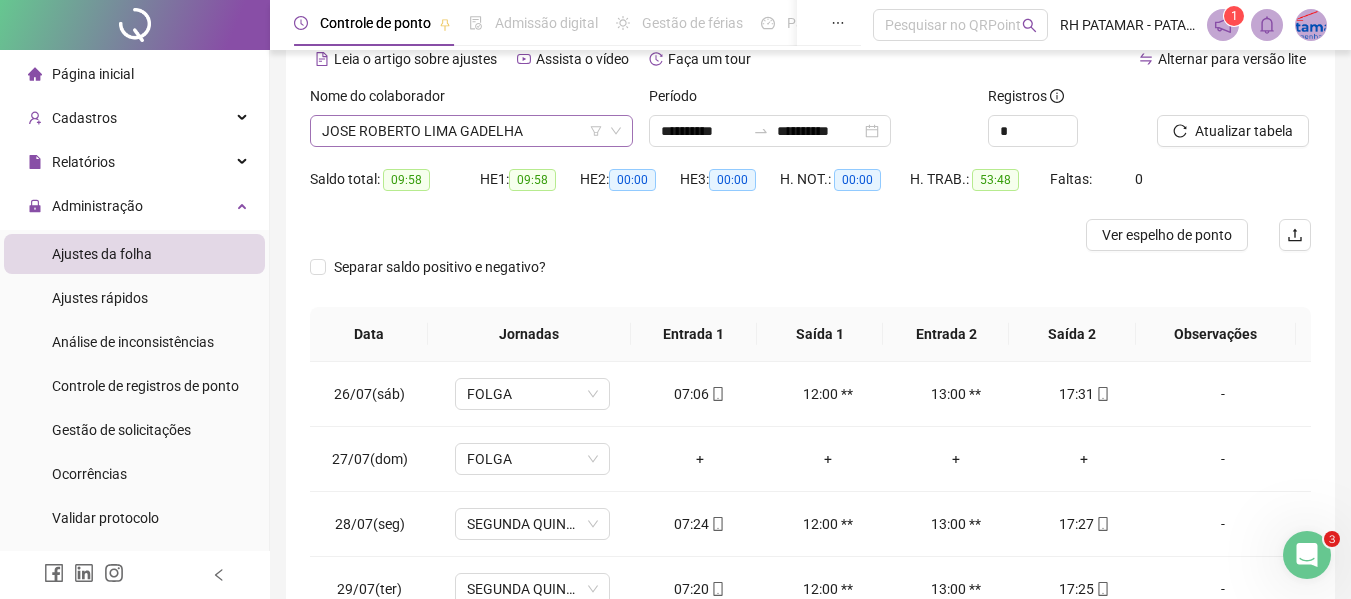 click on "JOSE ROBERTO LIMA GADELHA" at bounding box center (471, 131) 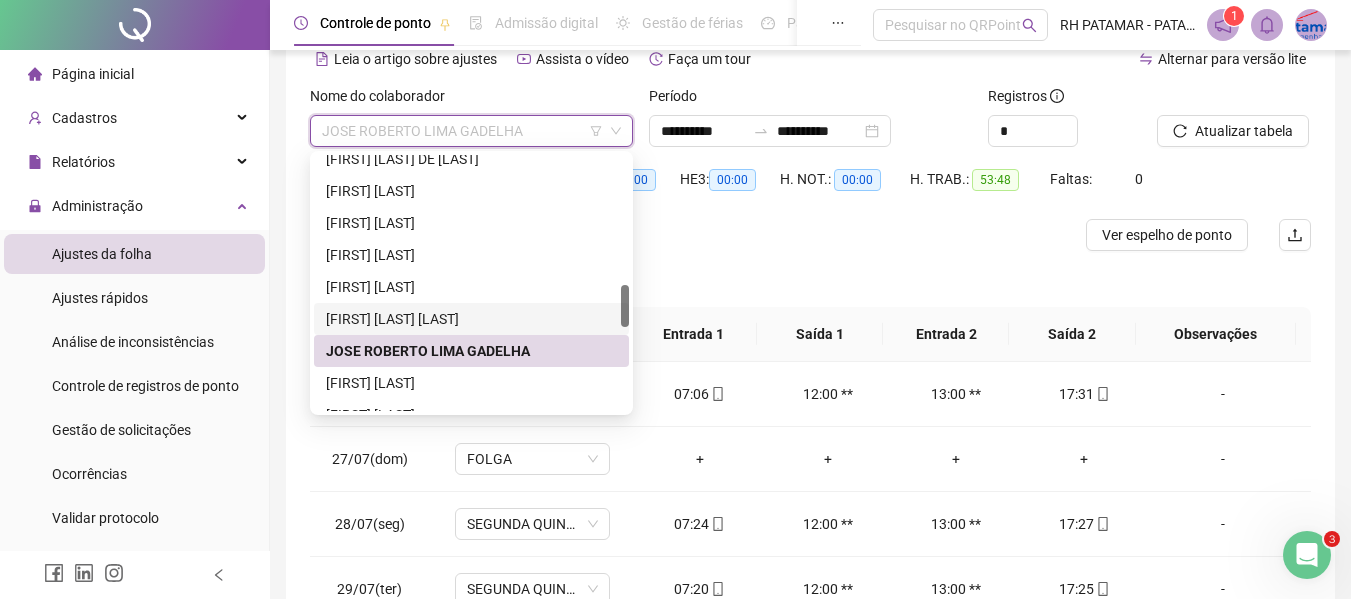 click on "[FIRST] [LAST] [LAST]" at bounding box center [471, 319] 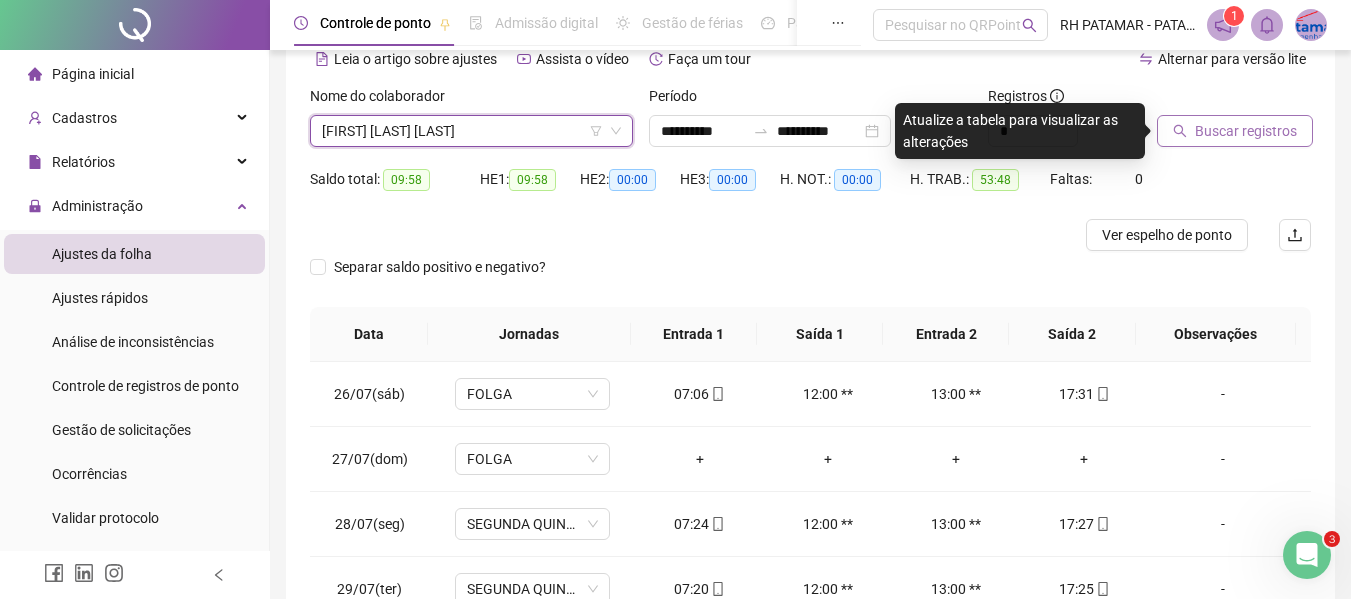 click 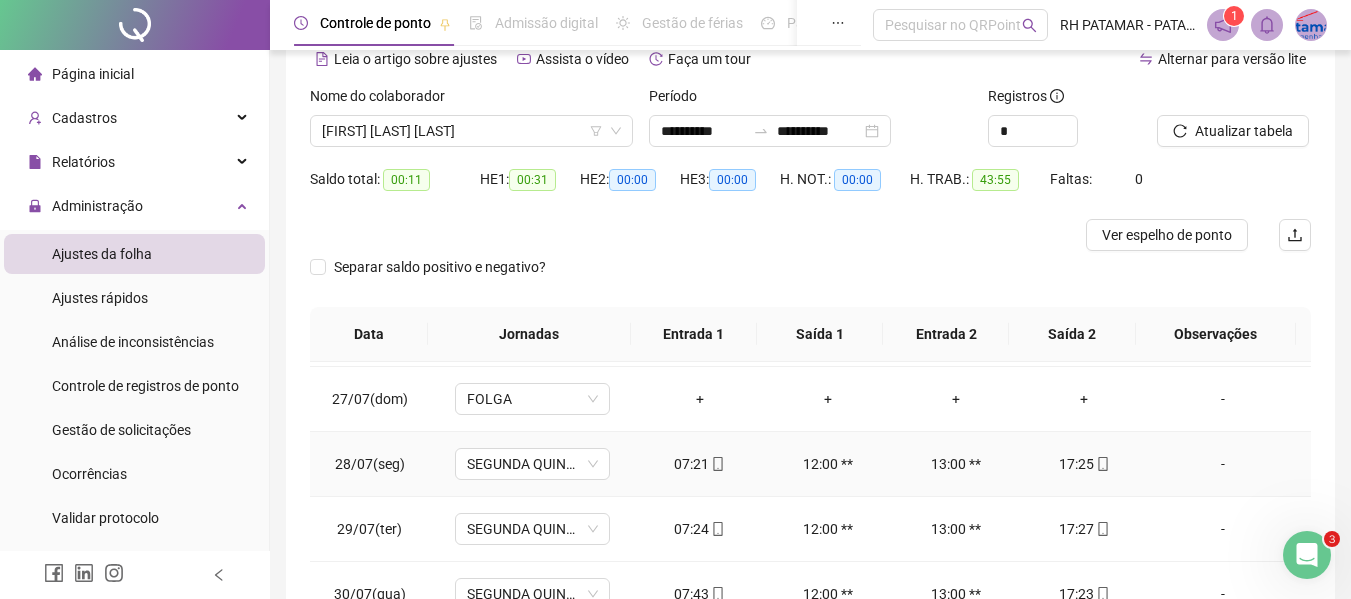 scroll, scrollTop: 93, scrollLeft: 0, axis: vertical 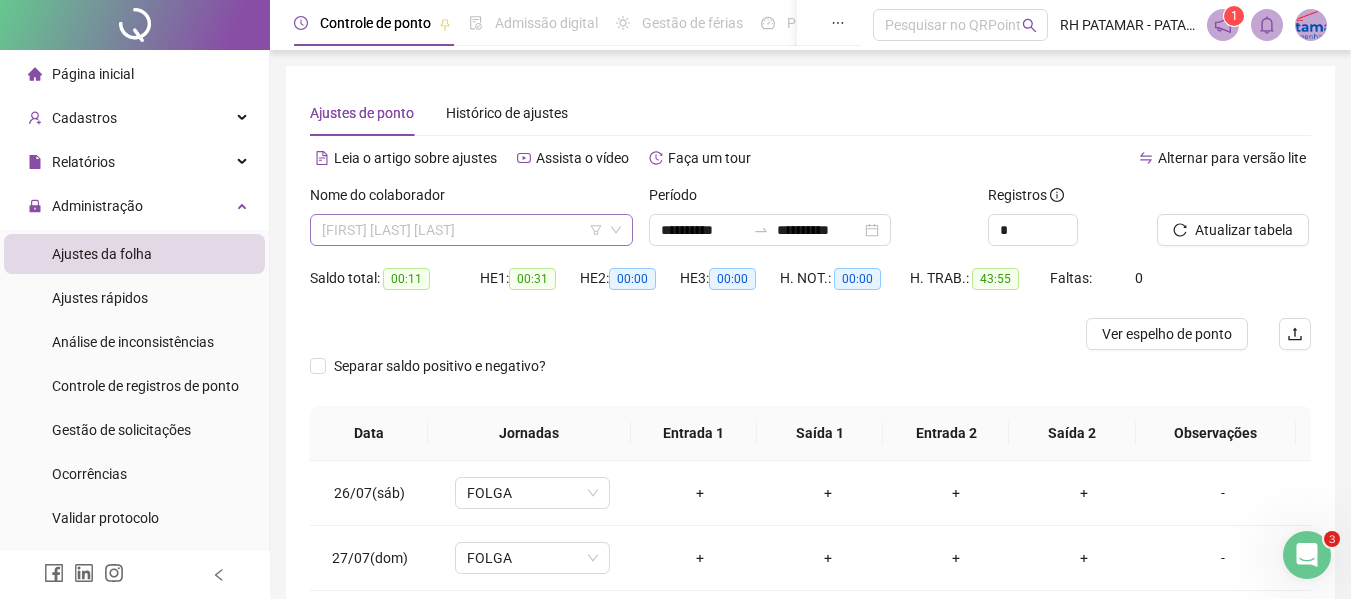 click on "[FIRST] [LAST] [LAST]" at bounding box center [471, 230] 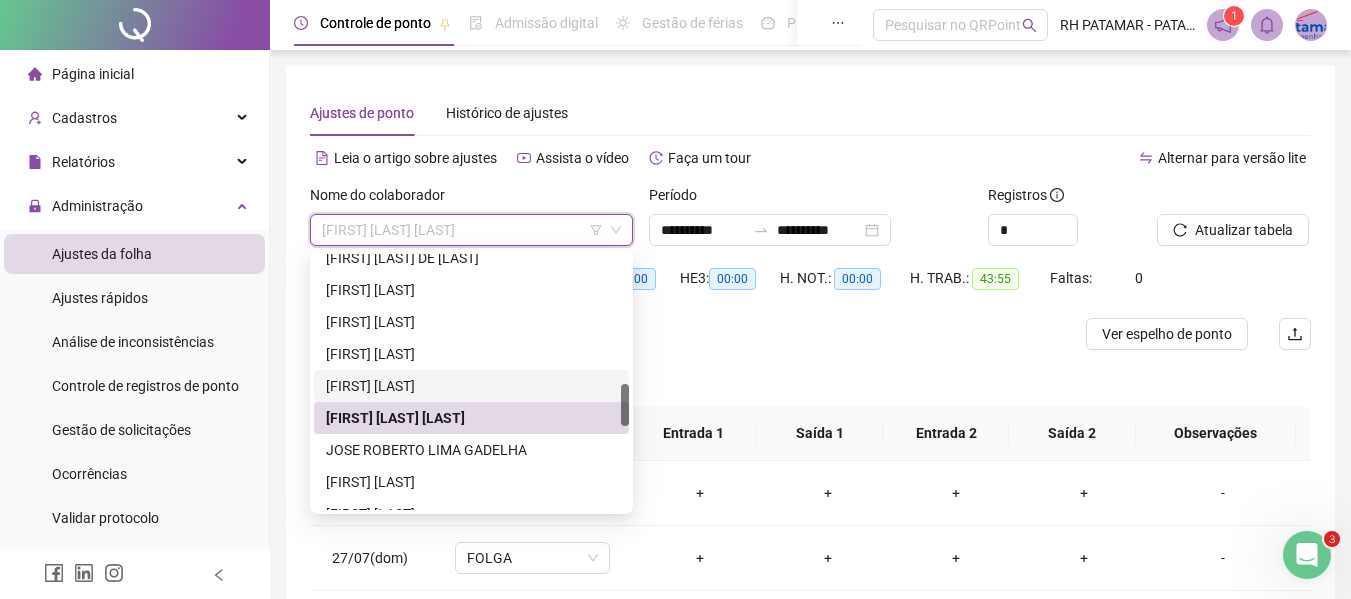 click on "[FIRST] [LAST]" at bounding box center [471, 386] 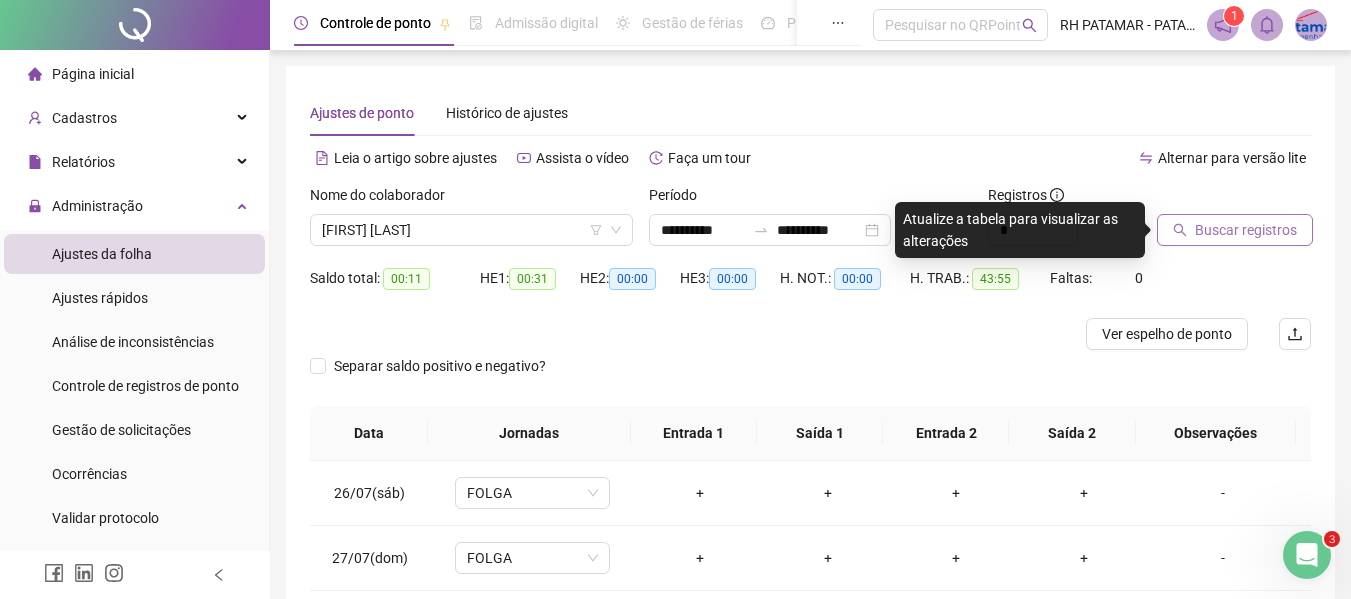 click on "Buscar registros" at bounding box center (1235, 230) 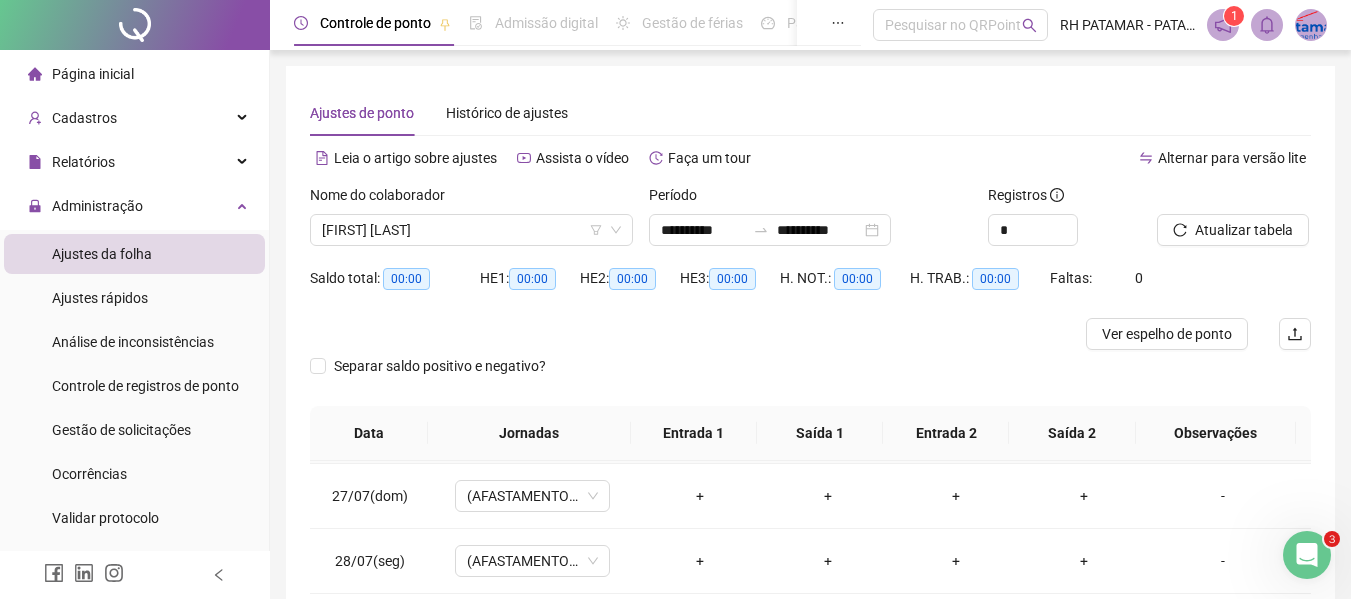 scroll, scrollTop: 93, scrollLeft: 0, axis: vertical 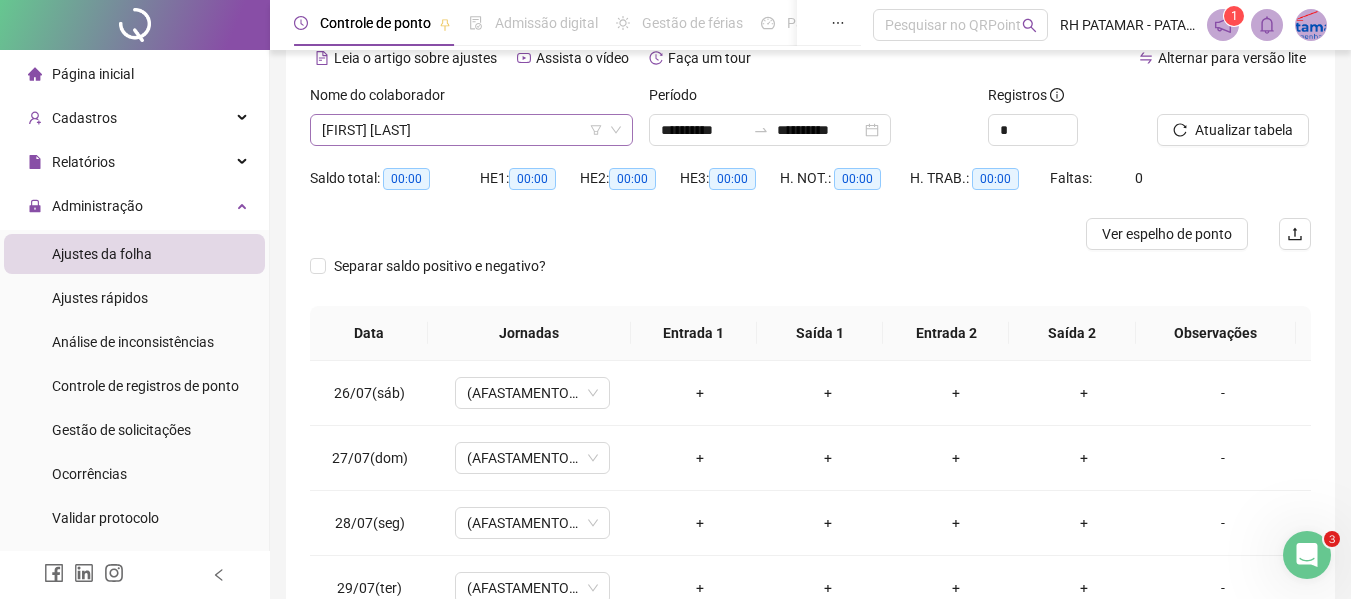 click on "[FIRST] [LAST]" at bounding box center [471, 130] 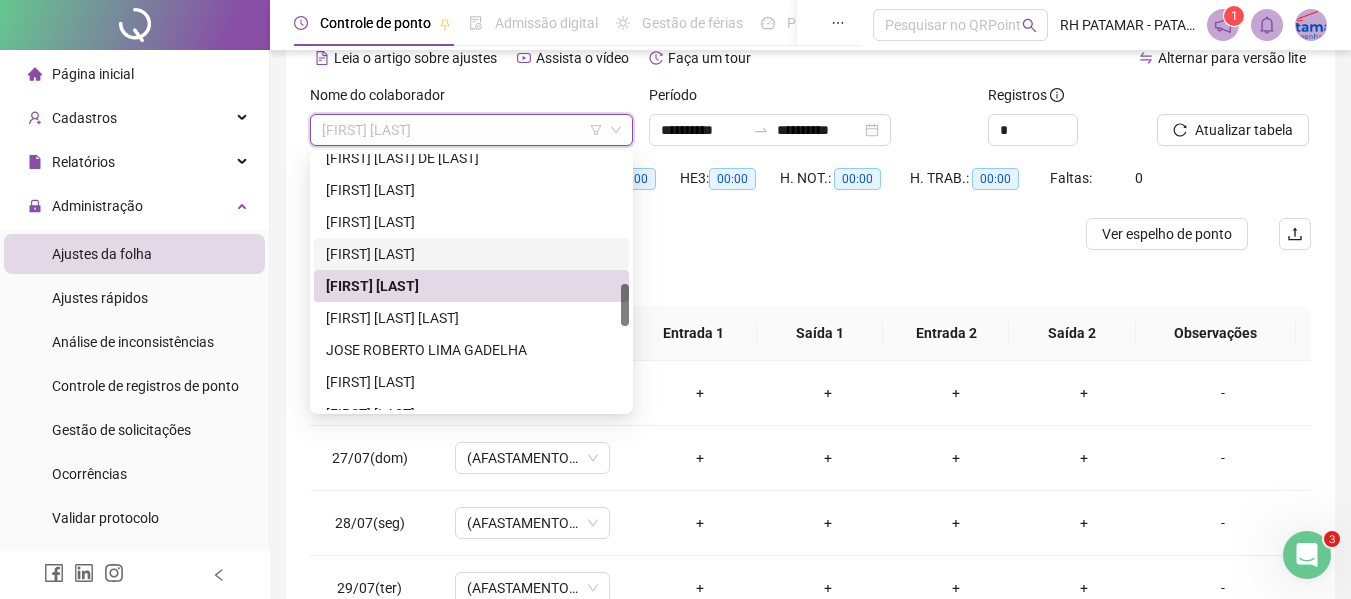 click on "[FIRST] [LAST]" at bounding box center [471, 254] 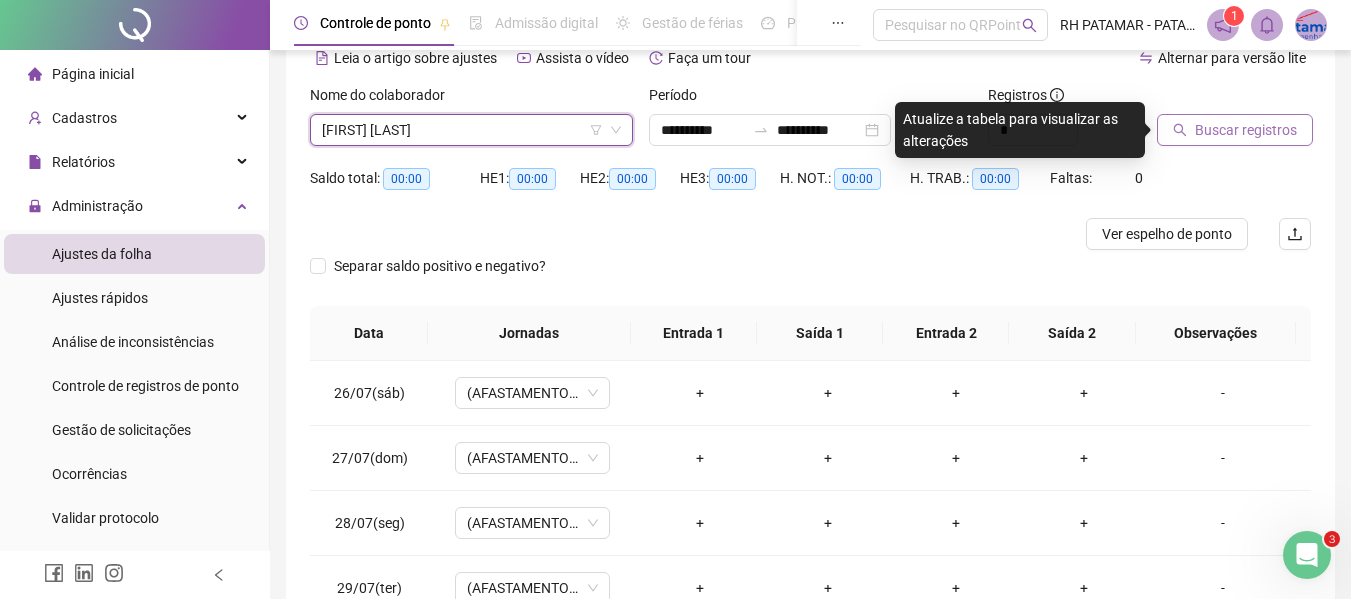click on "Buscar registros" at bounding box center [1235, 130] 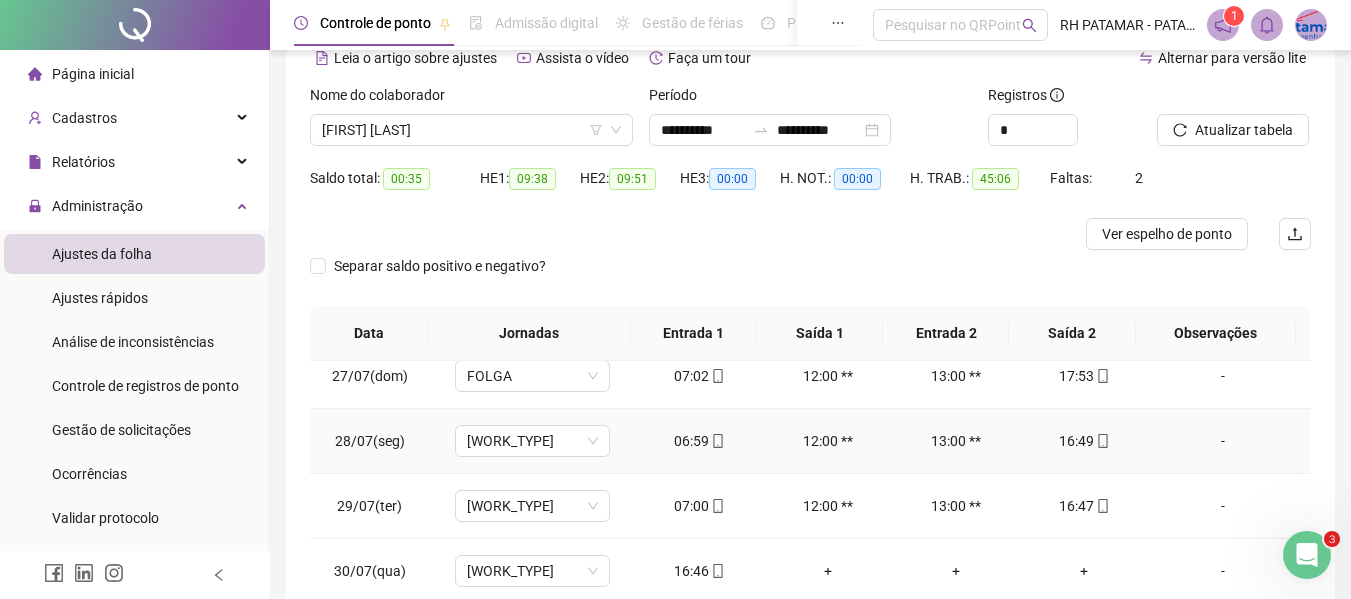 scroll, scrollTop: 93, scrollLeft: 0, axis: vertical 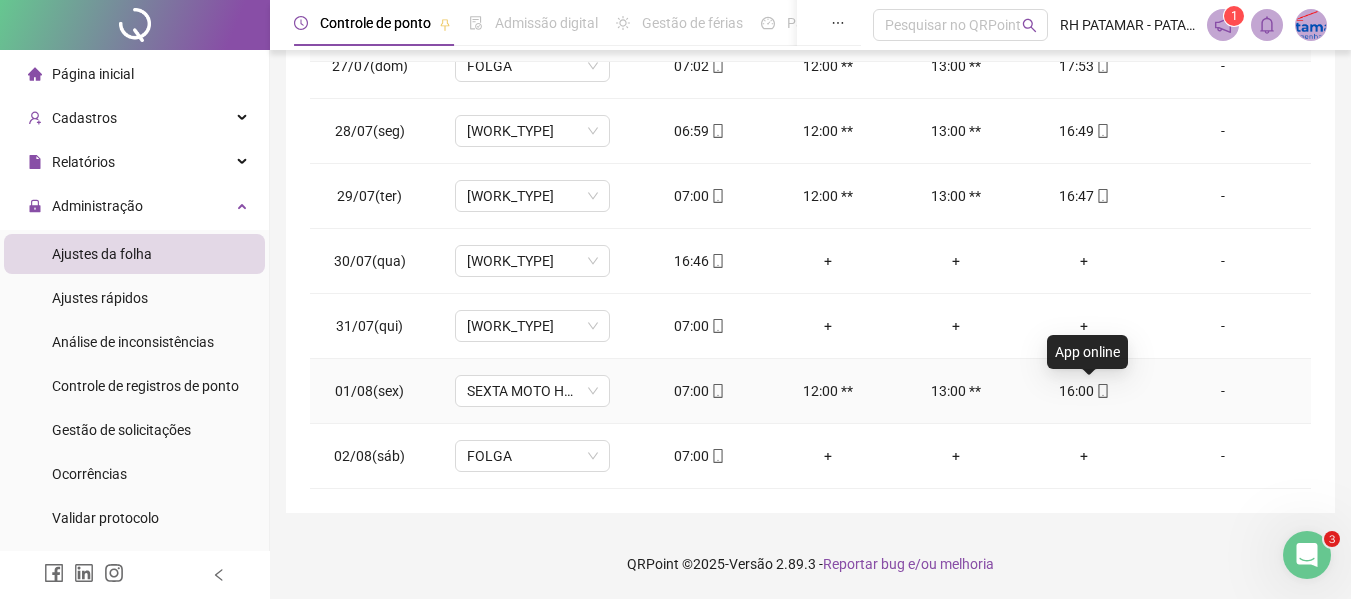 click 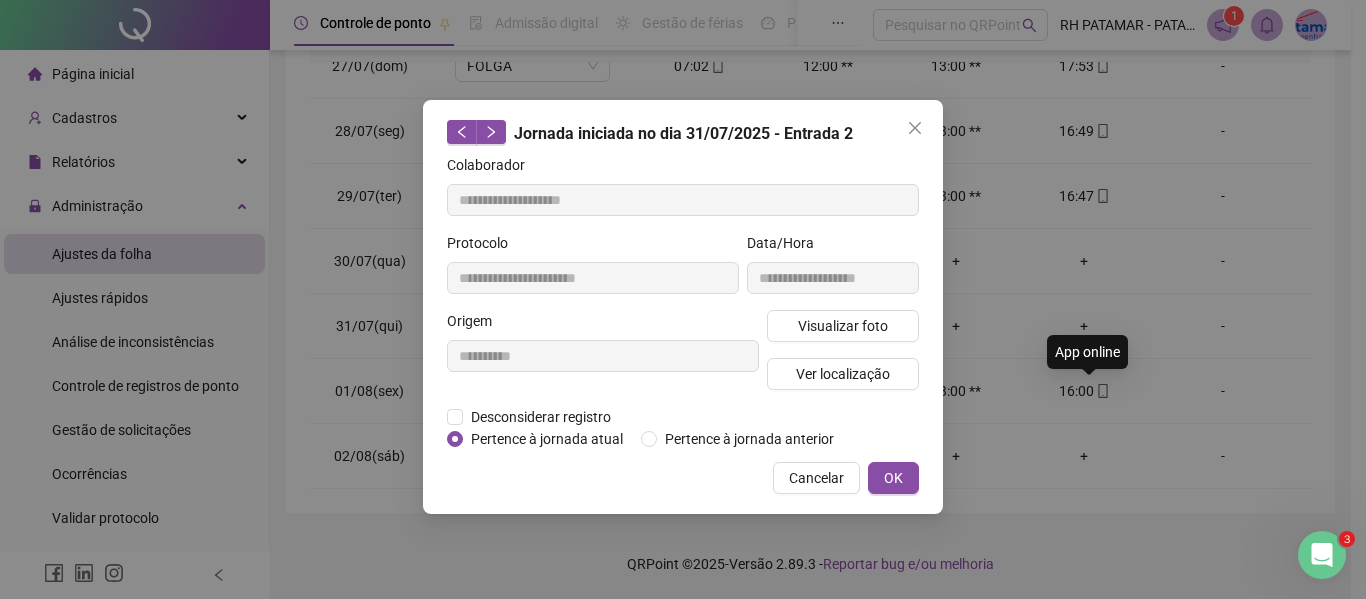 type on "**********" 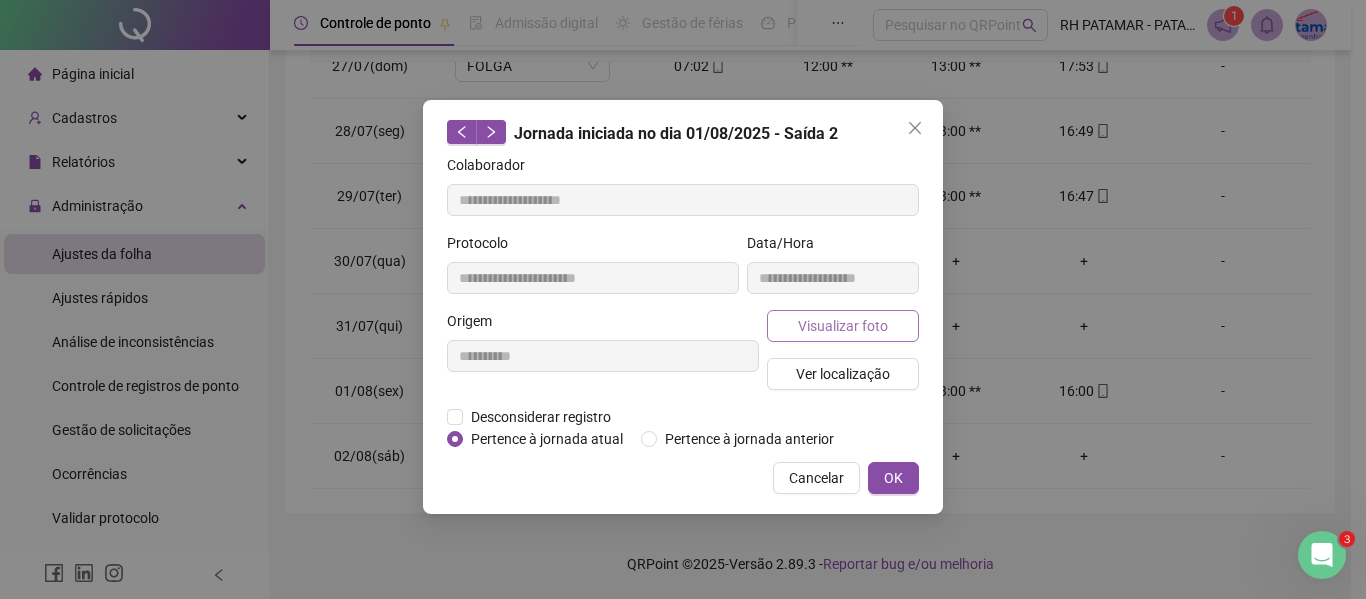 click on "Visualizar foto" at bounding box center (843, 326) 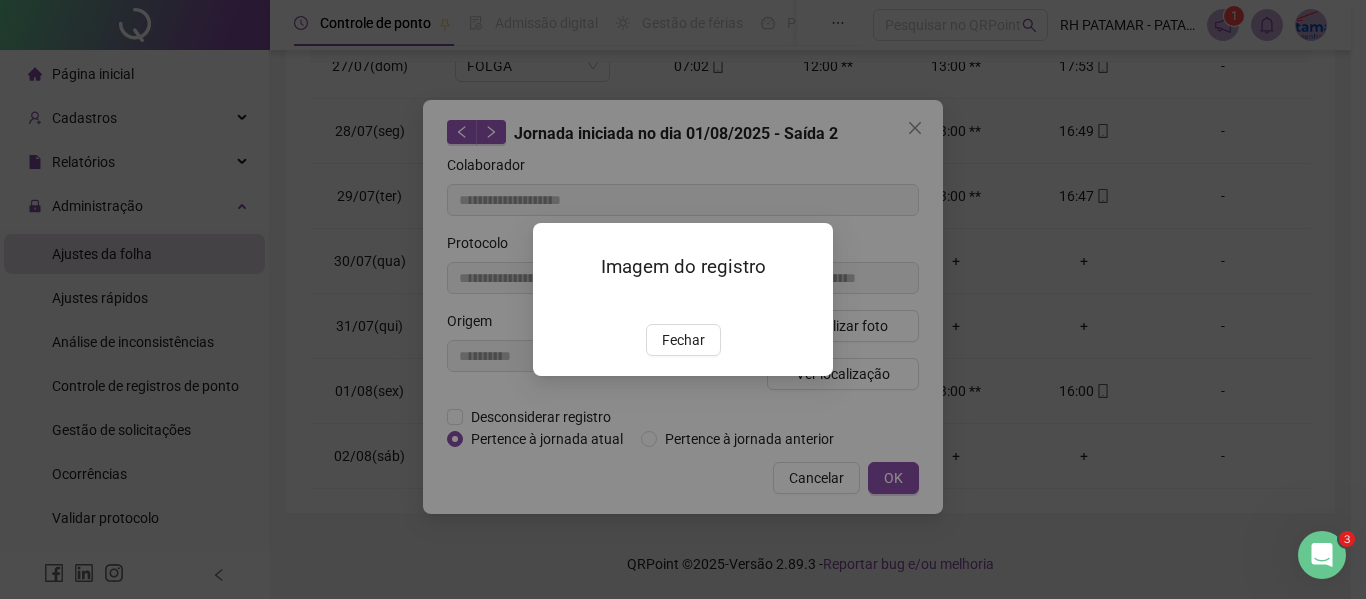 click on "Fechar" at bounding box center [683, 340] 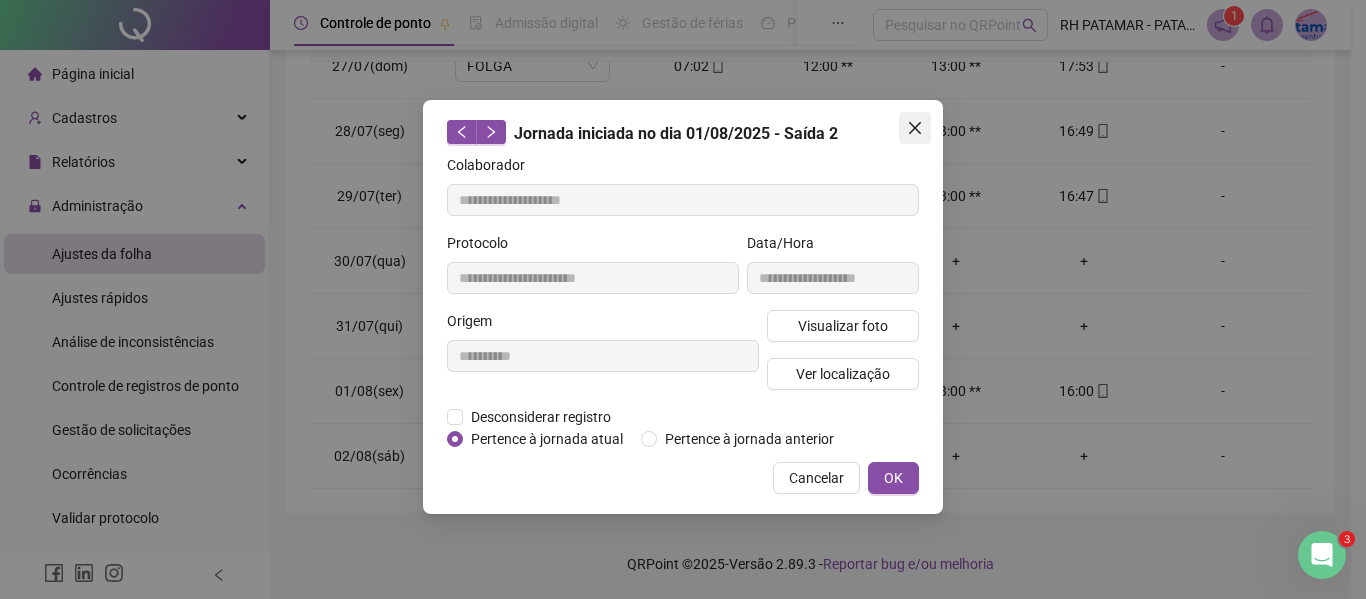 click at bounding box center [915, 128] 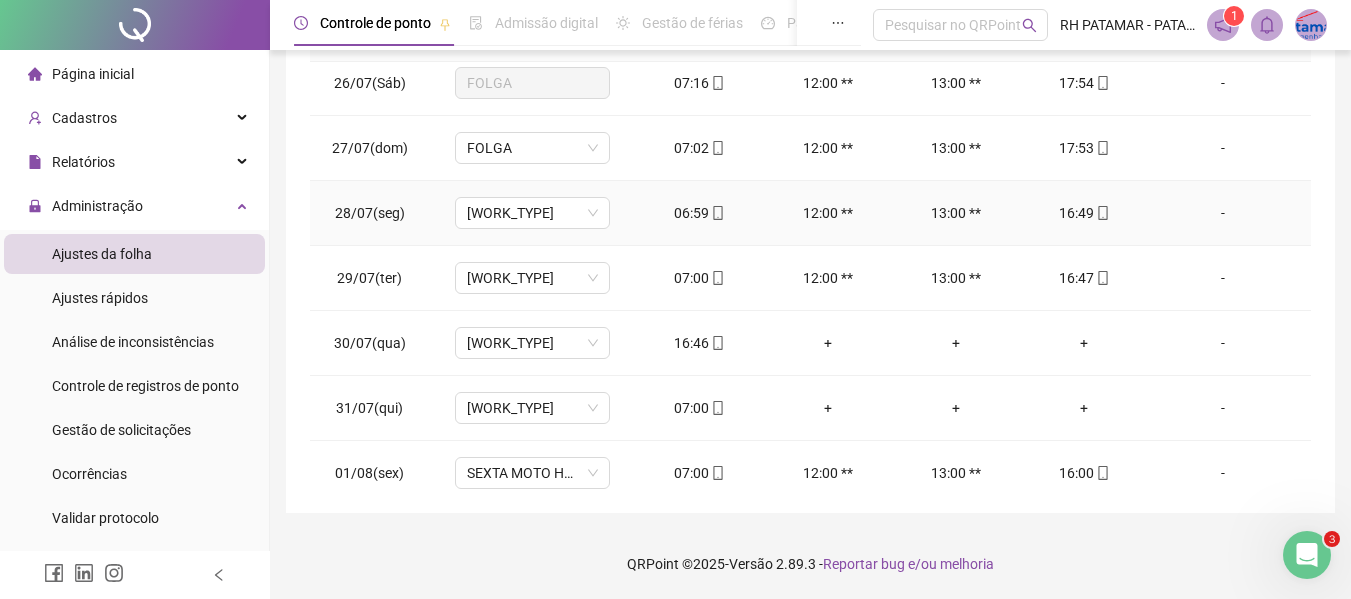 scroll, scrollTop: 0, scrollLeft: 0, axis: both 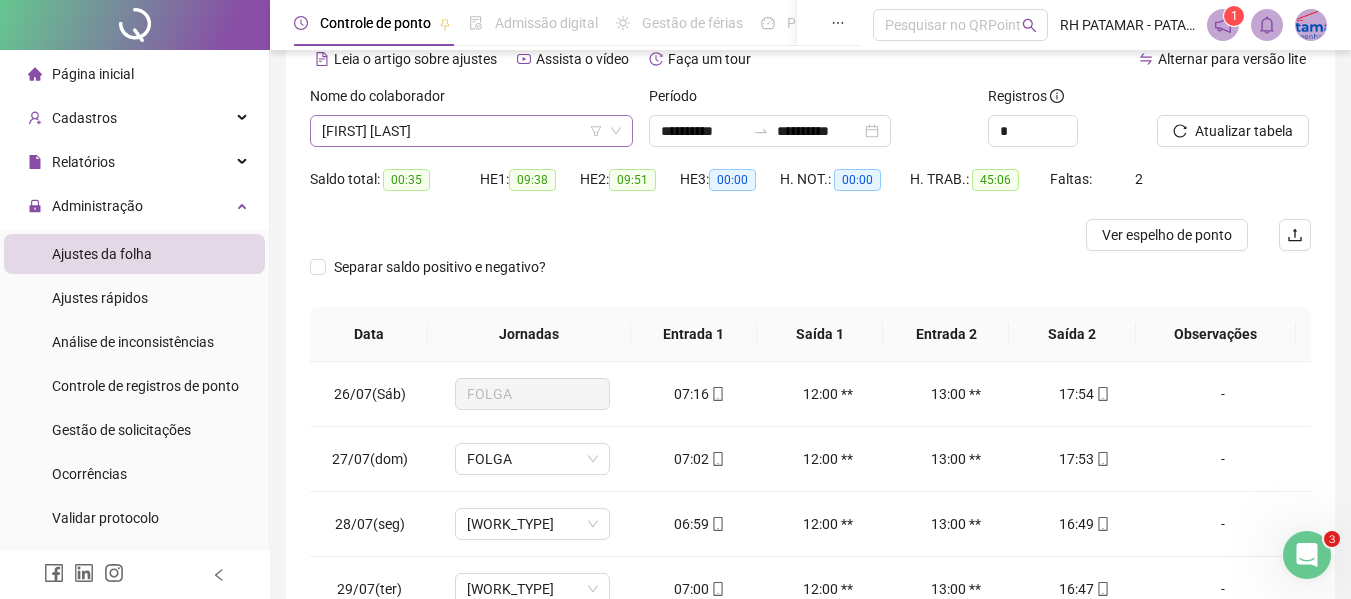 click on "[FIRST] [LAST]" at bounding box center [471, 131] 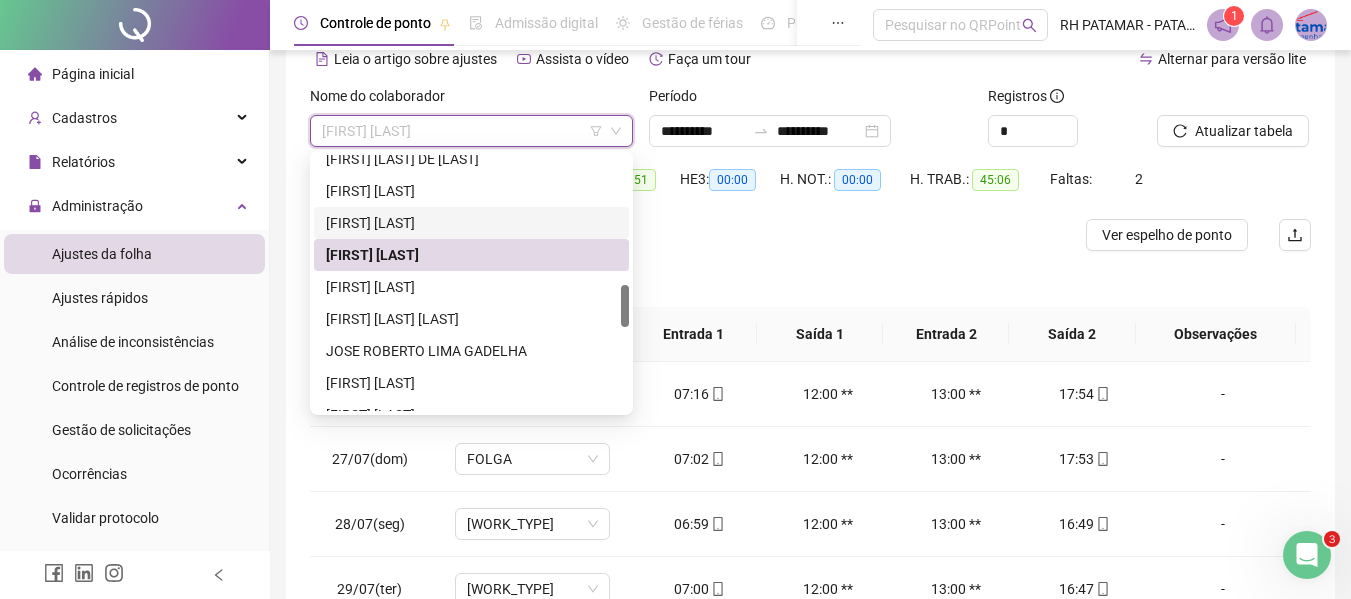 click on "[FIRST] [LAST]" at bounding box center [471, 223] 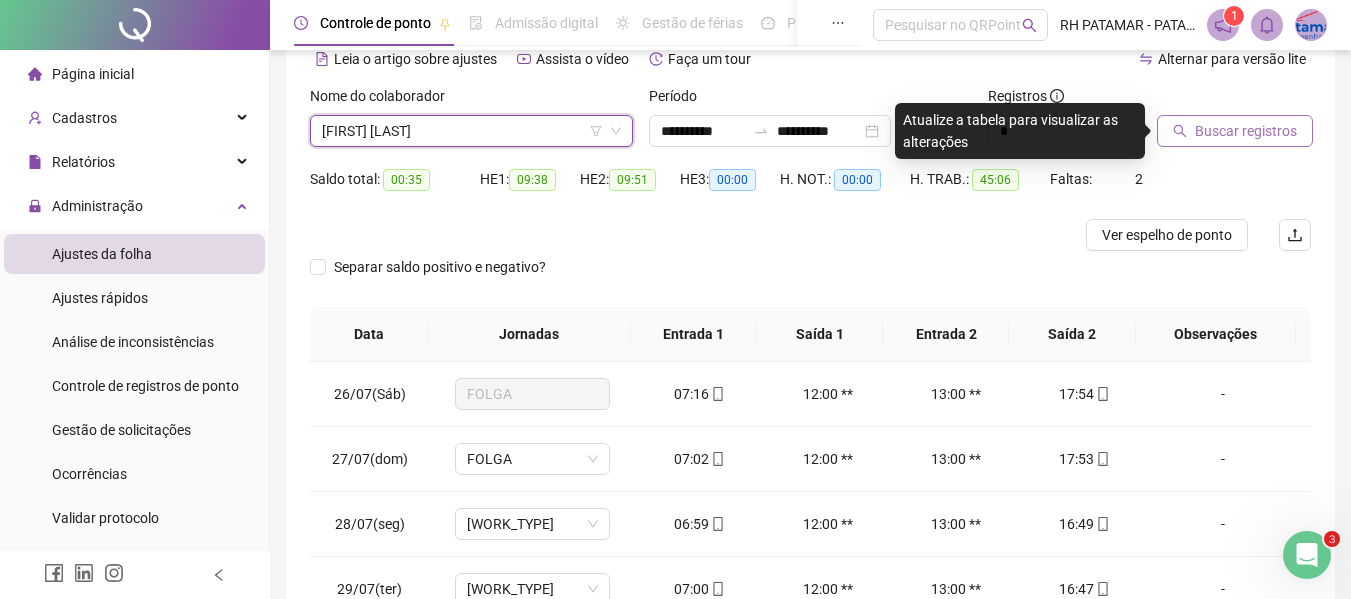click 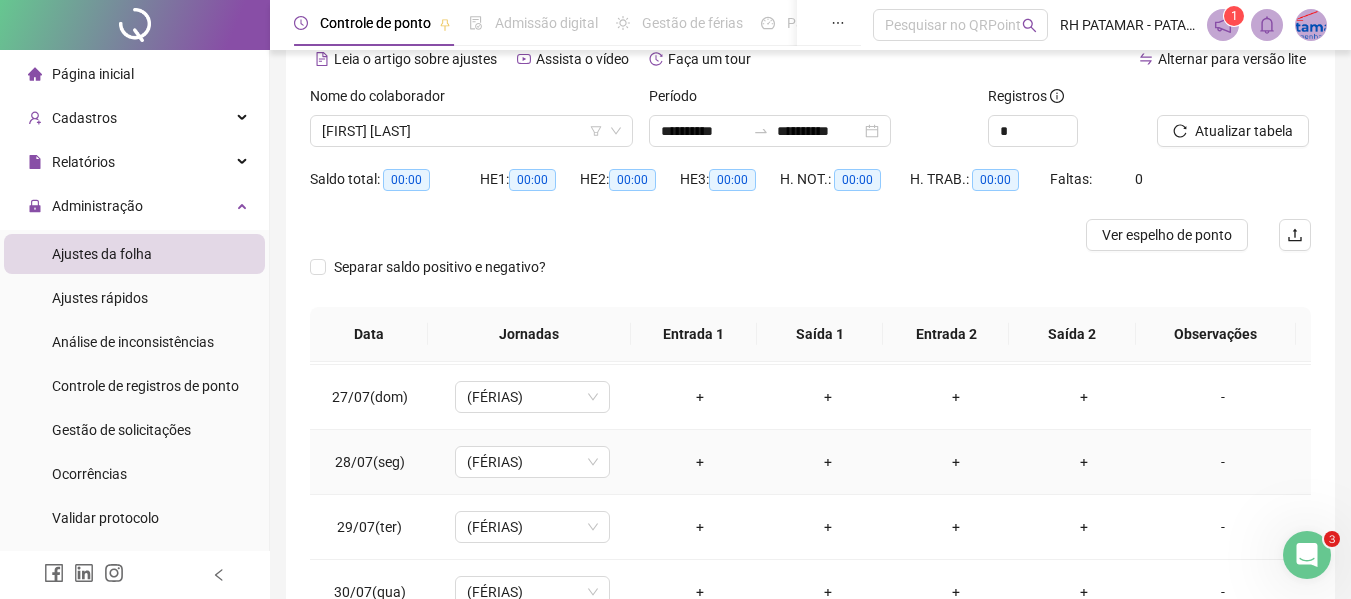 scroll, scrollTop: 93, scrollLeft: 0, axis: vertical 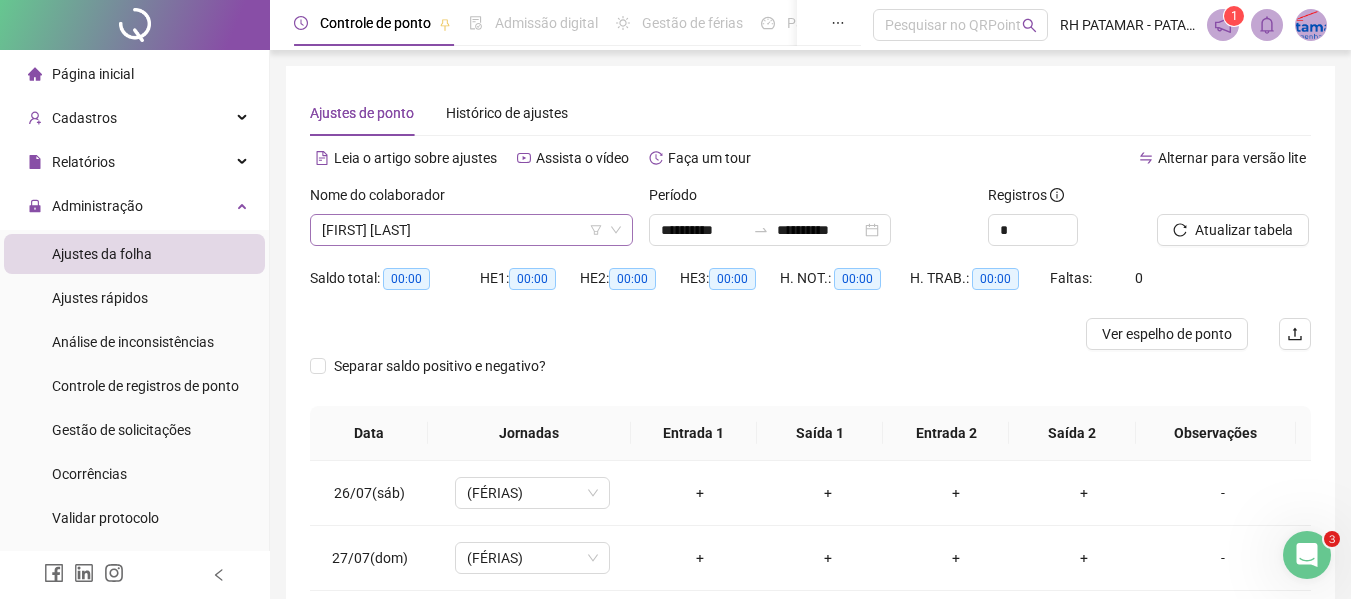 click on "[FIRST] [LAST]" at bounding box center [471, 230] 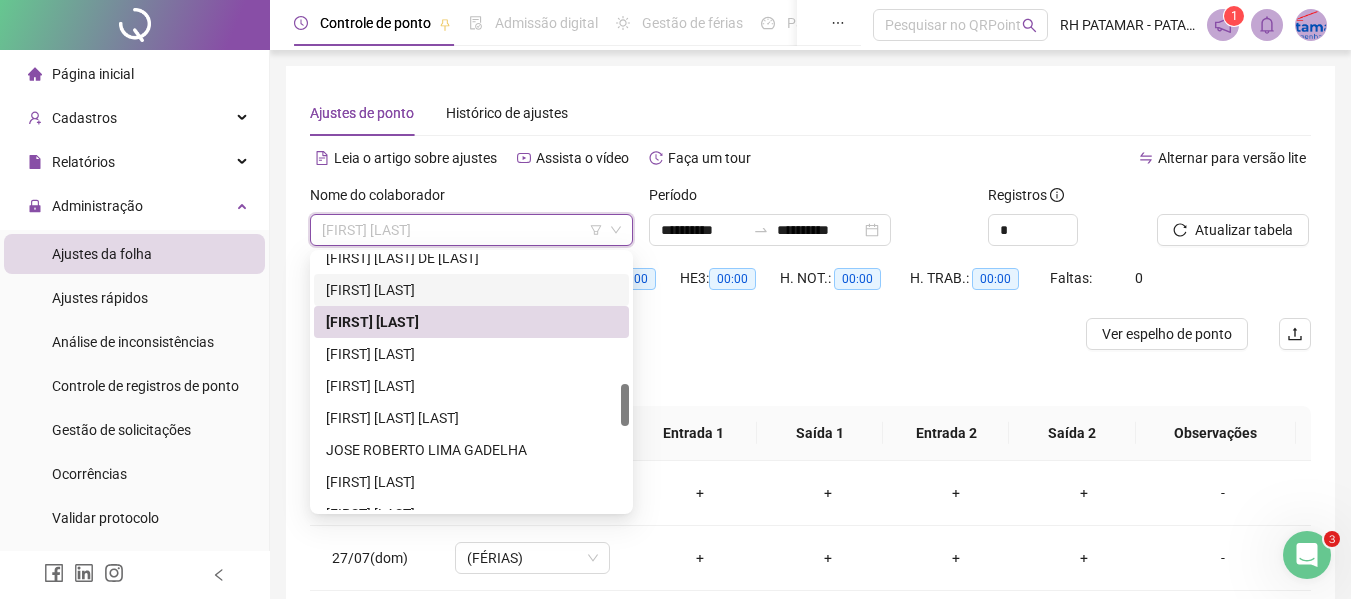 scroll, scrollTop: 680, scrollLeft: 0, axis: vertical 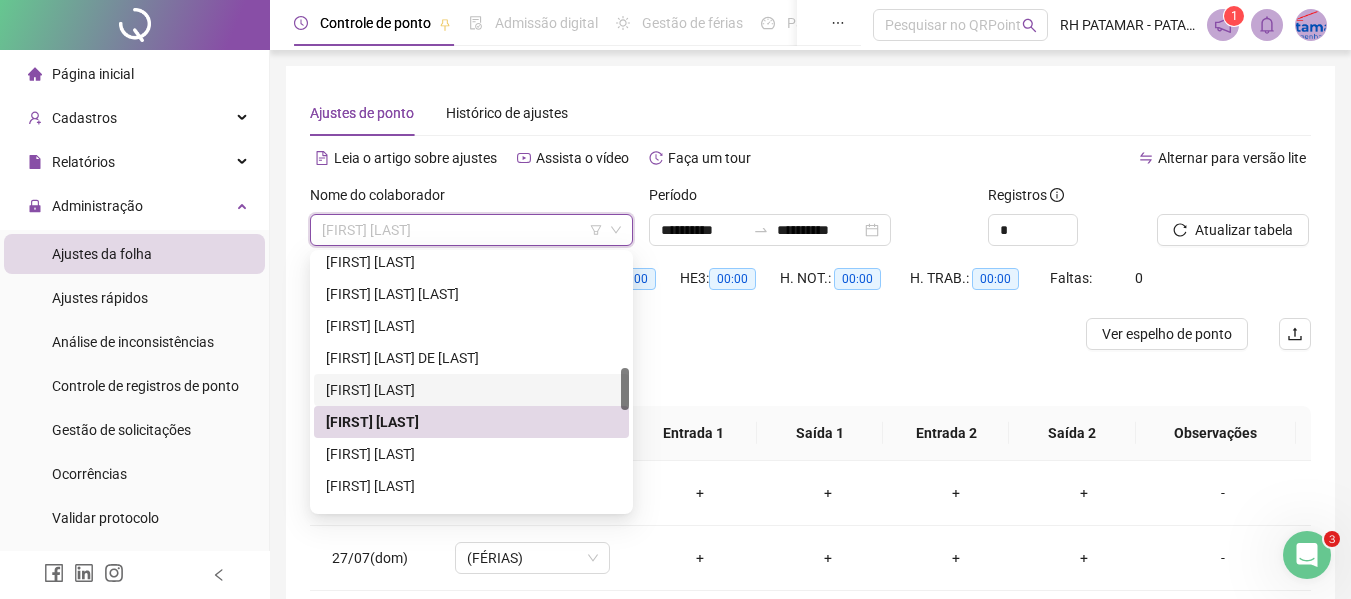 click on "[FIRST] [LAST]" at bounding box center [471, 390] 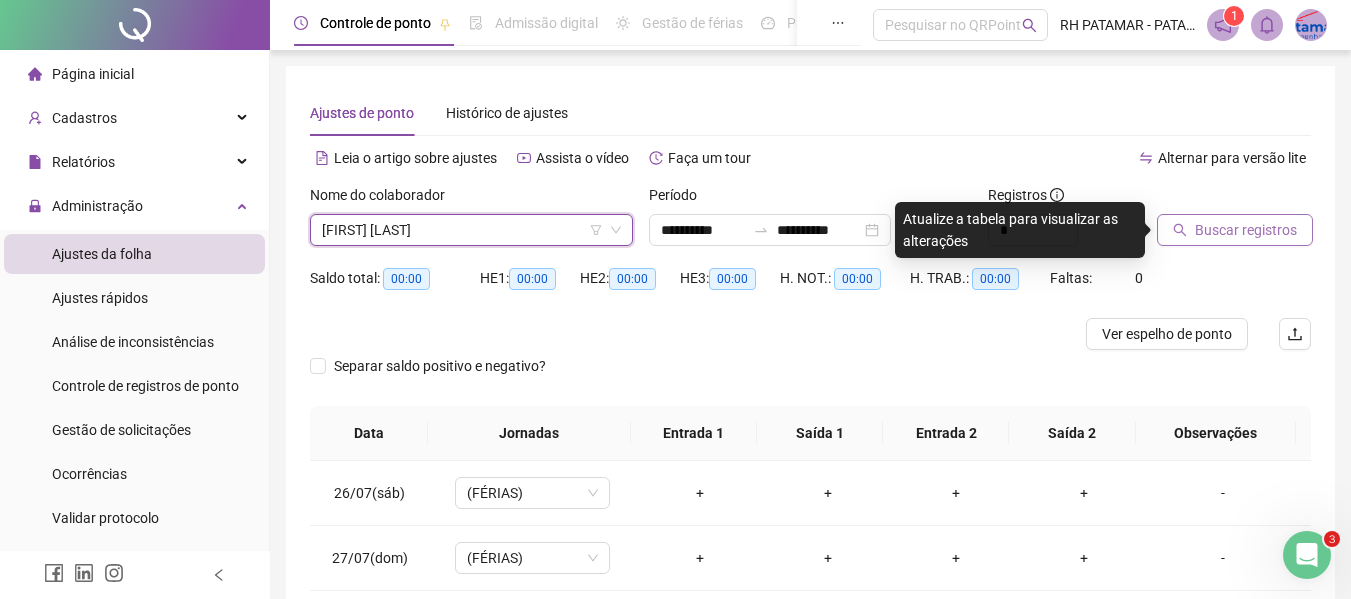 click on "Buscar registros" at bounding box center [1246, 230] 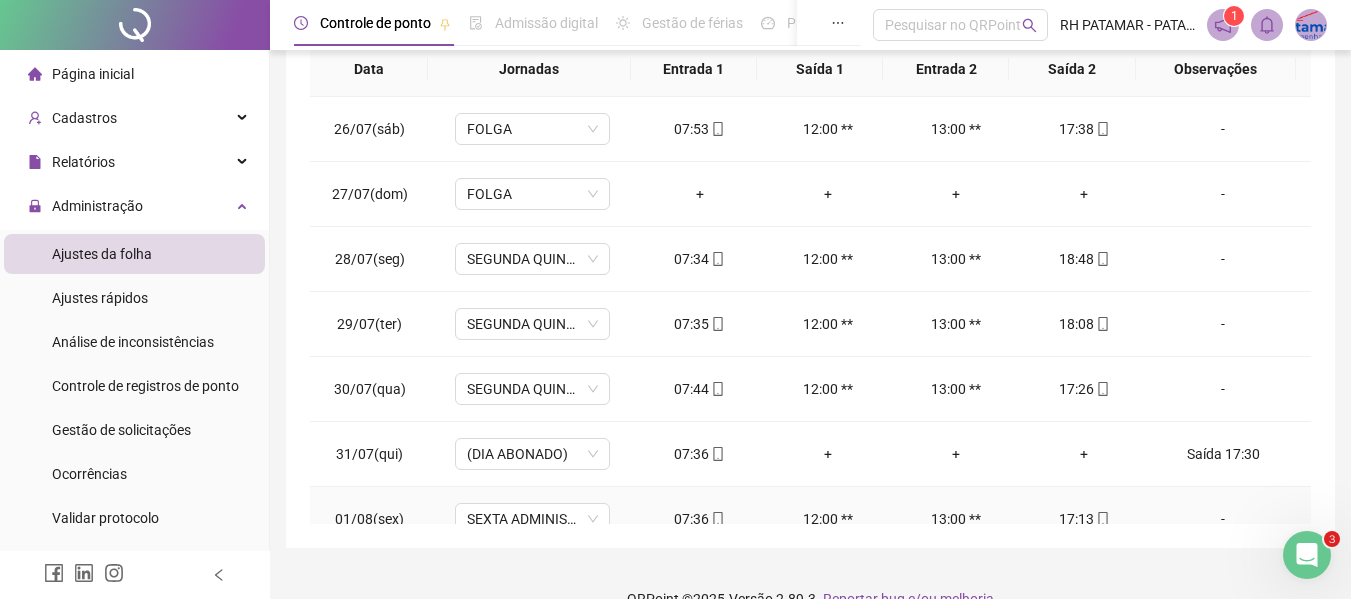scroll, scrollTop: 399, scrollLeft: 0, axis: vertical 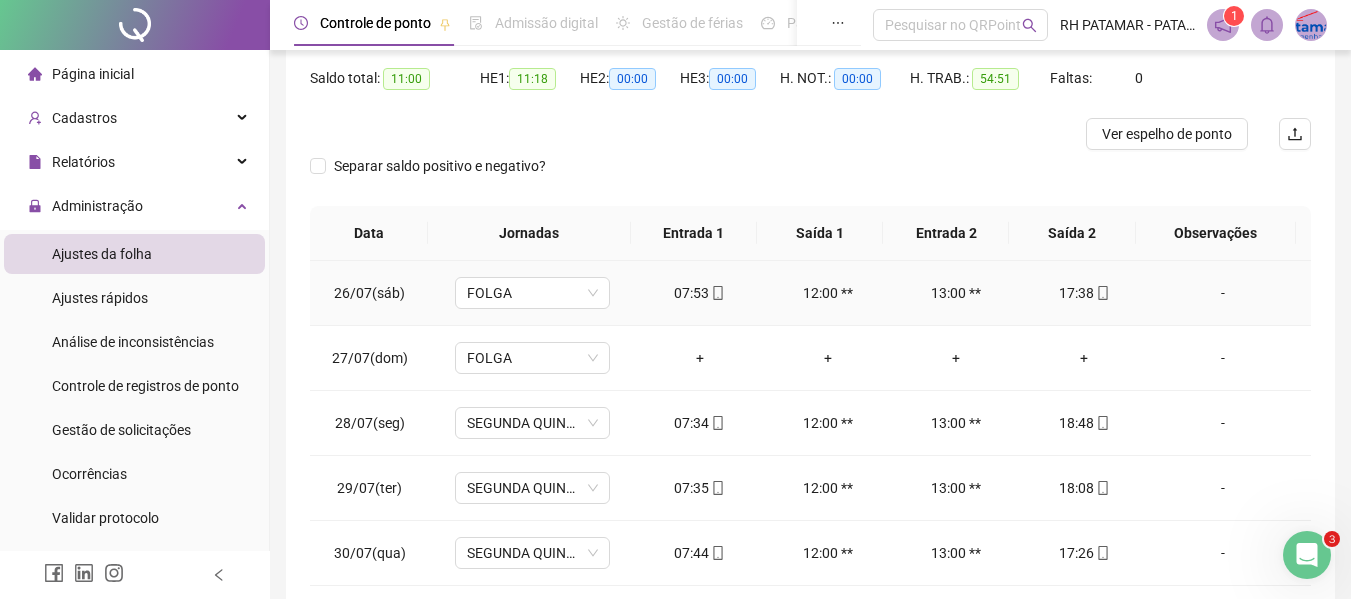 click at bounding box center (717, 293) 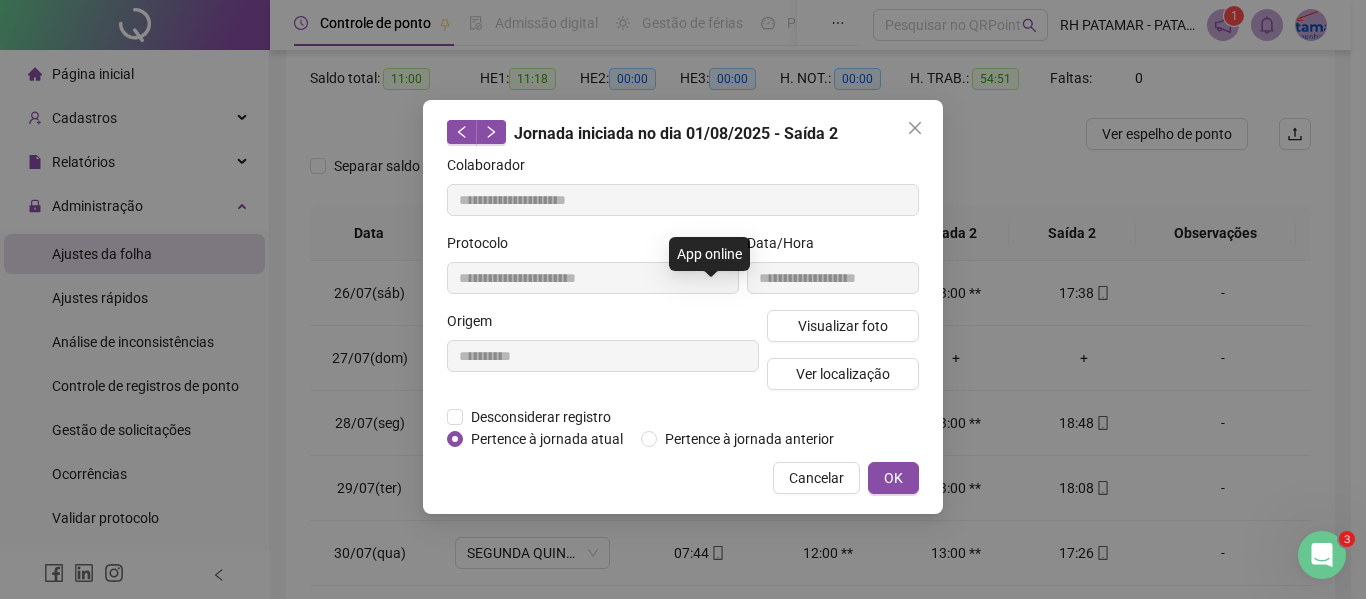 type on "**********" 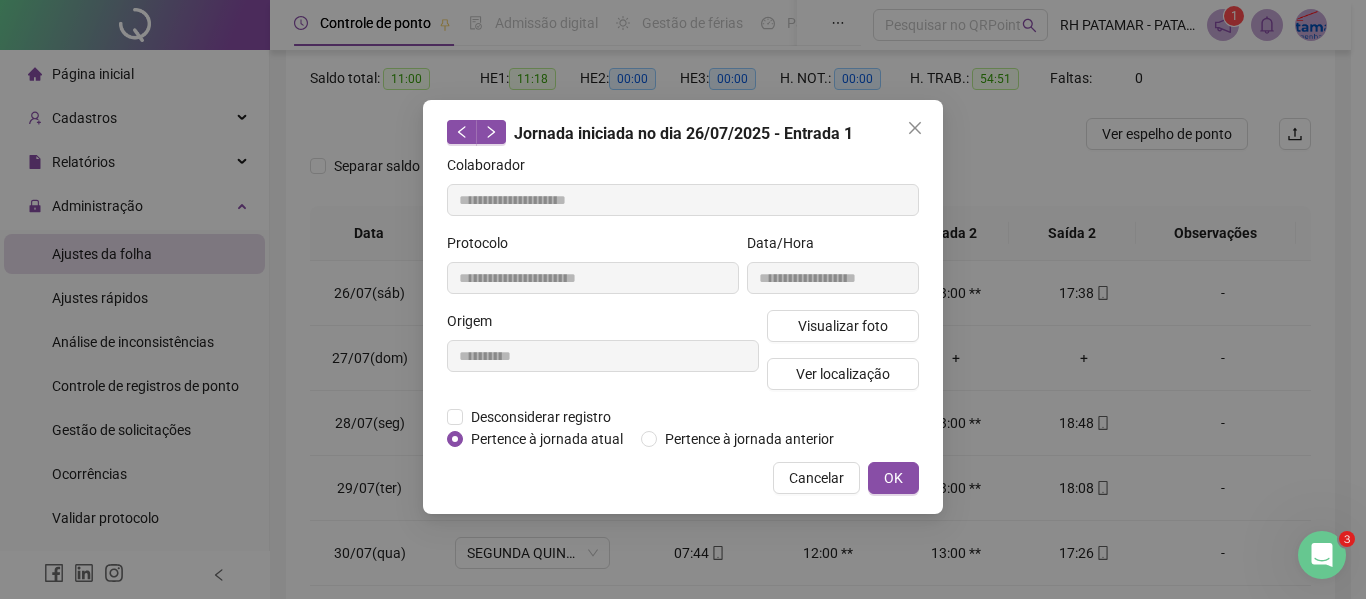 click on "Visualizar foto Ver localização" at bounding box center (843, 358) 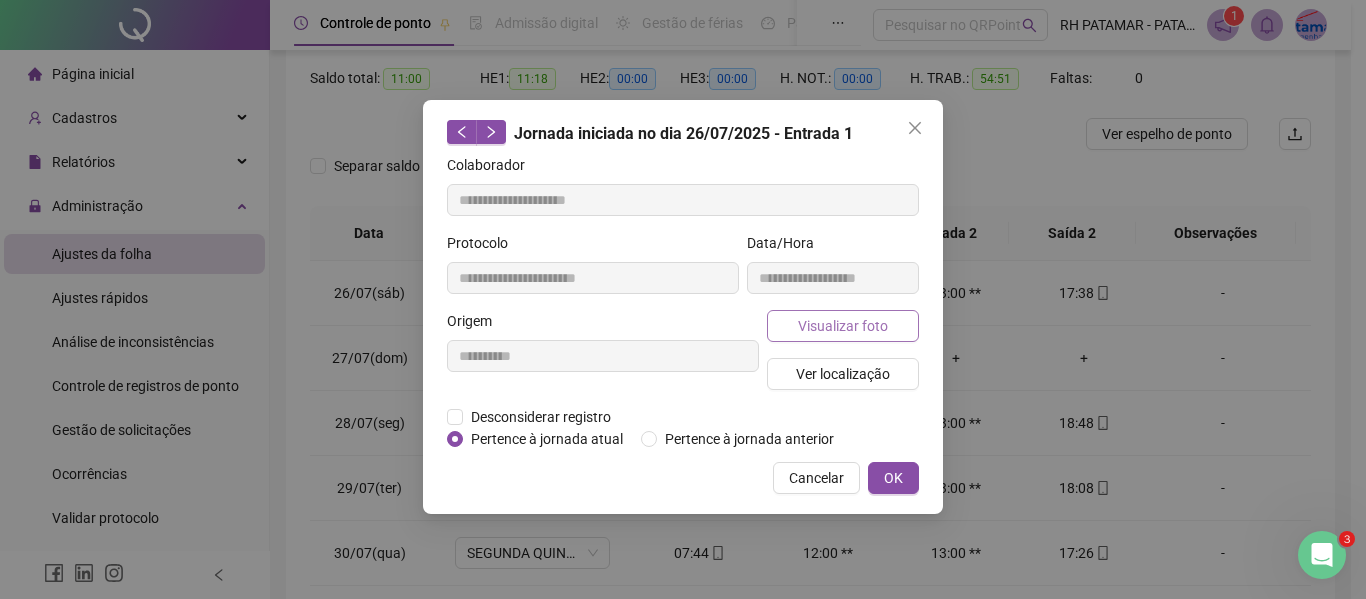 click on "Visualizar foto" at bounding box center (843, 326) 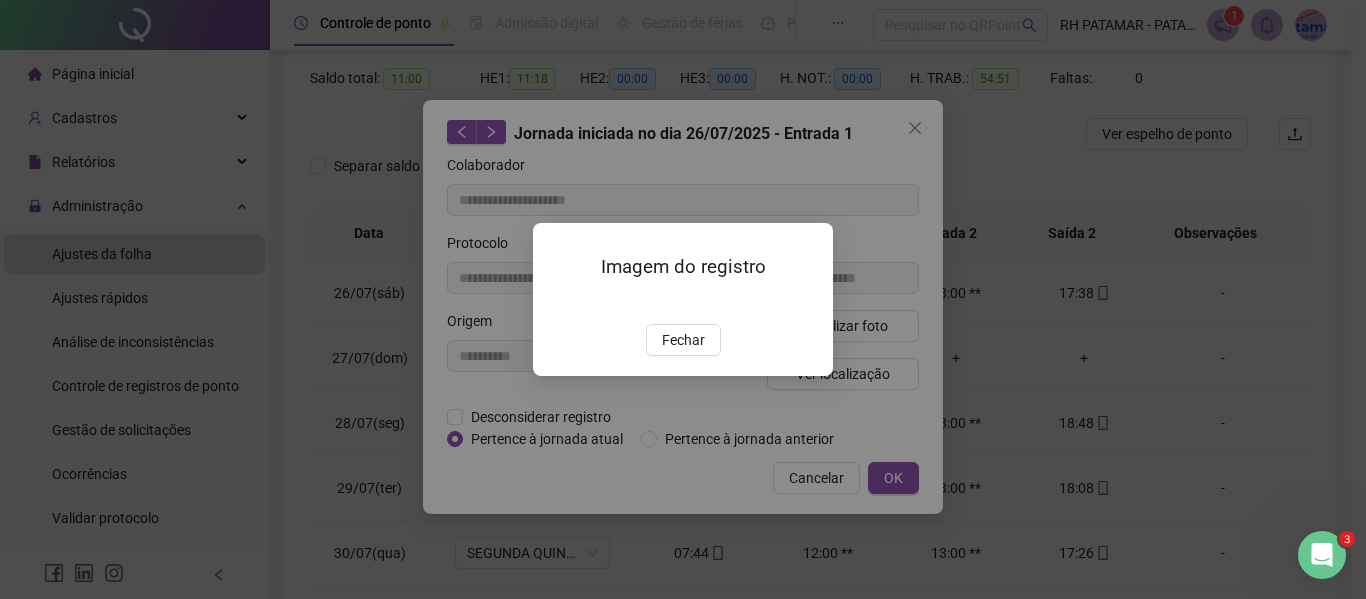 click at bounding box center (557, 303) 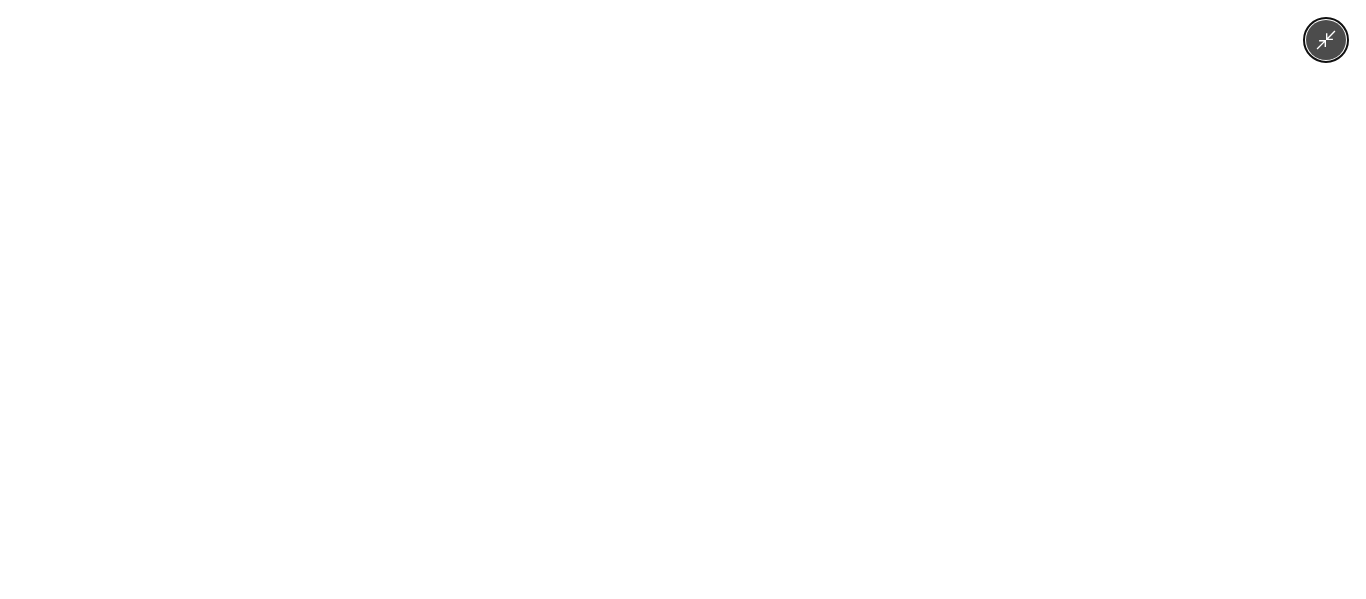click at bounding box center [682, 299] 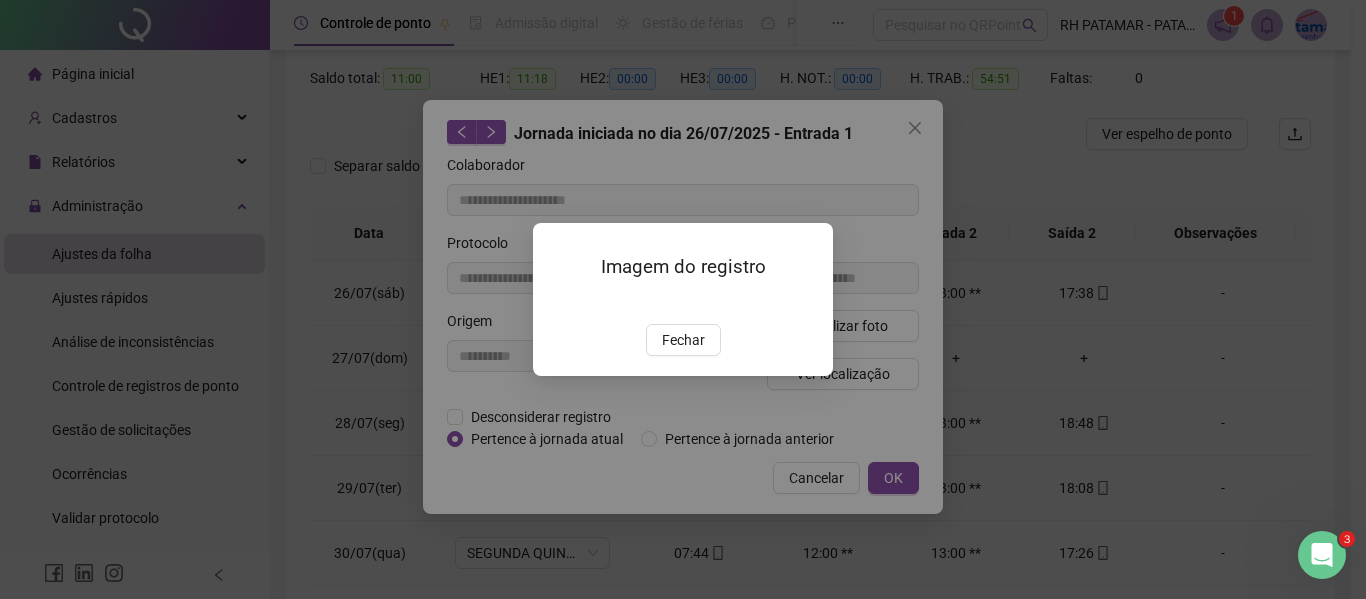 click on "Imagem do registro Fechar" at bounding box center [683, 299] 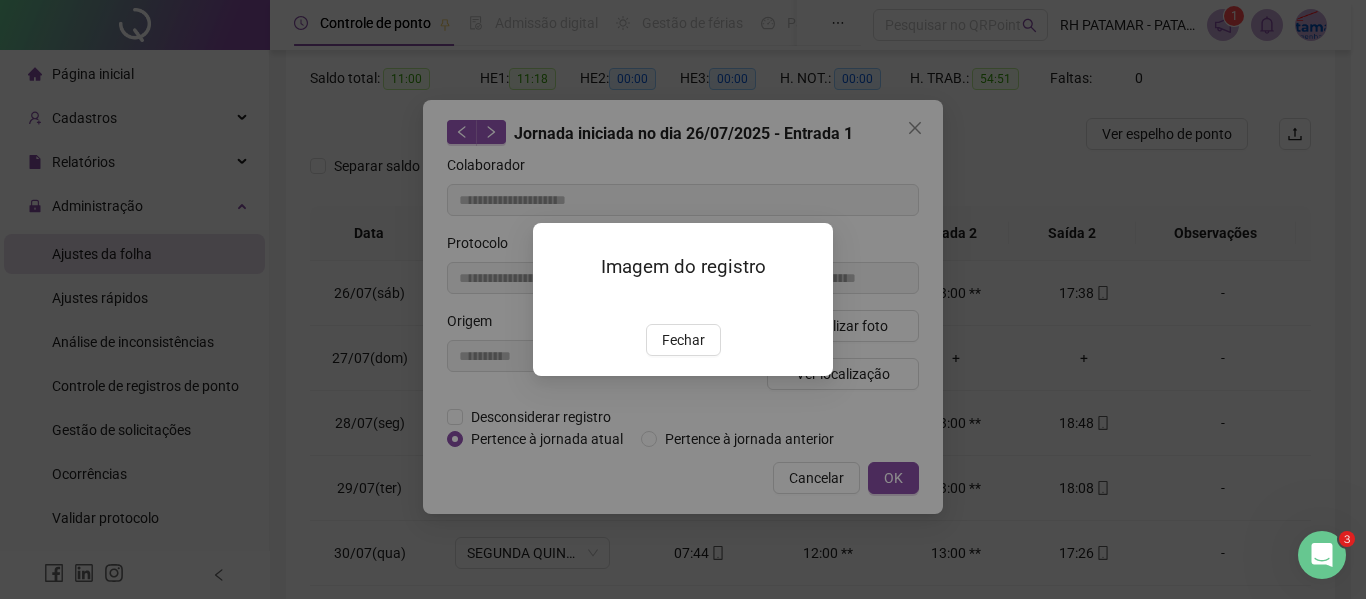 drag, startPoint x: 685, startPoint y: 459, endPoint x: 763, endPoint y: 388, distance: 105.47511 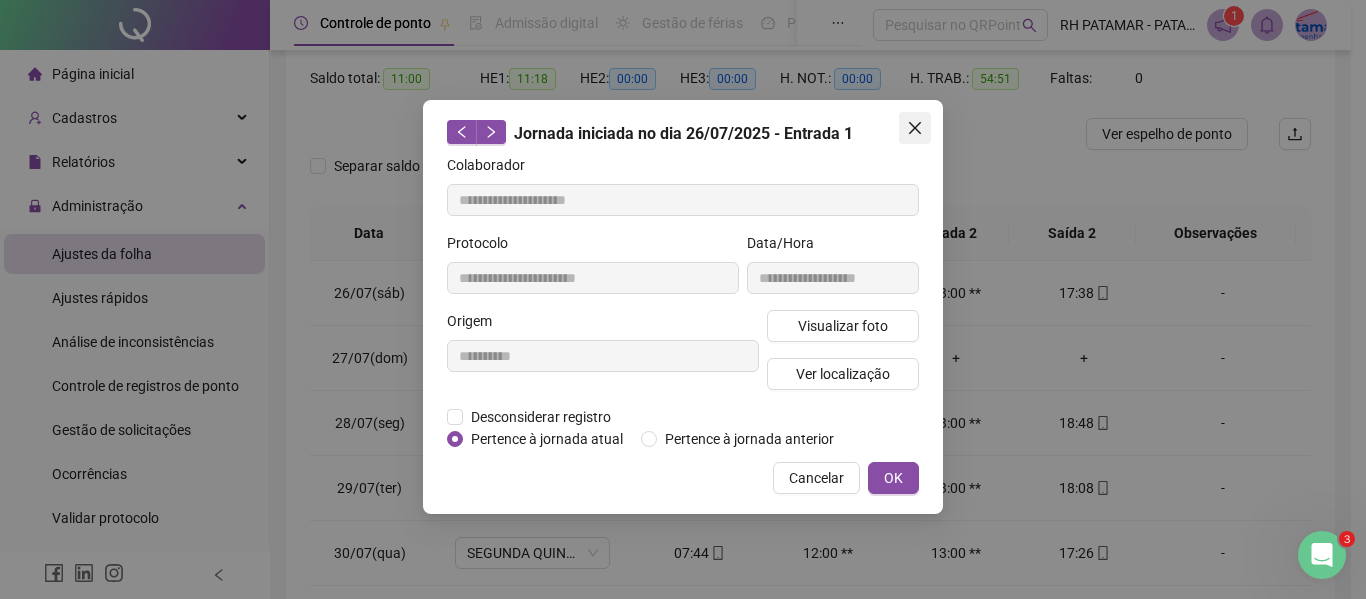 click at bounding box center (915, 128) 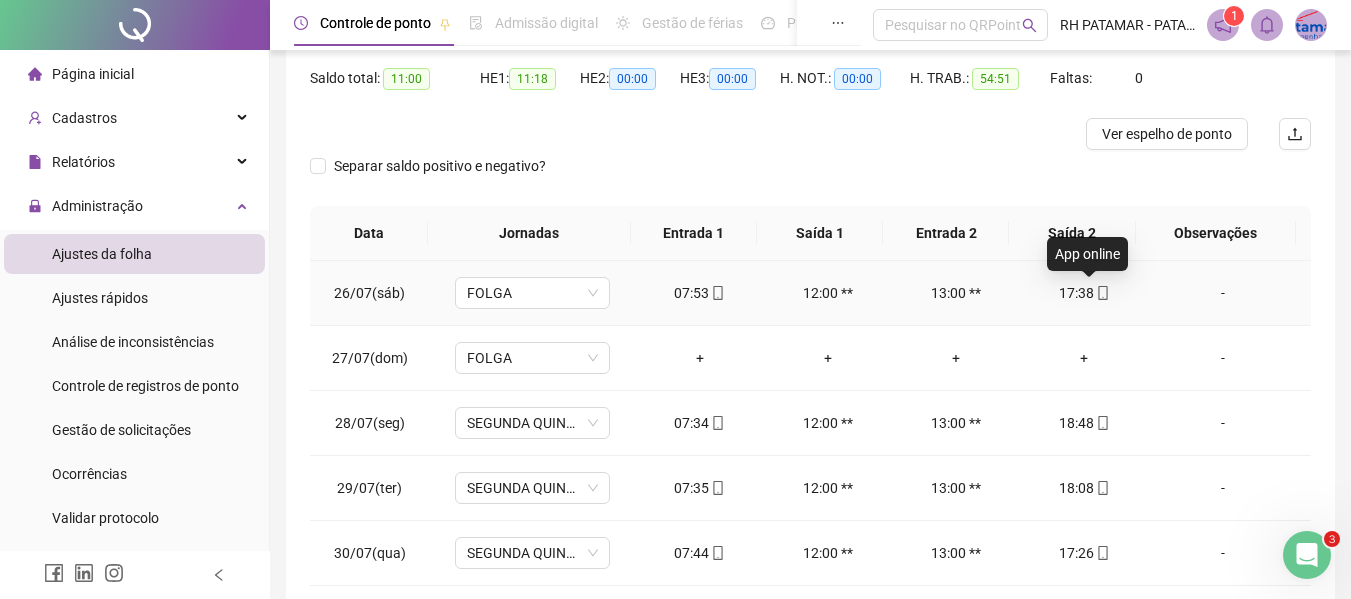 click at bounding box center (1102, 293) 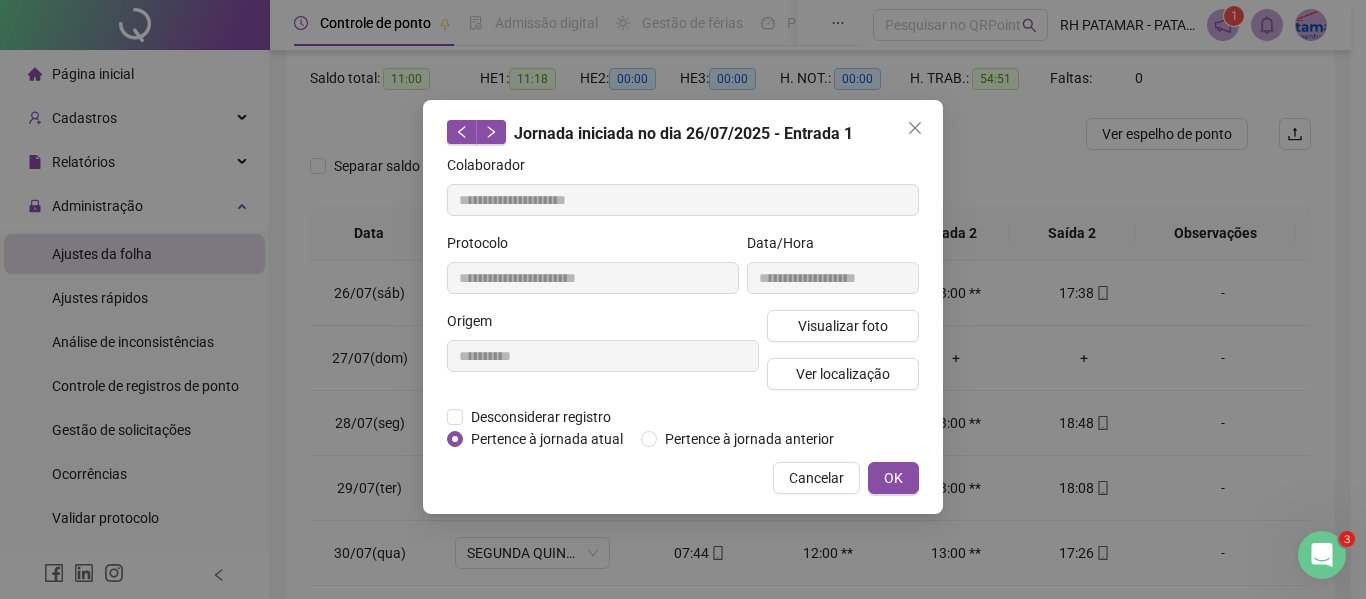 type on "**********" 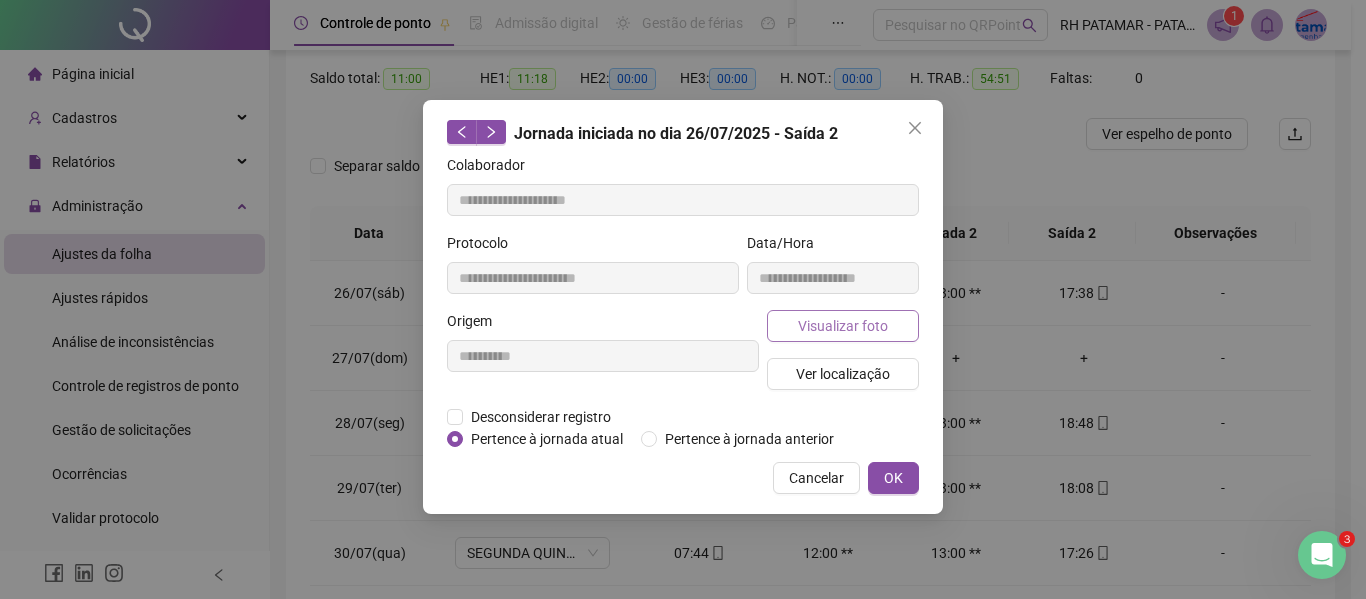click on "Visualizar foto" at bounding box center [843, 326] 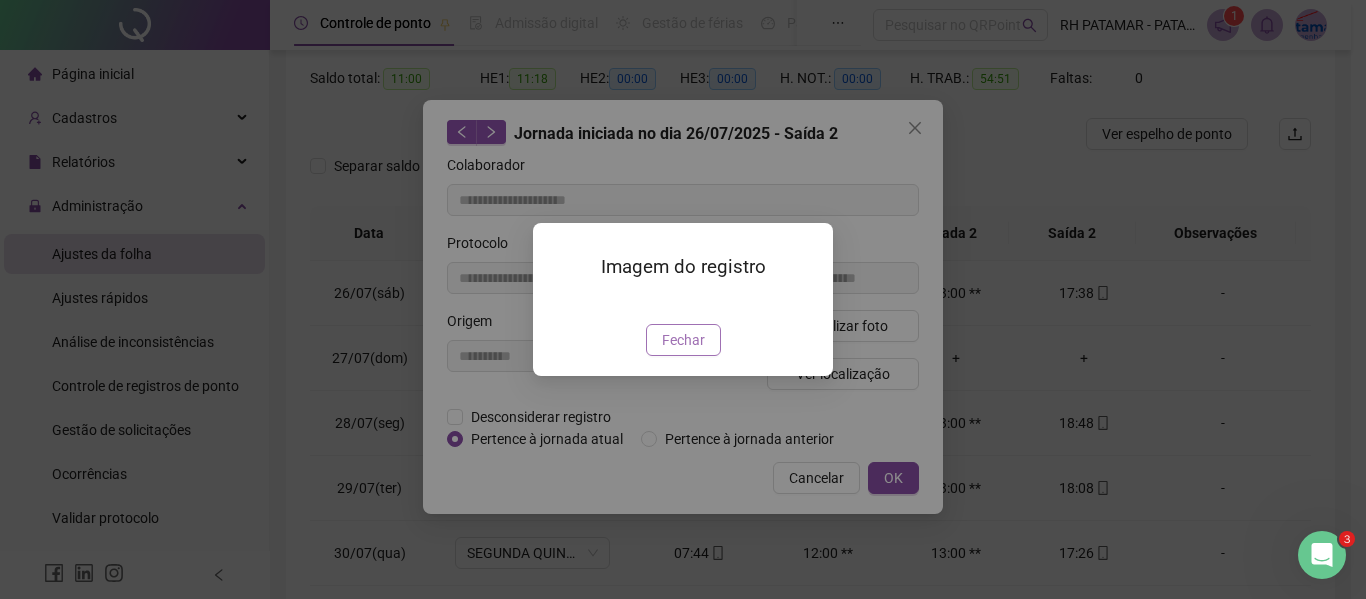 click on "Fechar" at bounding box center (683, 340) 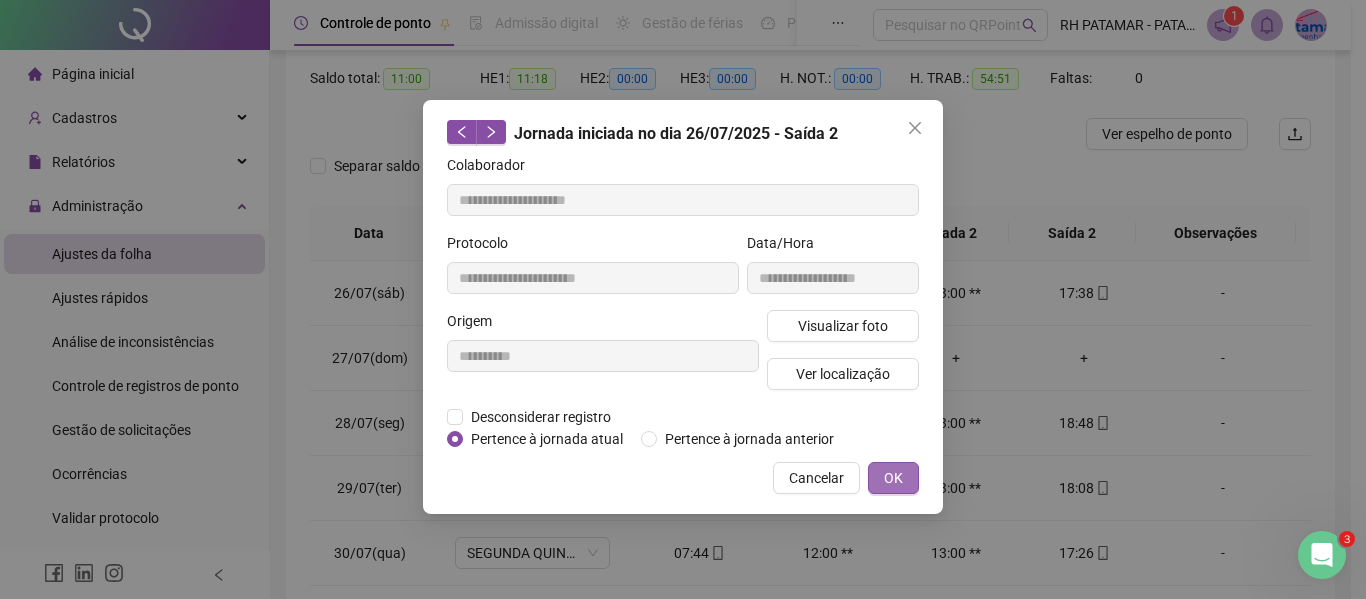 click on "OK" at bounding box center (893, 478) 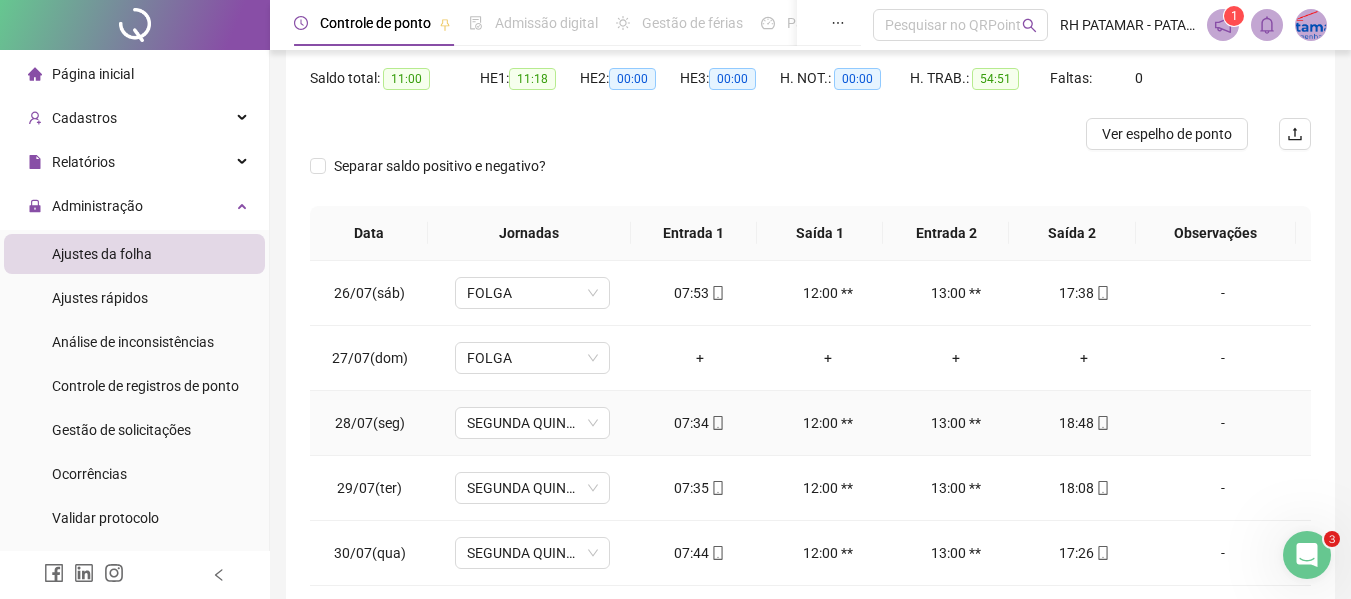 click on "18:48" at bounding box center [1084, 423] 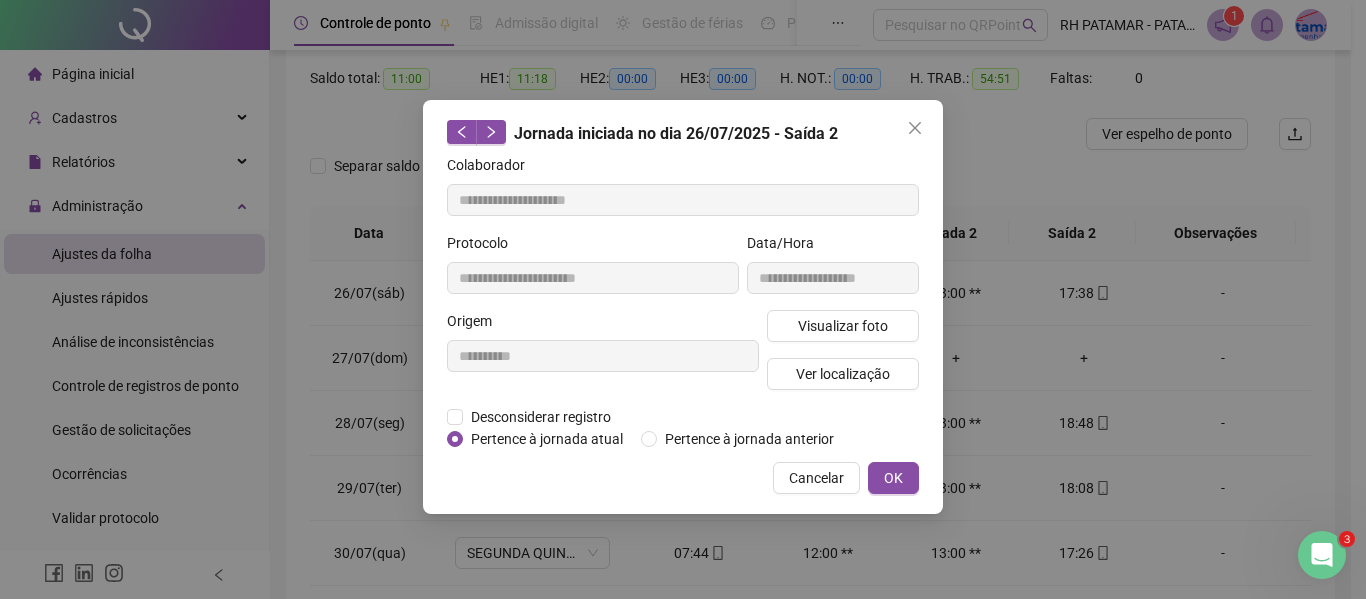 type on "**********" 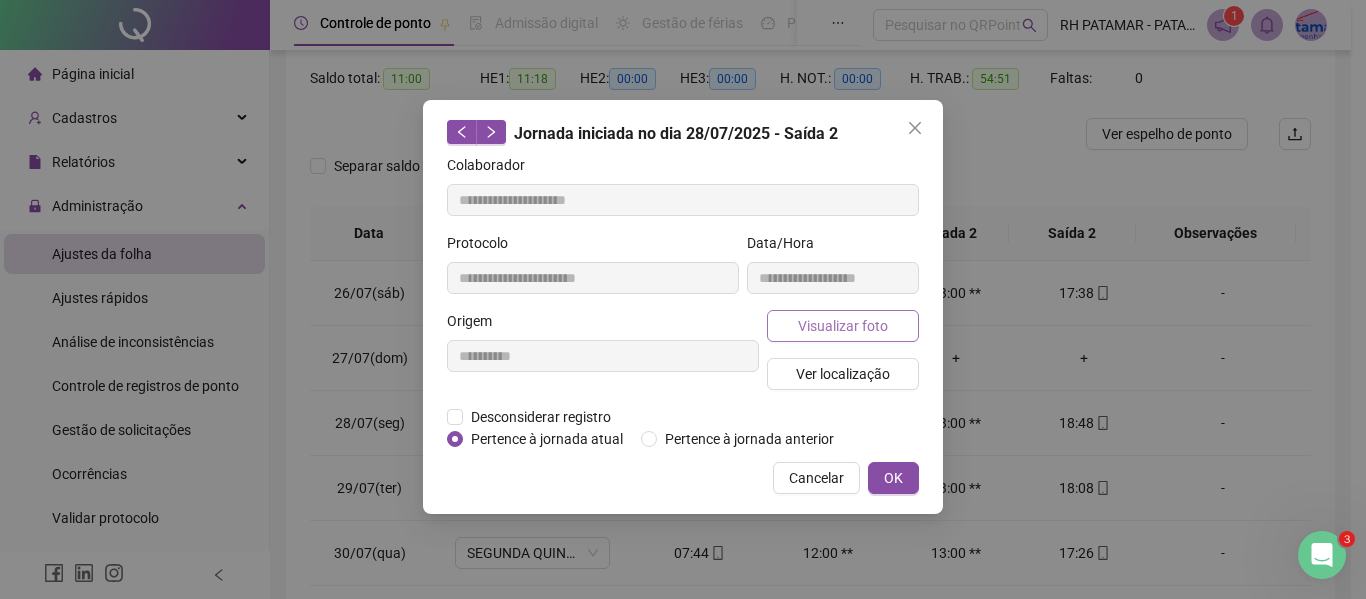 click on "Visualizar foto" at bounding box center (843, 326) 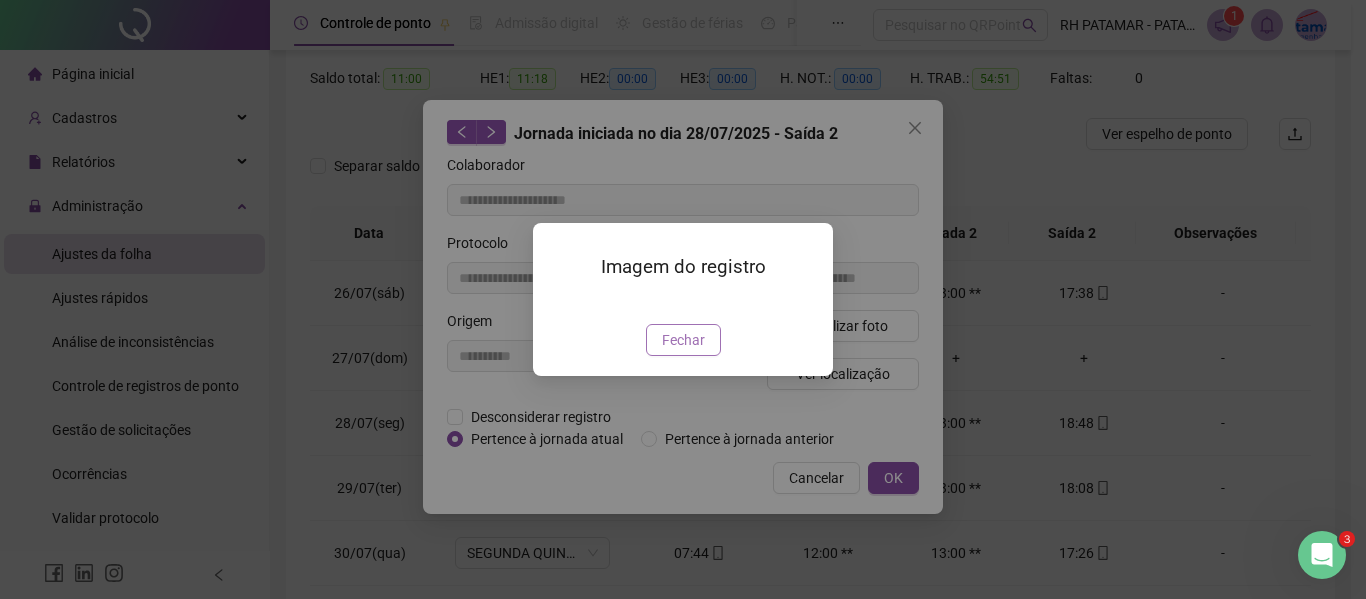 click on "Fechar" at bounding box center [683, 340] 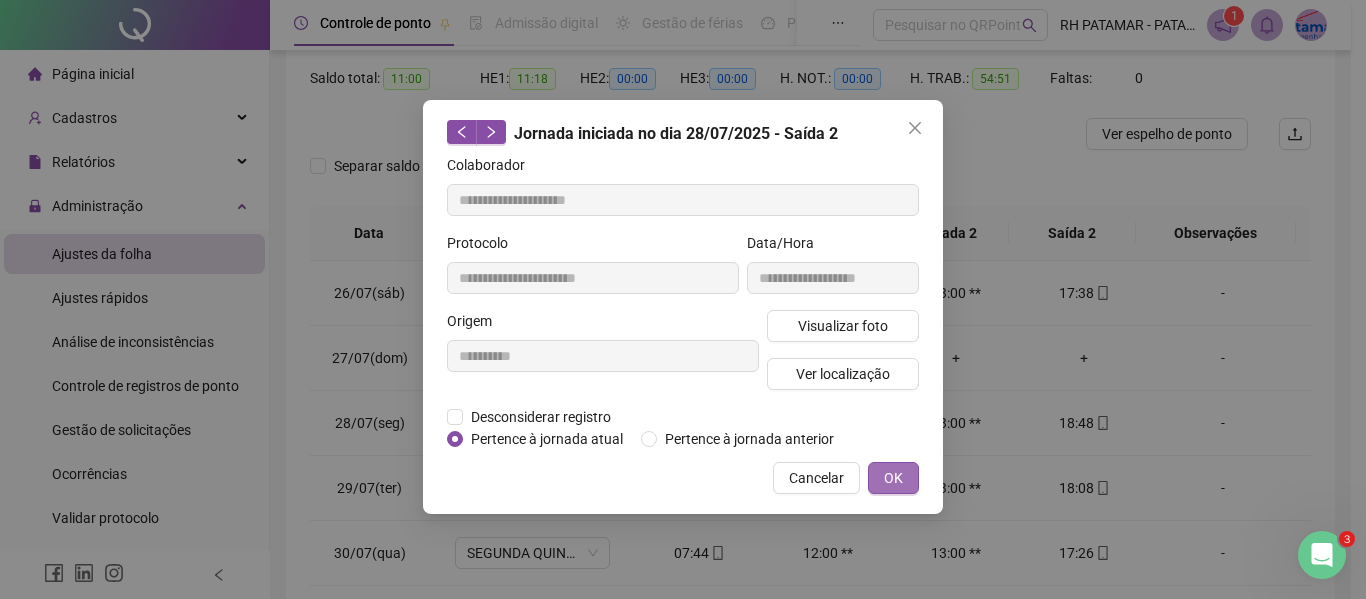 click on "OK" at bounding box center [893, 478] 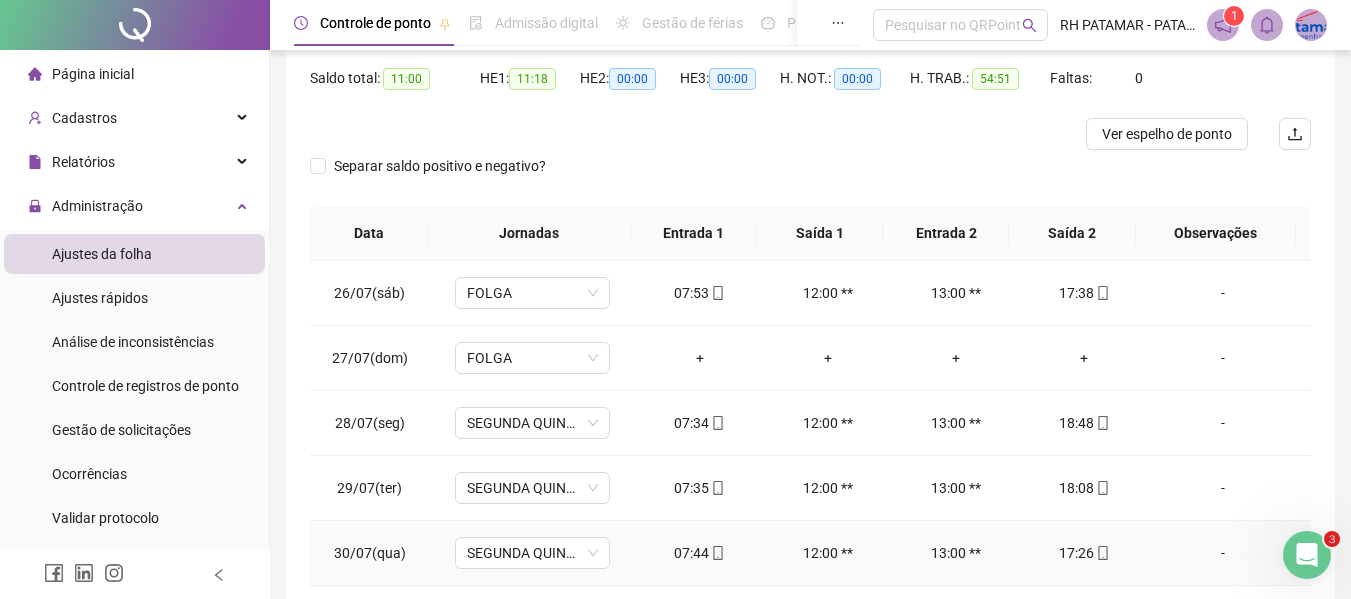 click on "07:44" at bounding box center [700, 553] 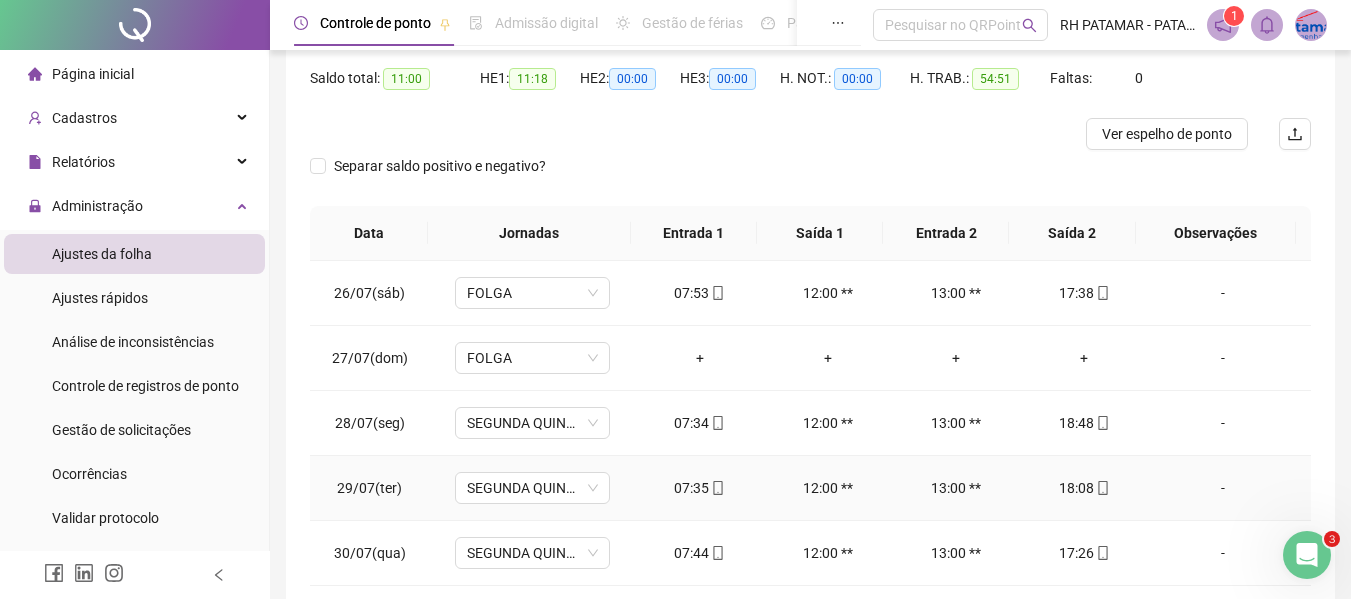 click 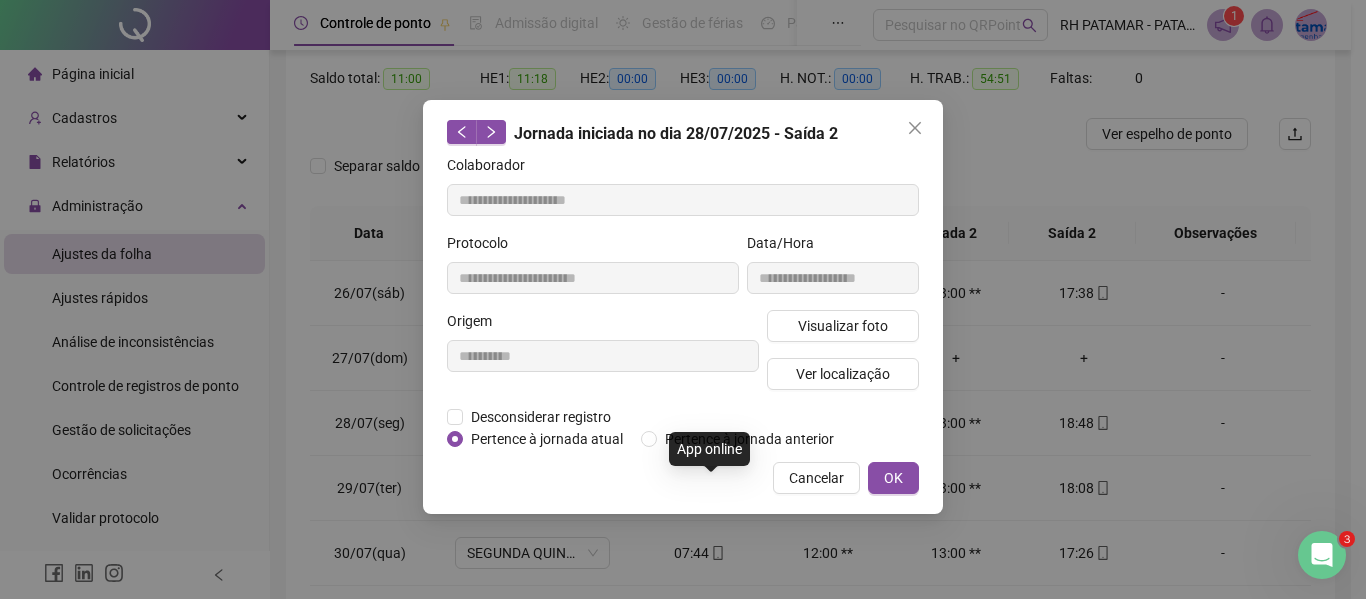 type on "**********" 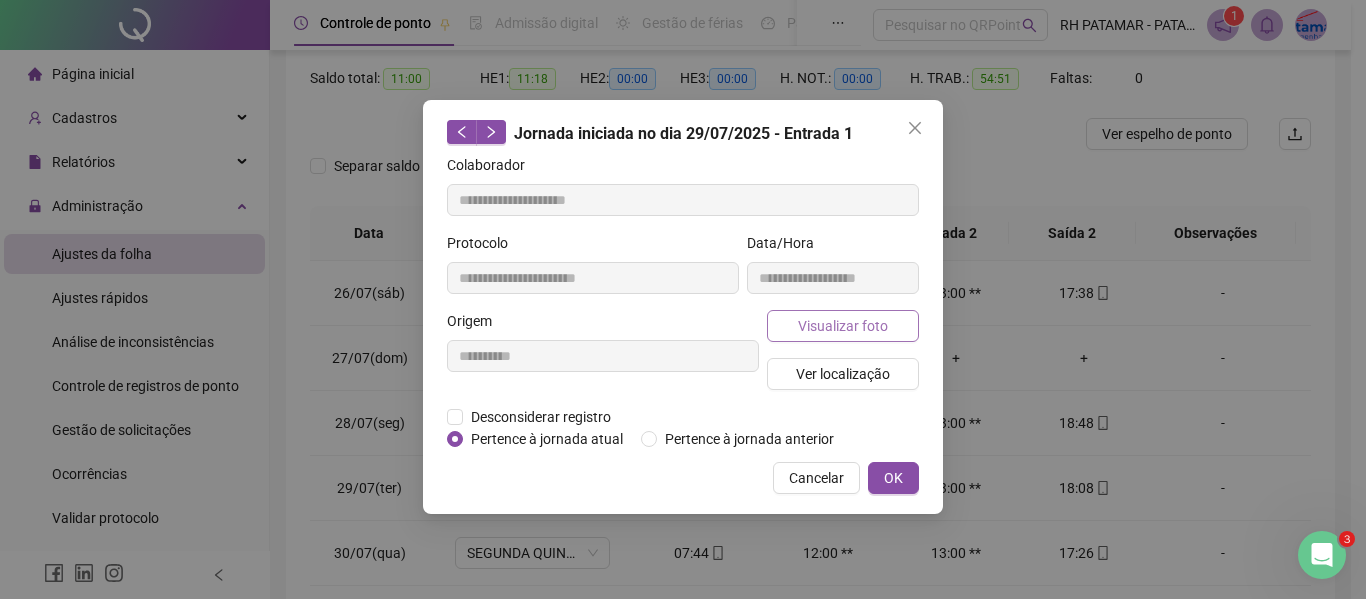 click on "Visualizar foto" at bounding box center [843, 326] 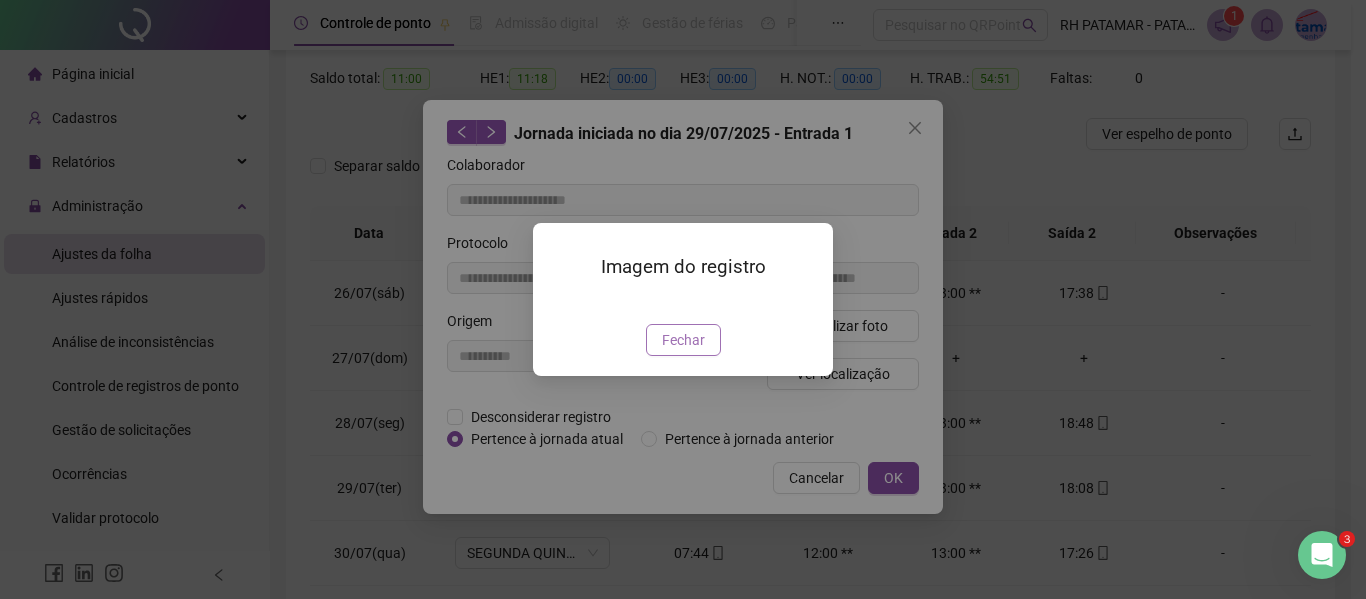 click on "Fechar" at bounding box center (683, 340) 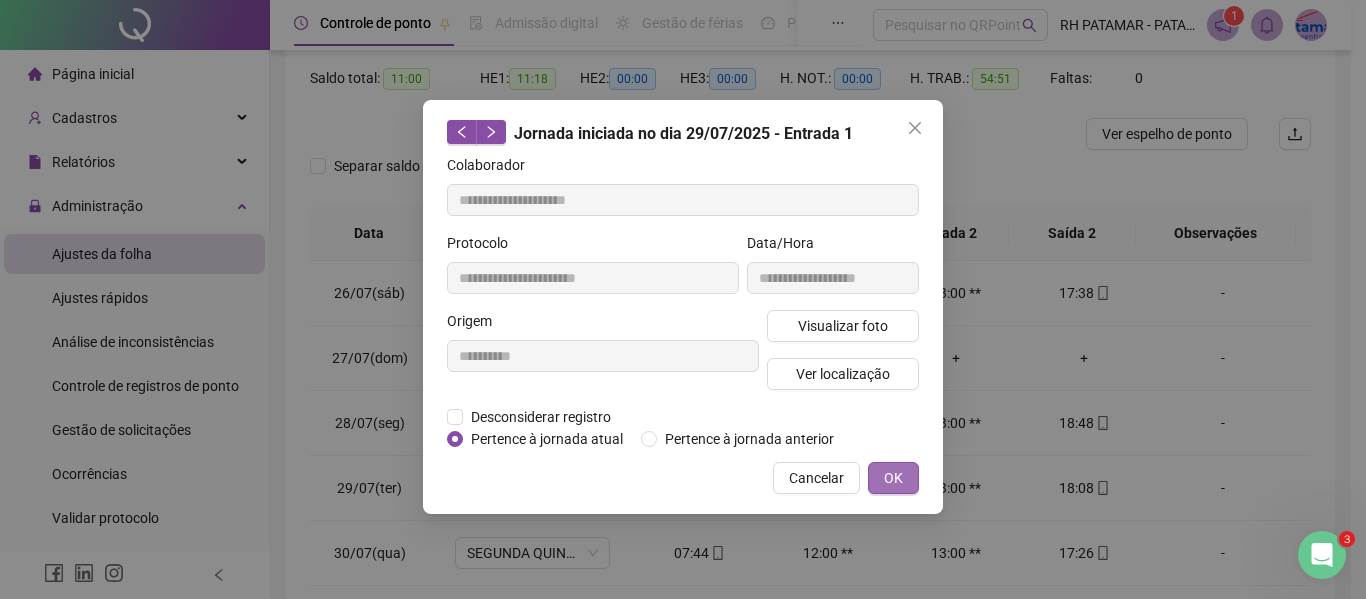 click on "OK" at bounding box center [893, 478] 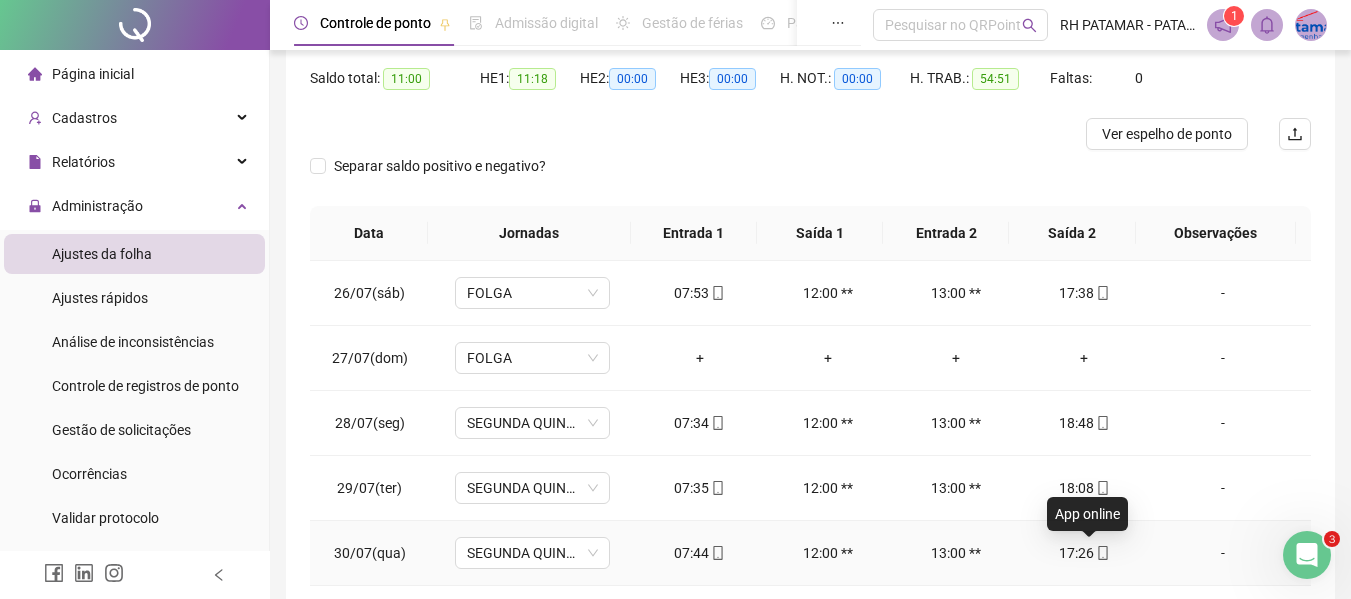 click at bounding box center (1102, 553) 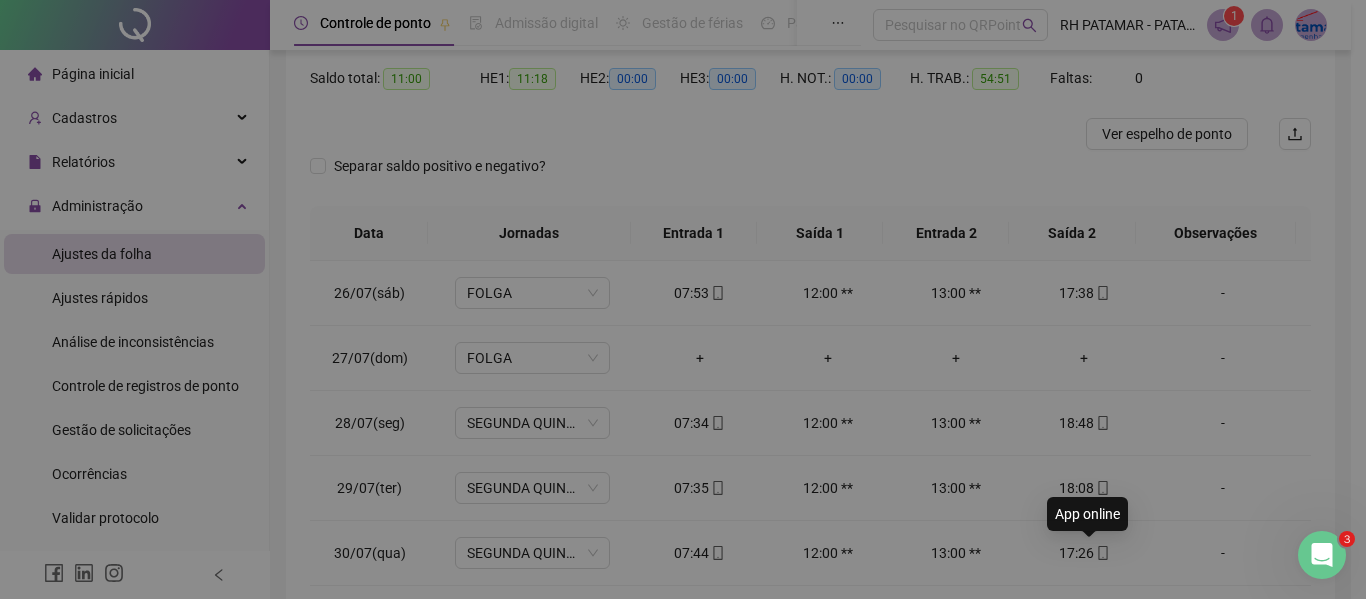 type on "**********" 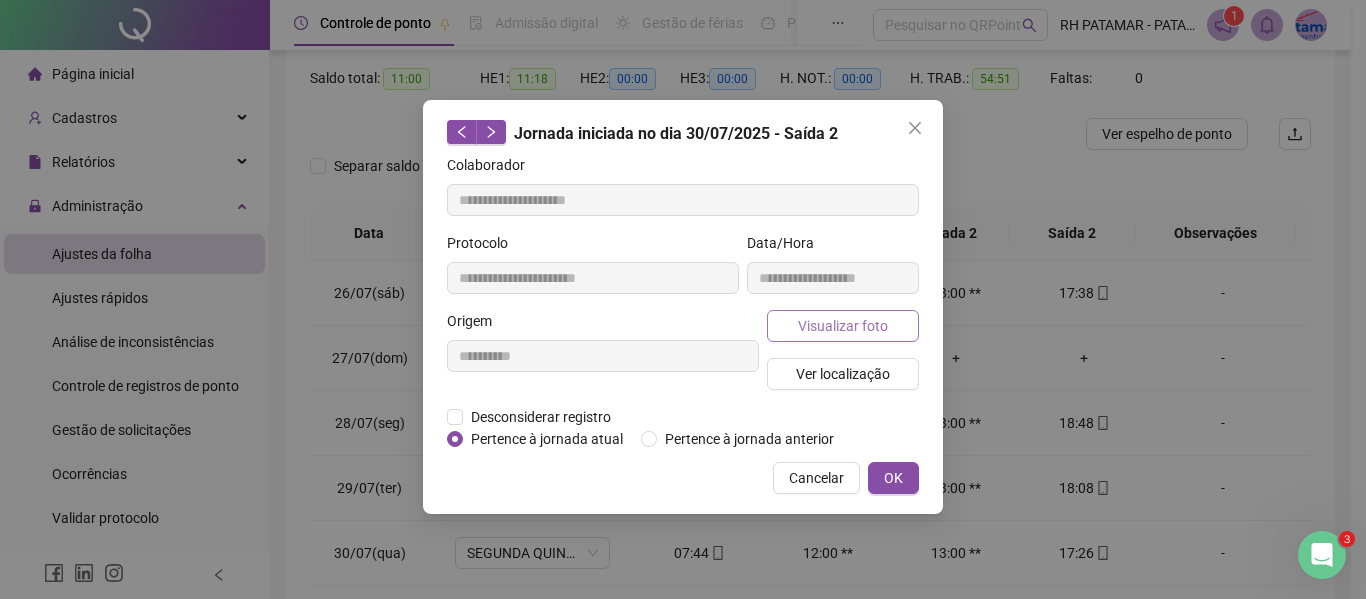 click on "Visualizar foto" at bounding box center [843, 326] 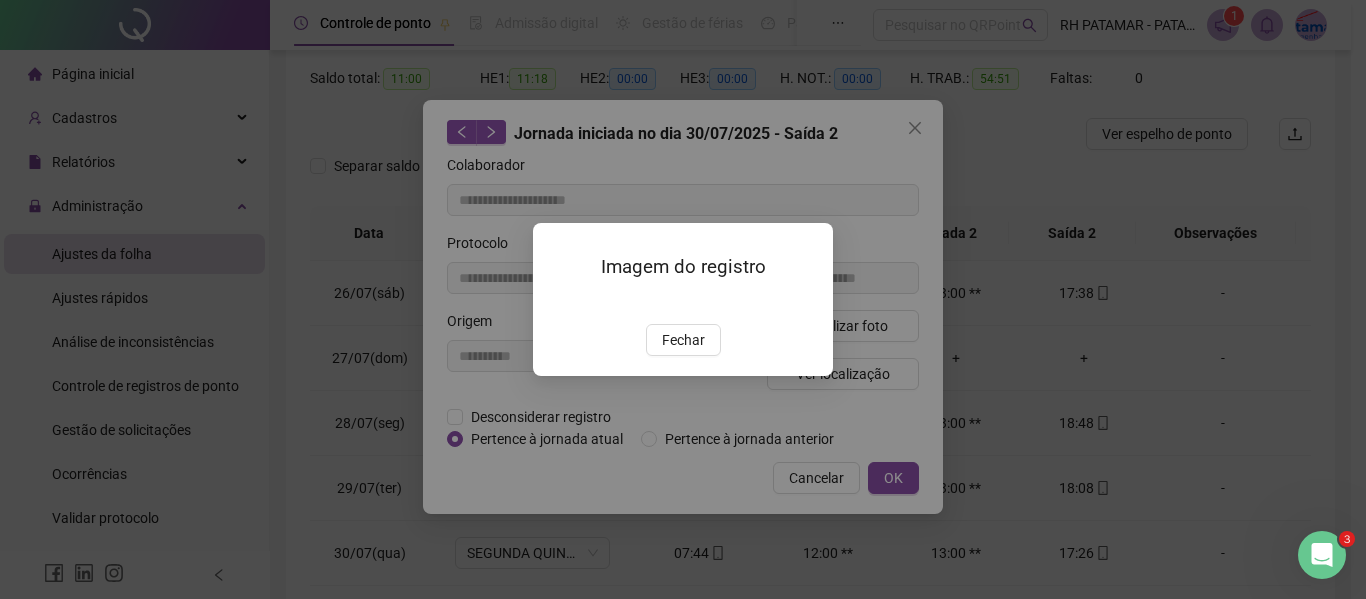drag, startPoint x: 684, startPoint y: 444, endPoint x: 694, endPoint y: 446, distance: 10.198039 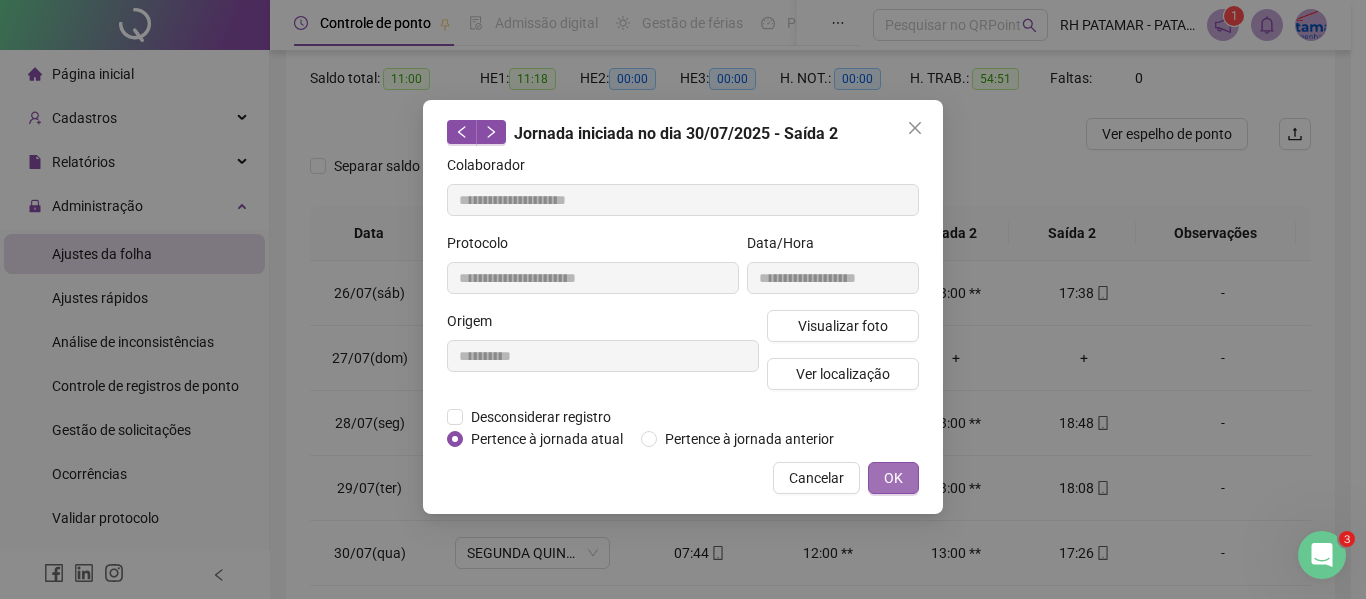 click on "OK" at bounding box center (893, 478) 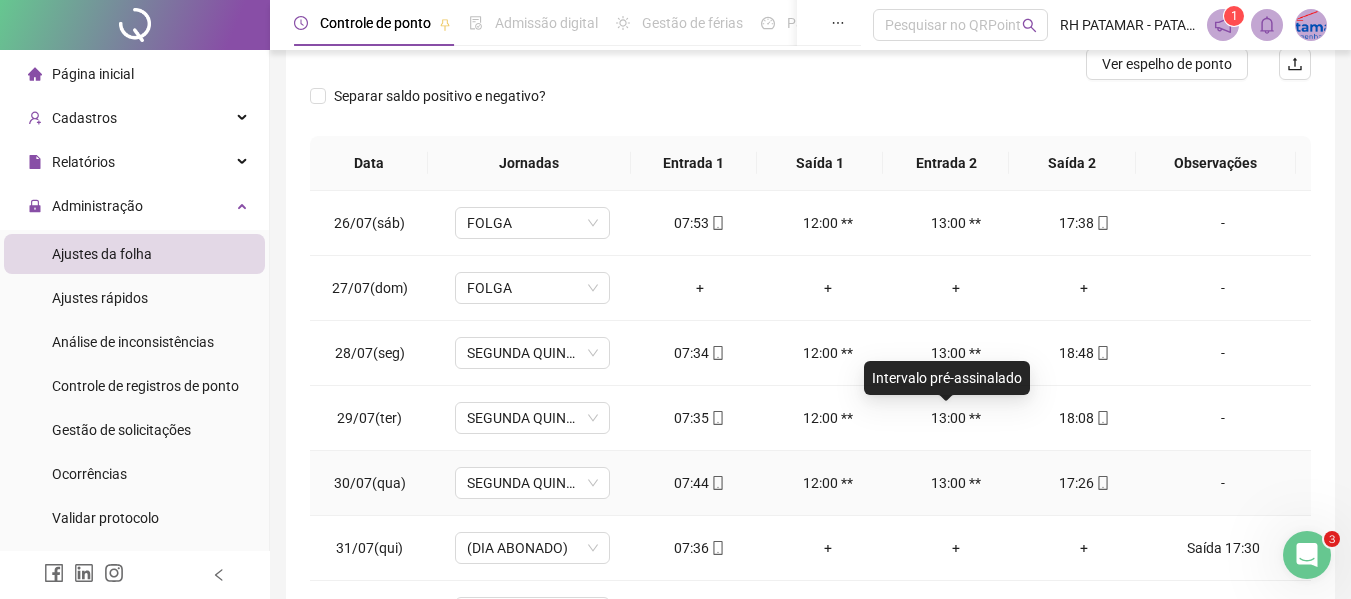 scroll, scrollTop: 300, scrollLeft: 0, axis: vertical 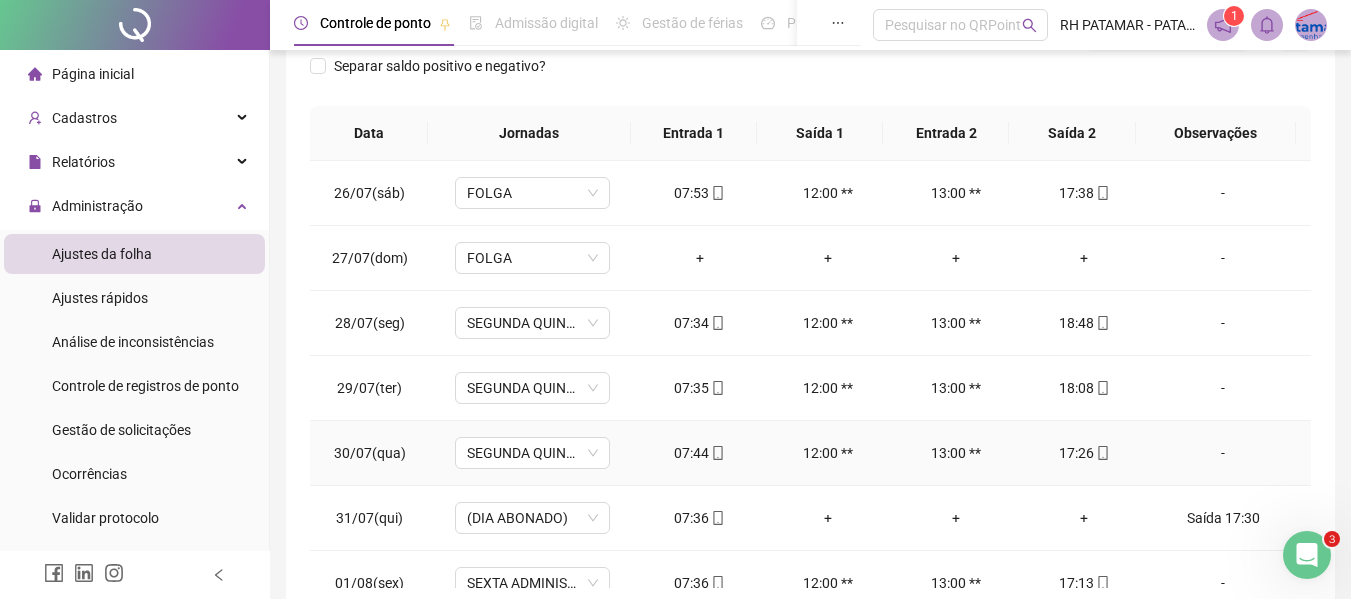 click on "17:26" at bounding box center (1084, 453) 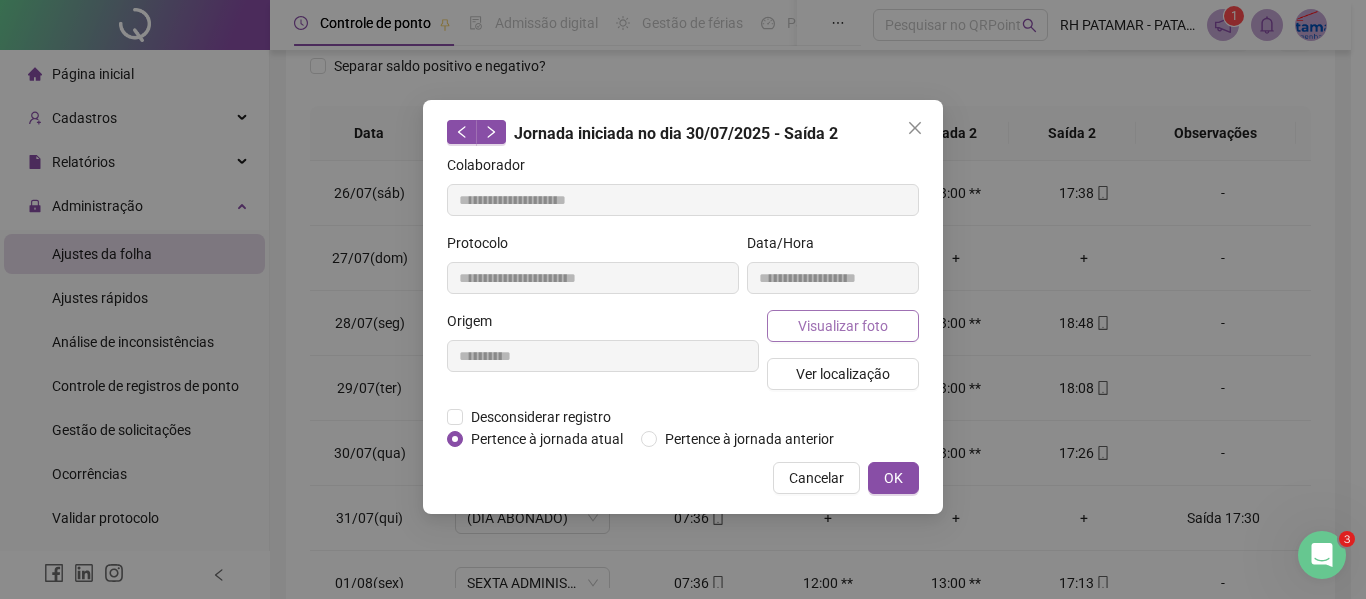 click on "Visualizar foto" at bounding box center [843, 326] 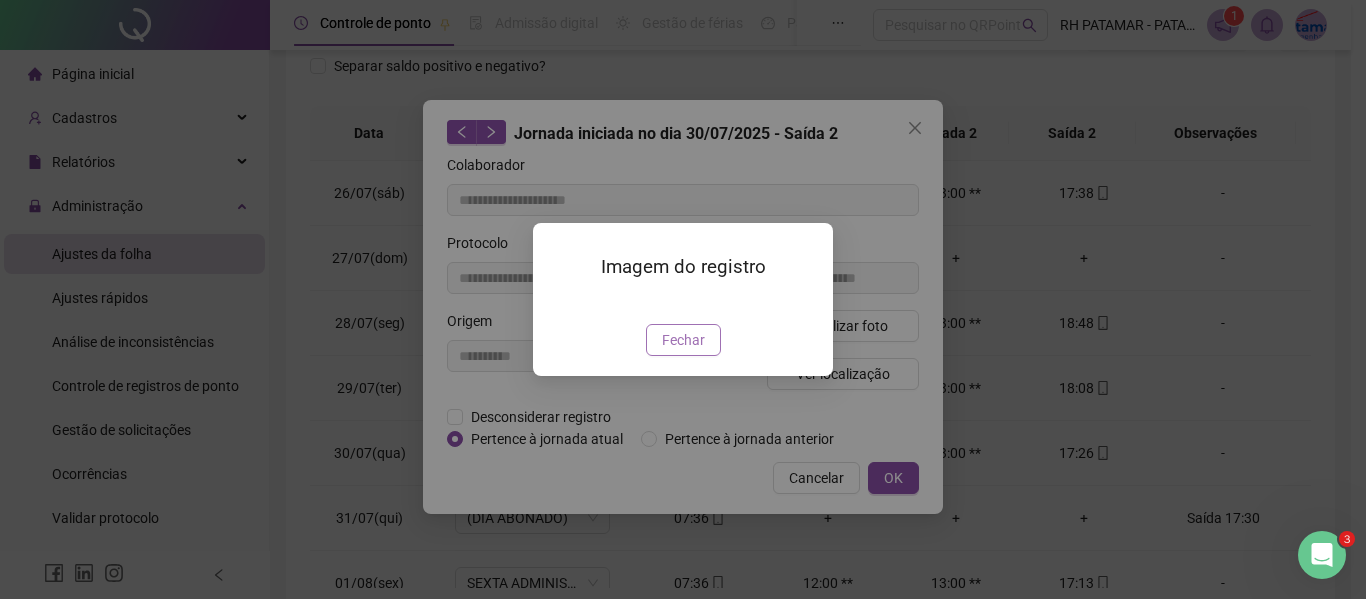 click on "Fechar" at bounding box center [683, 340] 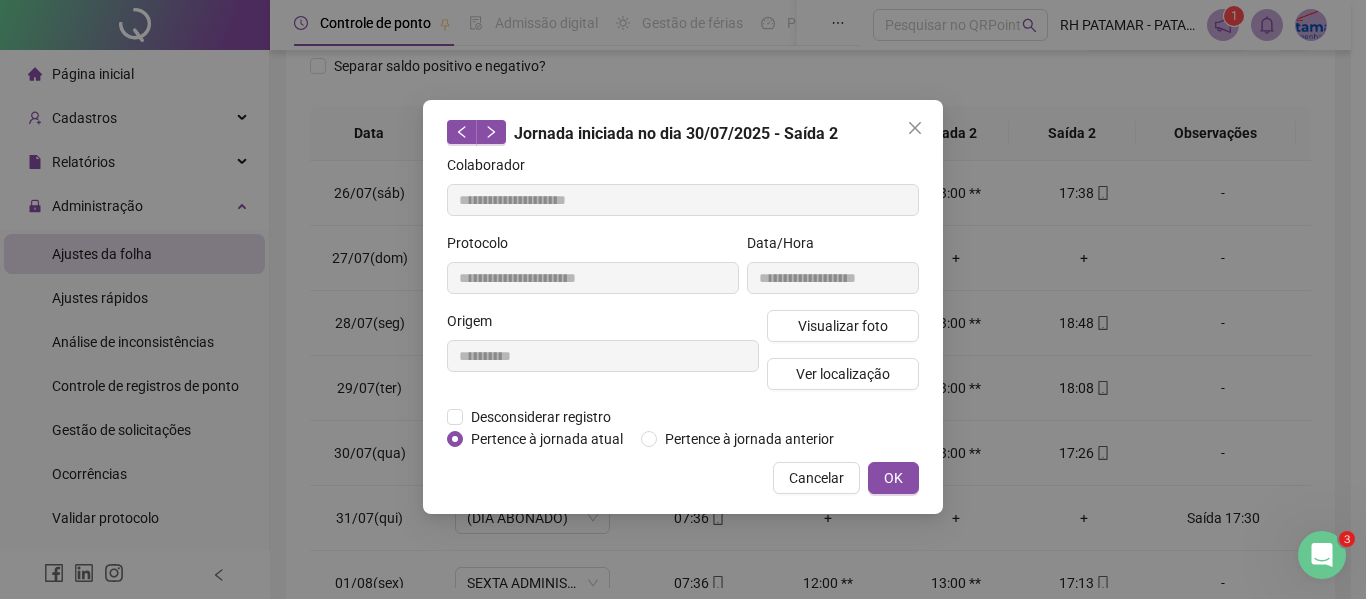 click on "OK" at bounding box center (893, 478) 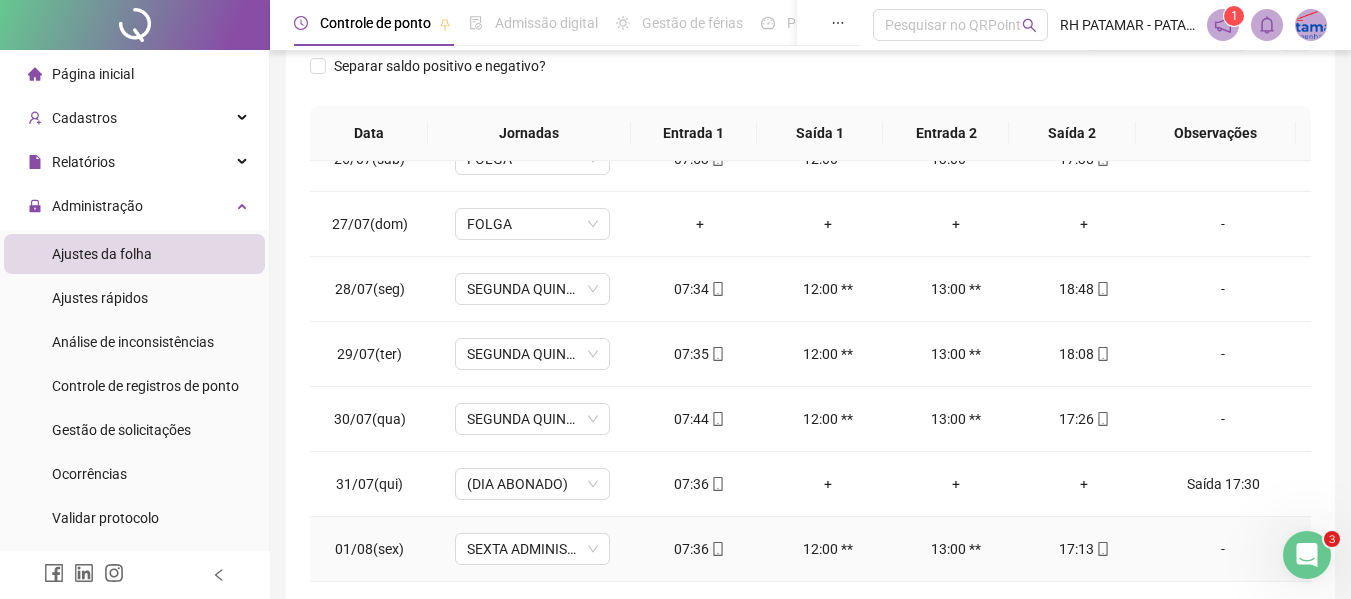 scroll, scrollTop: 93, scrollLeft: 0, axis: vertical 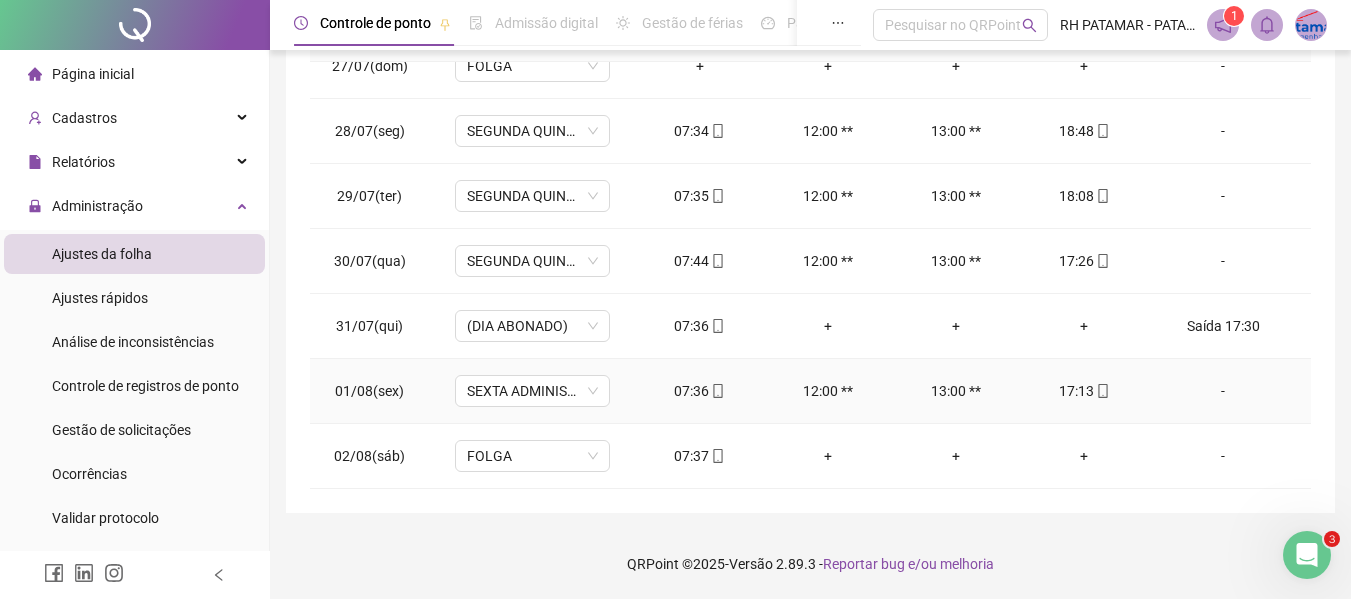 click on "17:13" at bounding box center [1084, 391] 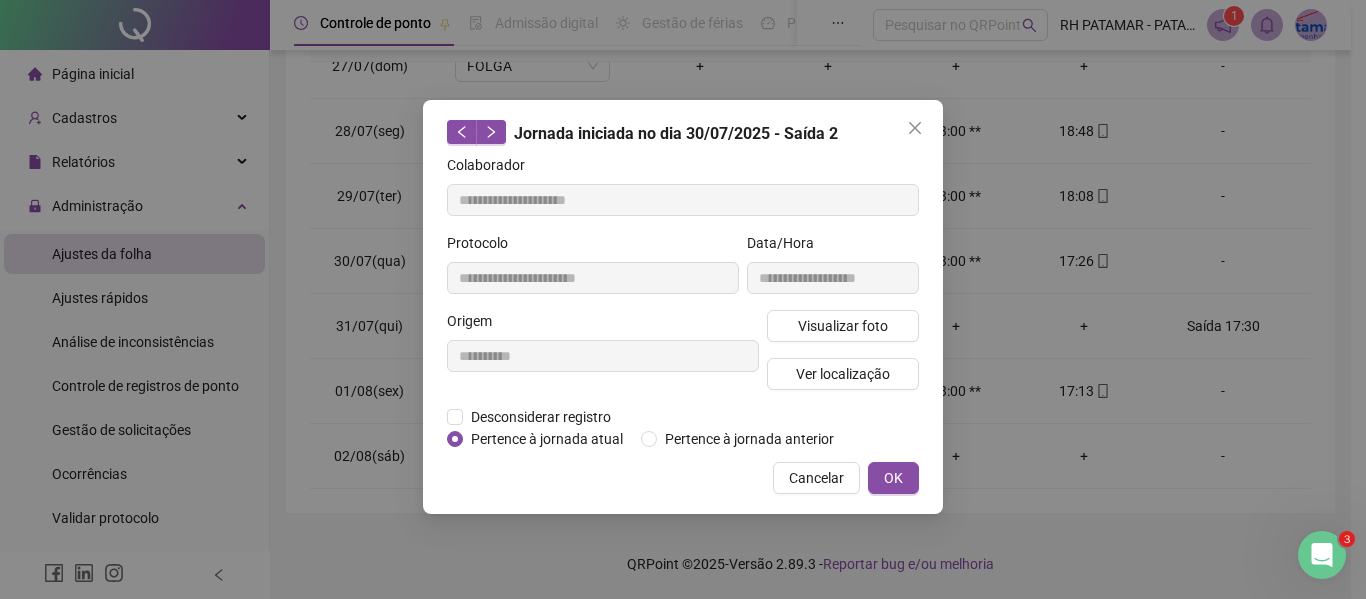type on "**********" 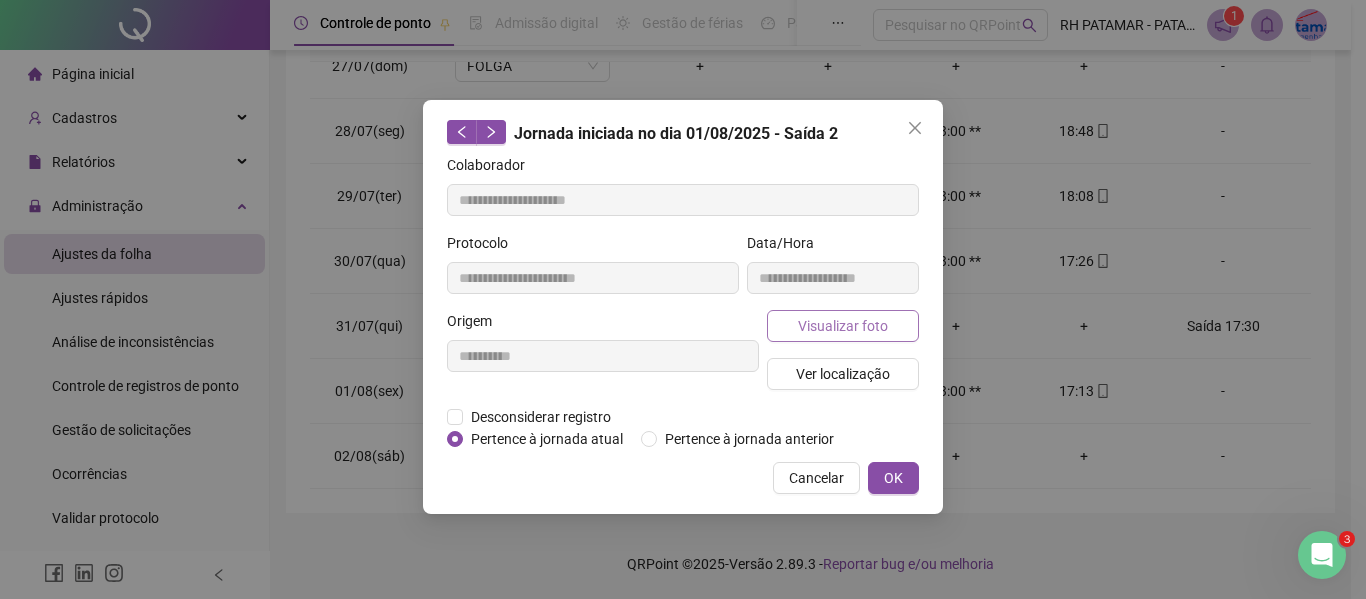 click on "Visualizar foto" at bounding box center [843, 326] 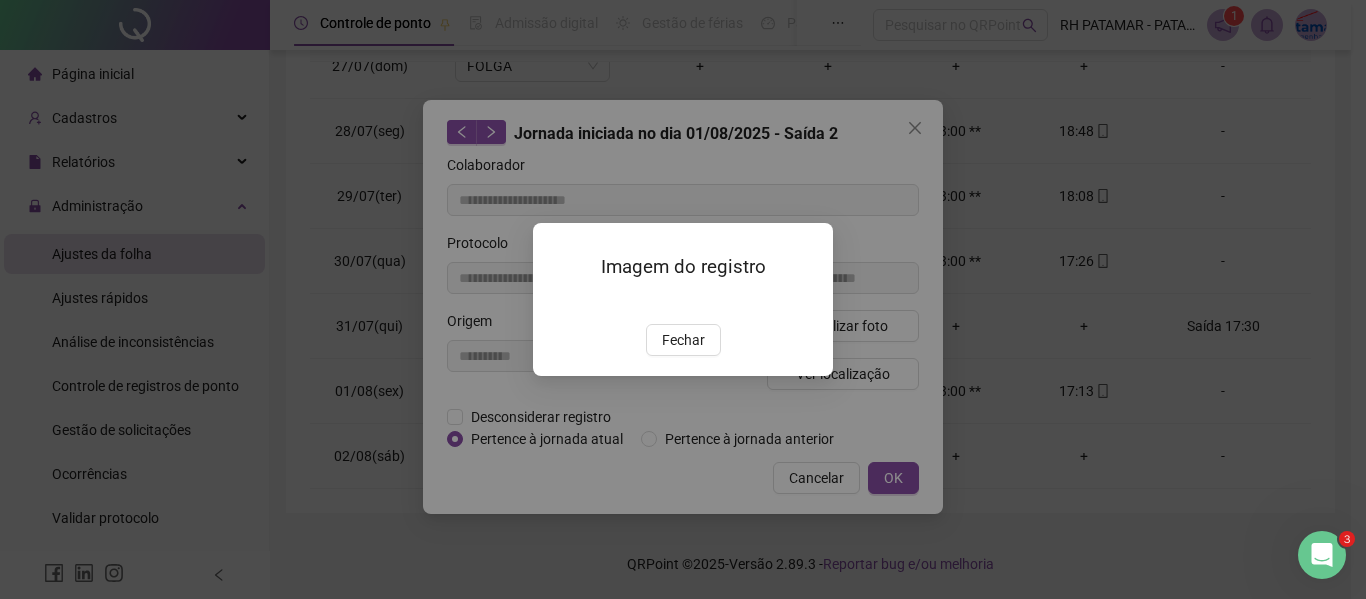 click on "Fechar" at bounding box center (683, 340) 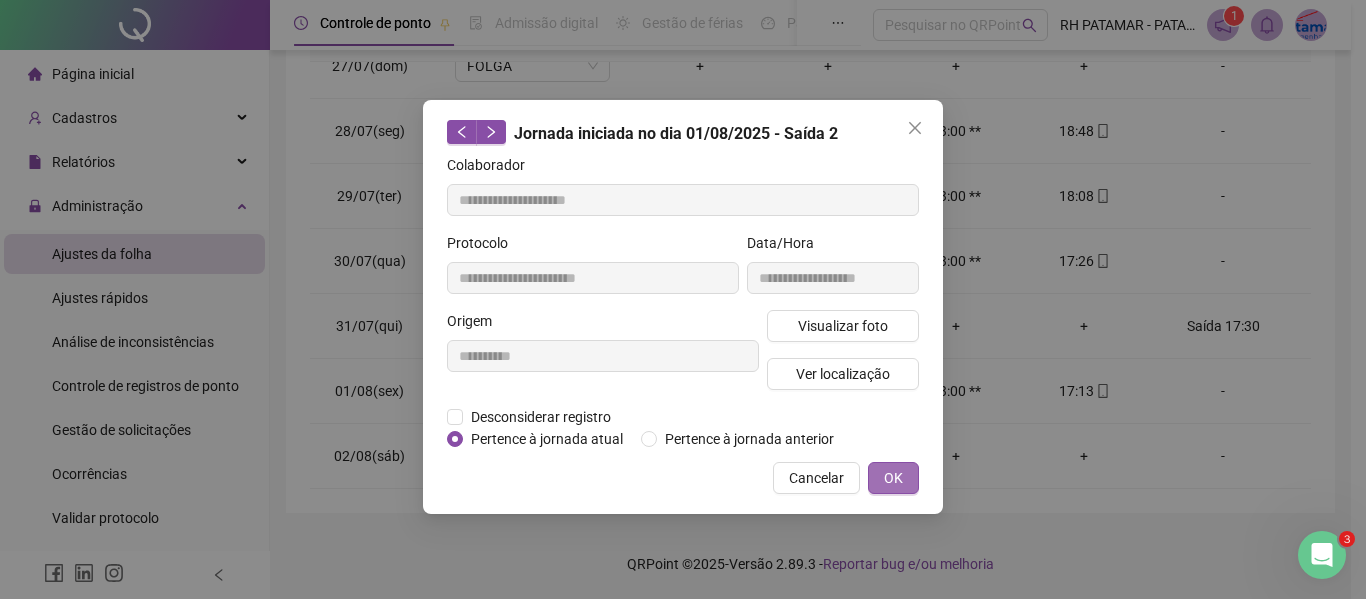 click on "OK" at bounding box center (893, 478) 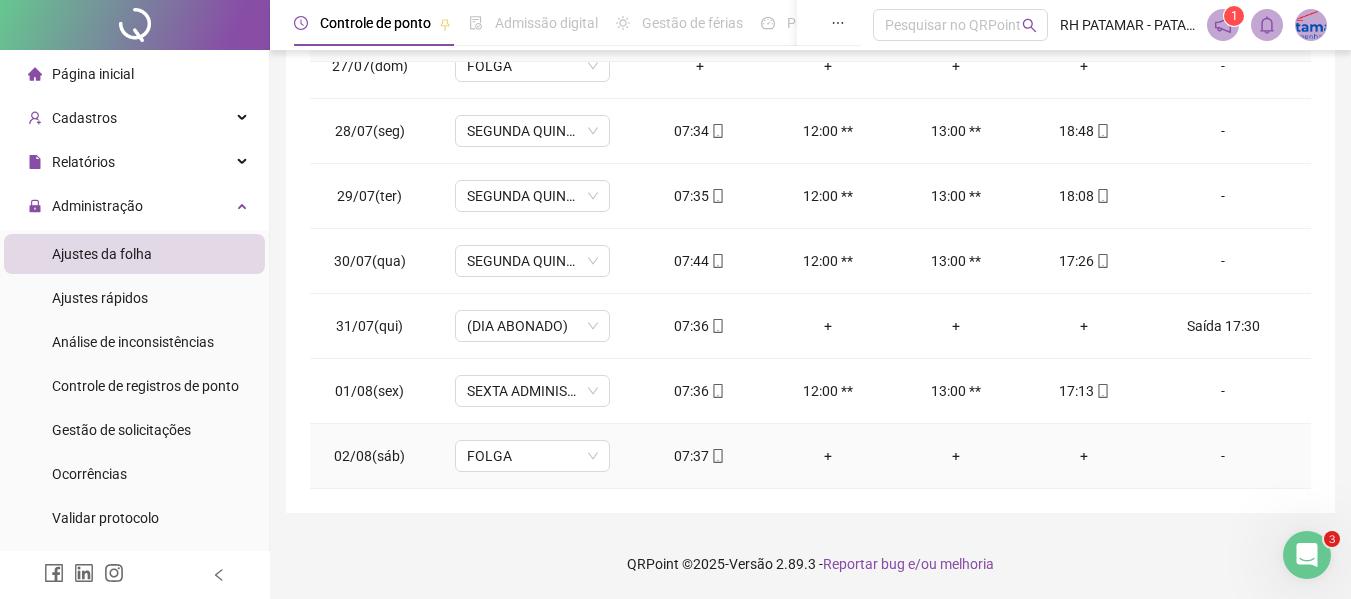 click on "07:37" at bounding box center [700, 456] 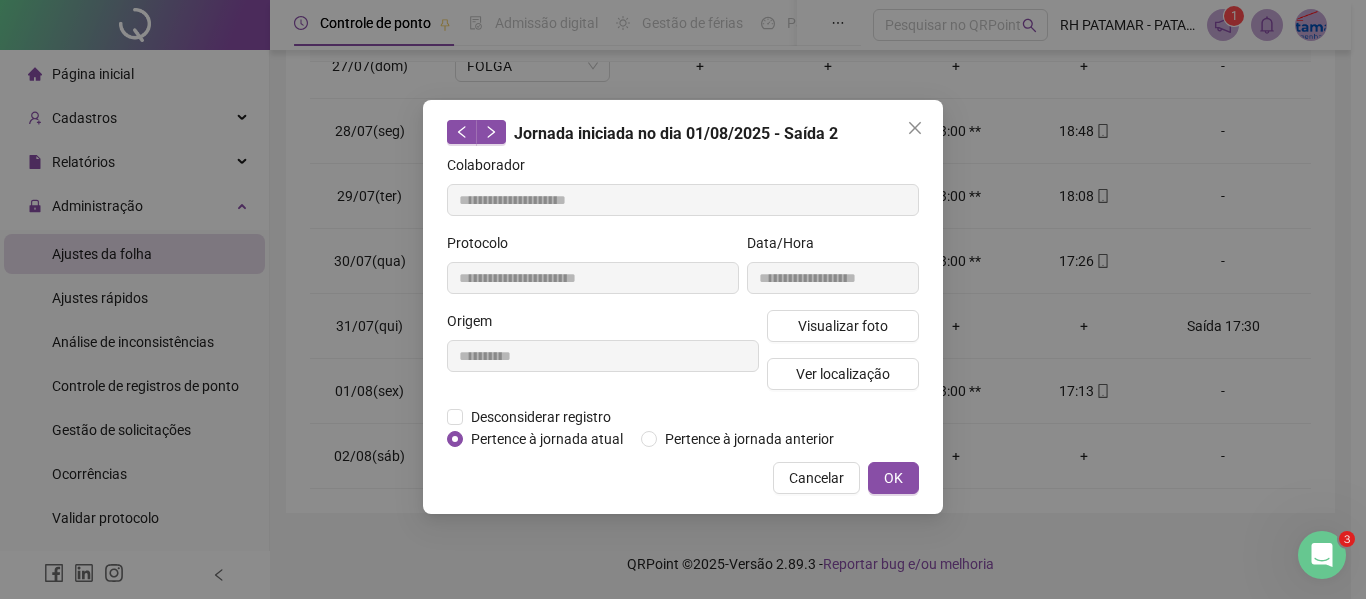 type on "**********" 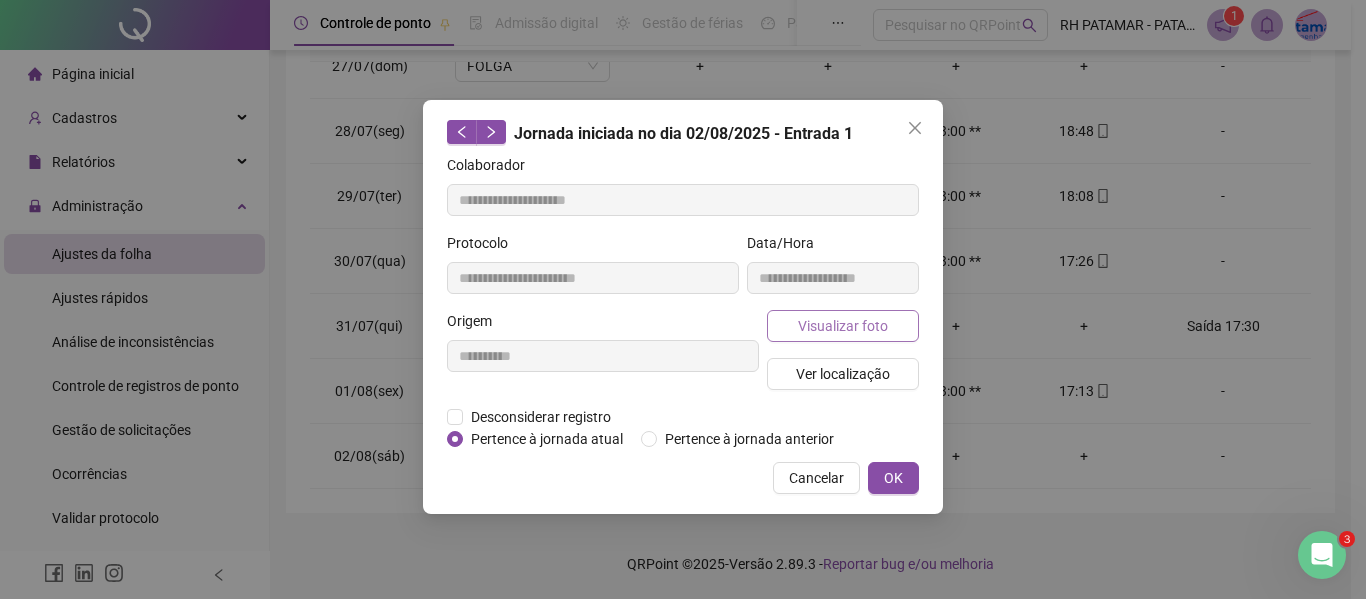 click on "Visualizar foto" at bounding box center (843, 326) 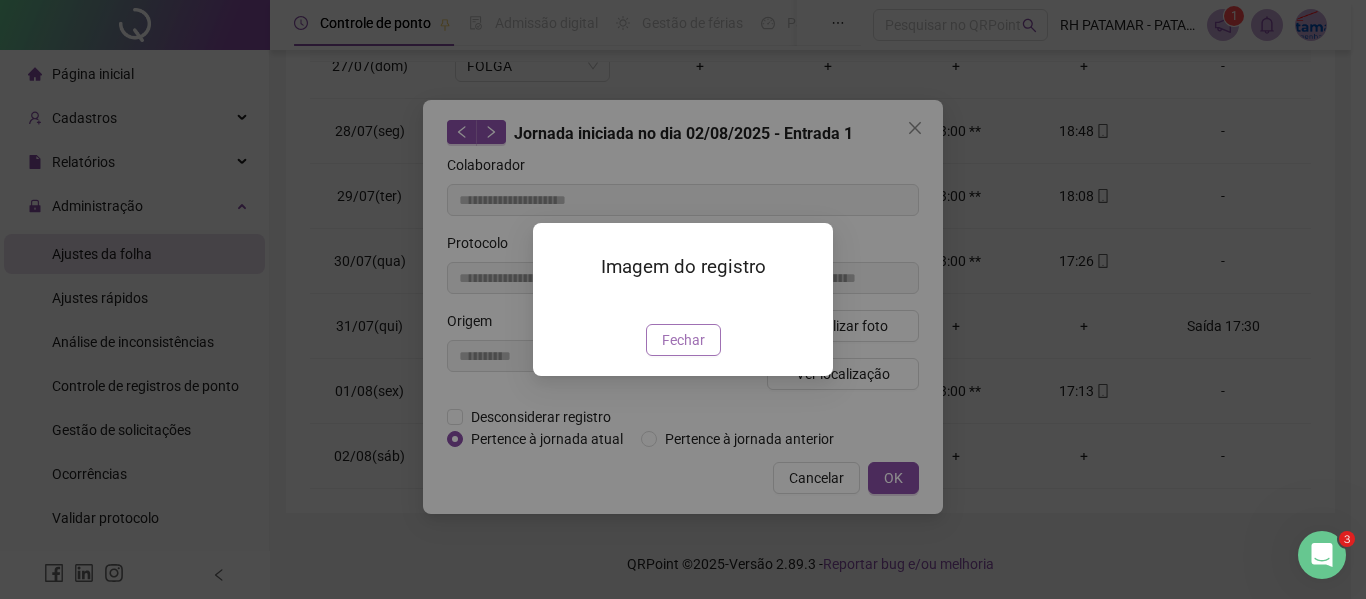 click on "Fechar" at bounding box center [683, 340] 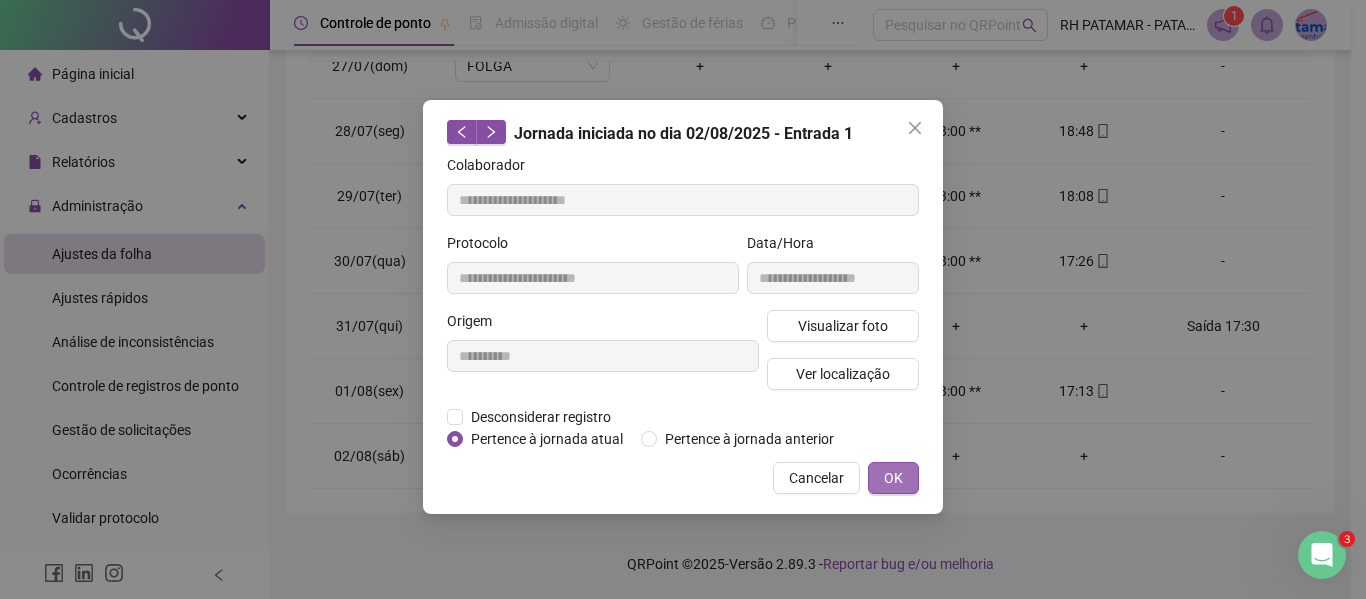 drag, startPoint x: 905, startPoint y: 485, endPoint x: 881, endPoint y: 478, distance: 25 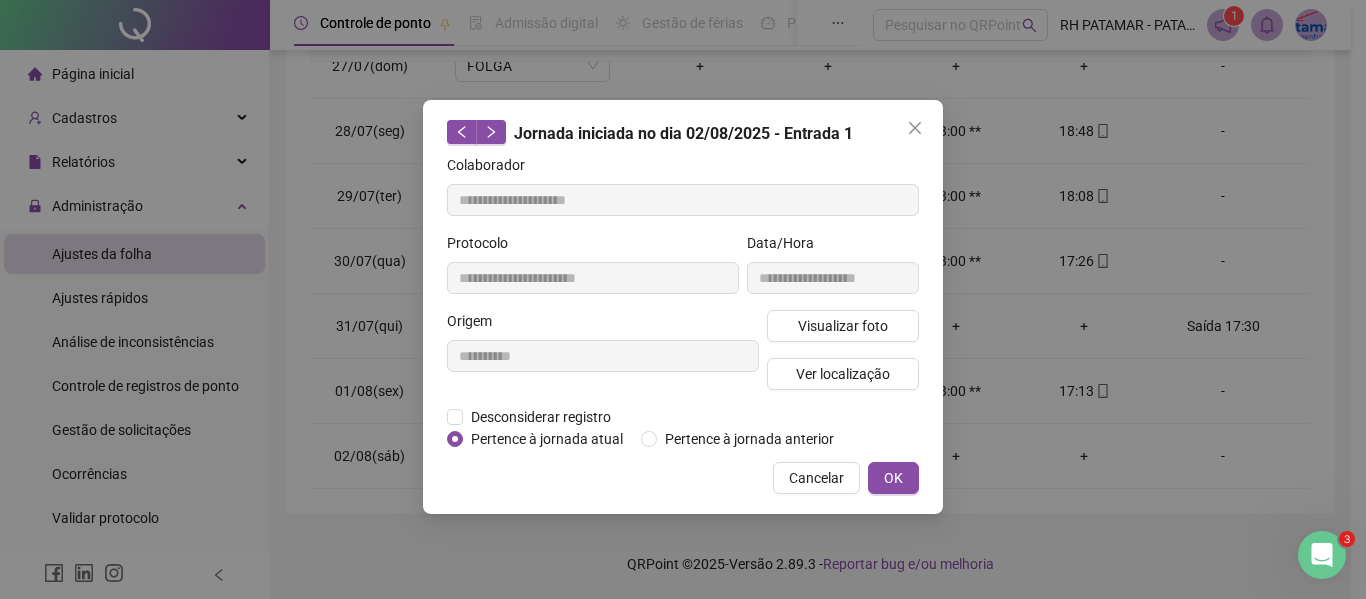 click on "OK" at bounding box center (893, 478) 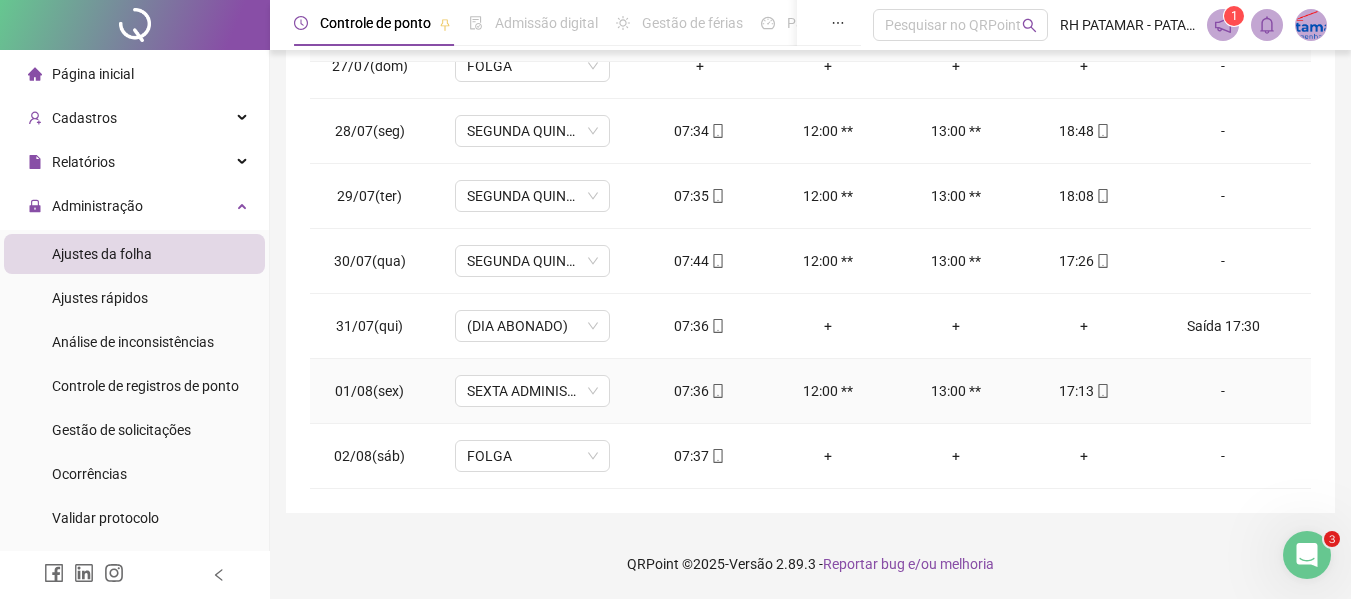 click 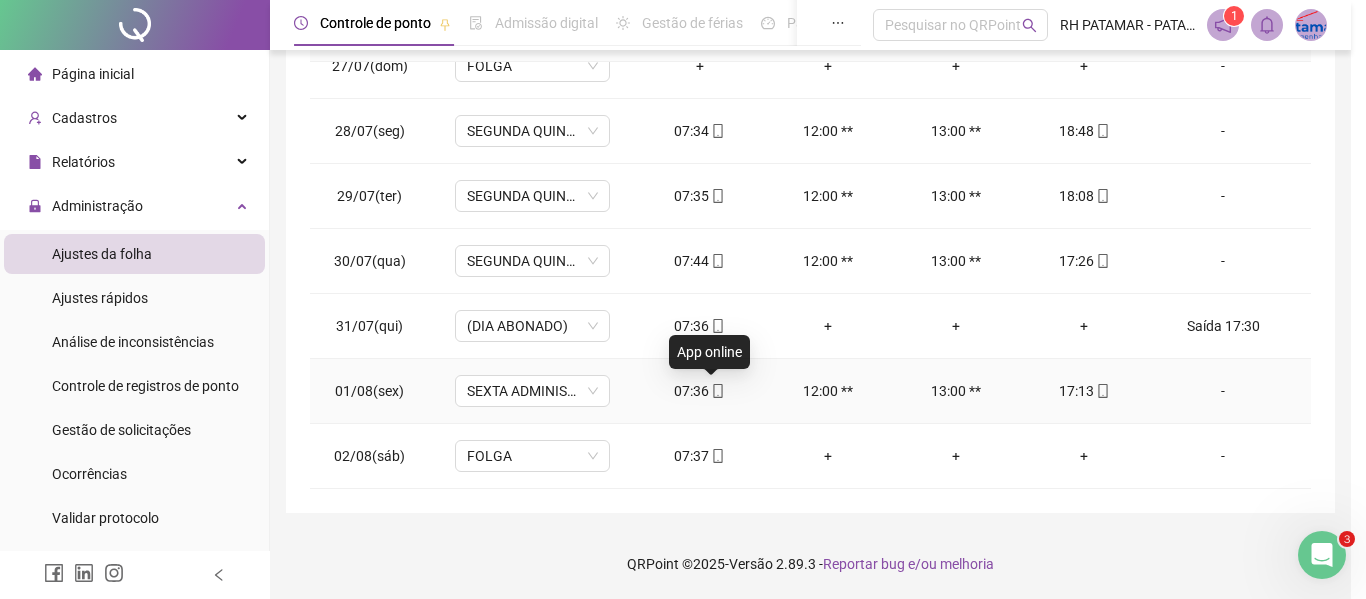 type on "**********" 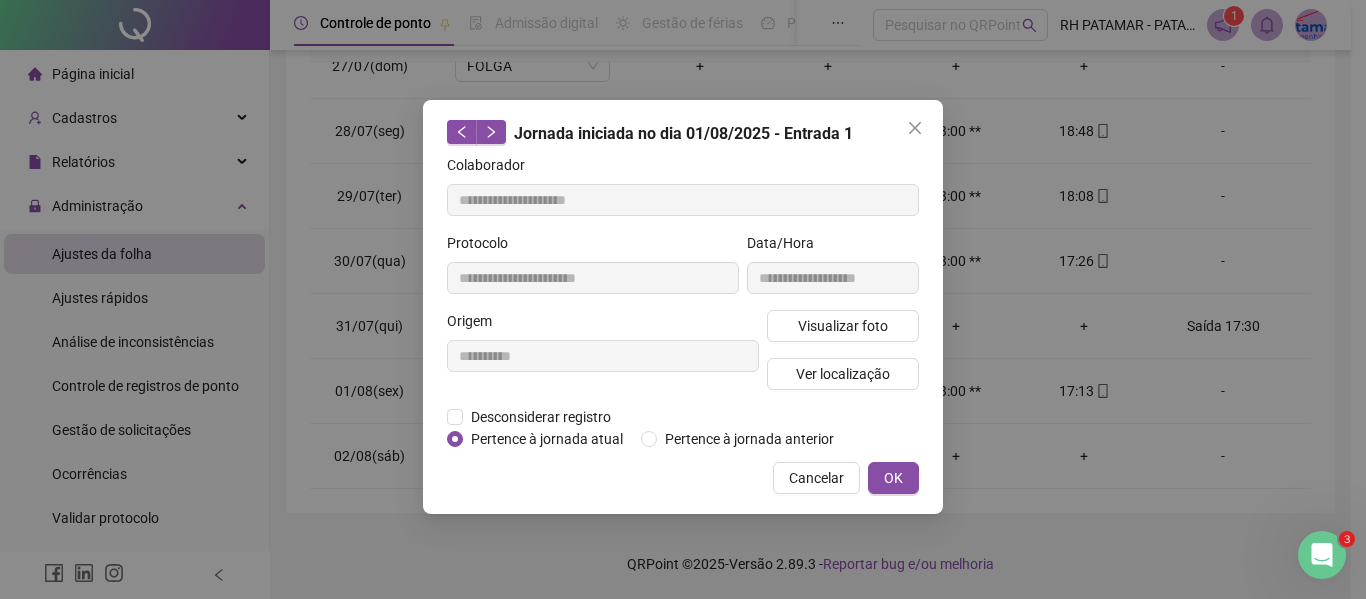 click on "**********" at bounding box center (833, 271) 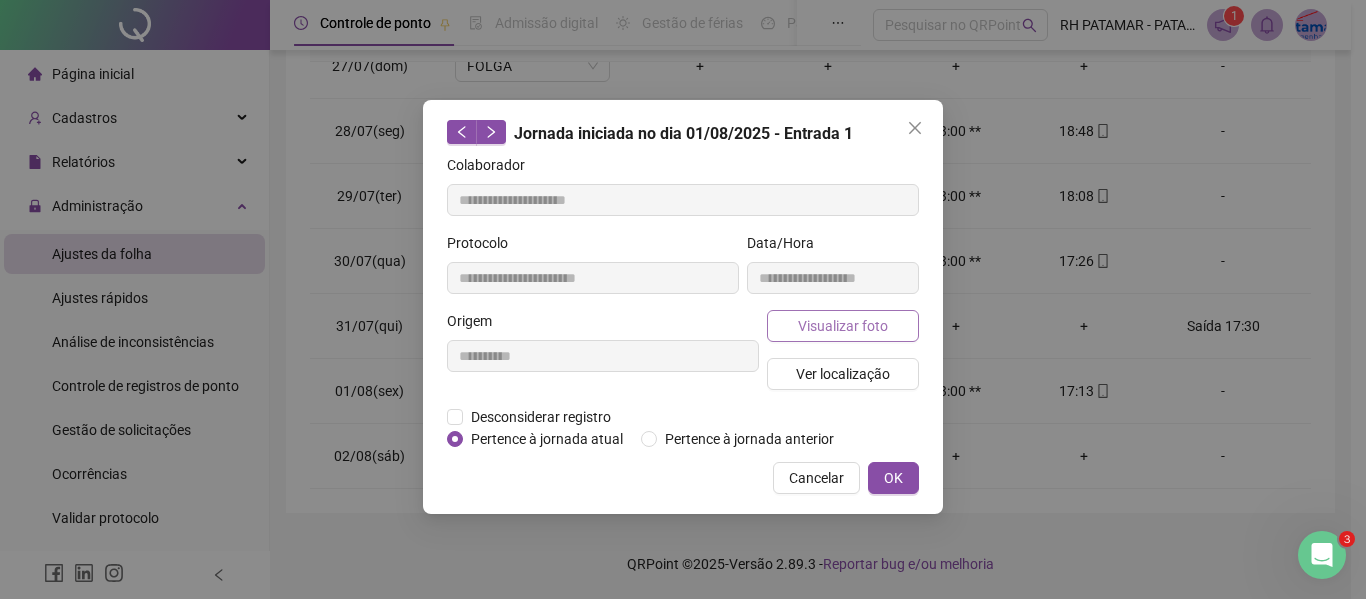 click on "Visualizar foto" at bounding box center (843, 326) 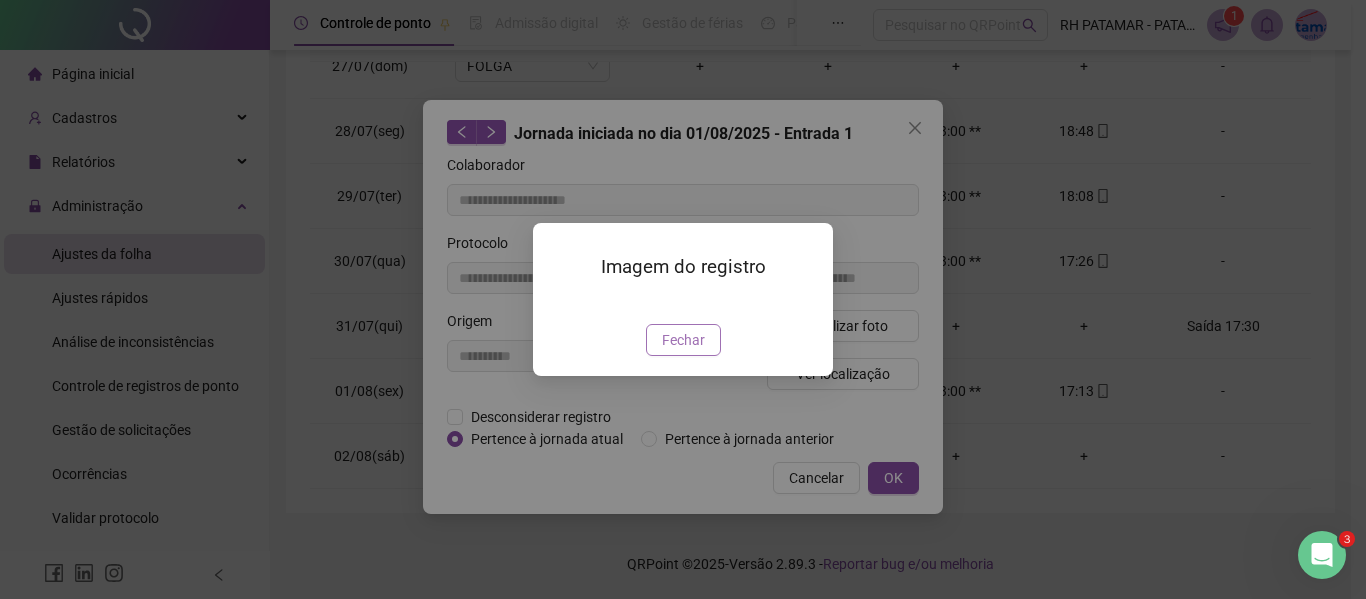 click on "Fechar" at bounding box center [683, 340] 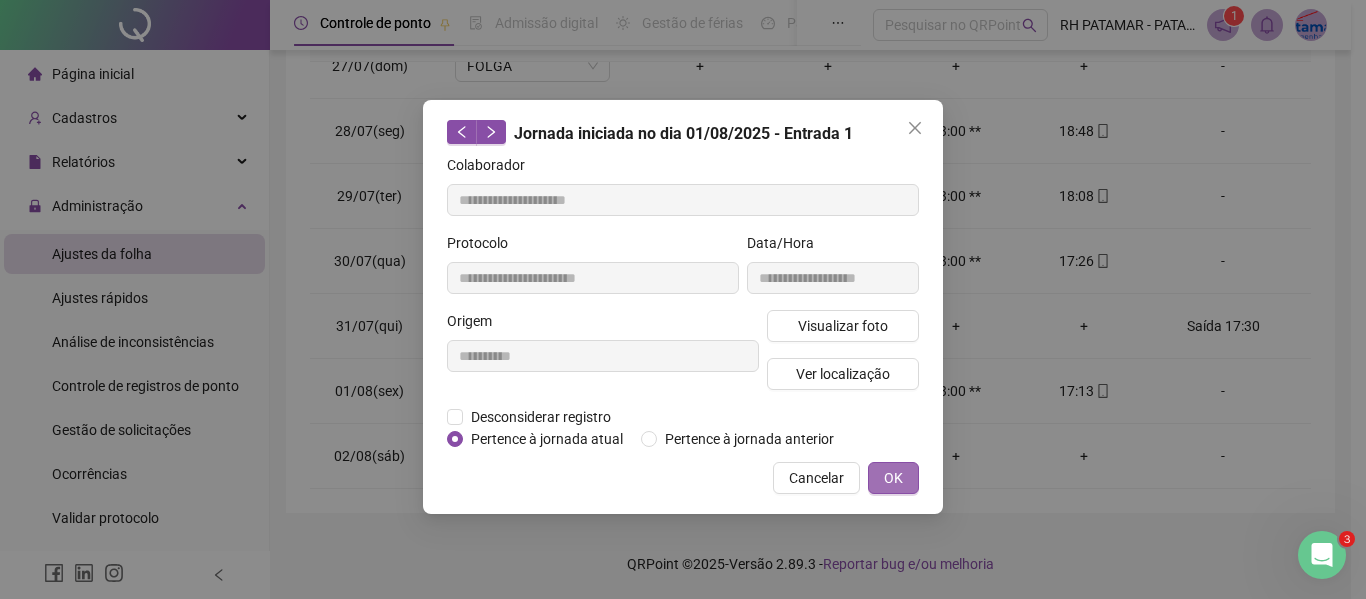 click on "OK" at bounding box center (893, 478) 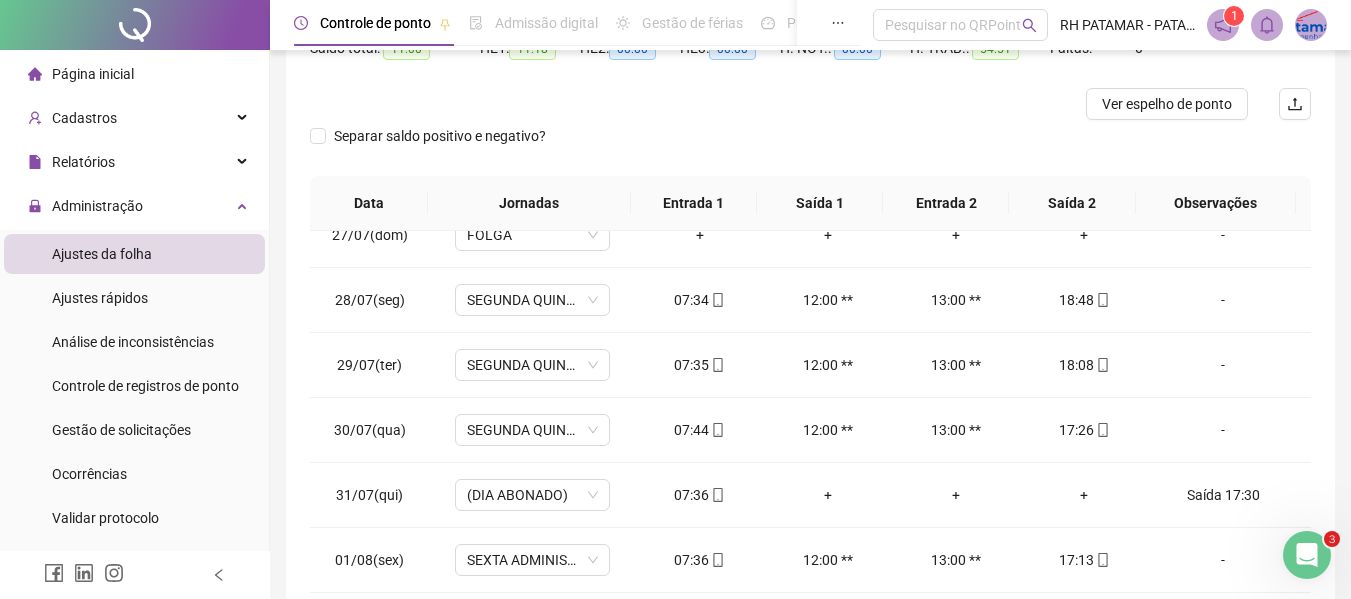 scroll, scrollTop: 99, scrollLeft: 0, axis: vertical 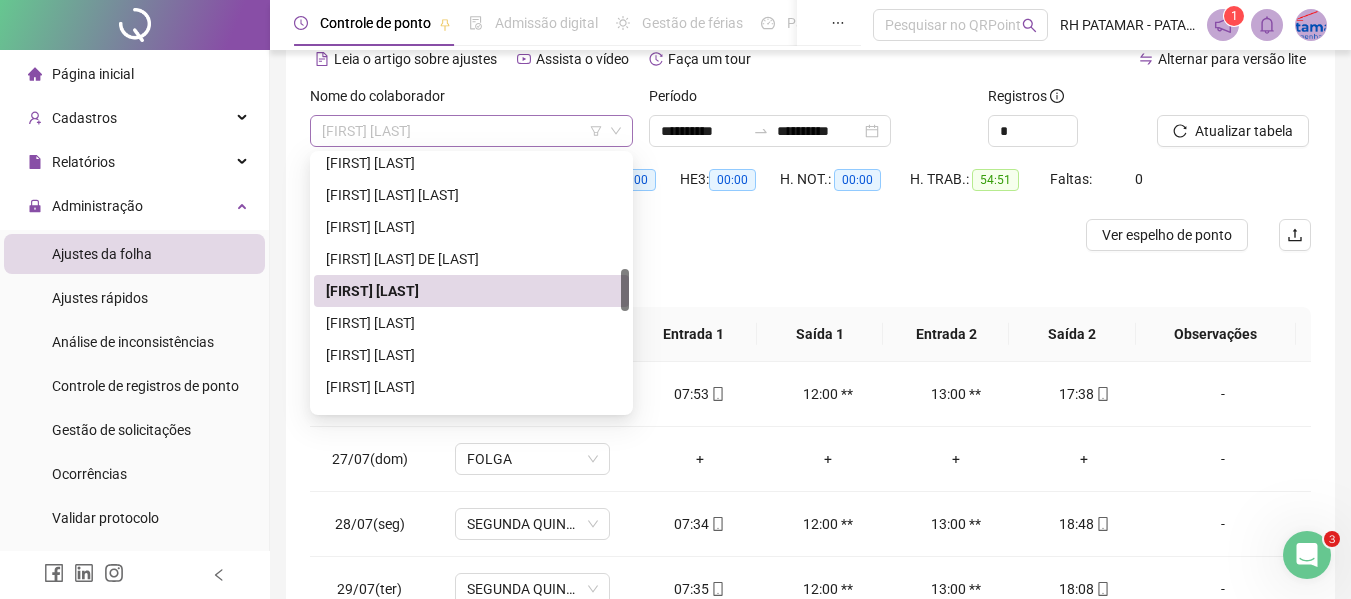 click on "[FIRST] [LAST]" at bounding box center [471, 131] 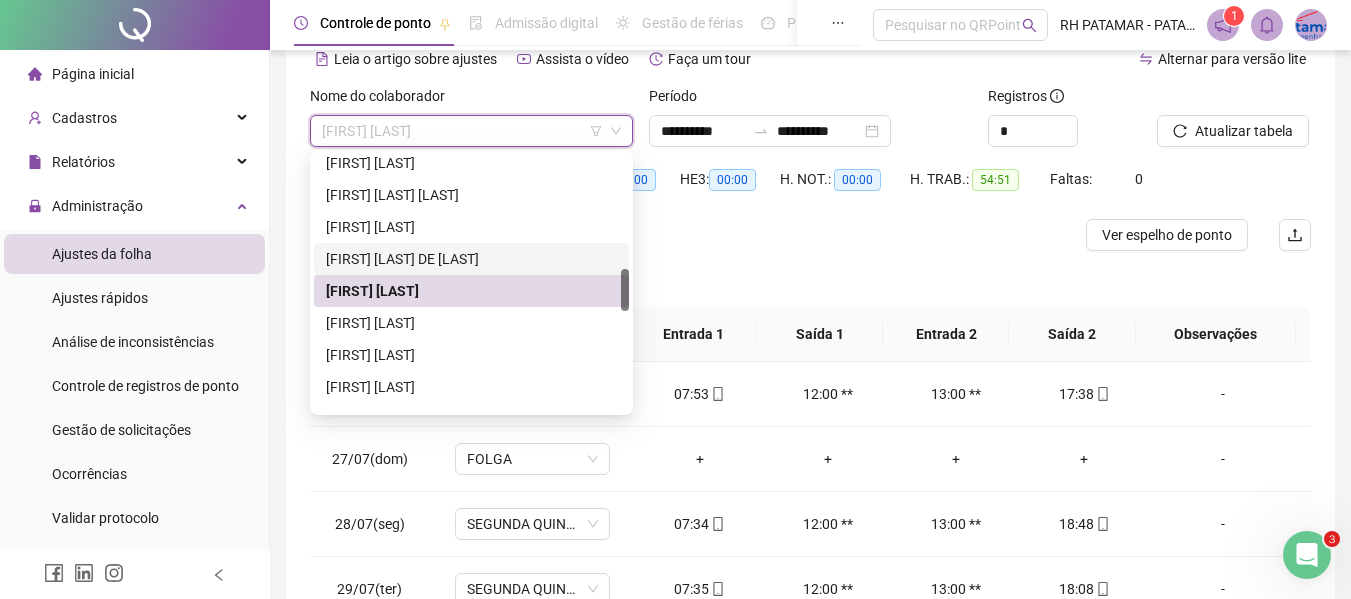 click on "[FIRST] [LAST] DE [LAST]" at bounding box center [471, 259] 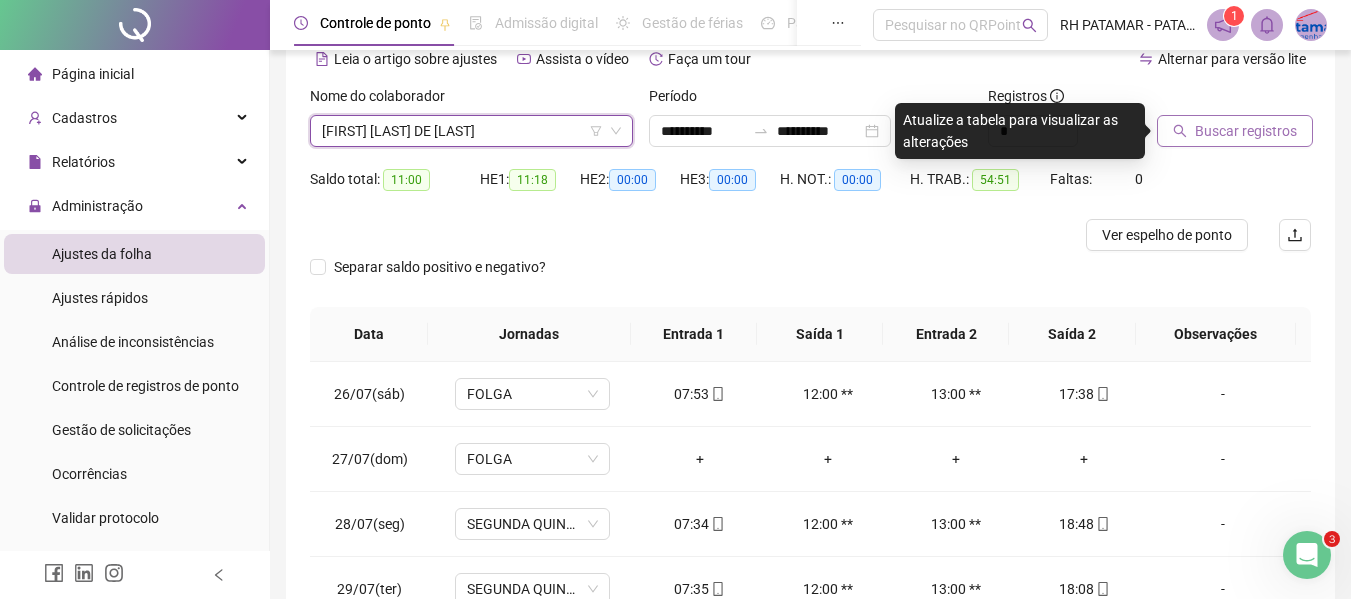 click on "Buscar registros" at bounding box center [1246, 131] 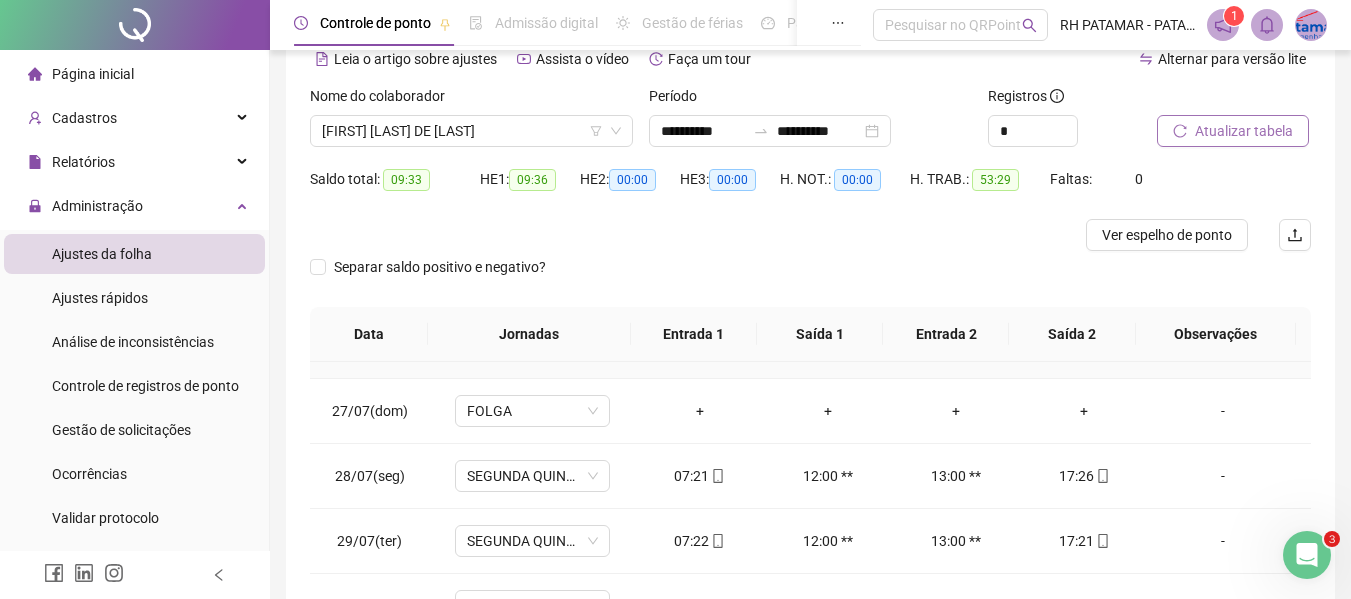 scroll, scrollTop: 93, scrollLeft: 0, axis: vertical 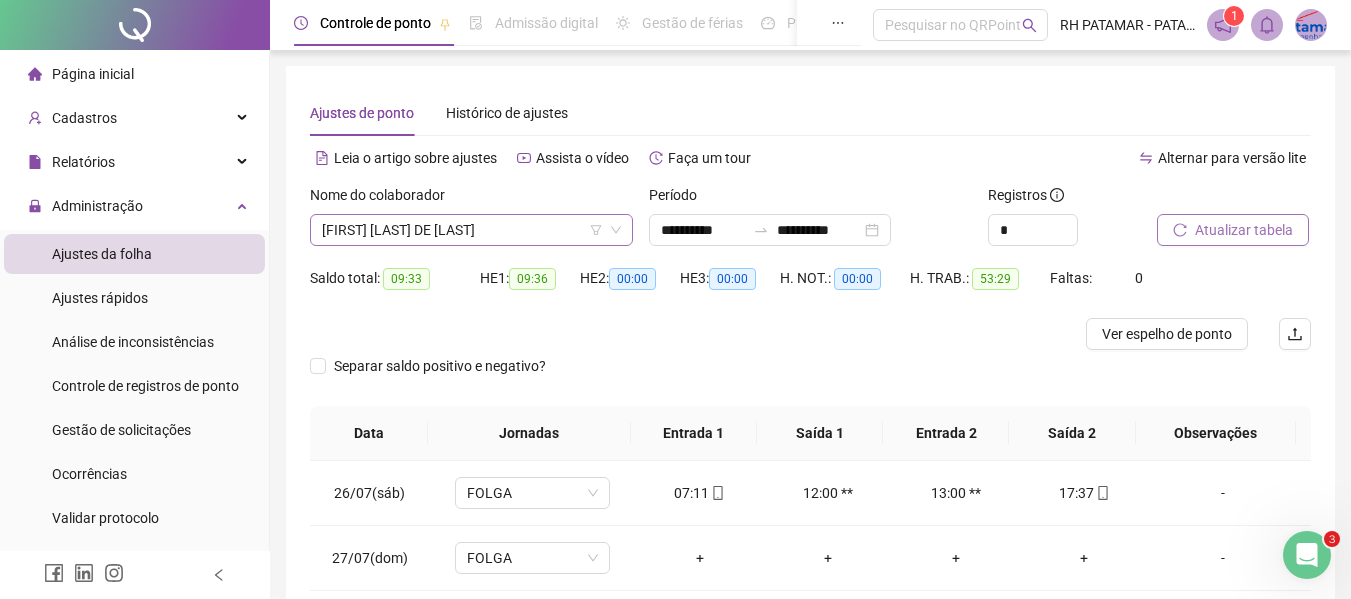 click on "[FIRST] [LAST] DE [LAST]" at bounding box center (471, 230) 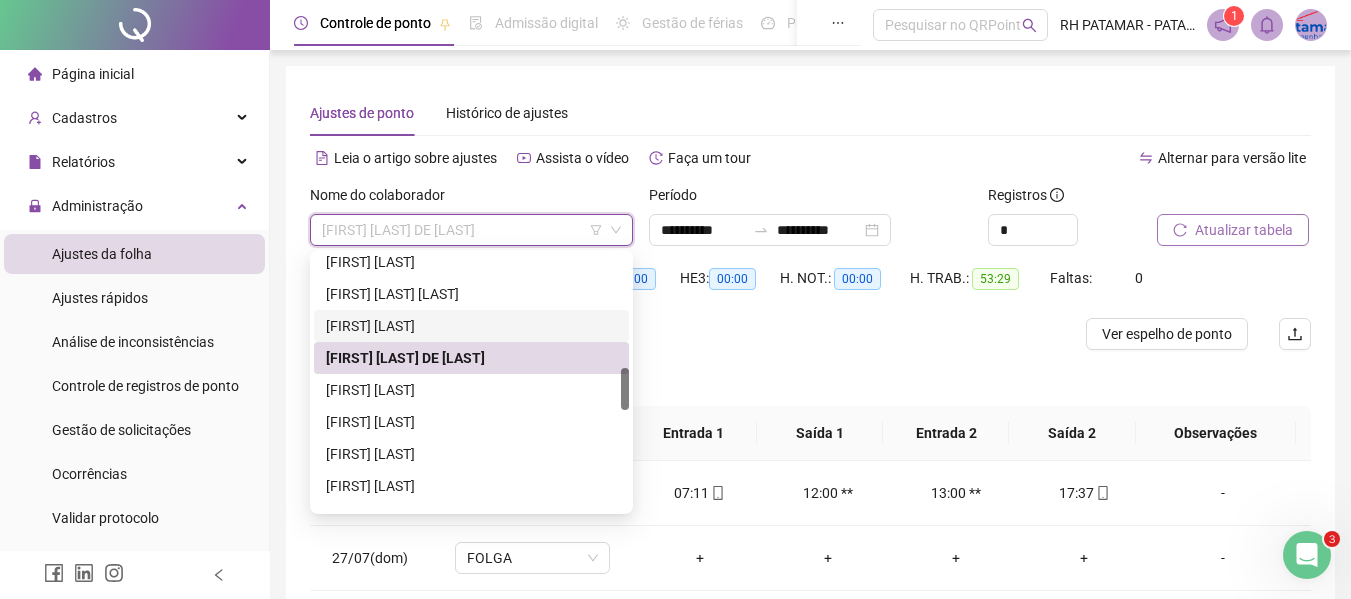 click on "[FIRST] [LAST]" at bounding box center [471, 326] 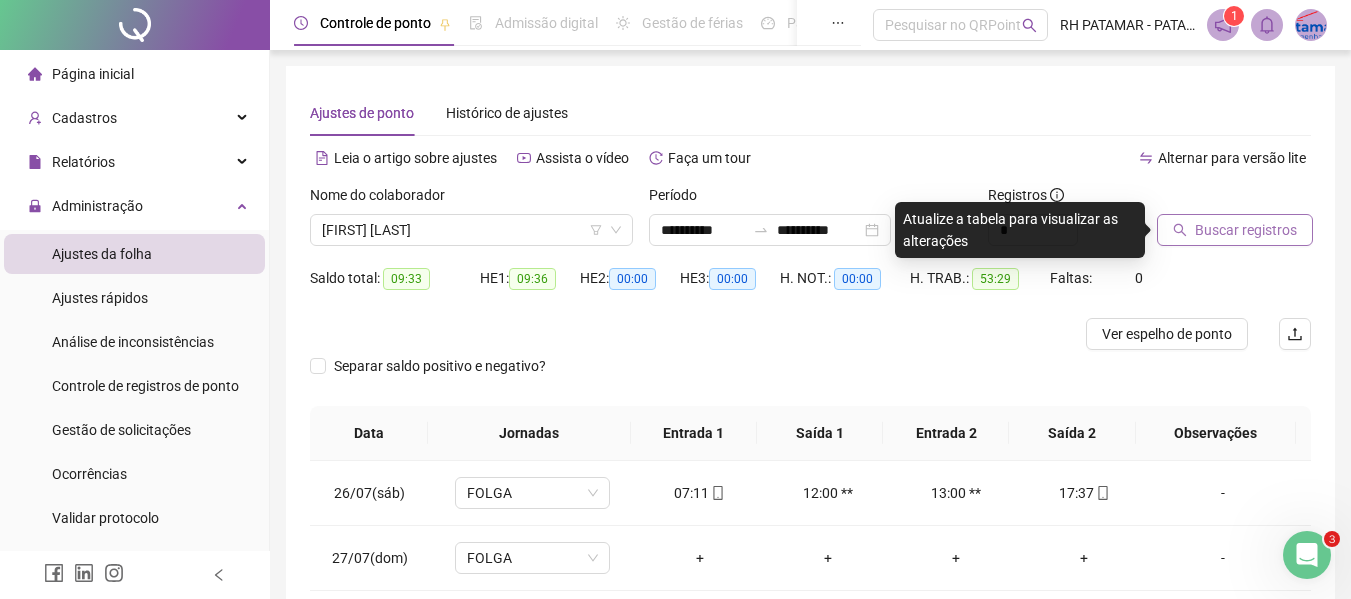 click on "Buscar registros" at bounding box center (1235, 230) 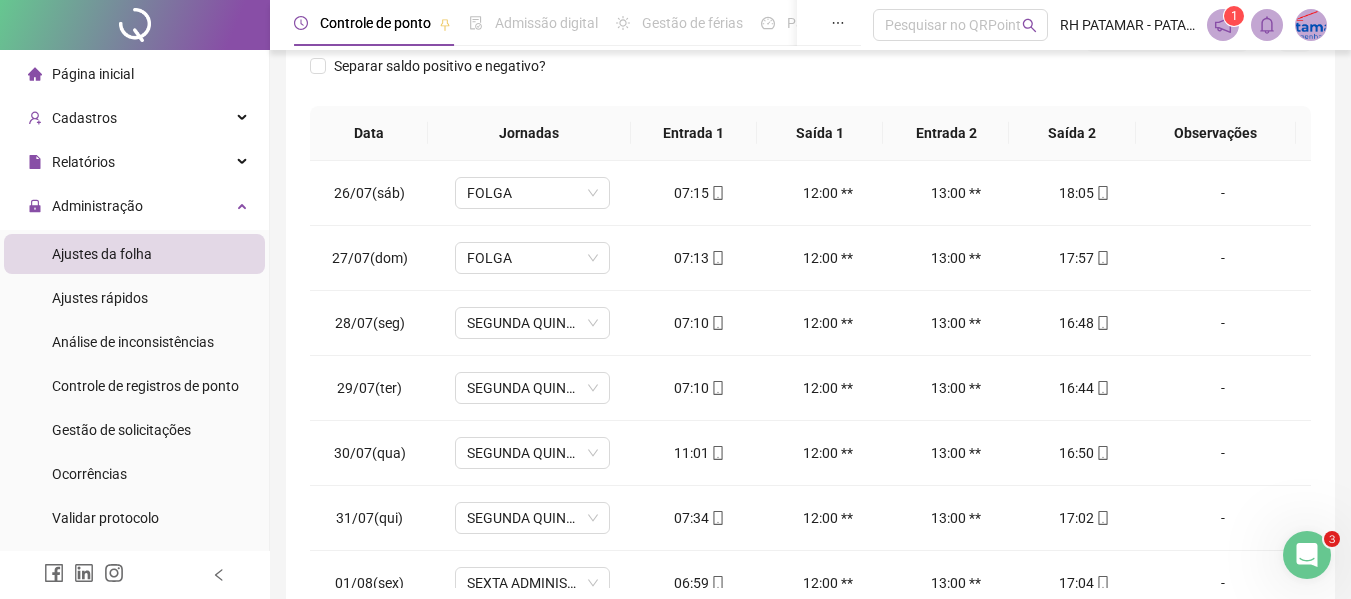 scroll, scrollTop: 399, scrollLeft: 0, axis: vertical 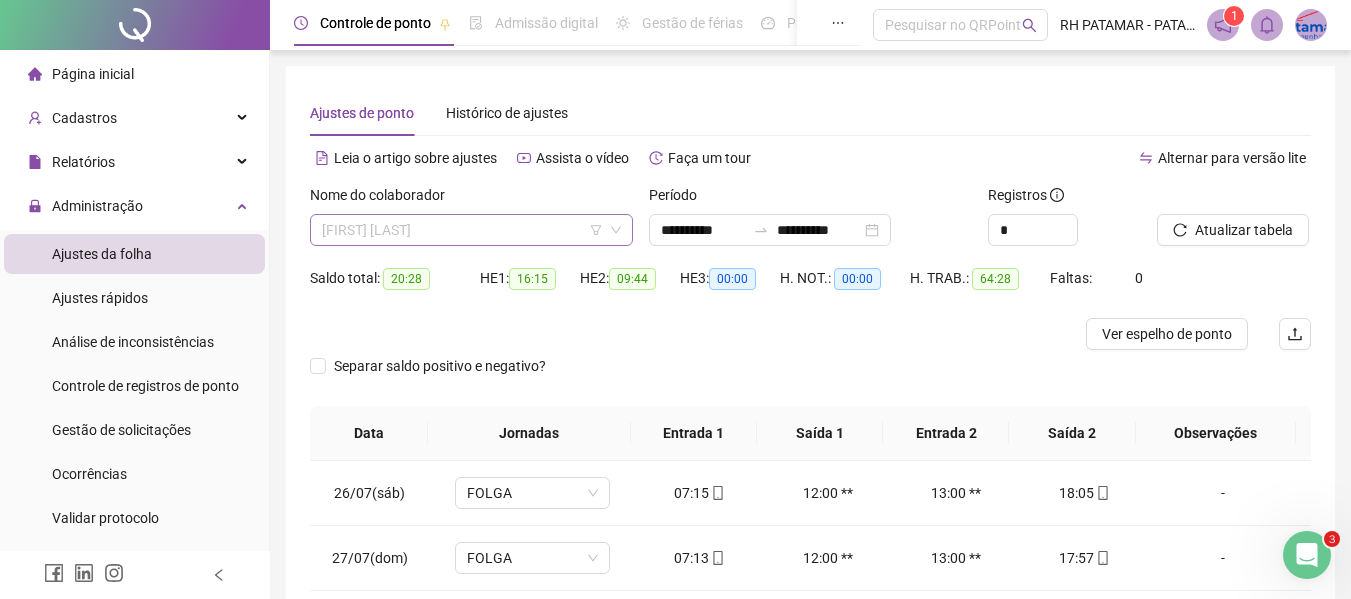 click on "[FIRST] [LAST]" at bounding box center [471, 230] 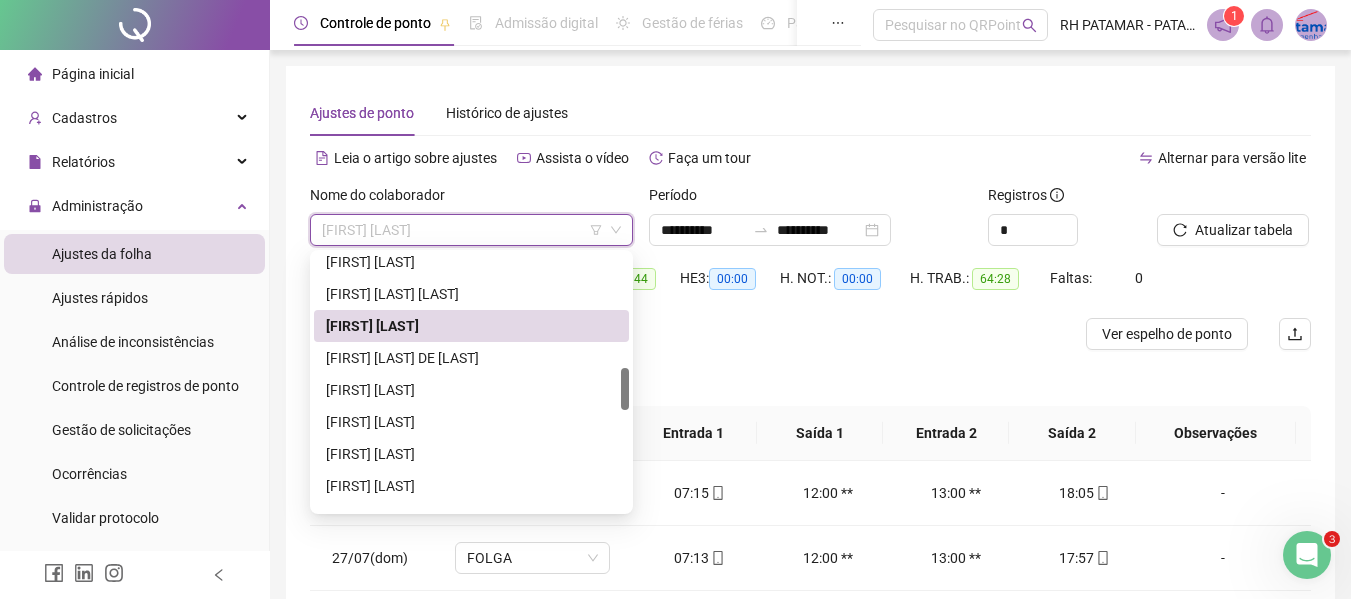 scroll, scrollTop: 580, scrollLeft: 0, axis: vertical 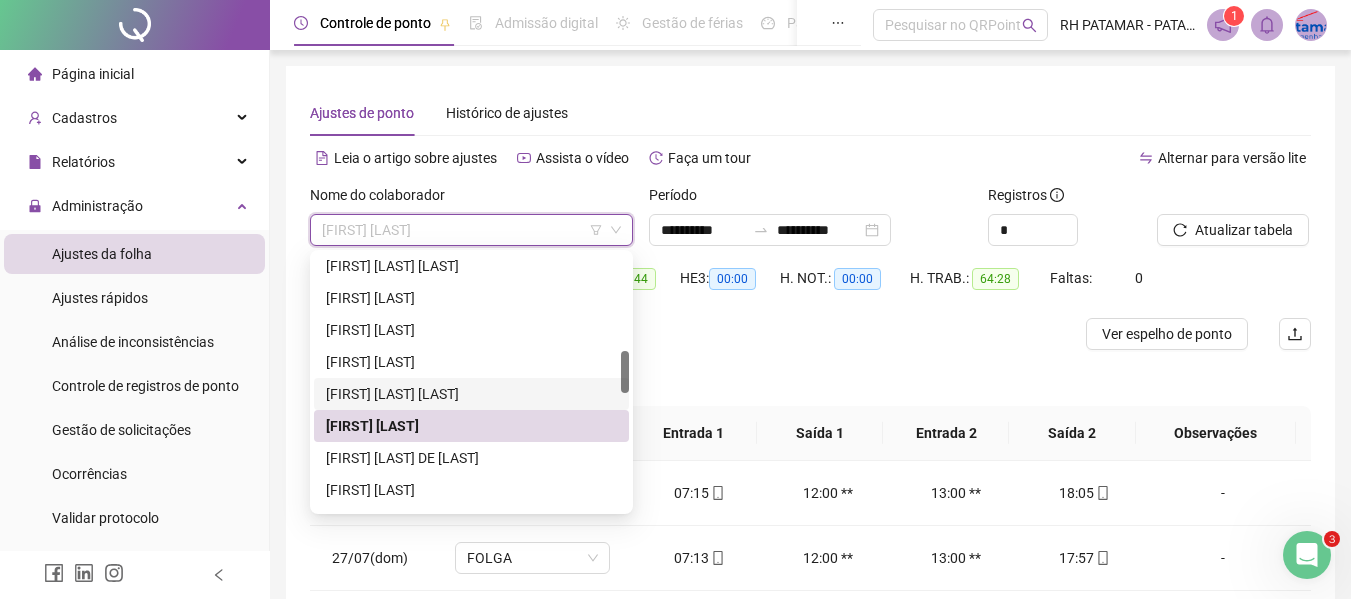 click on "[FIRST] [LAST] [LAST]" at bounding box center (471, 394) 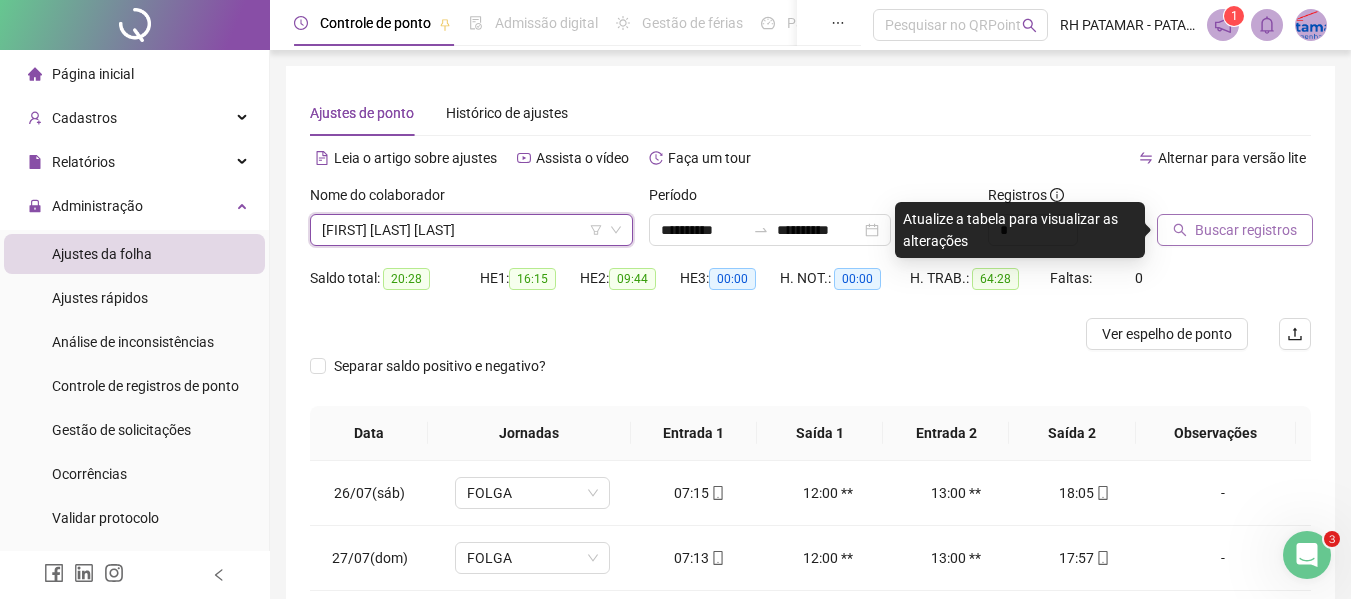 click on "Buscar registros" at bounding box center [1246, 230] 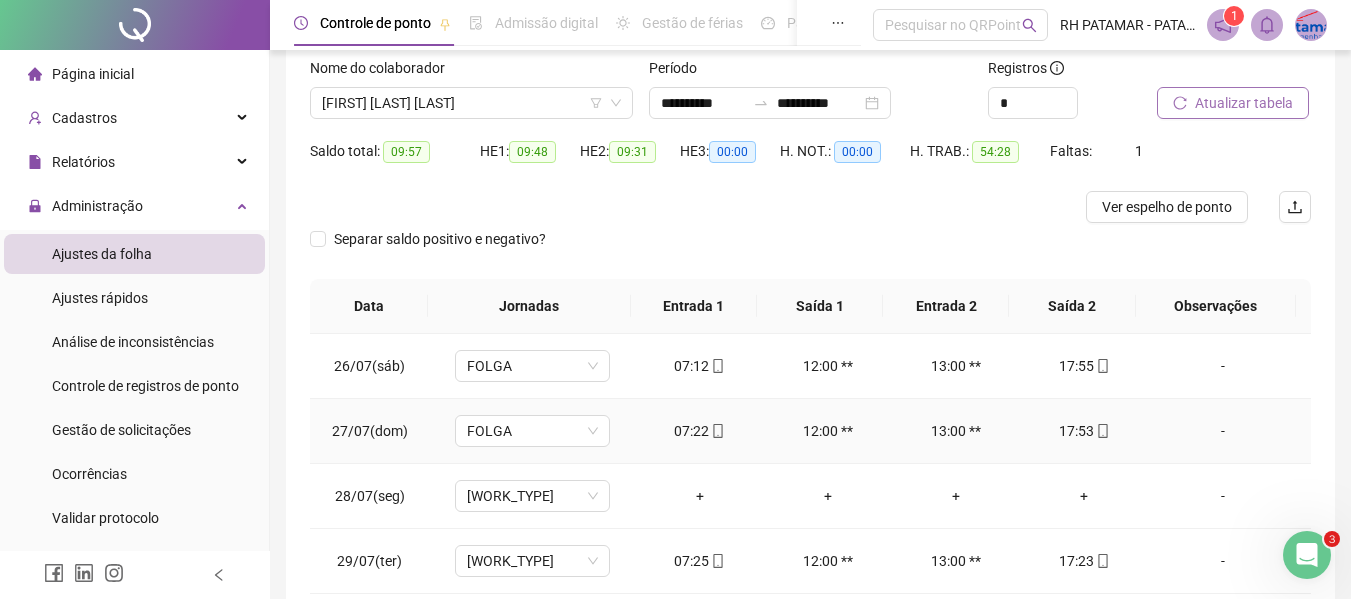 scroll, scrollTop: 100, scrollLeft: 0, axis: vertical 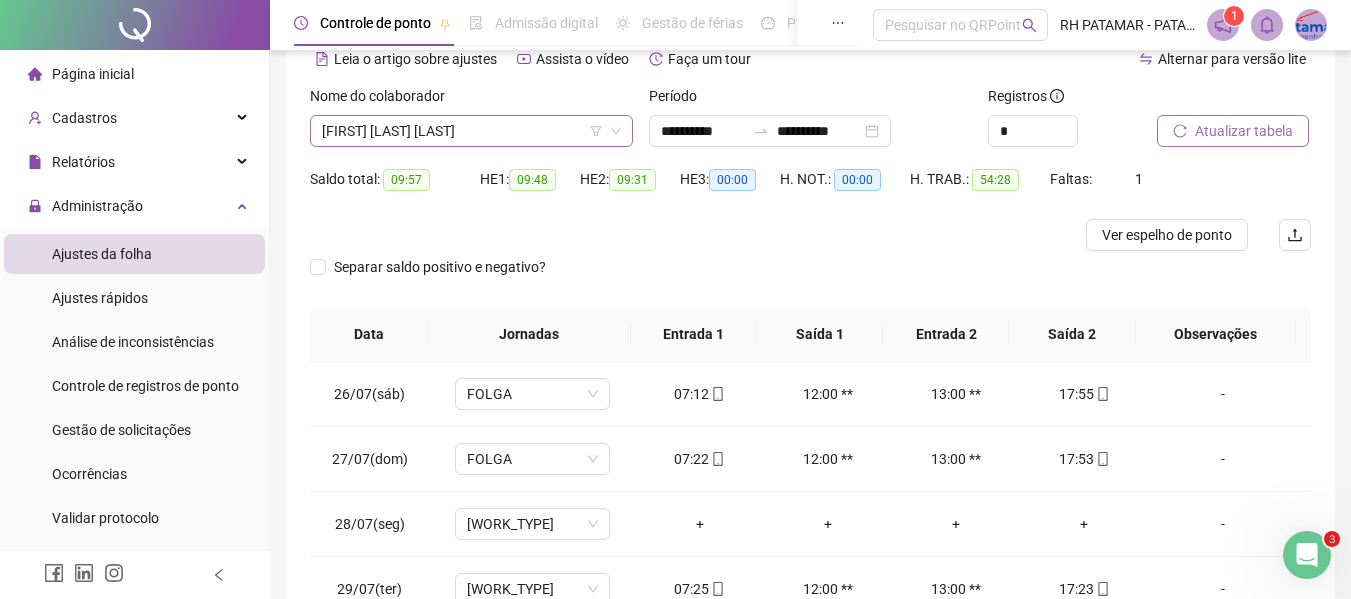 click on "[FIRST] [LAST] [LAST]" at bounding box center (471, 131) 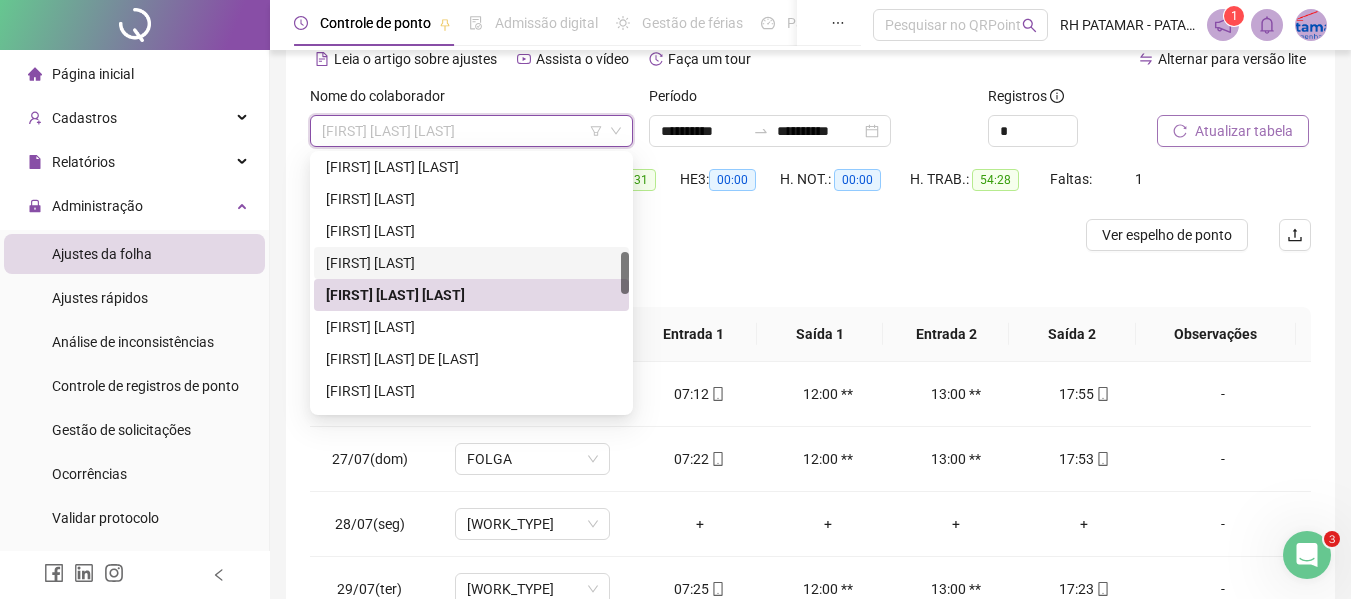 click on "[FIRST] [LAST]" at bounding box center (471, 263) 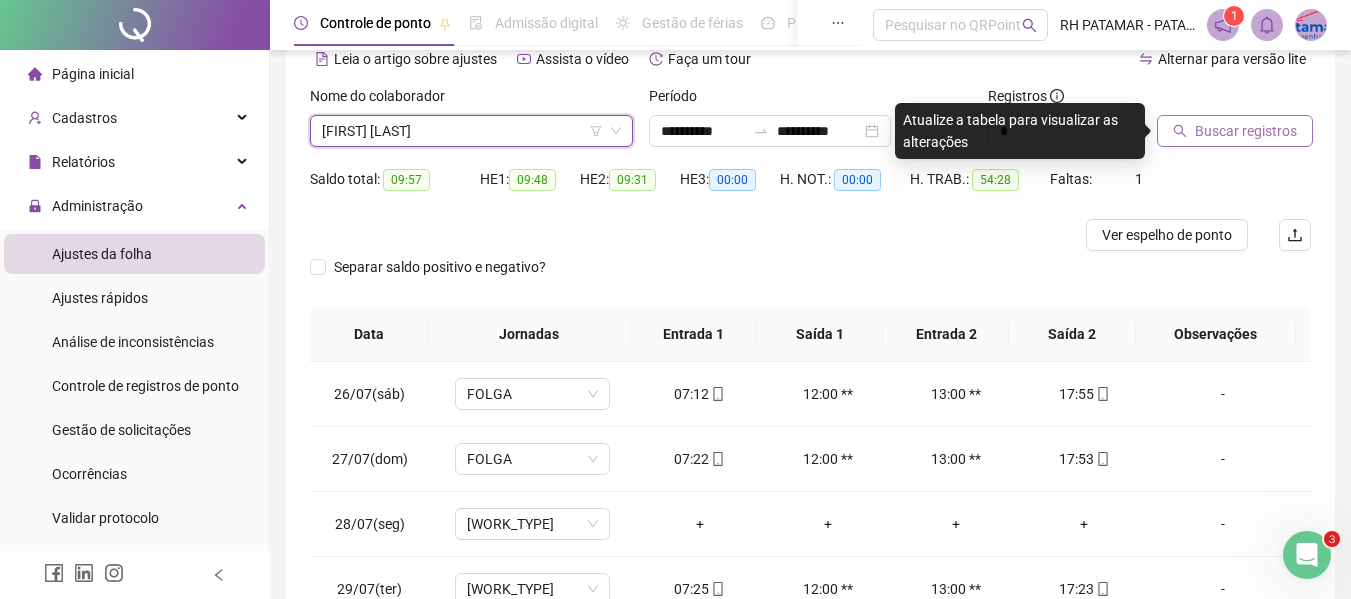 click on "Buscar registros" at bounding box center [1246, 131] 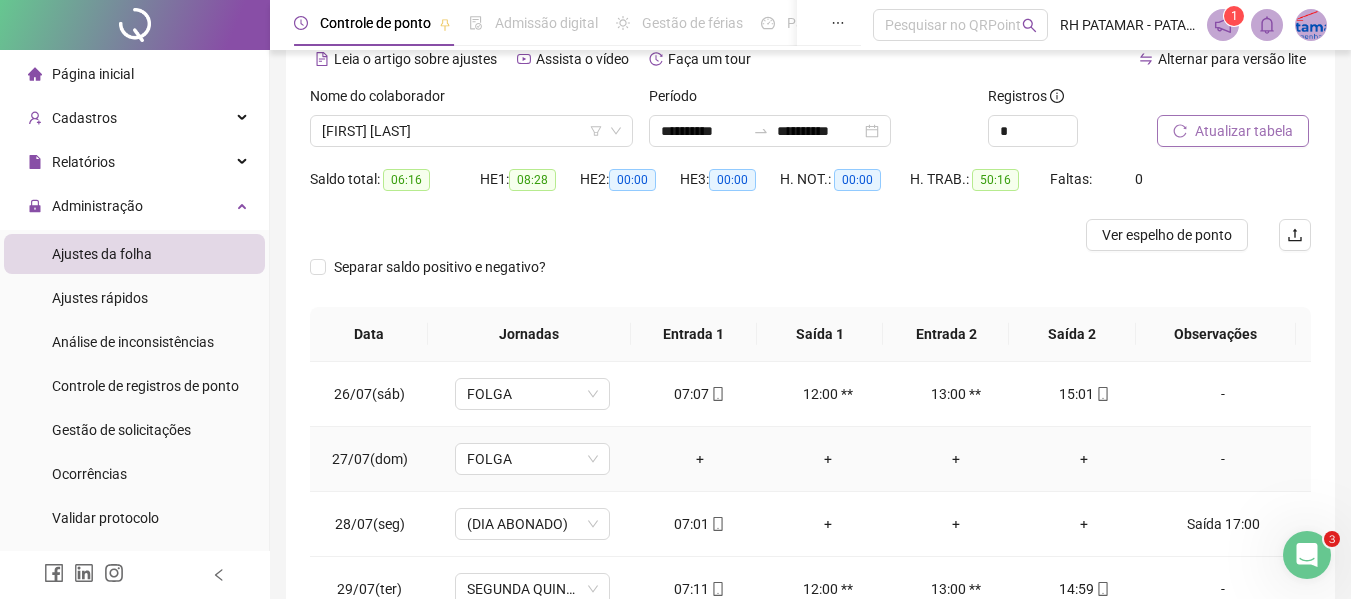 scroll, scrollTop: 93, scrollLeft: 0, axis: vertical 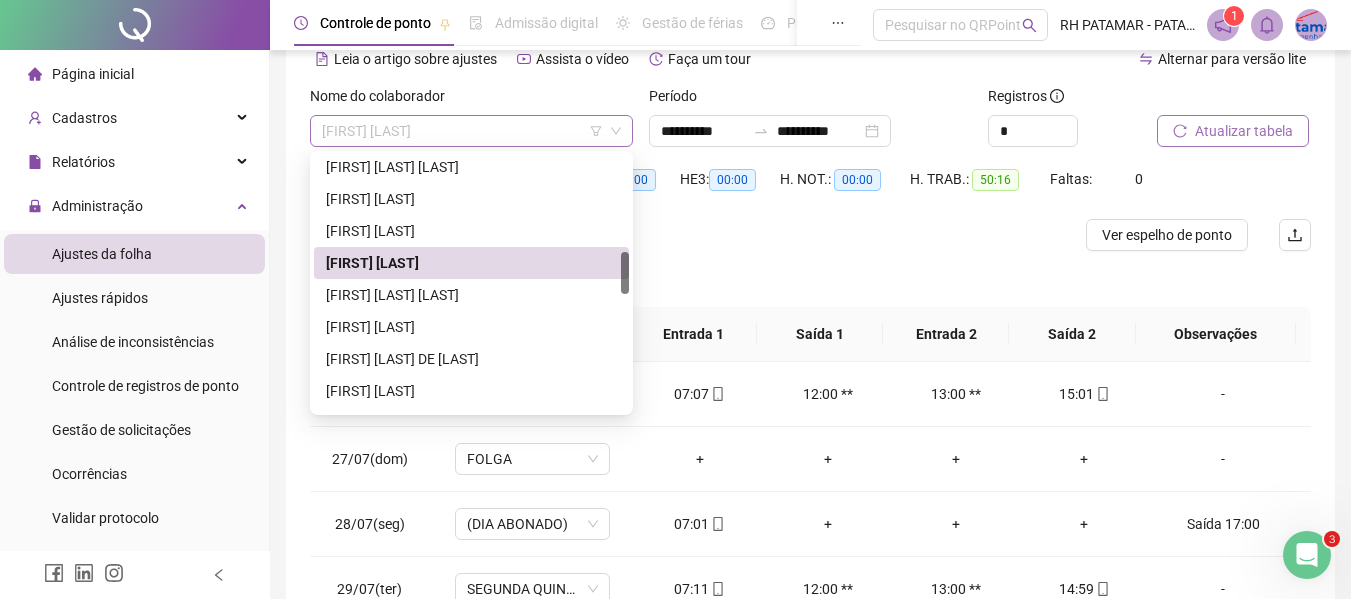 click on "[FIRST] [LAST]" at bounding box center (471, 131) 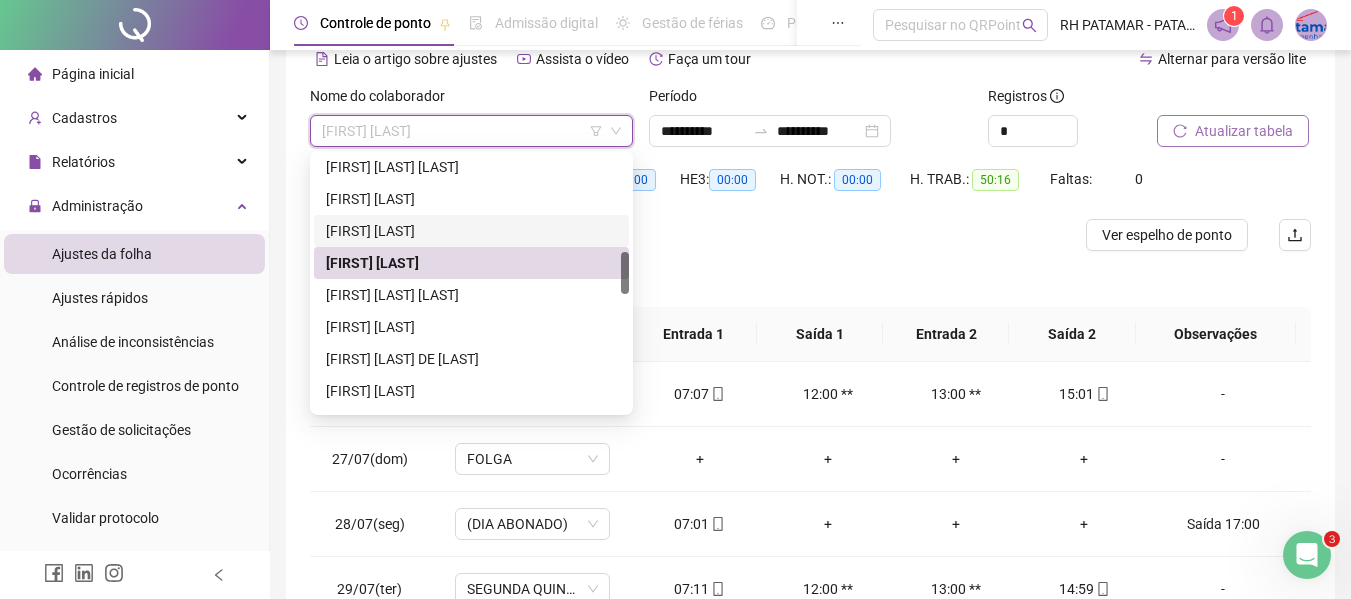 click on "[FIRST] [LAST]" at bounding box center [471, 231] 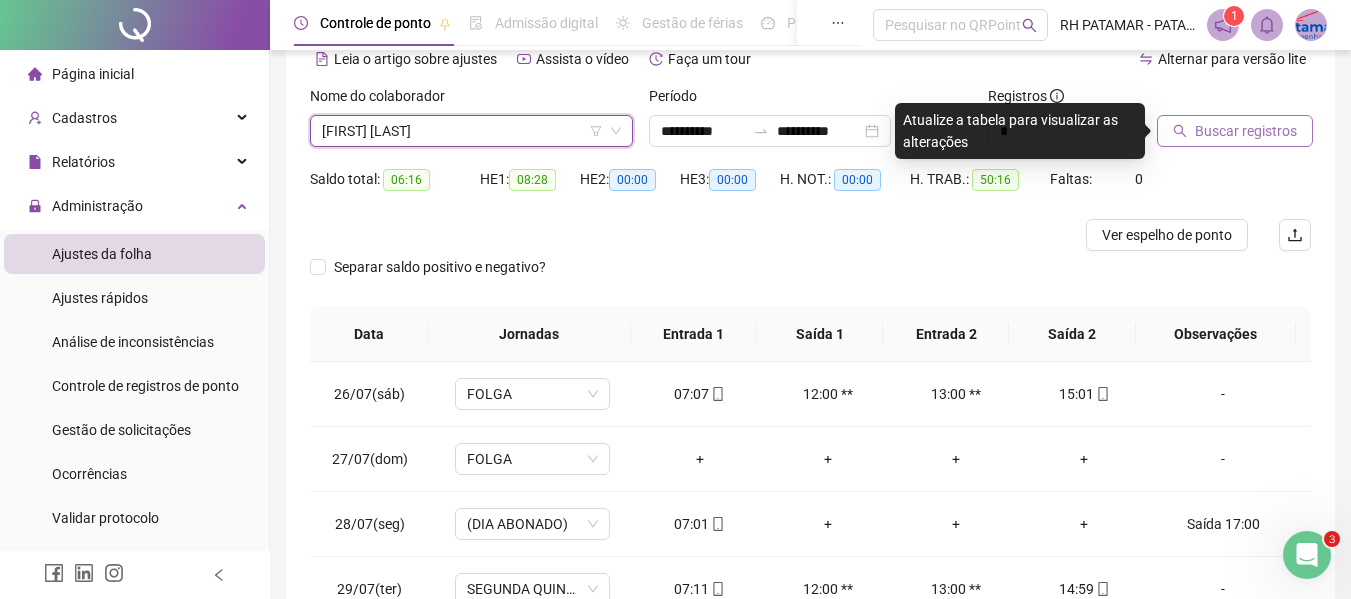 click on "Buscar registros" at bounding box center (1235, 131) 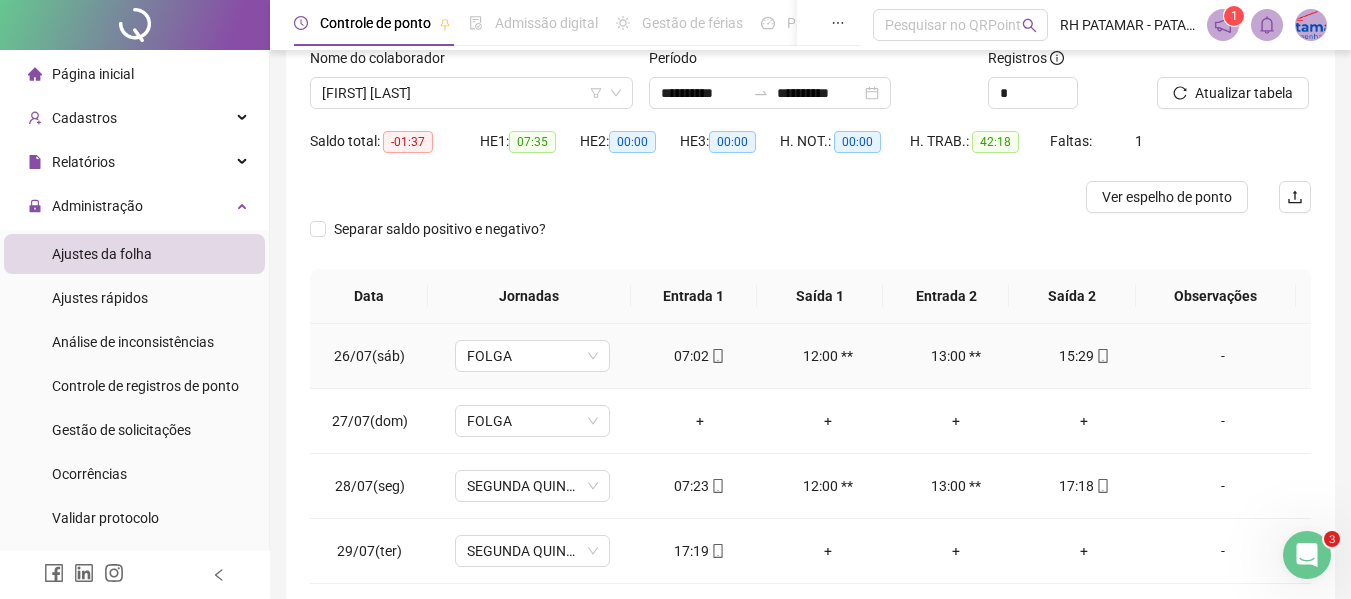 scroll, scrollTop: 99, scrollLeft: 0, axis: vertical 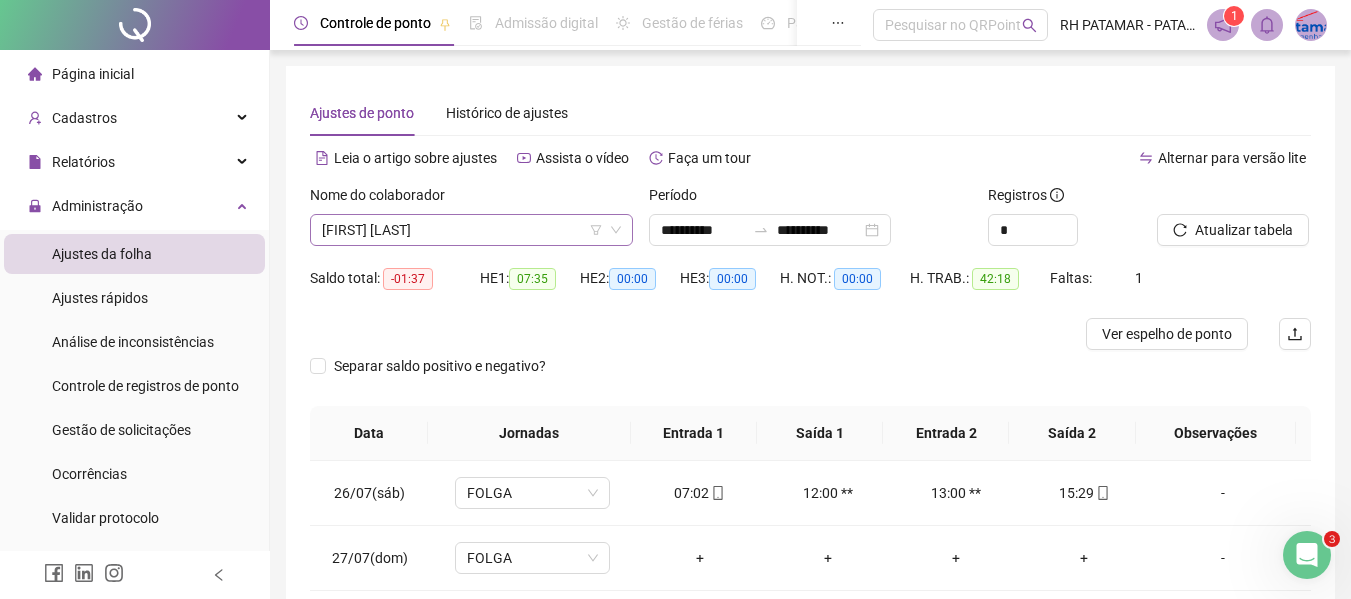 click on "[FIRST] [LAST]" at bounding box center (471, 230) 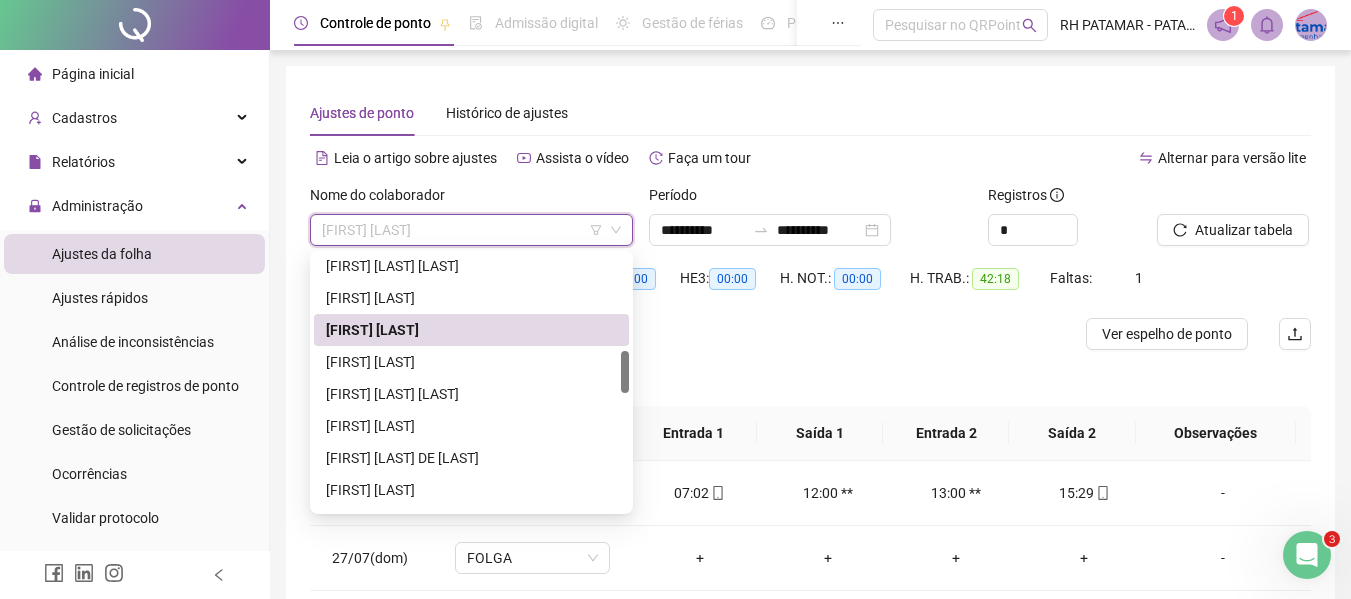 scroll, scrollTop: 480, scrollLeft: 0, axis: vertical 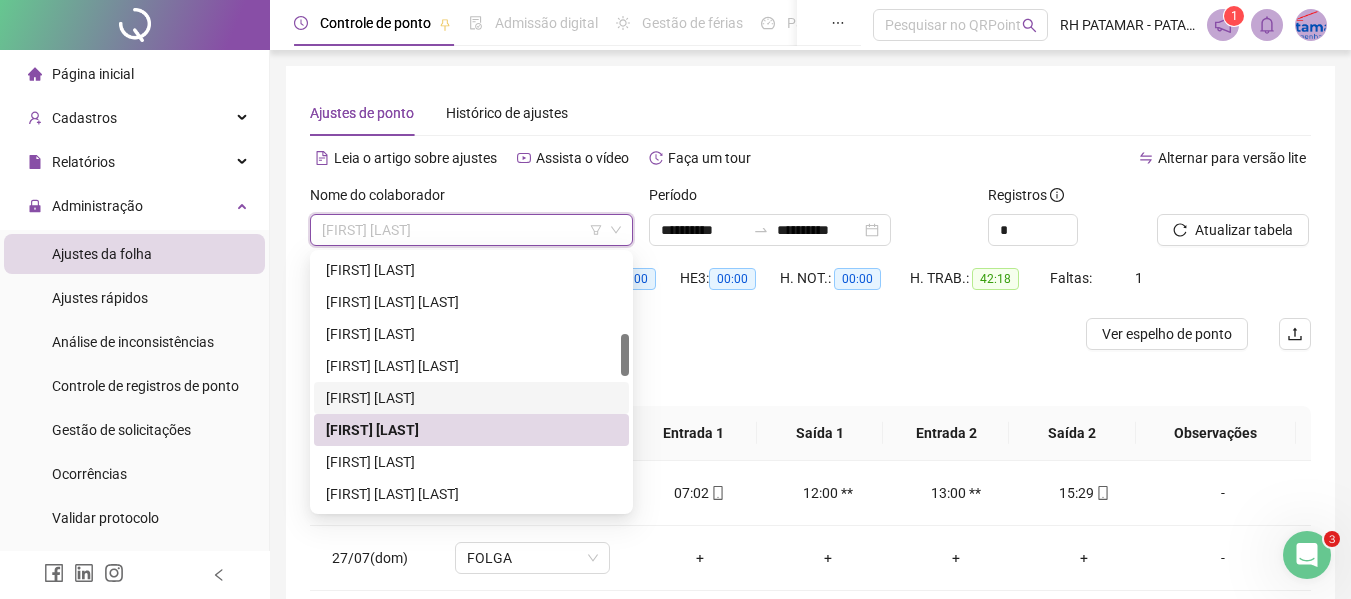 click on "[FIRST] [LAST]" at bounding box center (471, 398) 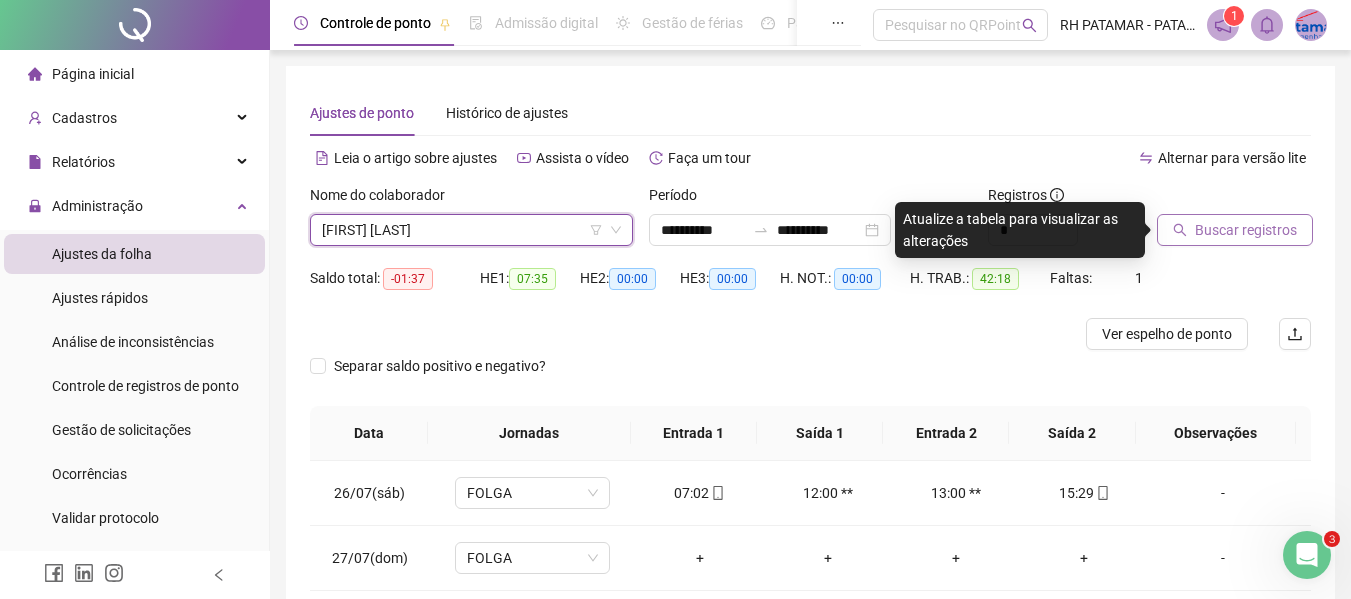 click 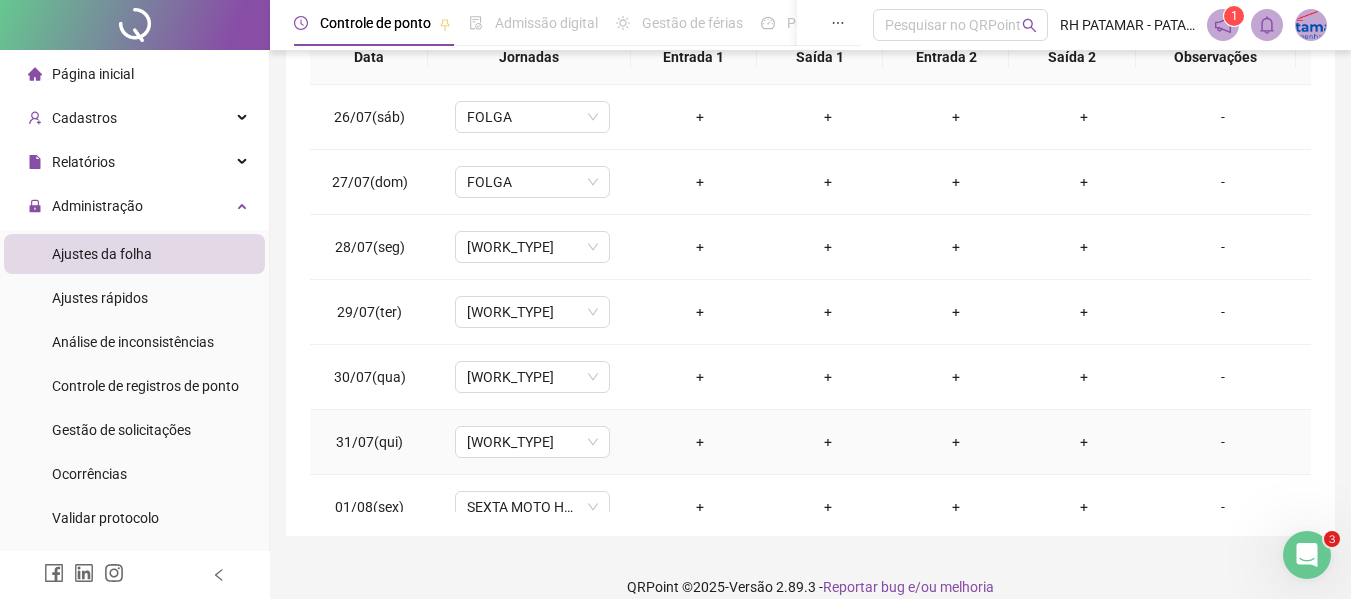 scroll, scrollTop: 399, scrollLeft: 0, axis: vertical 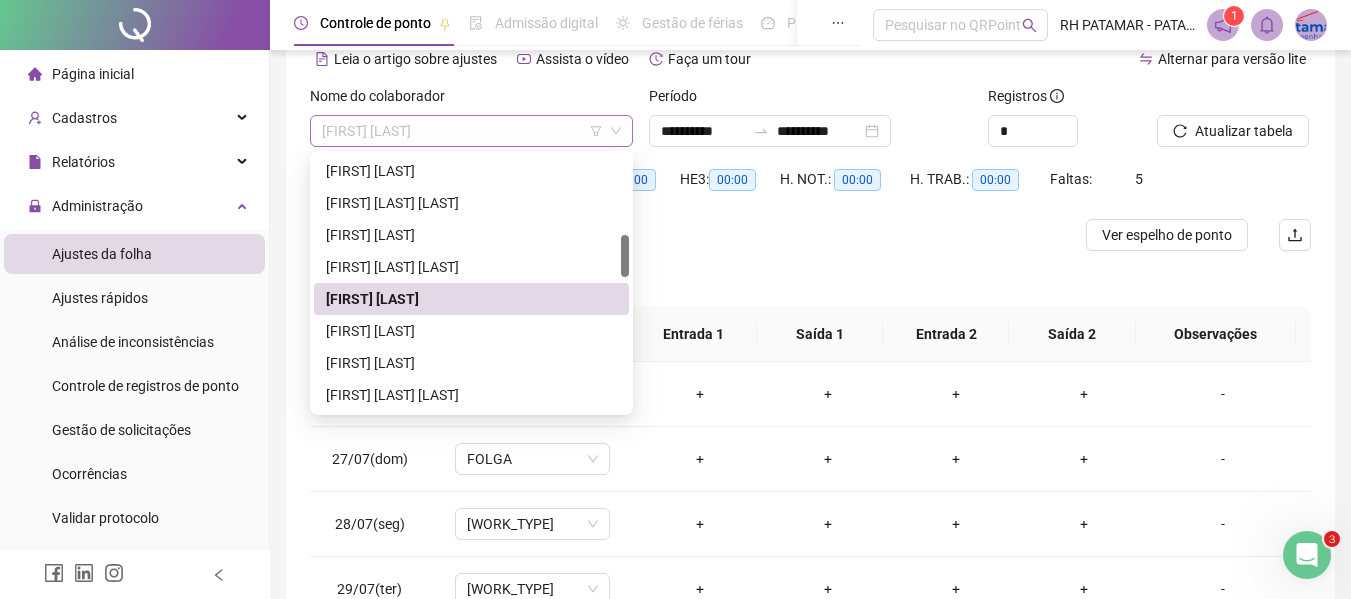 click on "[FIRST] [LAST]" at bounding box center (471, 131) 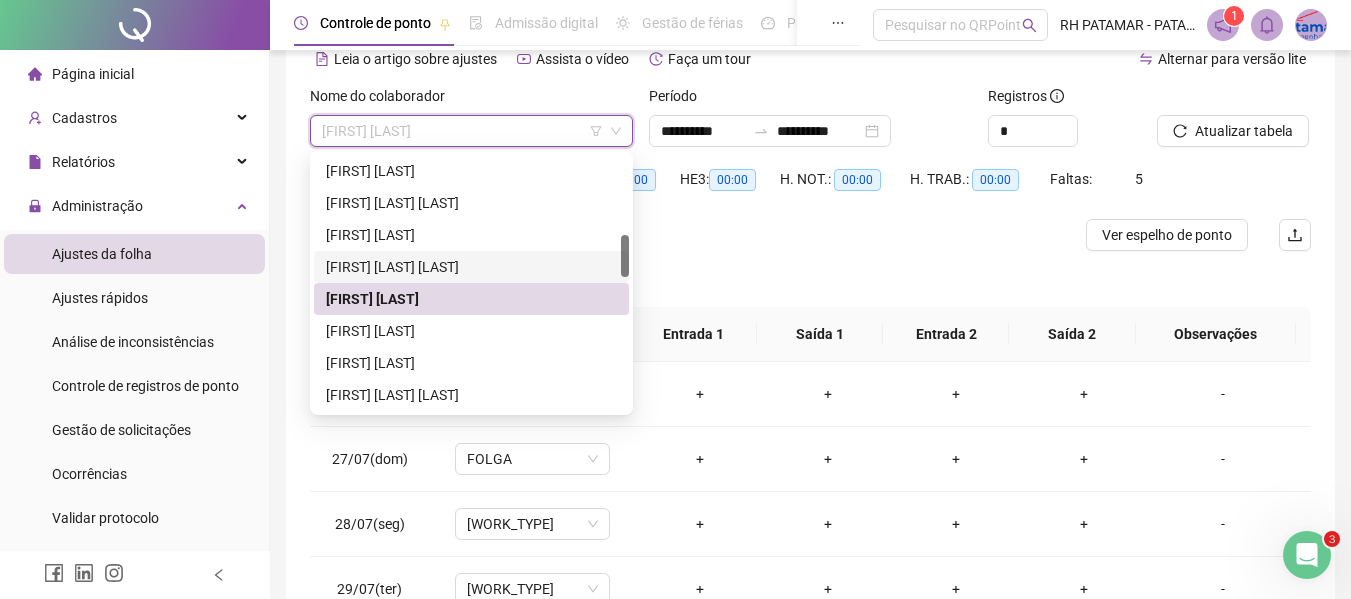 click on "[FIRST] [LAST] [LAST]" at bounding box center (471, 267) 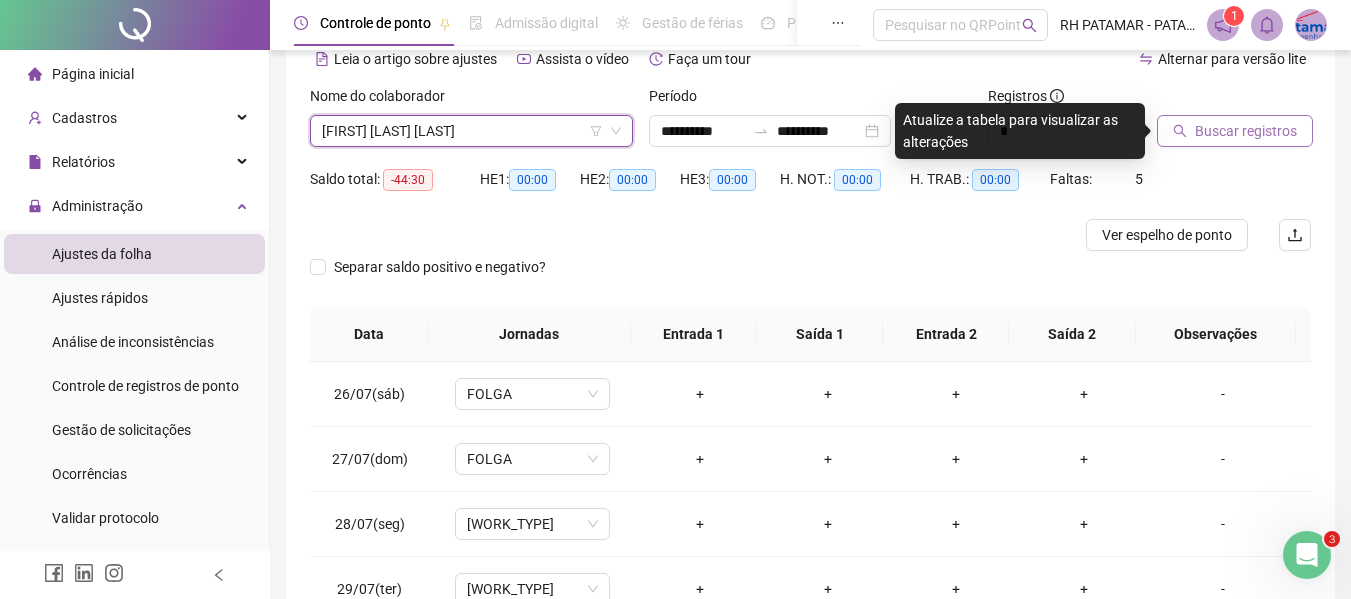 click on "Buscar registros" at bounding box center [1234, 124] 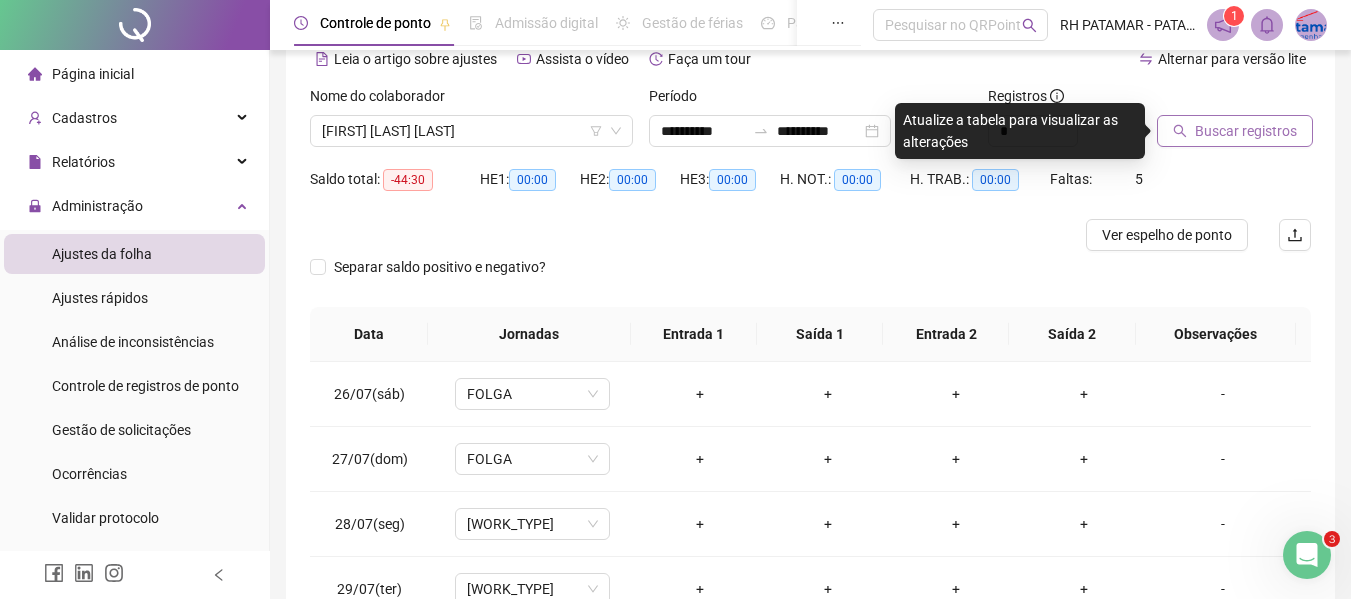click on "Buscar registros" at bounding box center [1235, 131] 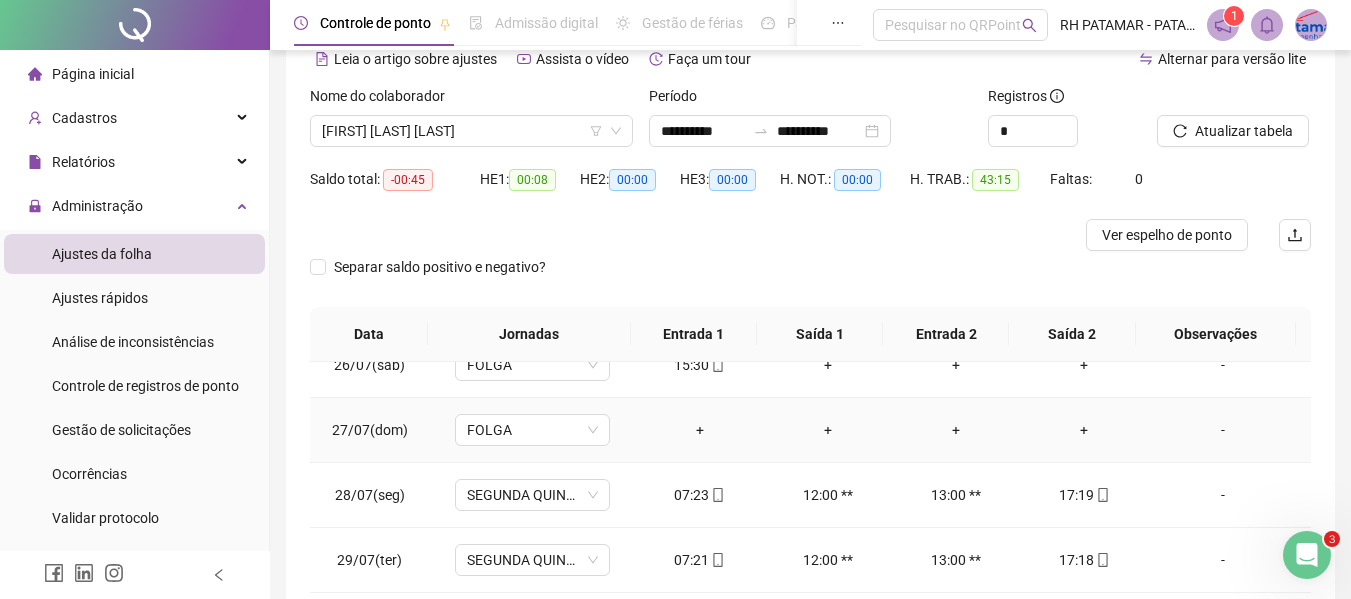 scroll, scrollTop: 0, scrollLeft: 0, axis: both 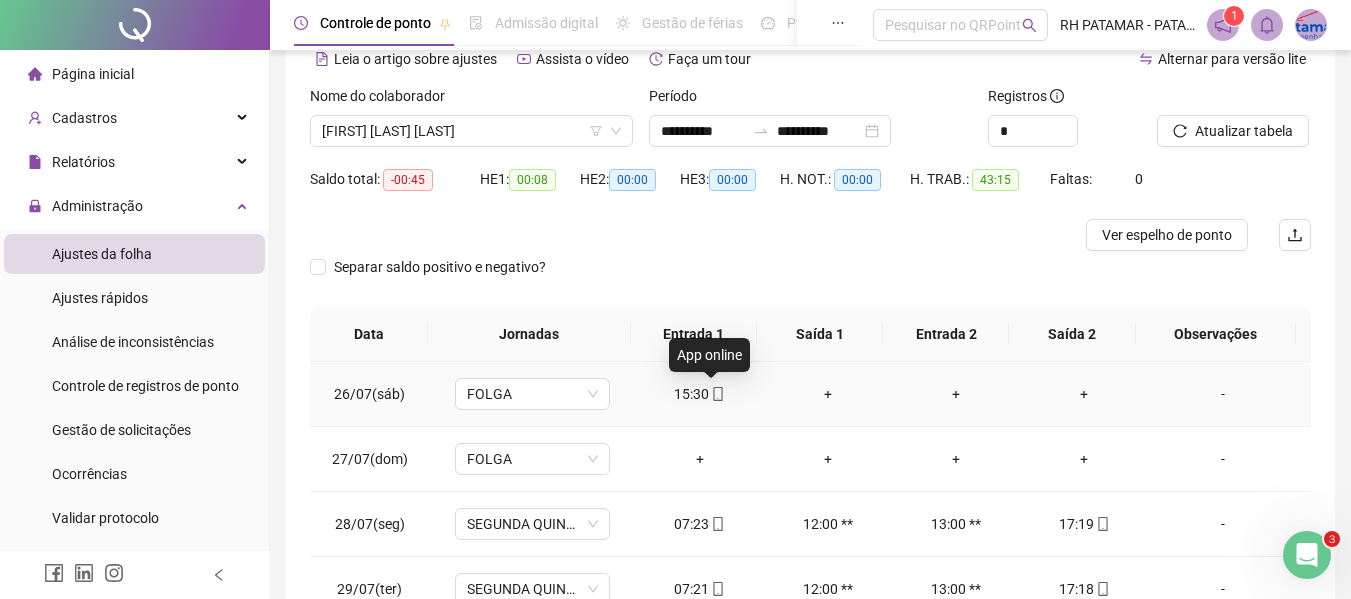 click at bounding box center [717, 394] 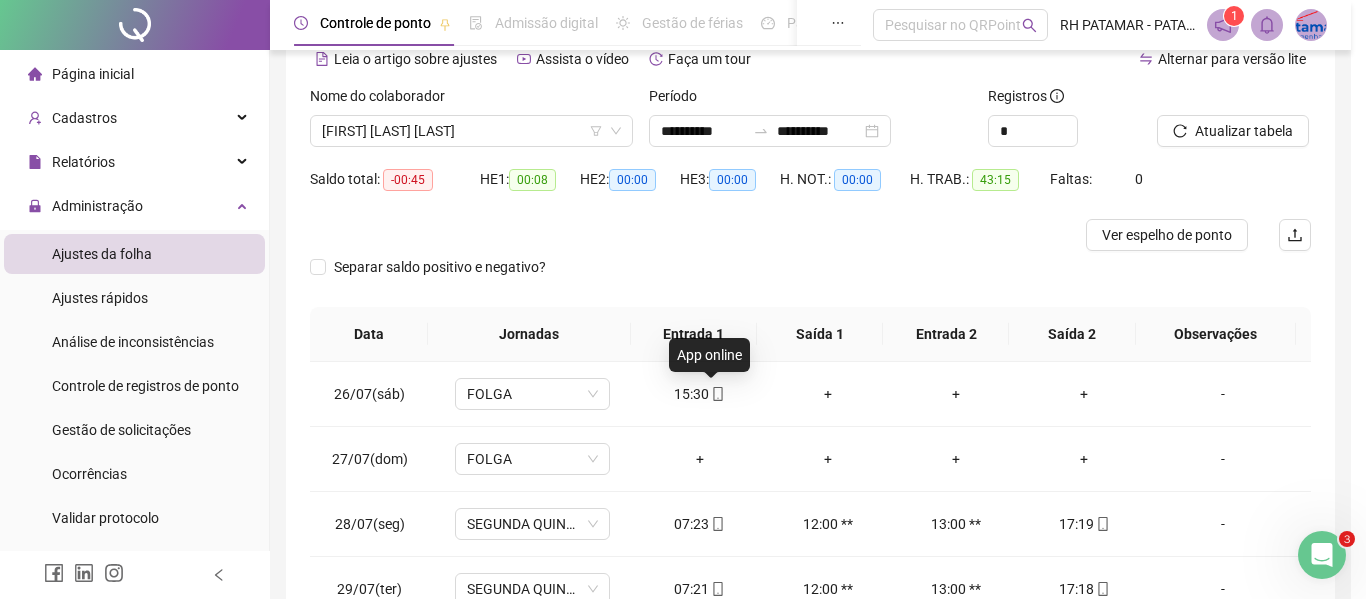 type on "**********" 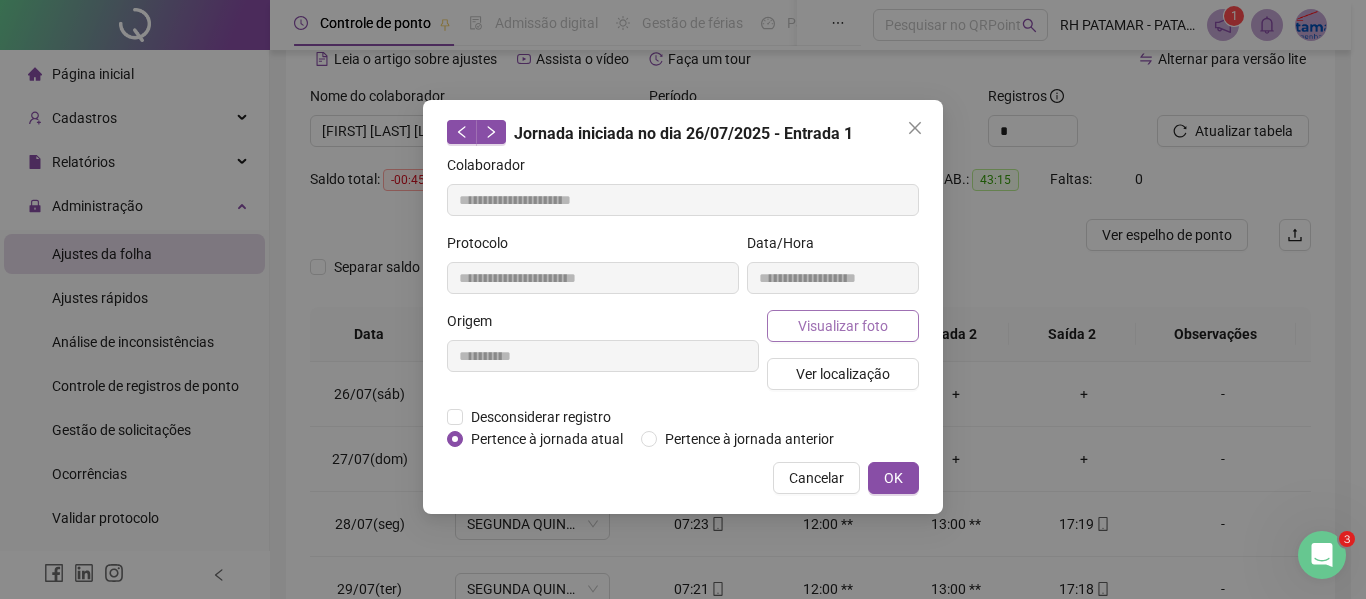 click on "Visualizar foto" at bounding box center (843, 326) 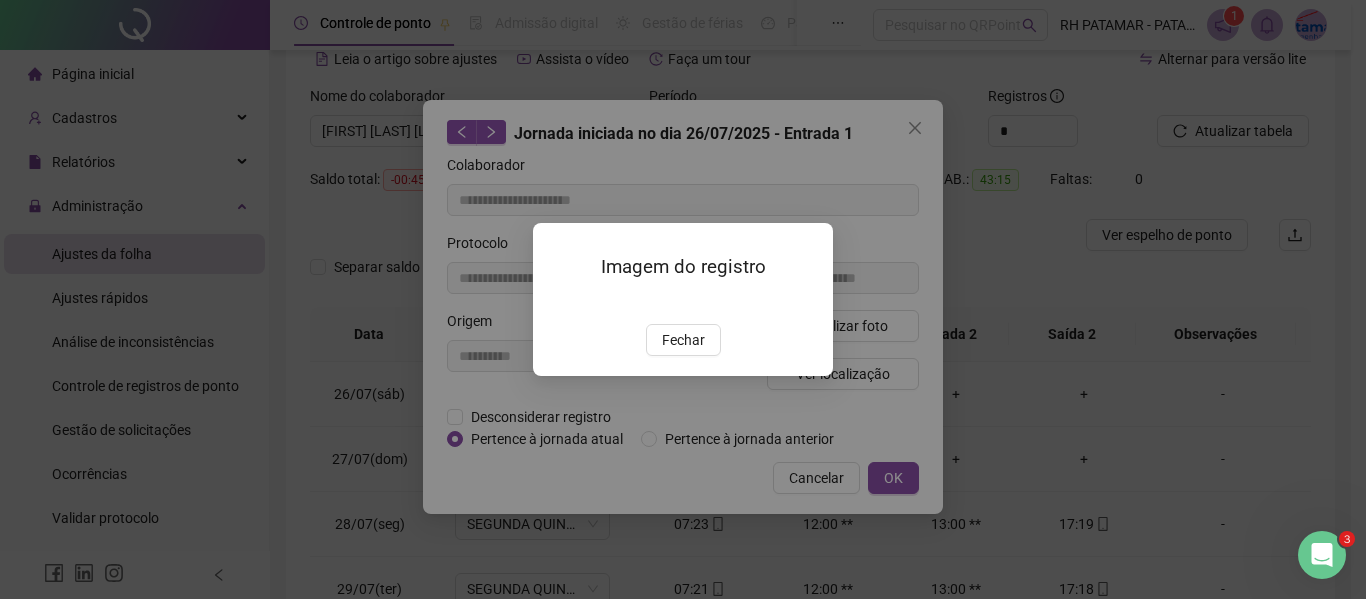 click on "Imagem do registro Fechar" at bounding box center (683, 299) 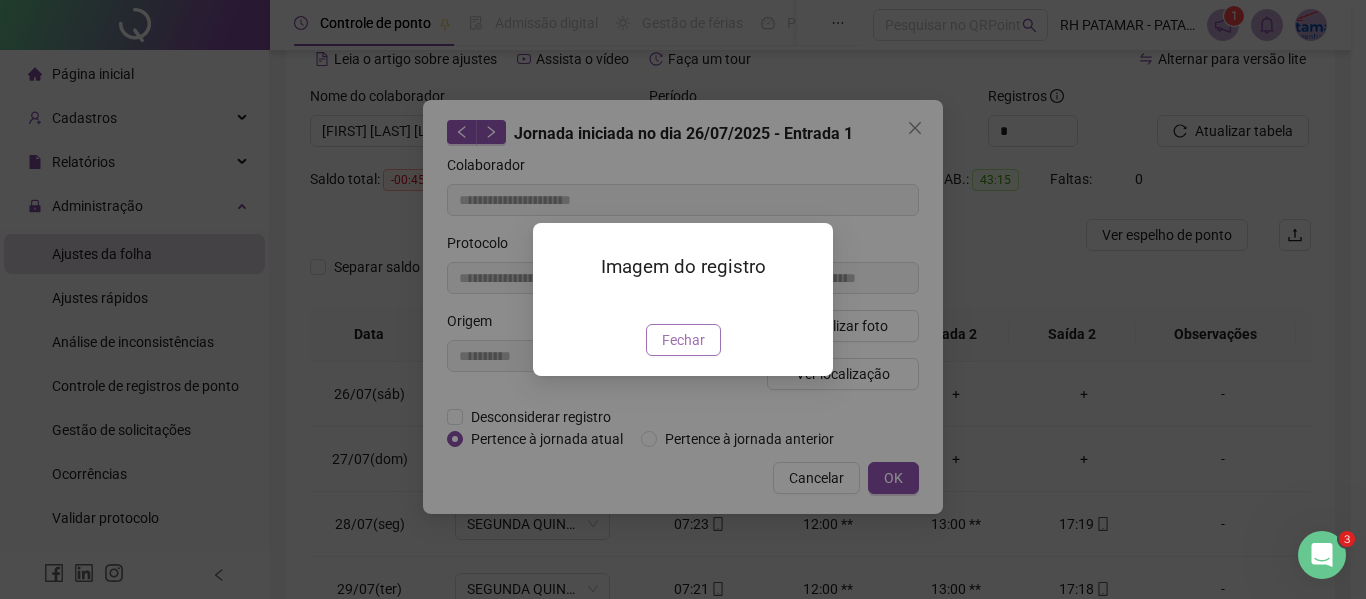 click on "Fechar" at bounding box center (683, 340) 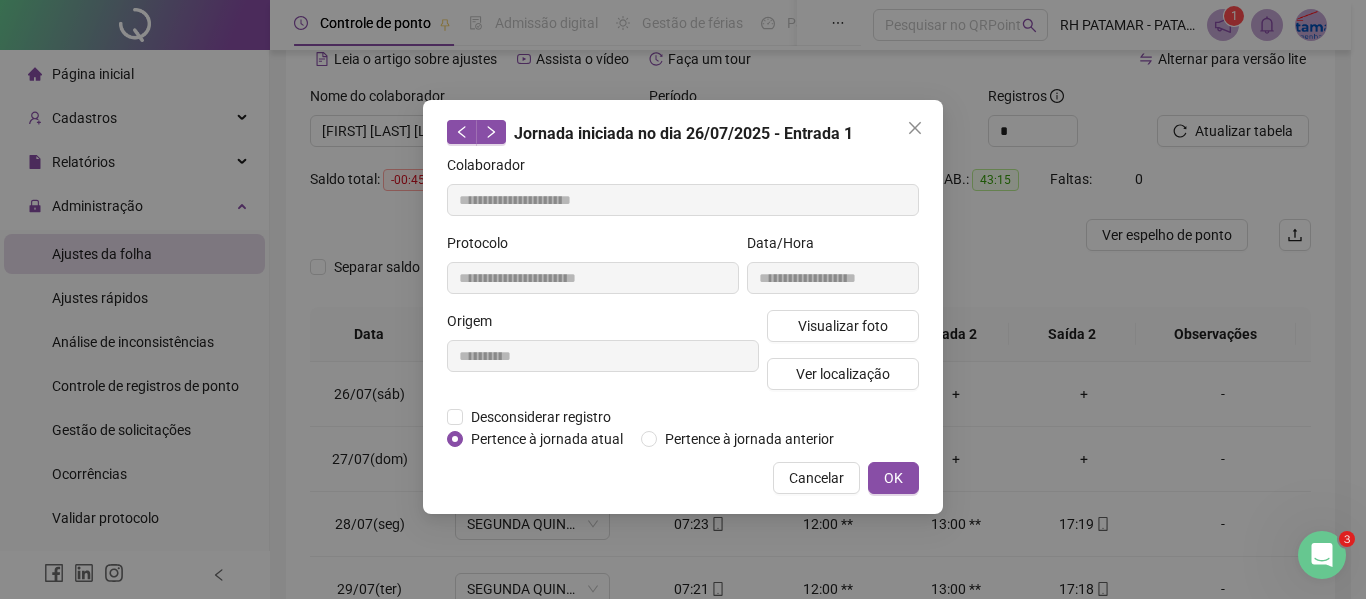 click on "OK" at bounding box center (893, 478) 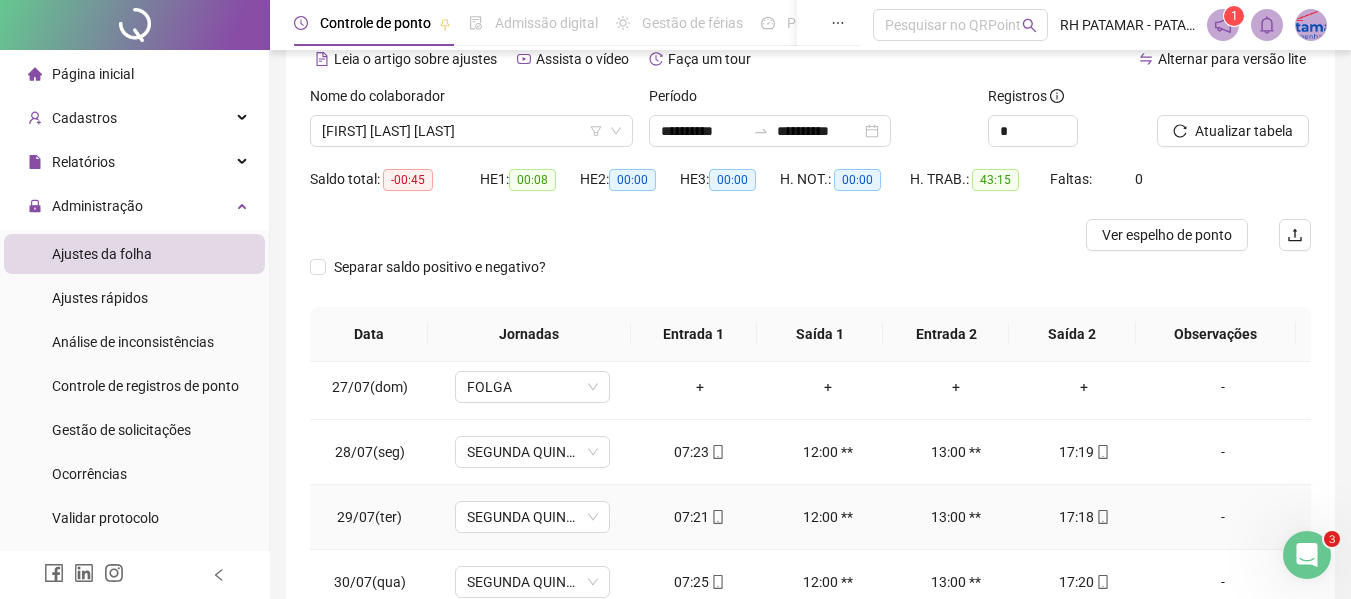 scroll, scrollTop: 93, scrollLeft: 0, axis: vertical 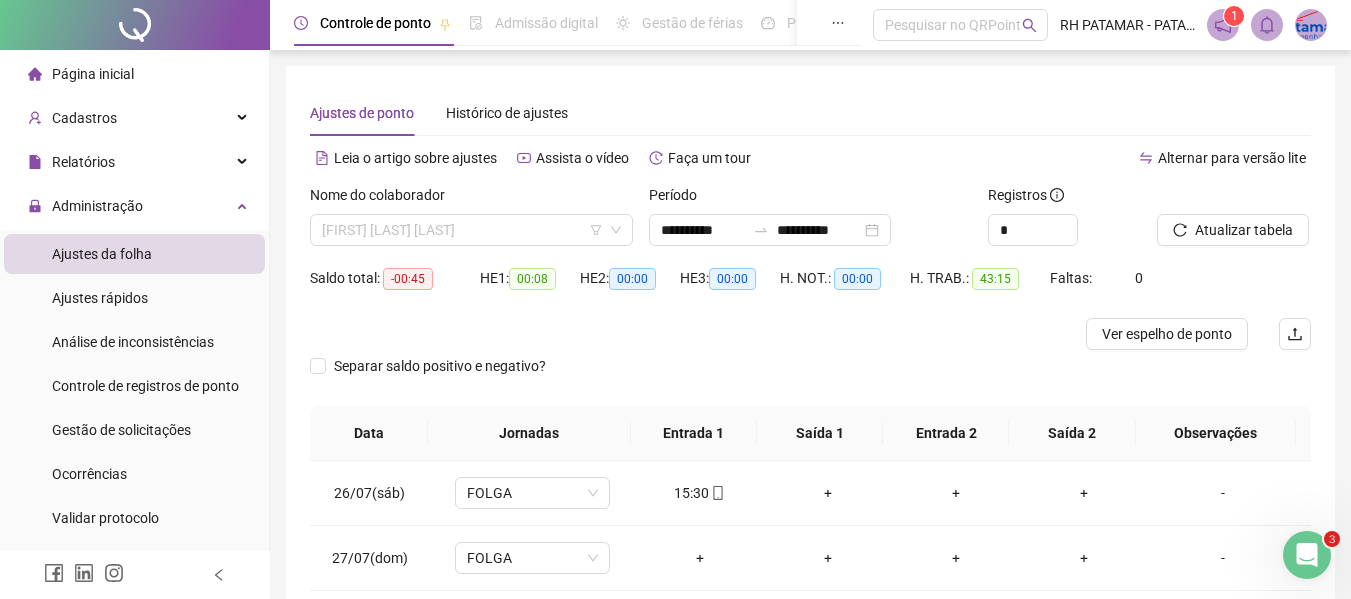 drag, startPoint x: 451, startPoint y: 222, endPoint x: 492, endPoint y: 256, distance: 53.263496 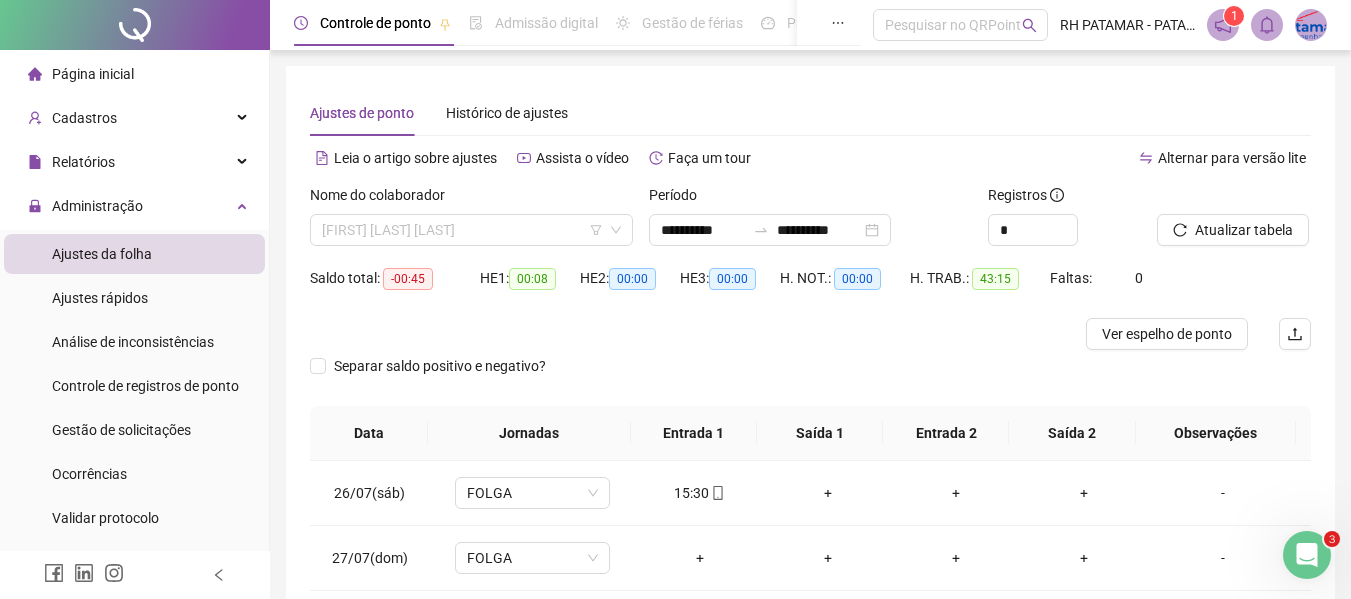 click on "[FIRST] [LAST] [LAST]" at bounding box center [471, 230] 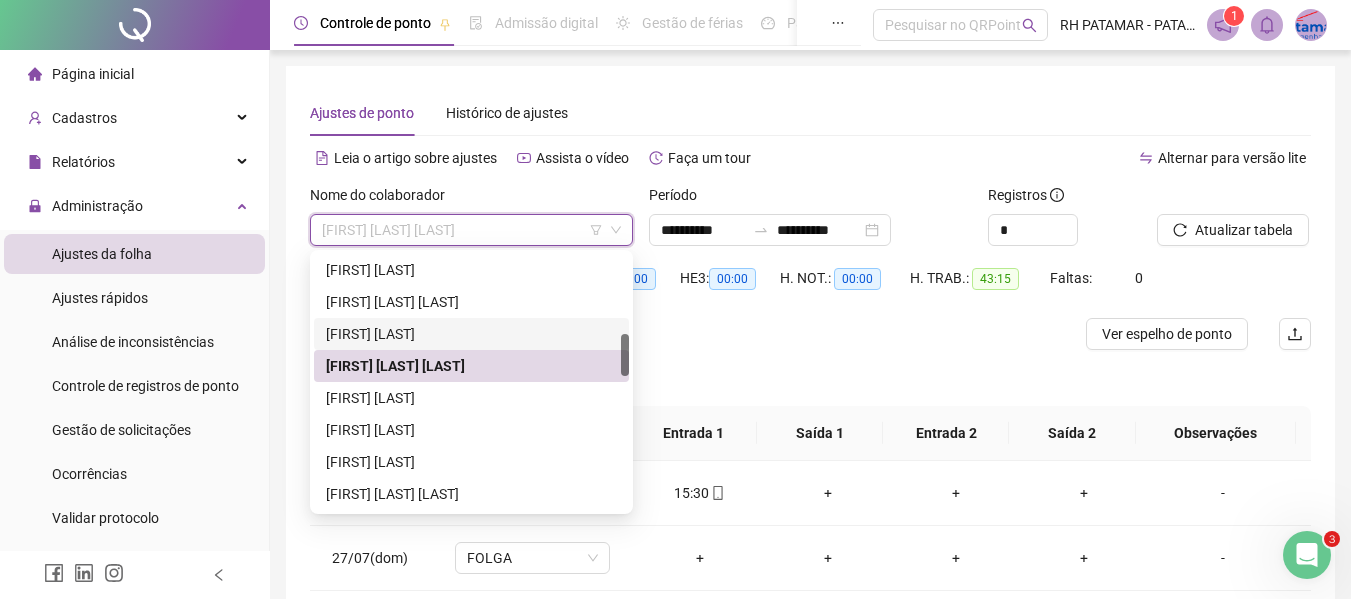 click on "[FIRST] [LAST]" at bounding box center (471, 334) 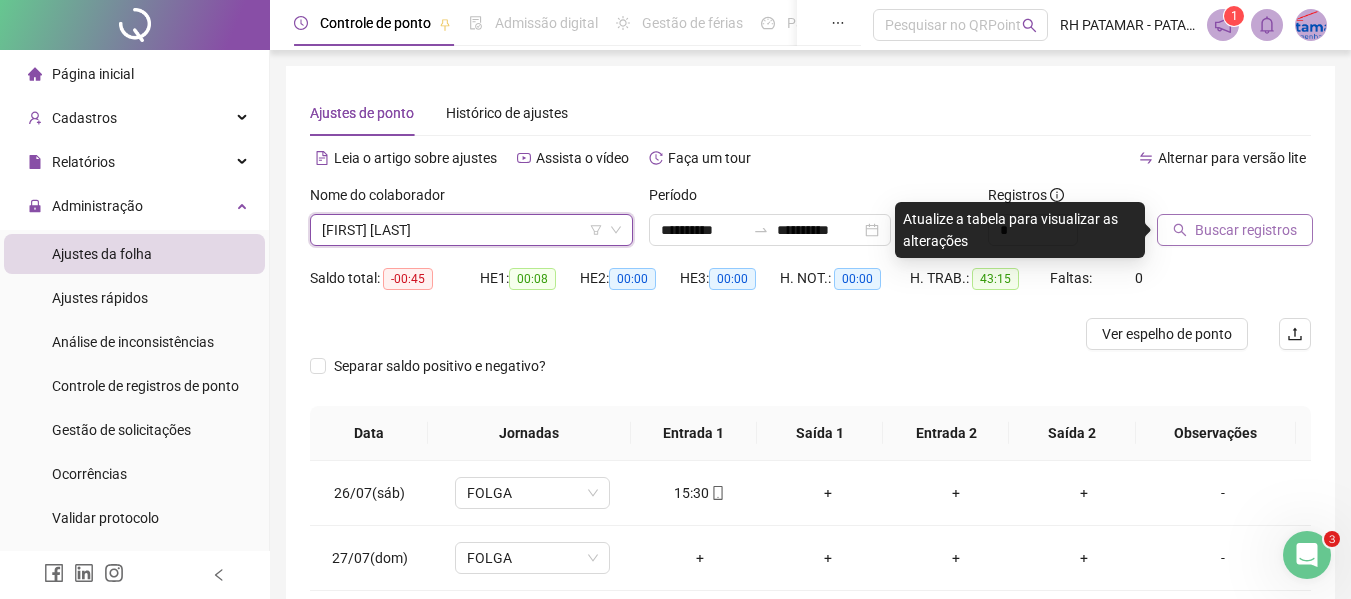 click 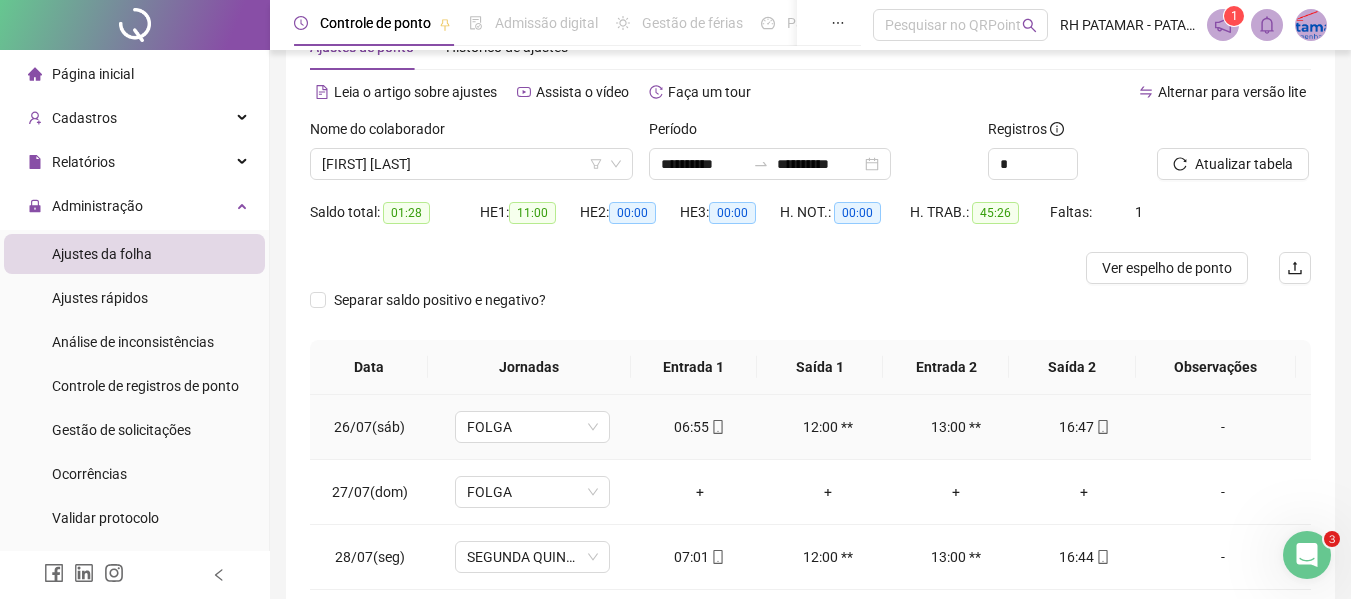 scroll, scrollTop: 100, scrollLeft: 0, axis: vertical 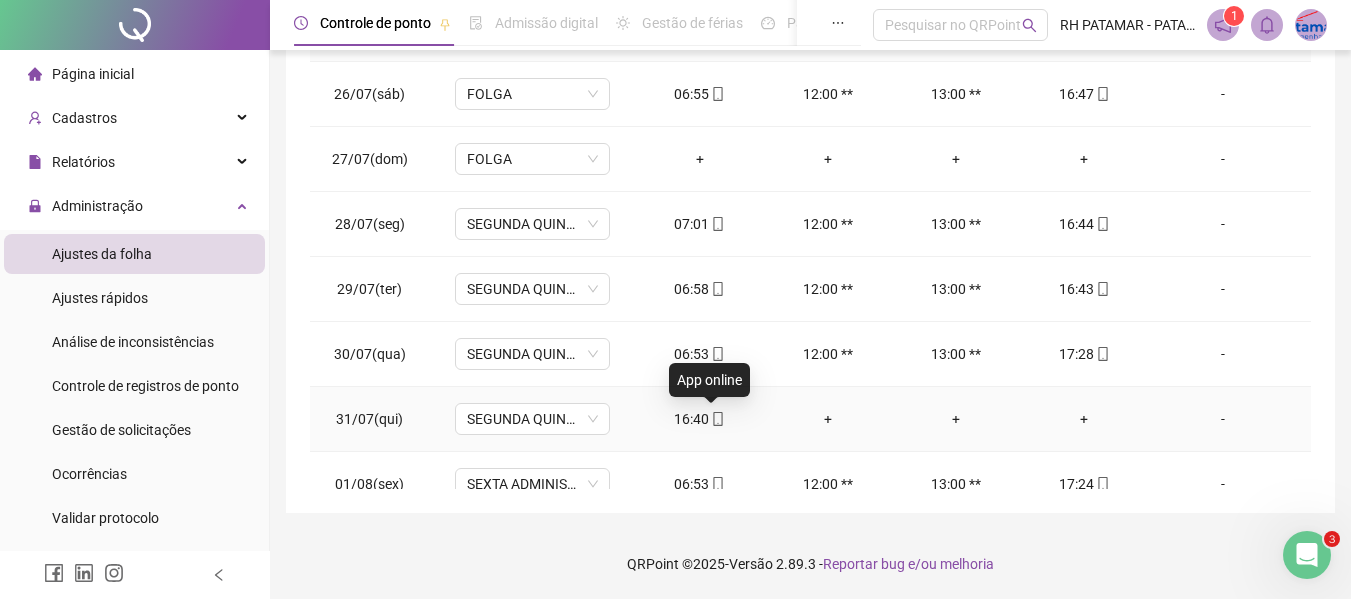 click 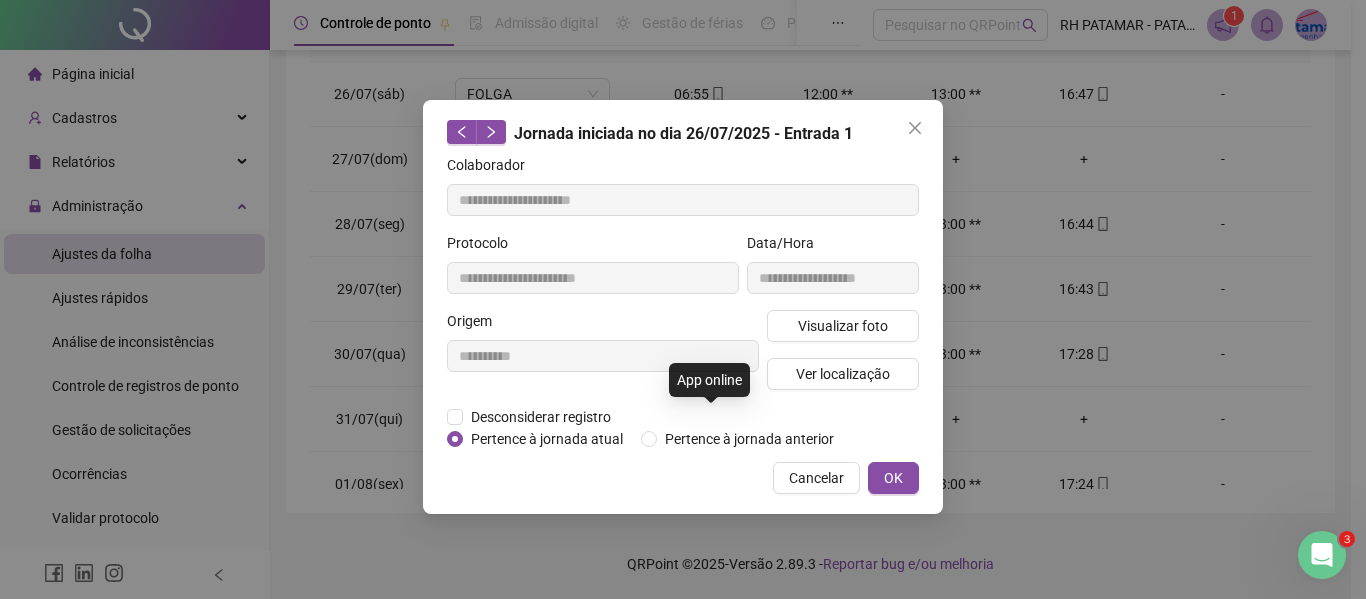 type on "**********" 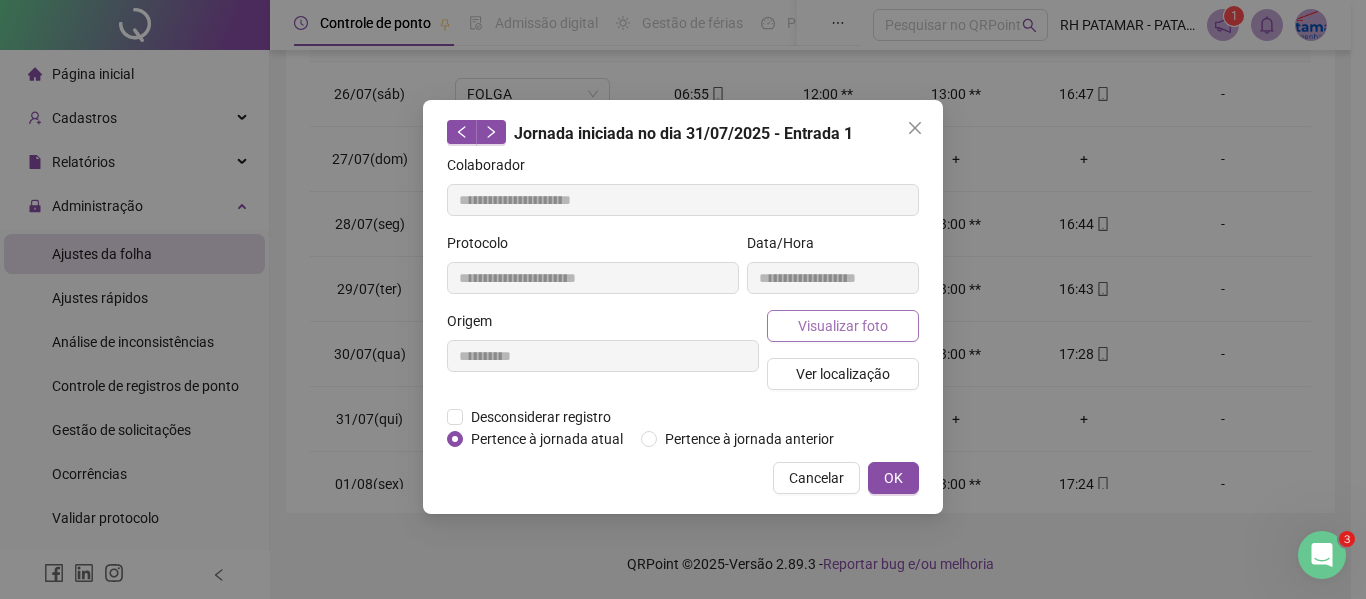 click on "Visualizar foto" at bounding box center [843, 326] 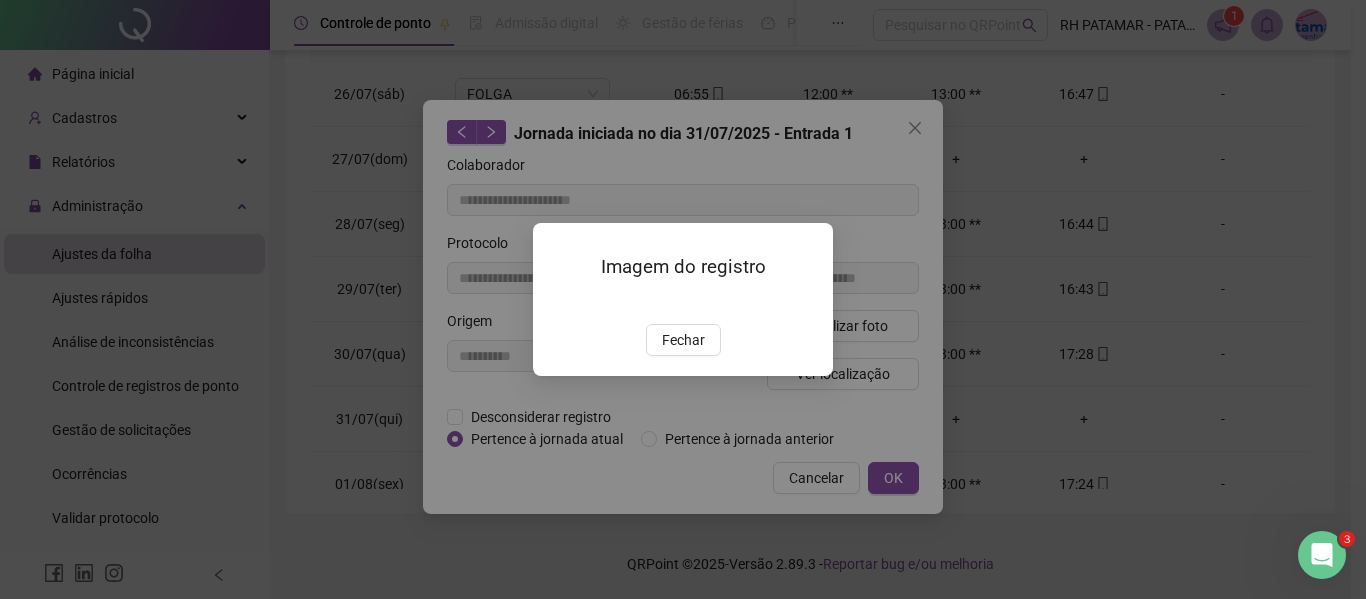 drag, startPoint x: 680, startPoint y: 441, endPoint x: 703, endPoint y: 415, distance: 34.713108 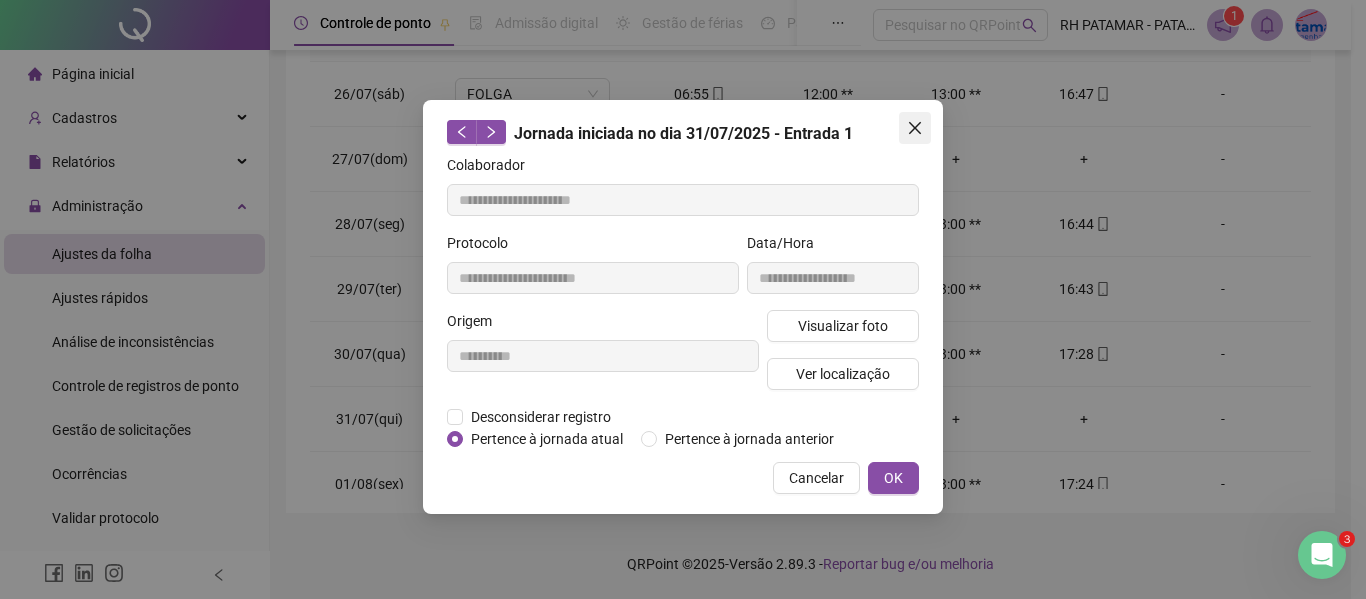 click at bounding box center (915, 128) 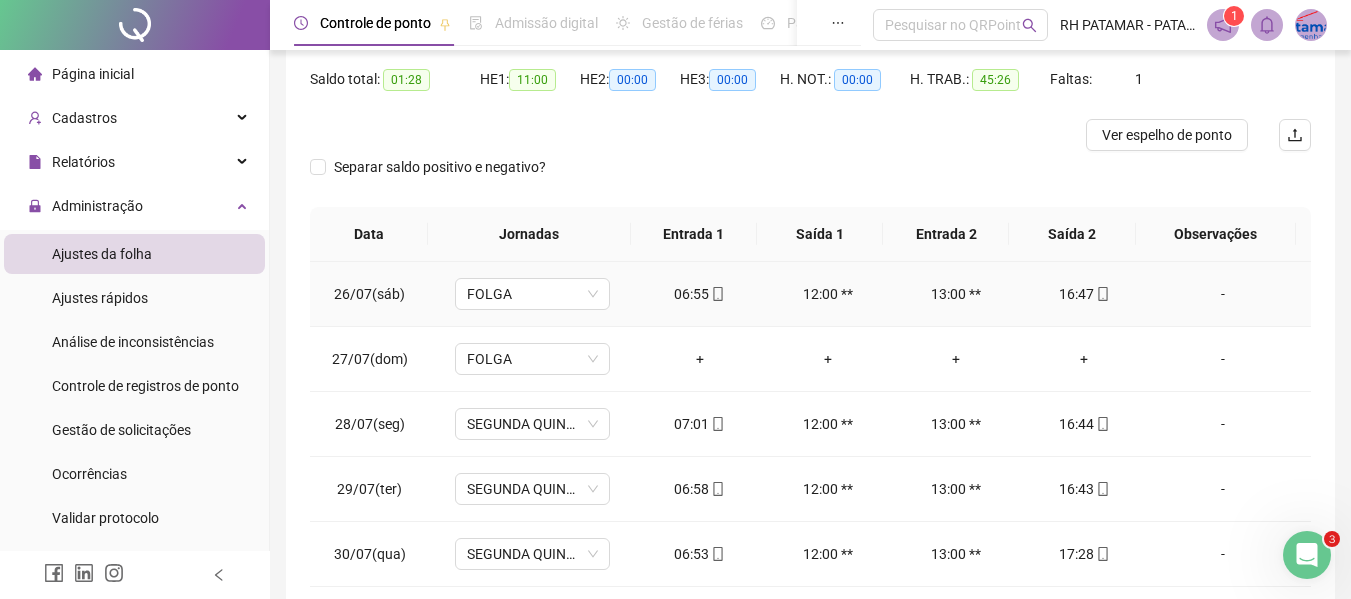 scroll, scrollTop: 99, scrollLeft: 0, axis: vertical 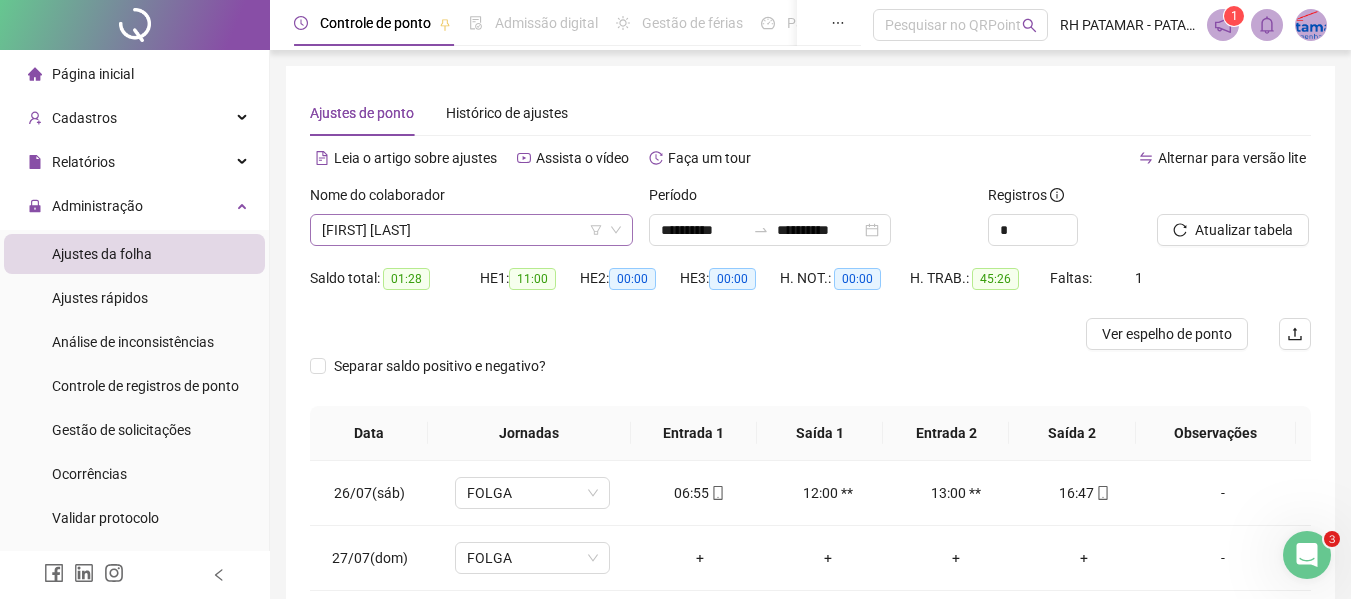 click on "[FIRST] [LAST]" at bounding box center [471, 230] 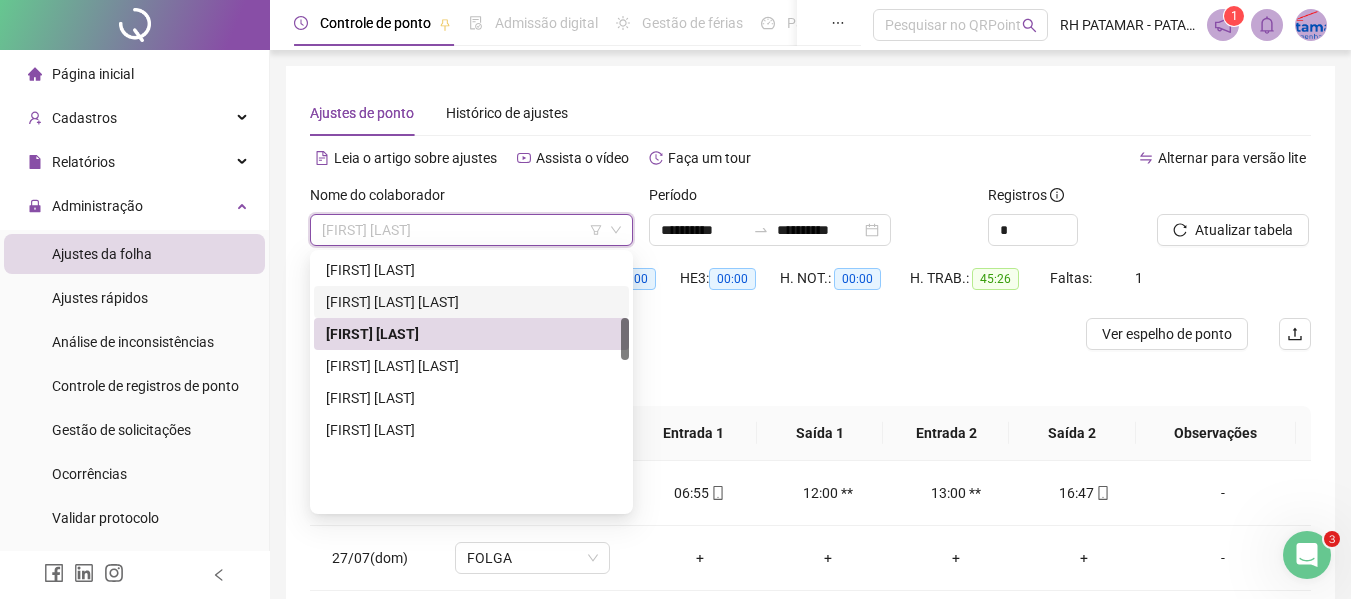 scroll, scrollTop: 380, scrollLeft: 0, axis: vertical 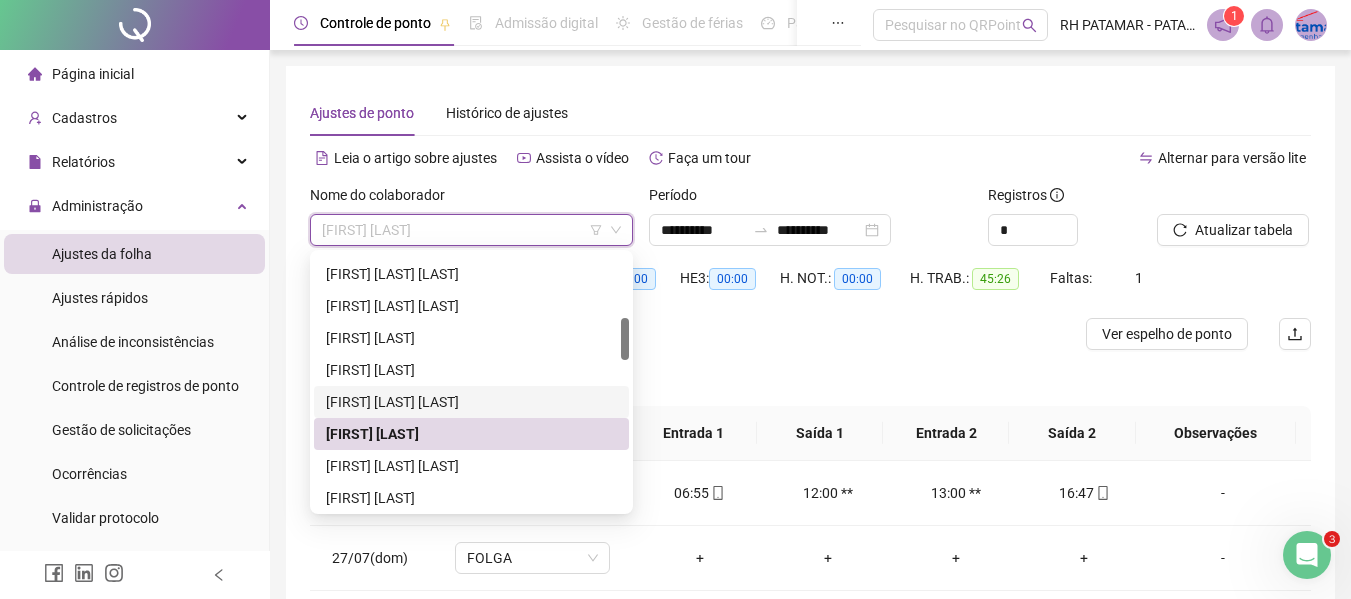 click on "[FIRST] [LAST] [LAST]" at bounding box center [471, 402] 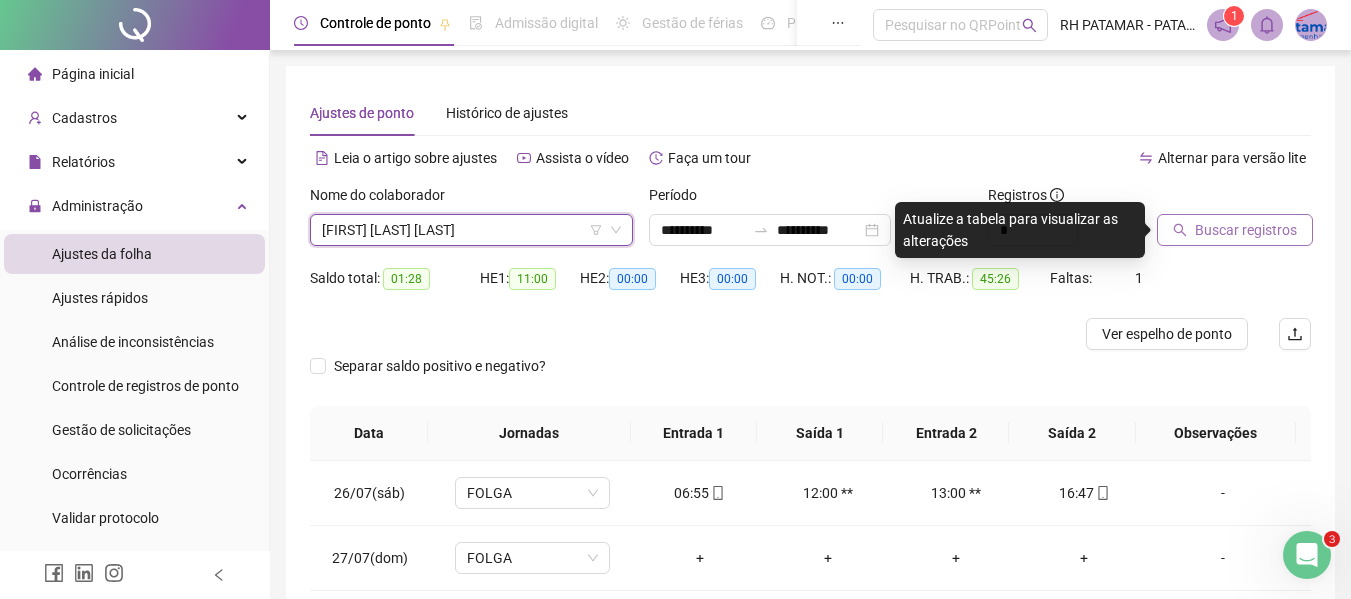click on "Buscar registros" at bounding box center (1246, 230) 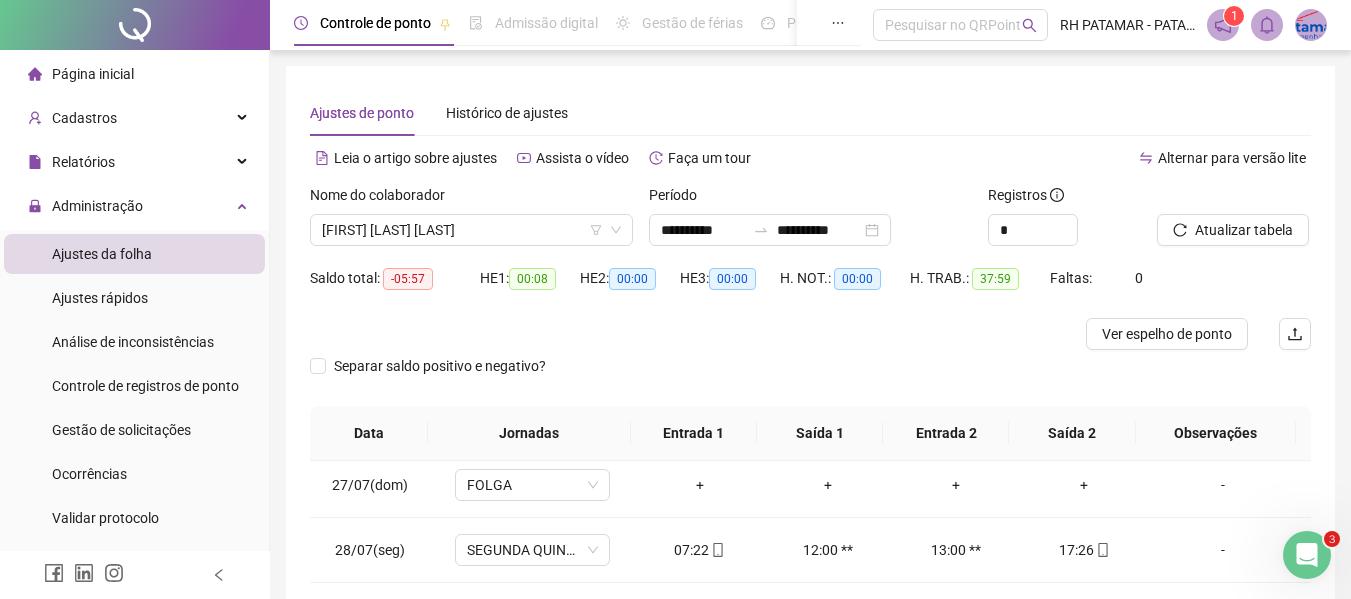 scroll, scrollTop: 93, scrollLeft: 0, axis: vertical 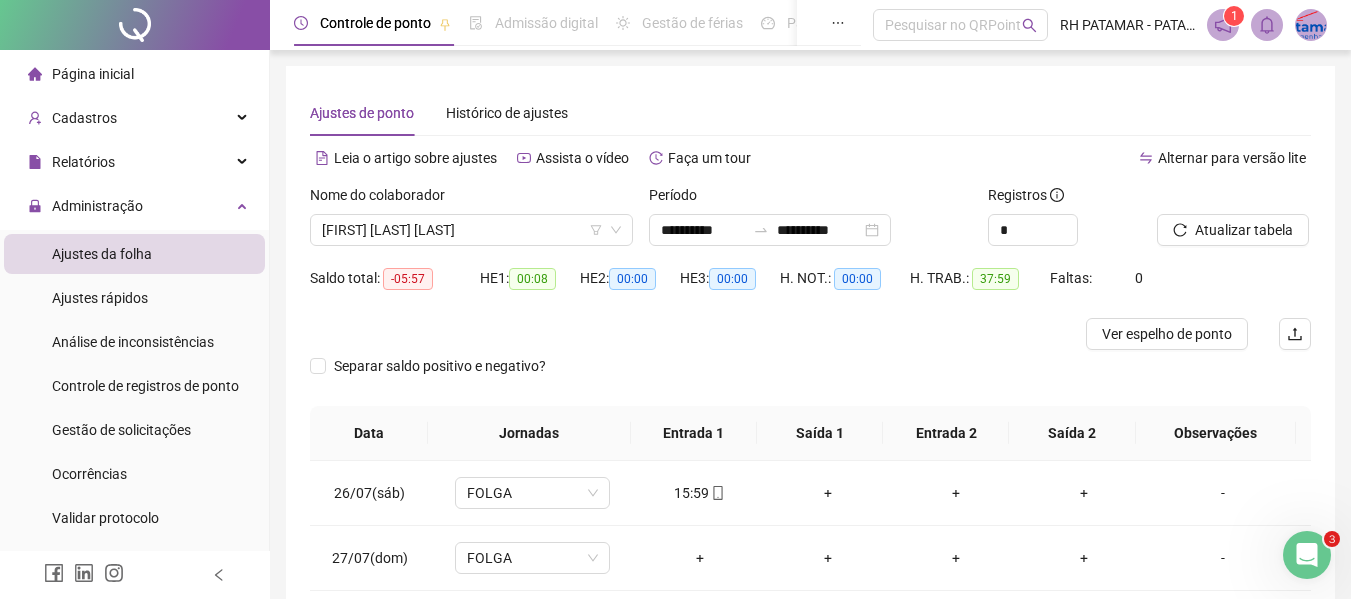 click on "Nome do colaborador [FIRST] [LAST]" at bounding box center [471, 223] 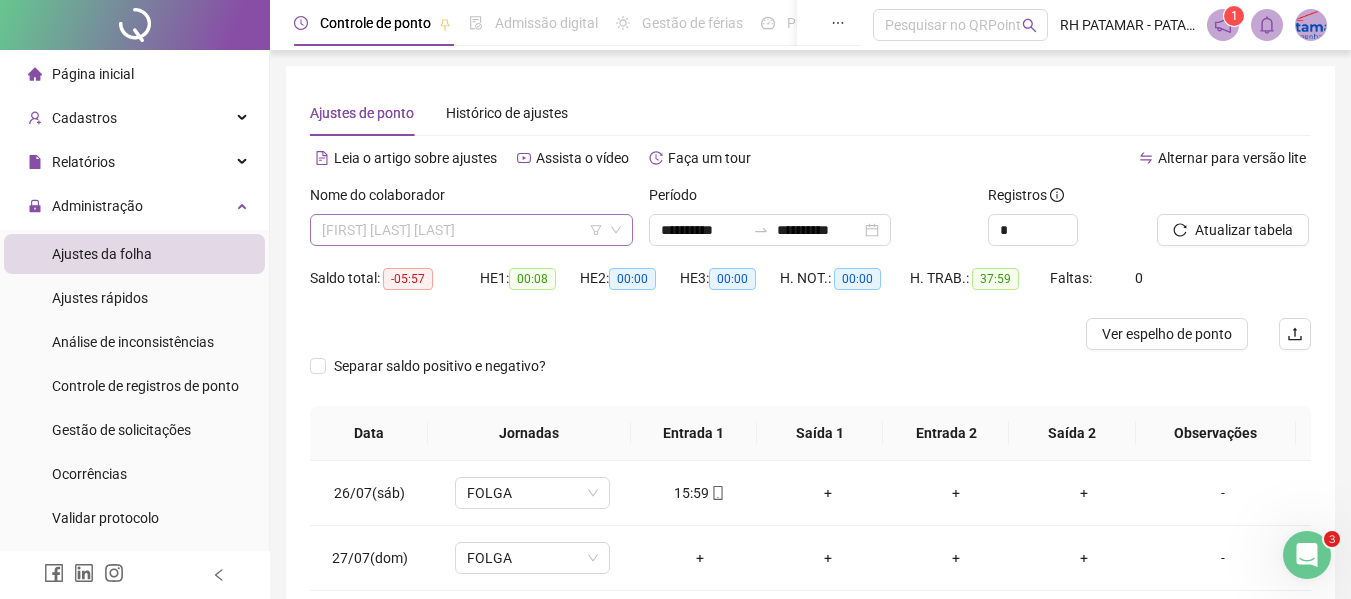 click on "[FIRST] [LAST] [LAST]" at bounding box center (471, 230) 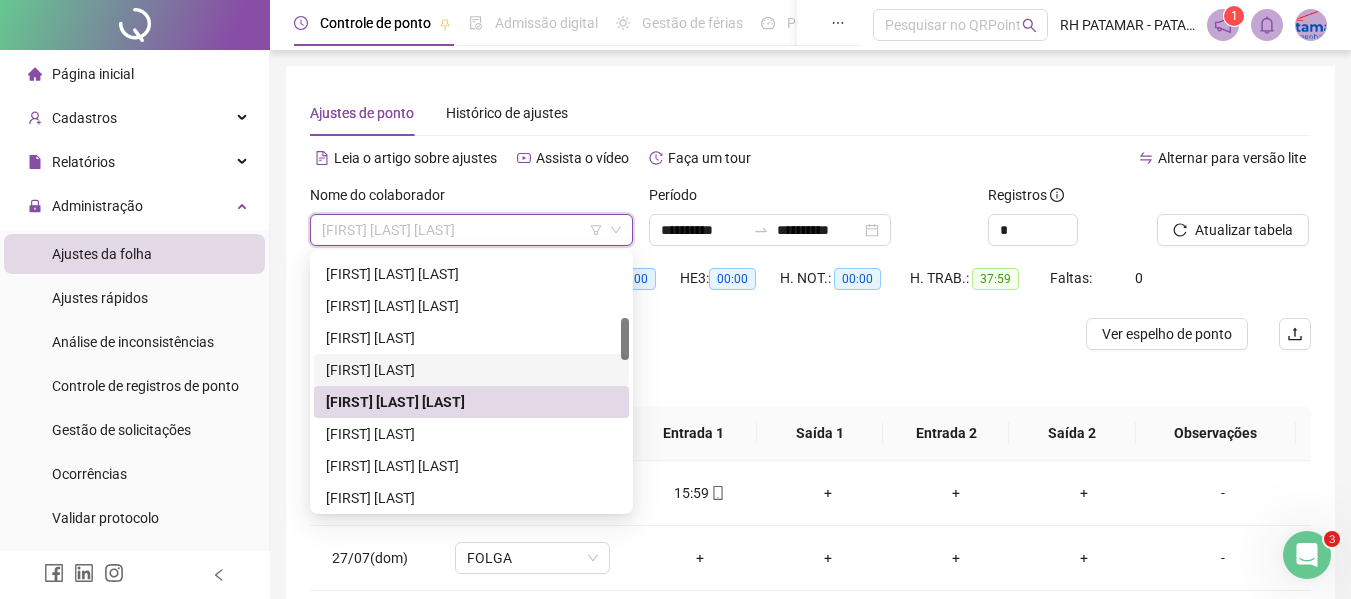 click on "[FIRST] [LAST]" at bounding box center [471, 370] 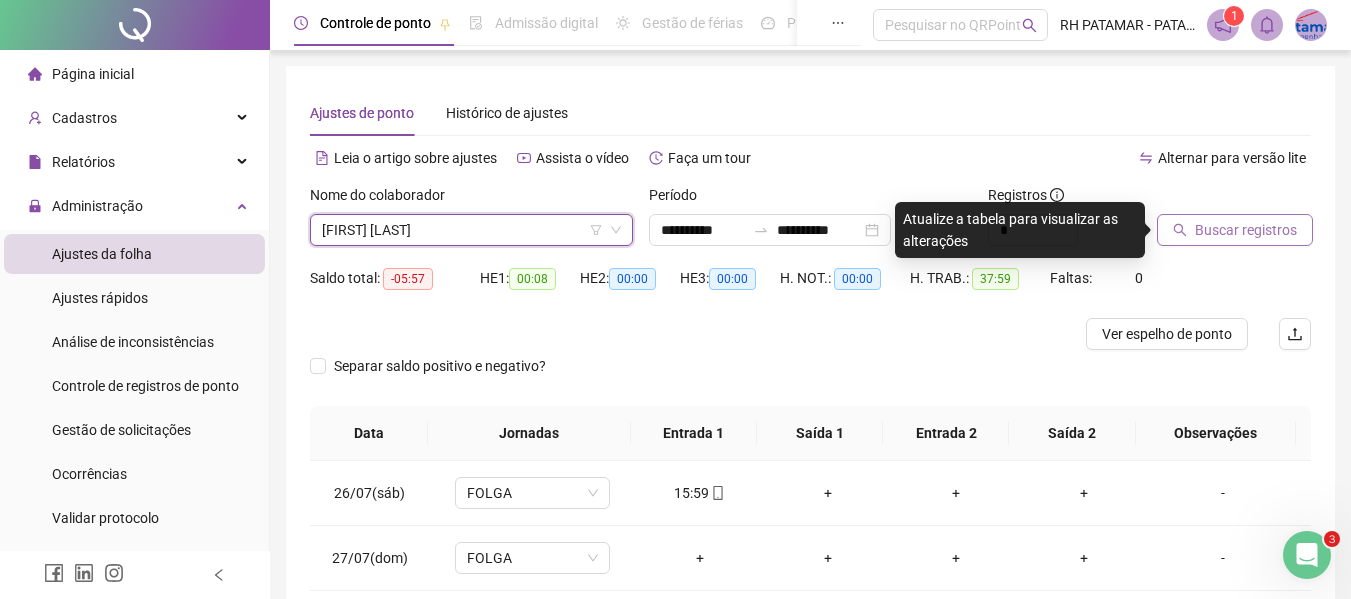 click 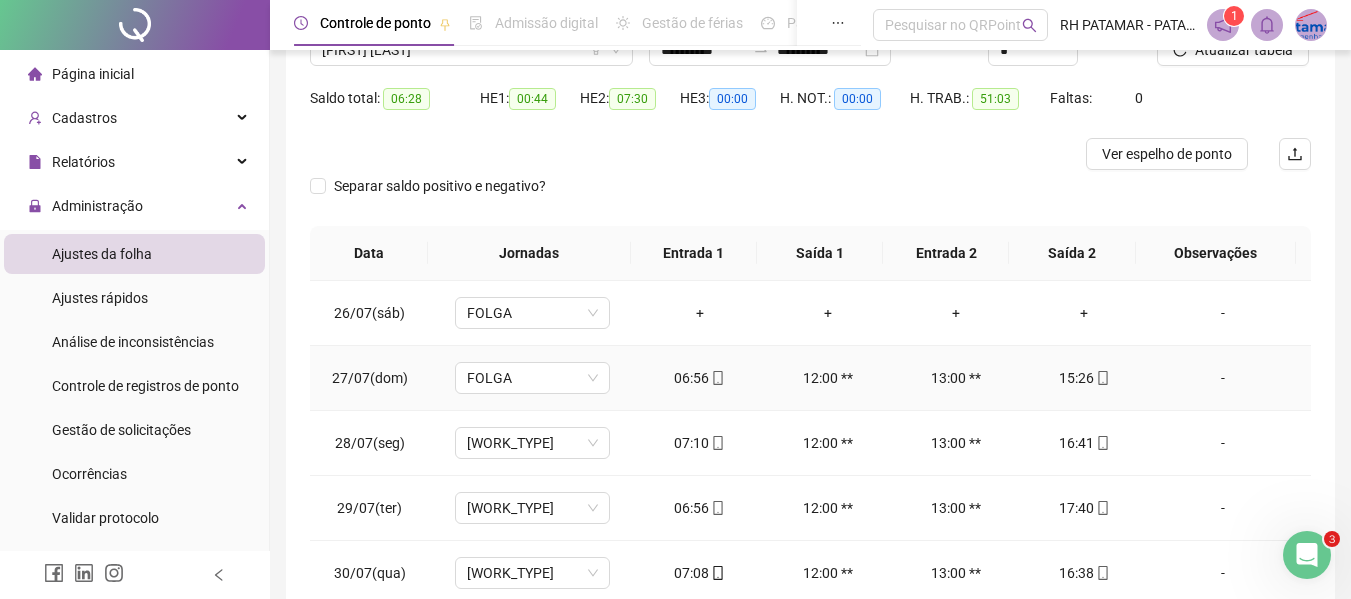 scroll, scrollTop: 200, scrollLeft: 0, axis: vertical 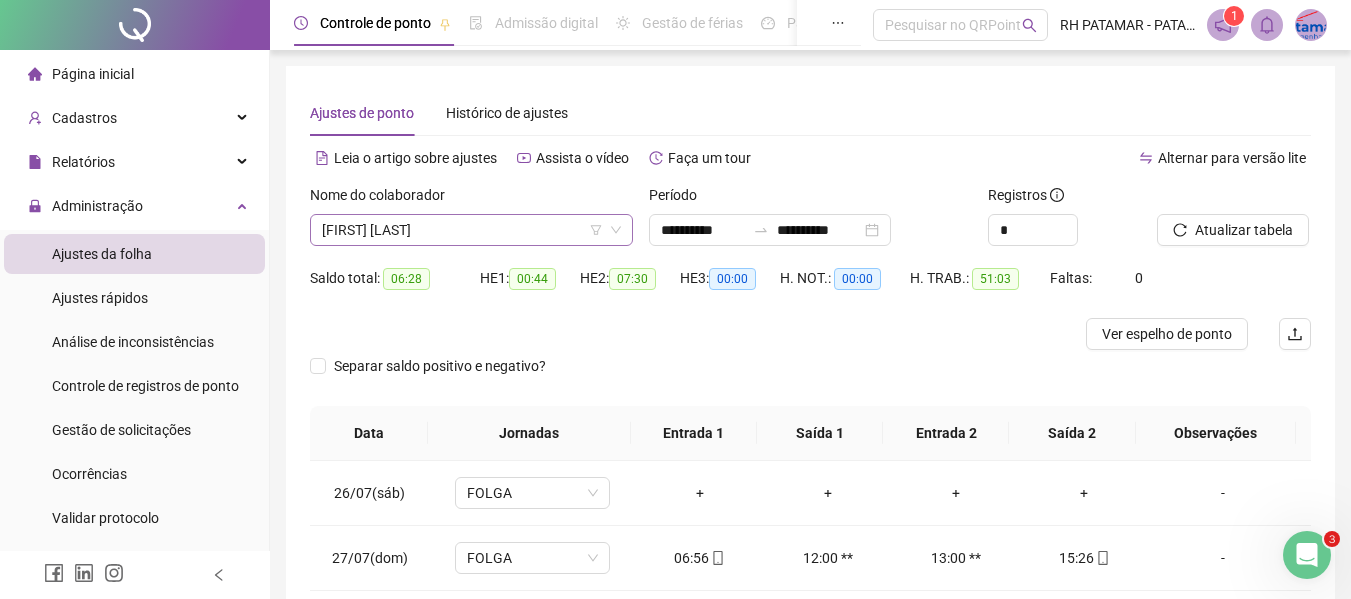 click on "[FIRST] [LAST]" at bounding box center [471, 230] 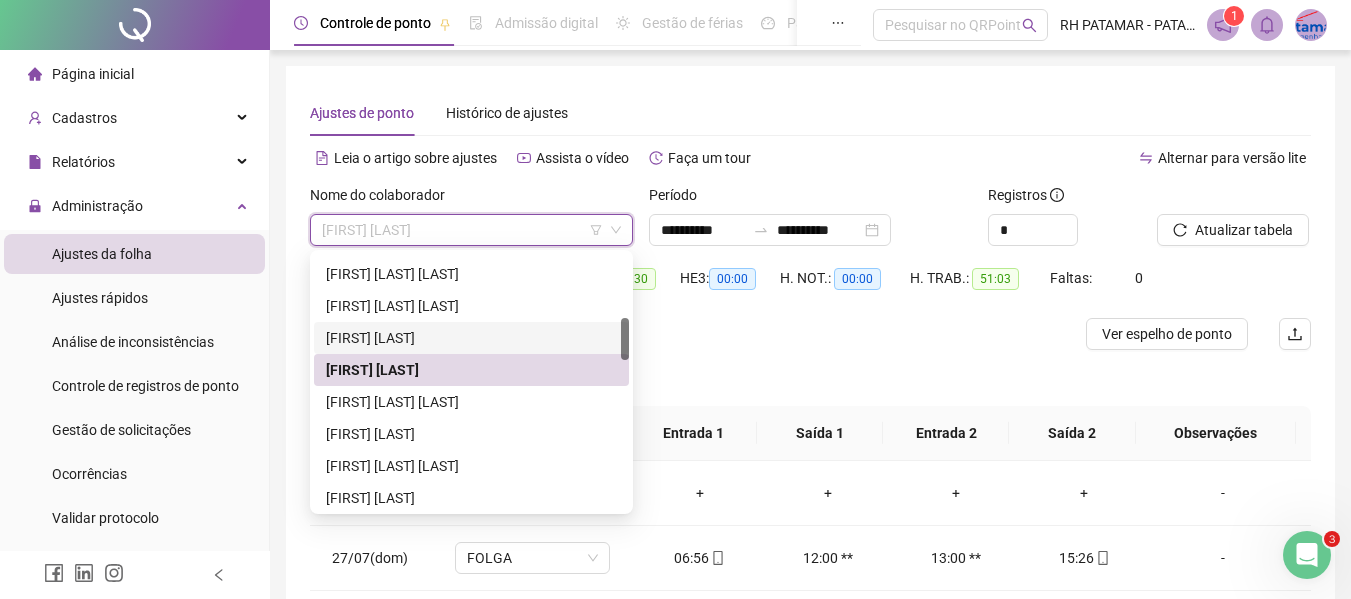 click on "[FIRST] [LAST]" at bounding box center (471, 338) 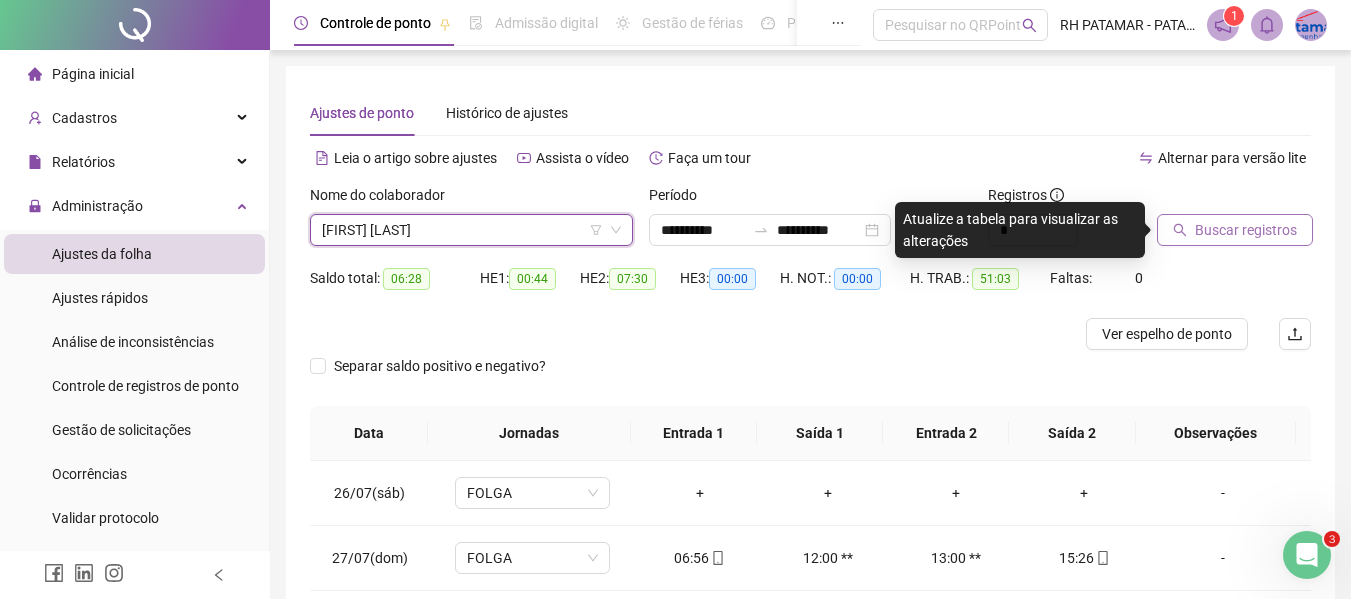 click on "Buscar registros" at bounding box center (1246, 230) 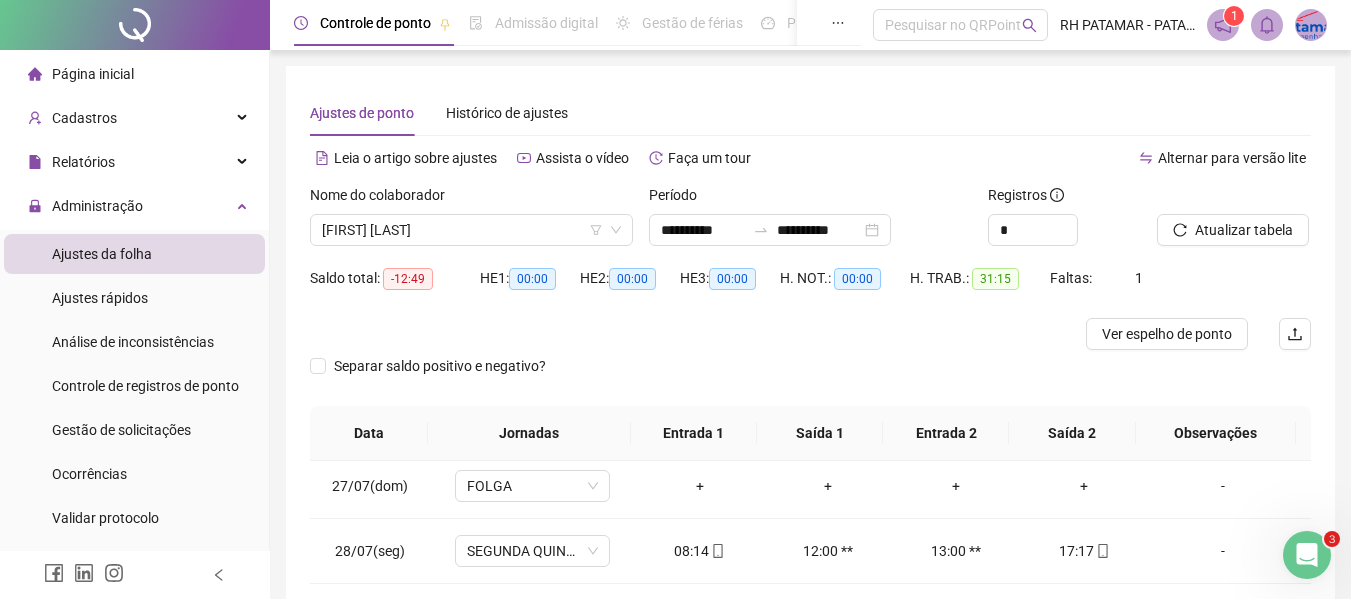 scroll, scrollTop: 93, scrollLeft: 0, axis: vertical 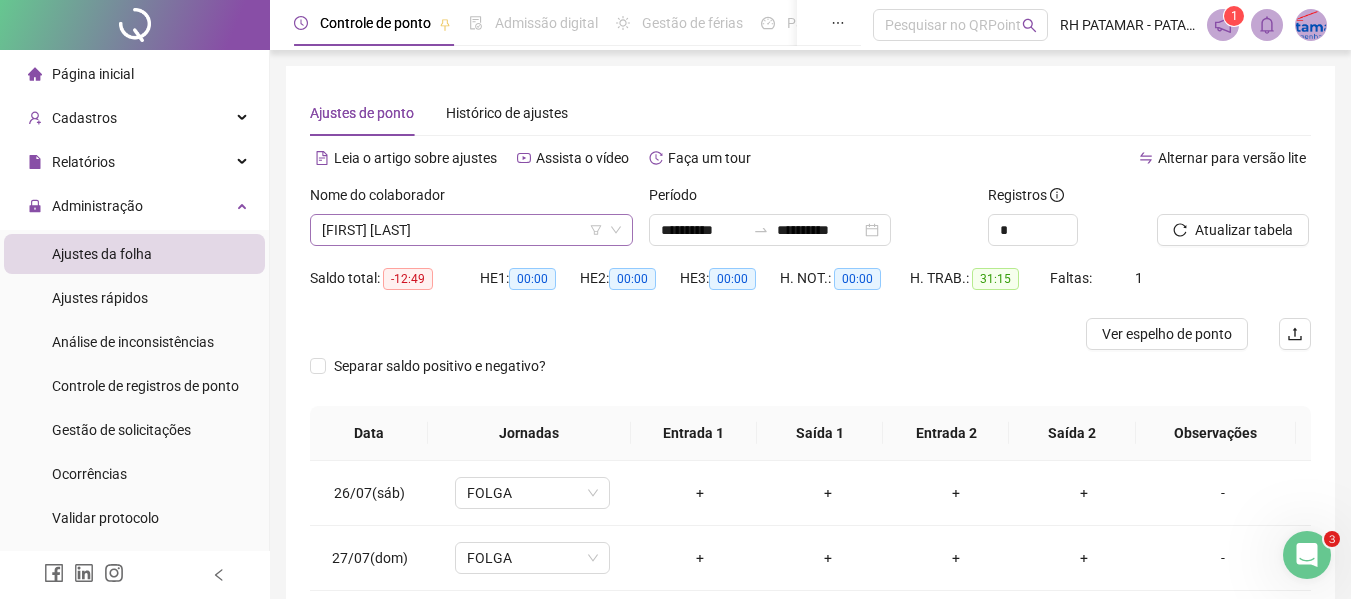 click on "[FIRST] [LAST]" at bounding box center [471, 230] 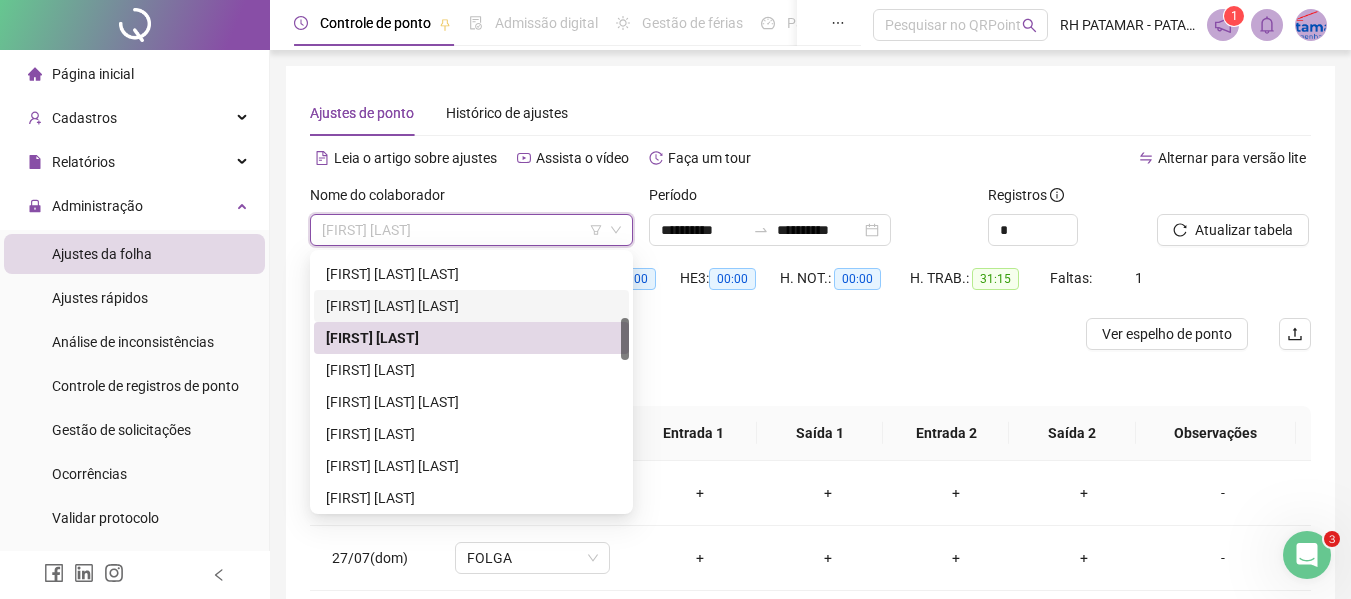 click on "[FIRST] [LAST] [LAST]" at bounding box center [471, 306] 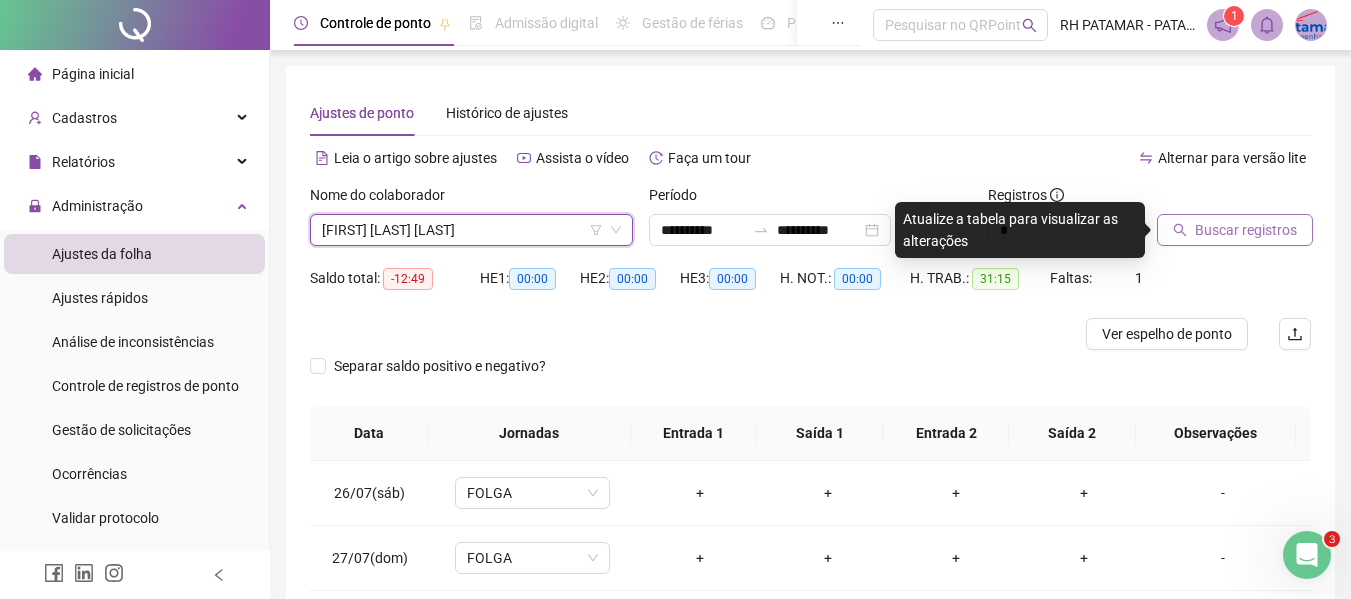 click on "Buscar registros" at bounding box center (1235, 230) 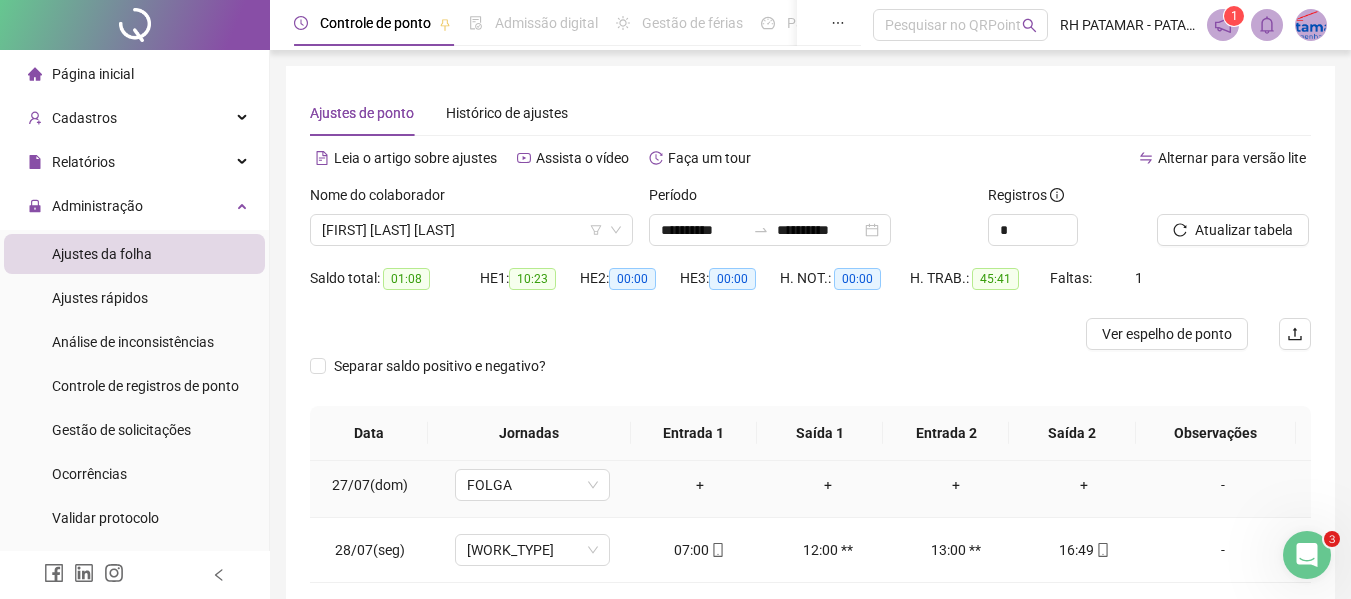 scroll, scrollTop: 93, scrollLeft: 0, axis: vertical 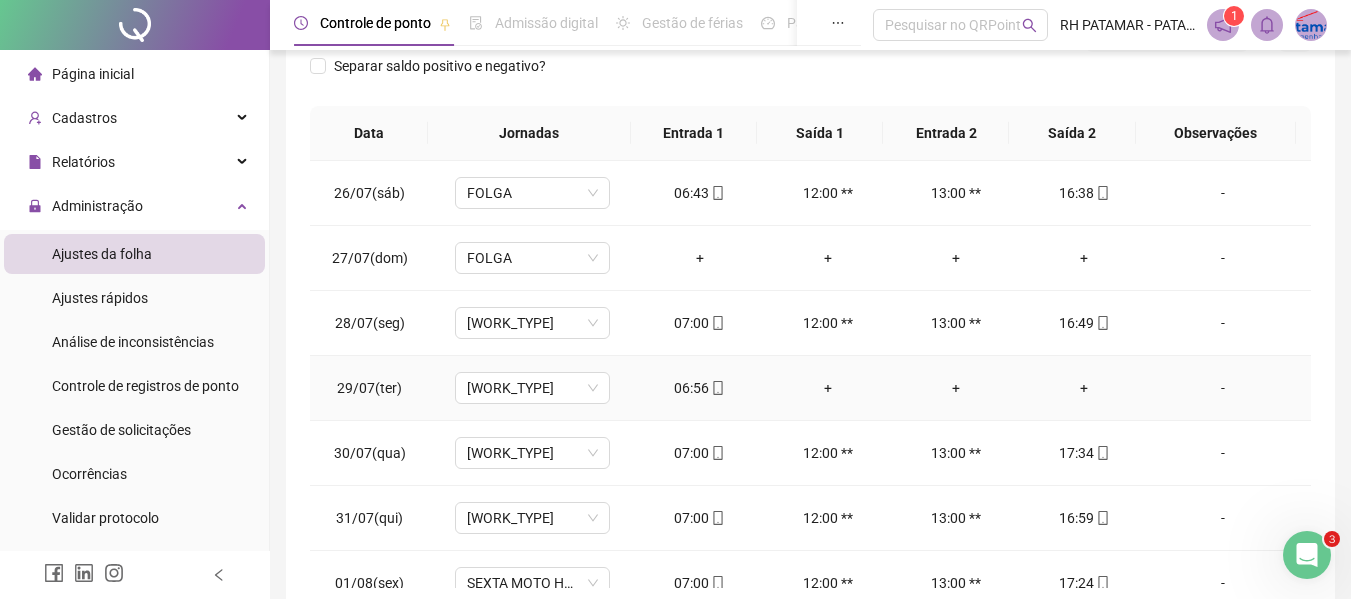 click on "06:56" at bounding box center (700, 388) 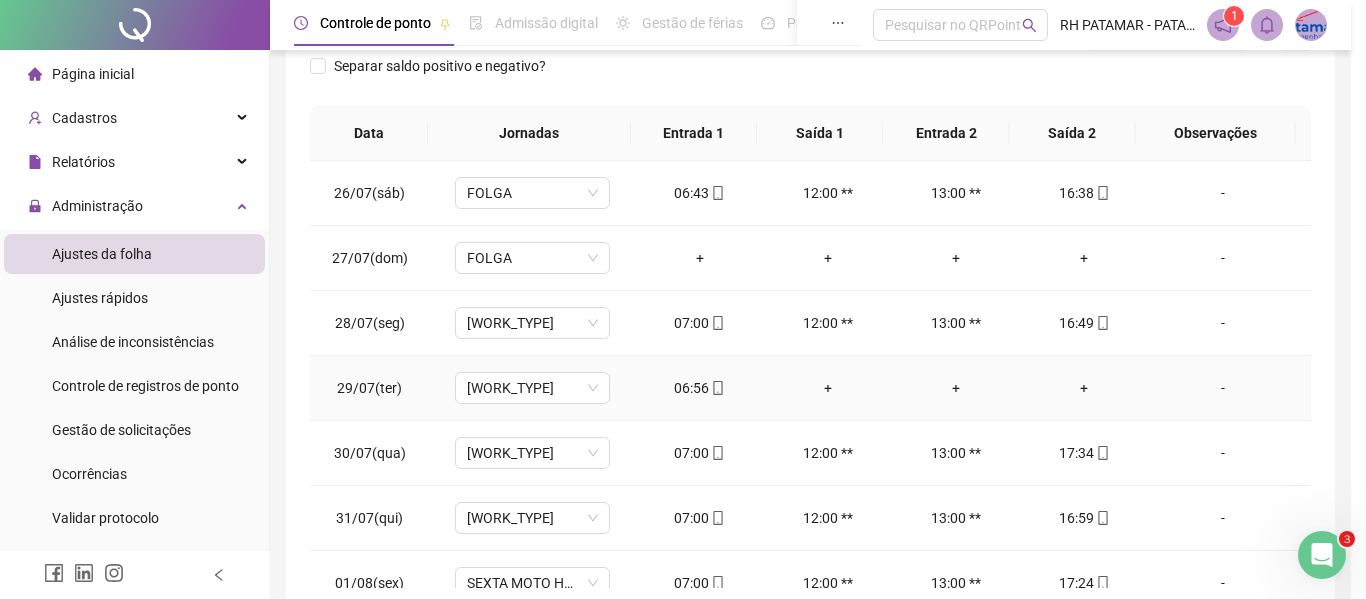 type on "**********" 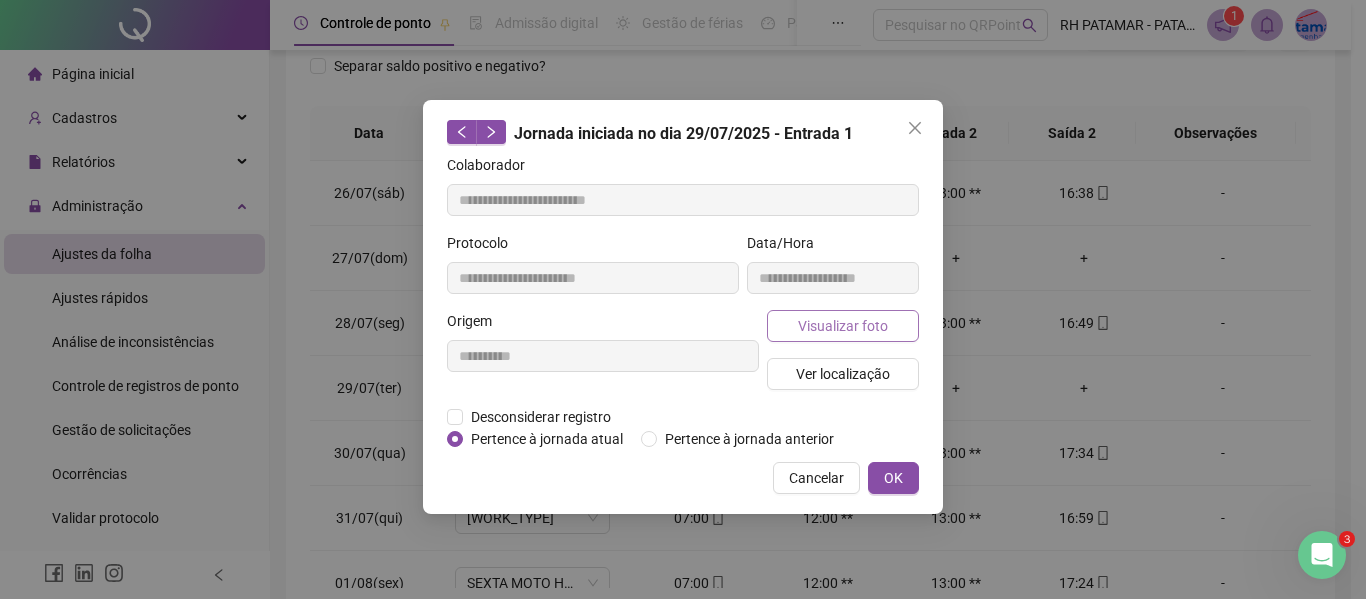 click on "Visualizar foto" at bounding box center (843, 326) 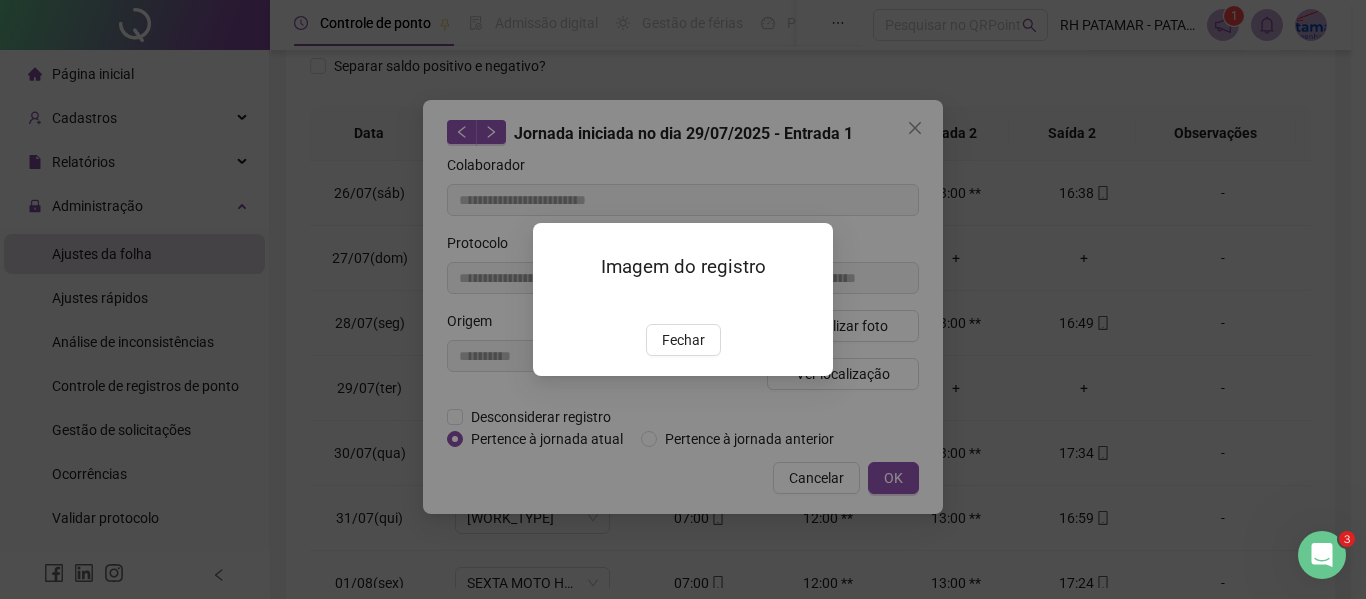 click on "Fechar" at bounding box center (683, 340) 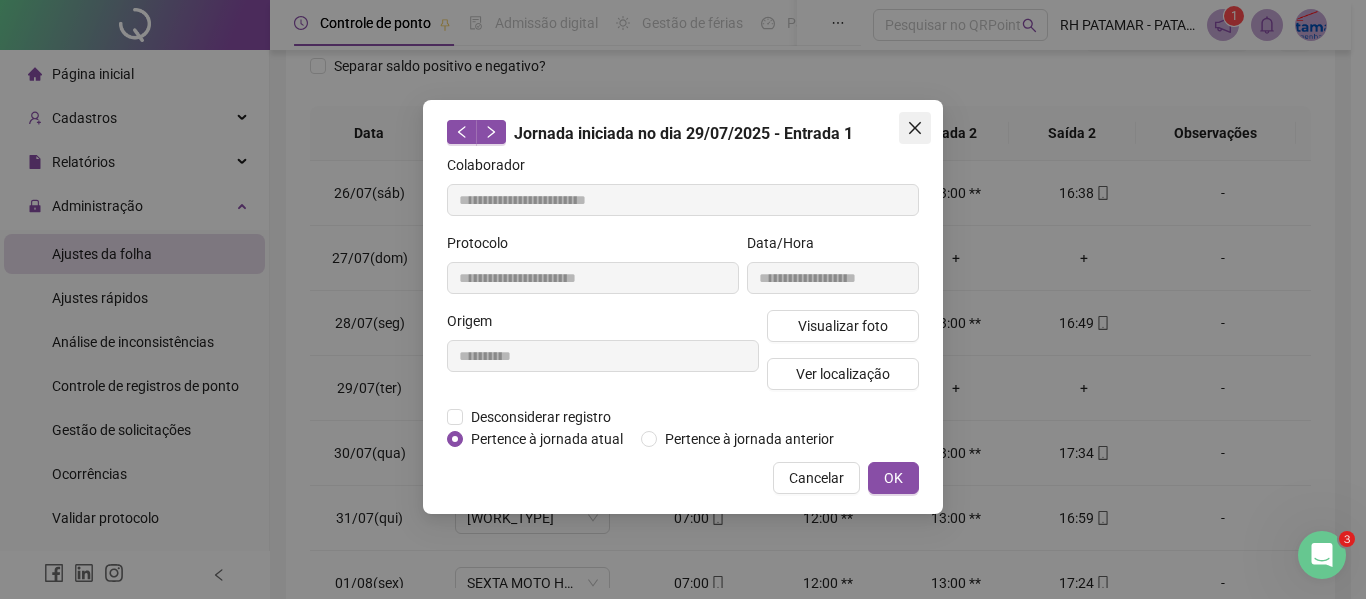 click at bounding box center (915, 128) 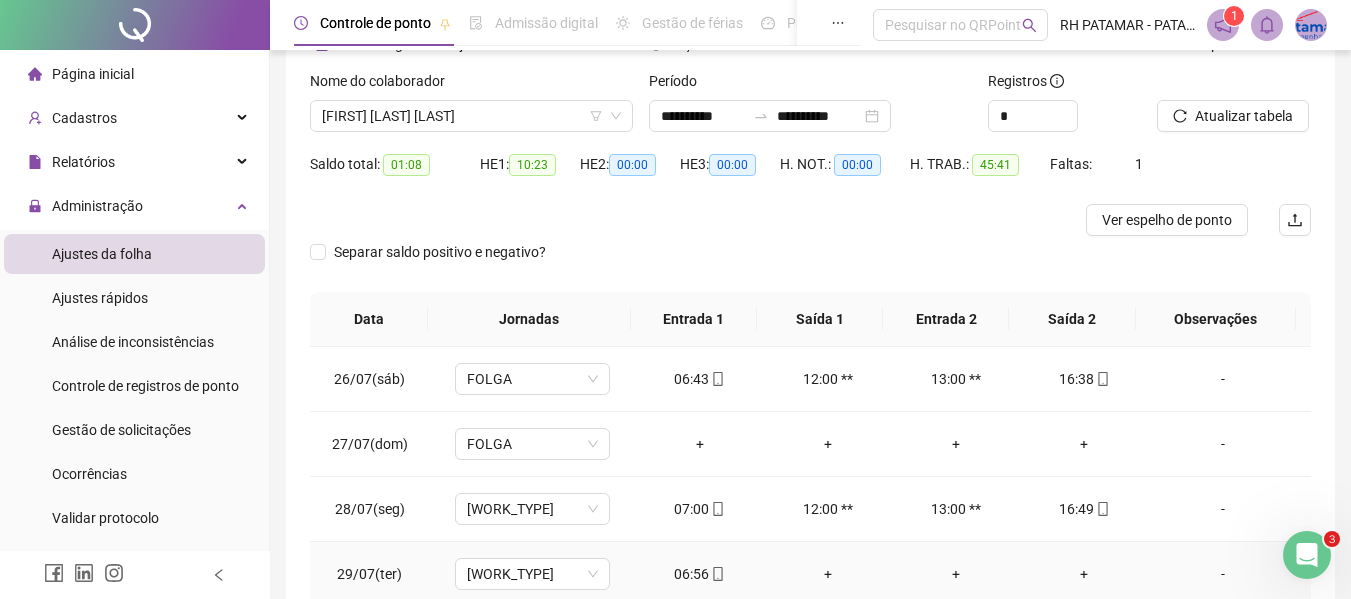 scroll, scrollTop: 100, scrollLeft: 0, axis: vertical 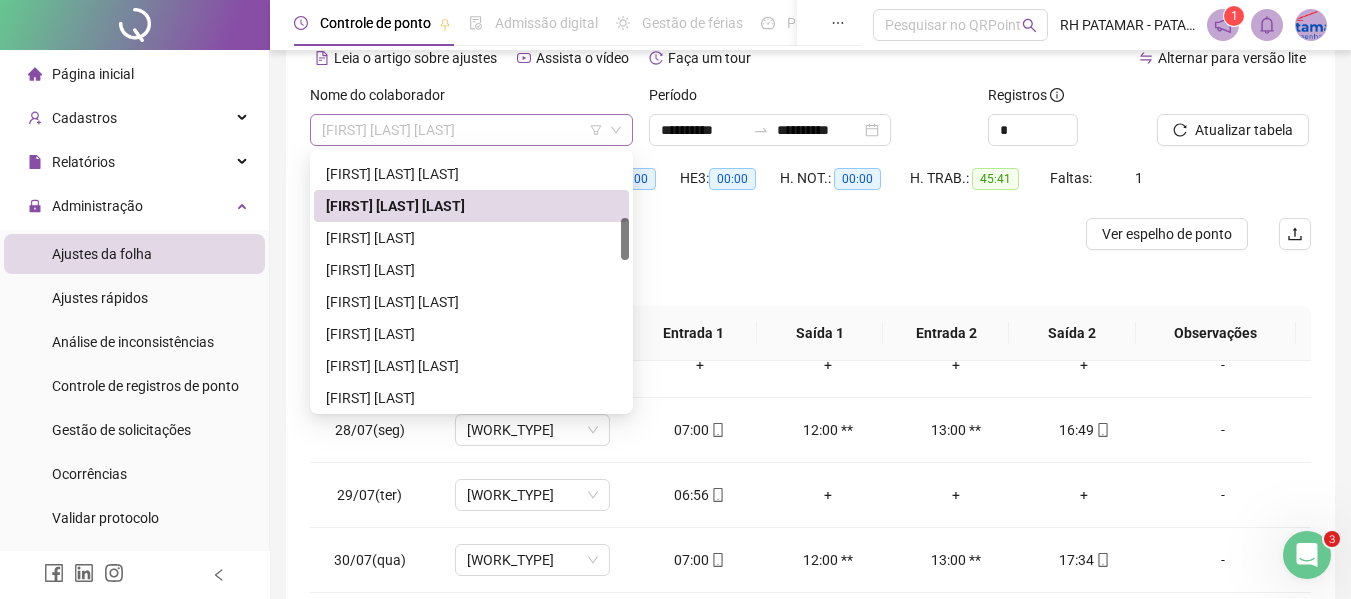 drag, startPoint x: 475, startPoint y: 115, endPoint x: 486, endPoint y: 127, distance: 16.27882 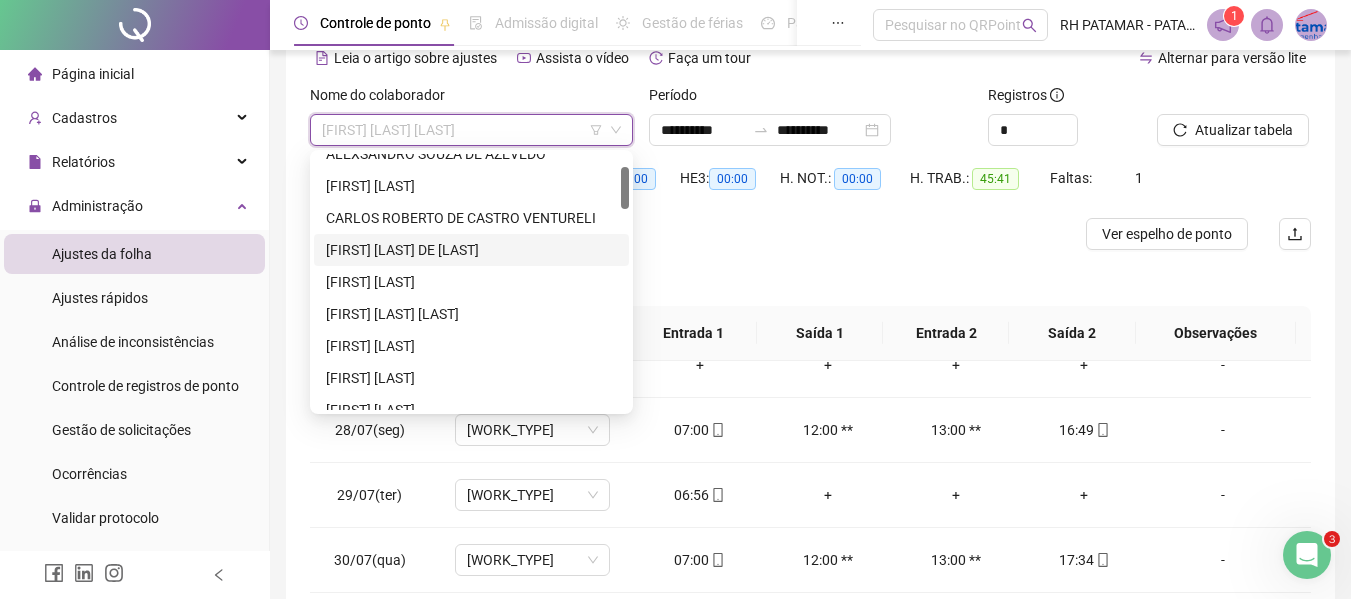 scroll, scrollTop: 180, scrollLeft: 0, axis: vertical 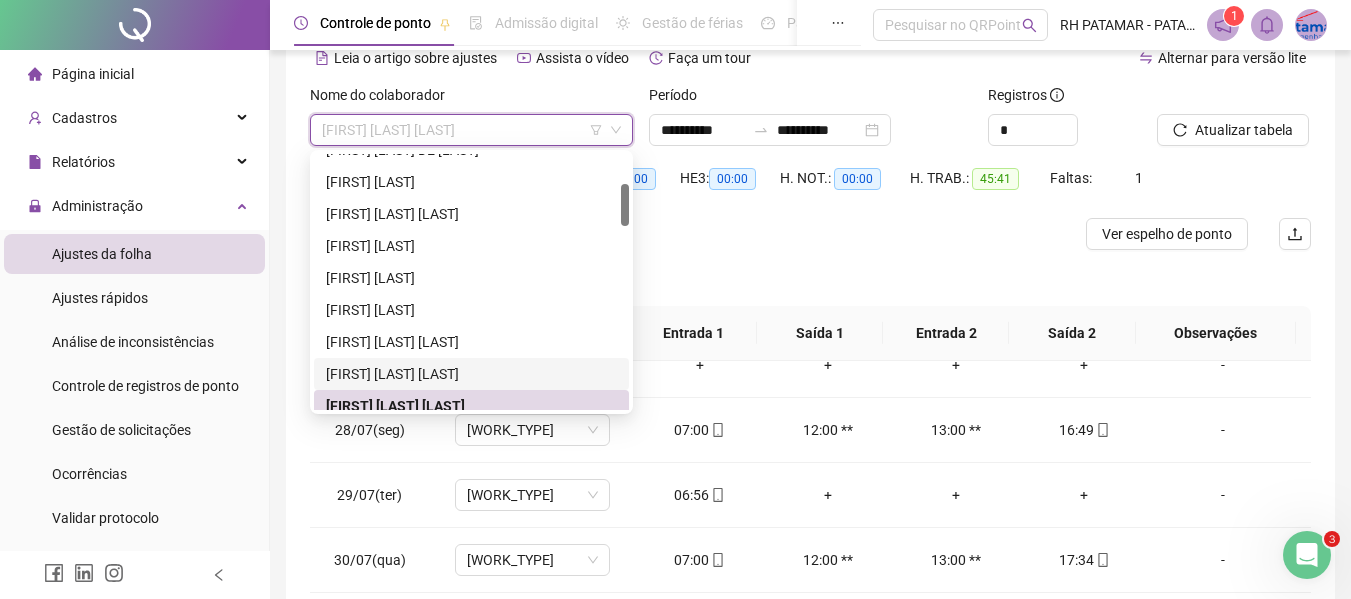 drag, startPoint x: 478, startPoint y: 365, endPoint x: 609, endPoint y: 345, distance: 132.51793 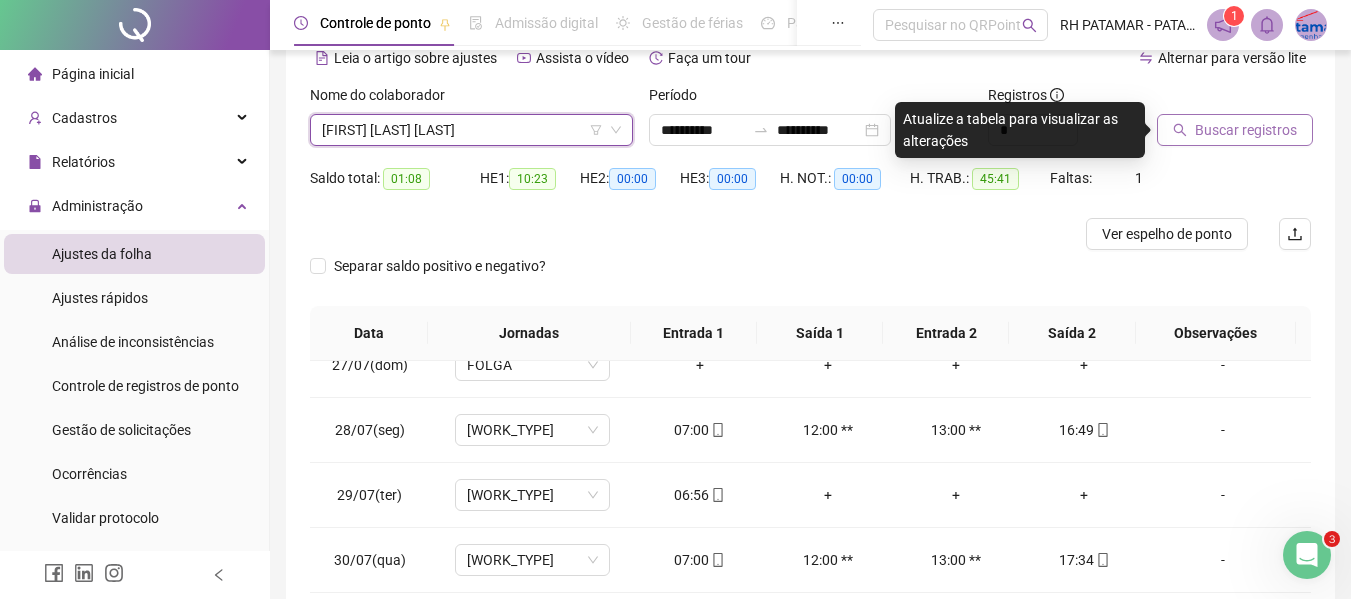 click on "Buscar registros" at bounding box center [1246, 130] 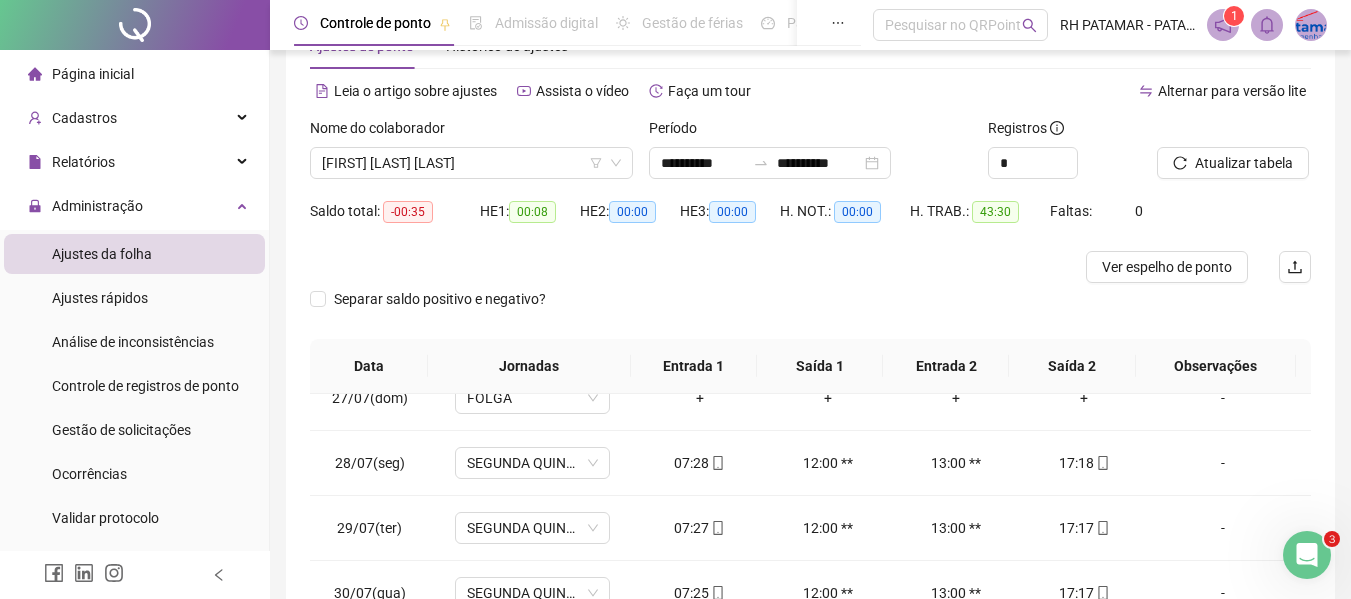 scroll, scrollTop: 200, scrollLeft: 0, axis: vertical 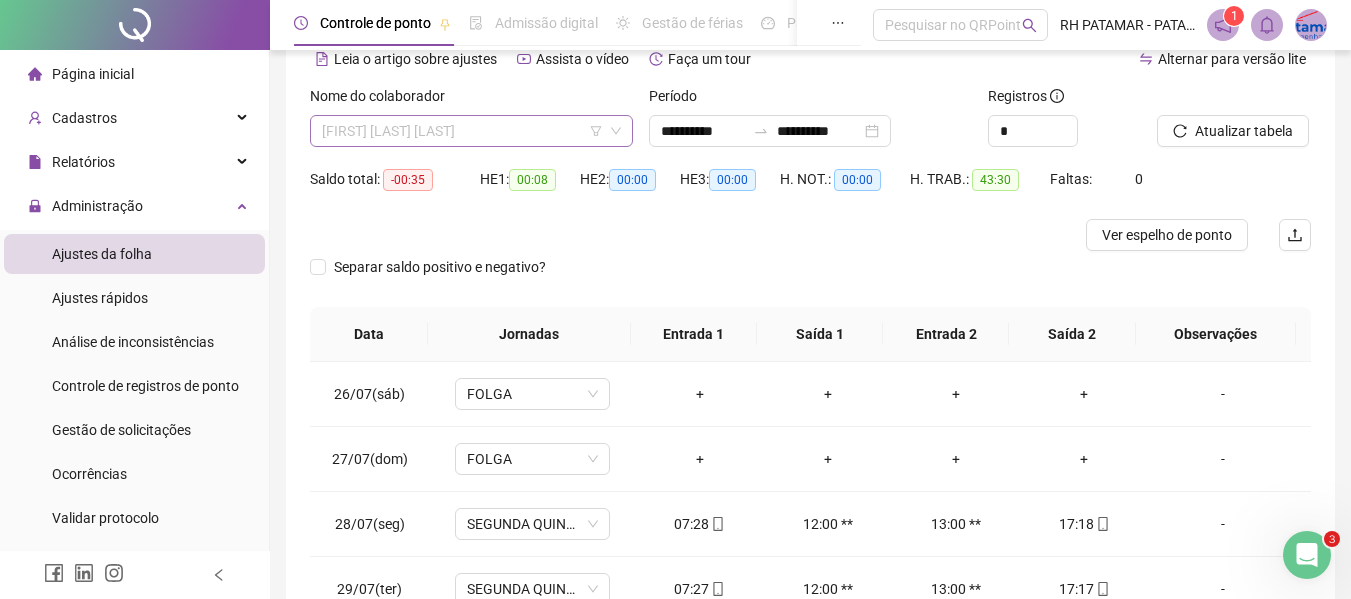 click on "[FIRST] [LAST] [LAST]" at bounding box center [471, 131] 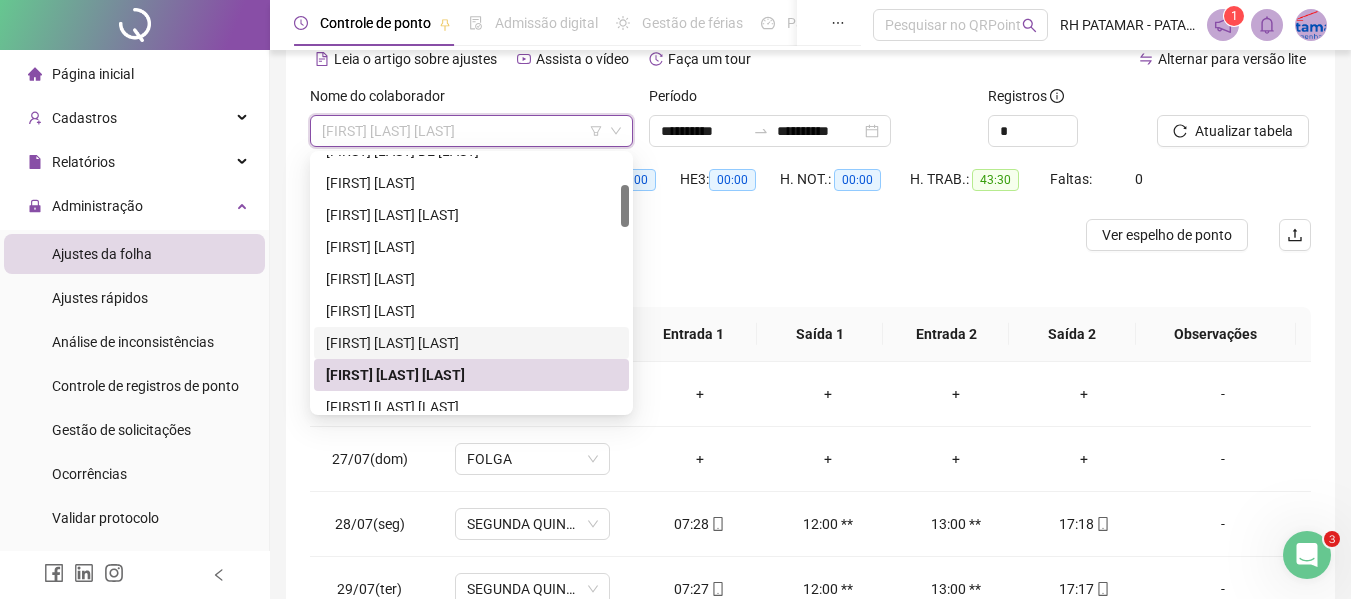 click on "[FIRST] [LAST] [LAST]" at bounding box center [471, 343] 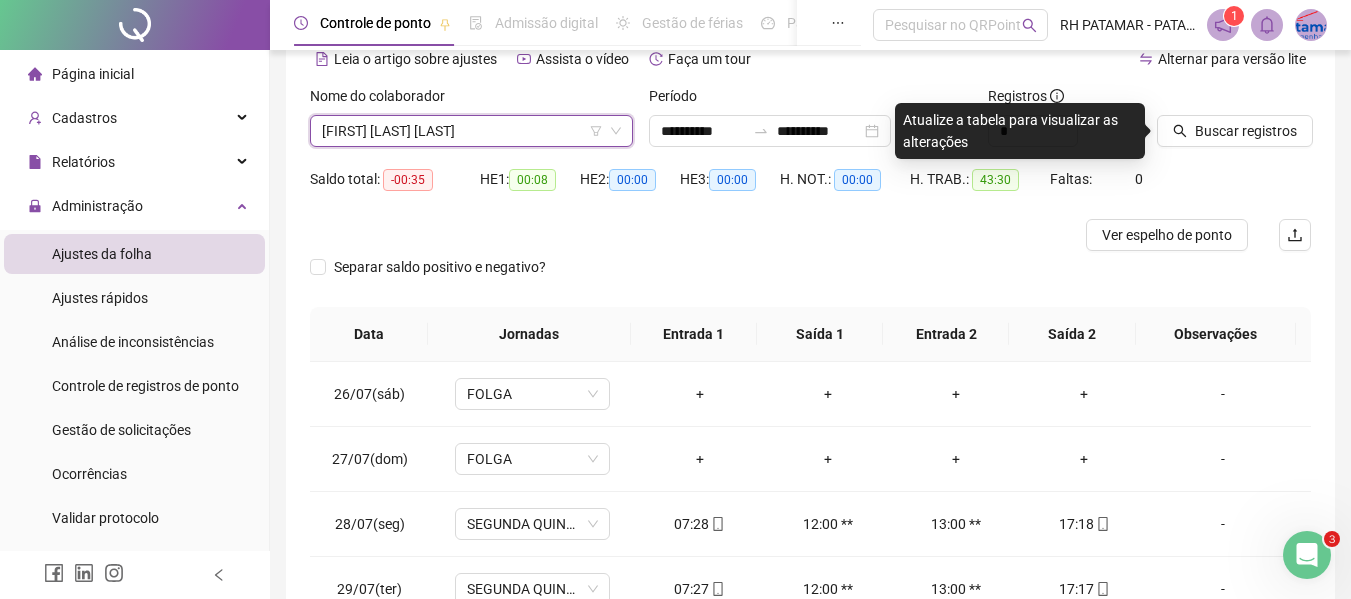 click at bounding box center (1209, 100) 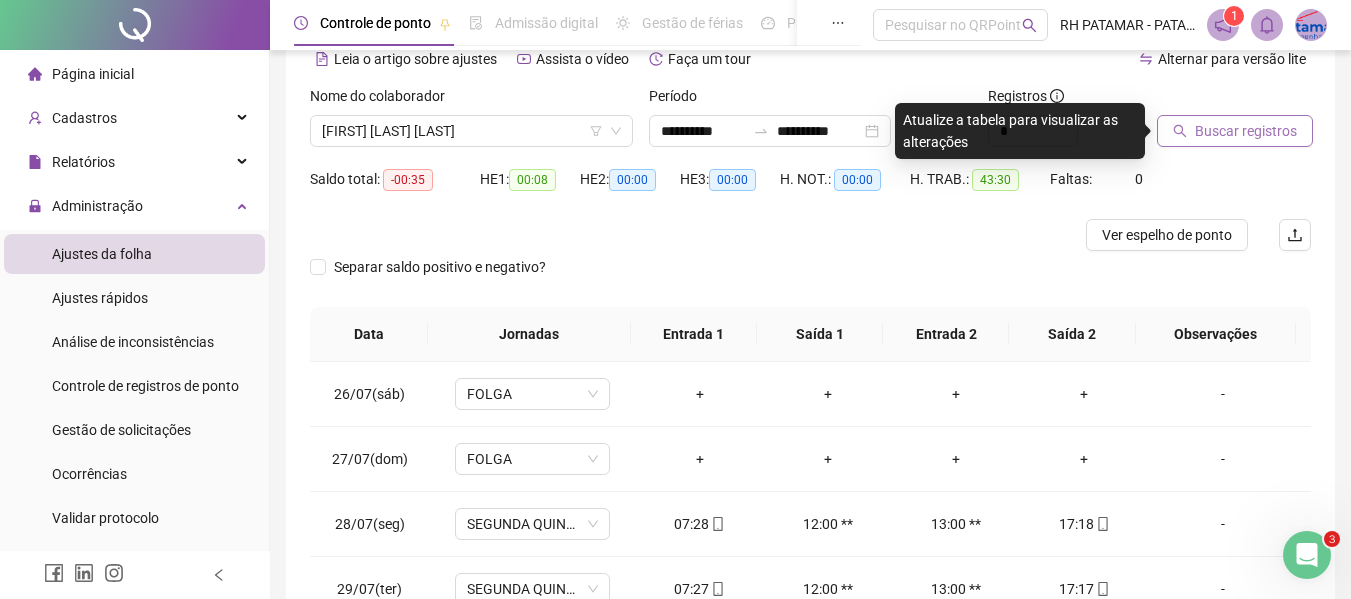 click on "Buscar registros" at bounding box center (1235, 131) 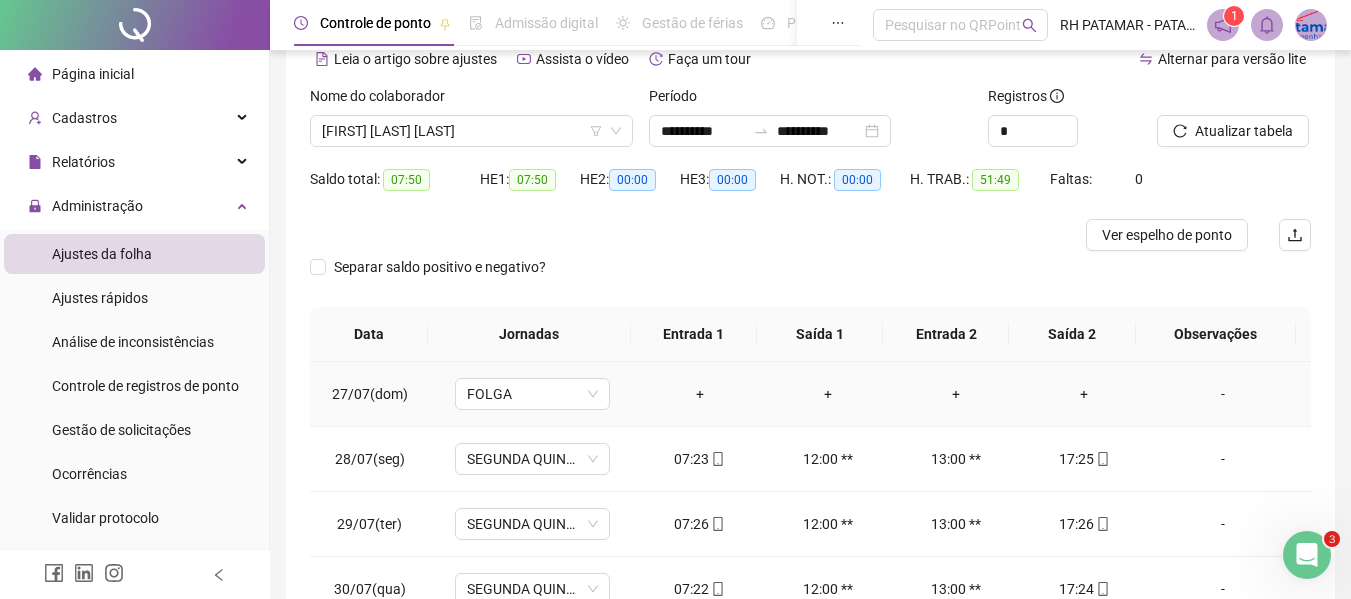 scroll, scrollTop: 93, scrollLeft: 0, axis: vertical 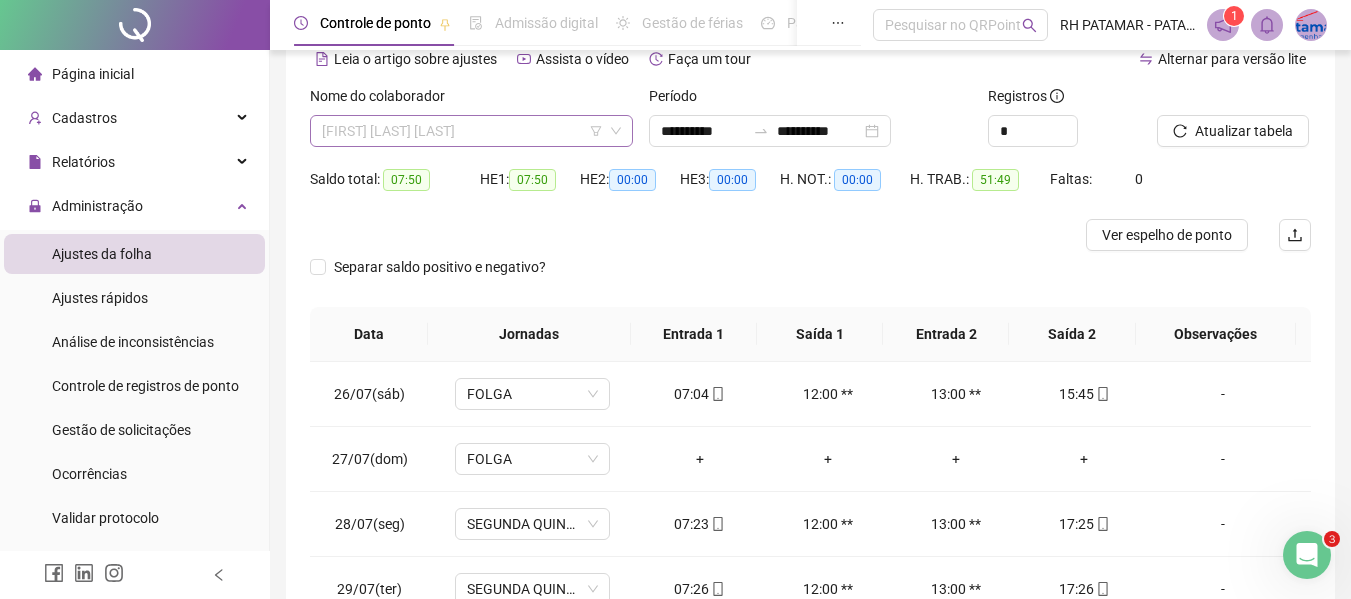 click on "[FIRST] [LAST] [LAST]" at bounding box center [471, 131] 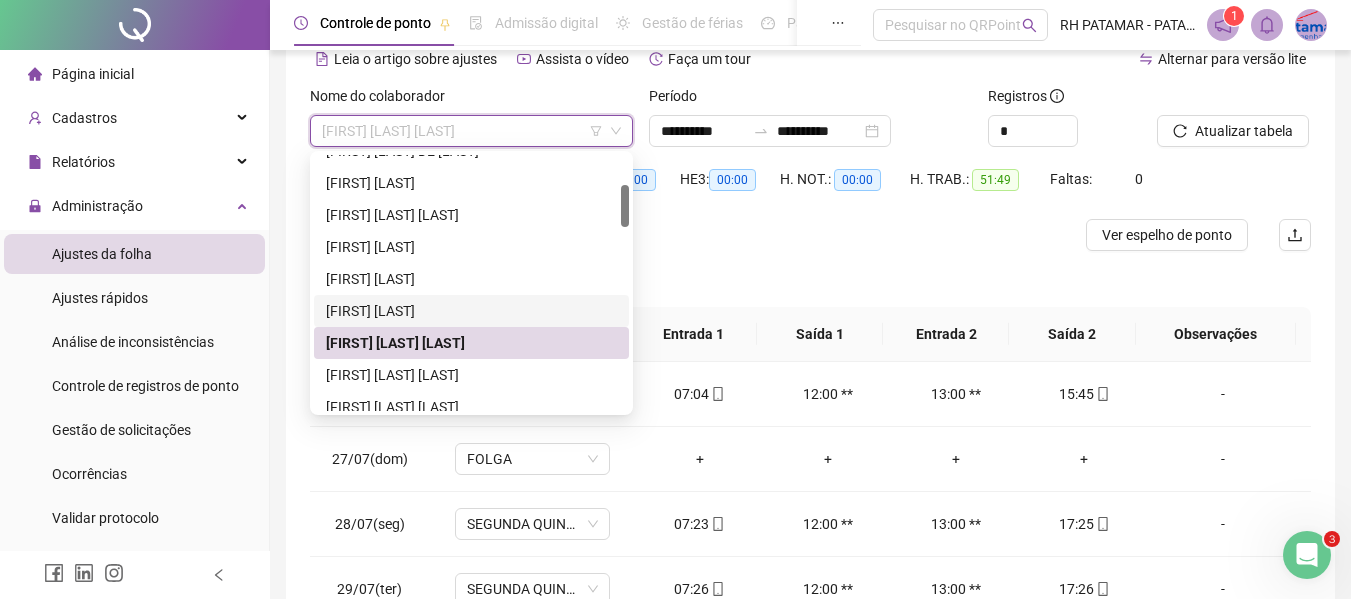 click on "[FIRST] [LAST]" at bounding box center (471, 311) 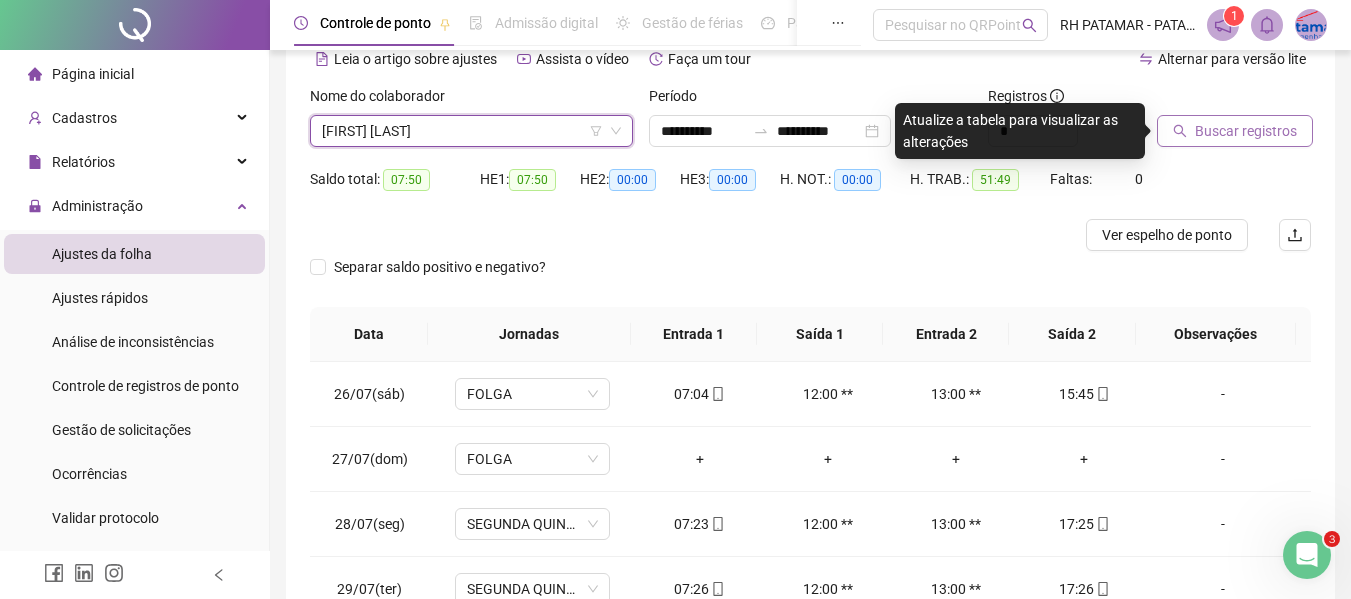 click 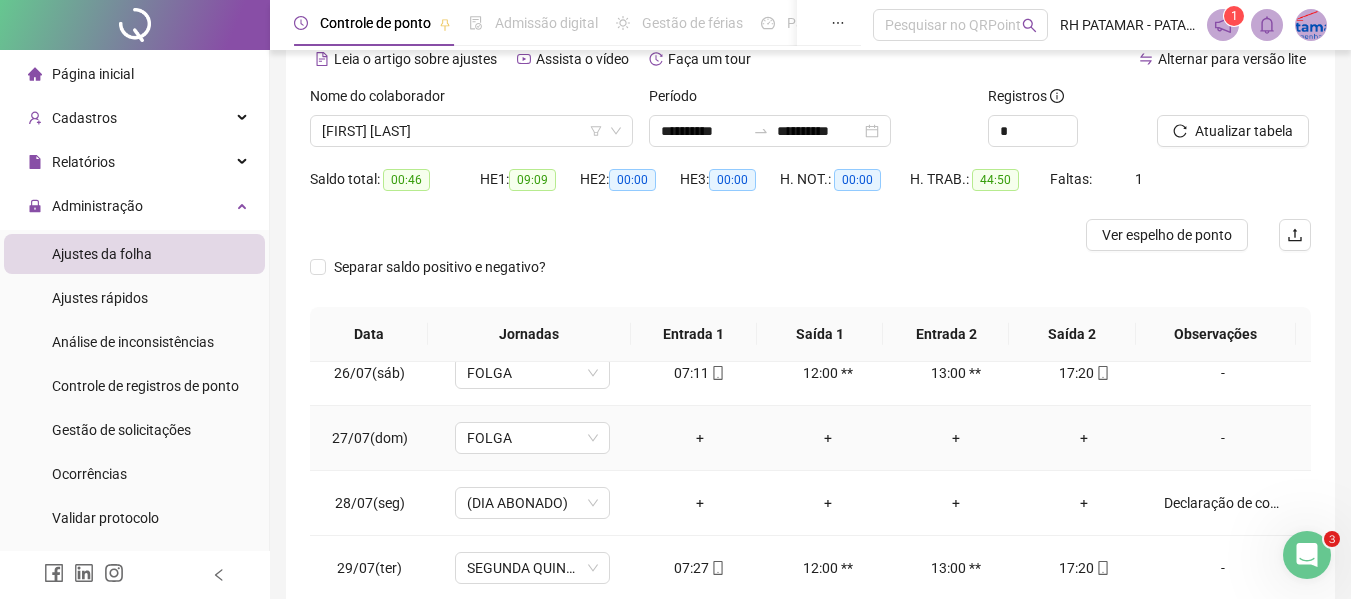 scroll, scrollTop: 0, scrollLeft: 0, axis: both 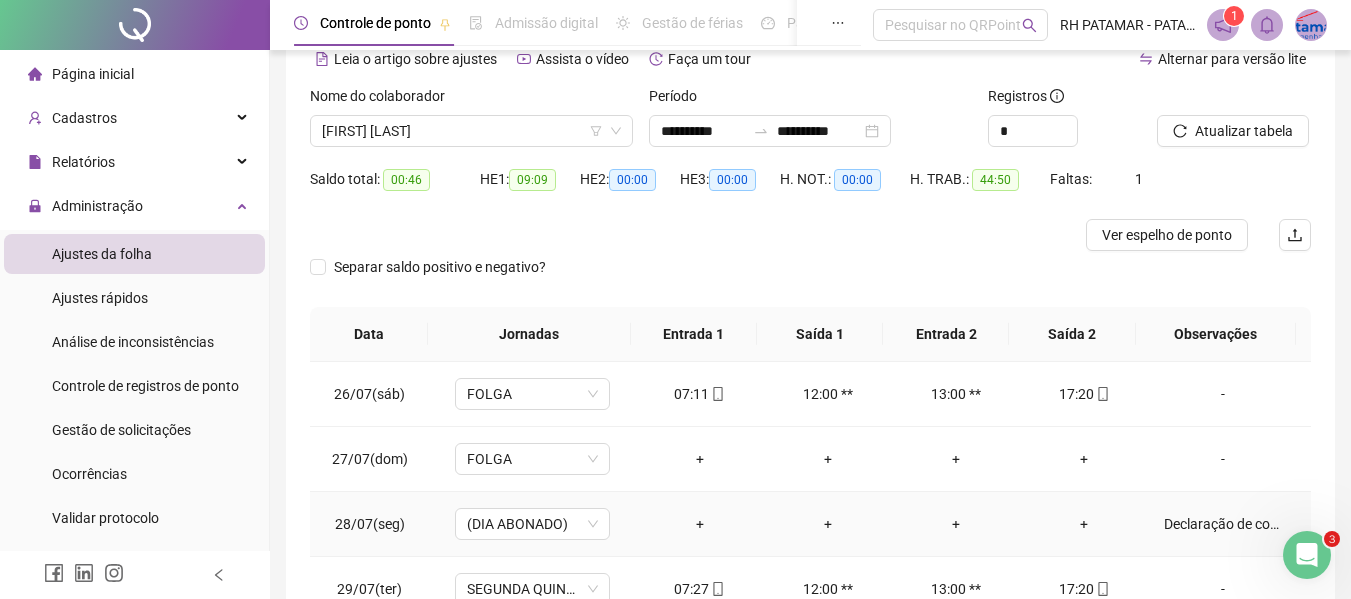 click on "Declaração de comparecimento, das 07:30 às 13:00" at bounding box center [1223, 524] 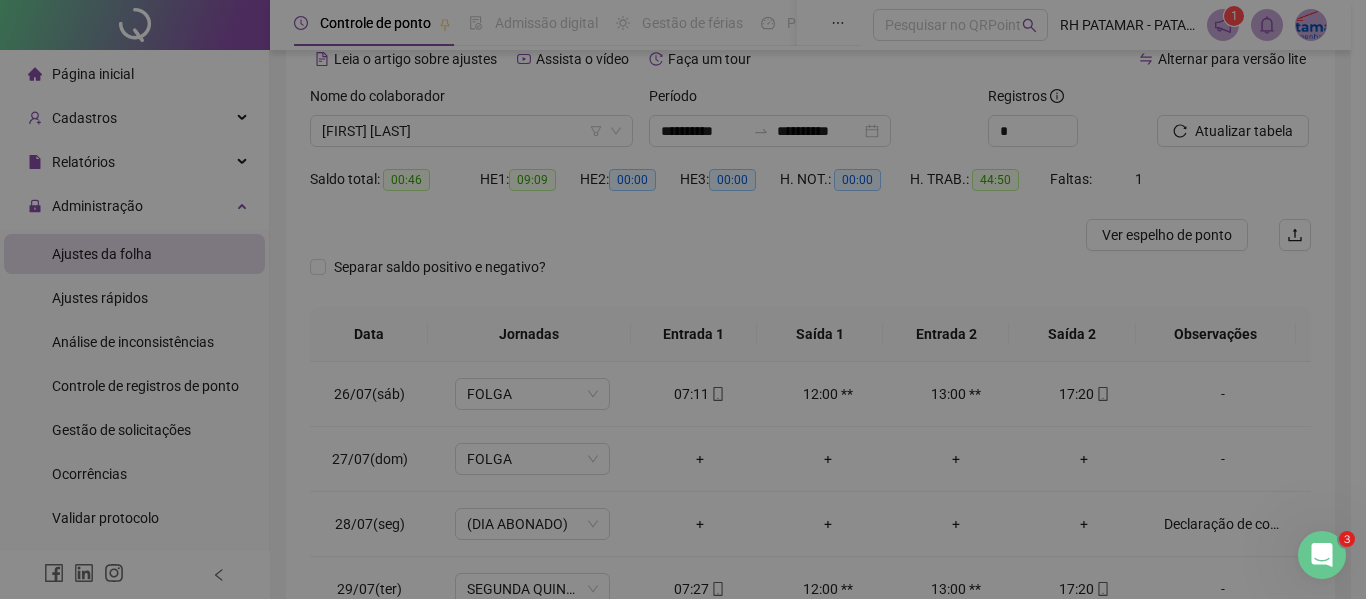 type on "**********" 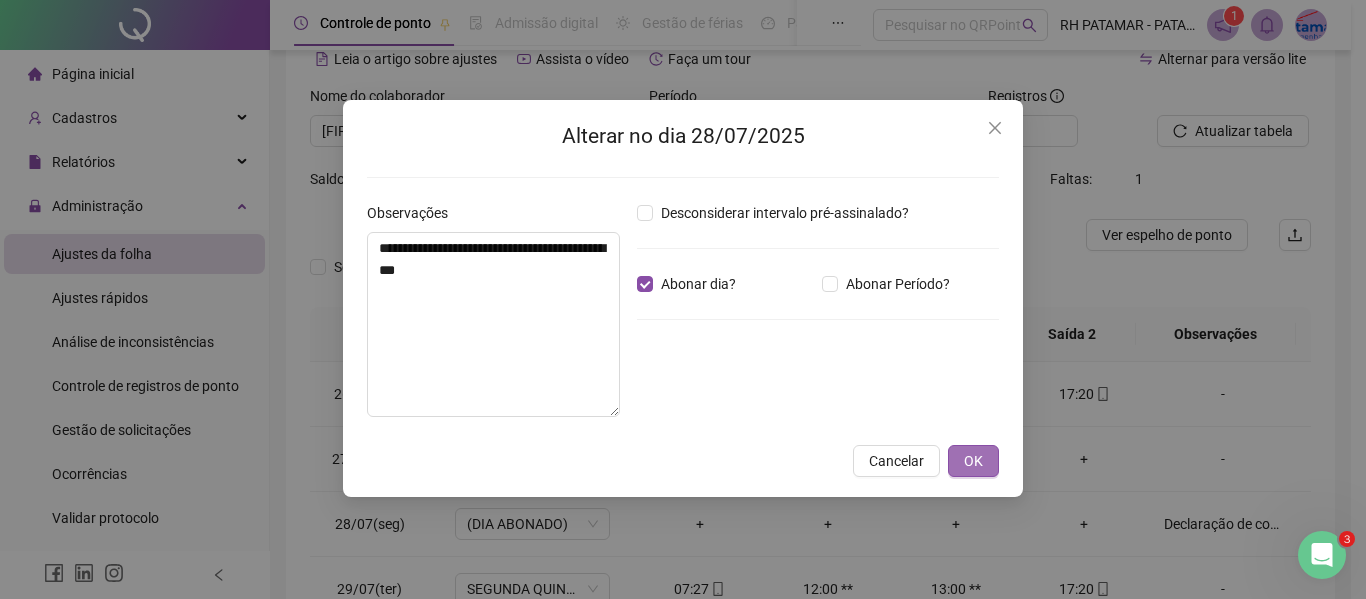 click on "OK" at bounding box center [973, 461] 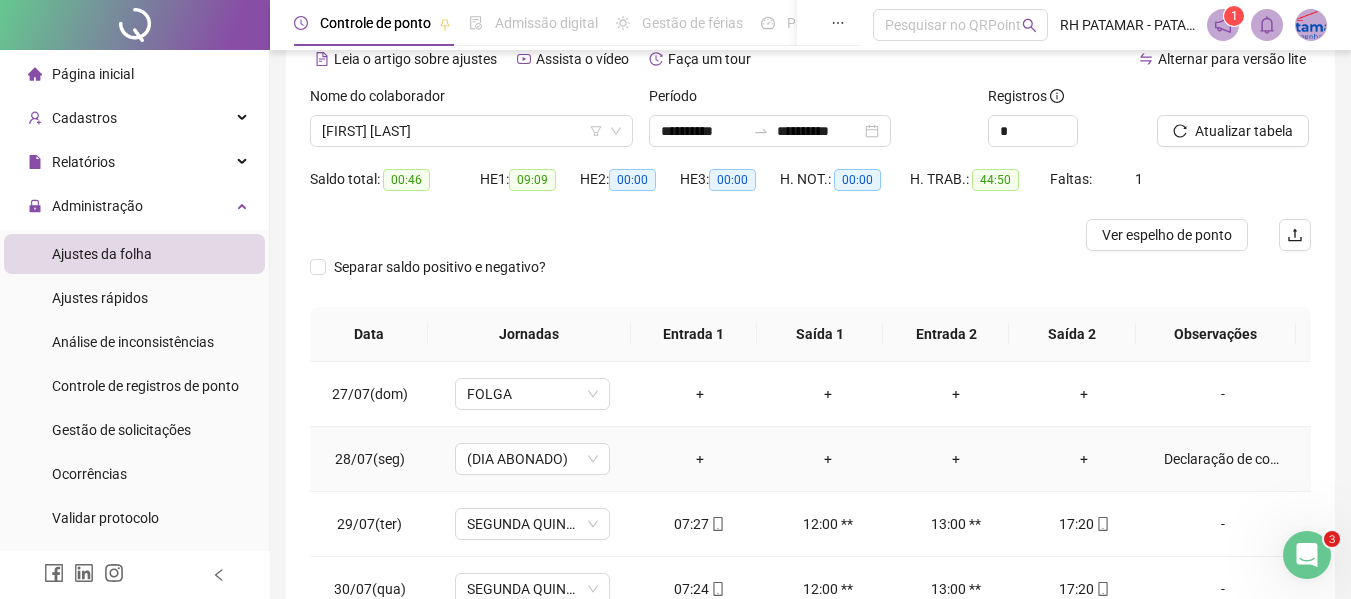 scroll, scrollTop: 93, scrollLeft: 0, axis: vertical 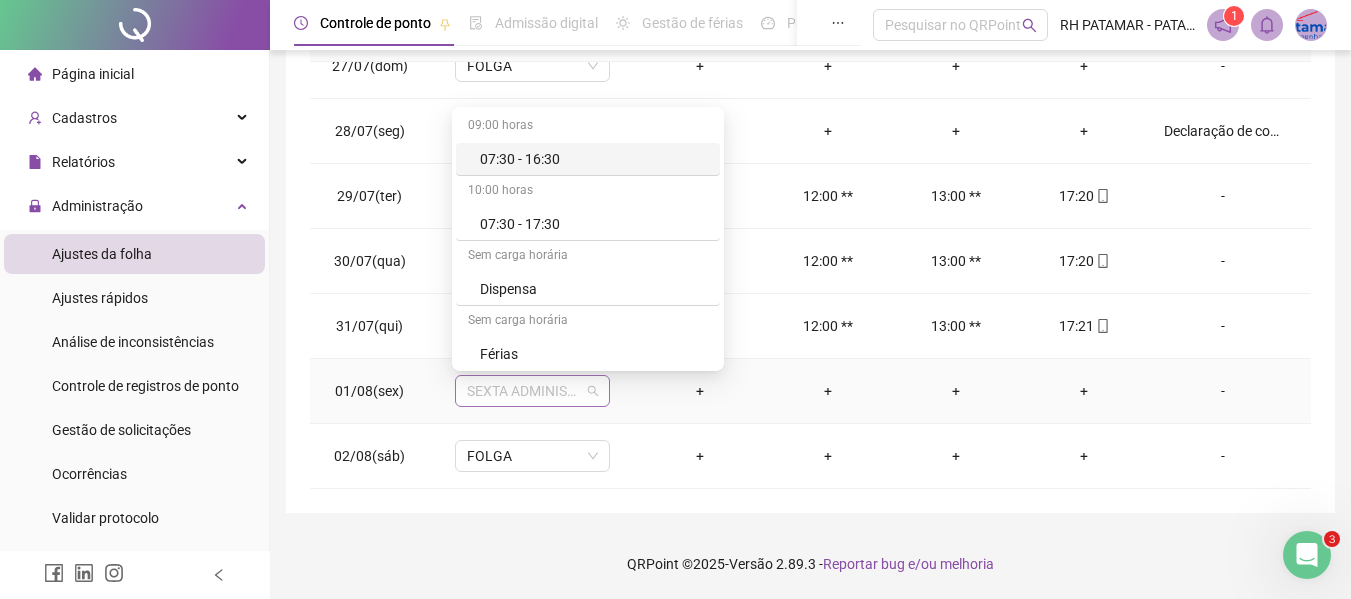 click on "SEXTA ADMINISTRAÇÃO" at bounding box center (532, 391) 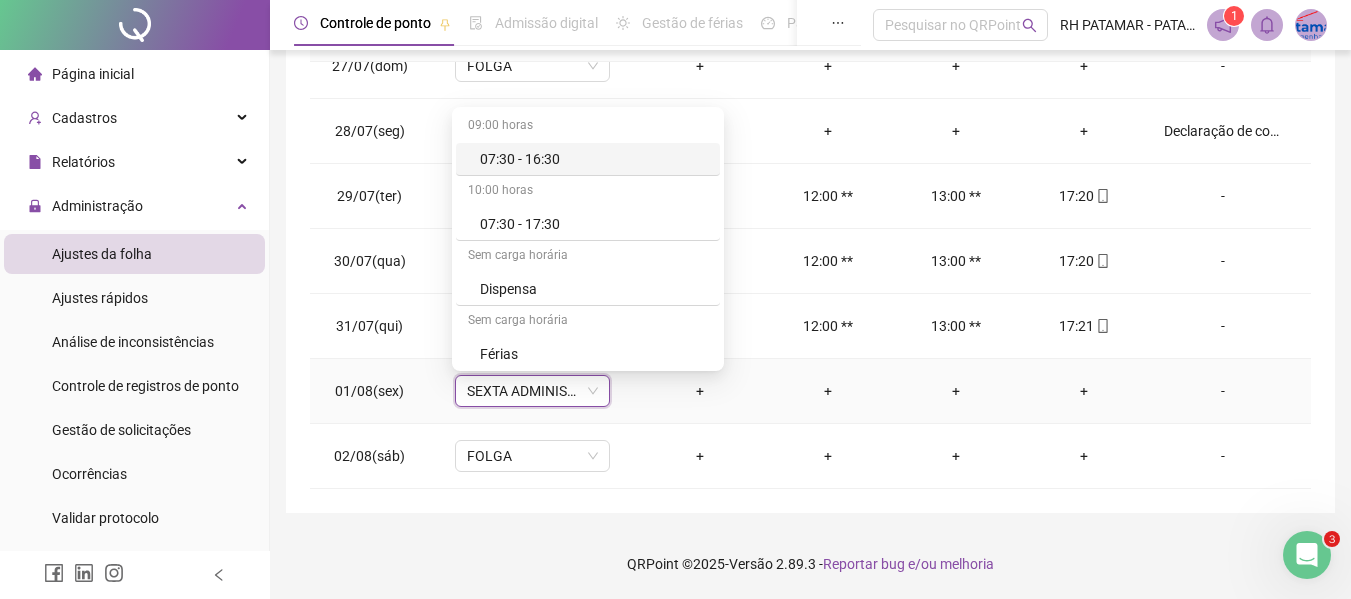 click on "+" at bounding box center (700, 391) 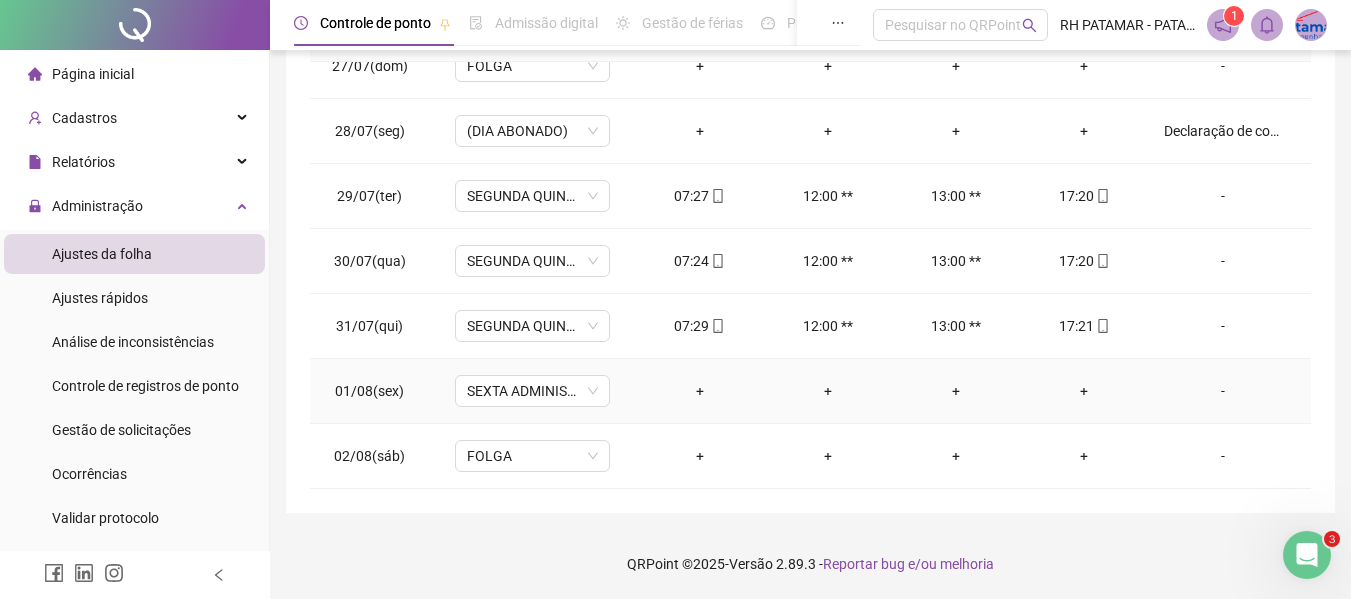 scroll, scrollTop: 0, scrollLeft: 0, axis: both 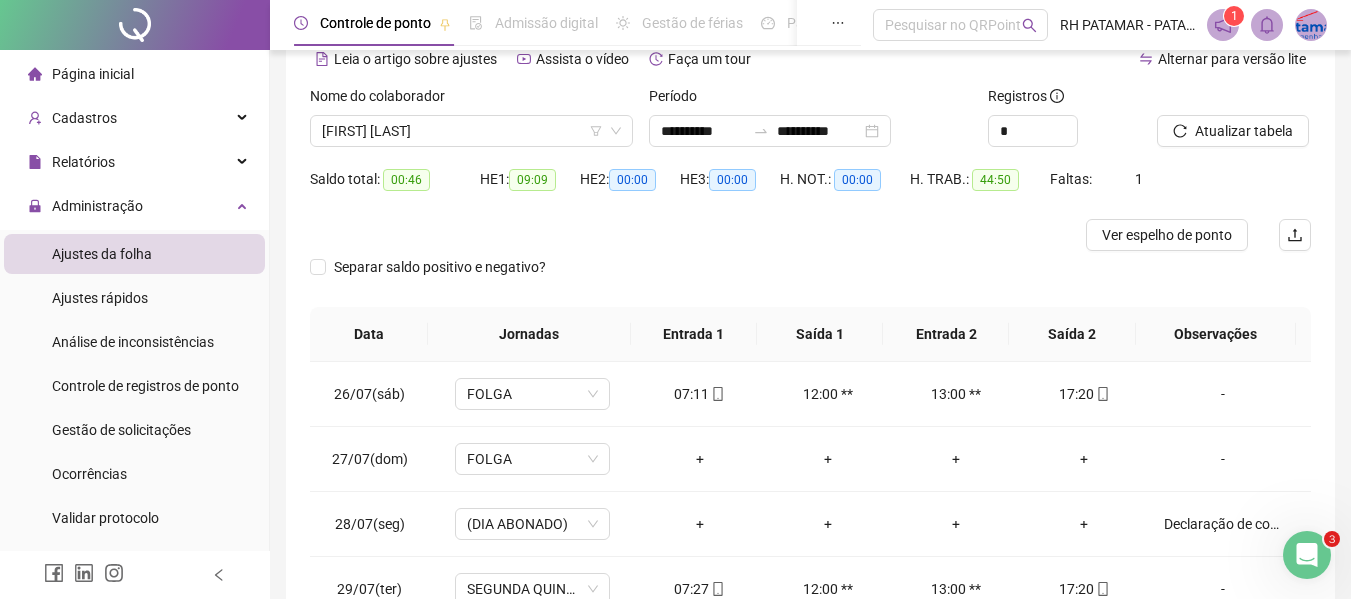 click on "Nome do colaborador [FIRST] [LAST]" at bounding box center [471, 124] 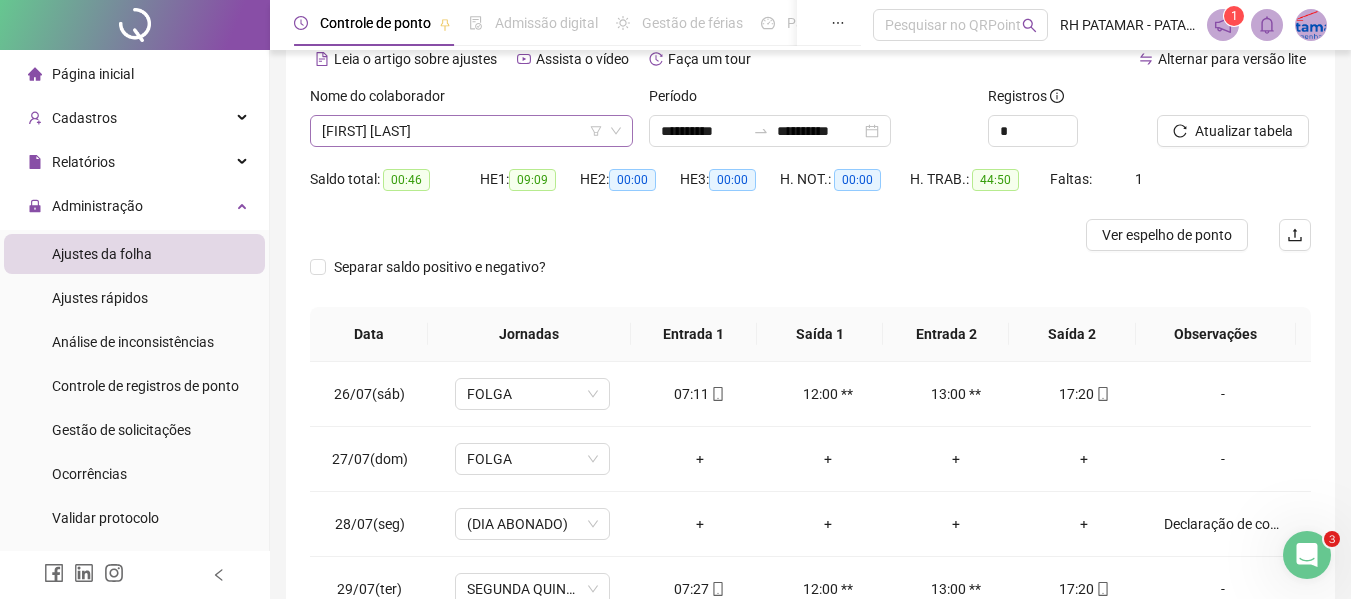 click on "[FIRST] [LAST]" at bounding box center [471, 131] 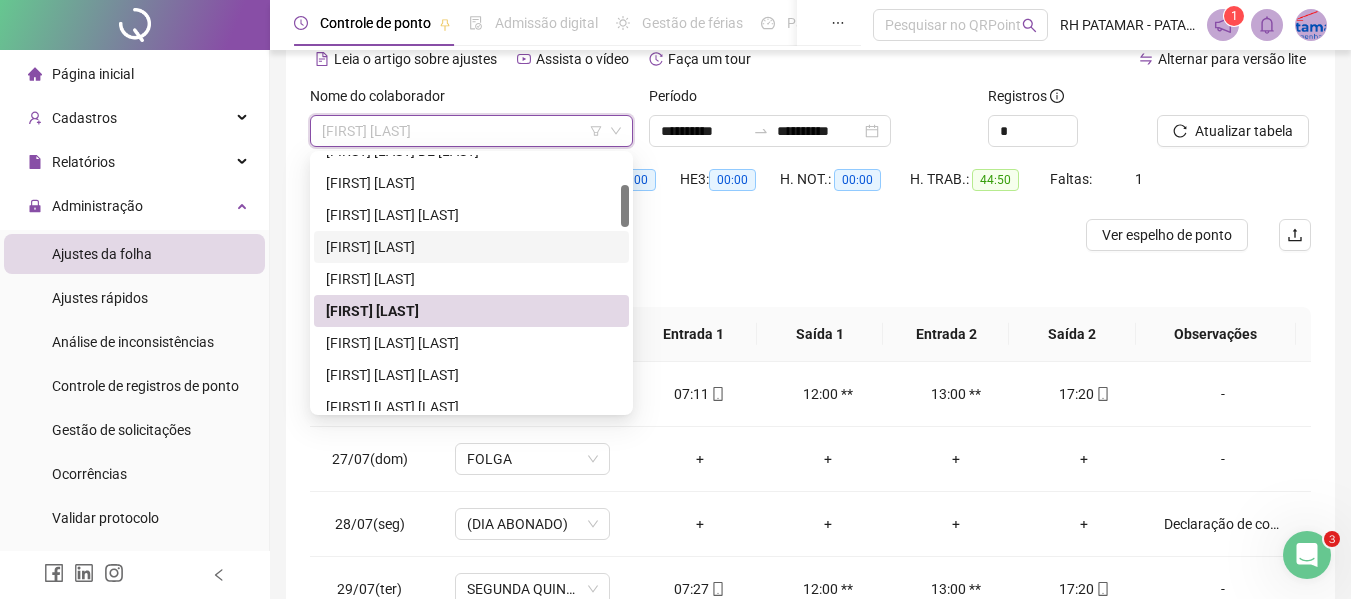 click on "[FIRST] [LAST]" at bounding box center (471, 247) 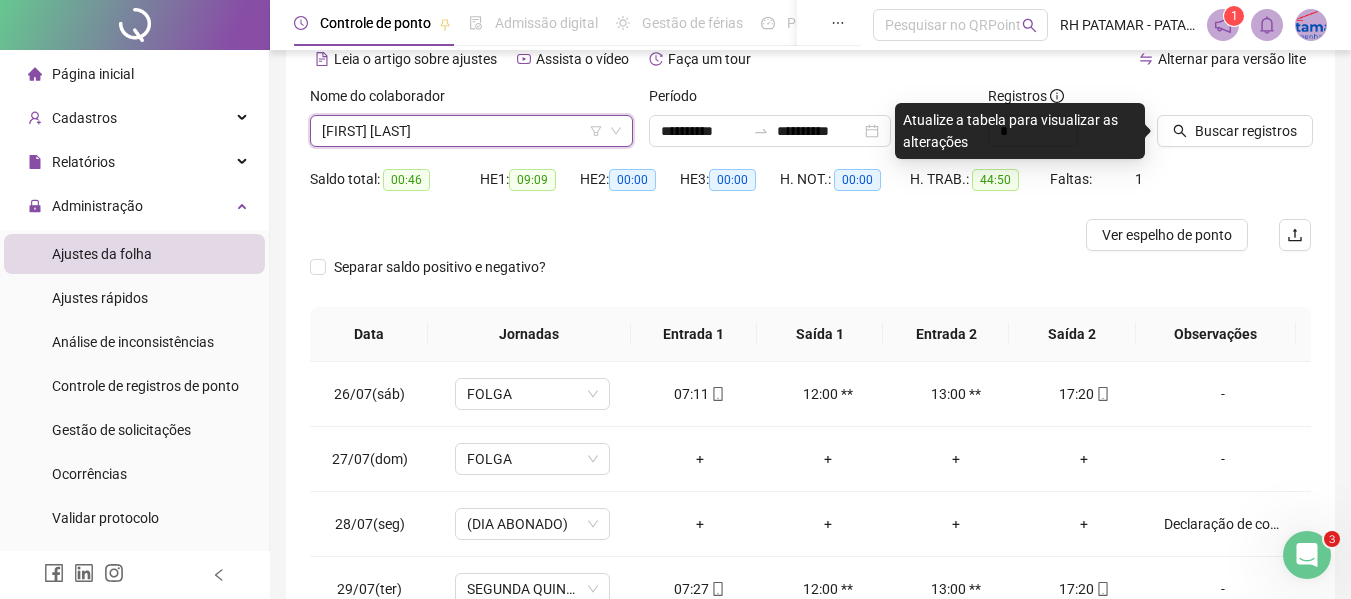 click on "[FIRST] [LAST]" at bounding box center (471, 131) 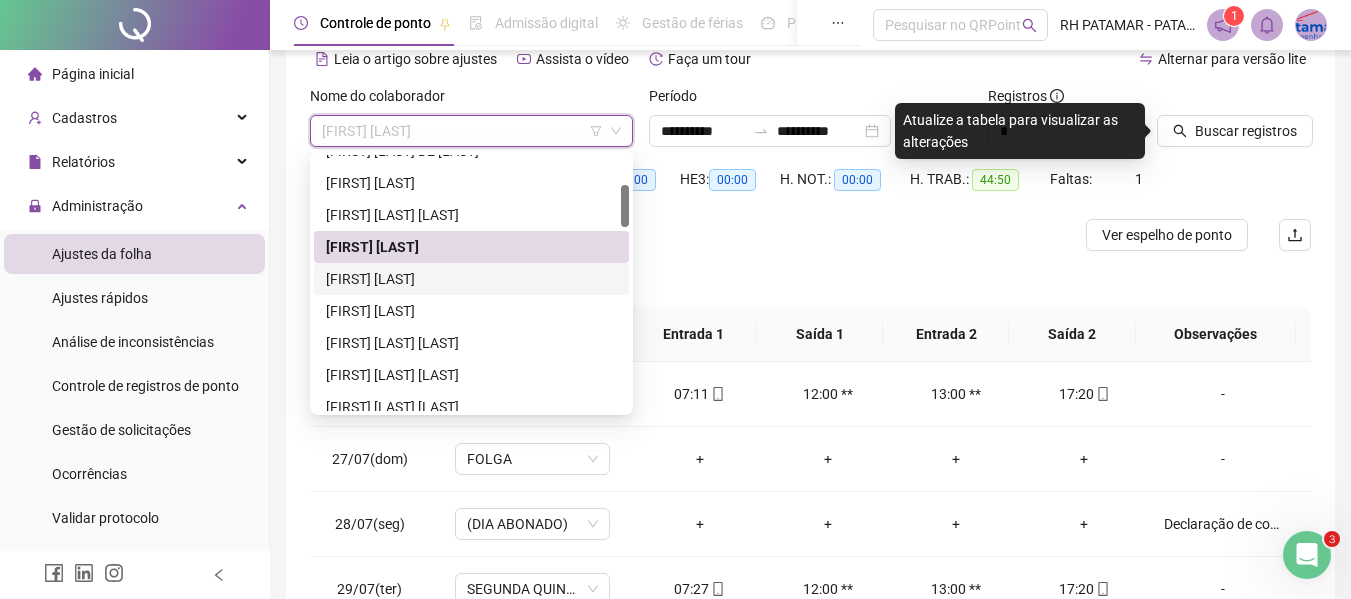 click on "[FIRST] [LAST]" at bounding box center (471, 279) 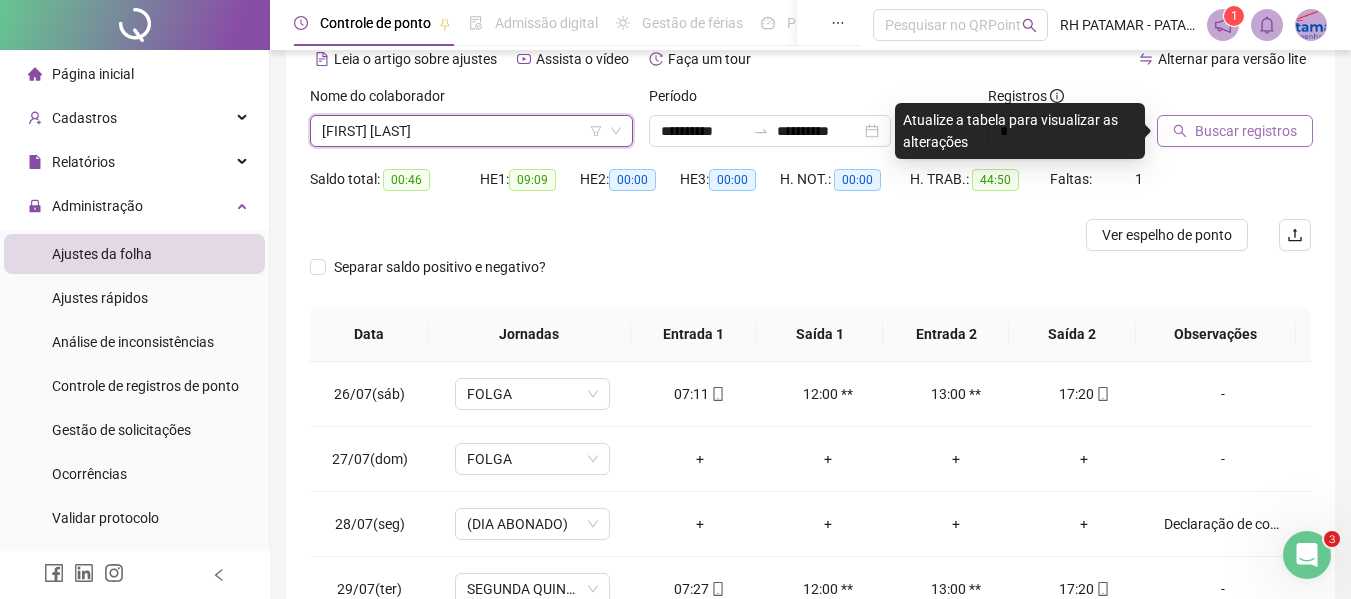 click on "Buscar registros" at bounding box center (1246, 131) 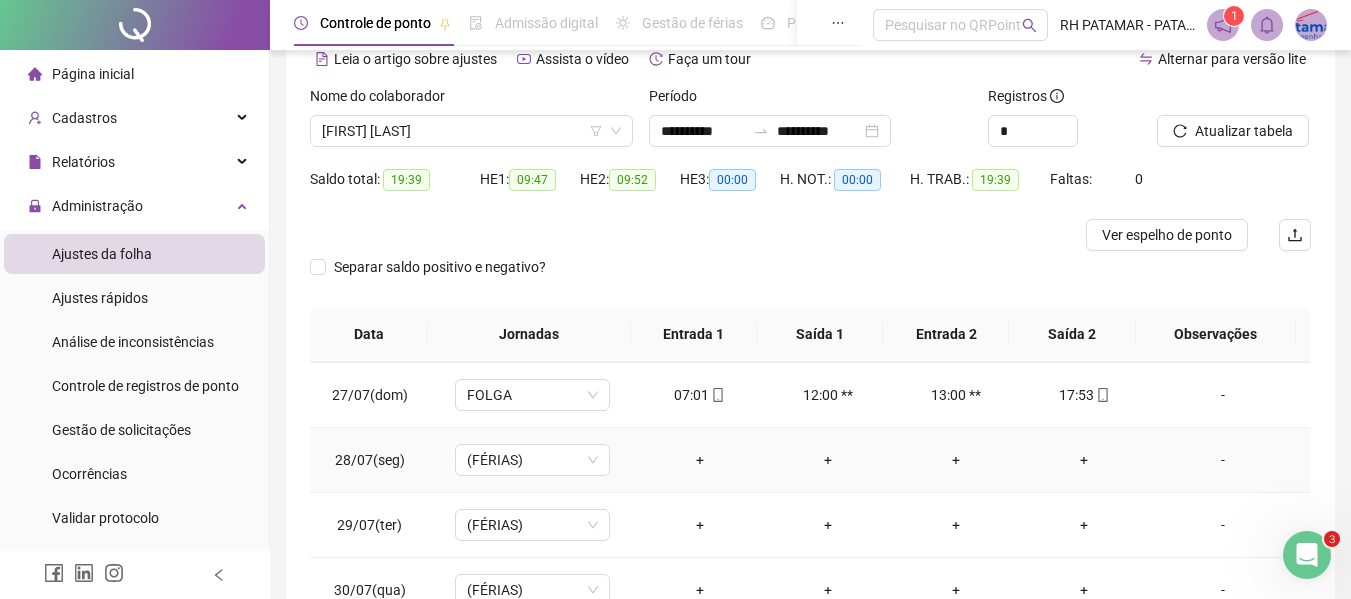 scroll, scrollTop: 93, scrollLeft: 0, axis: vertical 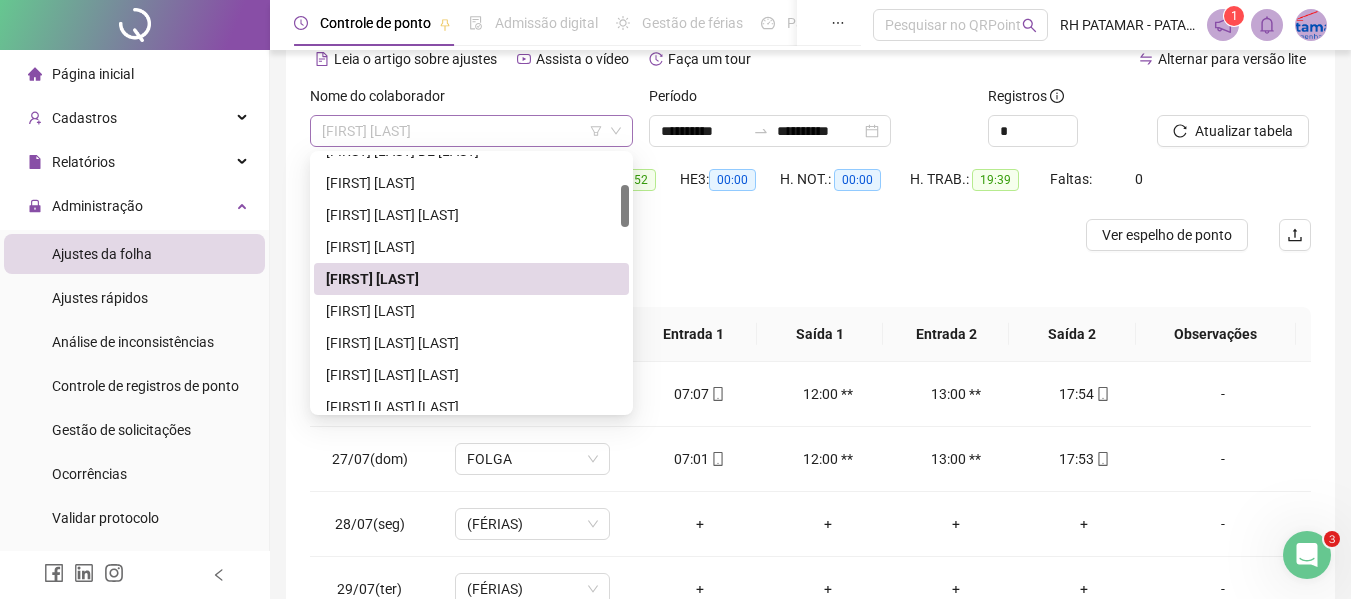 click on "[FIRST] [LAST]" at bounding box center [471, 131] 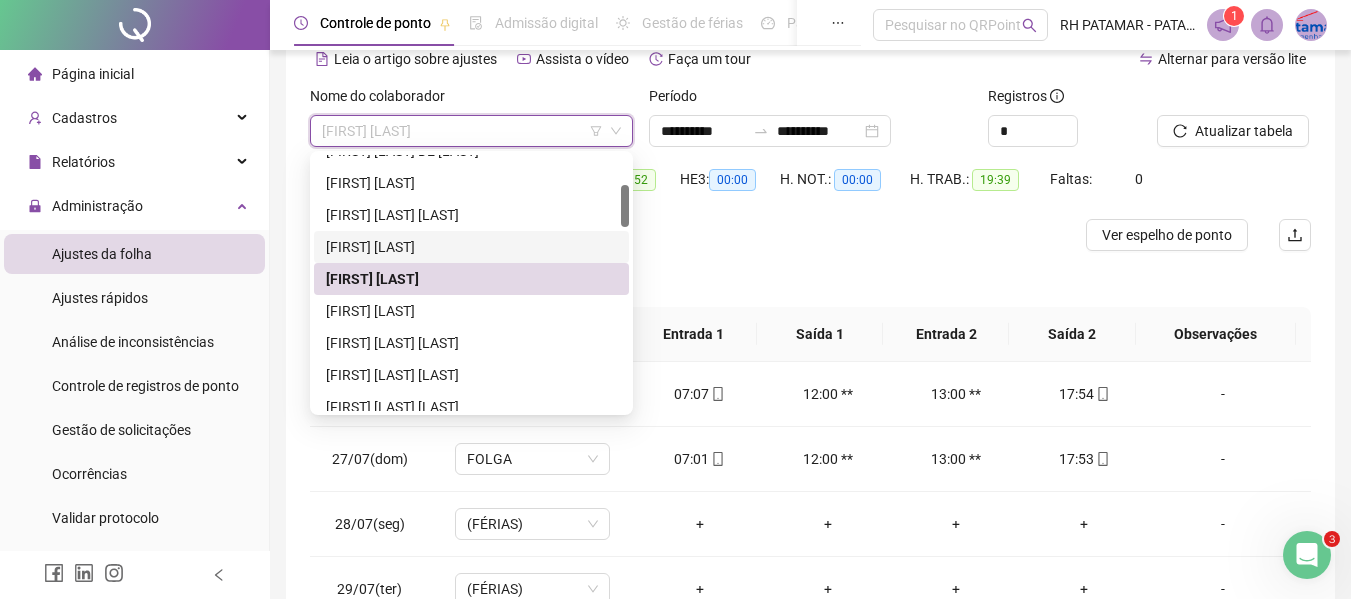 click on "[FIRST] [LAST]" at bounding box center (471, 247) 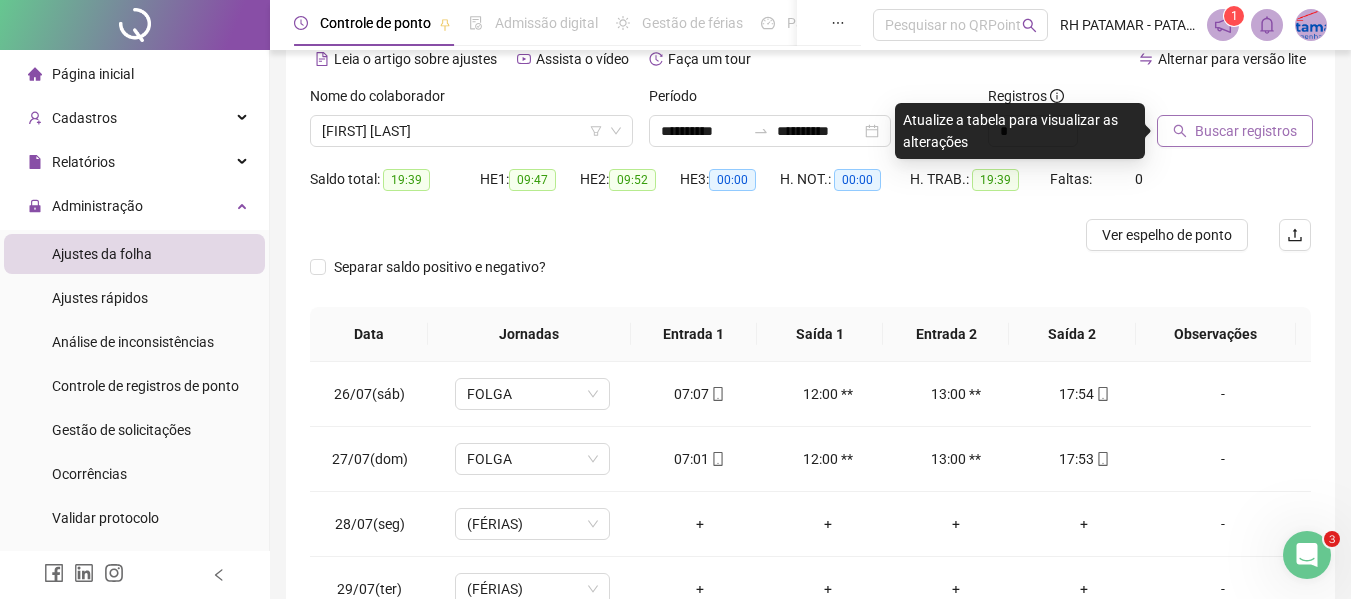 click on "Buscar registros" at bounding box center (1235, 131) 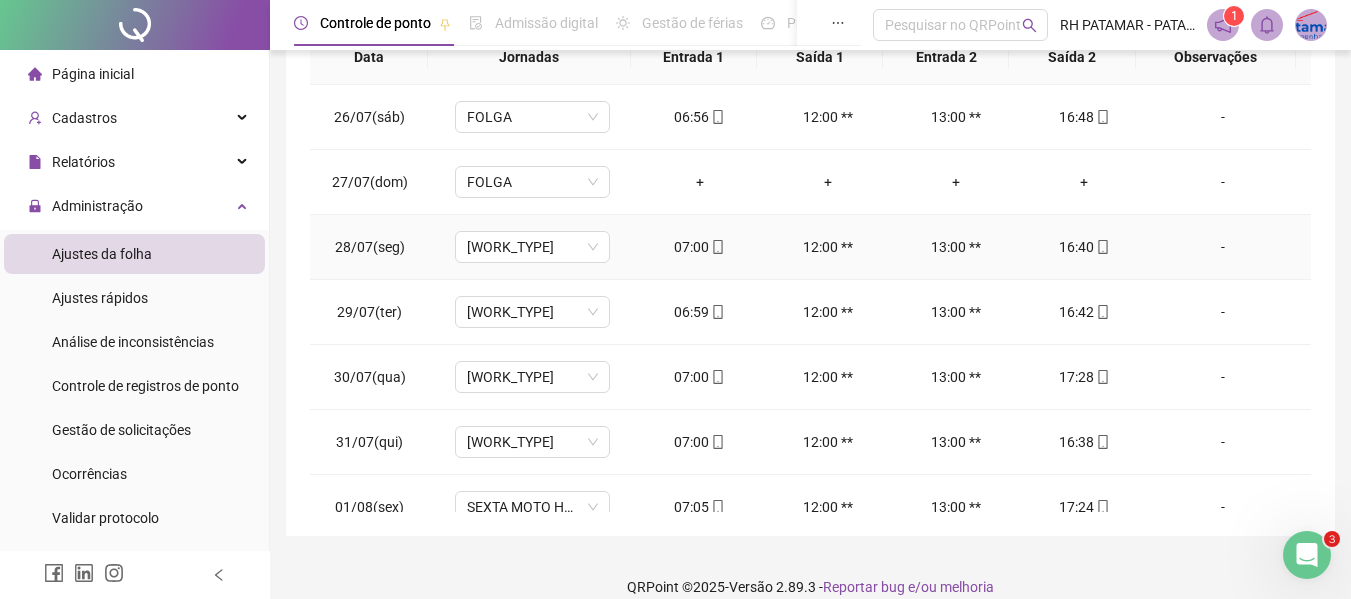 scroll, scrollTop: 399, scrollLeft: 0, axis: vertical 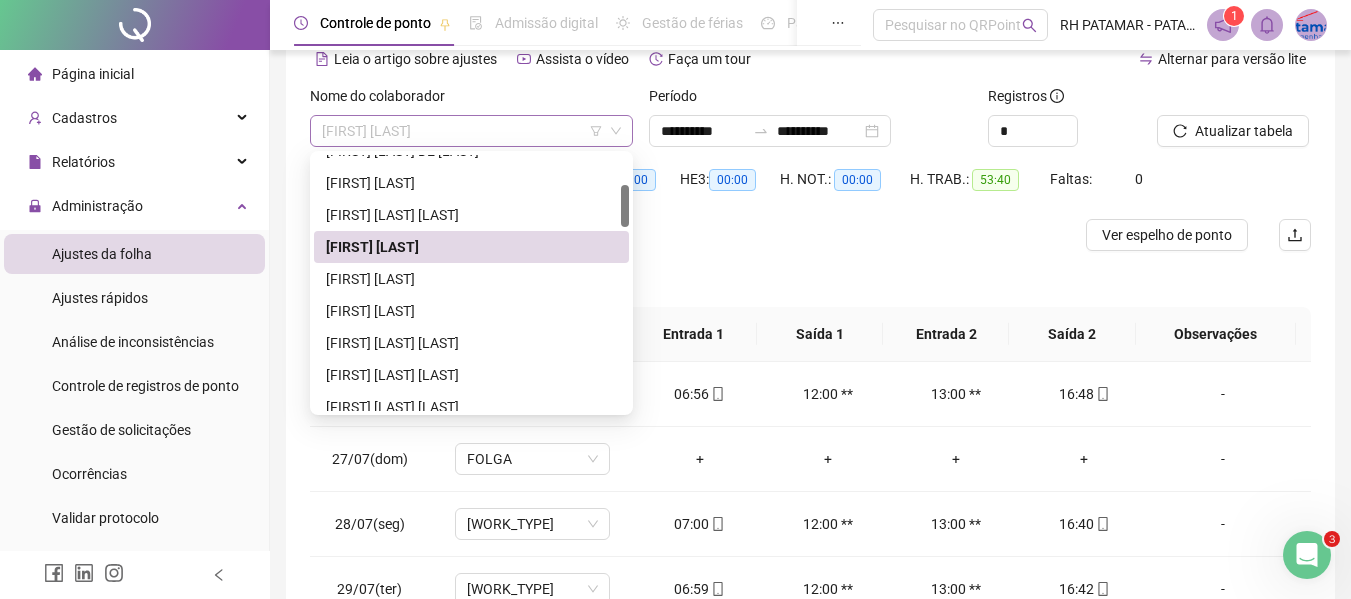 click on "[FIRST] [LAST]" at bounding box center (471, 131) 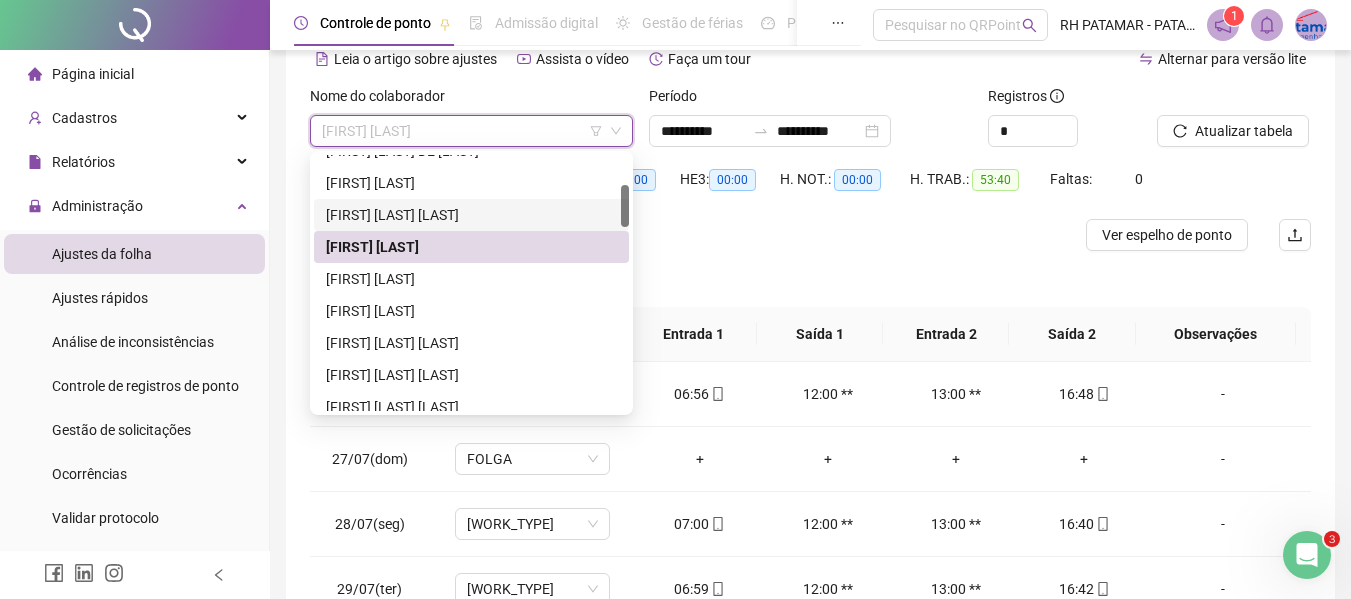 click on "[FIRST] [LAST] [LAST]" at bounding box center [471, 215] 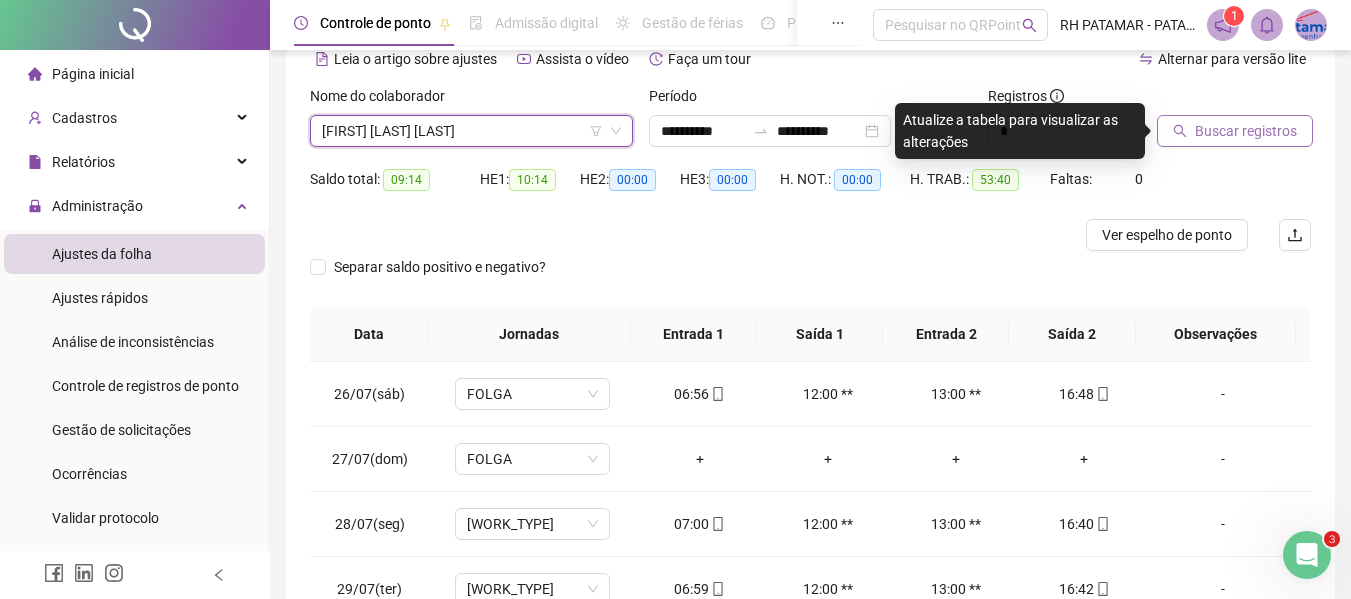 click on "Buscar registros" at bounding box center (1246, 131) 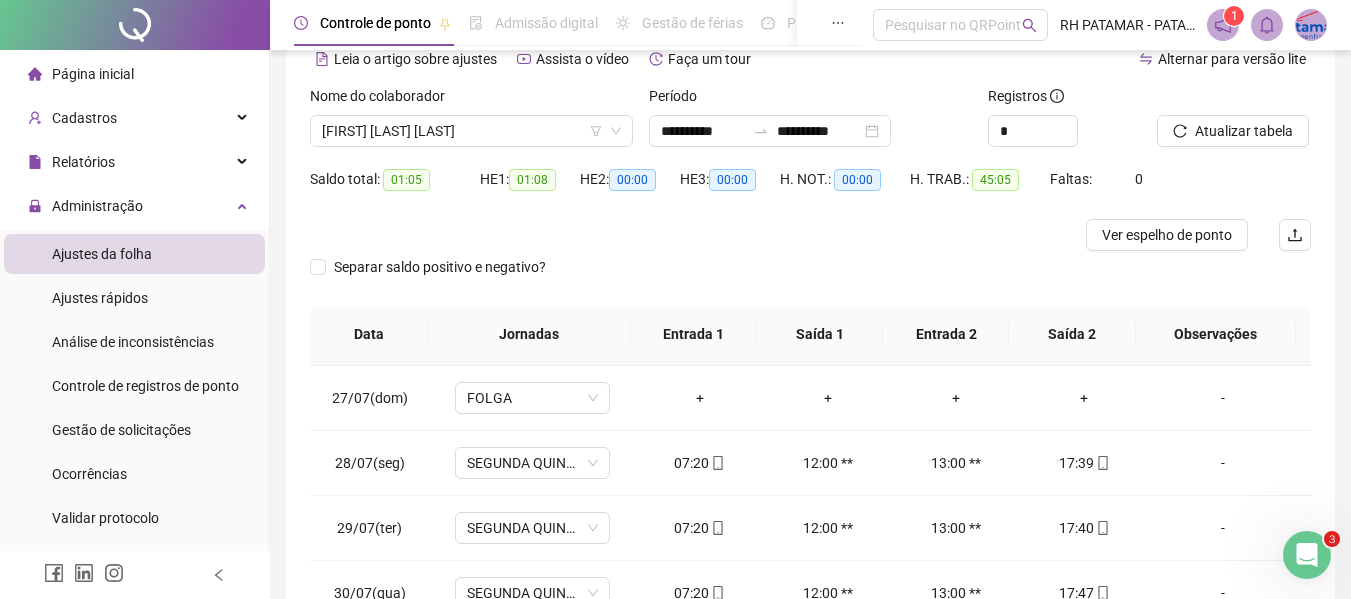 scroll, scrollTop: 93, scrollLeft: 0, axis: vertical 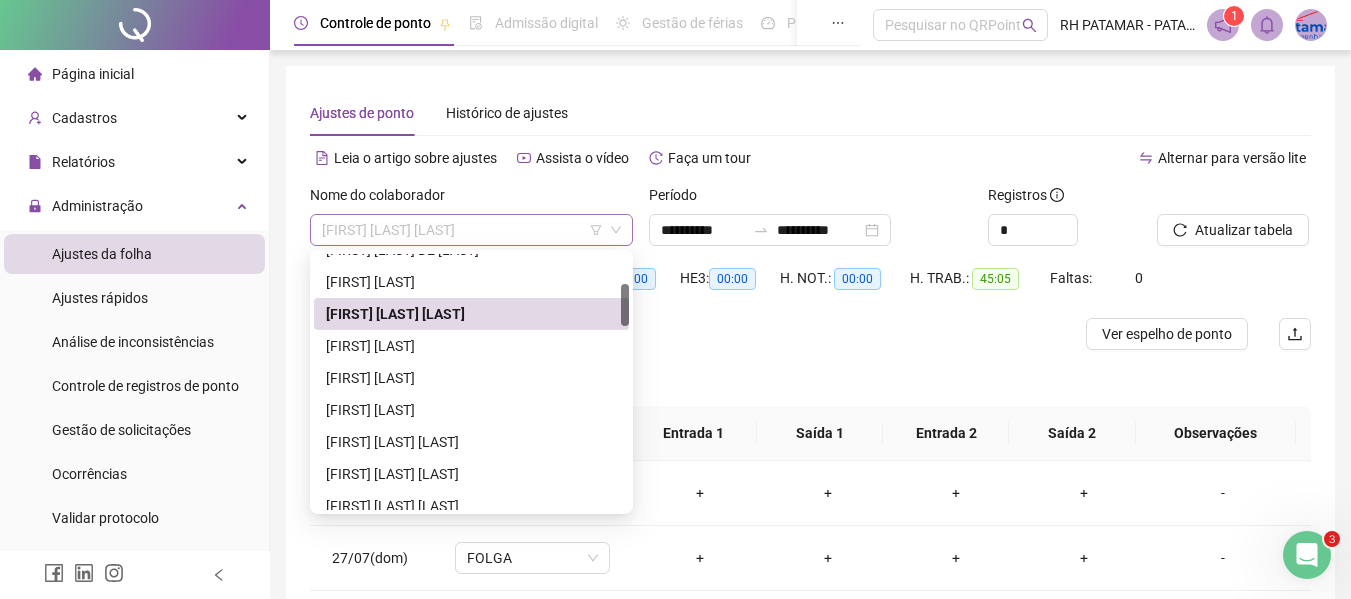 click on "[FIRST] [LAST] [LAST]" at bounding box center [471, 230] 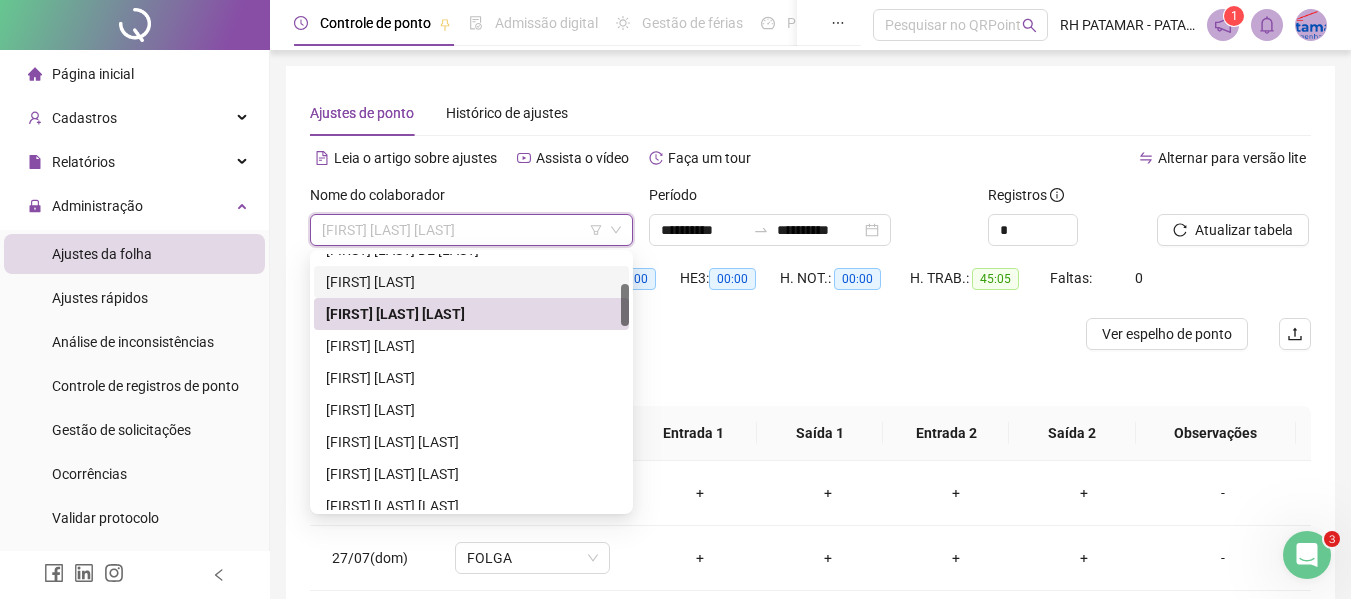 click on "[FIRST] [LAST]" at bounding box center [471, 282] 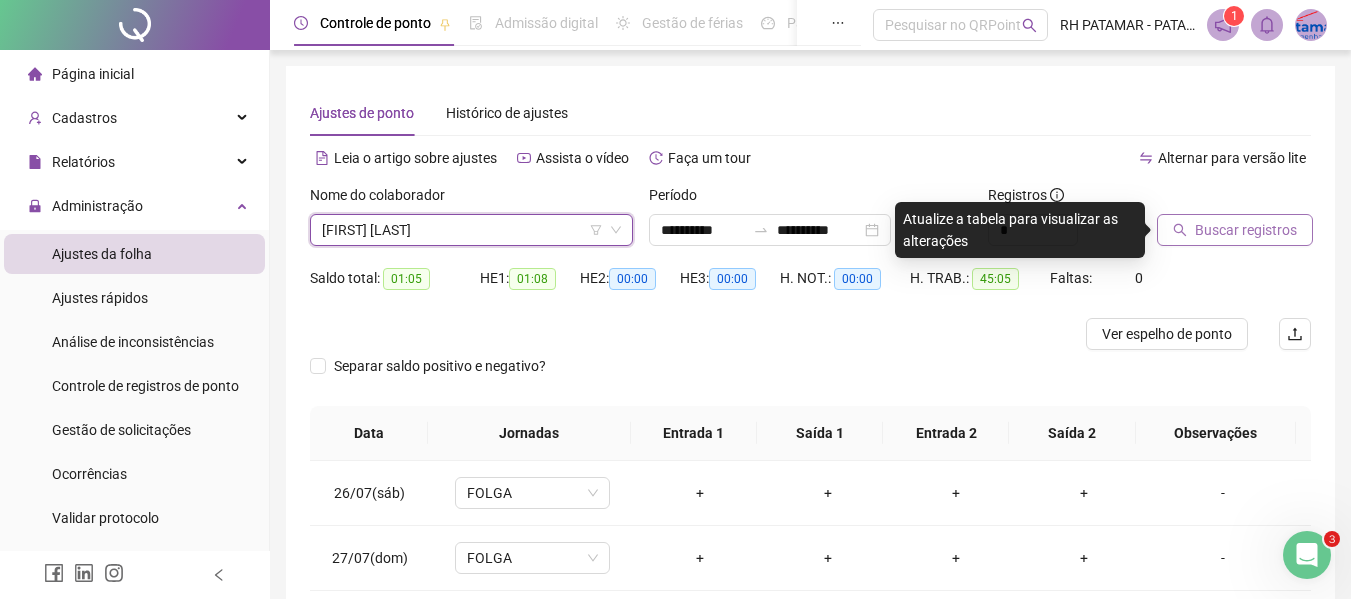 click 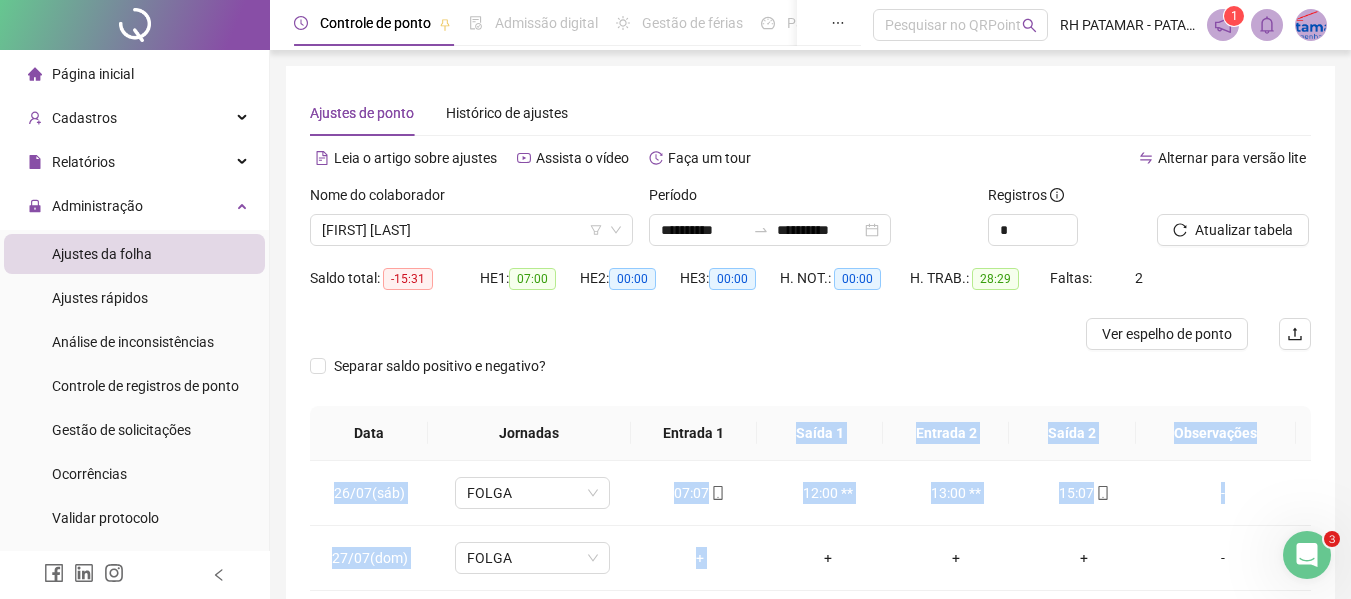 click on "Data Jornadas Entrada 1 Saída 1 Entrada 2 Saída 2 Observações               26/07(sáb) FOLGA 07:07 12:00   ** 13:00   ** 15:07 - 27/07(dom) FOLGA + + + + - 28/07(seg) SEGUNDA QUINTA ADMINISTRAÇÃO 07:21 12:00   ** 13:00   ** 15:00 - 29/07(ter) SEGUNDA QUINTA ADMINISTRAÇÃO 07:06 12:00   ** 13:00   ** 15:43 - 30/07(qua) SEGUNDA QUINTA ADMINISTRAÇÃO 15:59 + + + - 31/07(qui) SEGUNDA QUINTA ADMINISTRAÇÃO 16:27 + + + - 01/08(sex) SEXTA ADMINISTRAÇÃO 06:47 12:00   ** 13:00   ** 15:00 - 02/08(sáb) FOLGA + + + + -" at bounding box center [810, 647] 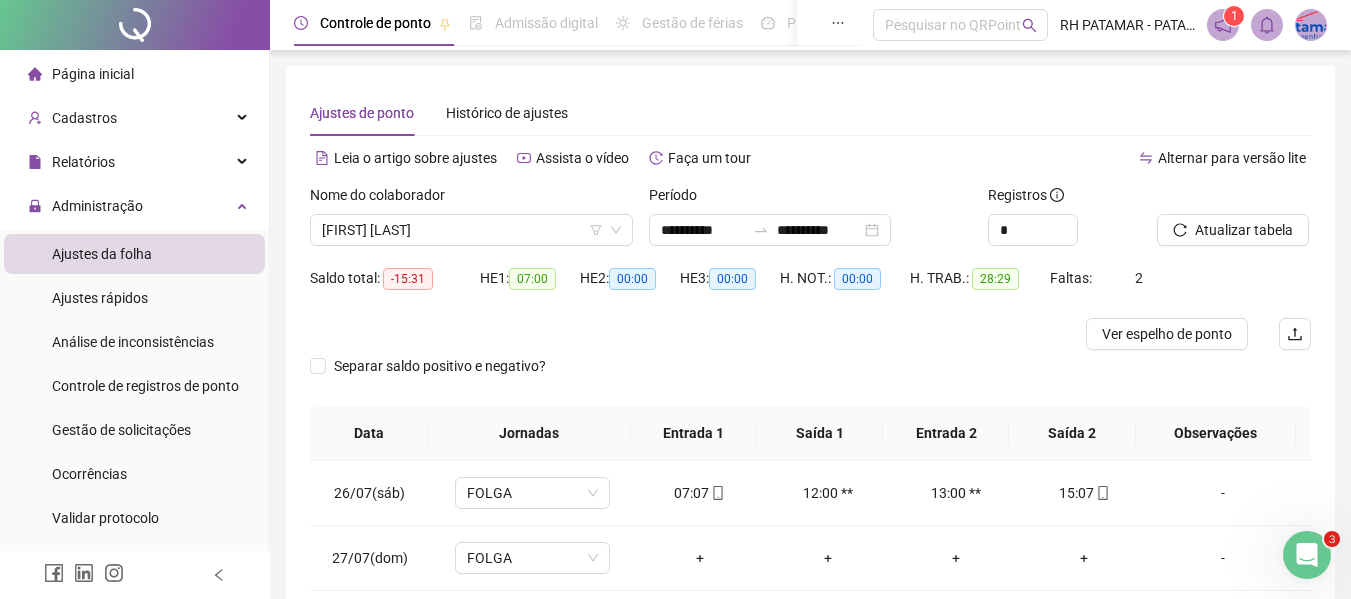 click on "Separar saldo positivo e negativo?" at bounding box center [810, 378] 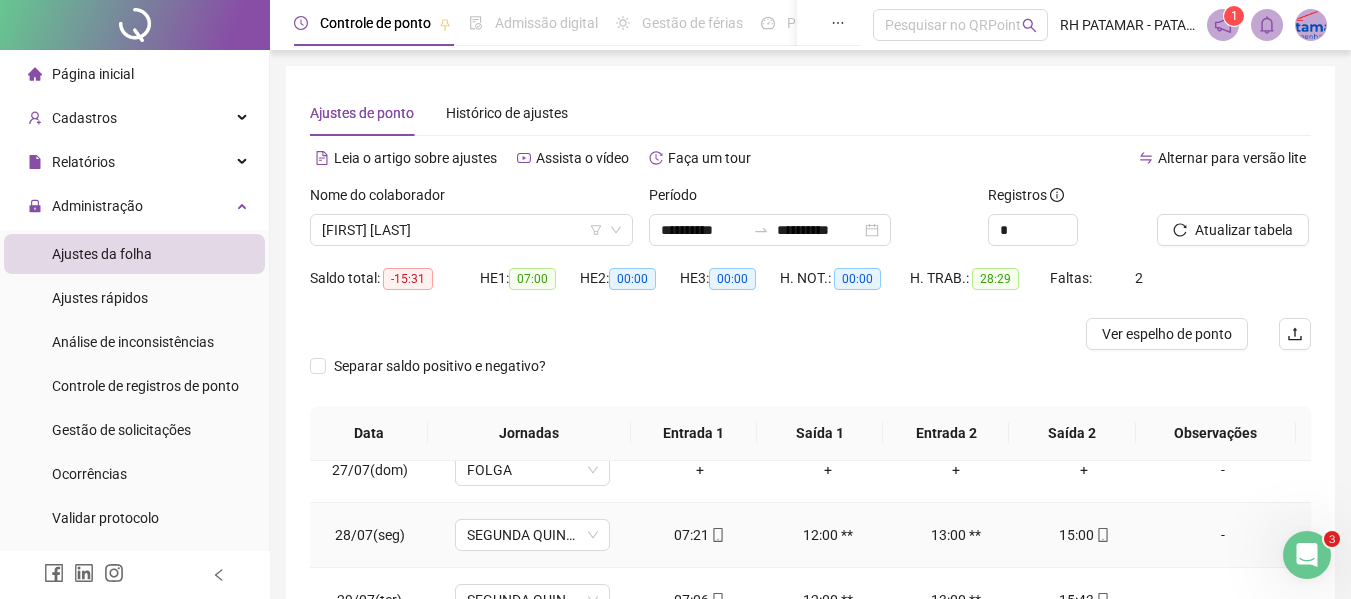 scroll, scrollTop: 93, scrollLeft: 0, axis: vertical 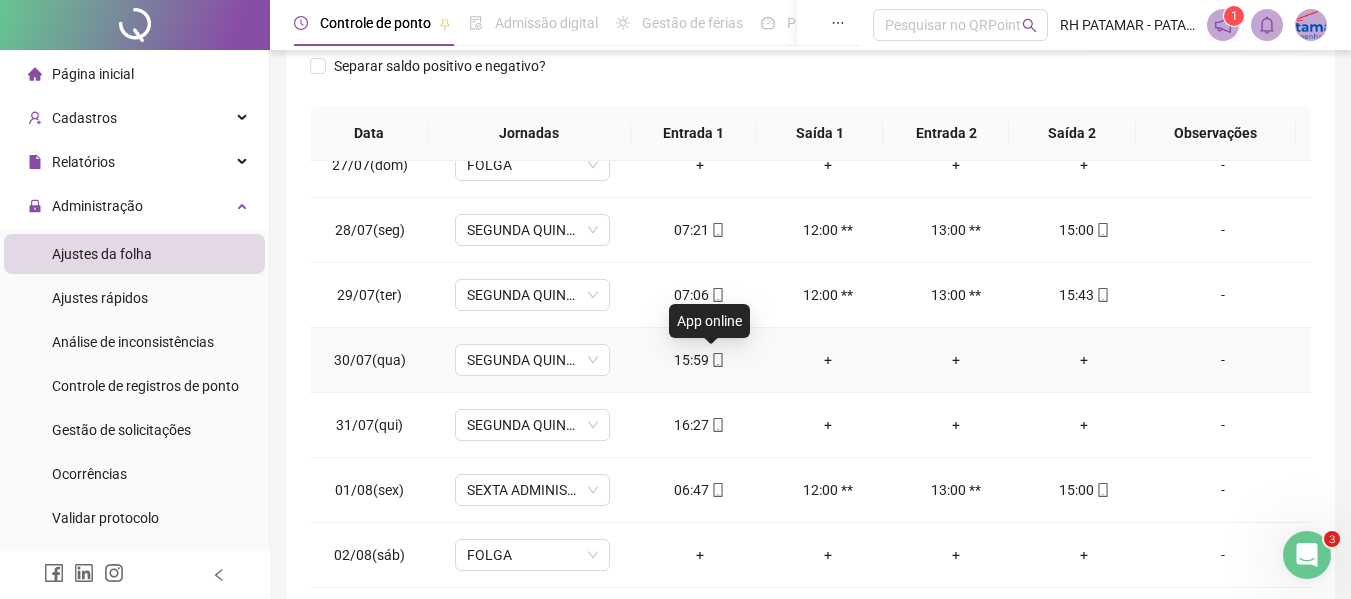 click 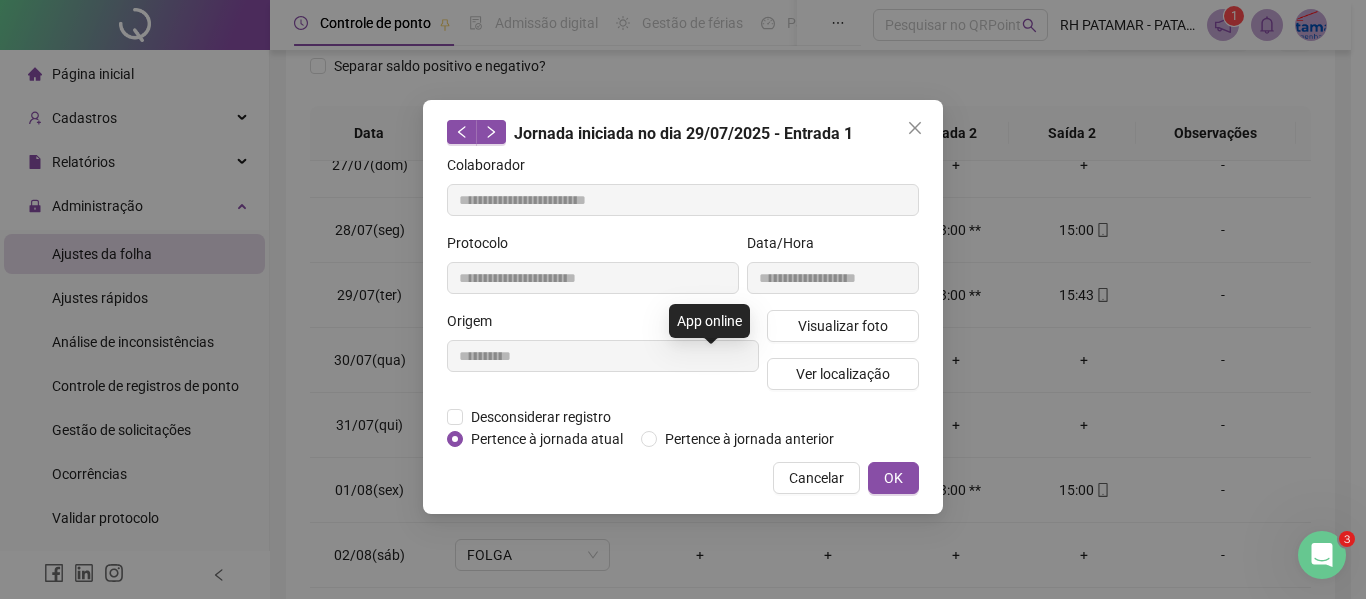 type on "**********" 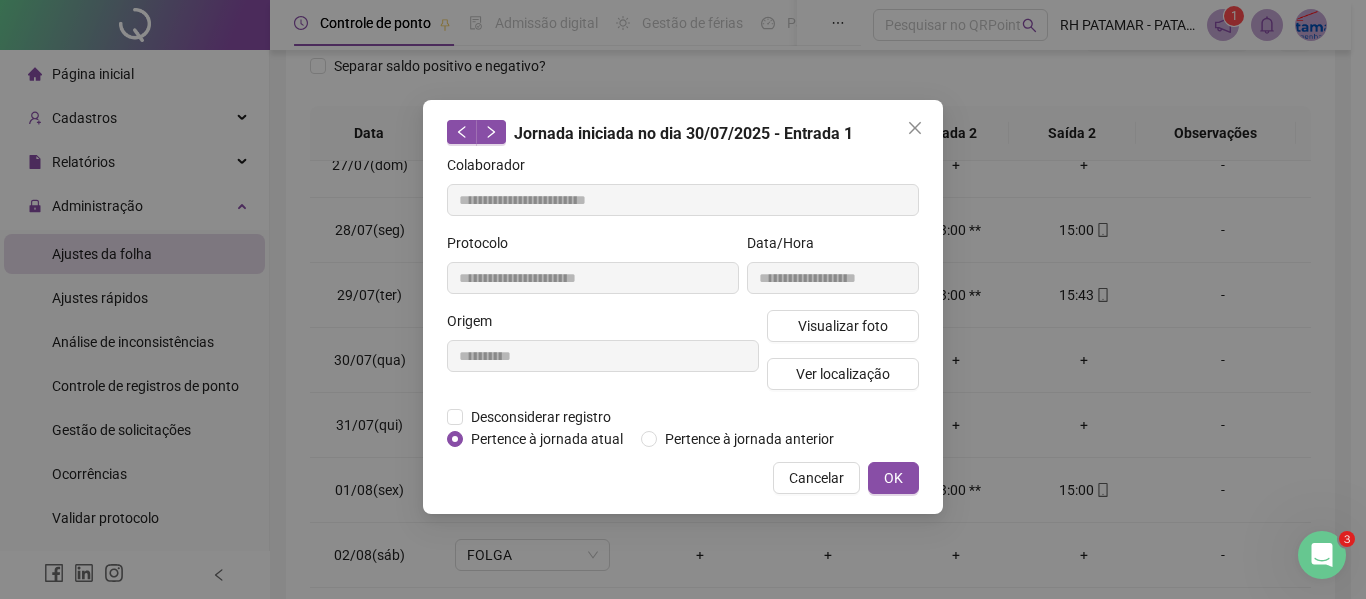 click on "Visualizar foto Ver localização" at bounding box center [843, 358] 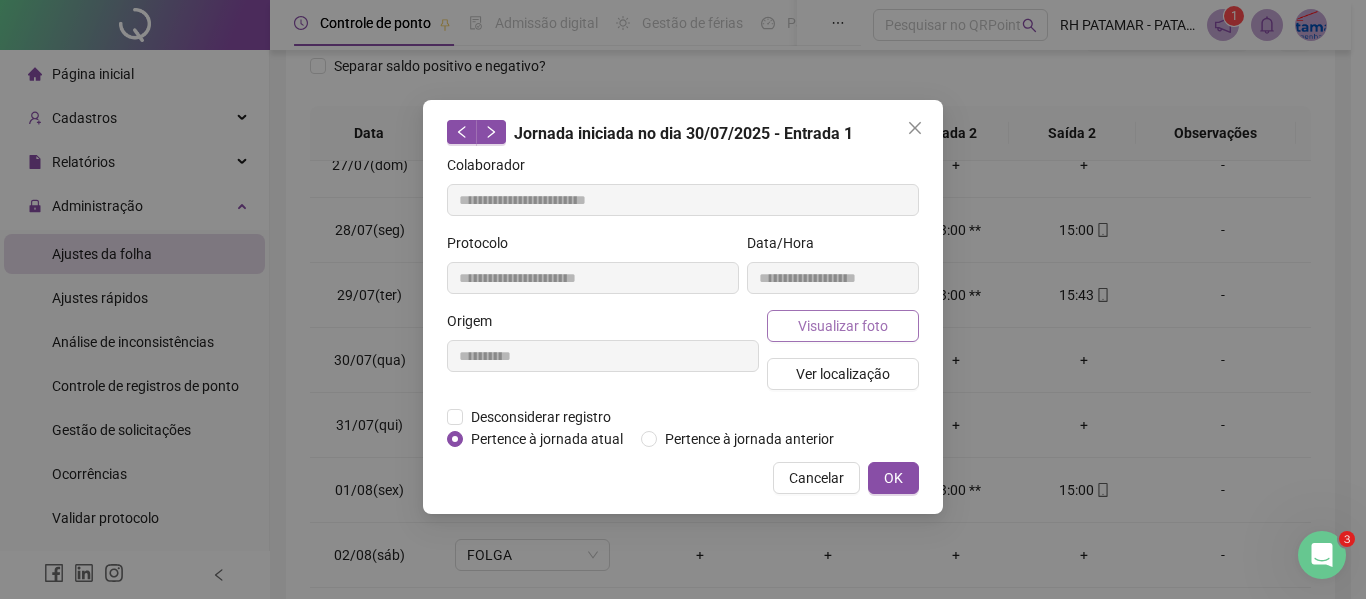 click on "Visualizar foto" at bounding box center (843, 326) 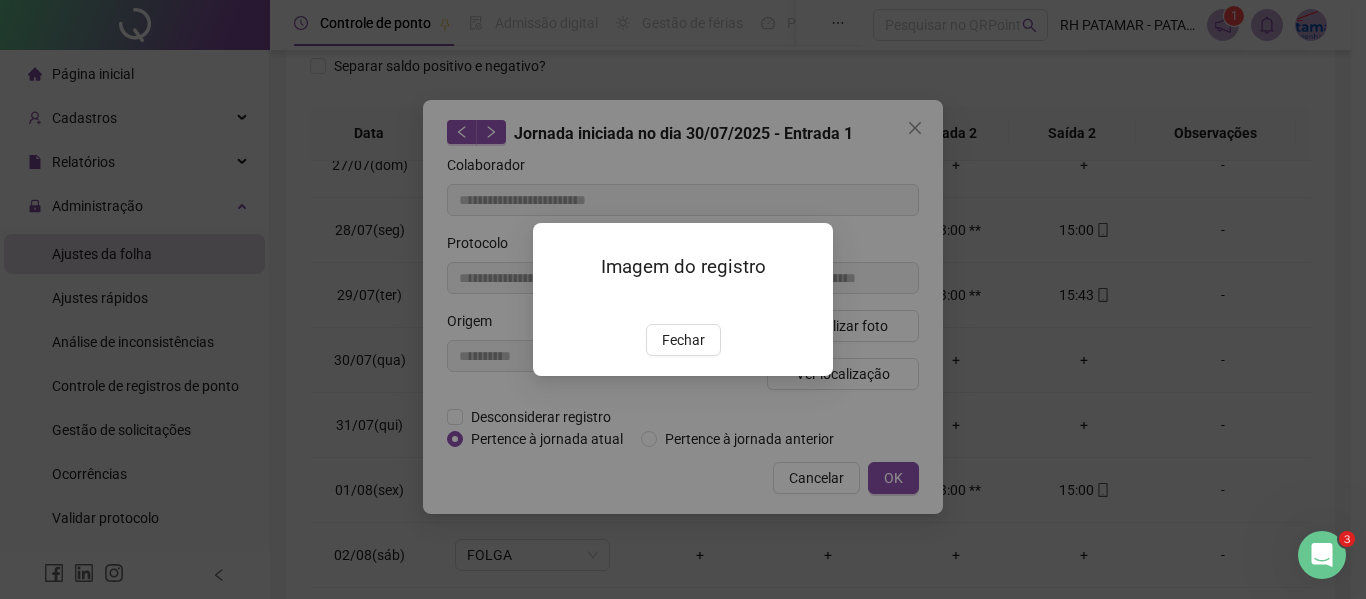 drag, startPoint x: 696, startPoint y: 449, endPoint x: 740, endPoint y: 448, distance: 44.011364 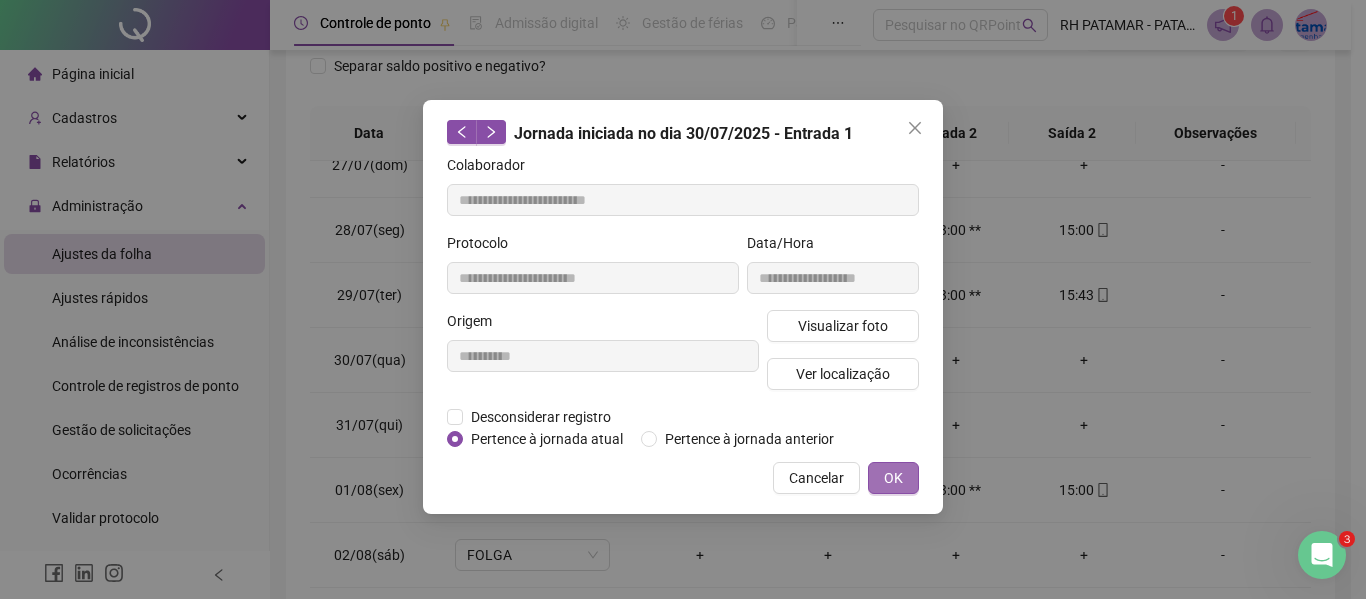 click on "OK" at bounding box center (893, 478) 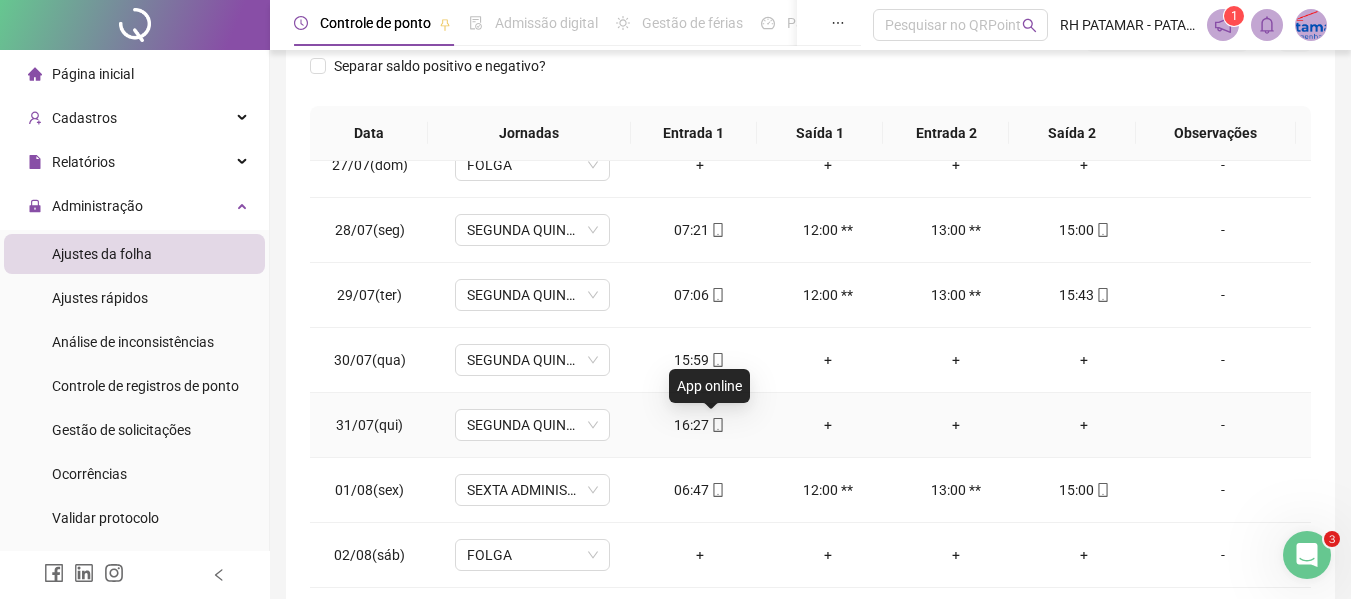 click 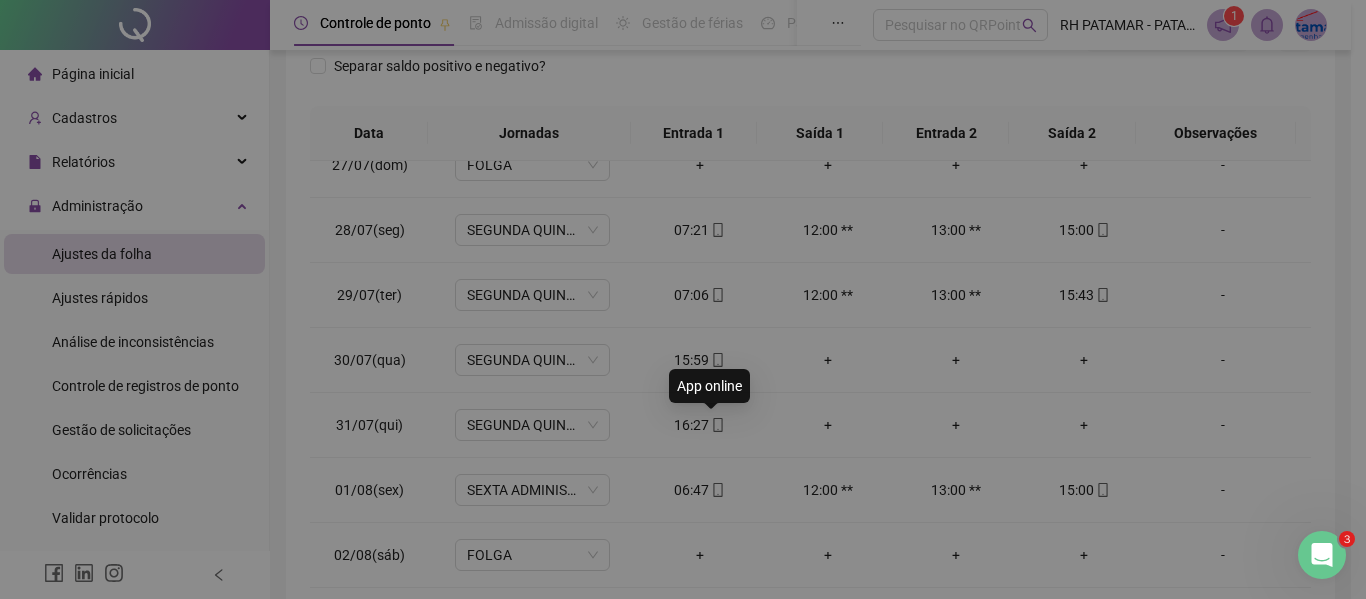 type on "**********" 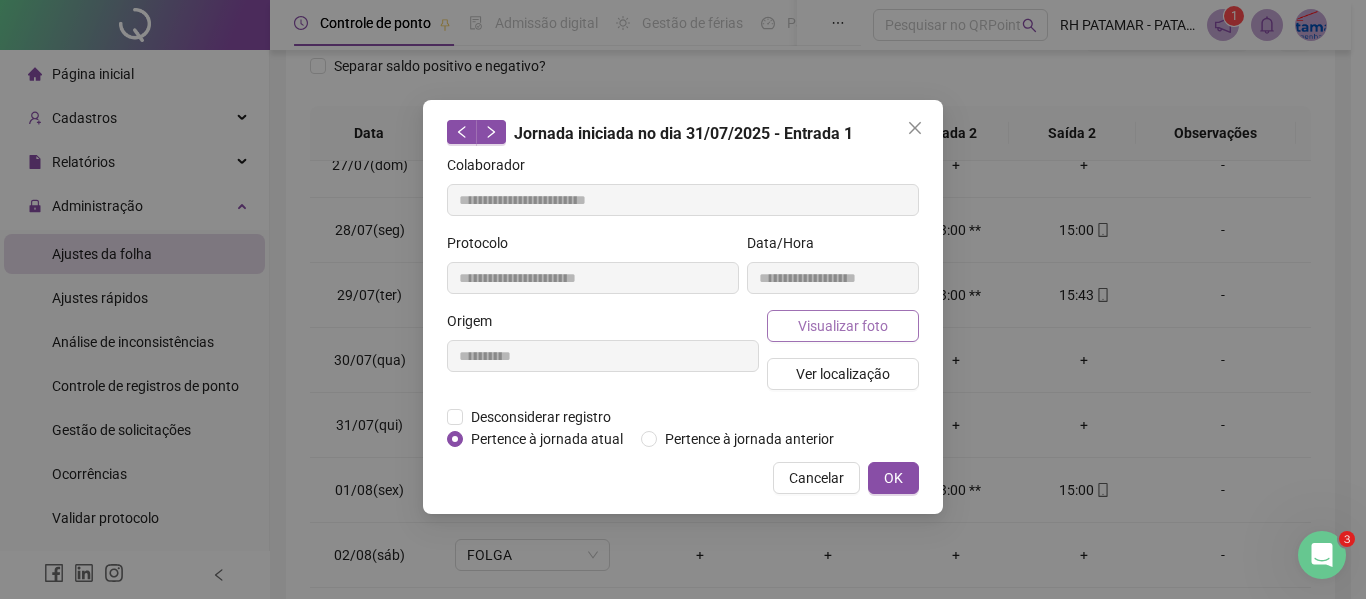 click on "Visualizar foto" at bounding box center (843, 326) 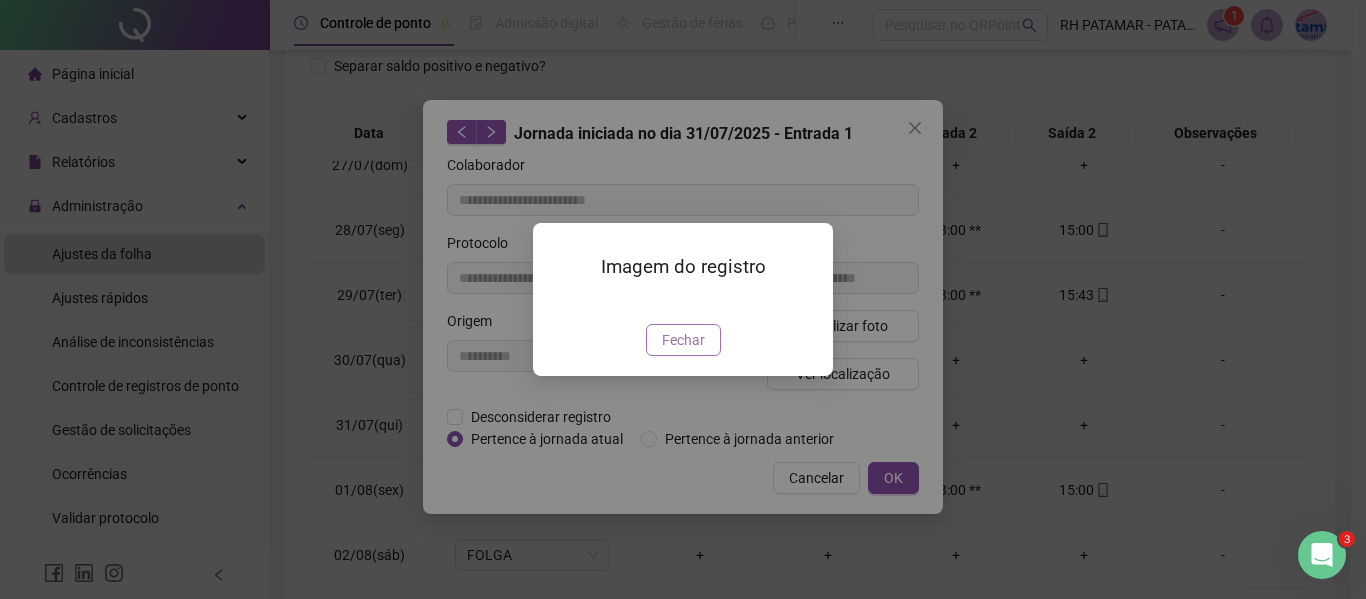 click on "Fechar" at bounding box center [683, 340] 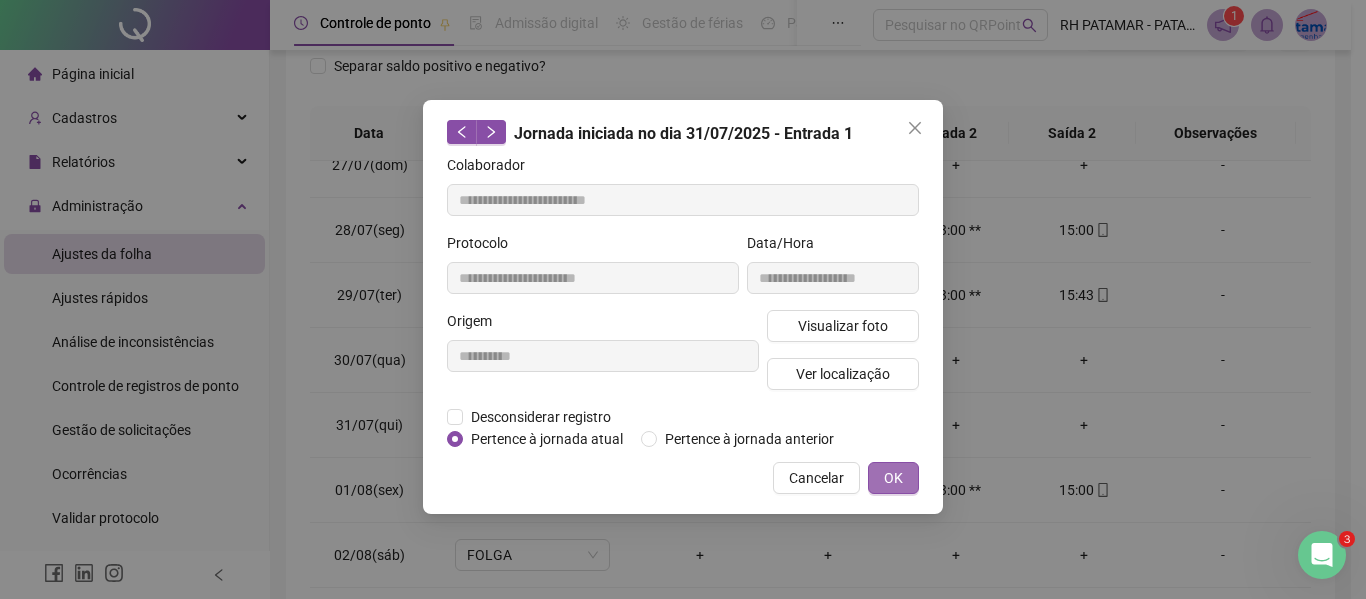 click on "OK" at bounding box center [893, 478] 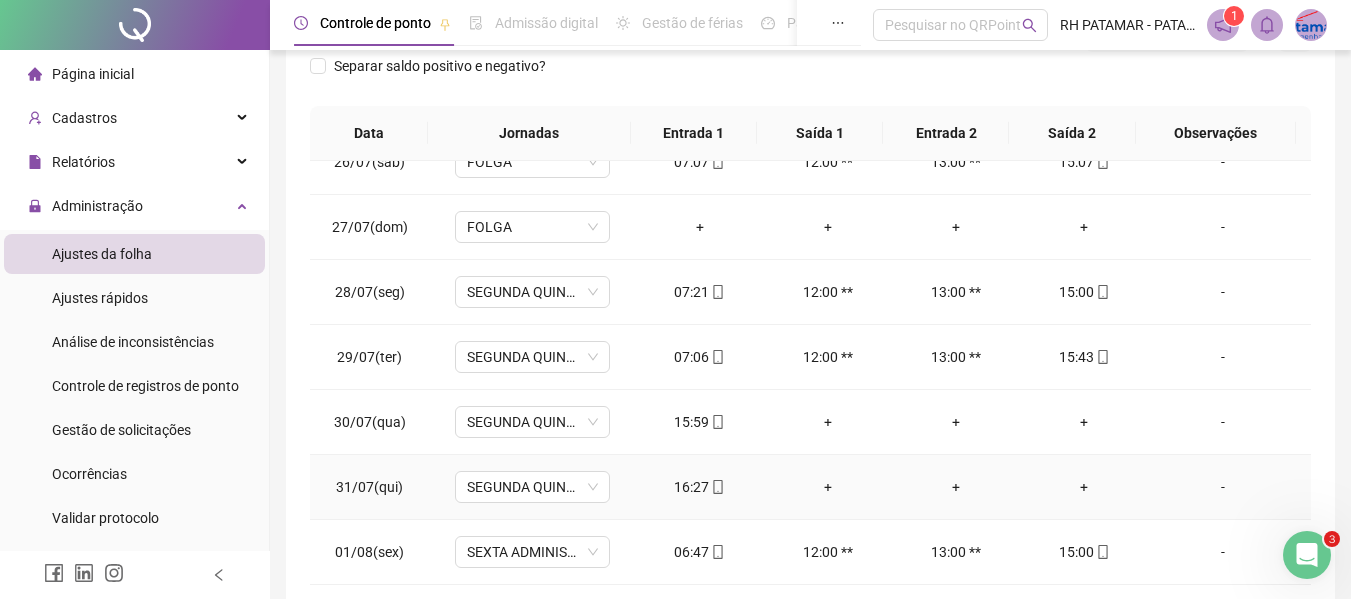 scroll, scrollTop: 0, scrollLeft: 0, axis: both 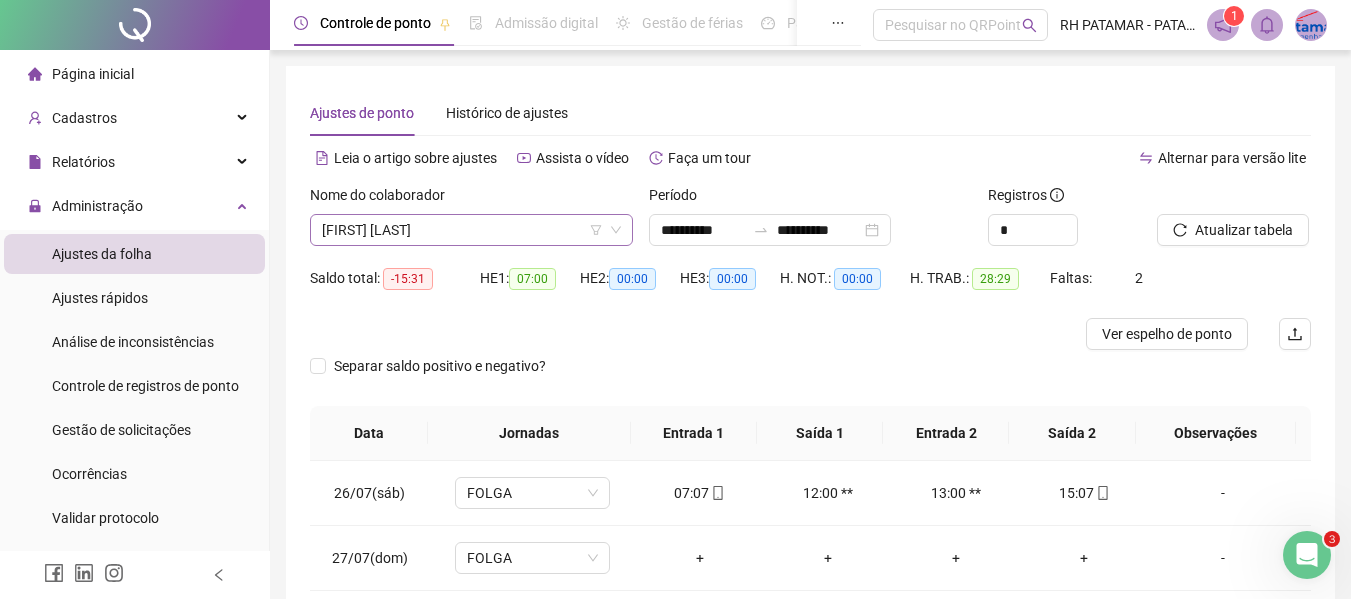 click 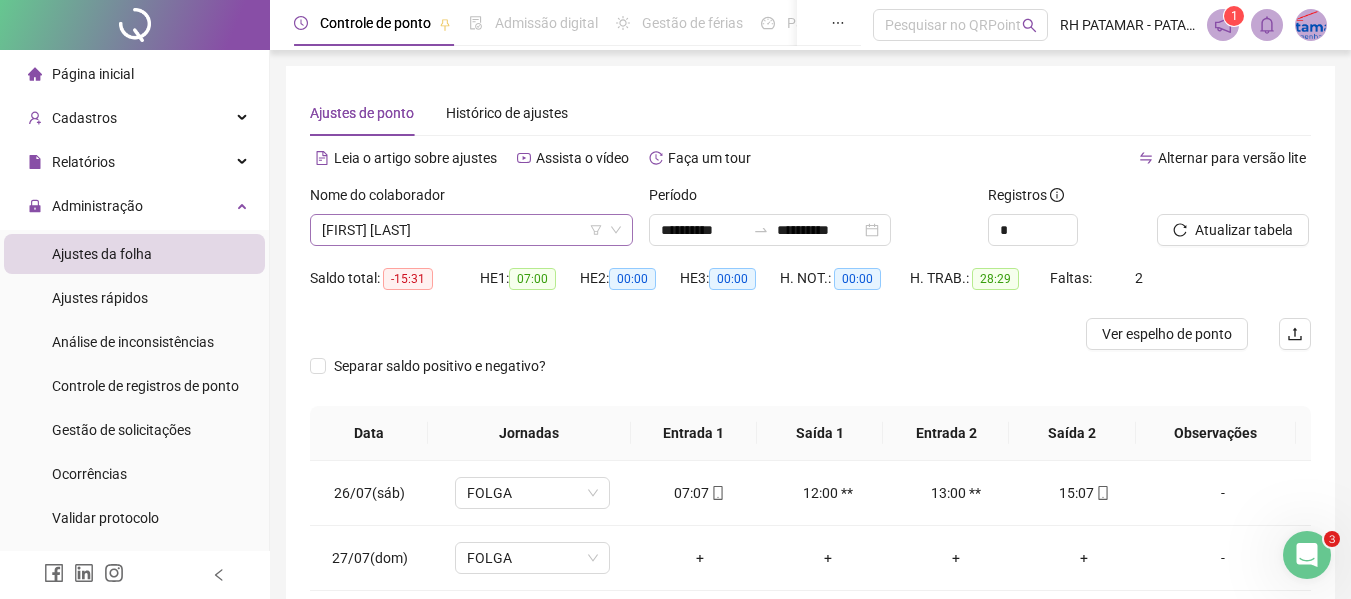click on "Nome do colaborador [FIRST] [LAST]" at bounding box center (471, 223) 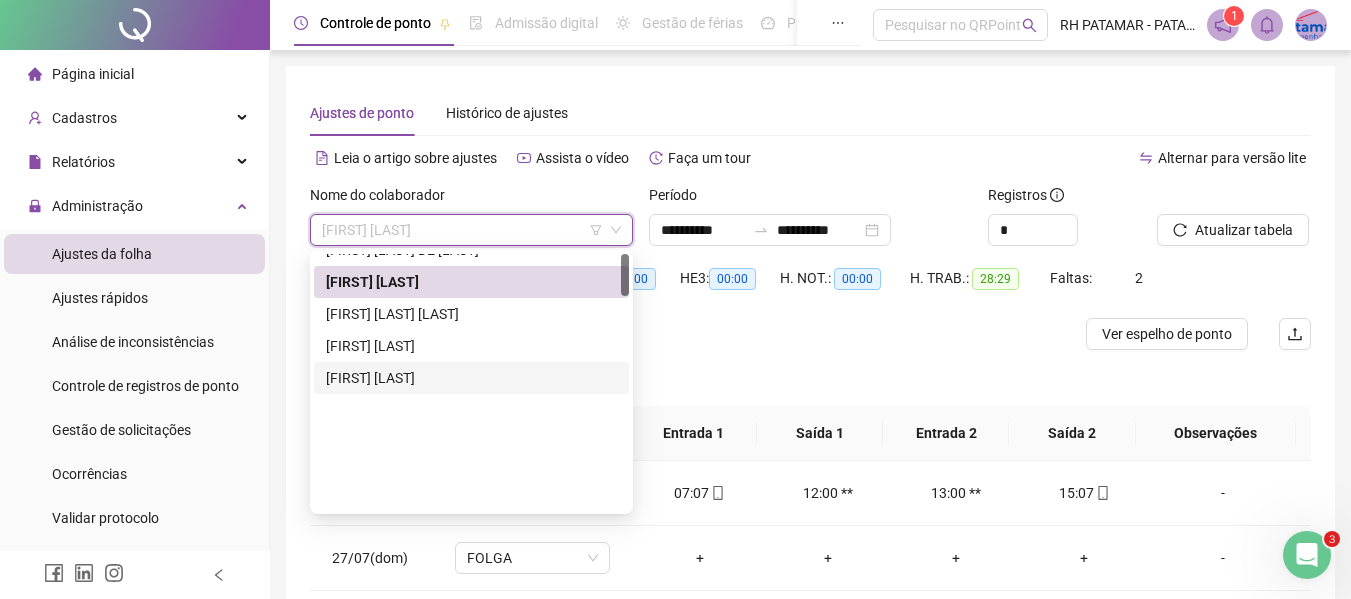 scroll, scrollTop: 0, scrollLeft: 0, axis: both 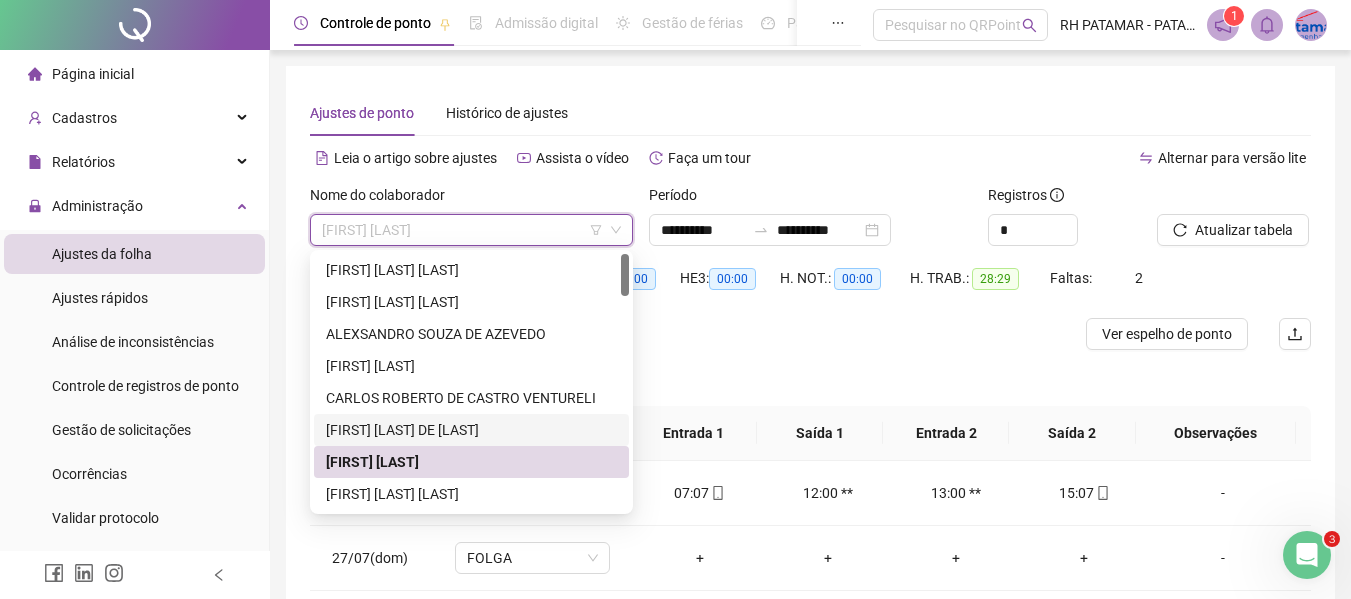 click on "[FIRST] [LAST] DE [LAST]" at bounding box center (471, 430) 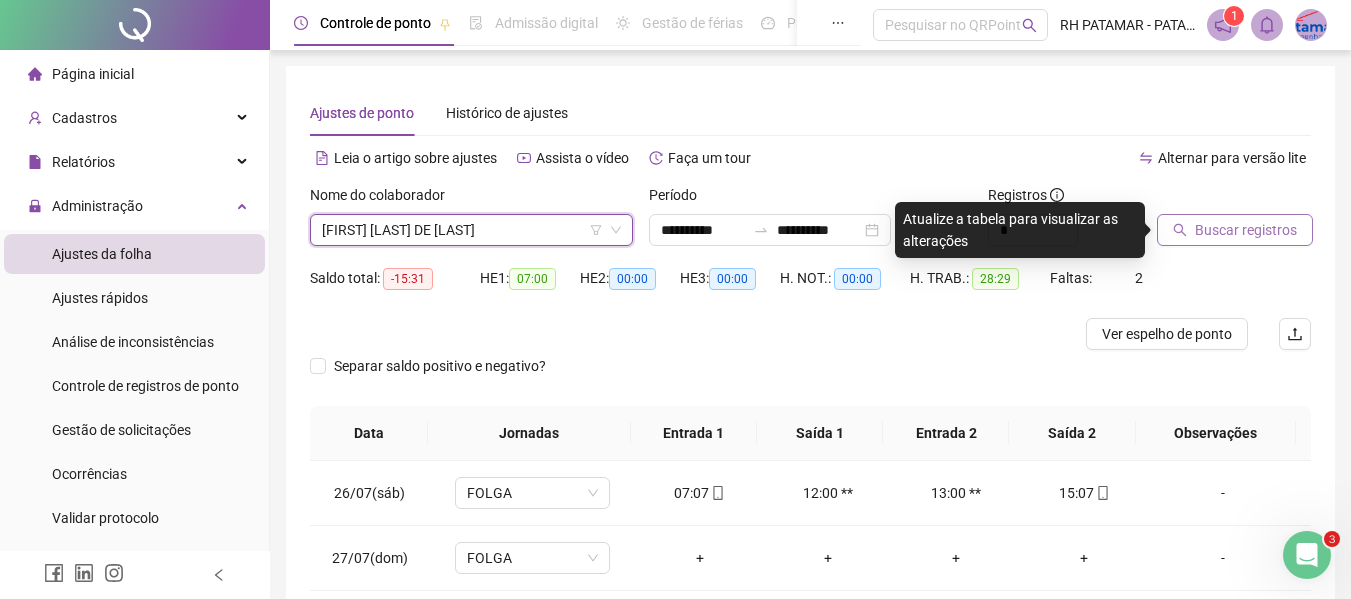 click on "Buscar registros" at bounding box center (1246, 230) 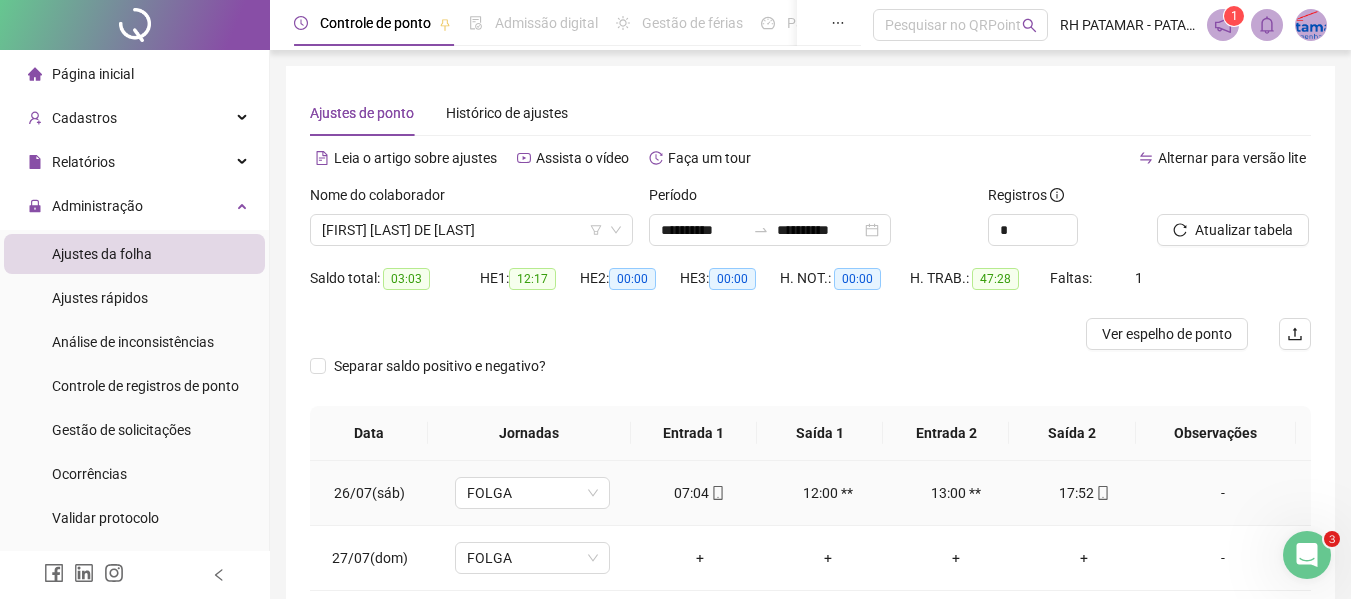 scroll, scrollTop: 93, scrollLeft: 0, axis: vertical 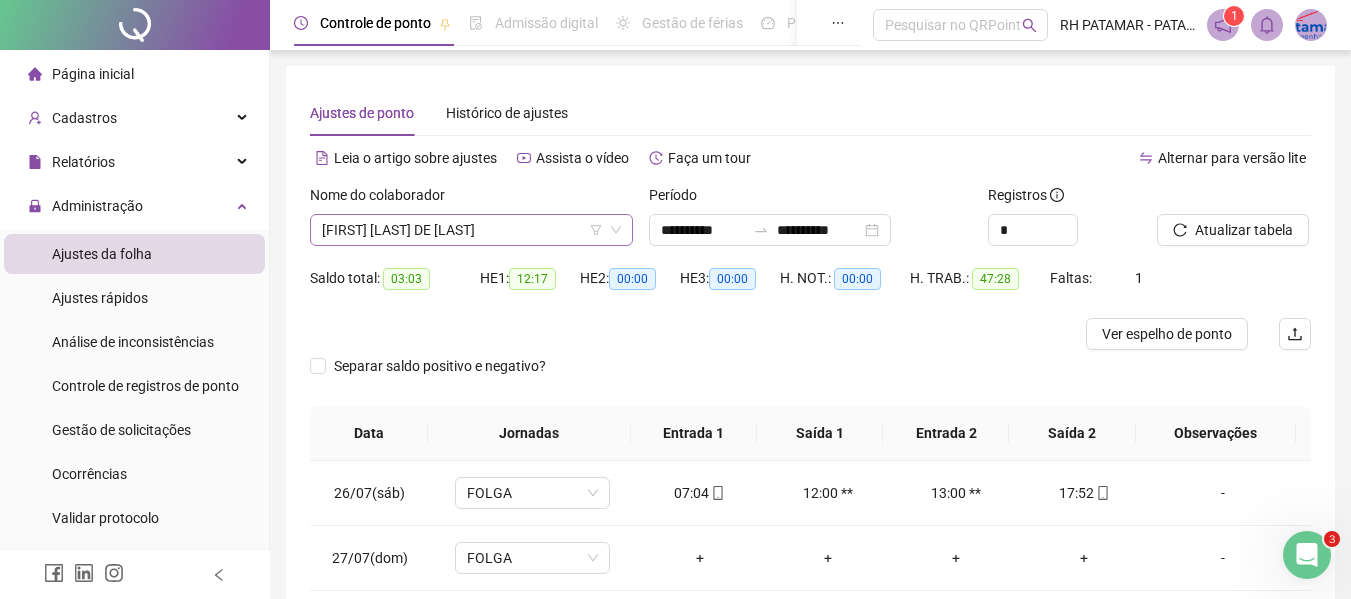click on "[FIRST] [LAST] DE [LAST]" at bounding box center (471, 230) 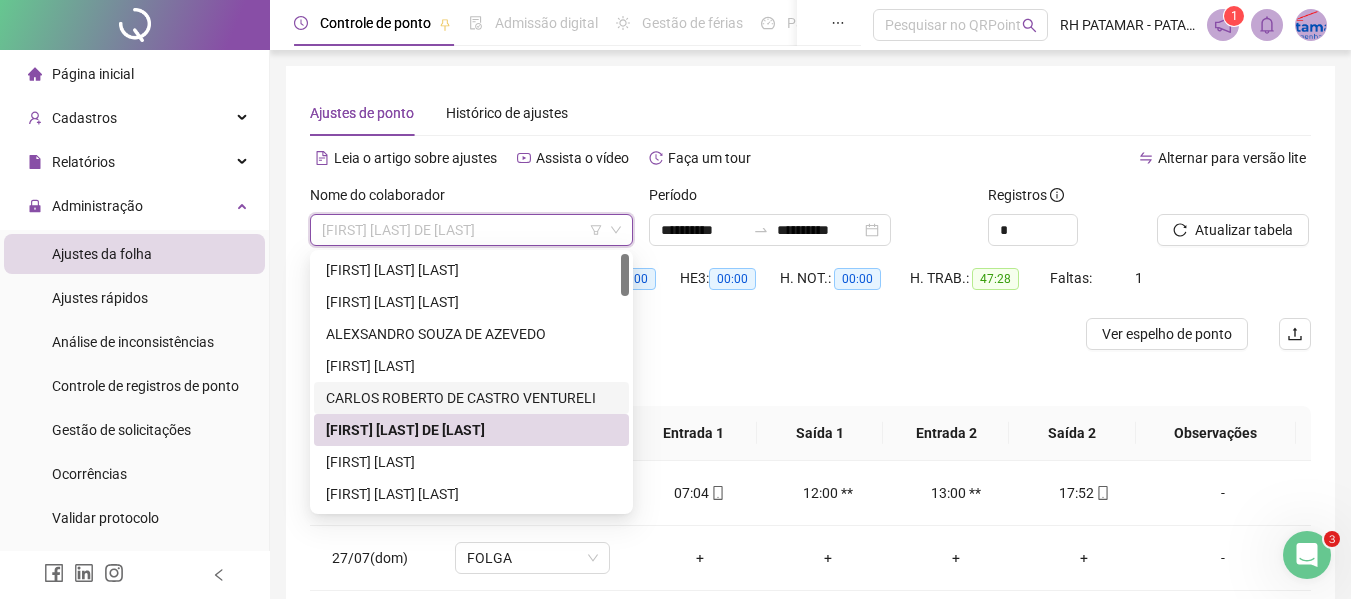 click on "CARLOS ROBERTO DE CASTRO VENTURELI" at bounding box center (471, 398) 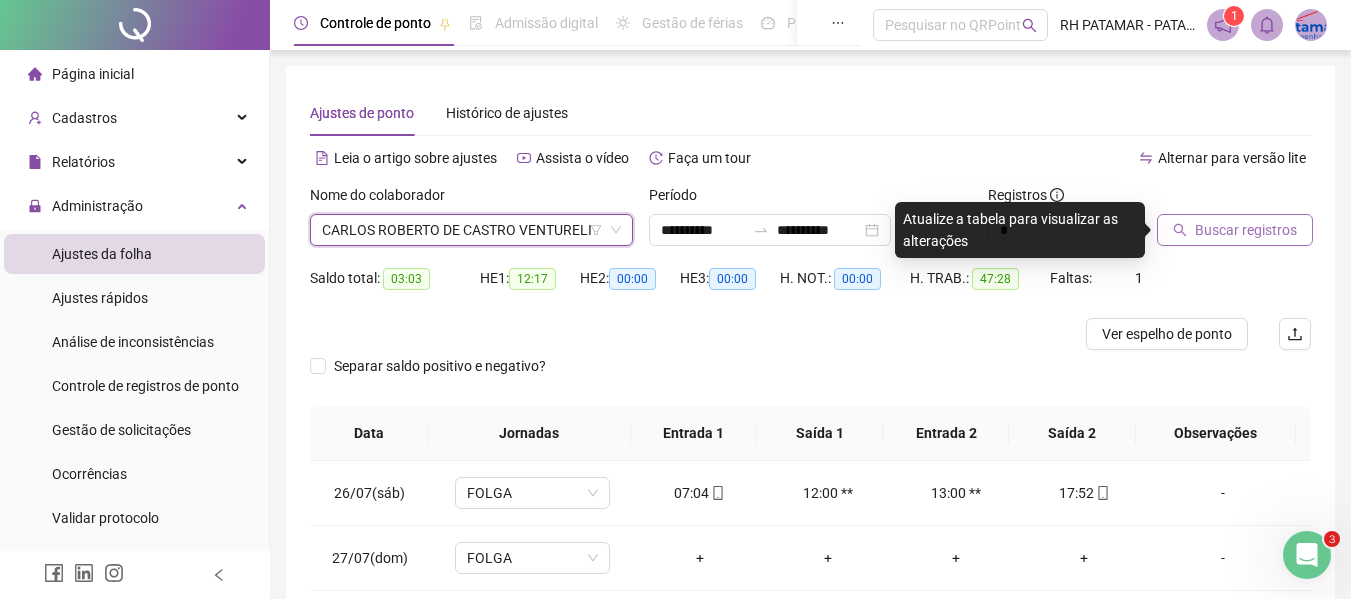 click on "Buscar registros" at bounding box center (1235, 230) 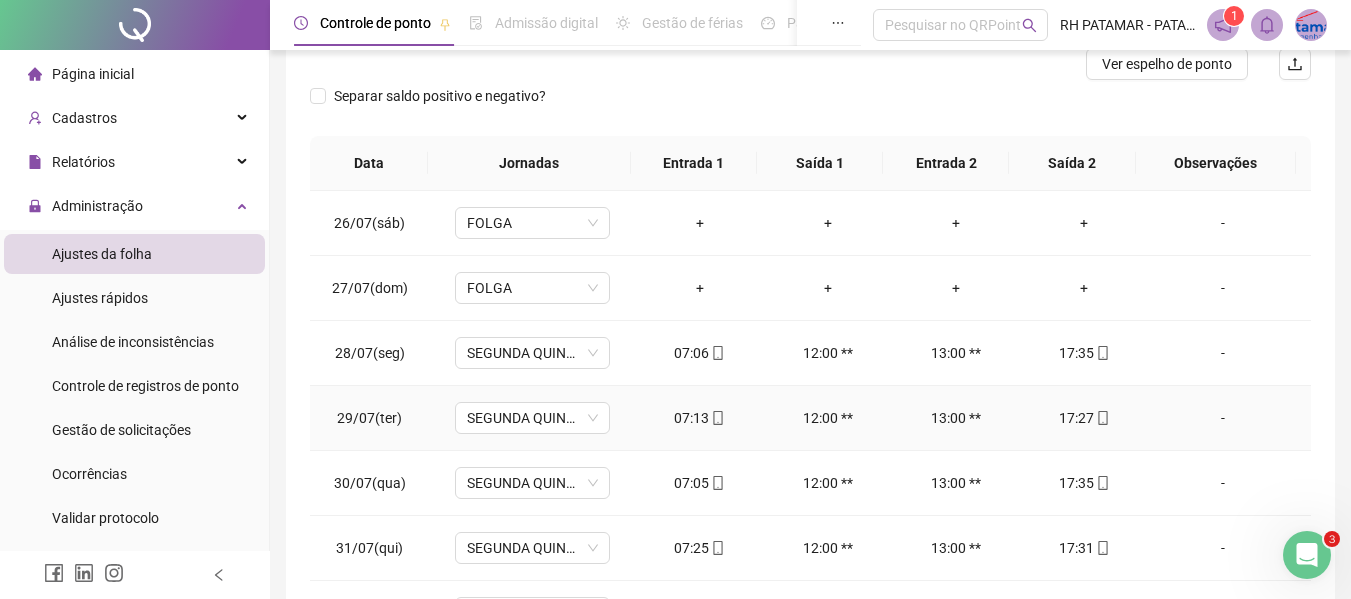 scroll, scrollTop: 300, scrollLeft: 0, axis: vertical 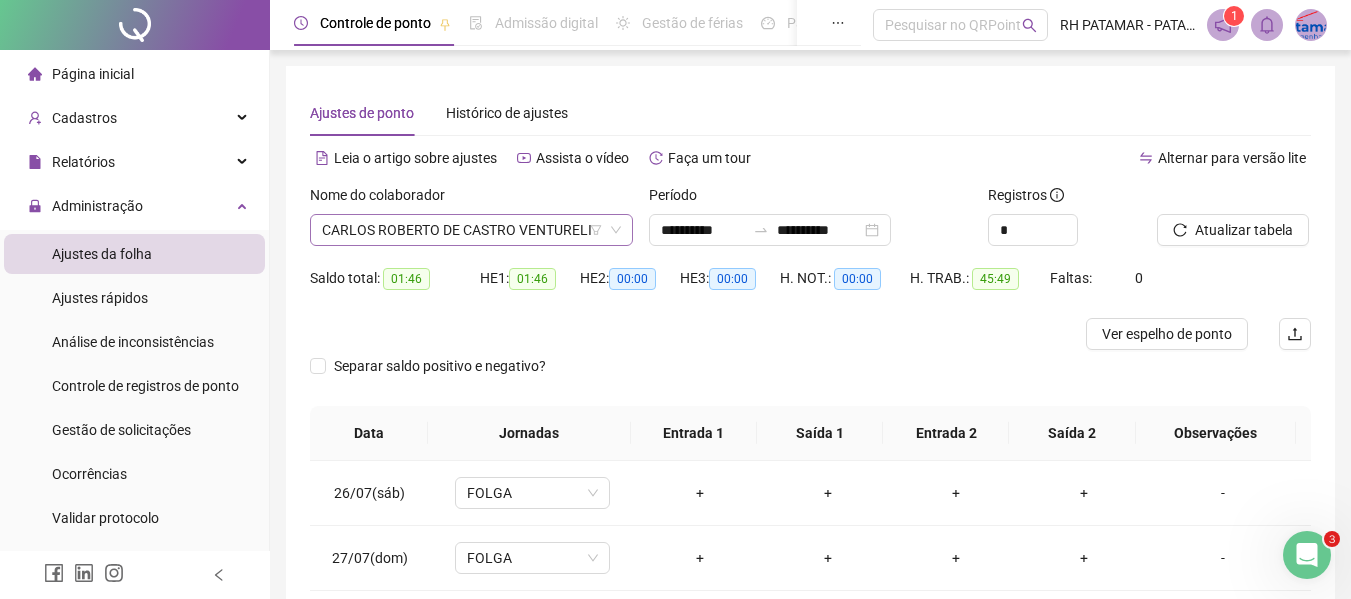 click on "CARLOS ROBERTO DE CASTRO VENTURELI" at bounding box center [471, 230] 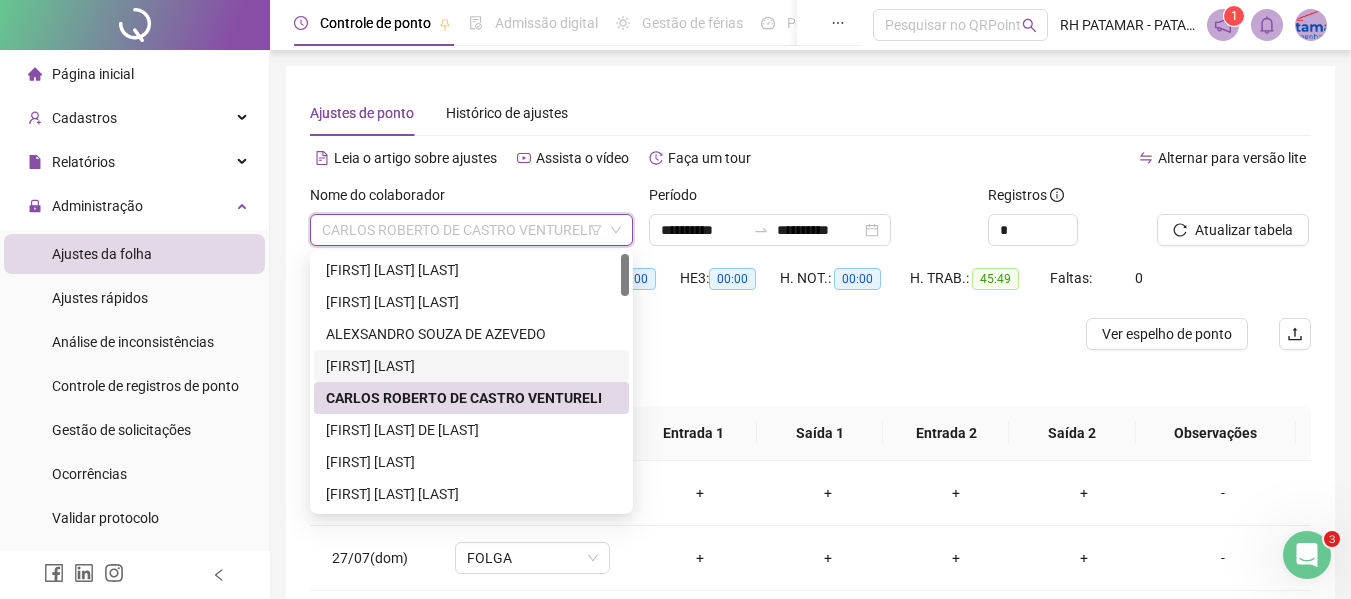 click on "[FIRST] [LAST]" at bounding box center [471, 366] 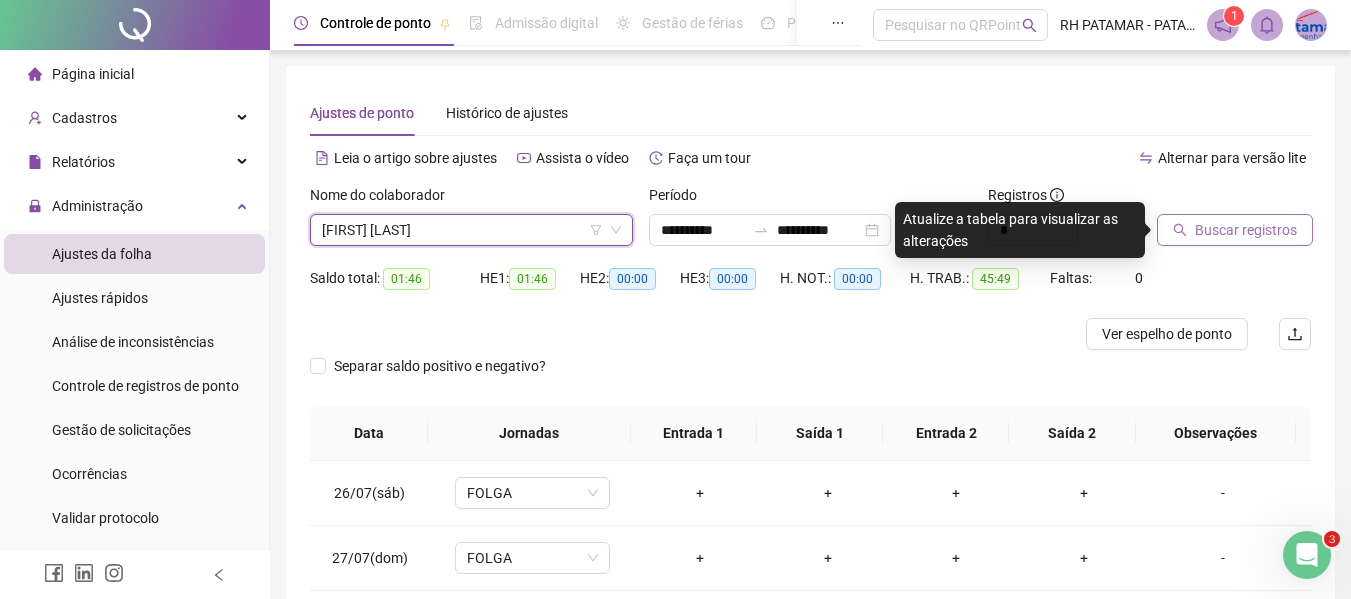 click on "Buscar registros" at bounding box center [1246, 230] 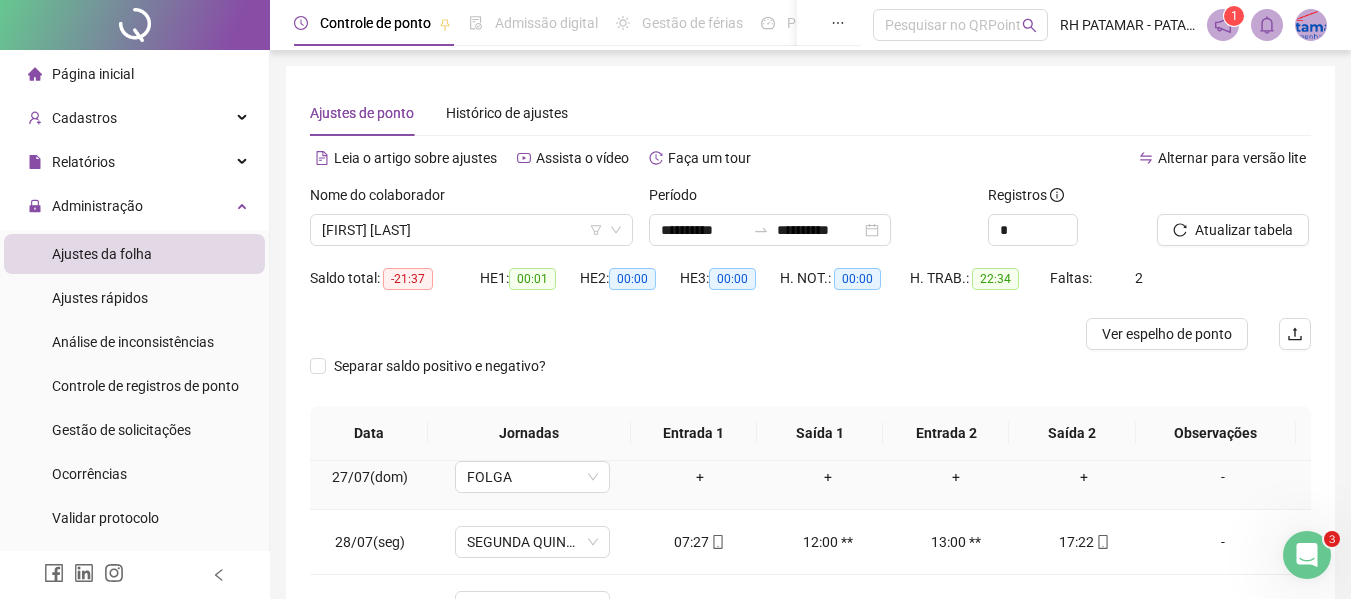 scroll, scrollTop: 93, scrollLeft: 0, axis: vertical 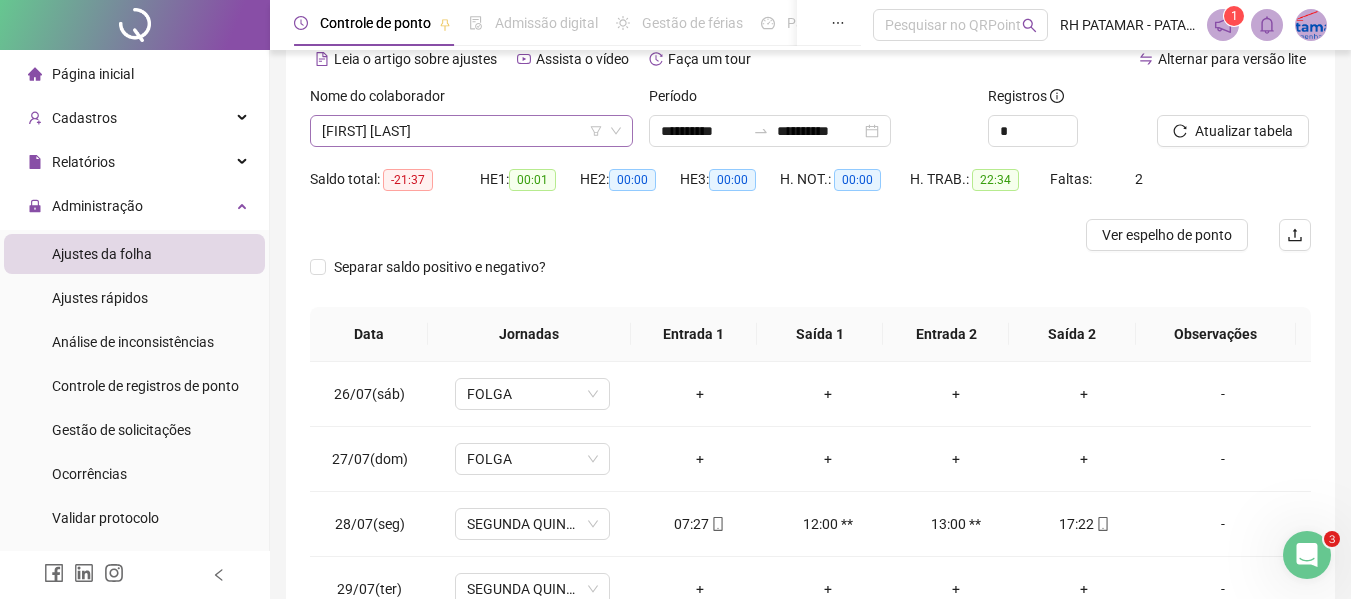 click on "[FIRST] [LAST]" at bounding box center [471, 131] 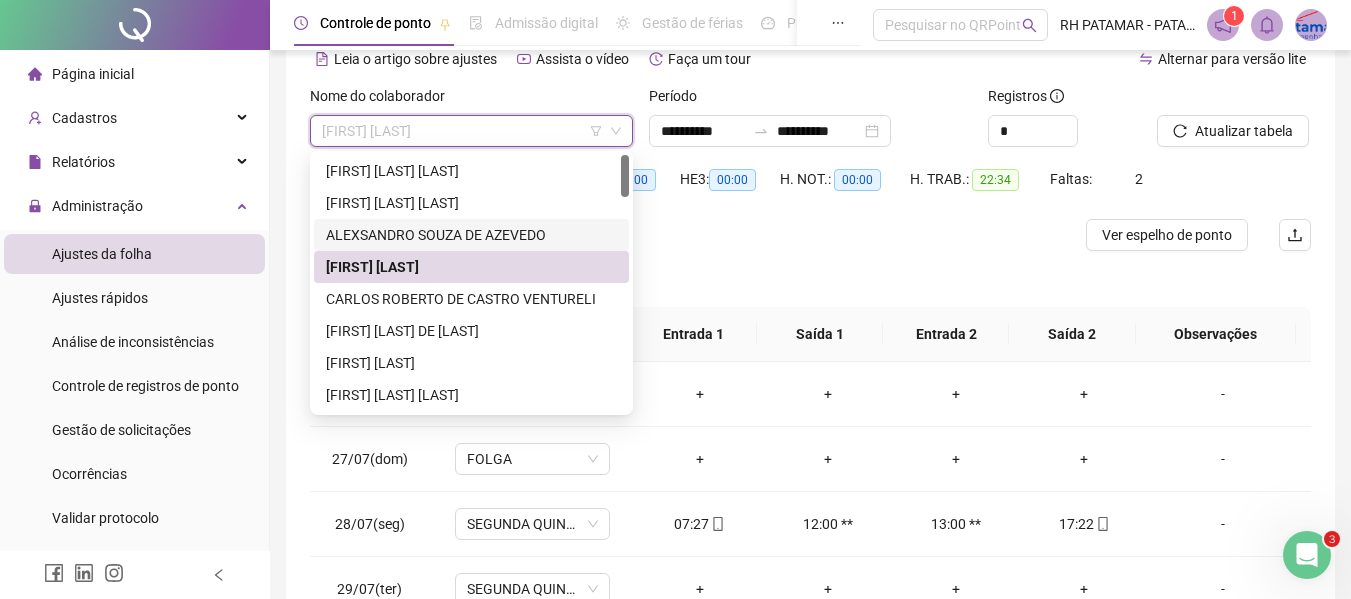click on "ALEXSANDRO SOUZA DE AZEVEDO" at bounding box center [471, 235] 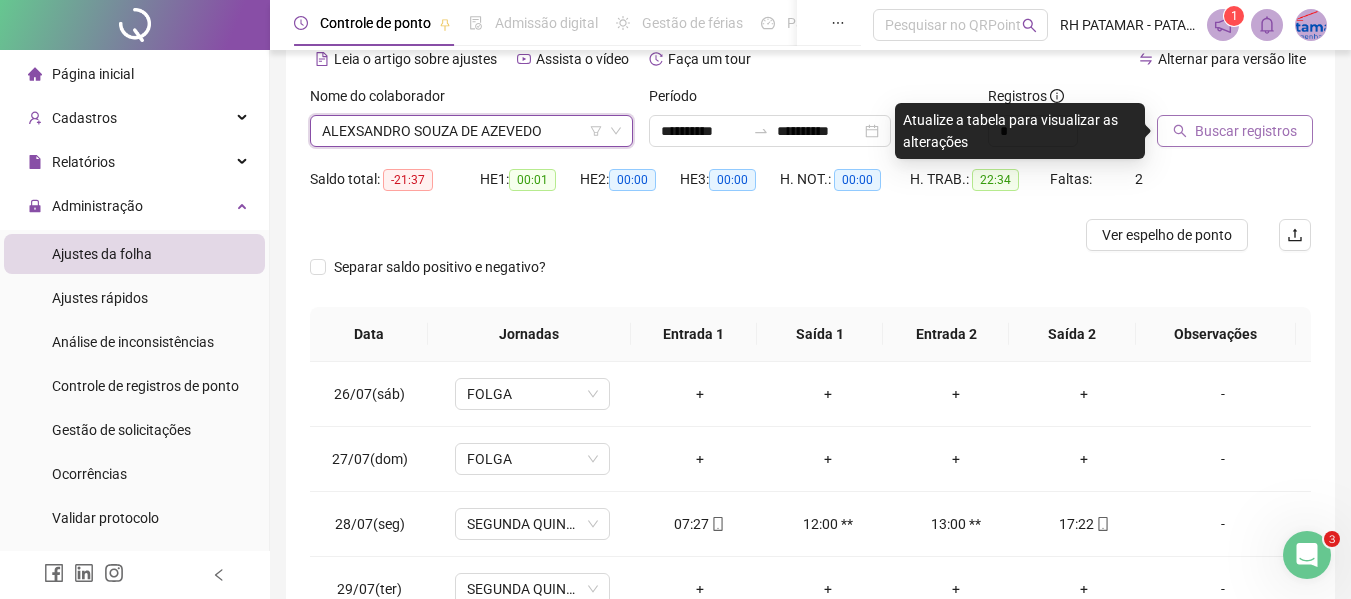 click on "Buscar registros" at bounding box center (1246, 131) 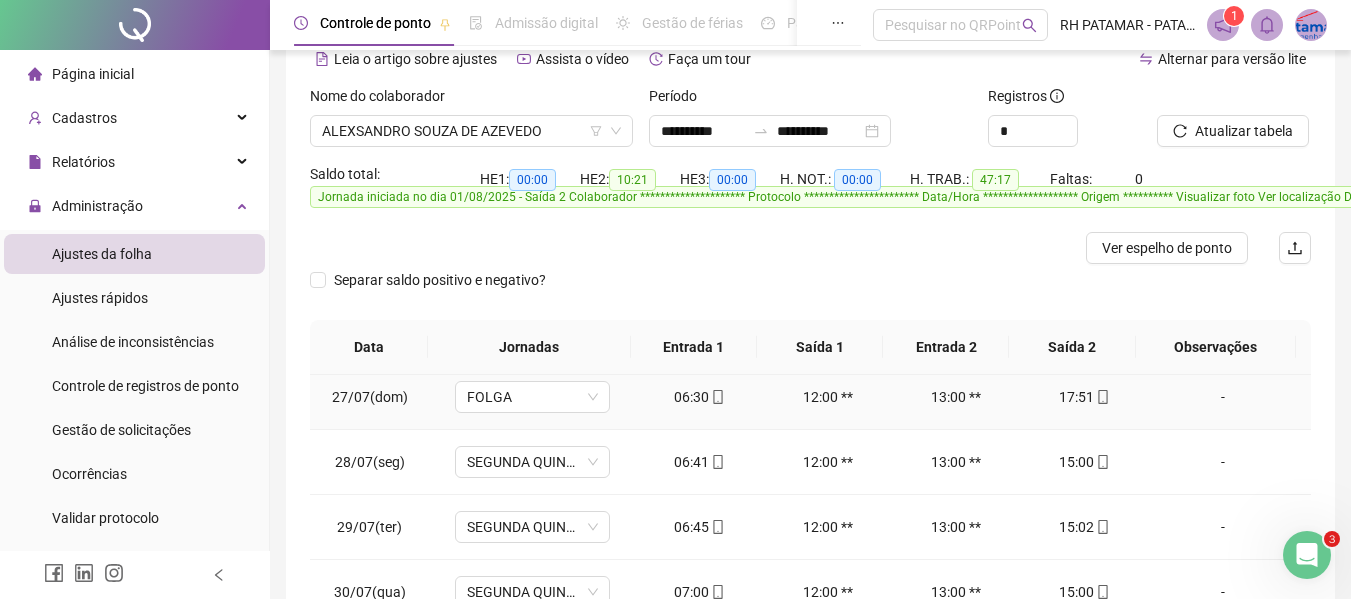 scroll, scrollTop: 93, scrollLeft: 0, axis: vertical 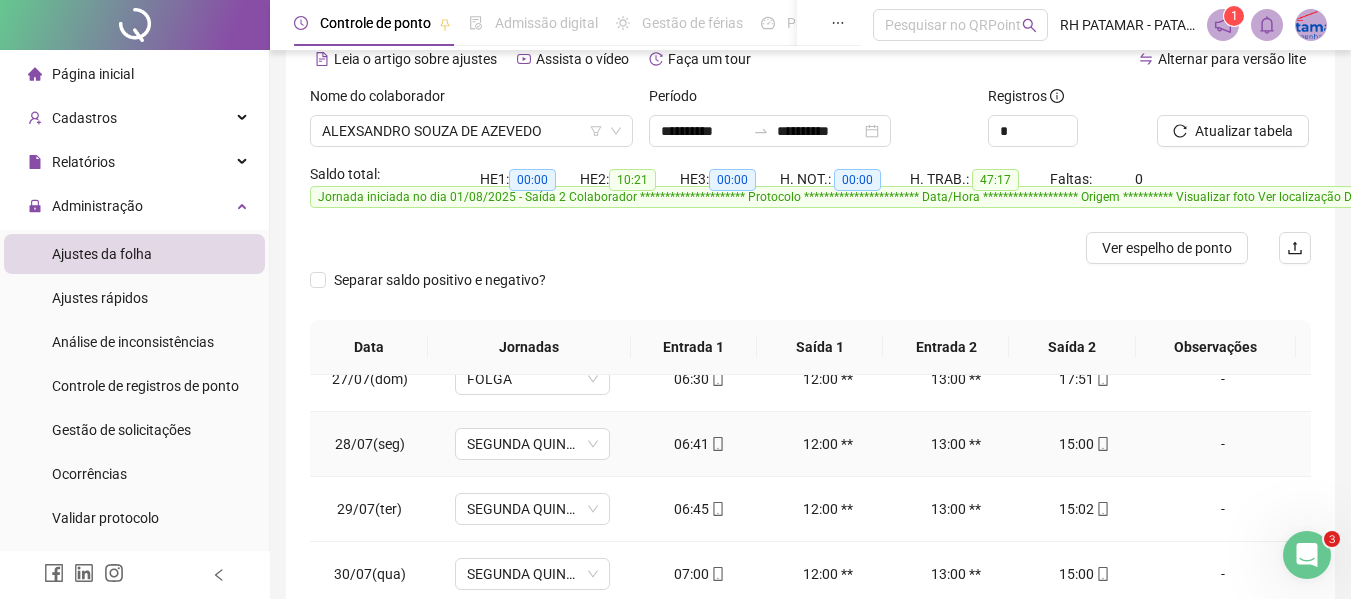 click on "15:00" at bounding box center [1084, 444] 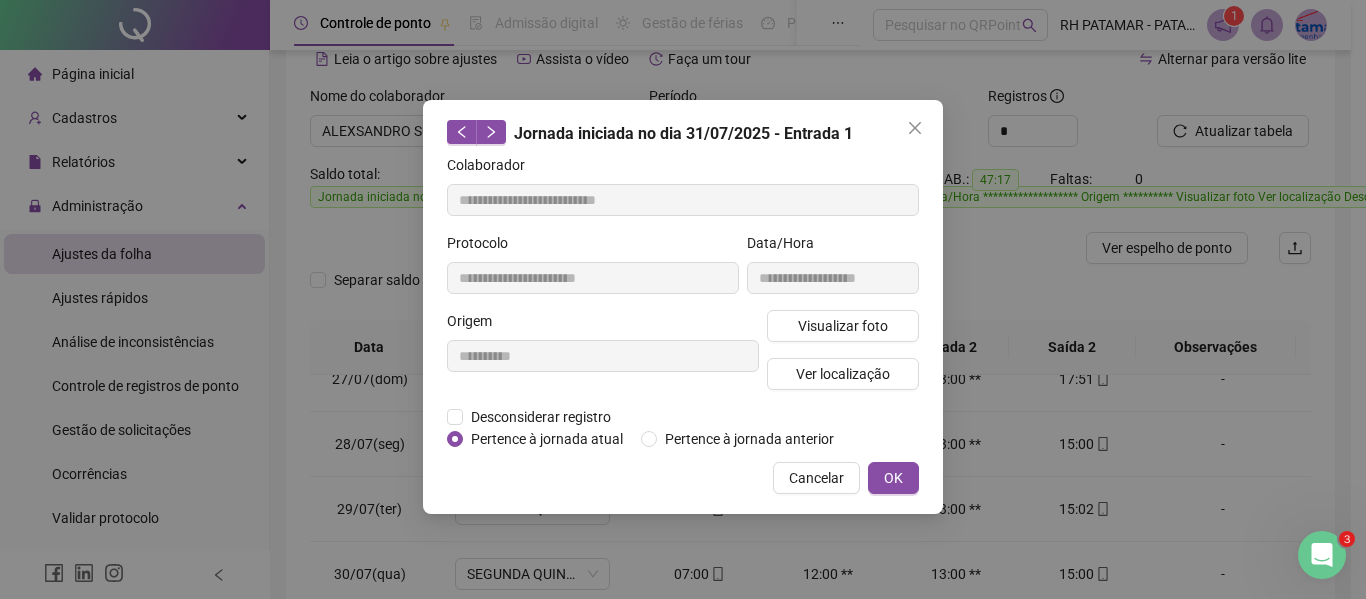 type on "**********" 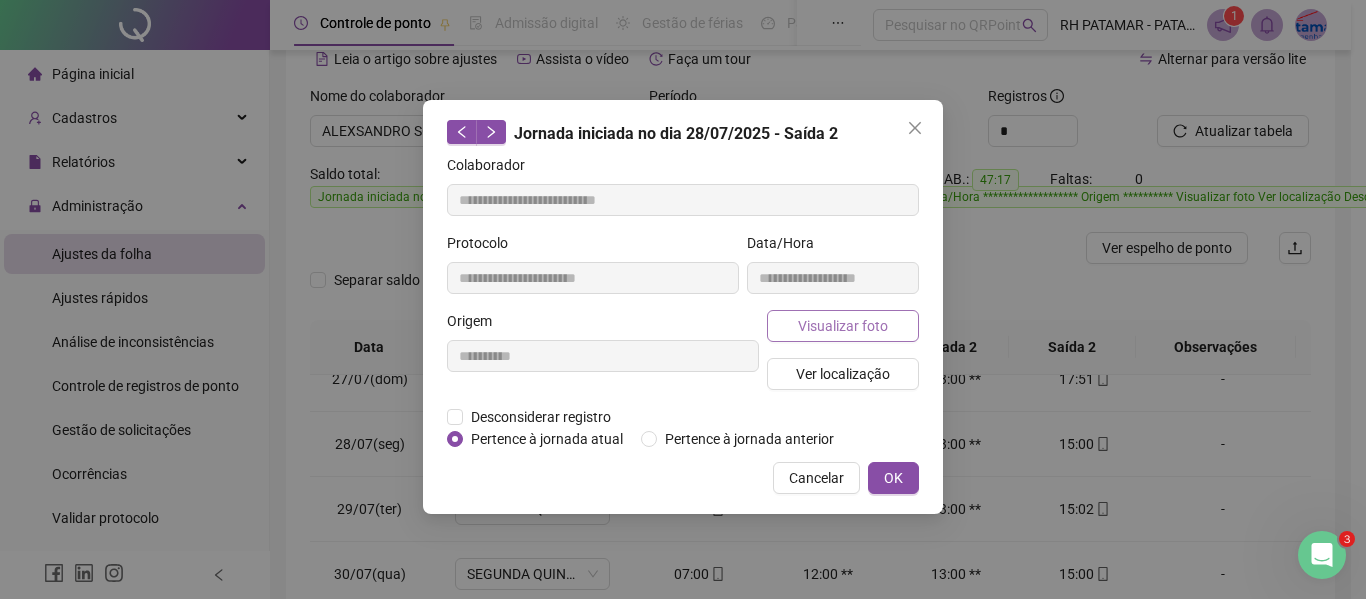 click on "Visualizar foto" at bounding box center [843, 326] 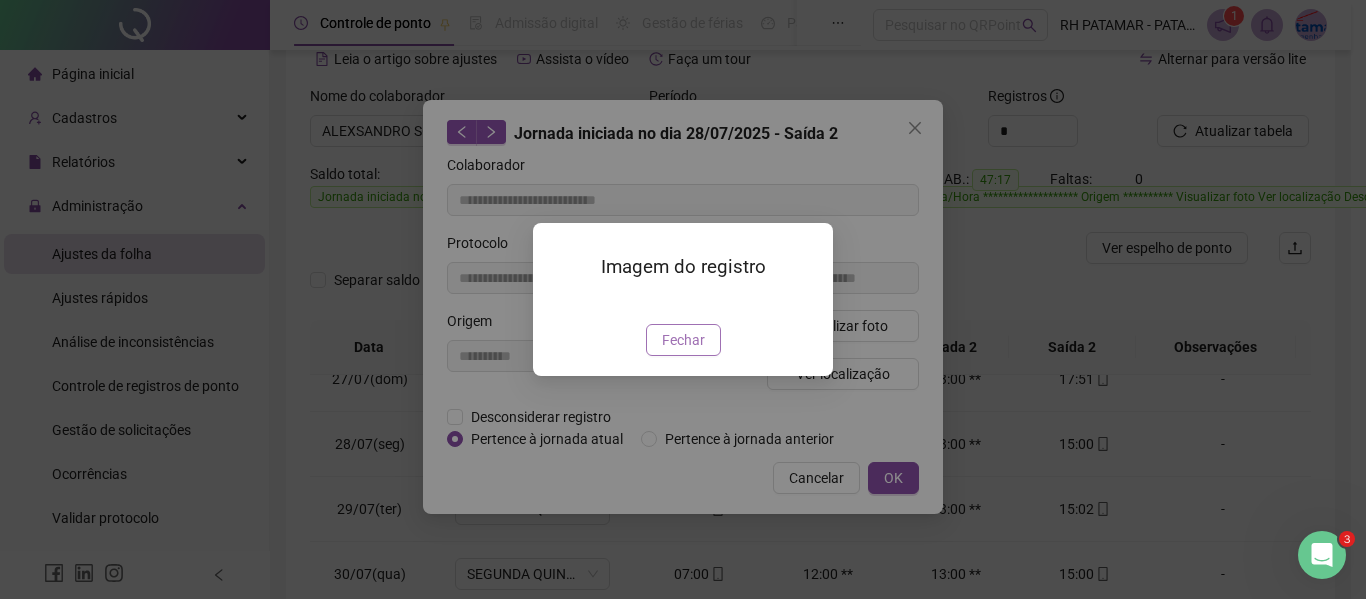 click on "Fechar" at bounding box center [683, 340] 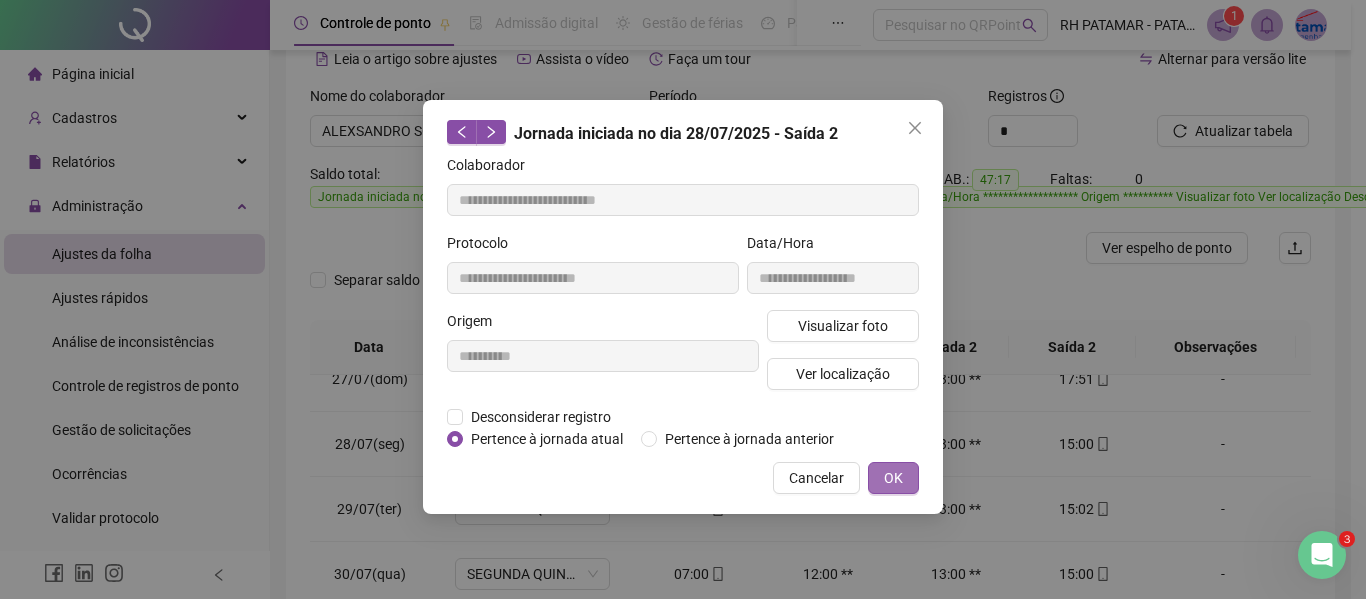 click on "OK" at bounding box center [893, 478] 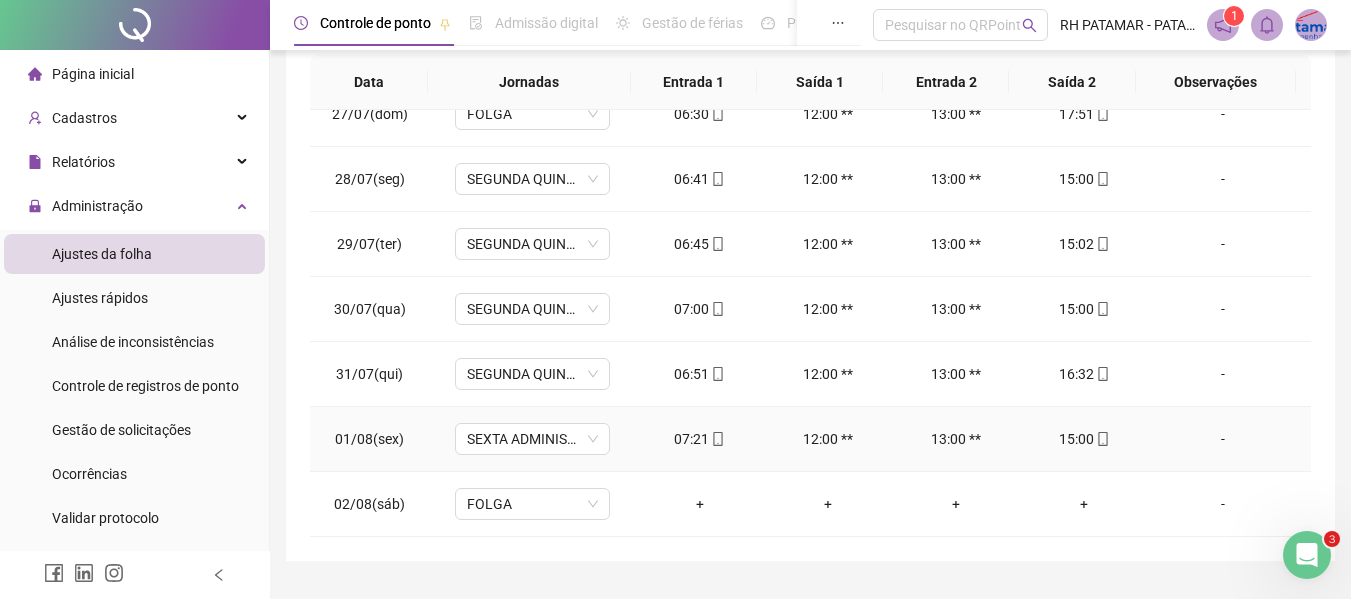 scroll, scrollTop: 399, scrollLeft: 0, axis: vertical 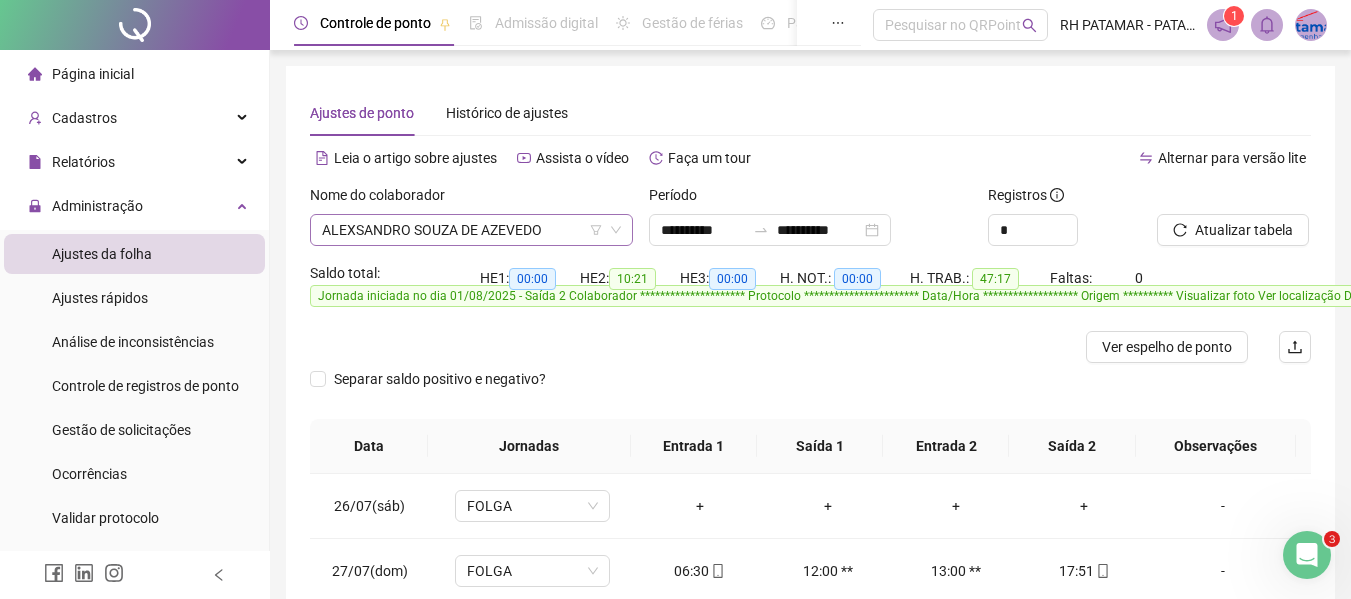 click on "ALEXSANDRO SOUZA DE AZEVEDO" at bounding box center [471, 230] 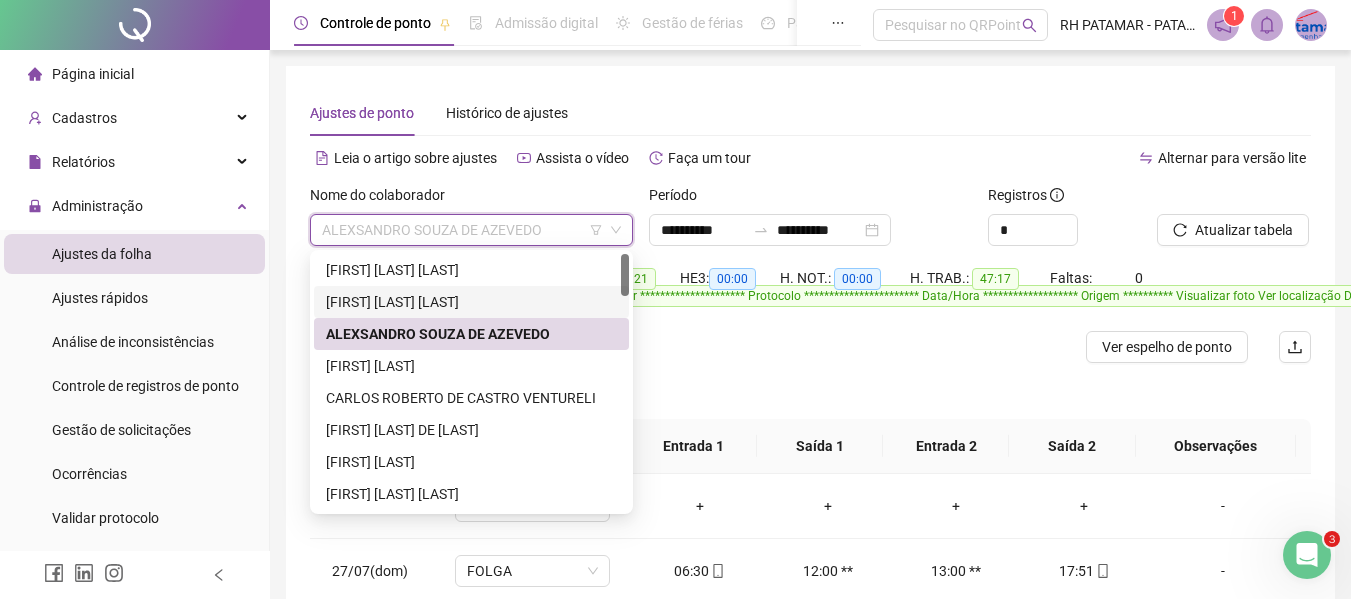 click on "[FIRST] [LAST] [LAST]" at bounding box center [471, 302] 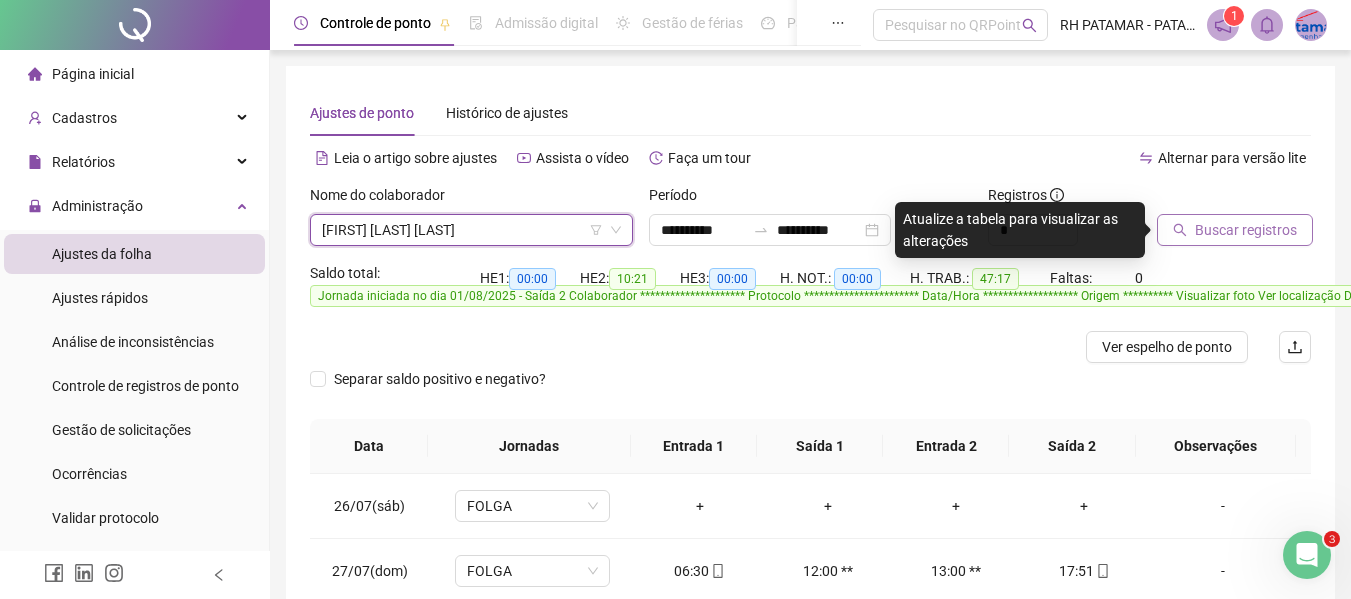 click on "Buscar registros" at bounding box center [1235, 230] 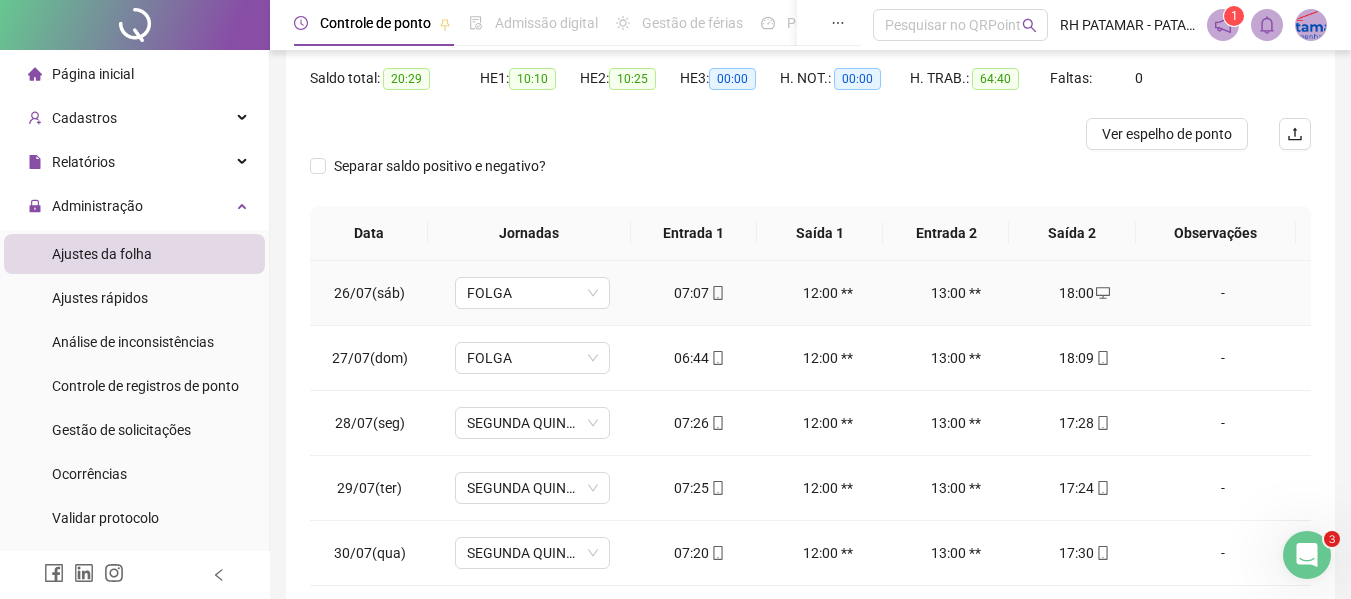 scroll, scrollTop: 399, scrollLeft: 0, axis: vertical 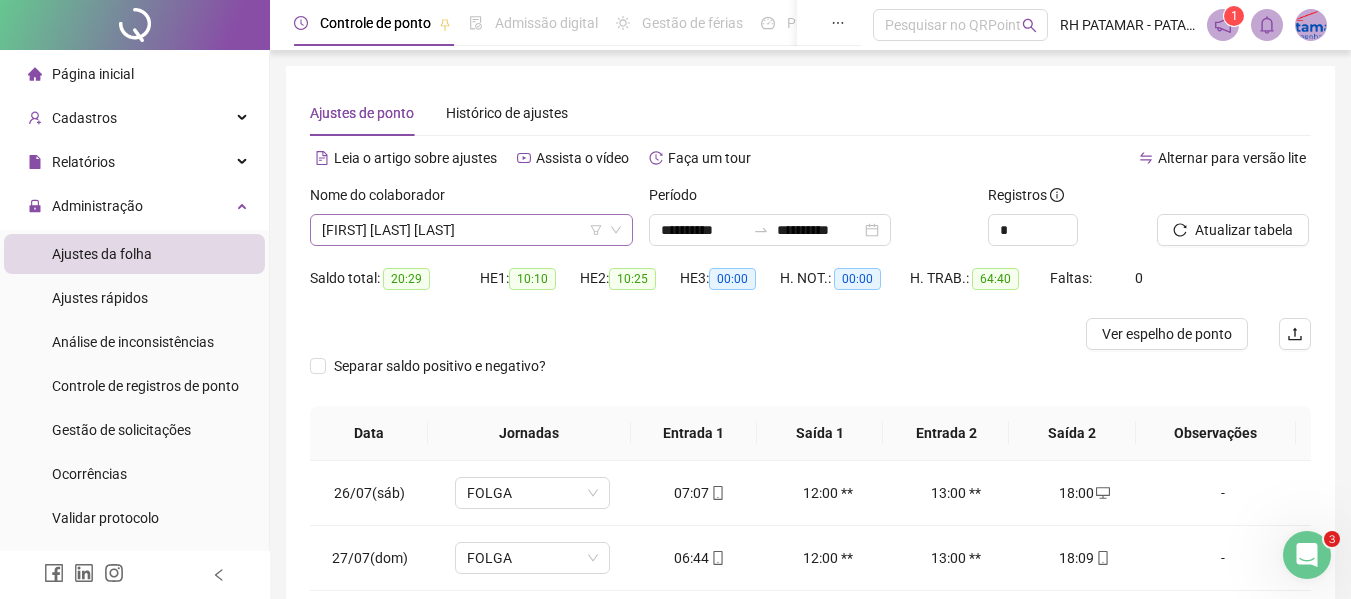 click on "[FIRST] [LAST] [LAST]" at bounding box center [471, 230] 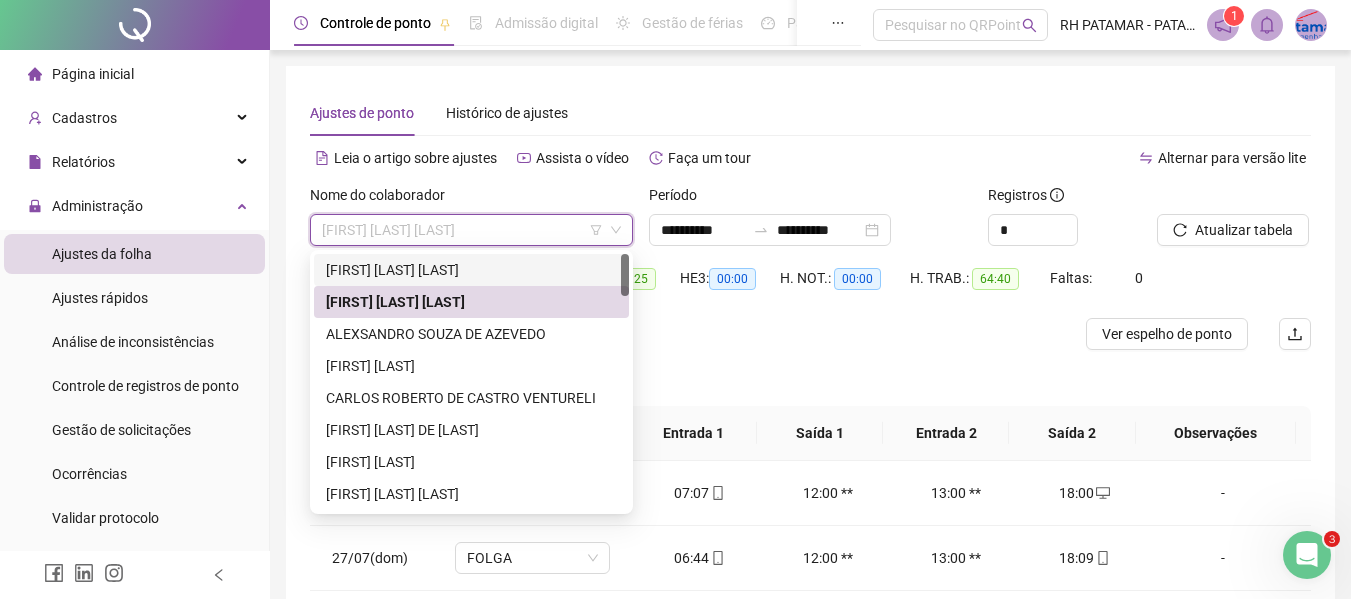 click on "[FIRST] [LAST] [LAST]" at bounding box center [471, 270] 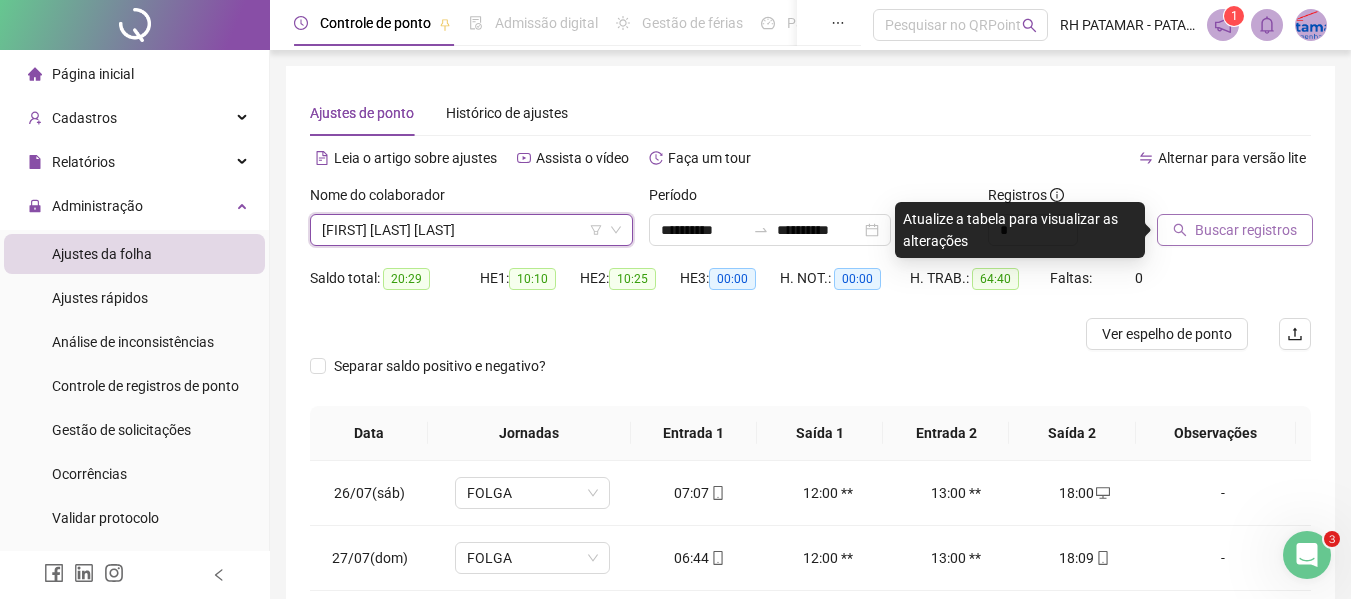 click on "Buscar registros" at bounding box center [1235, 230] 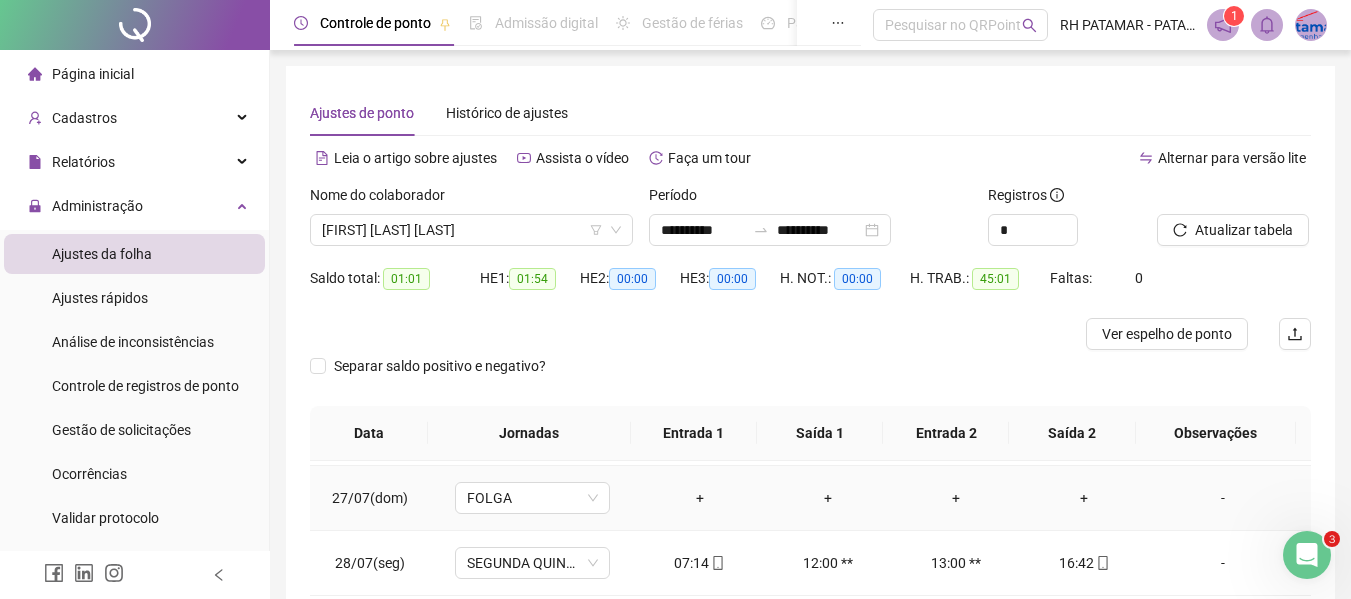 scroll, scrollTop: 93, scrollLeft: 0, axis: vertical 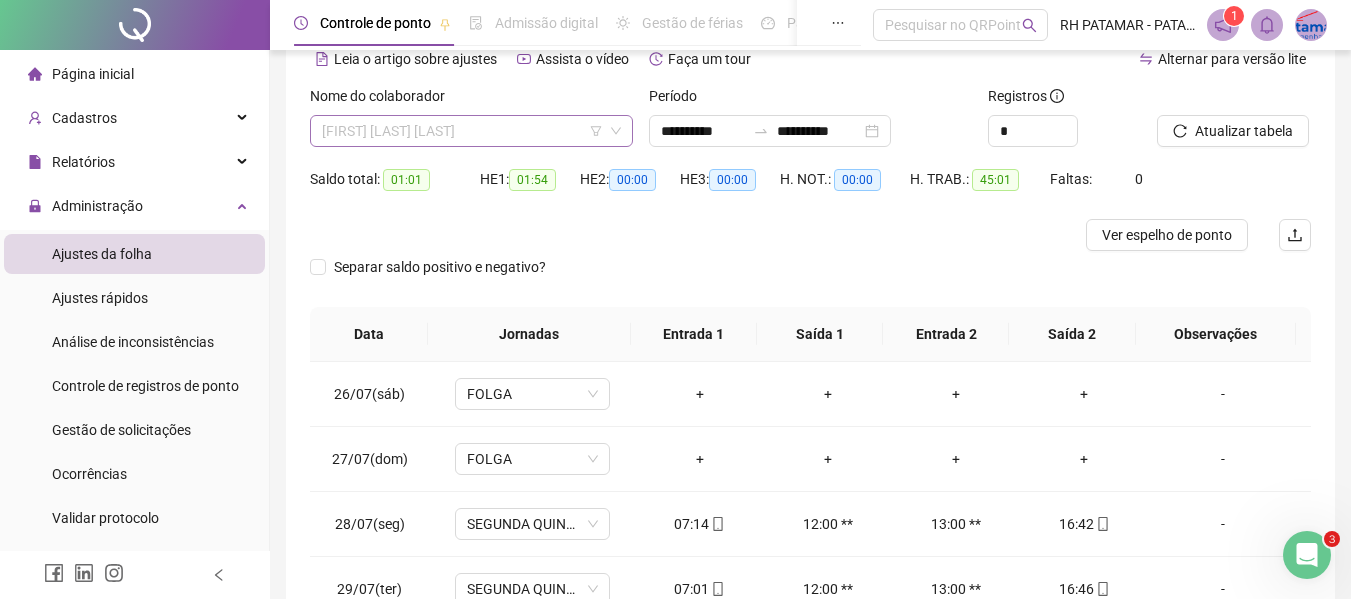 drag, startPoint x: 389, startPoint y: 123, endPoint x: 367, endPoint y: 119, distance: 22.36068 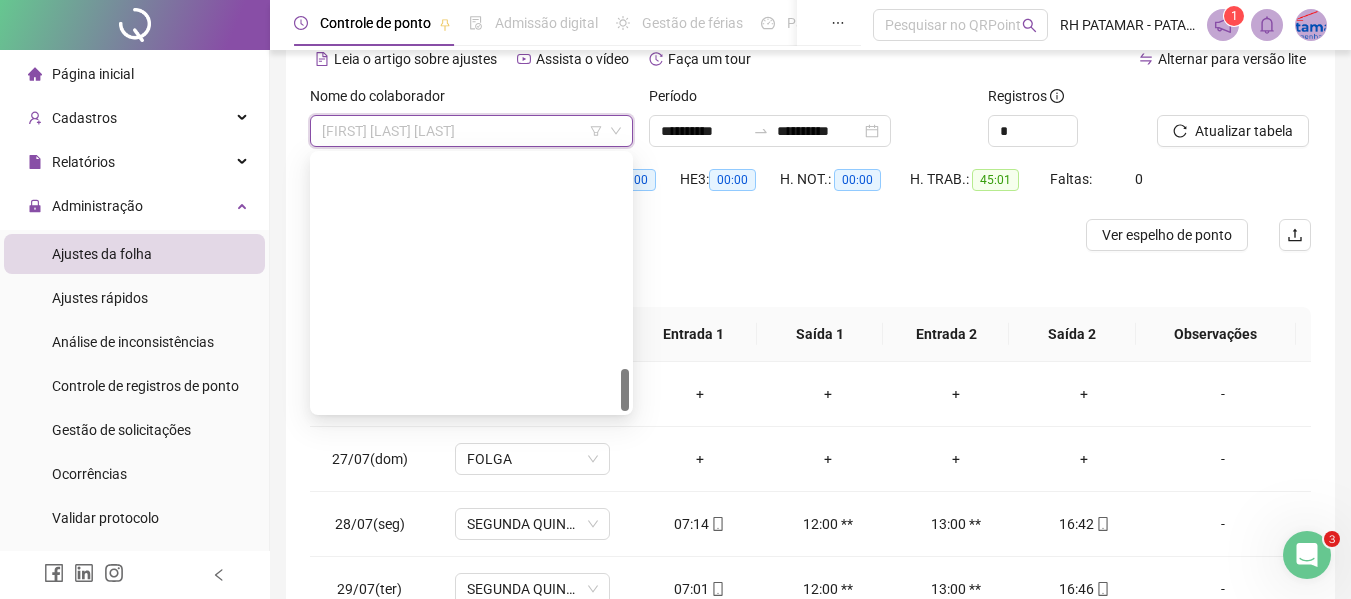 scroll, scrollTop: 1280, scrollLeft: 0, axis: vertical 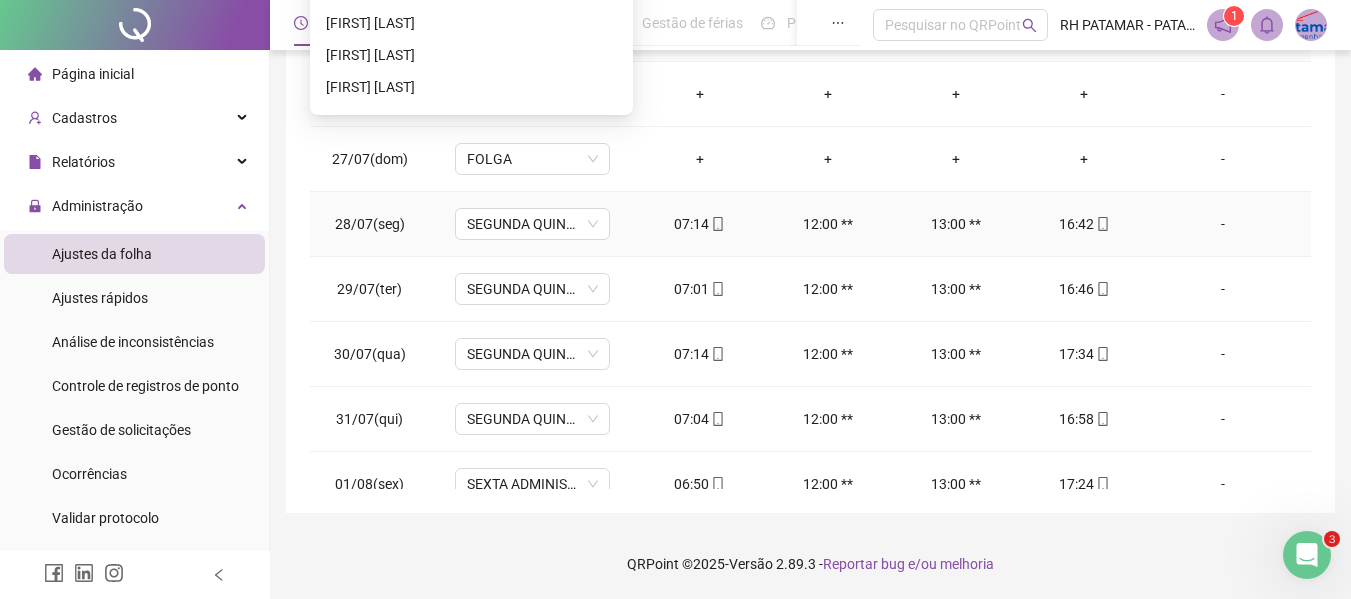 click on "16:42" at bounding box center (1084, 224) 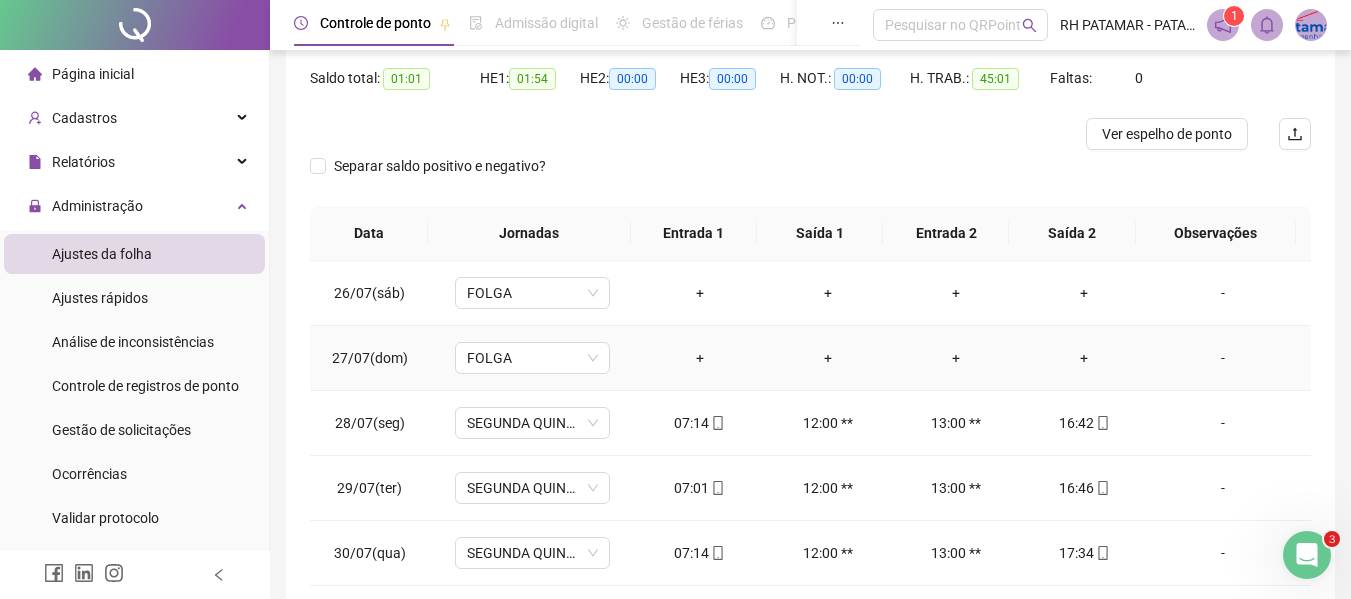 scroll, scrollTop: 199, scrollLeft: 0, axis: vertical 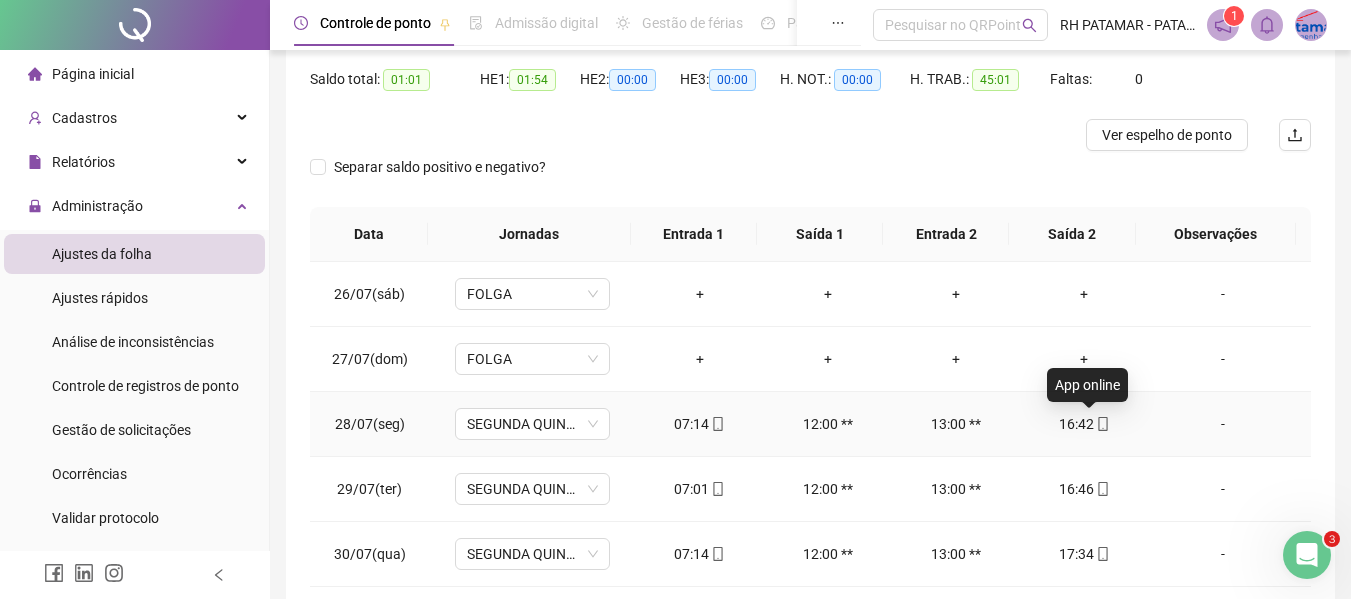 click at bounding box center [1102, 424] 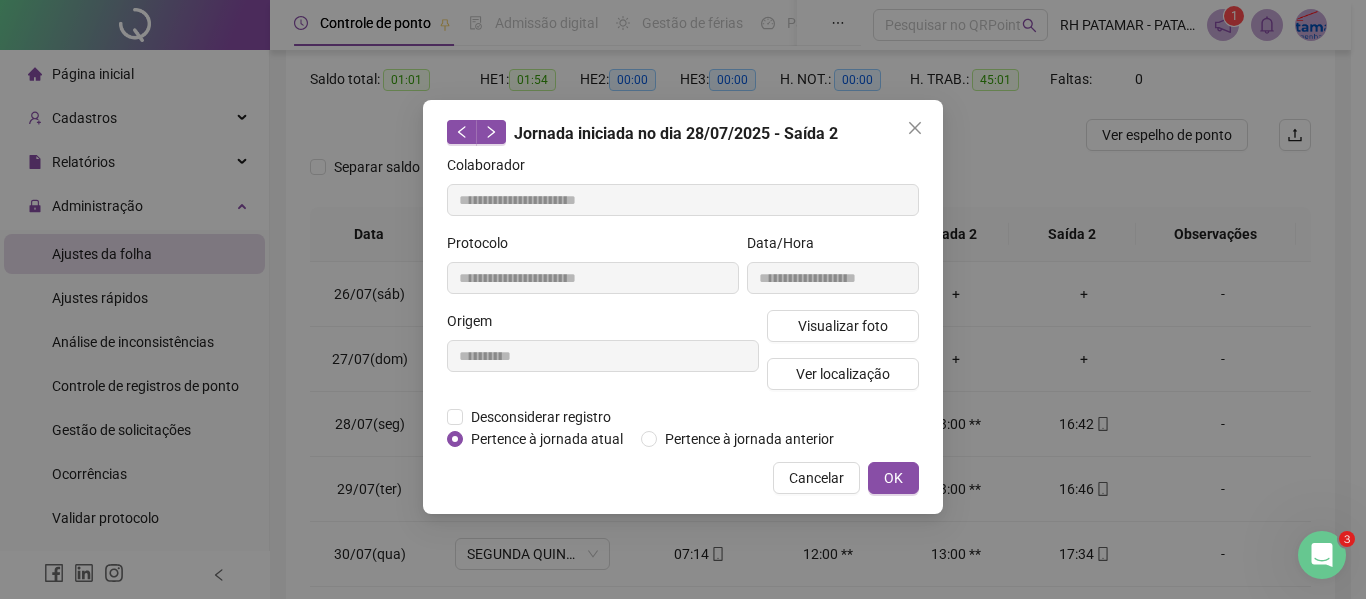 type on "**********" 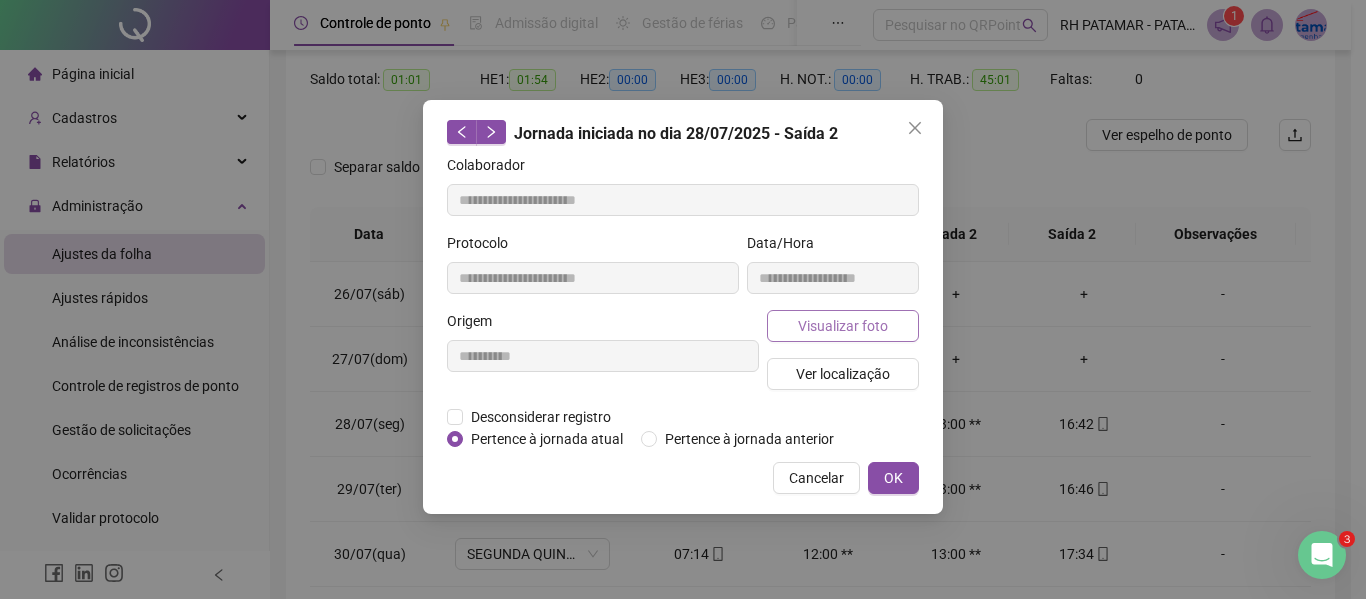 click on "Visualizar foto" at bounding box center [843, 326] 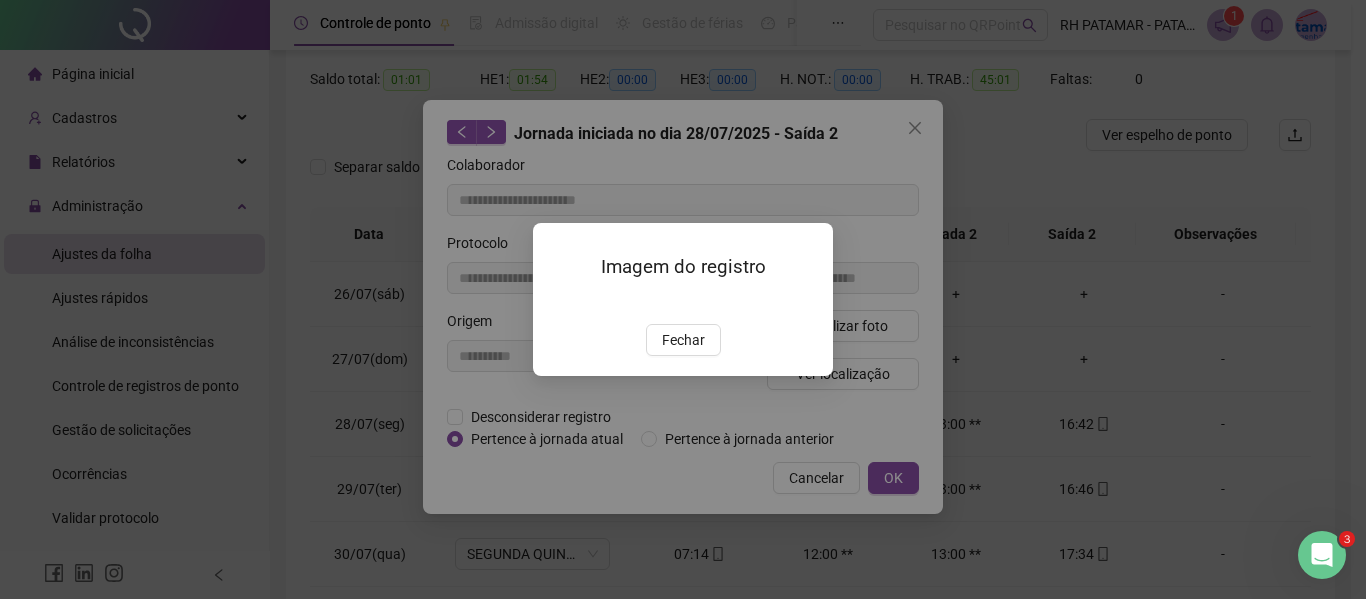 drag, startPoint x: 667, startPoint y: 453, endPoint x: 731, endPoint y: 445, distance: 64.49806 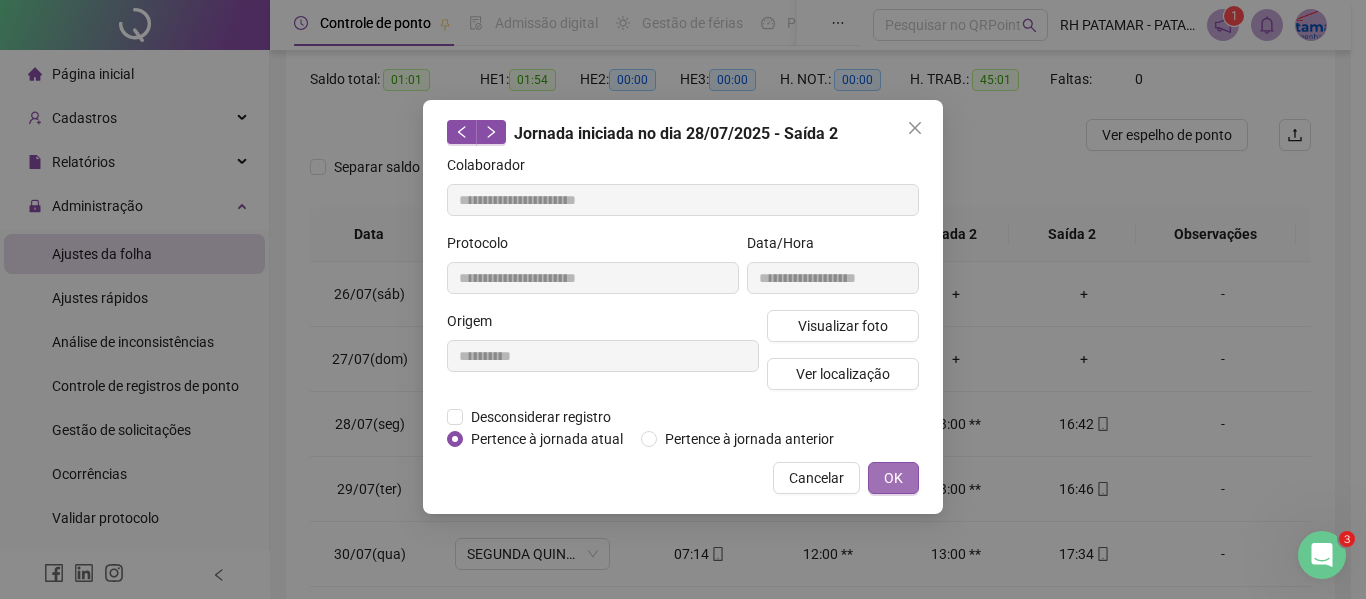 click on "OK" at bounding box center [893, 478] 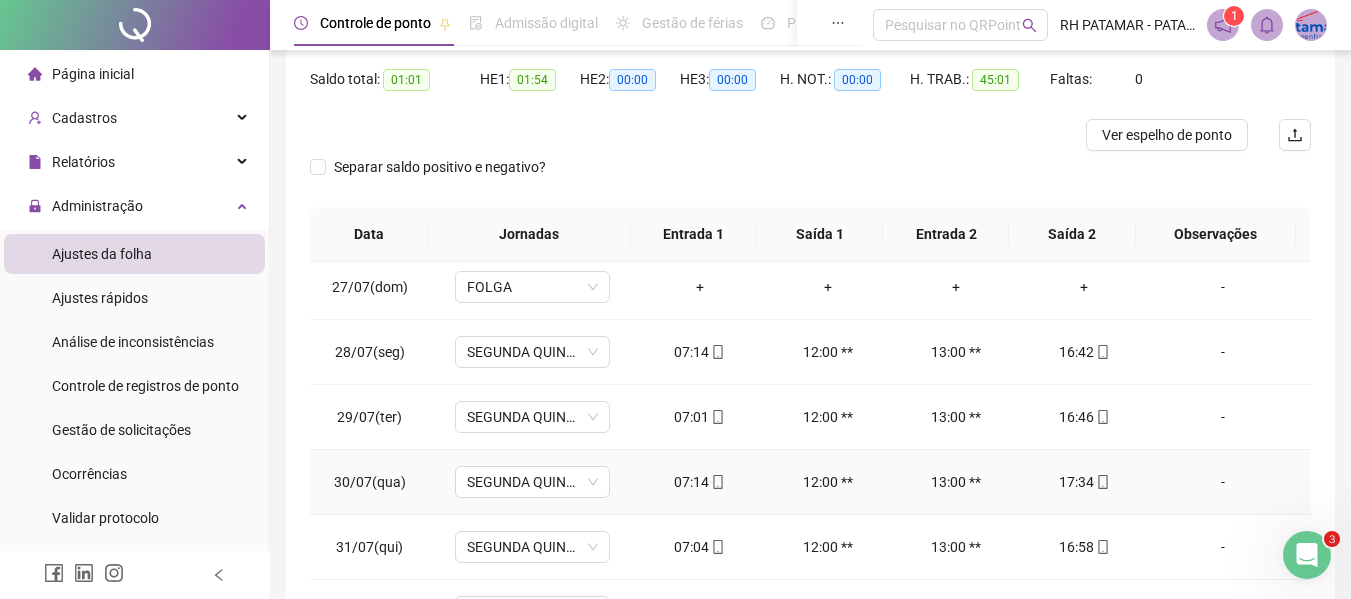 scroll, scrollTop: 93, scrollLeft: 0, axis: vertical 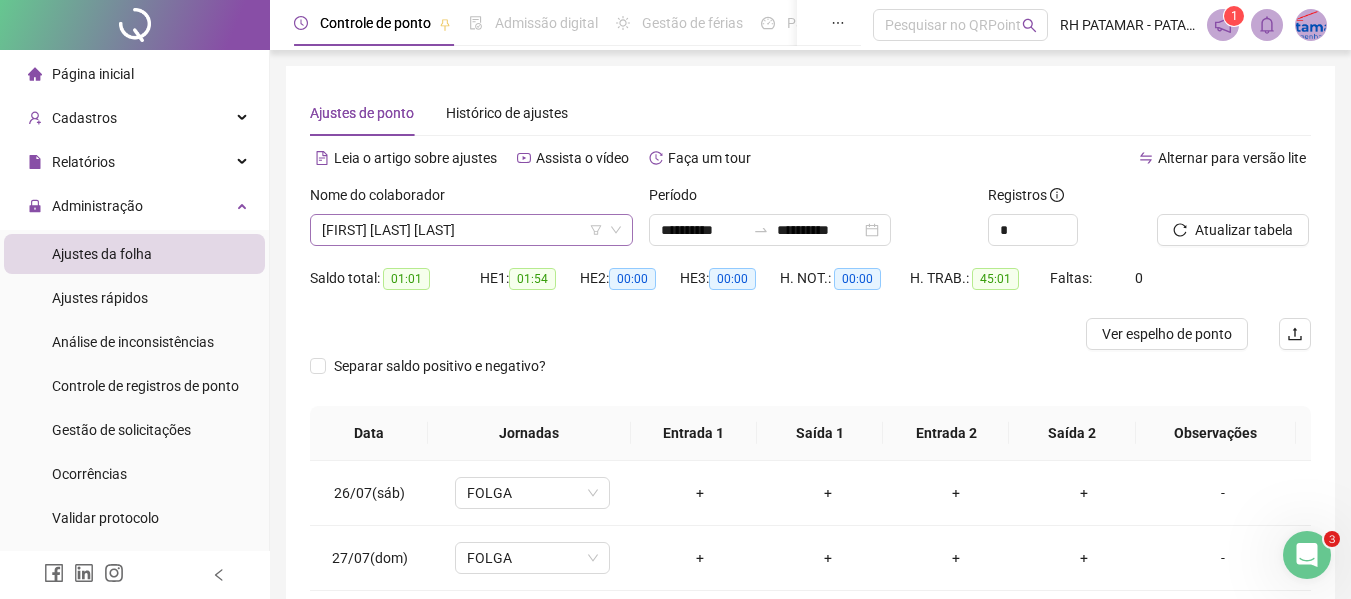click on "[FIRST] [LAST] [LAST]" at bounding box center [471, 230] 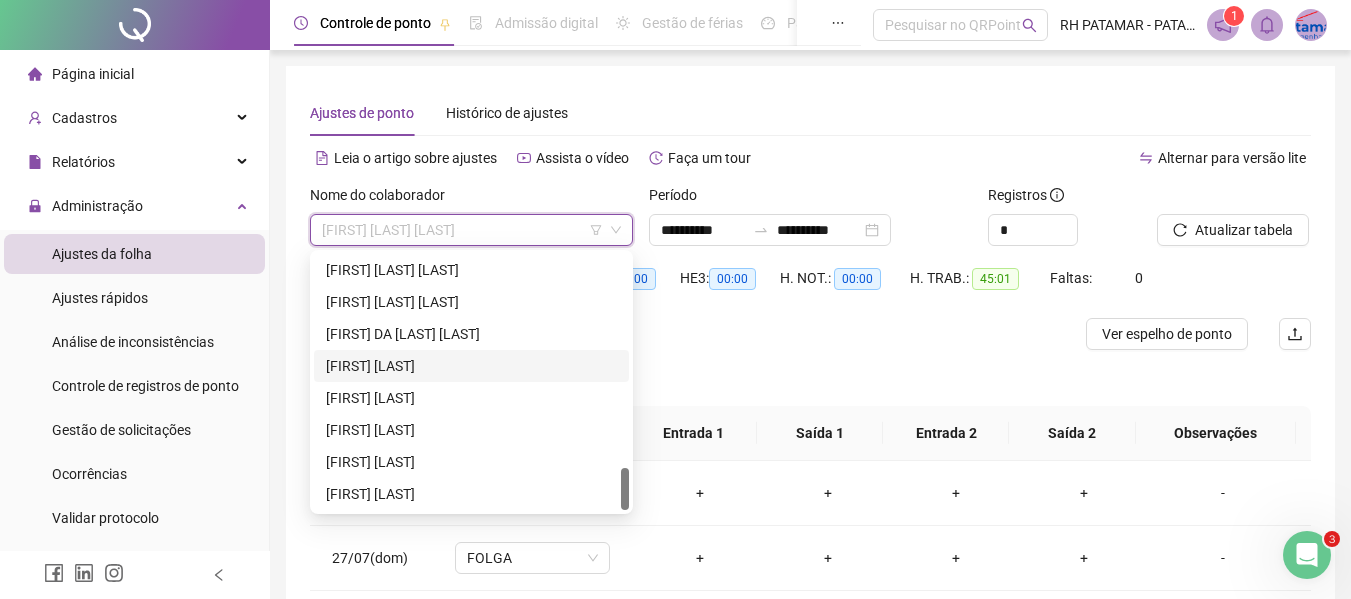 scroll, scrollTop: 1180, scrollLeft: 0, axis: vertical 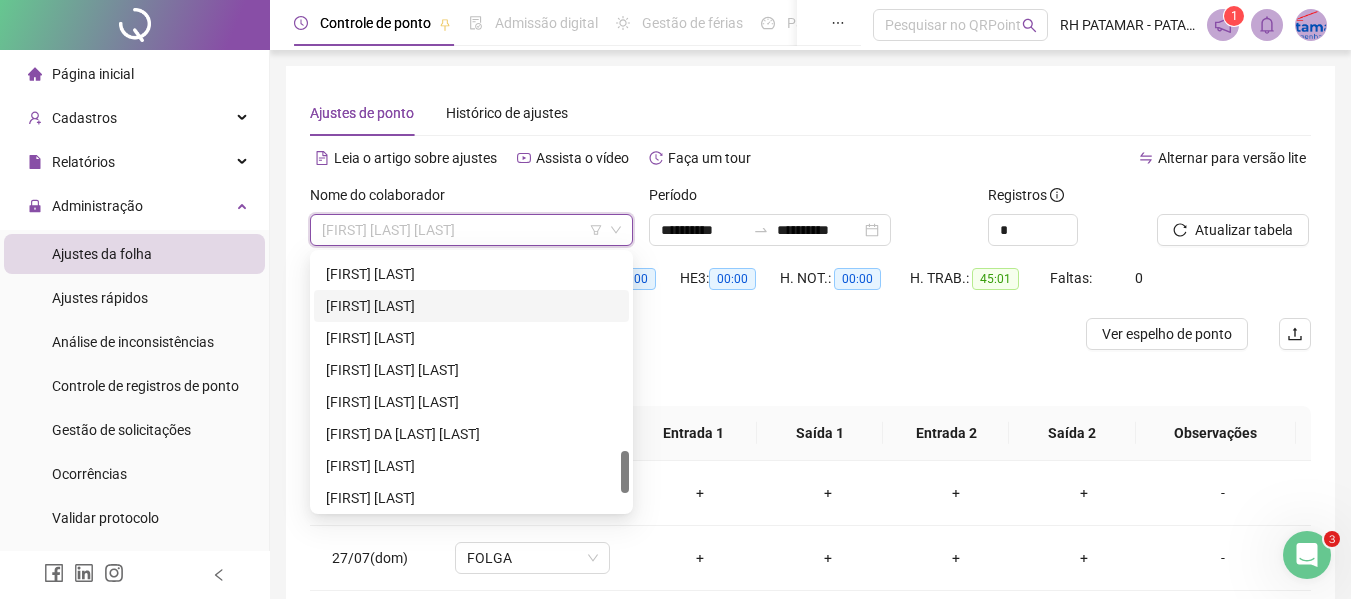 click on "[FIRST] [LAST]" at bounding box center (471, 306) 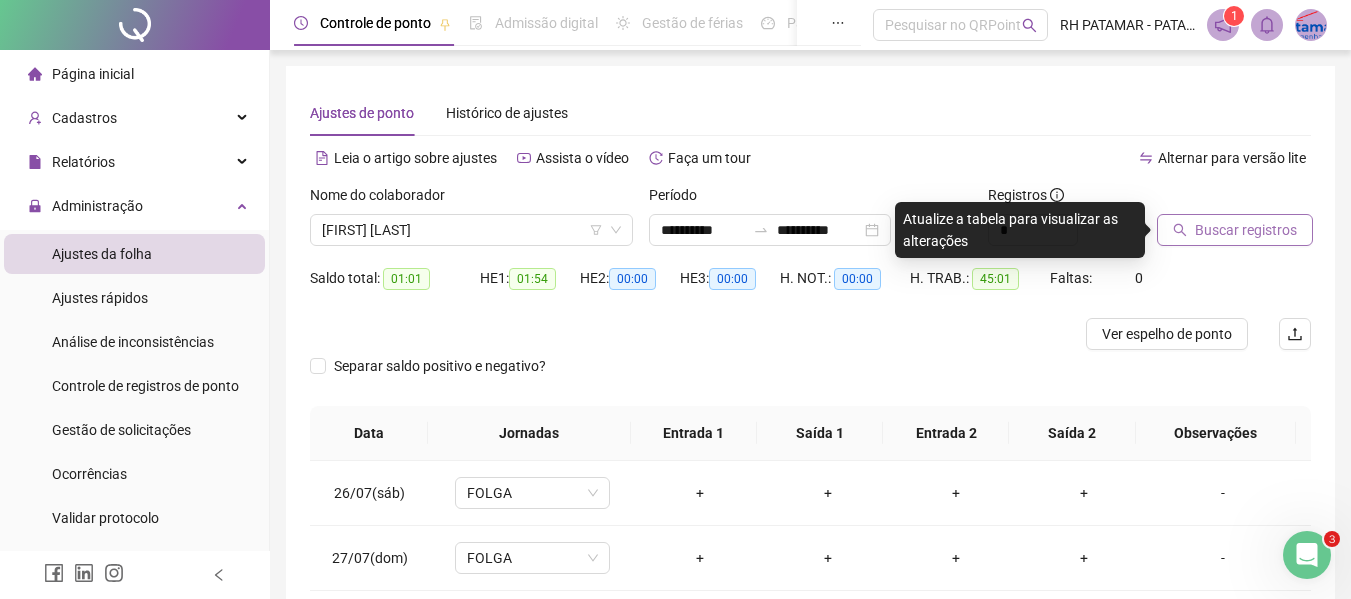 click 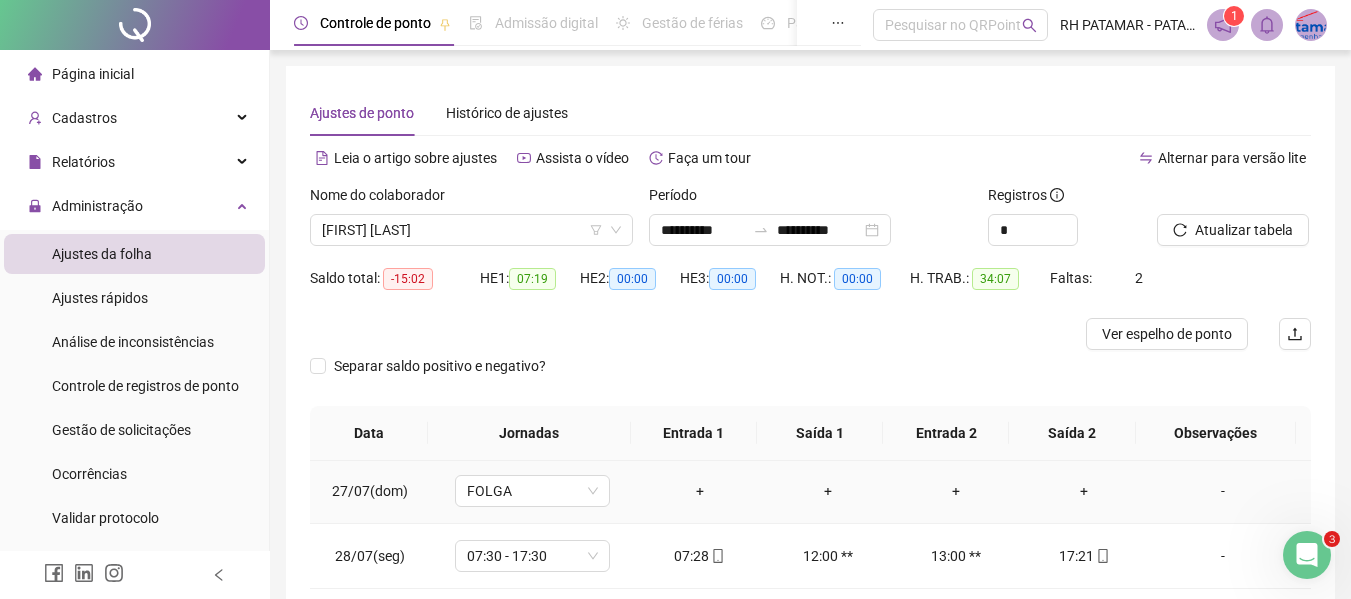 scroll, scrollTop: 93, scrollLeft: 0, axis: vertical 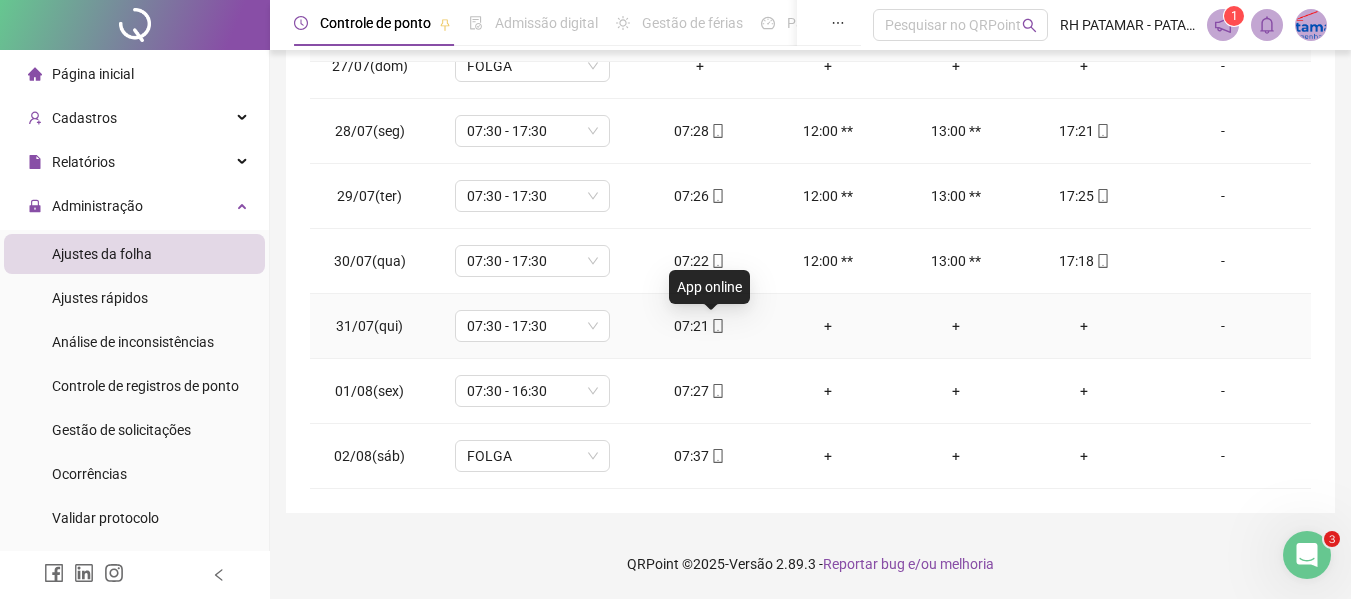 click 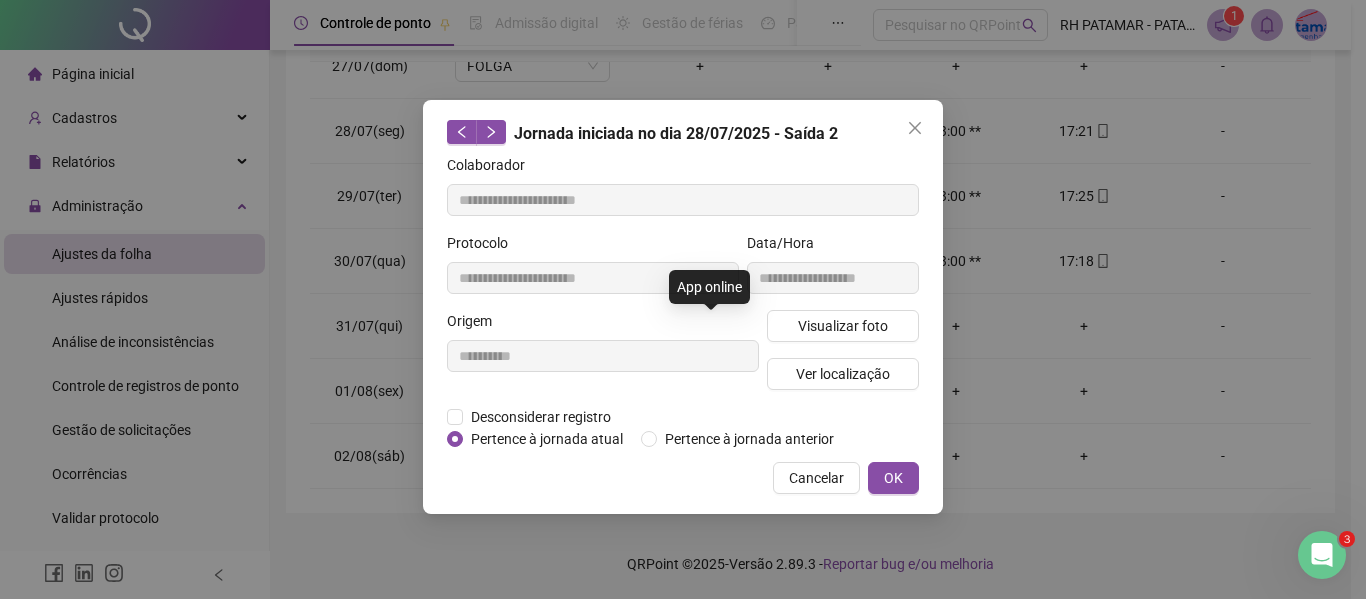 type on "**********" 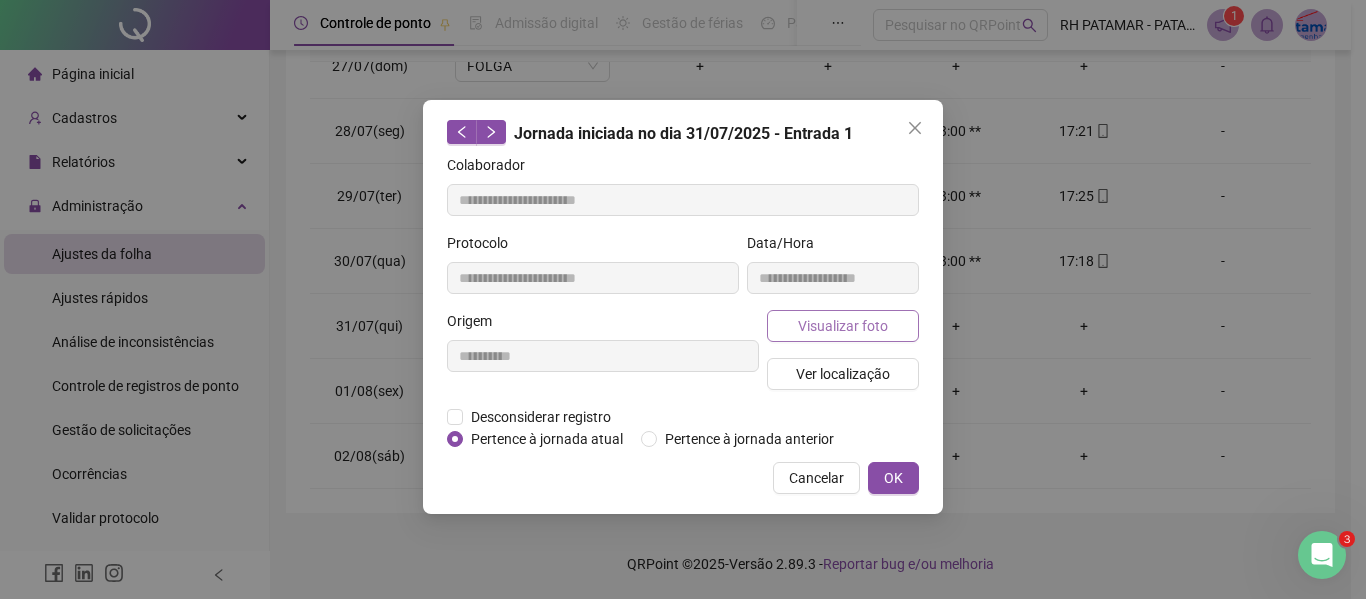 click on "Visualizar foto" at bounding box center (843, 326) 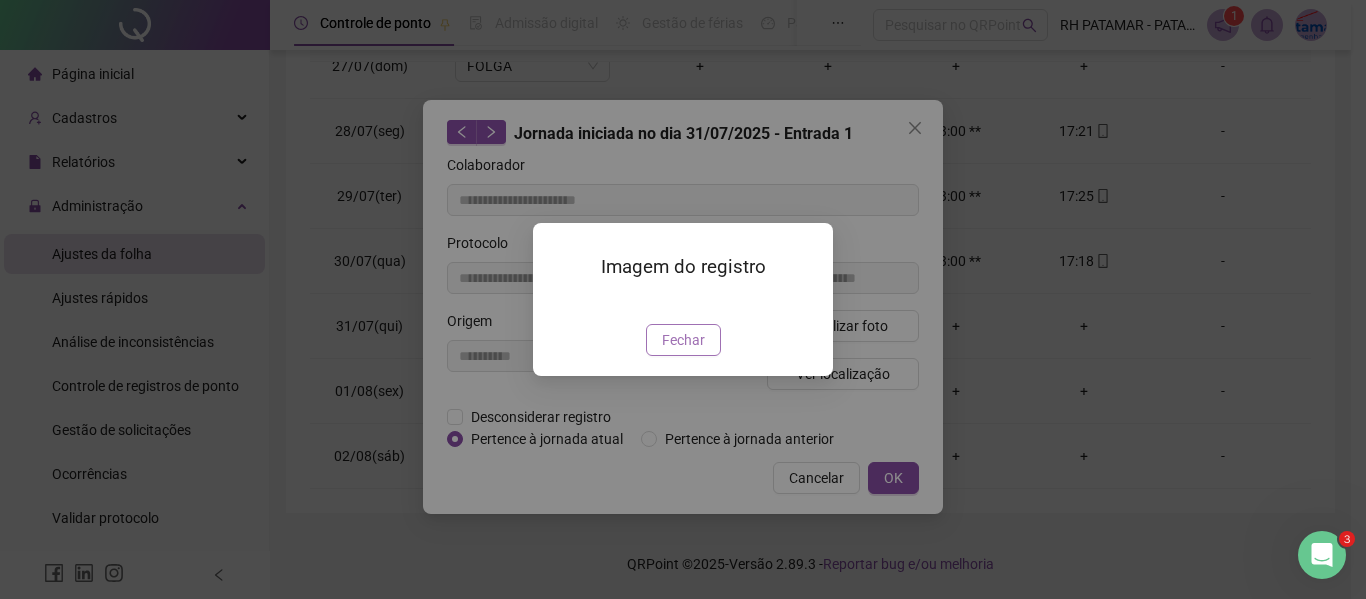click on "Fechar" at bounding box center [683, 340] 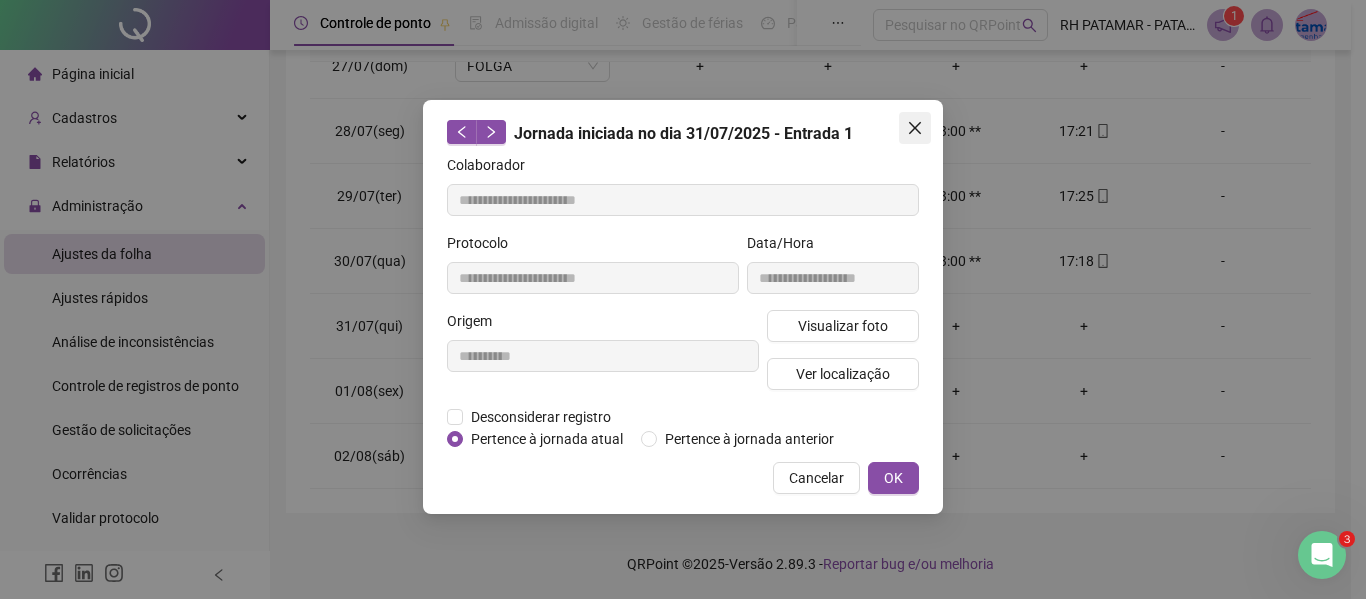 click at bounding box center (915, 128) 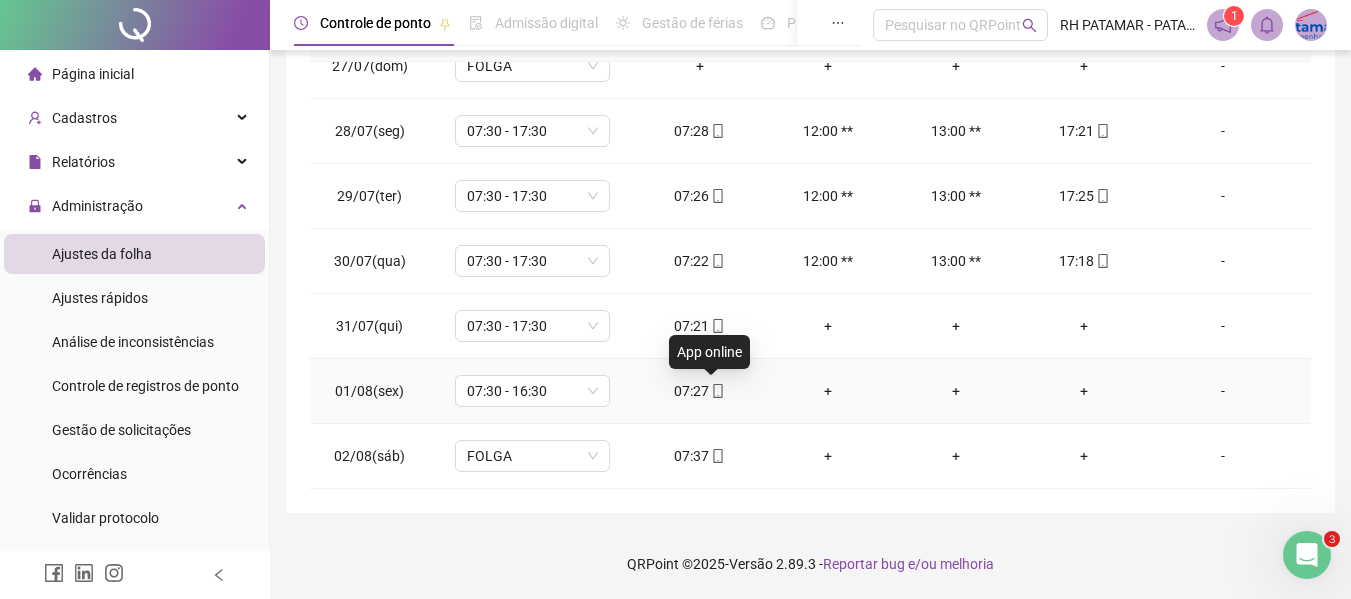 click at bounding box center [717, 391] 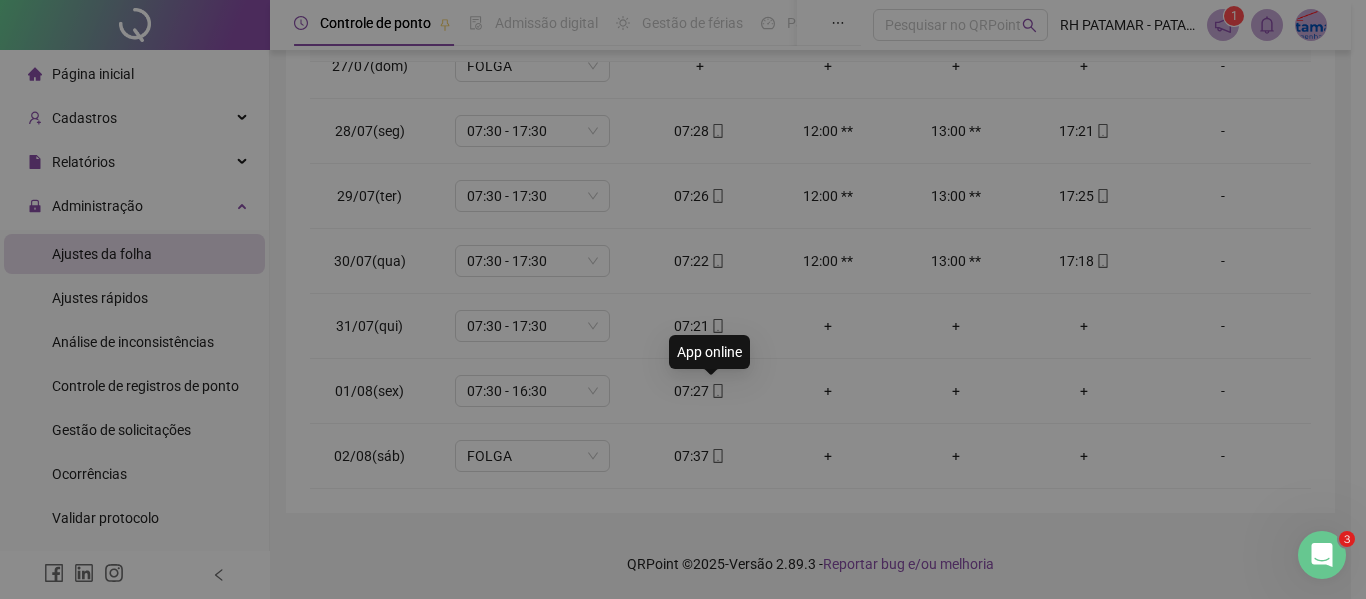 type on "**********" 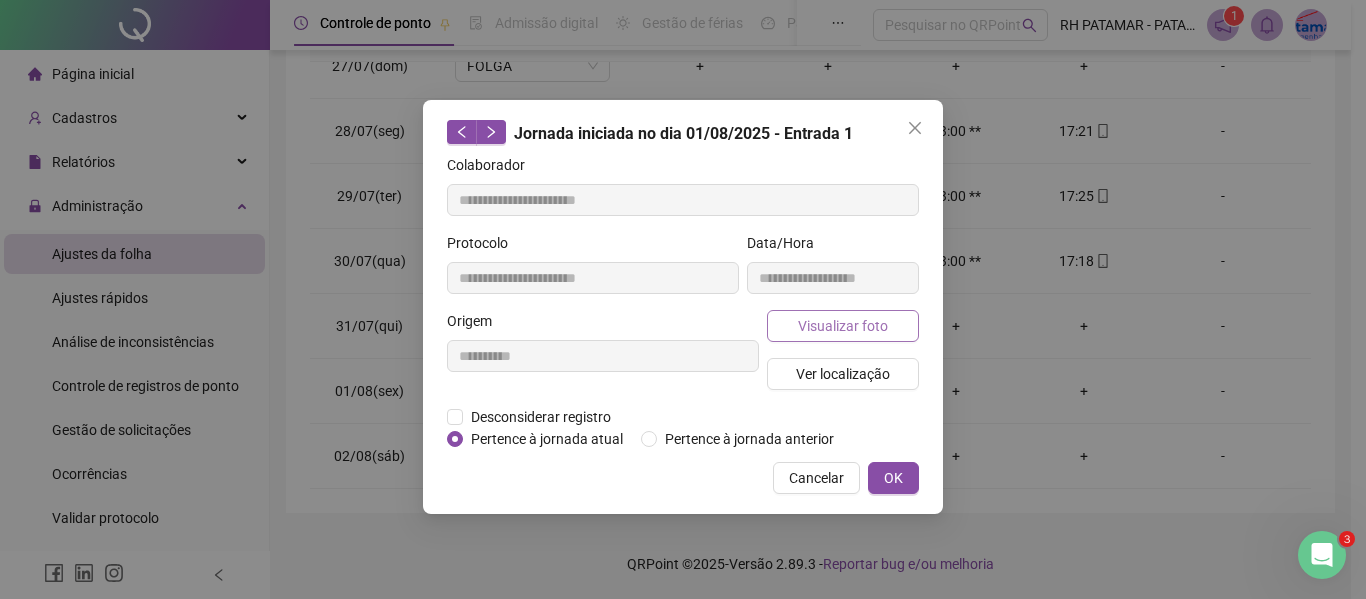 click on "Visualizar foto" at bounding box center (843, 326) 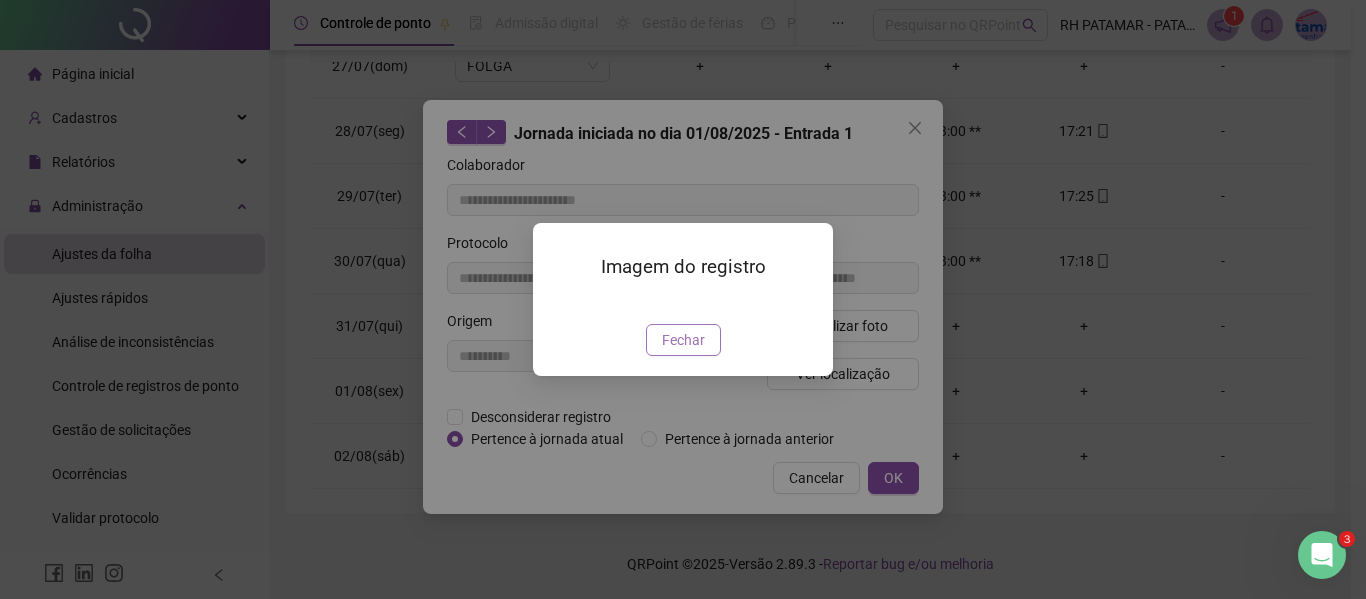 click on "Fechar" at bounding box center (683, 340) 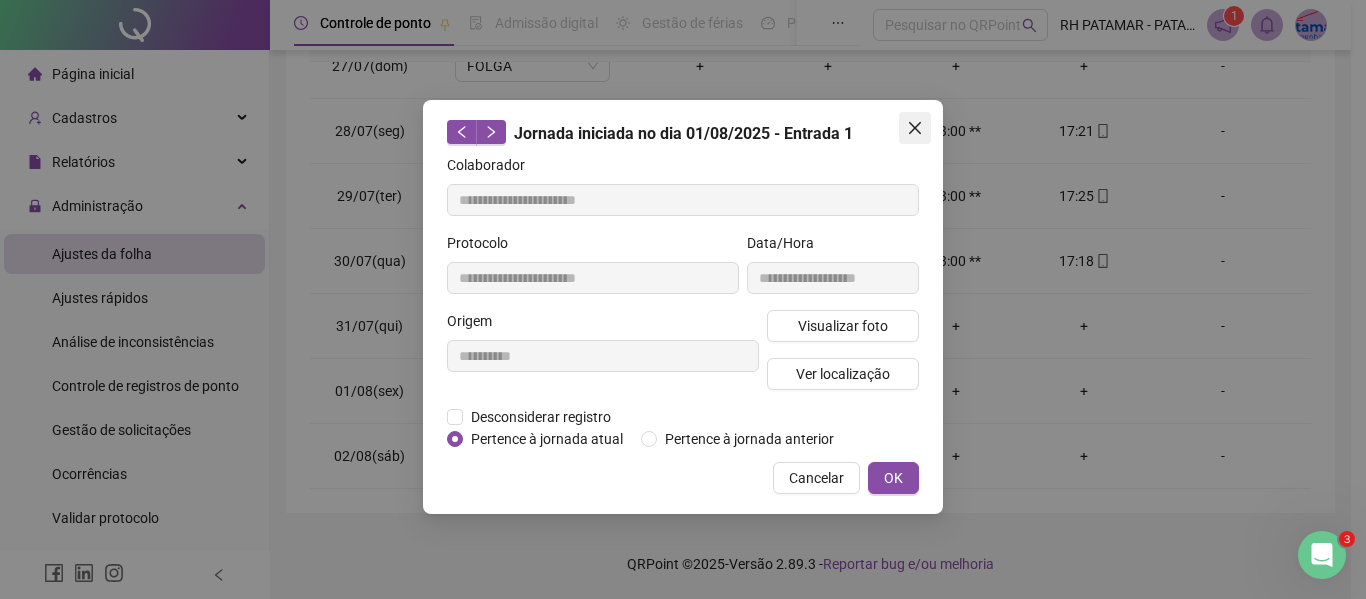 click 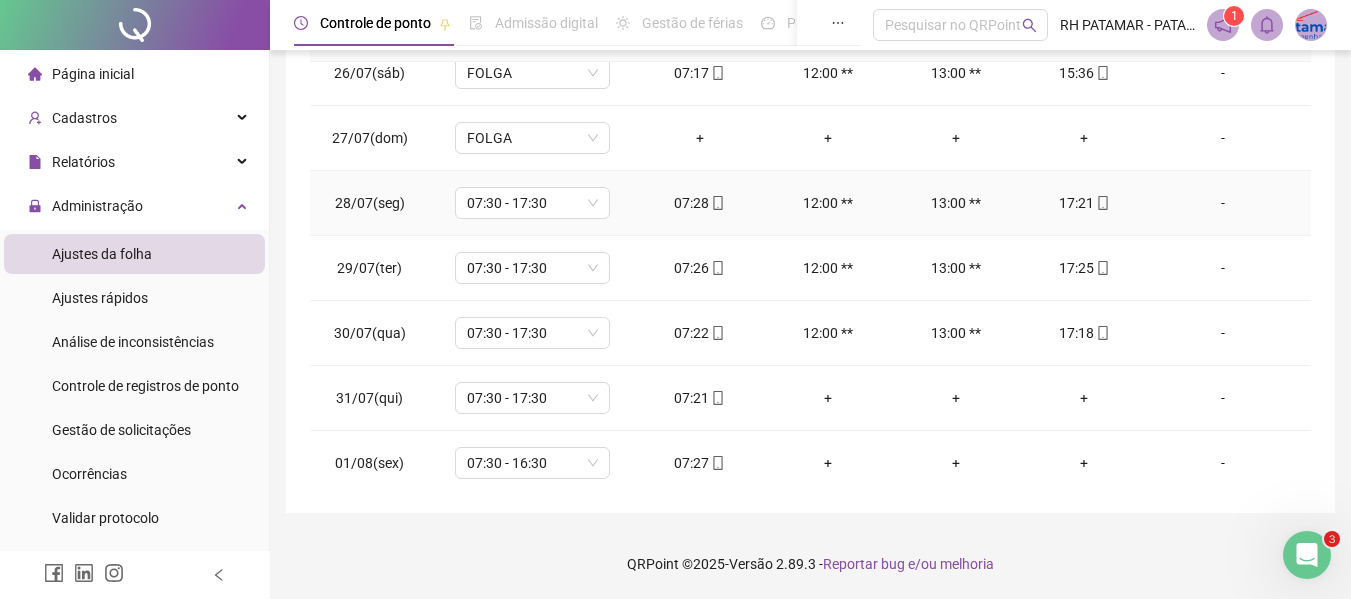 scroll, scrollTop: 0, scrollLeft: 0, axis: both 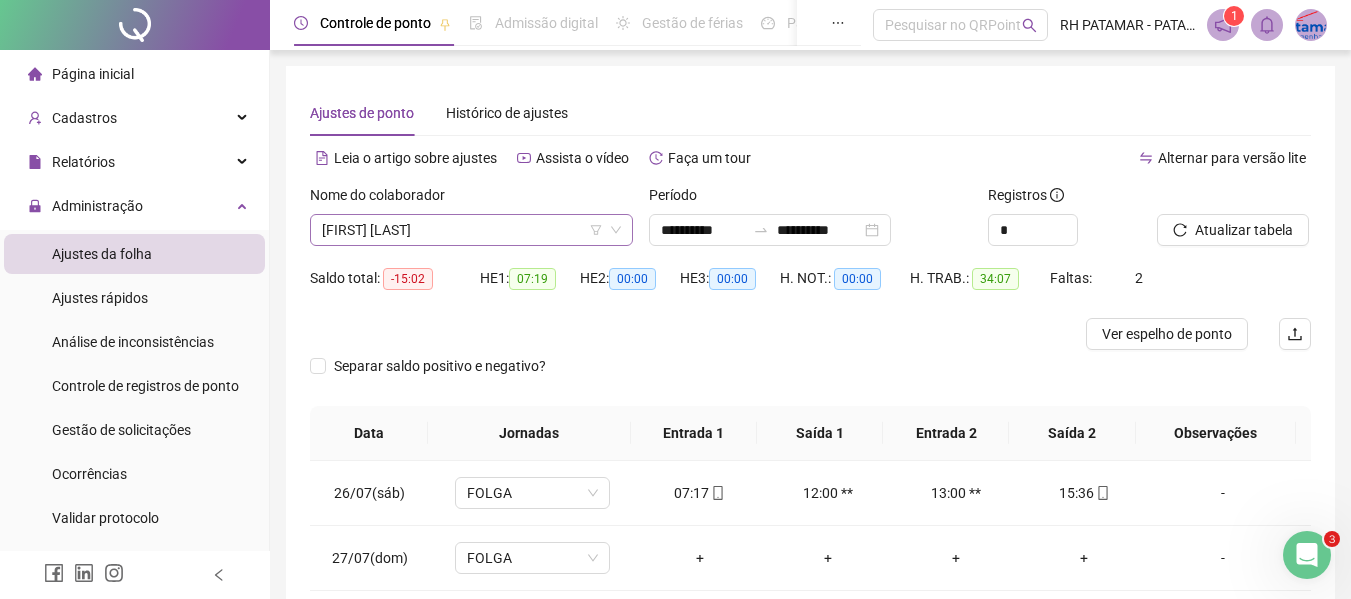 click on "[FIRST] [LAST]" at bounding box center (471, 230) 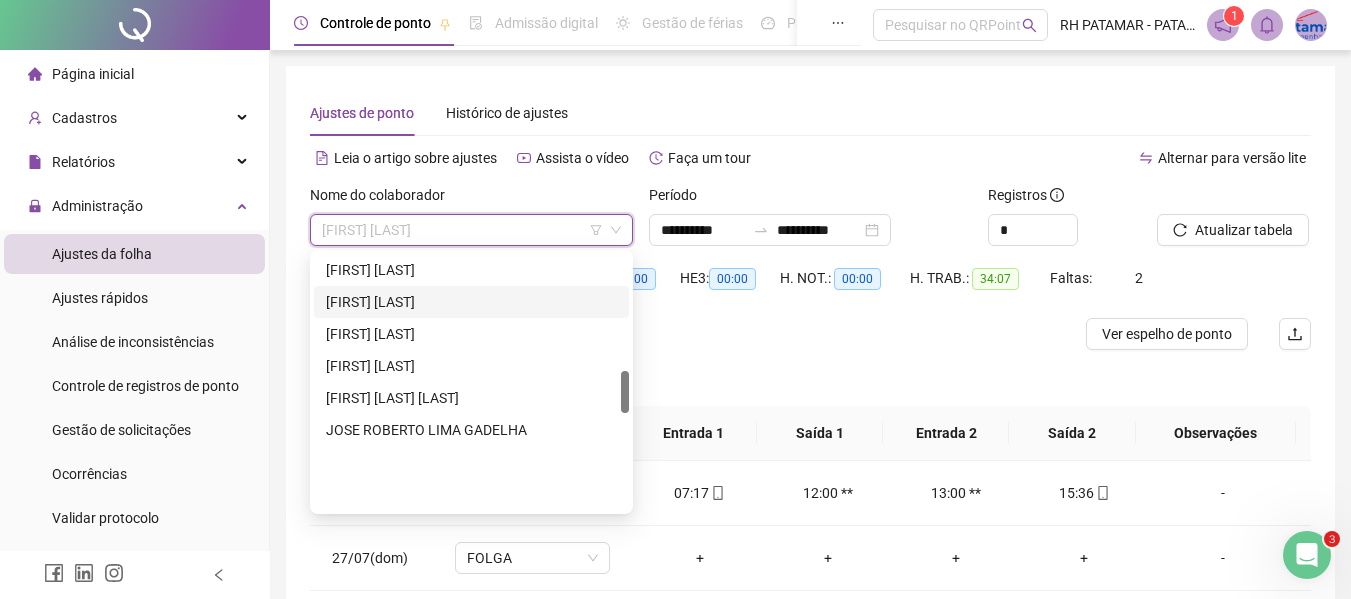 scroll, scrollTop: 700, scrollLeft: 0, axis: vertical 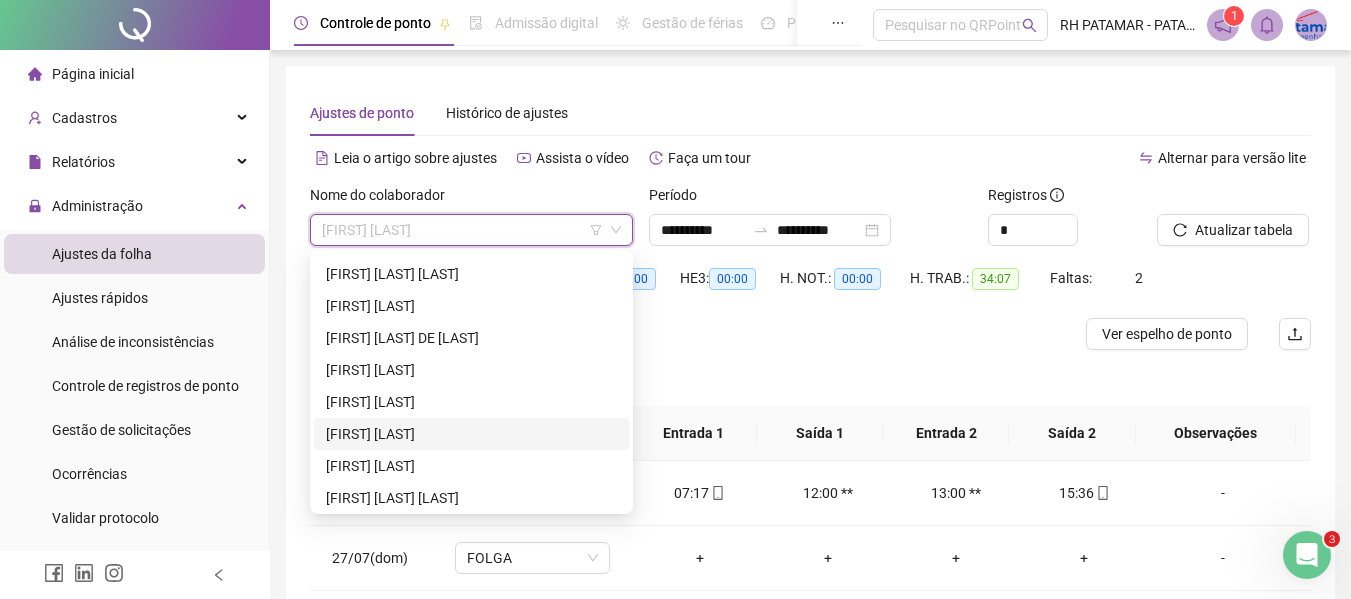click on "[FIRST] [LAST]" at bounding box center (471, 434) 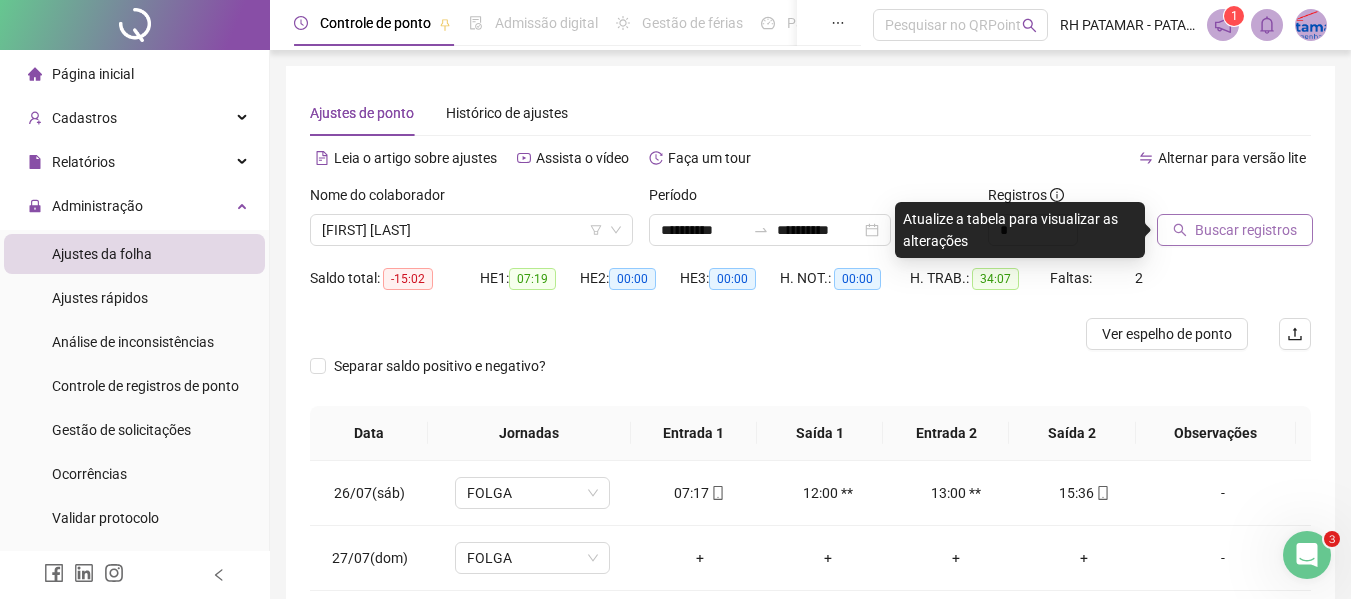 click on "Buscar registros" at bounding box center [1235, 230] 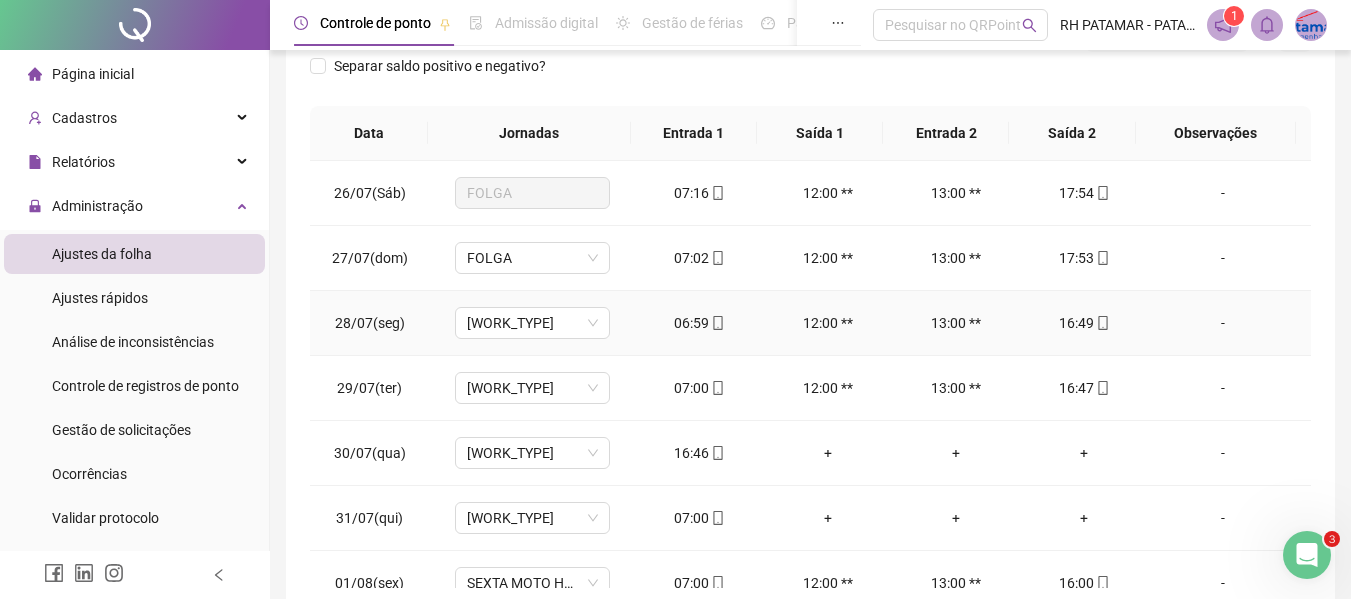 scroll, scrollTop: 399, scrollLeft: 0, axis: vertical 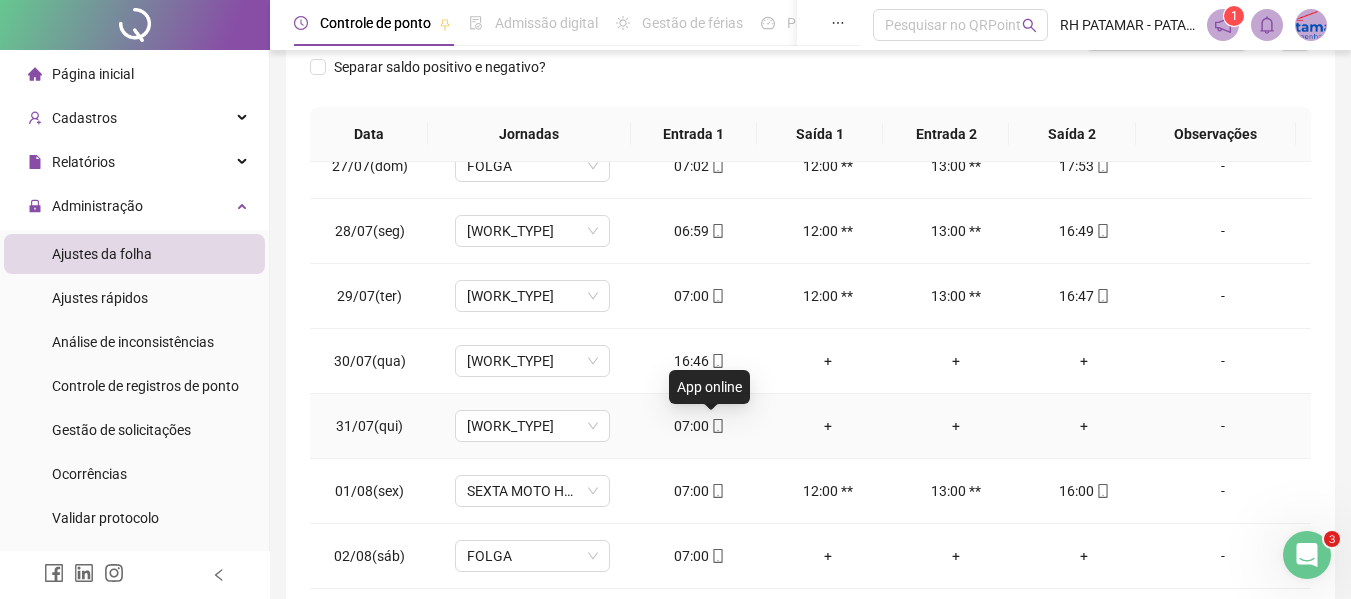 click 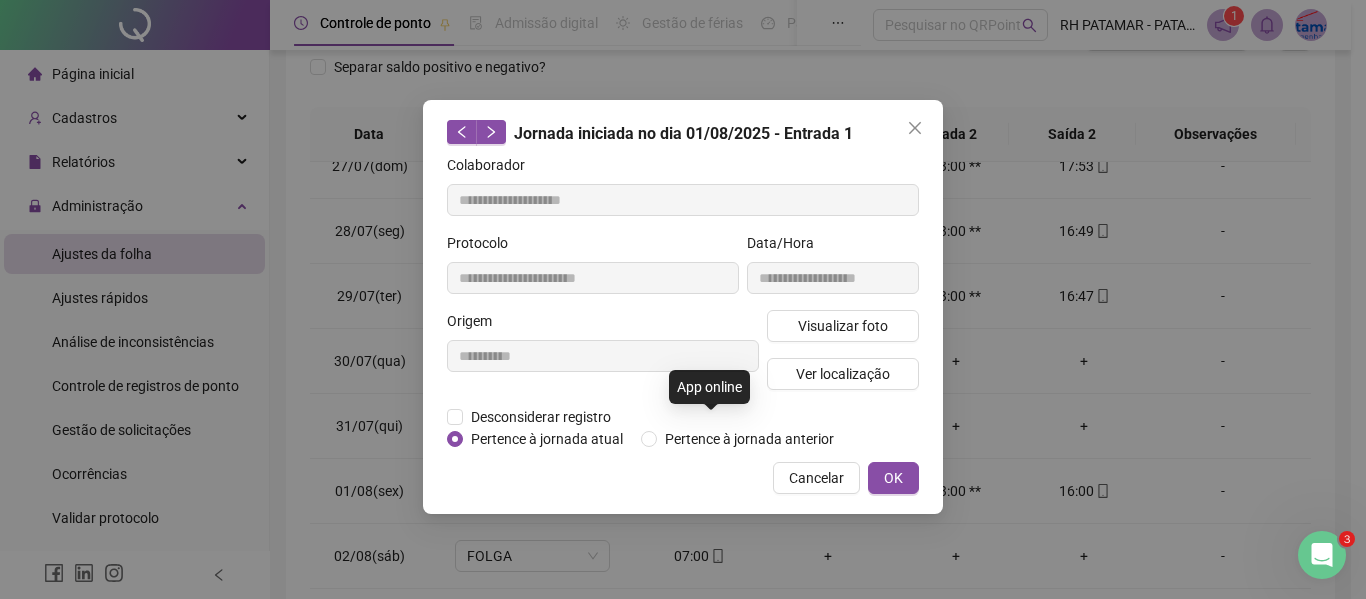 type on "**********" 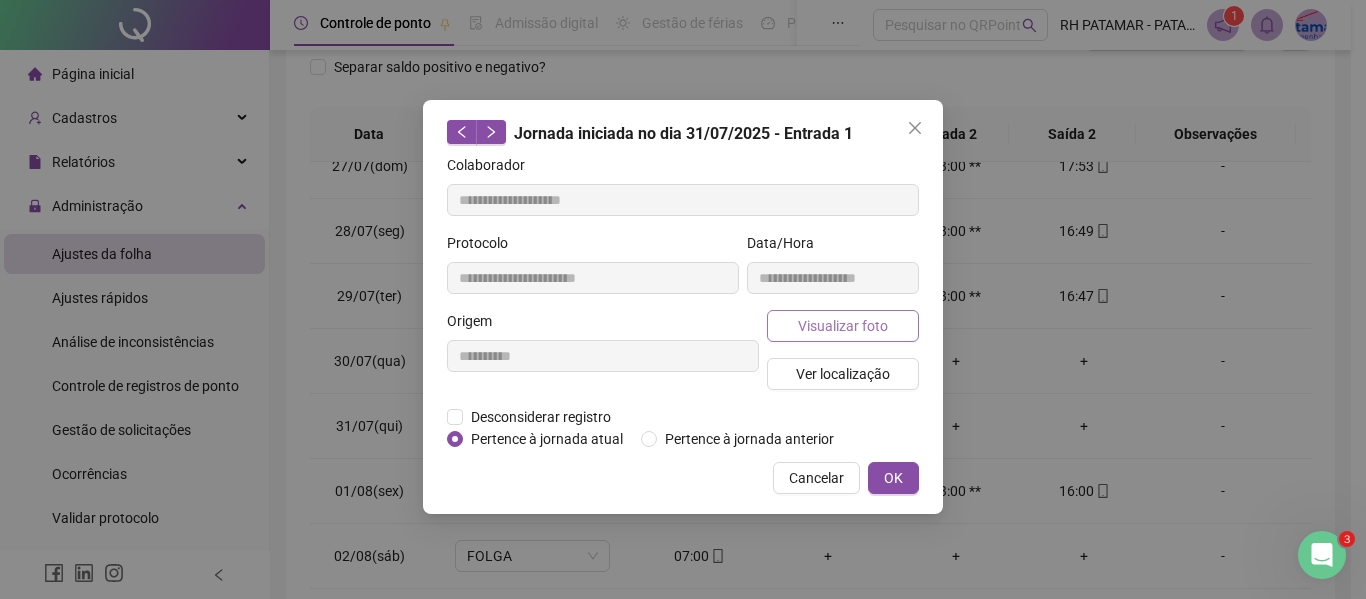 click on "Visualizar foto" at bounding box center [843, 326] 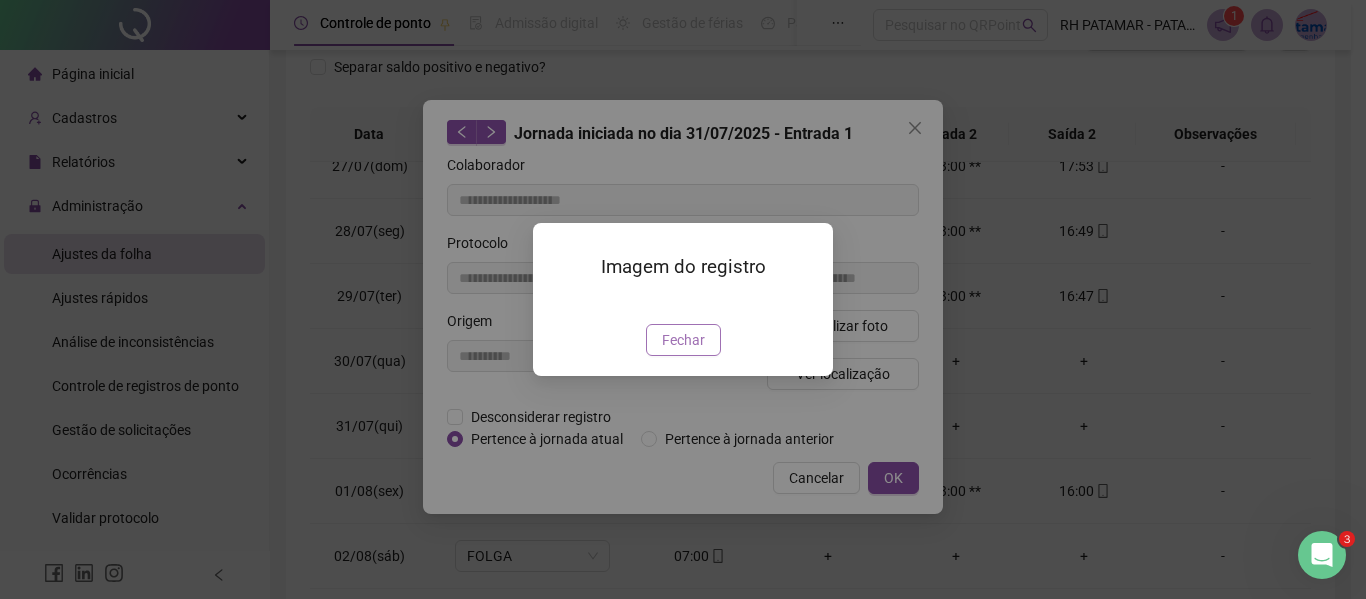 click on "Fechar" at bounding box center [683, 340] 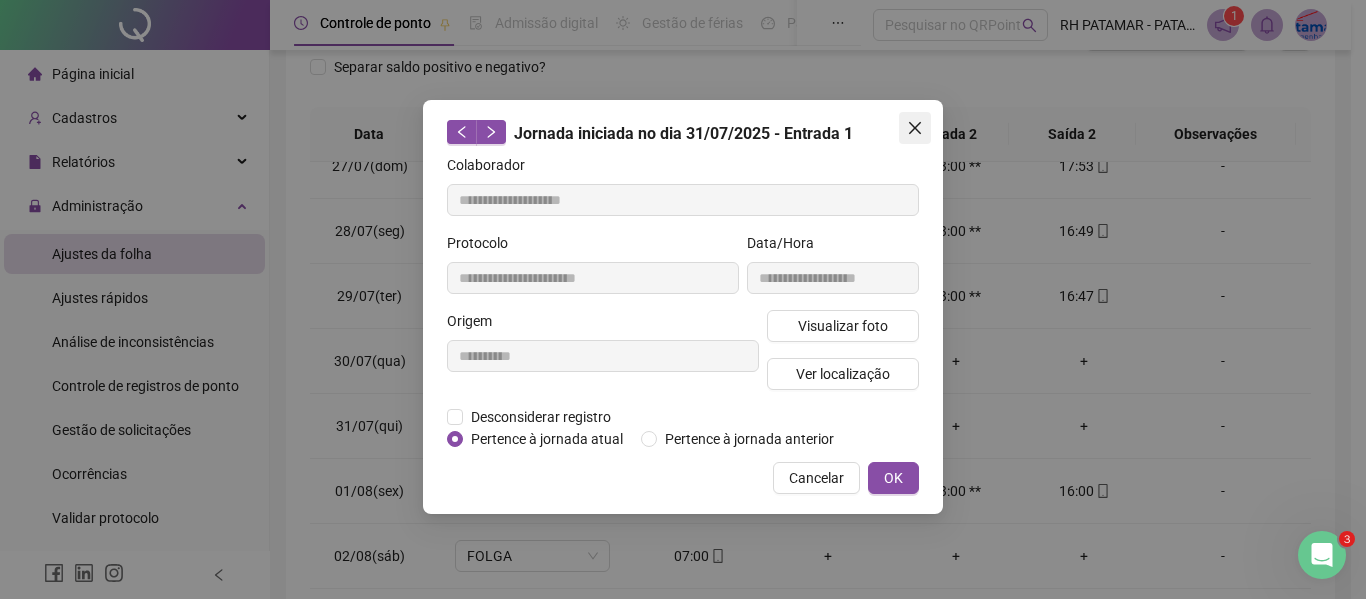 click 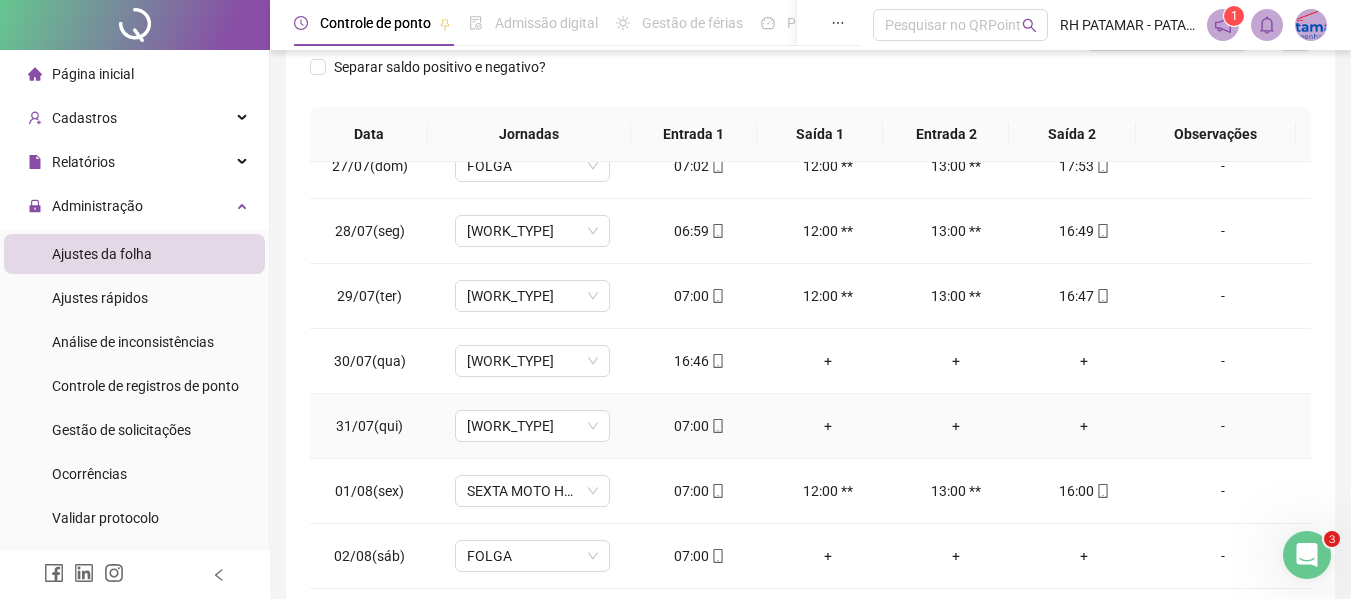 scroll, scrollTop: 0, scrollLeft: 0, axis: both 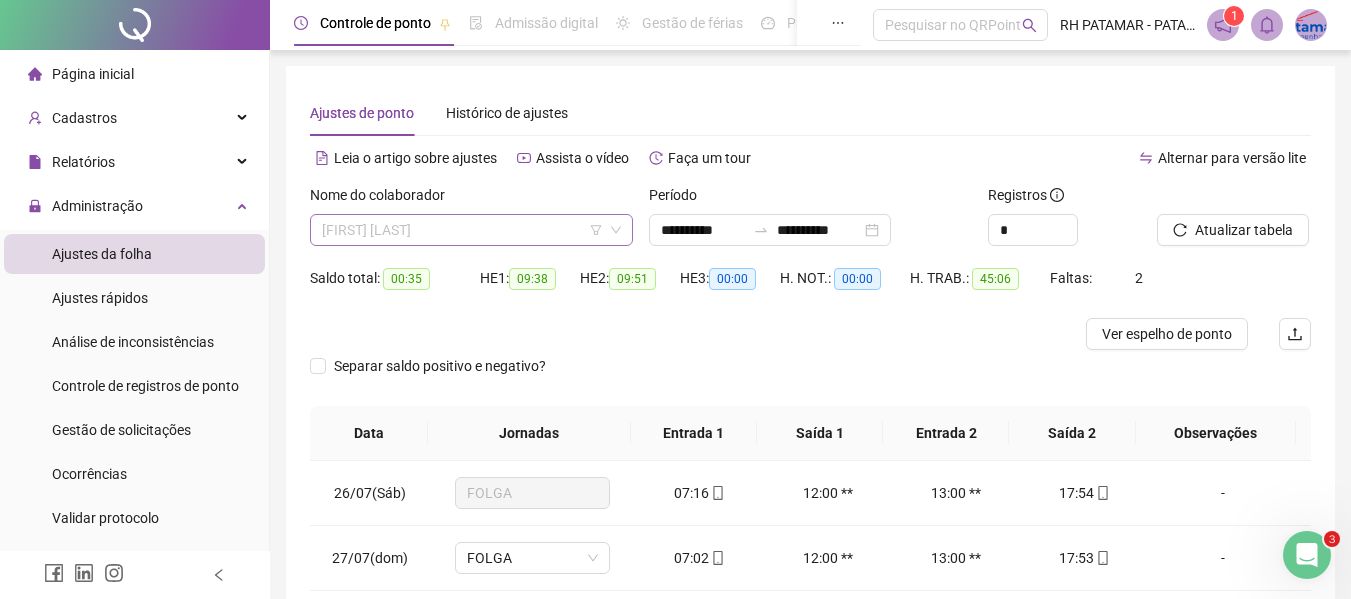 click on "[FIRST] [LAST]" at bounding box center (471, 230) 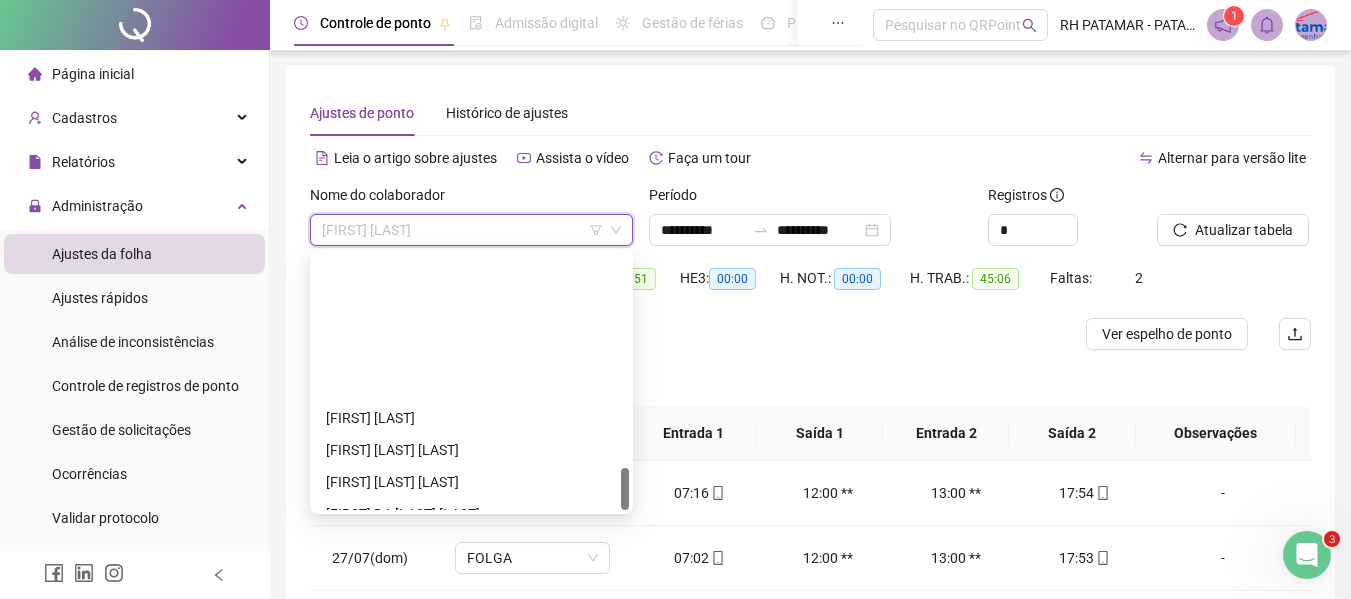 scroll, scrollTop: 1280, scrollLeft: 0, axis: vertical 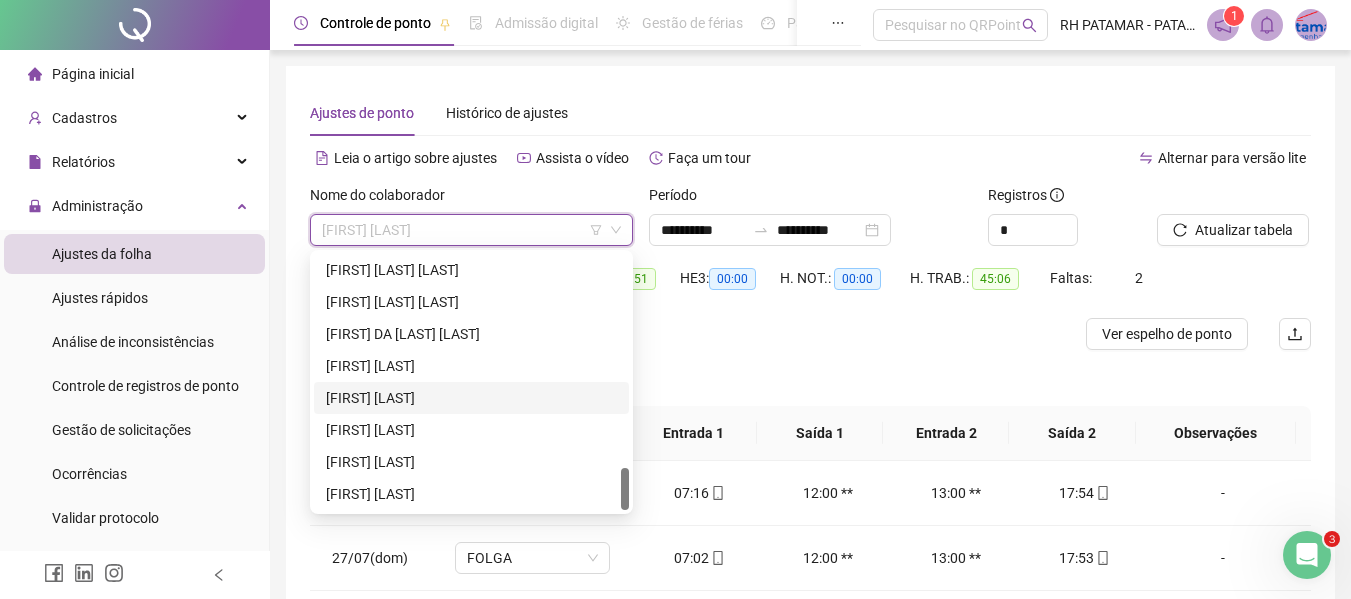 click on "[FIRST] [LAST]" at bounding box center [471, 398] 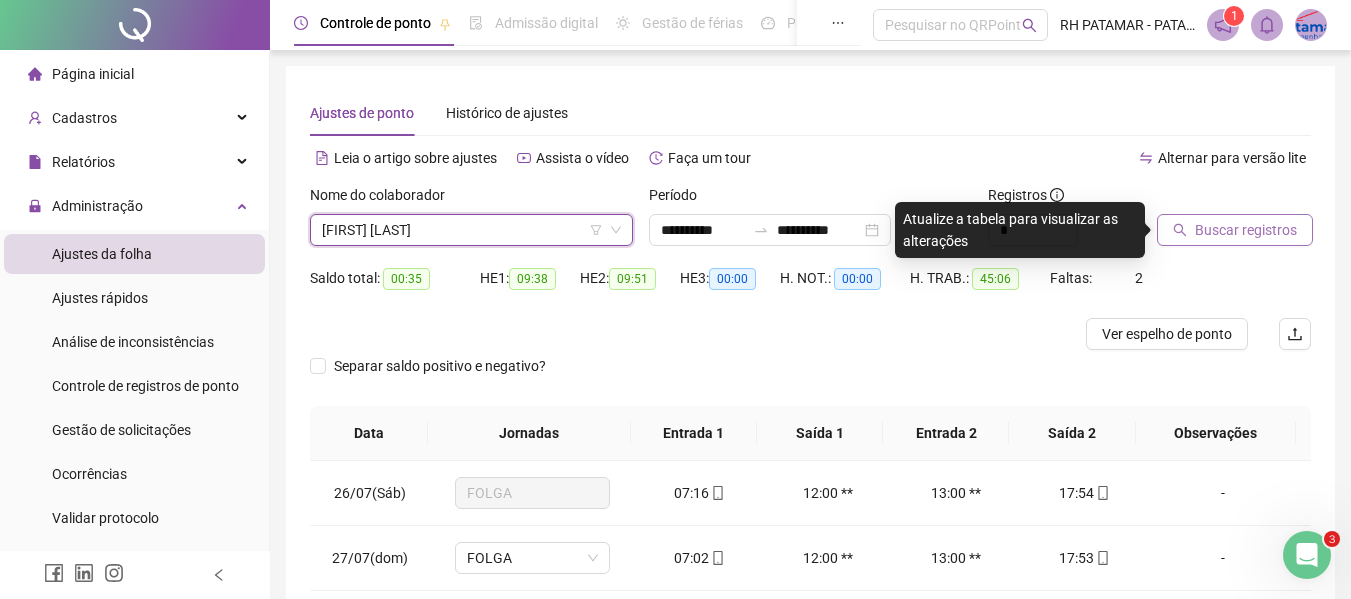 click on "Buscar registros" at bounding box center [1235, 230] 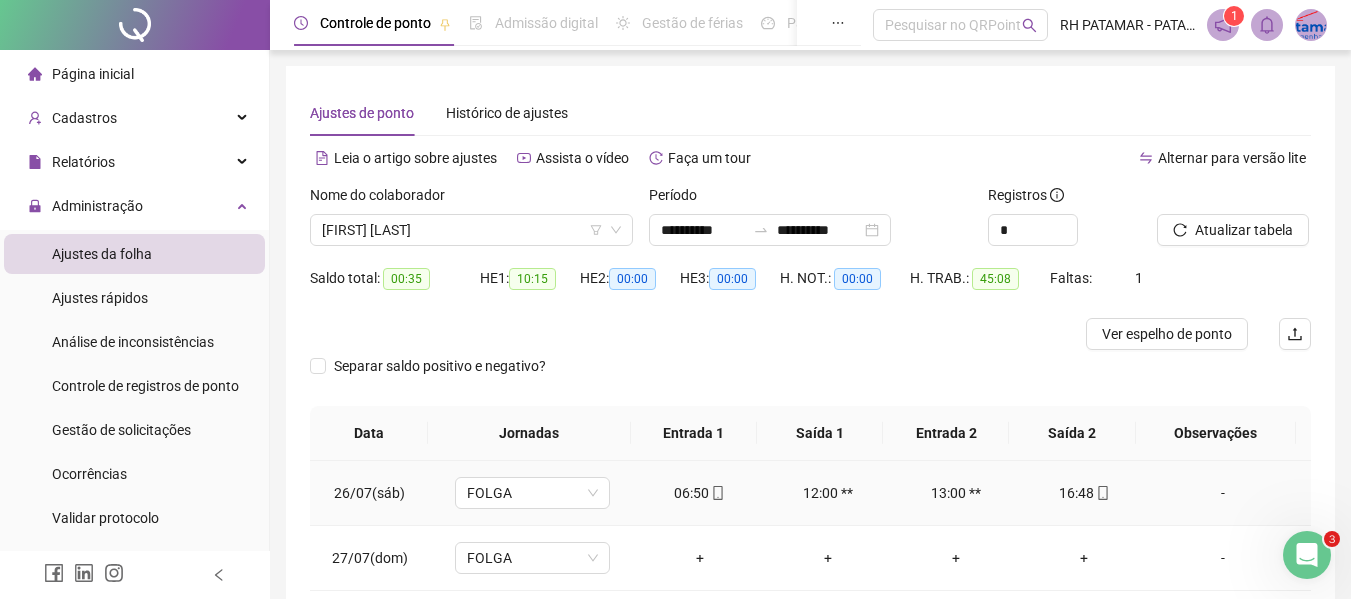 scroll, scrollTop: 200, scrollLeft: 0, axis: vertical 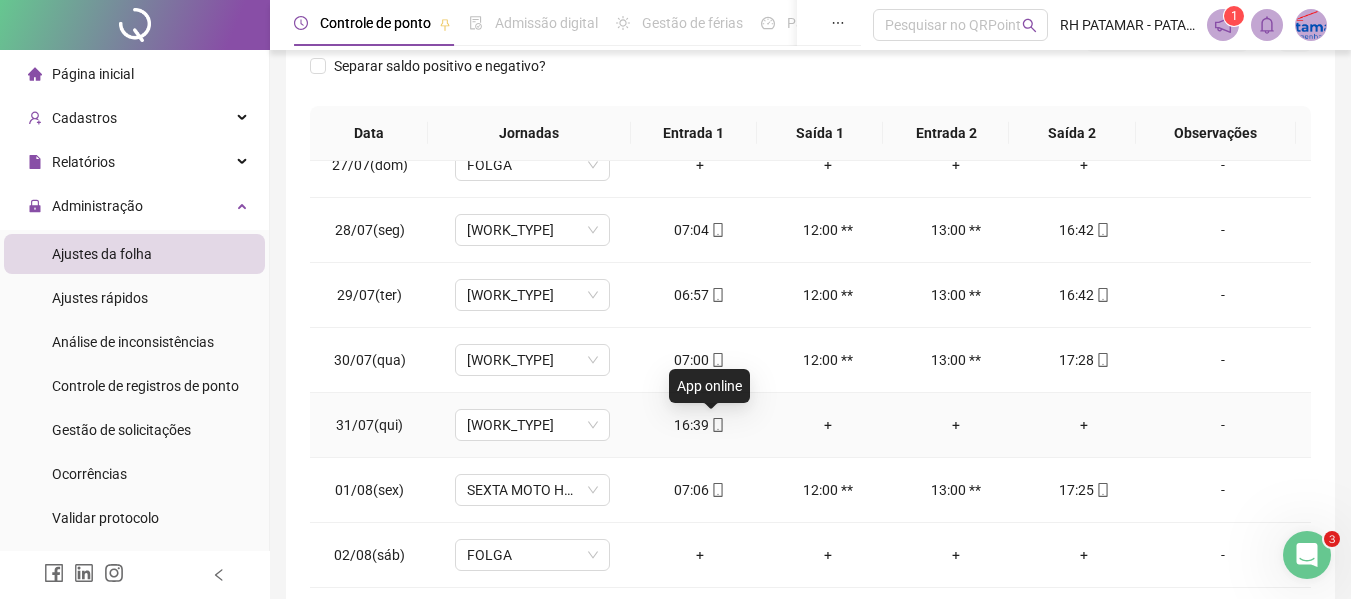 click 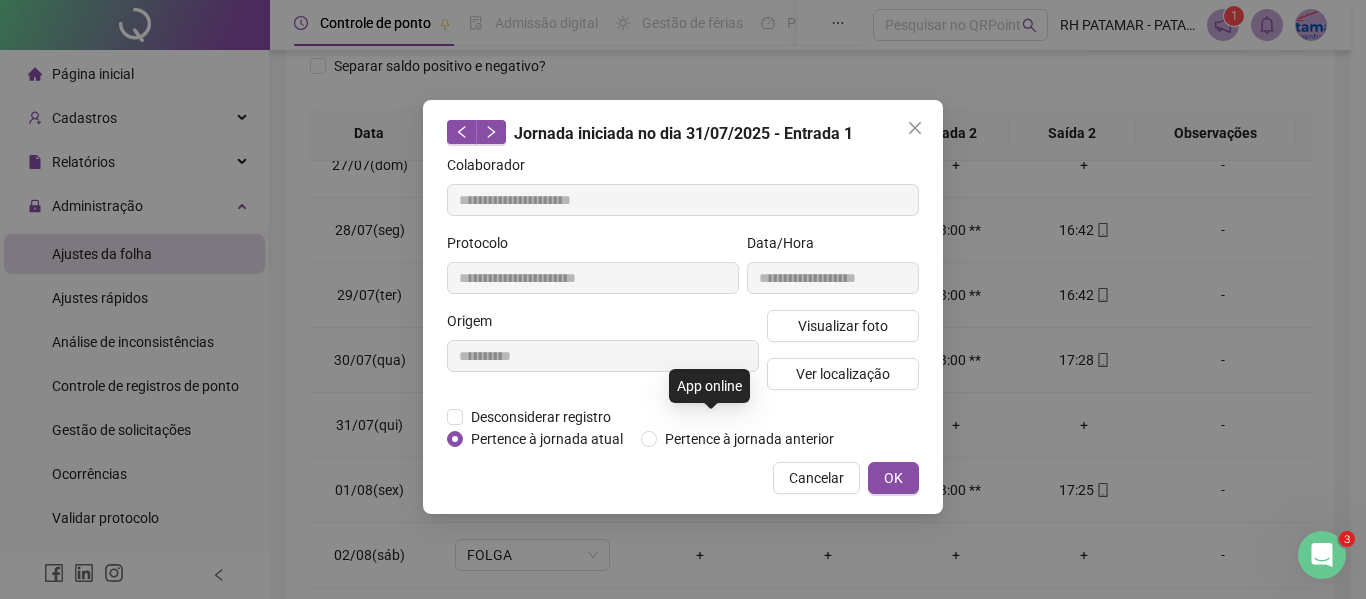 type on "**********" 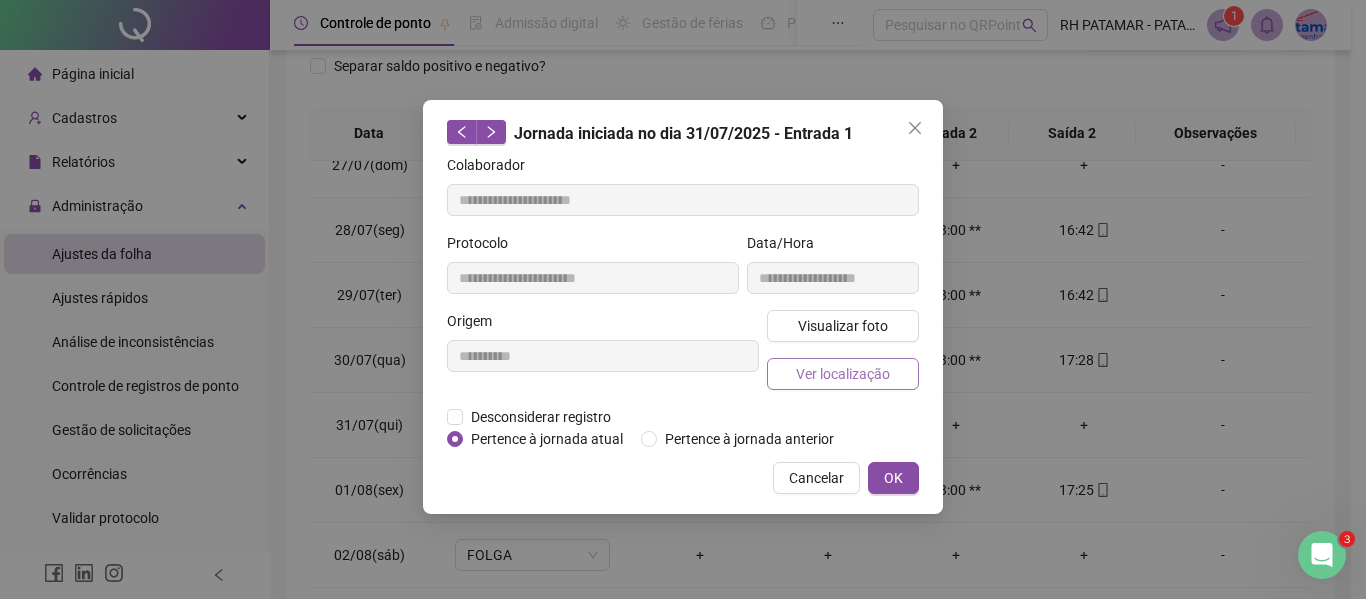 click on "Ver localização" at bounding box center [843, 374] 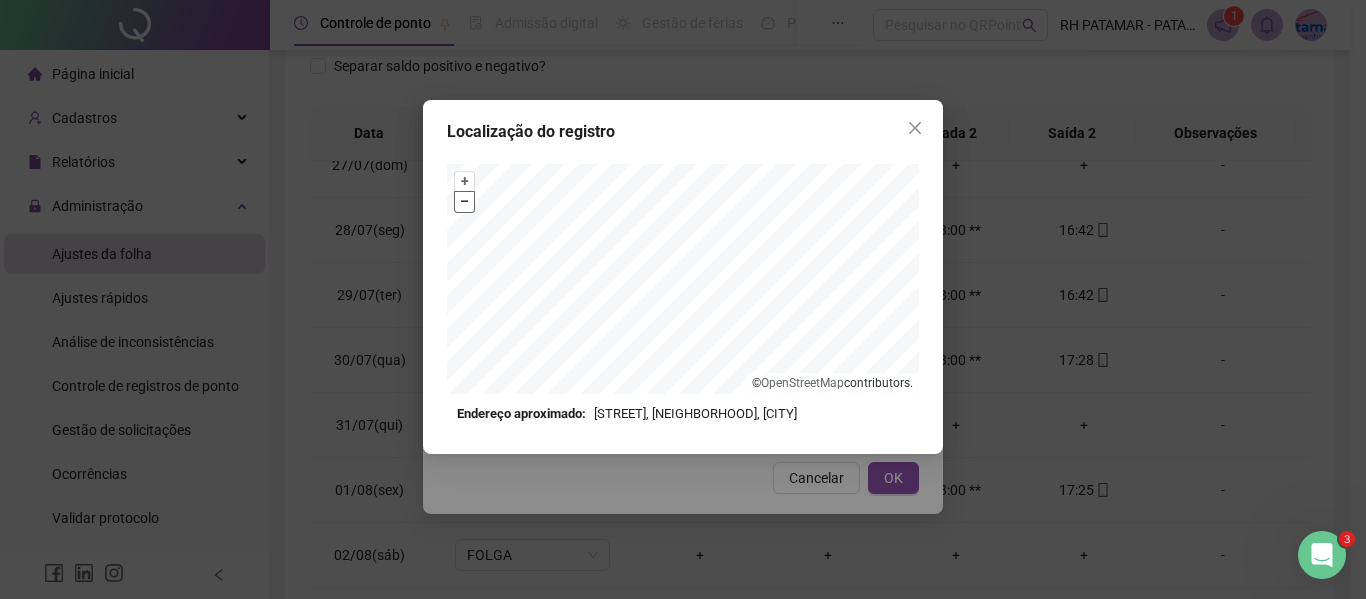 click on "–" at bounding box center [464, 201] 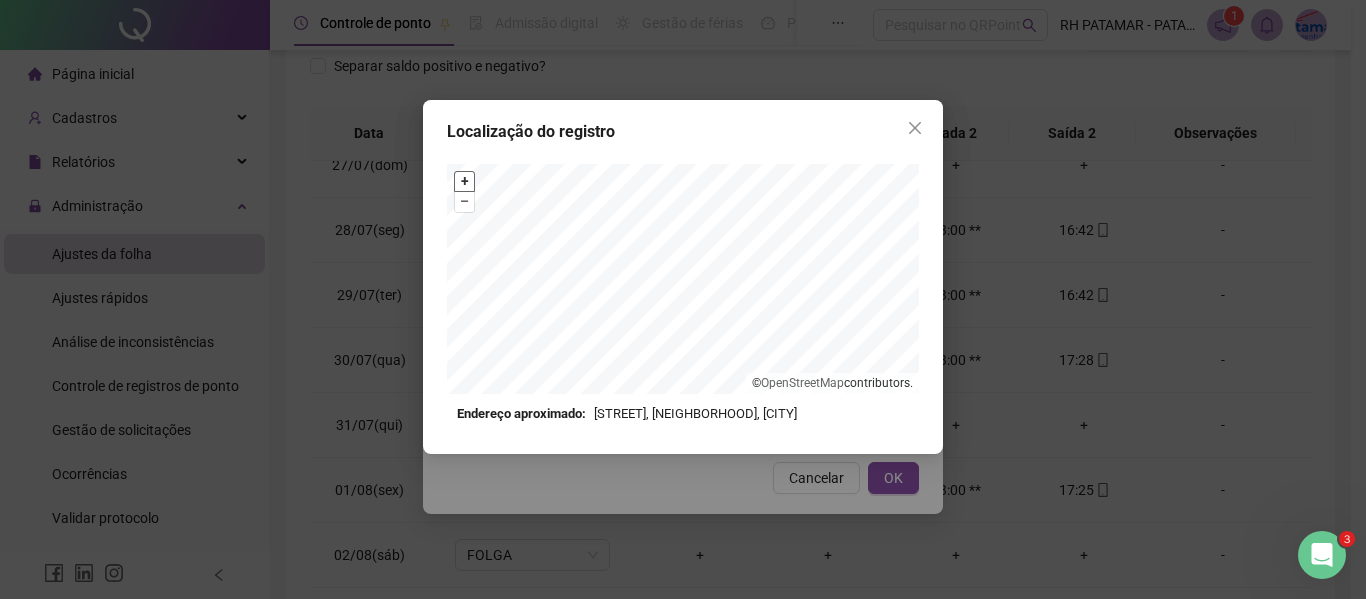click on "+" at bounding box center [464, 181] 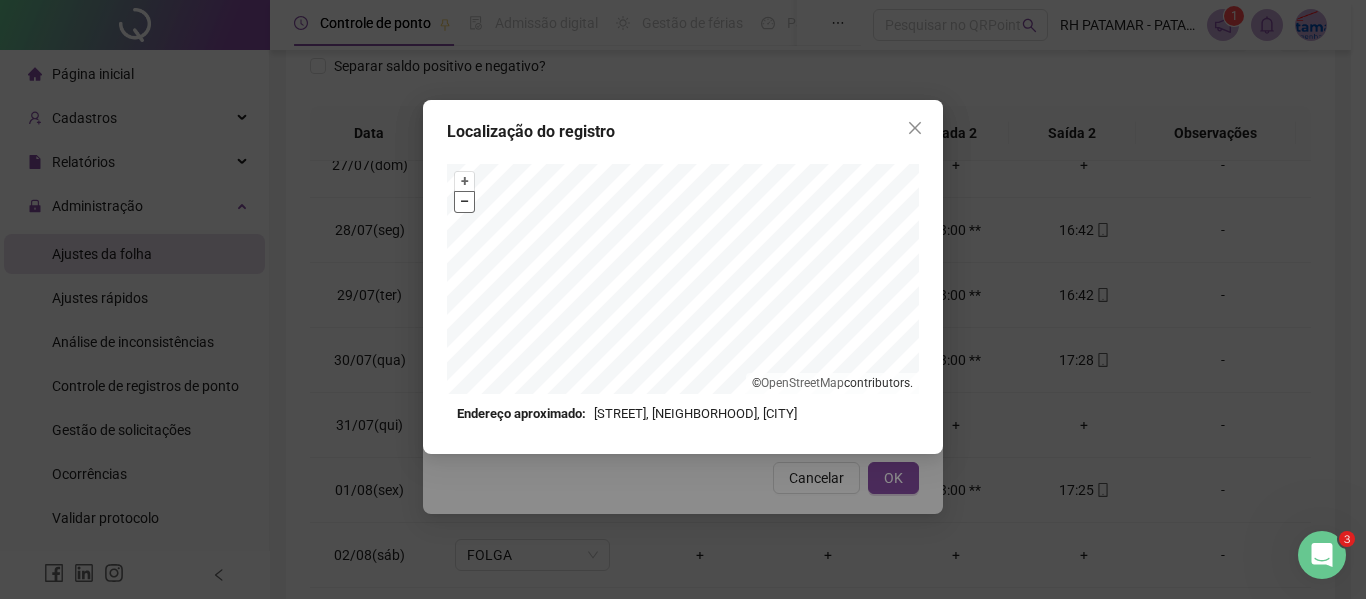 click on "–" at bounding box center (464, 201) 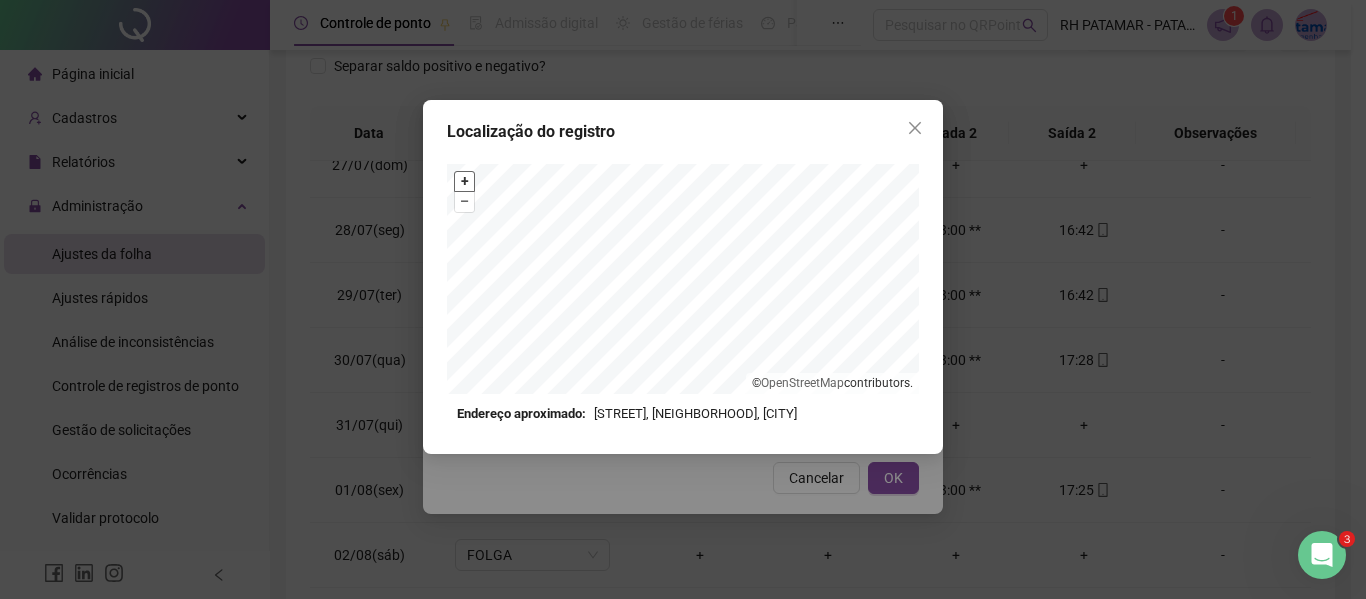 click on "+" at bounding box center [464, 181] 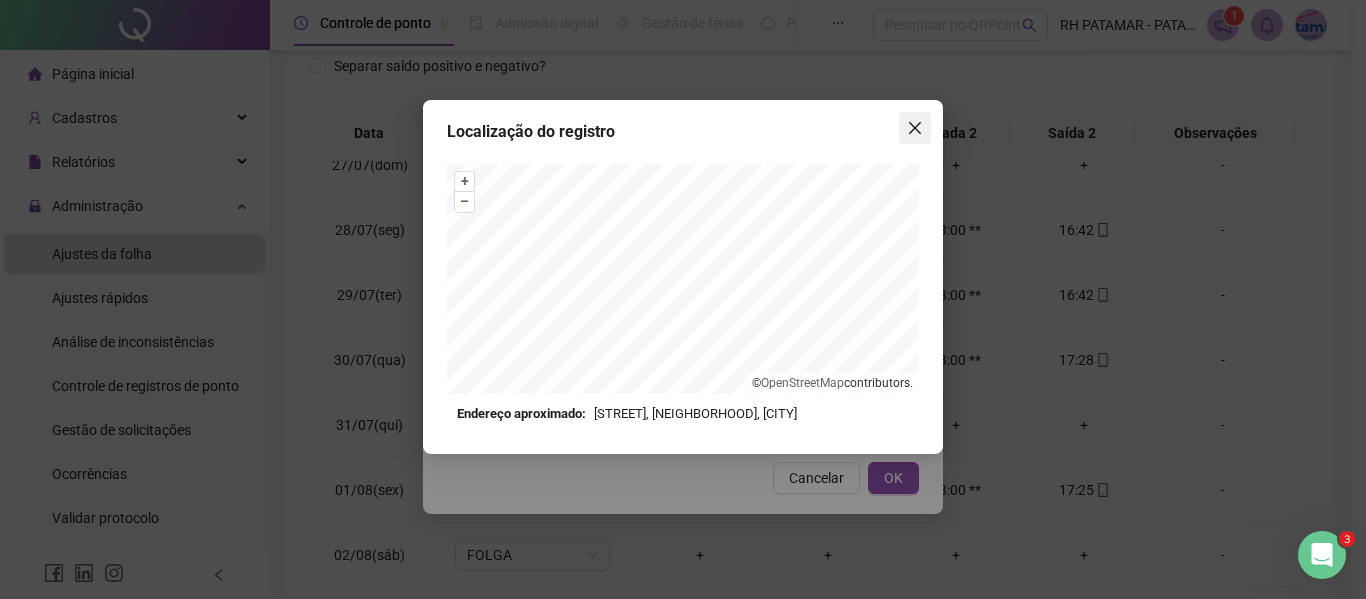 click 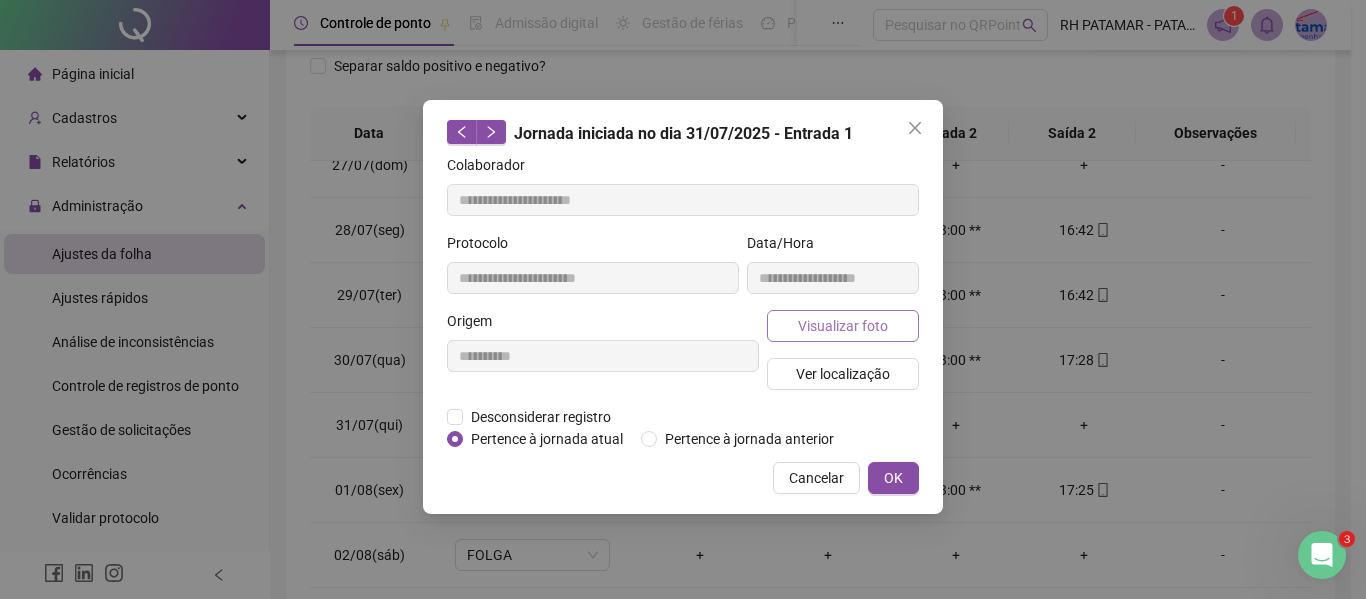 click on "Visualizar foto" at bounding box center [843, 326] 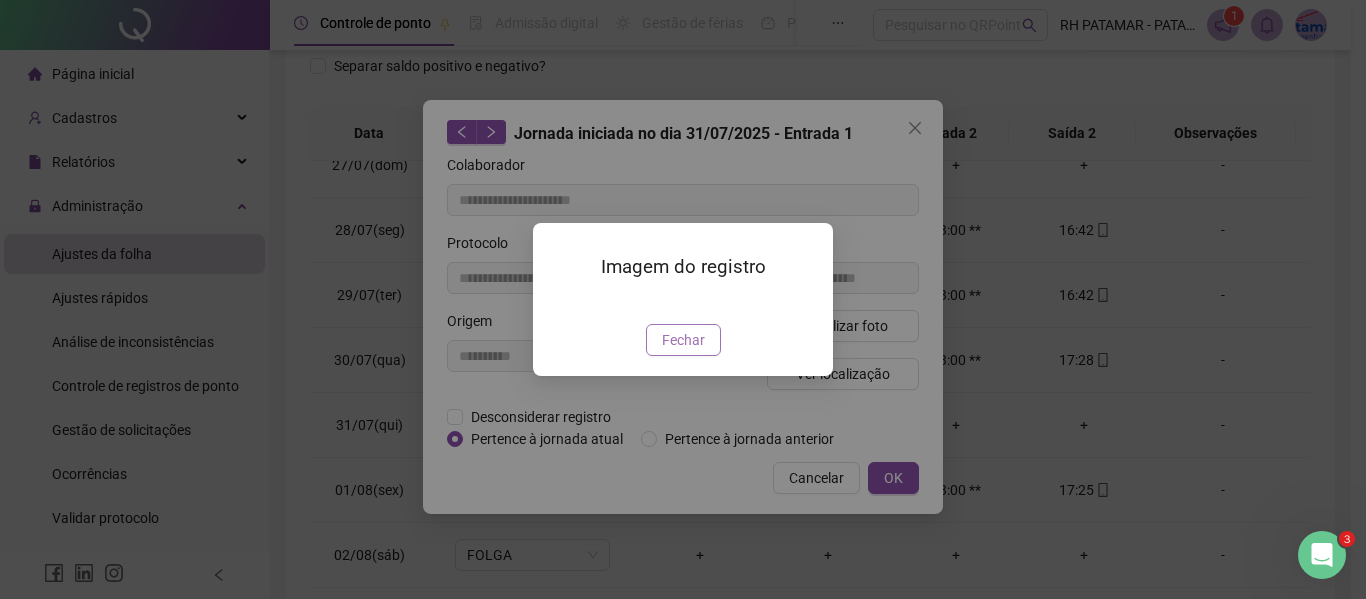 click on "Fechar" at bounding box center (683, 340) 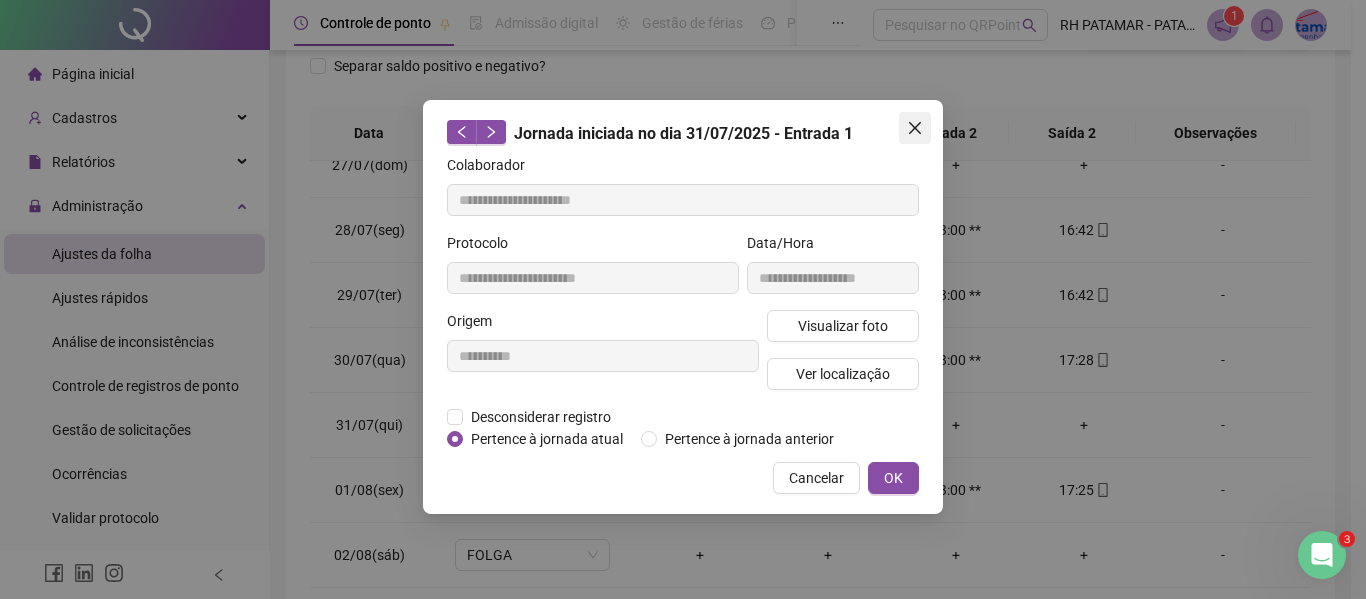 click 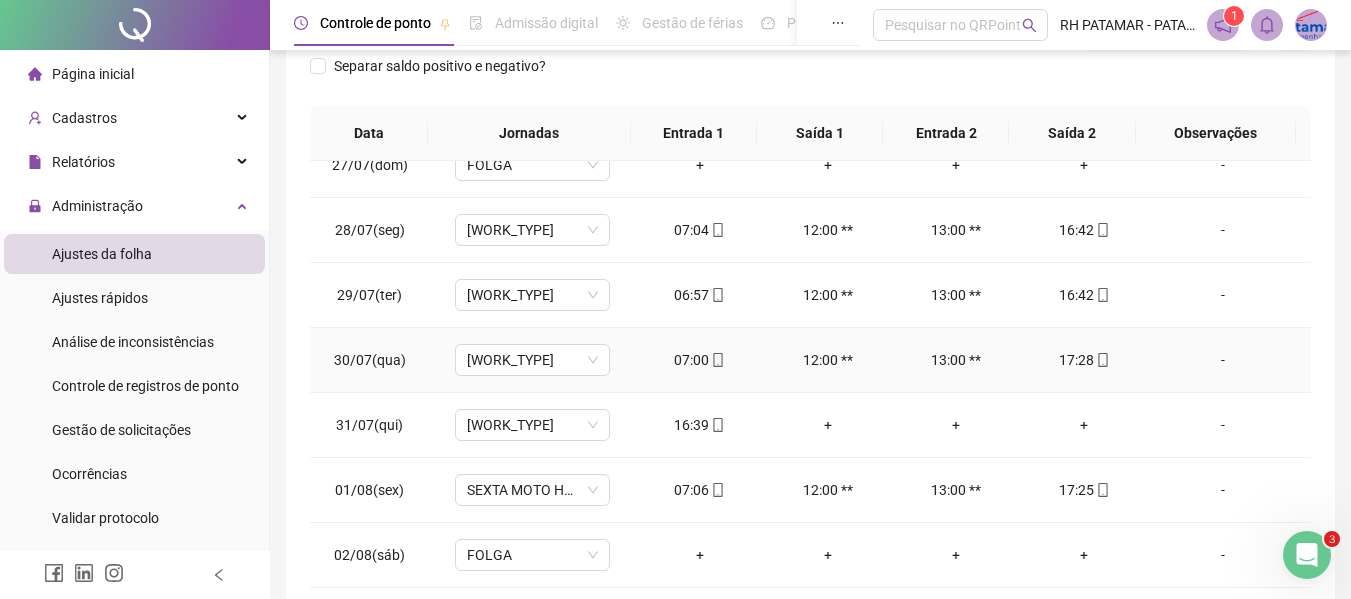 click on "17:28" at bounding box center [1084, 360] 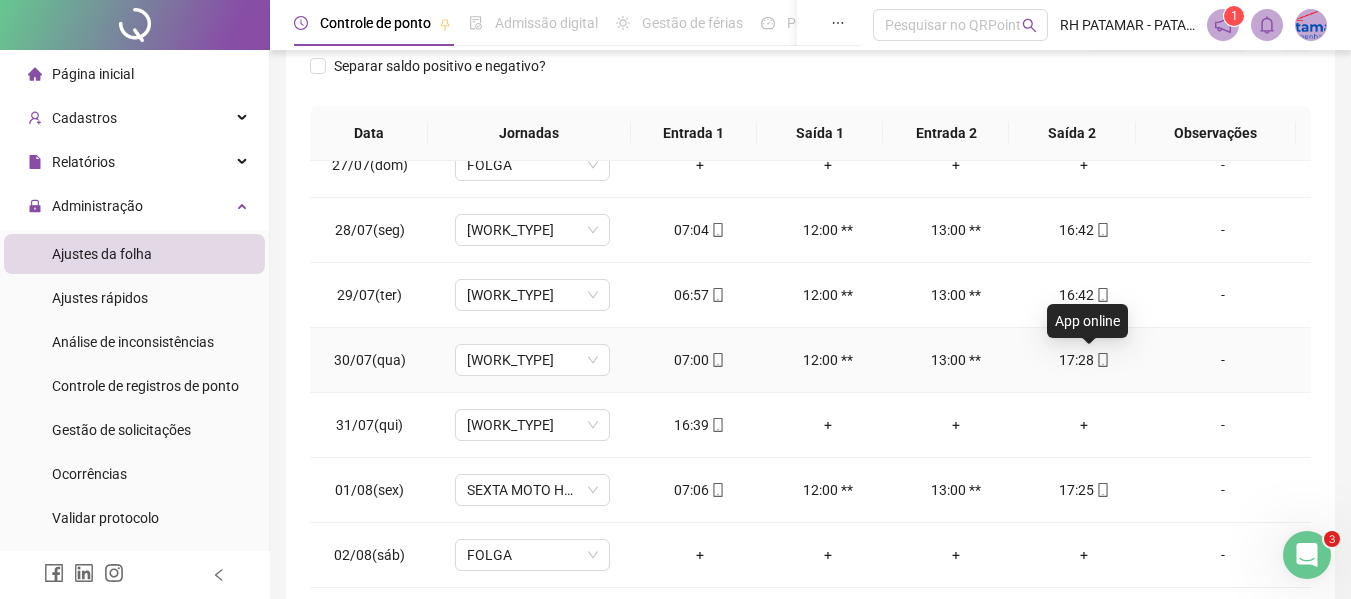 click 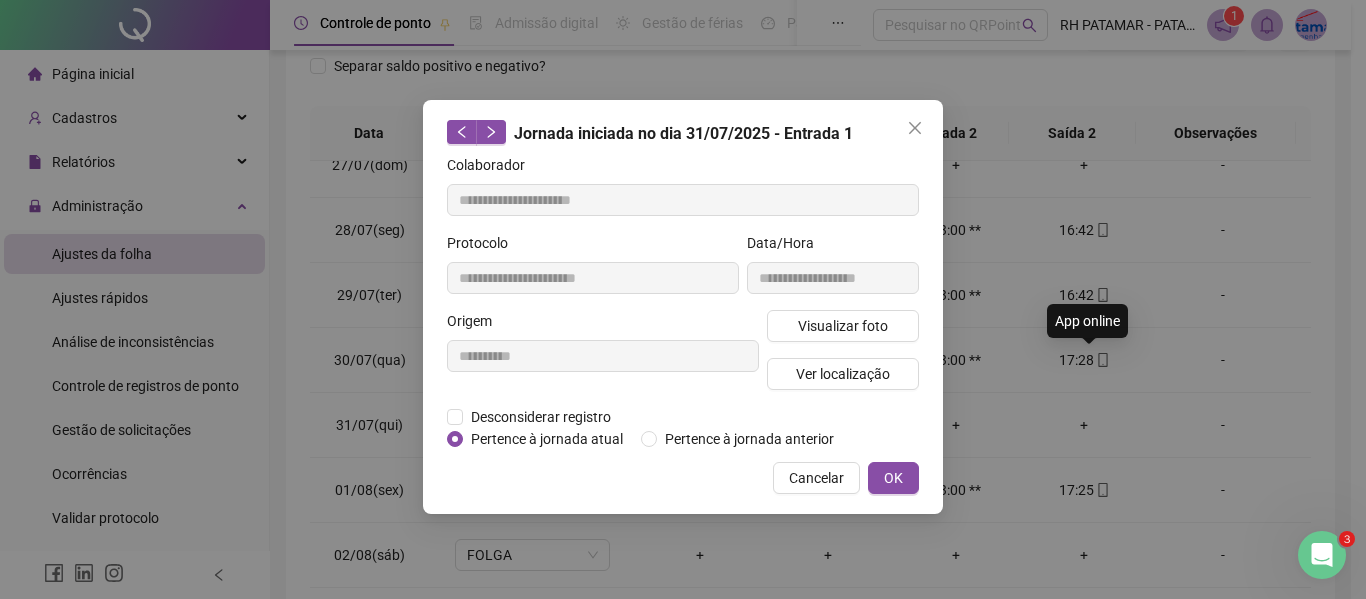 type on "**********" 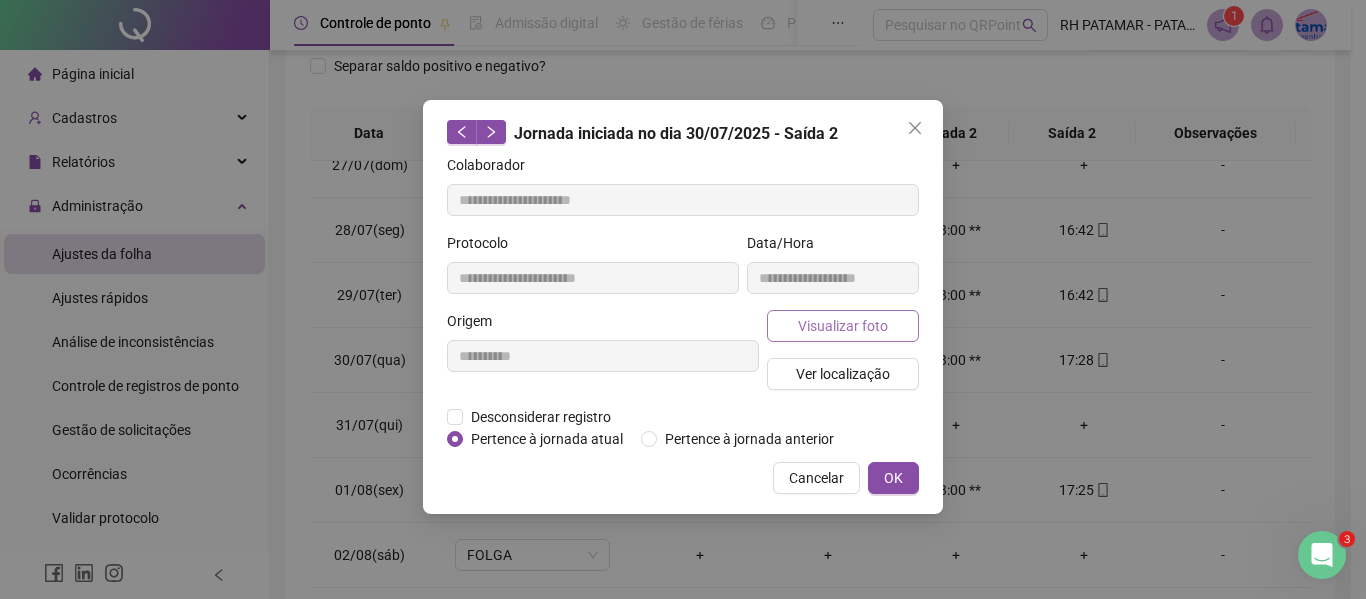 click on "Visualizar foto" at bounding box center [843, 326] 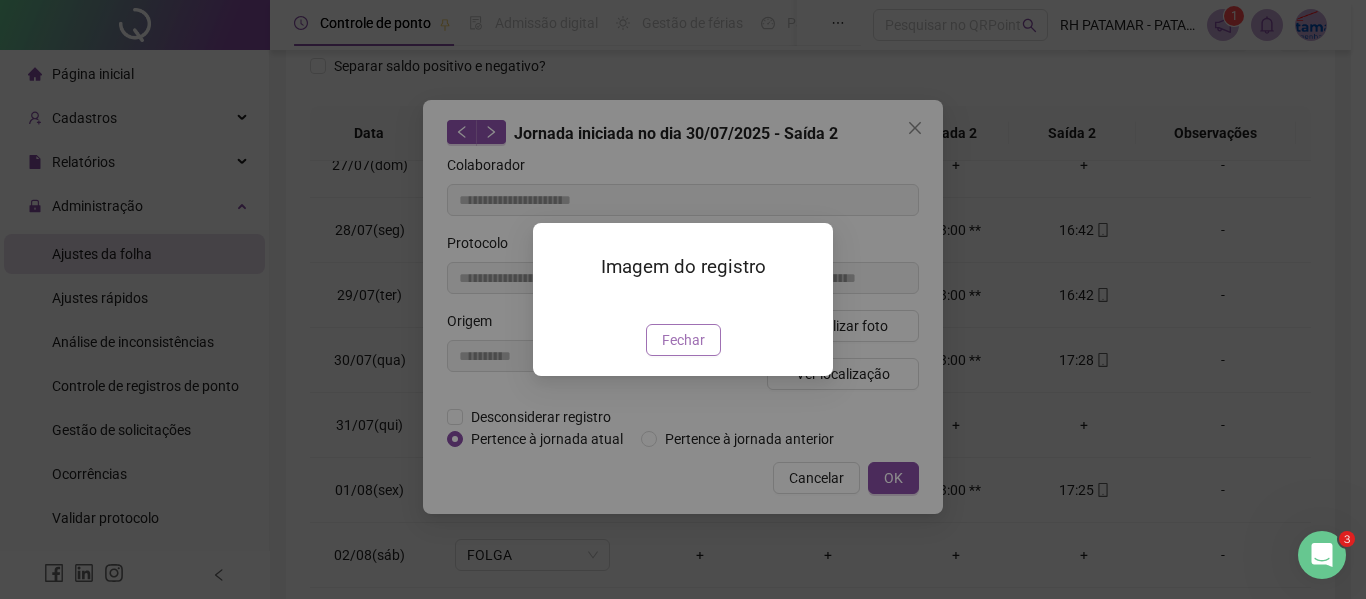 click on "Fechar" at bounding box center [683, 340] 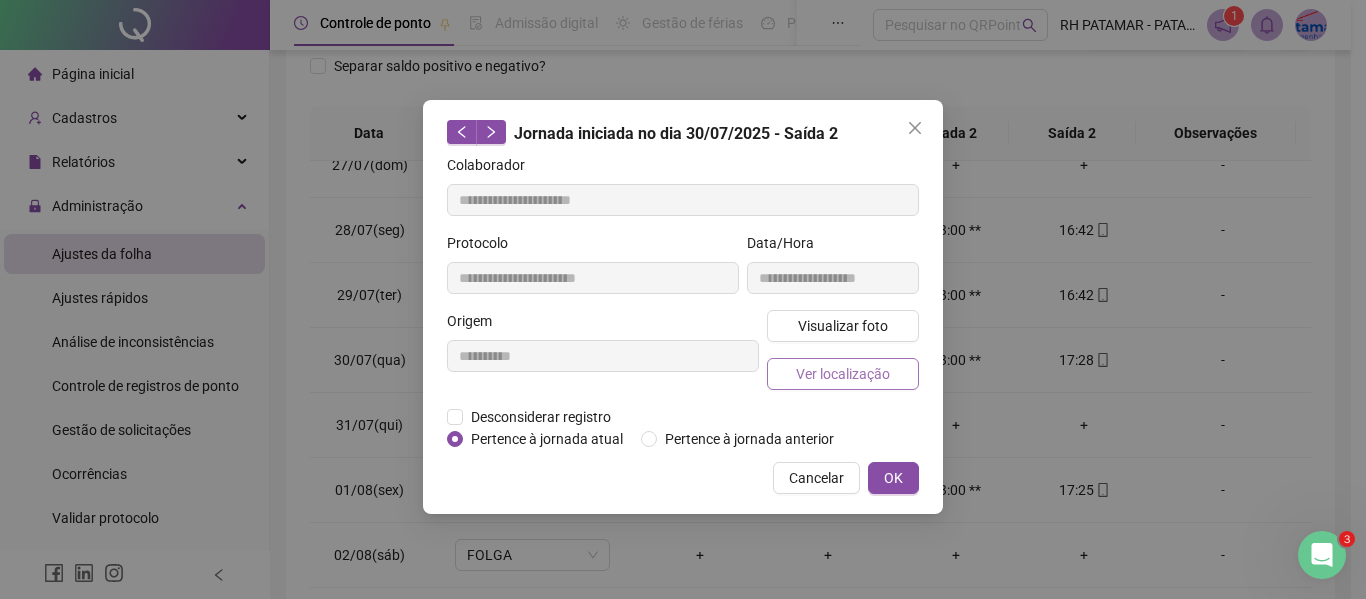 click on "Ver localização" at bounding box center (843, 374) 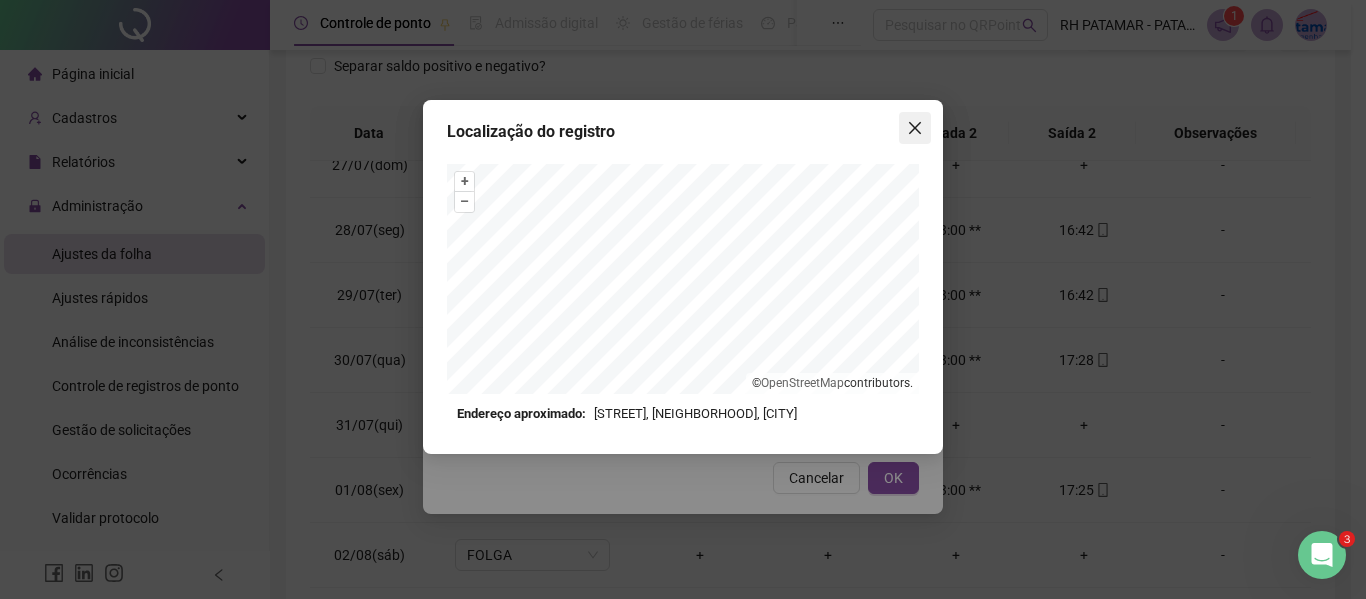 click at bounding box center (915, 128) 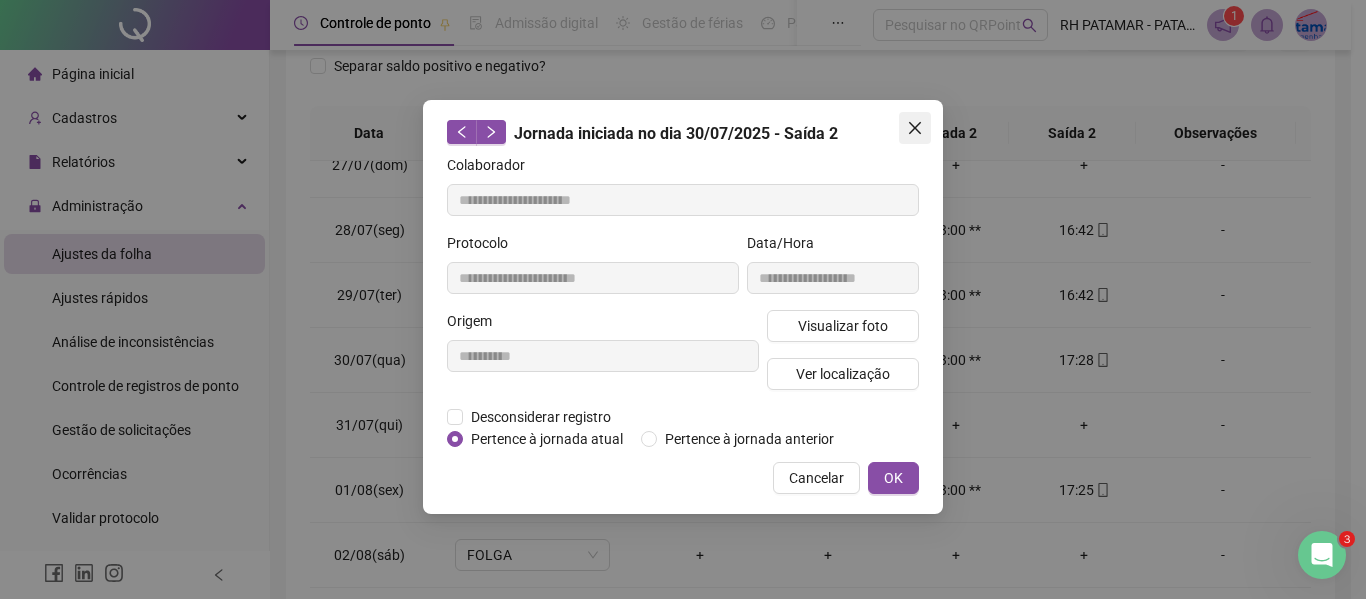 drag, startPoint x: 887, startPoint y: 135, endPoint x: 900, endPoint y: 127, distance: 15.264338 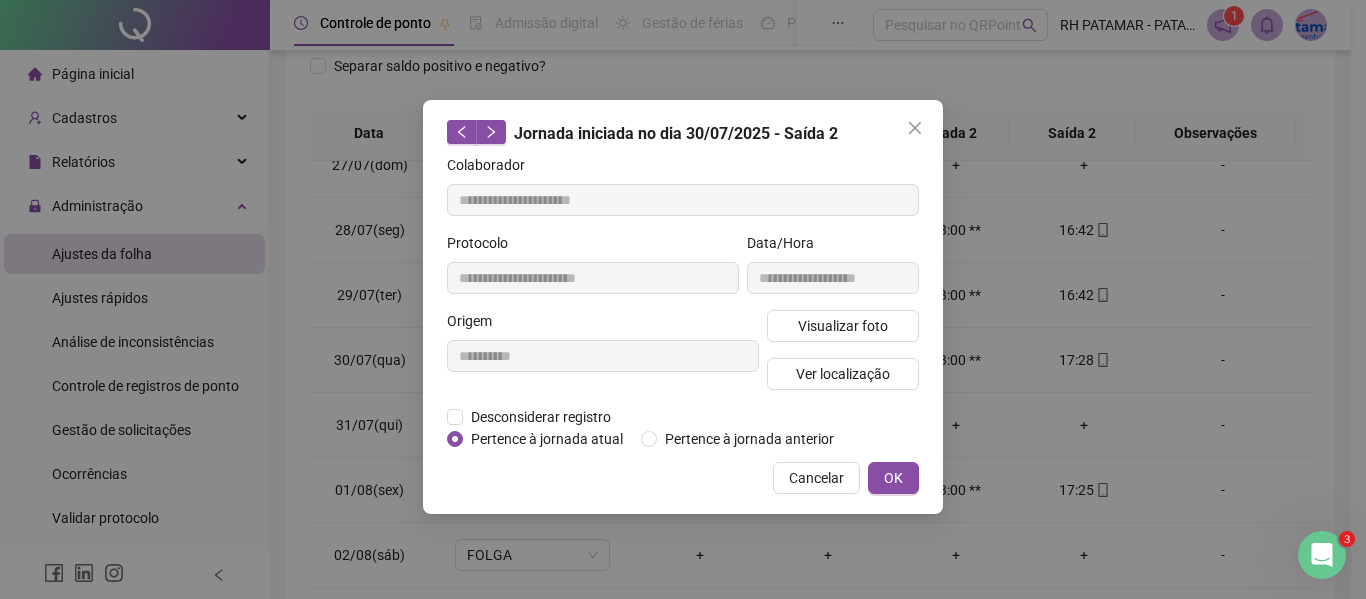 click at bounding box center [915, 128] 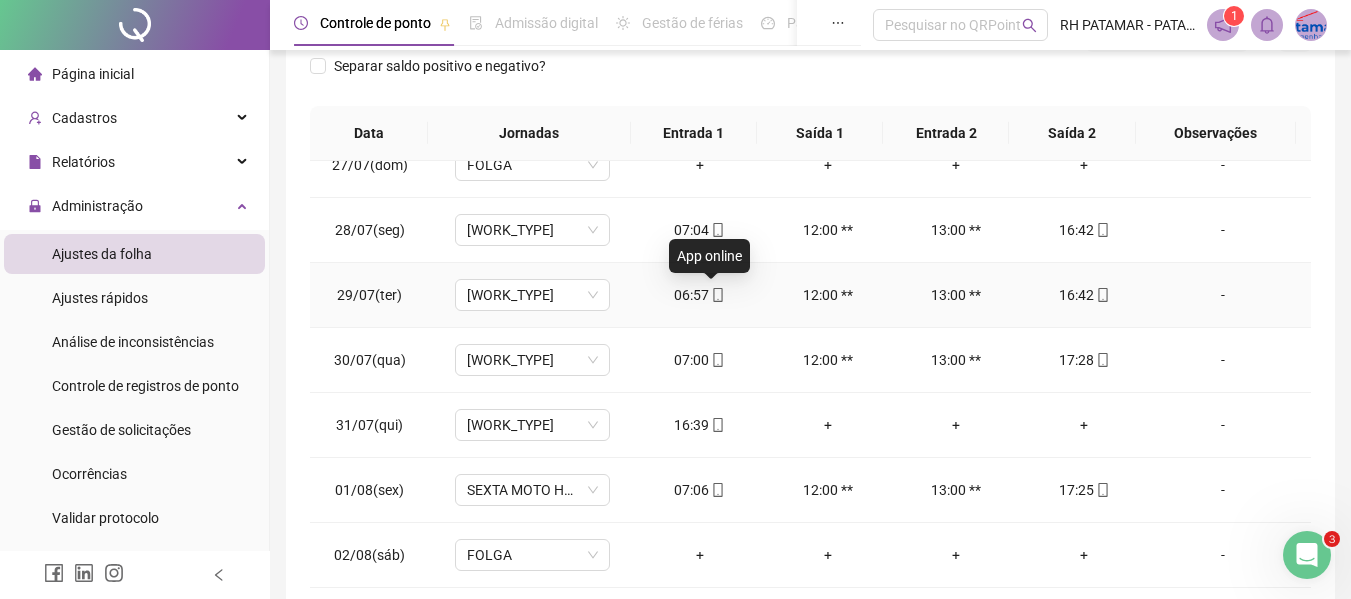 click 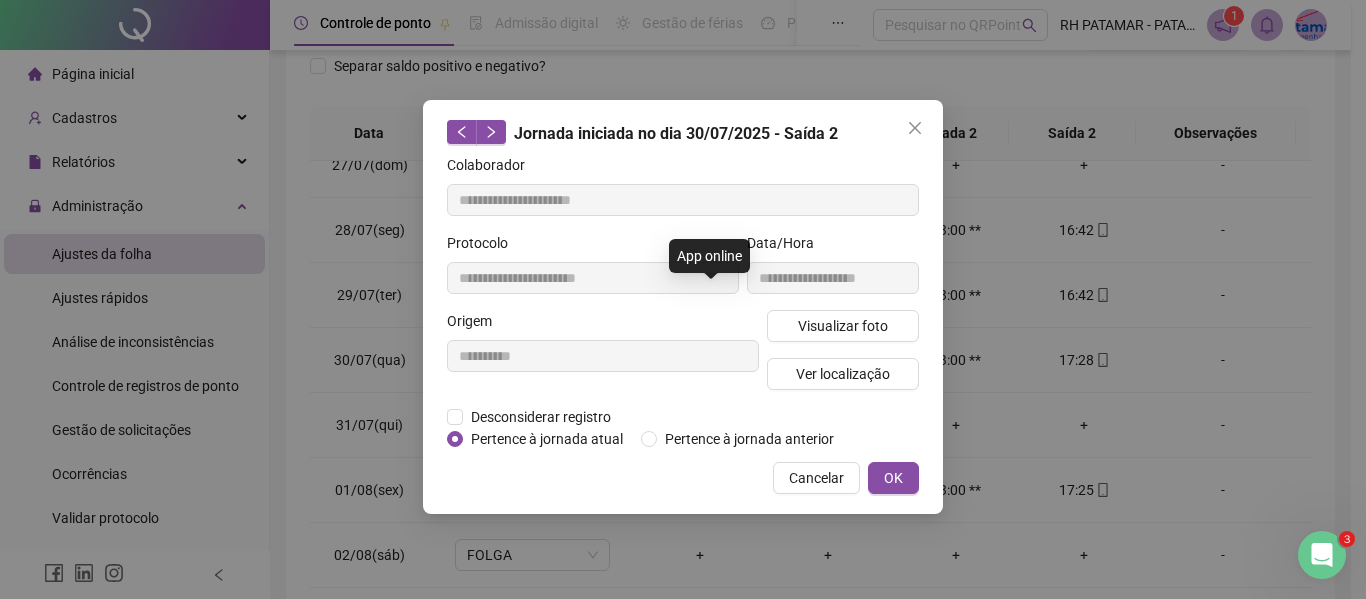 type on "**********" 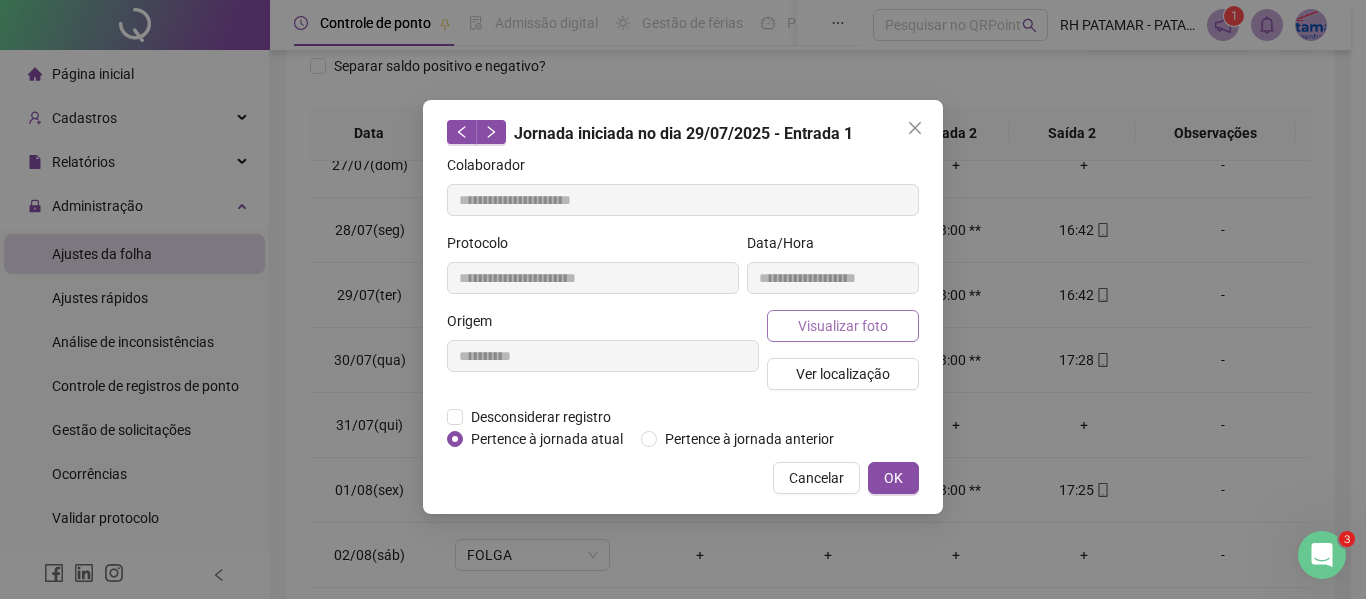 click on "Visualizar foto" at bounding box center (843, 326) 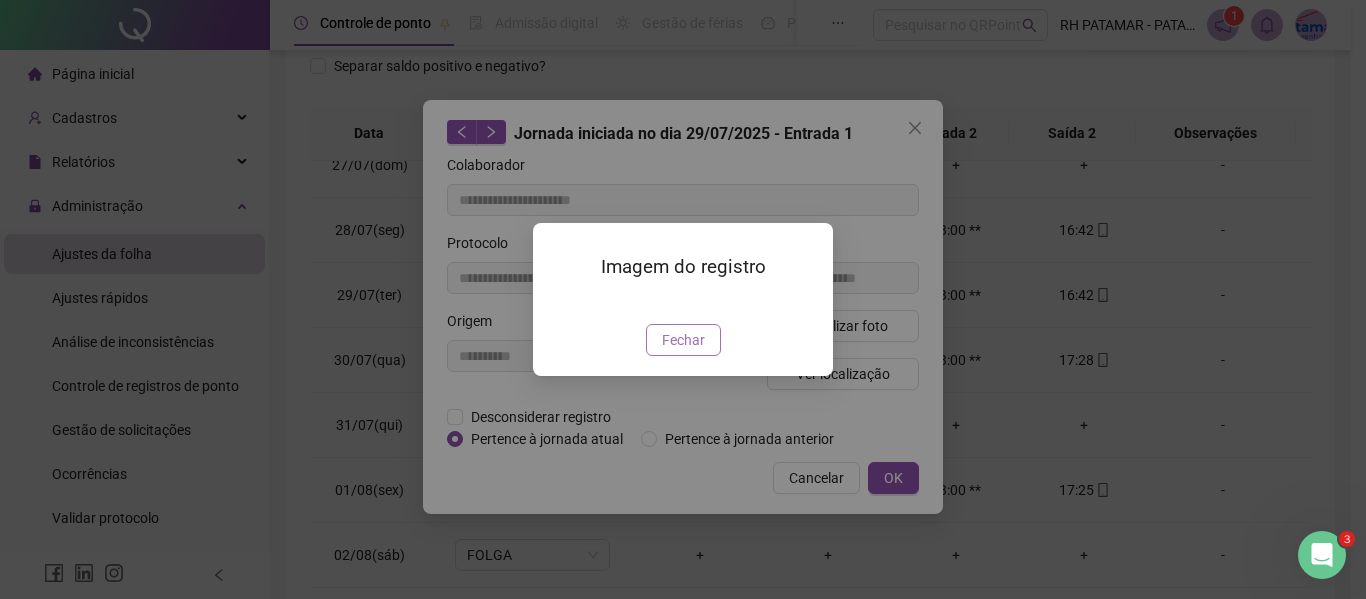 click on "Fechar" at bounding box center (683, 340) 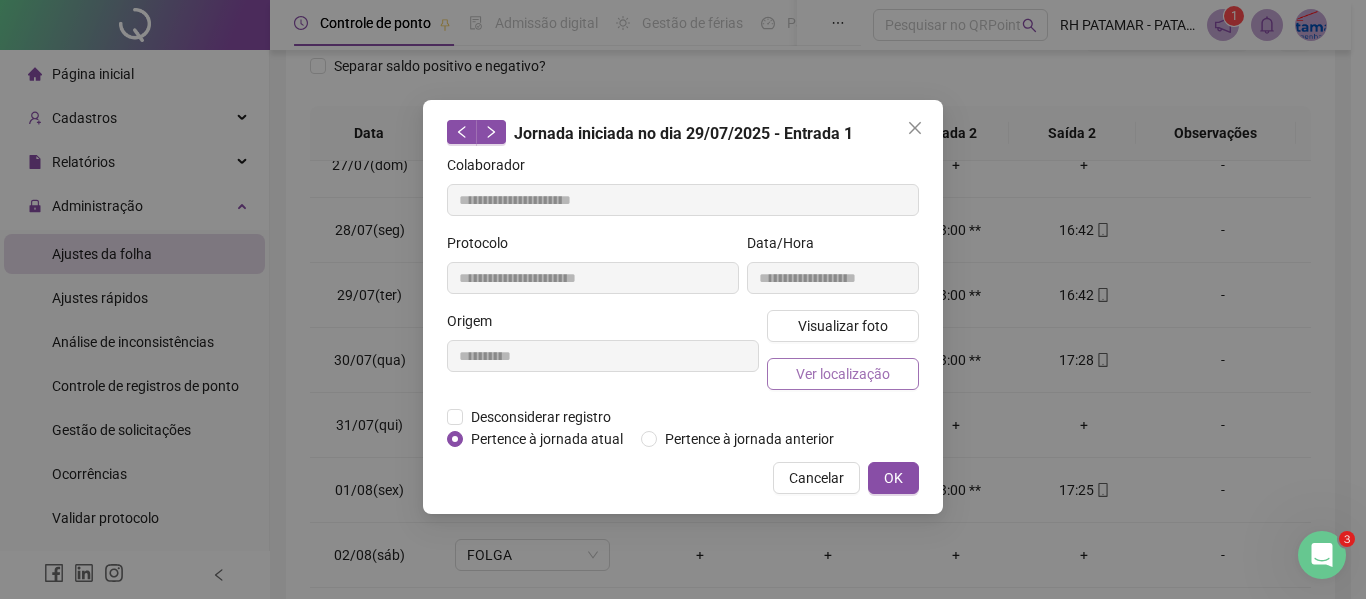 click on "Ver localização" at bounding box center [843, 374] 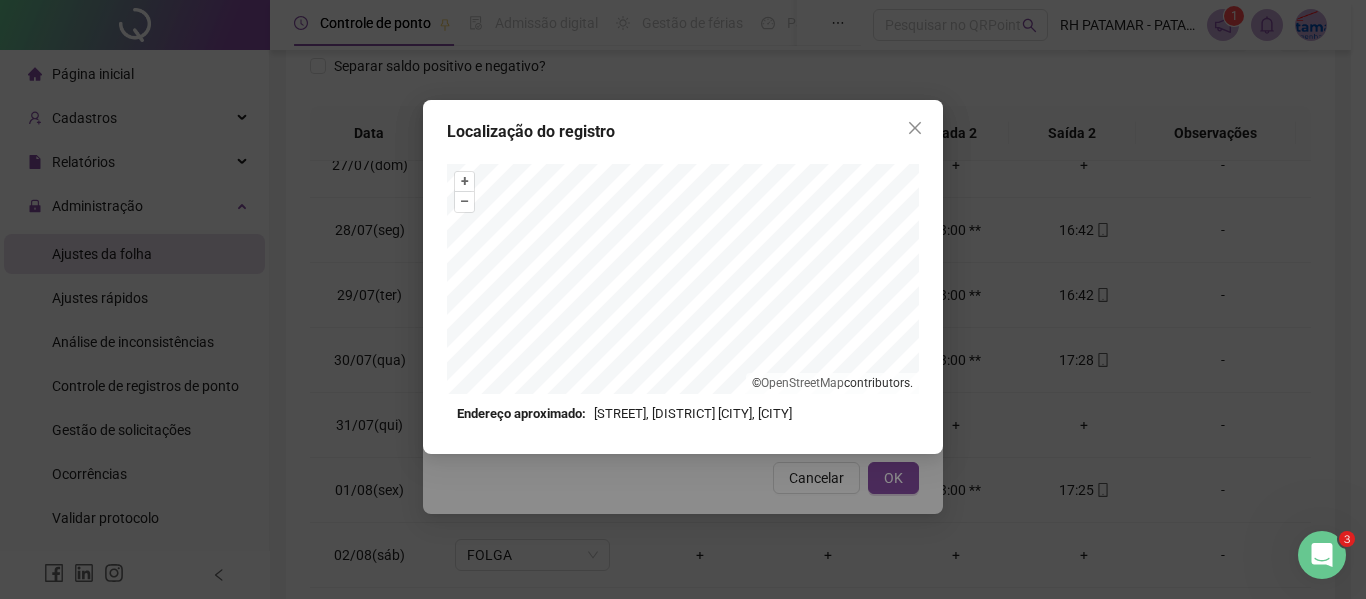 click on "Localização do registro + – ⇧ › ©  OpenStreetMap  contributors. Endereço aproximado:   Rua Jutaí, Distrito Industrial I, [CITY] *OBS Os registros de ponto executados através da web utilizam uma tecnologia menos precisa para obter a geolocalização do colaborador, o que poderá resultar em localizações distintas." at bounding box center (683, 277) 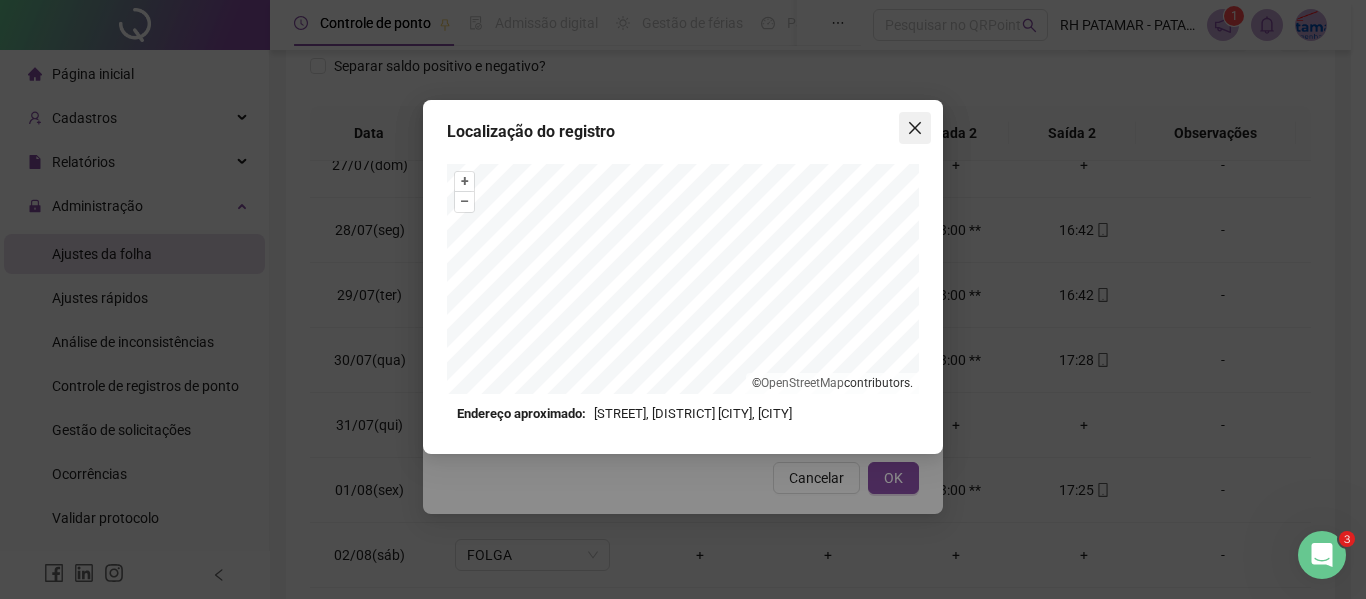 click 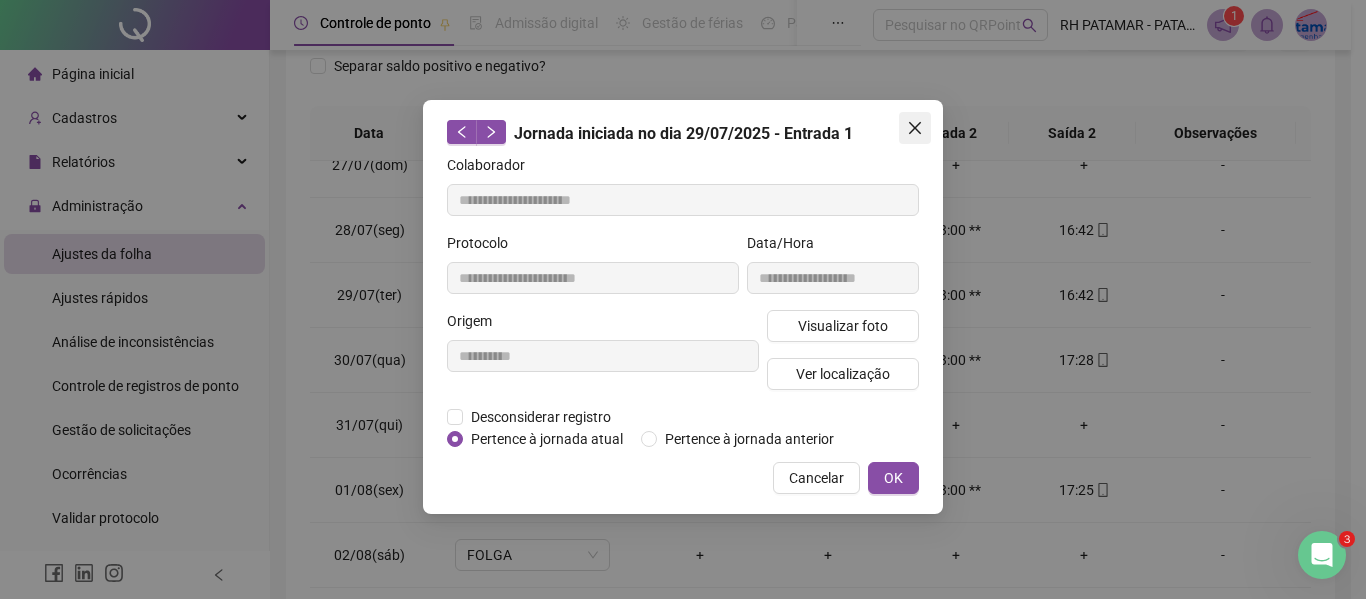 click at bounding box center (915, 128) 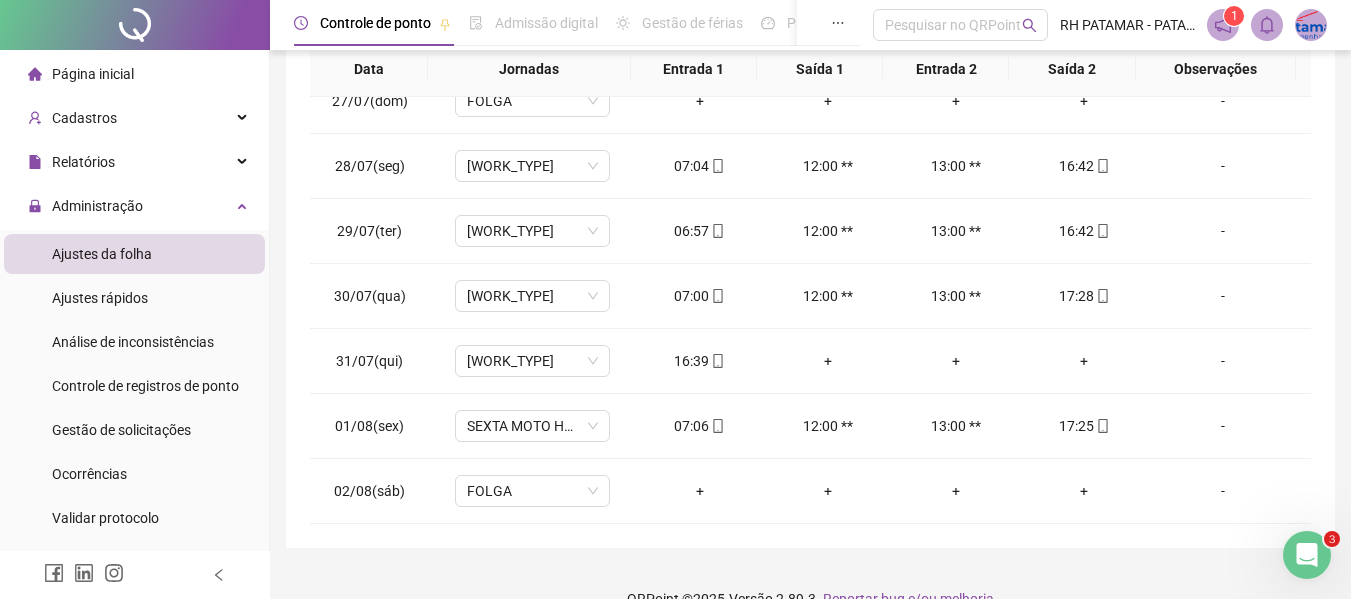 scroll, scrollTop: 399, scrollLeft: 0, axis: vertical 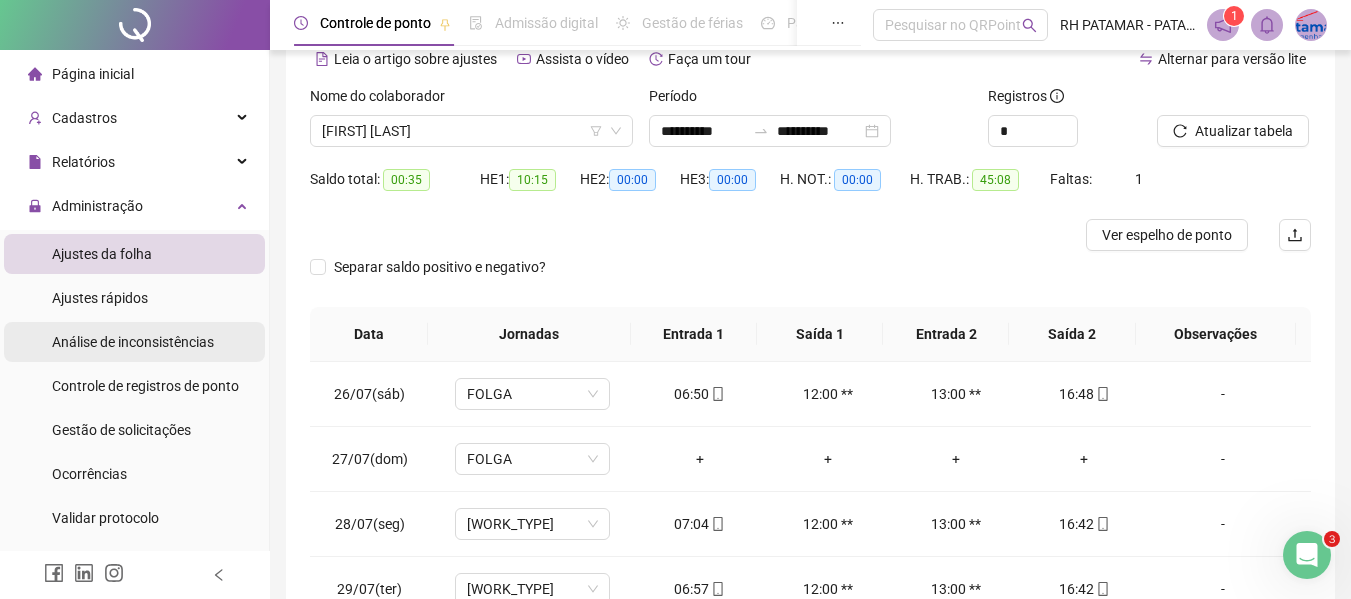 click on "Análise de inconsistências" at bounding box center (133, 342) 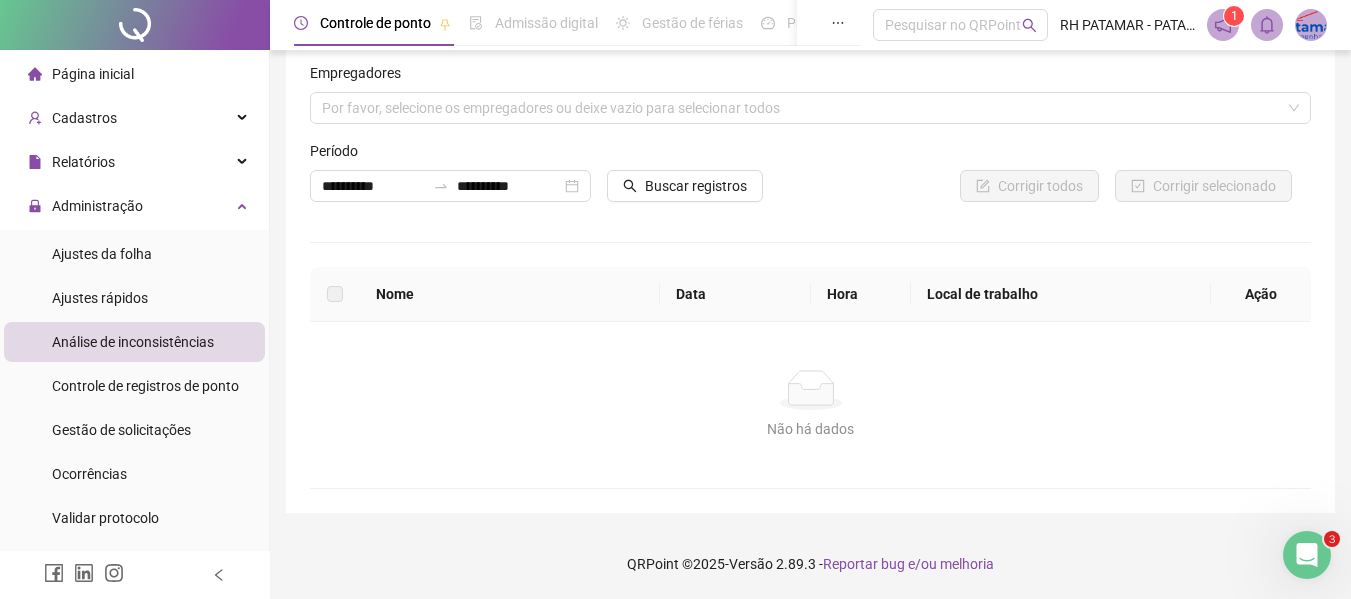 scroll, scrollTop: 28, scrollLeft: 0, axis: vertical 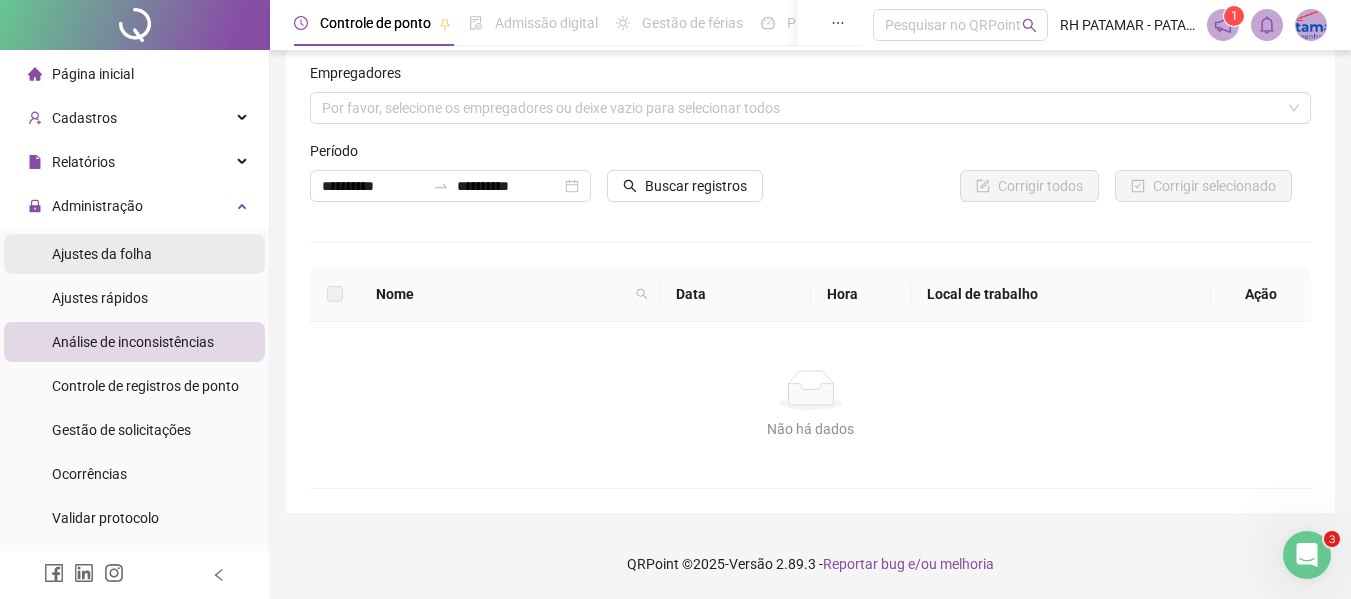 click on "Ajustes da folha" at bounding box center (102, 254) 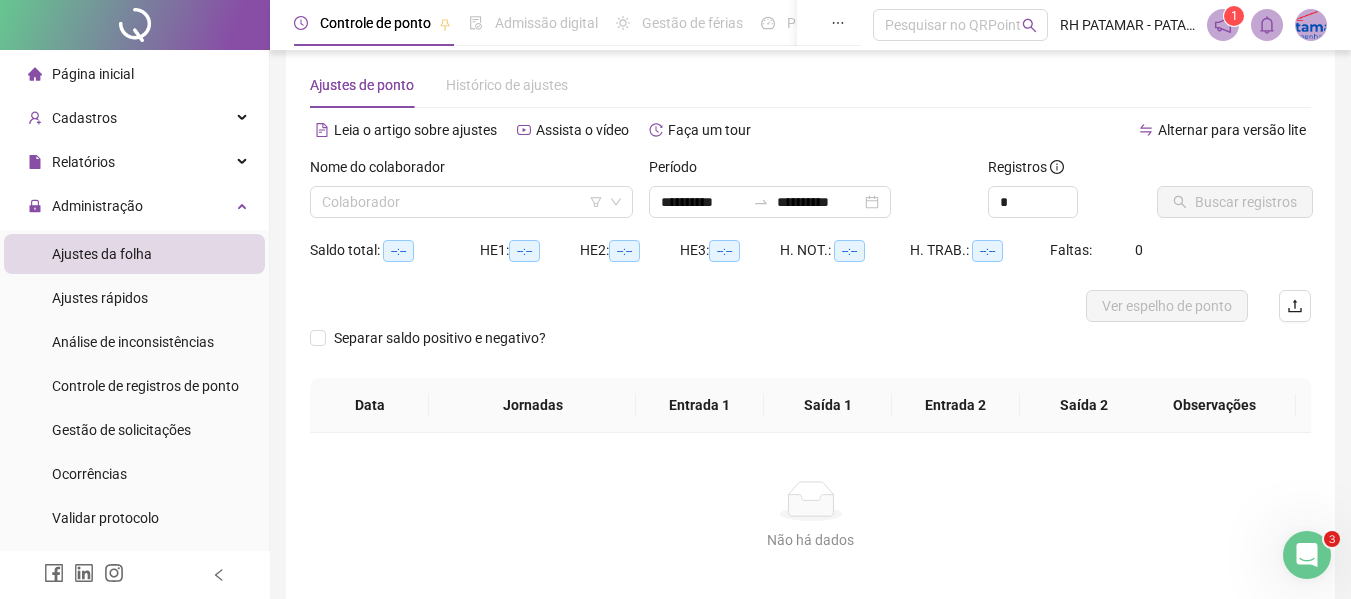 type on "**********" 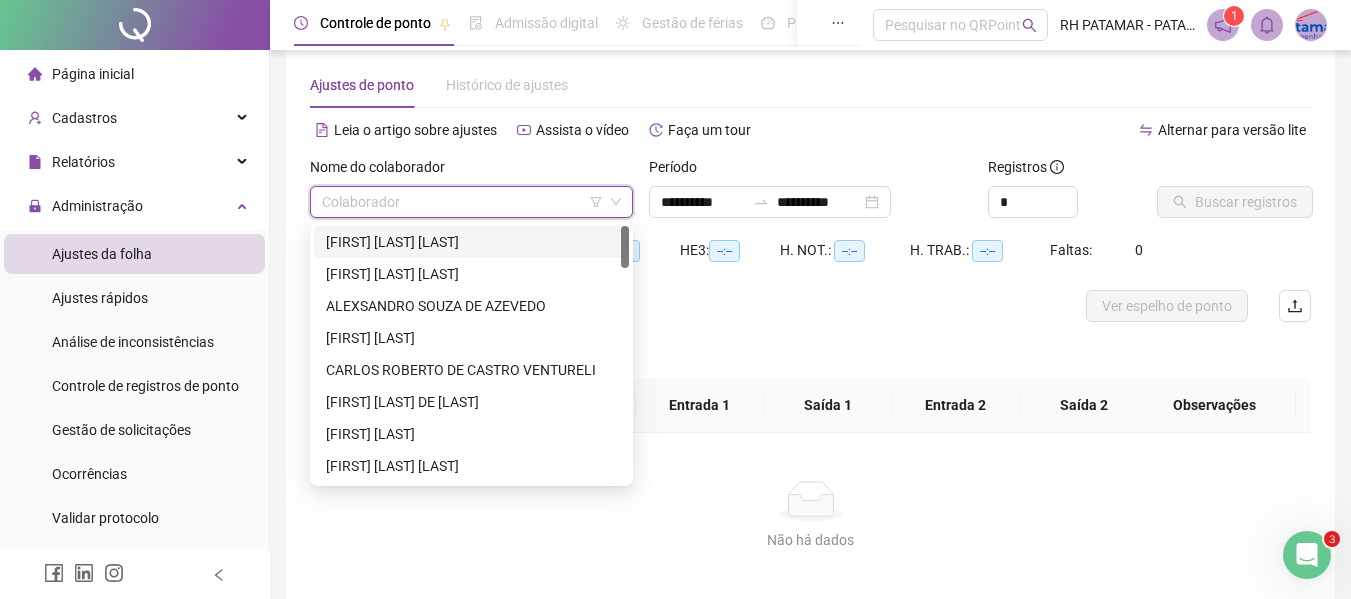 click at bounding box center [462, 202] 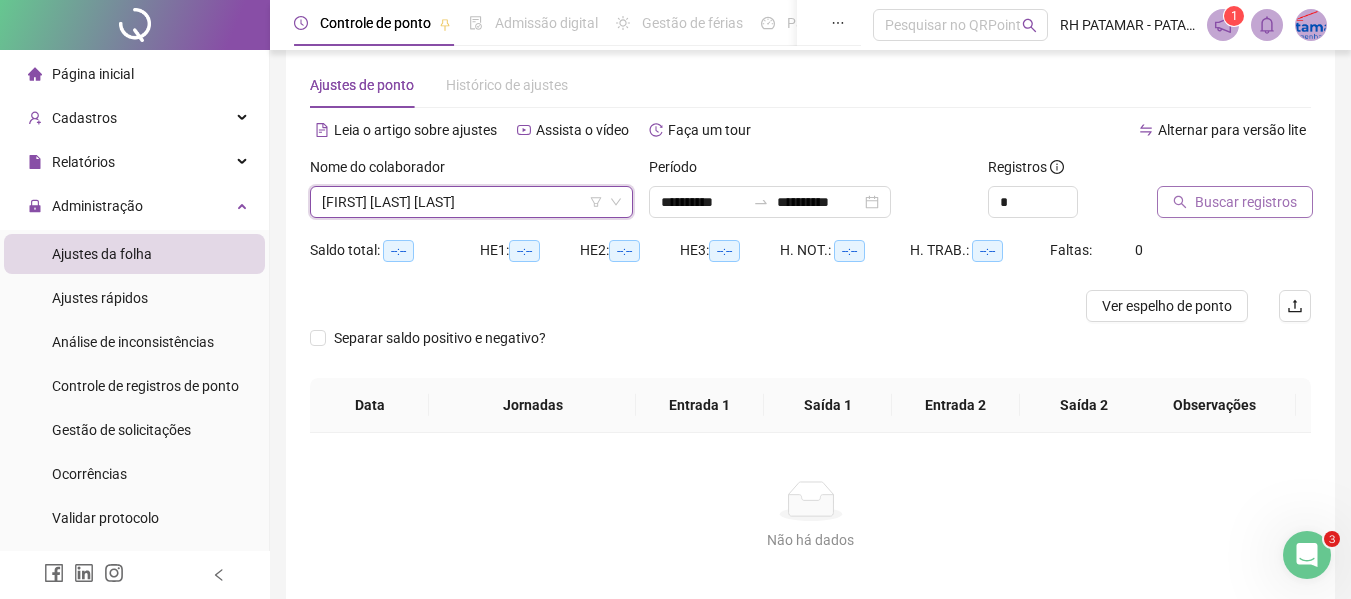 click on "Buscar registros" at bounding box center (1246, 202) 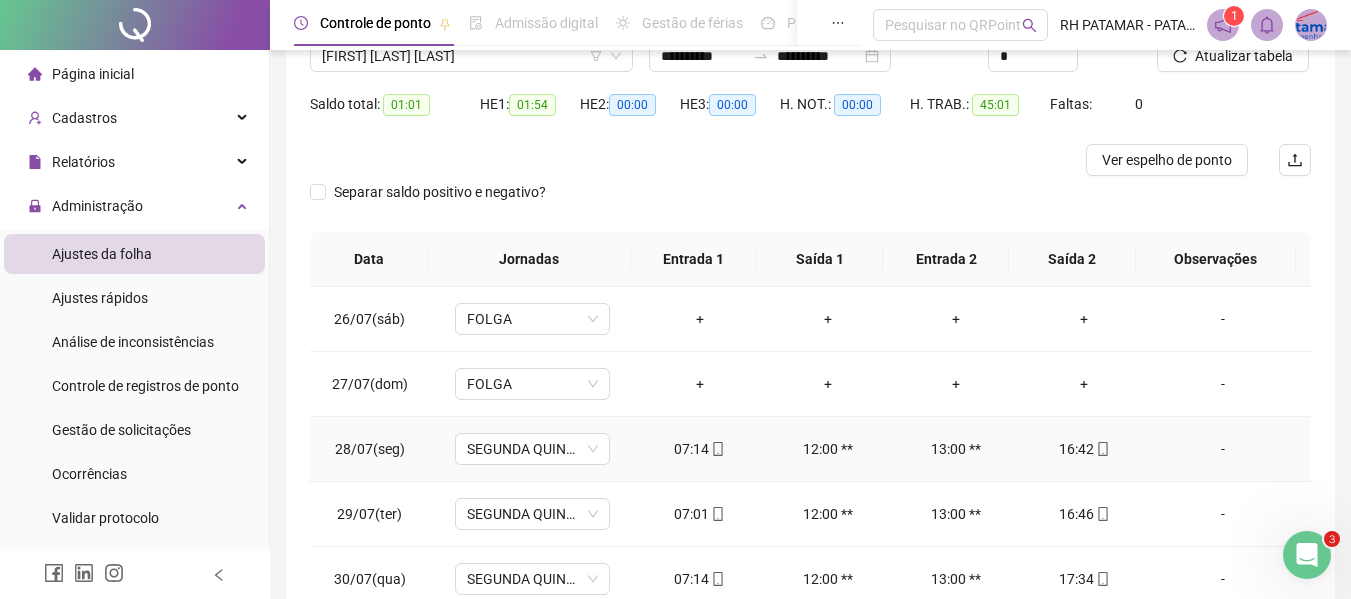 scroll, scrollTop: 399, scrollLeft: 0, axis: vertical 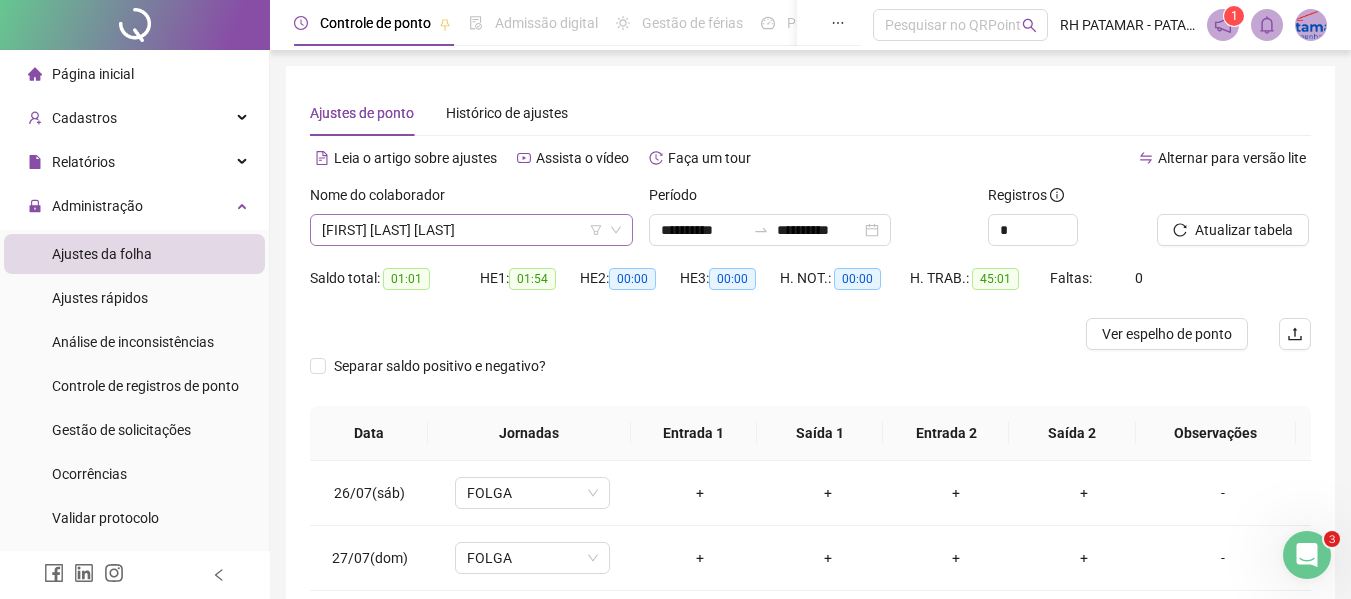 click on "[FIRST] [LAST] [LAST]" at bounding box center (471, 230) 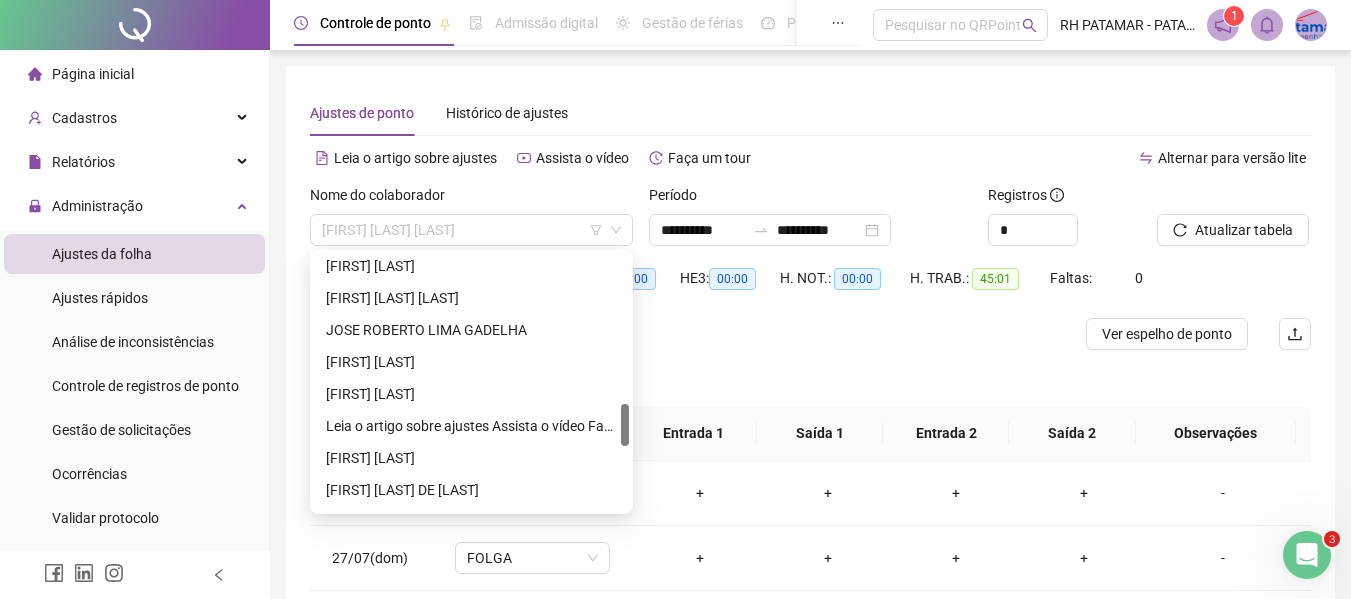 scroll, scrollTop: 1280, scrollLeft: 0, axis: vertical 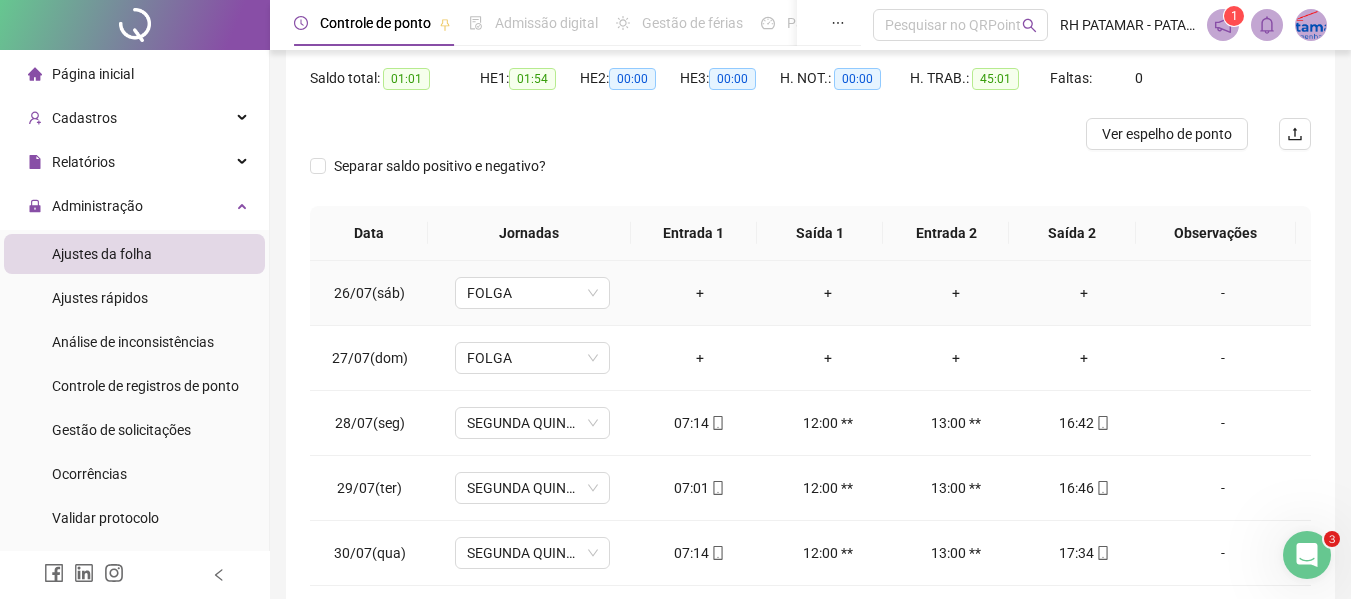 click on "+" at bounding box center (828, 293) 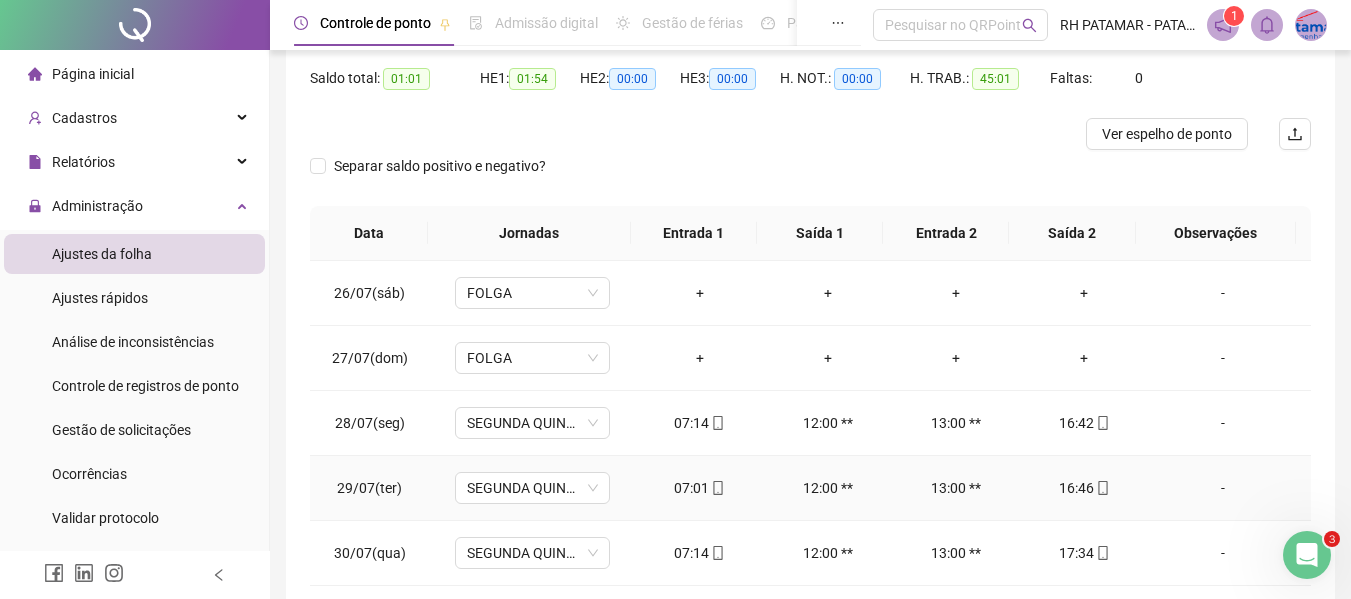 scroll, scrollTop: 28, scrollLeft: 0, axis: vertical 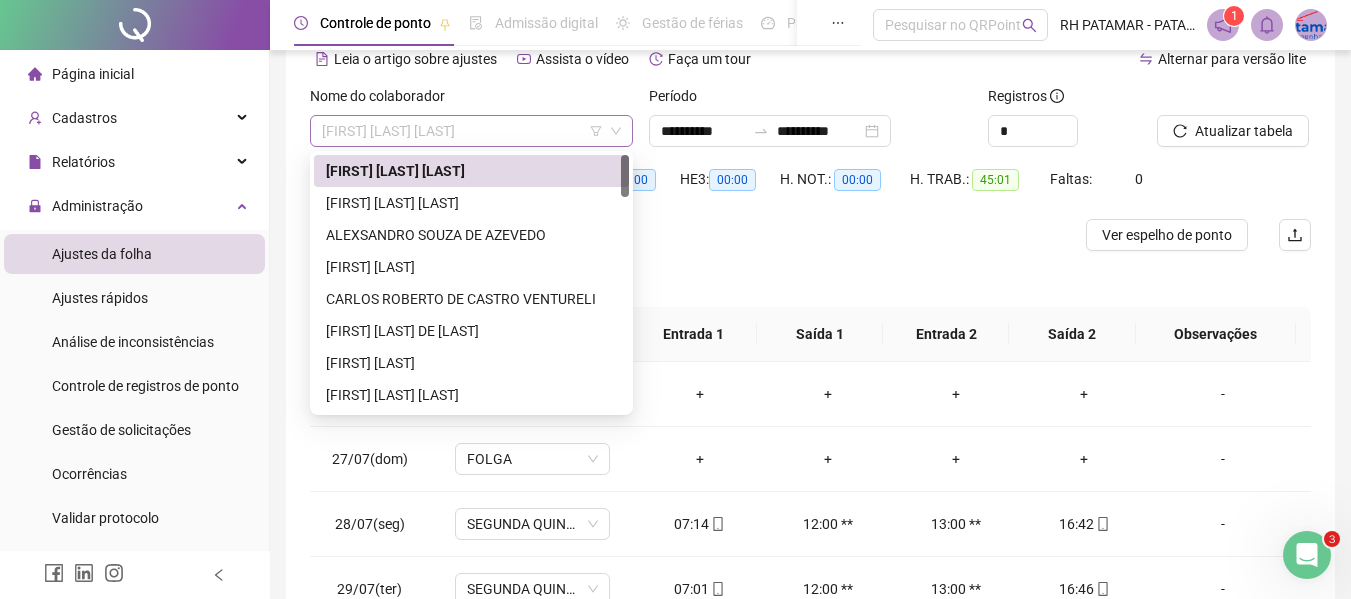 click on "[FIRST] [LAST] [LAST]" at bounding box center [471, 131] 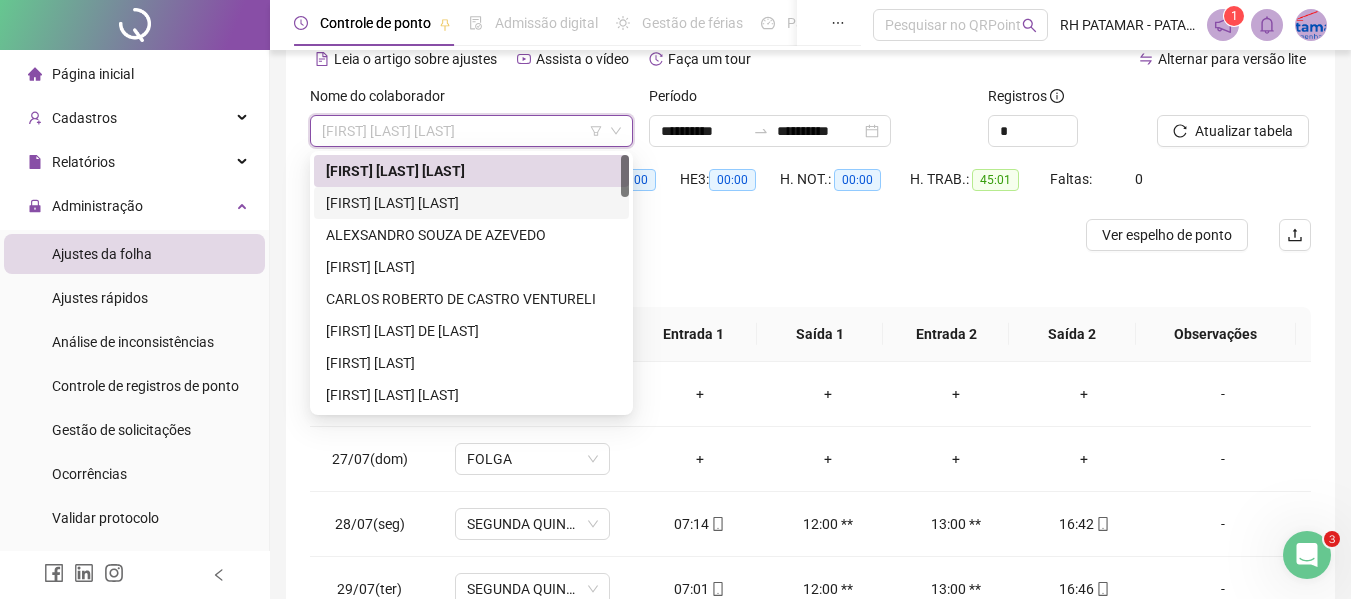 click on "[FIRST] [LAST] [LAST]" at bounding box center [471, 203] 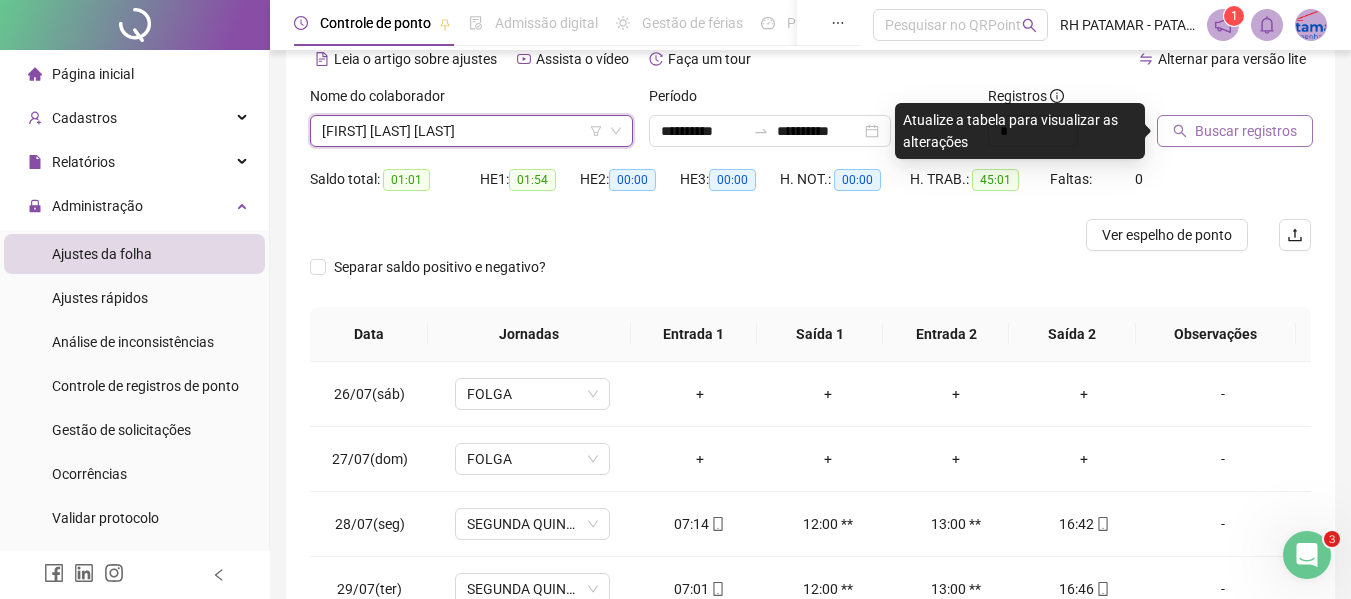 click on "Buscar registros" at bounding box center [1246, 131] 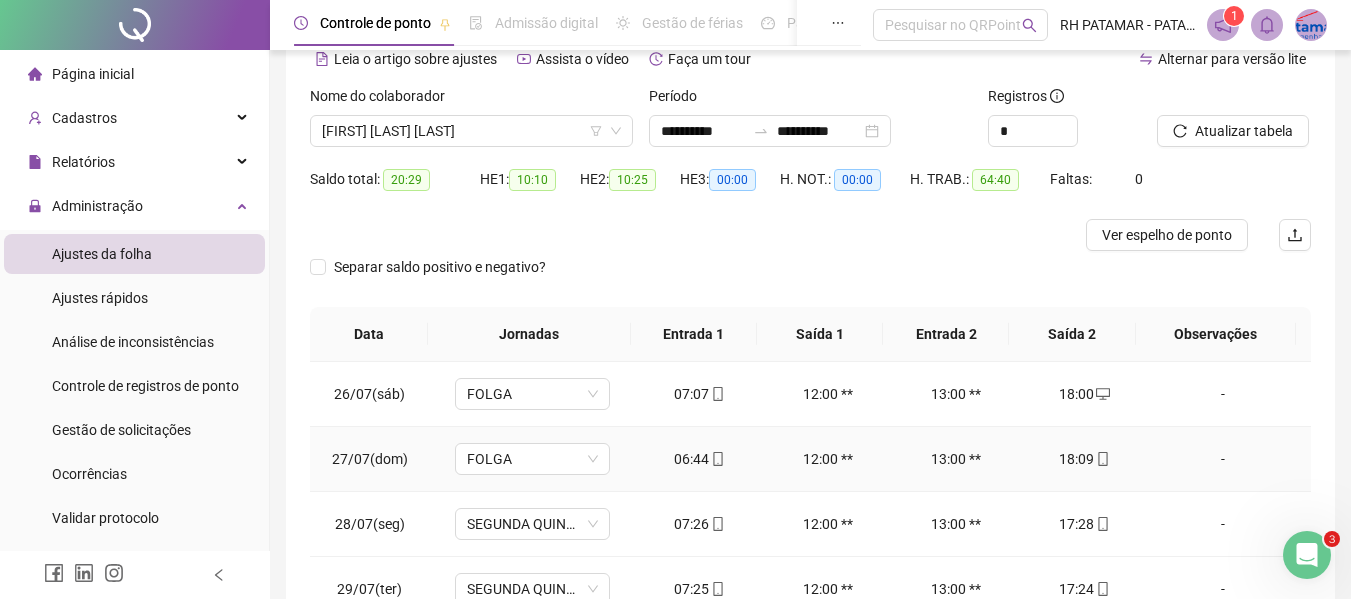 scroll, scrollTop: 28, scrollLeft: 0, axis: vertical 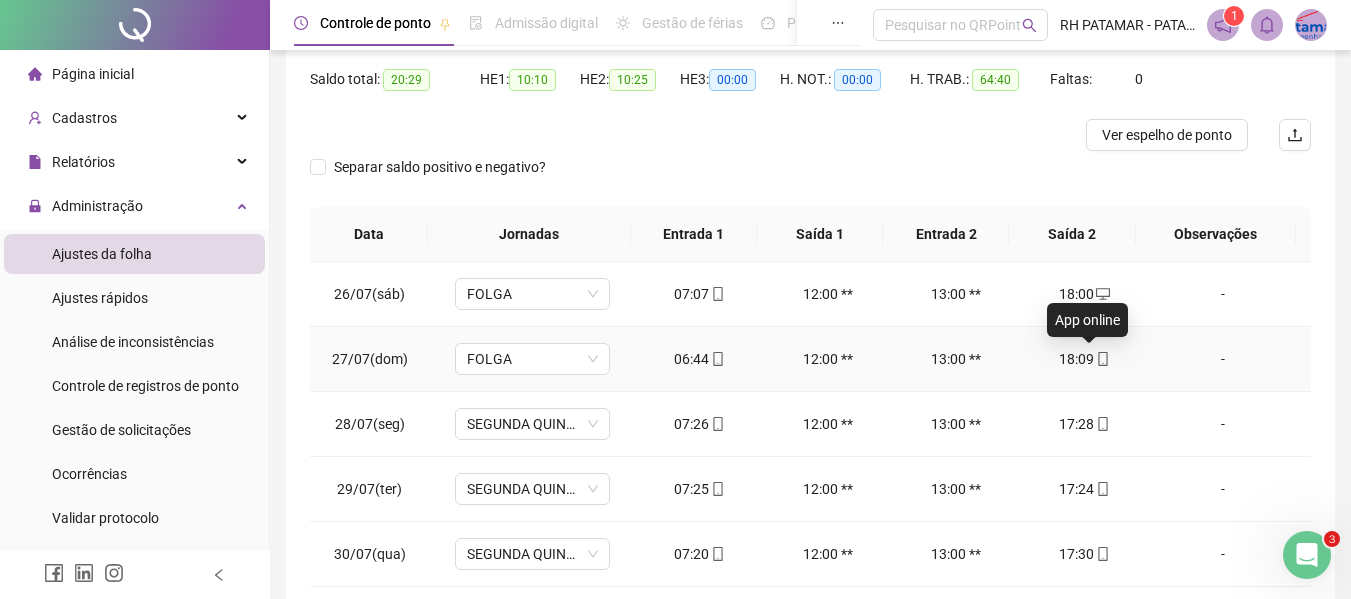 click 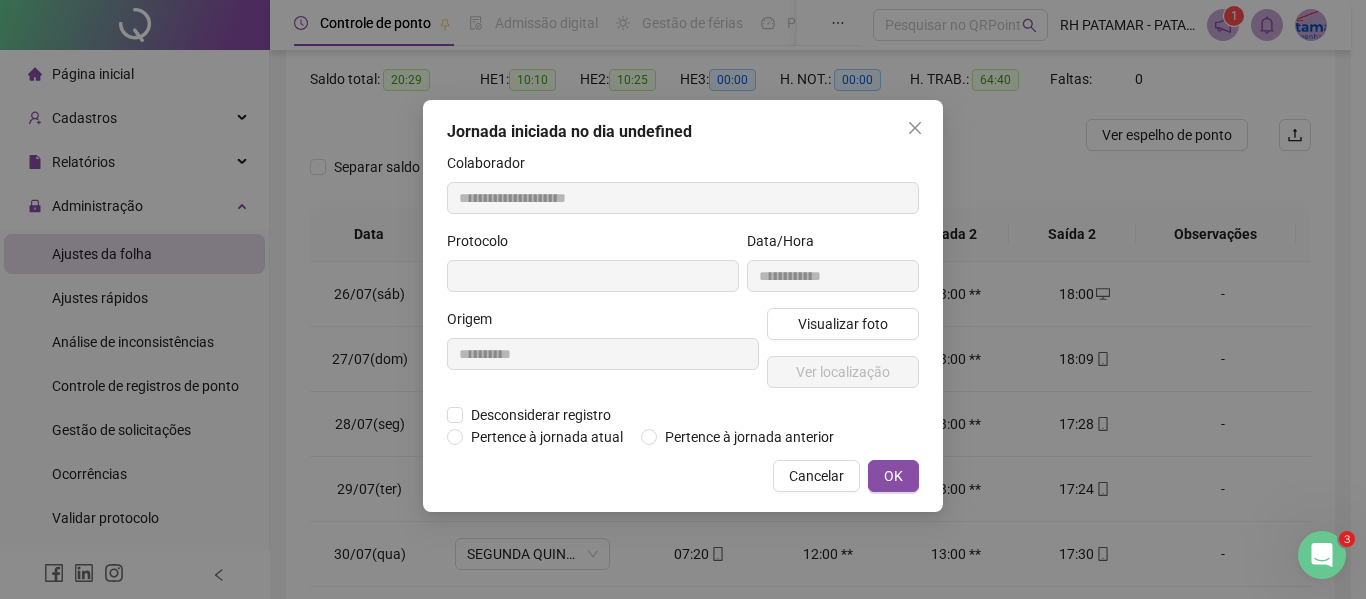 type on "**********" 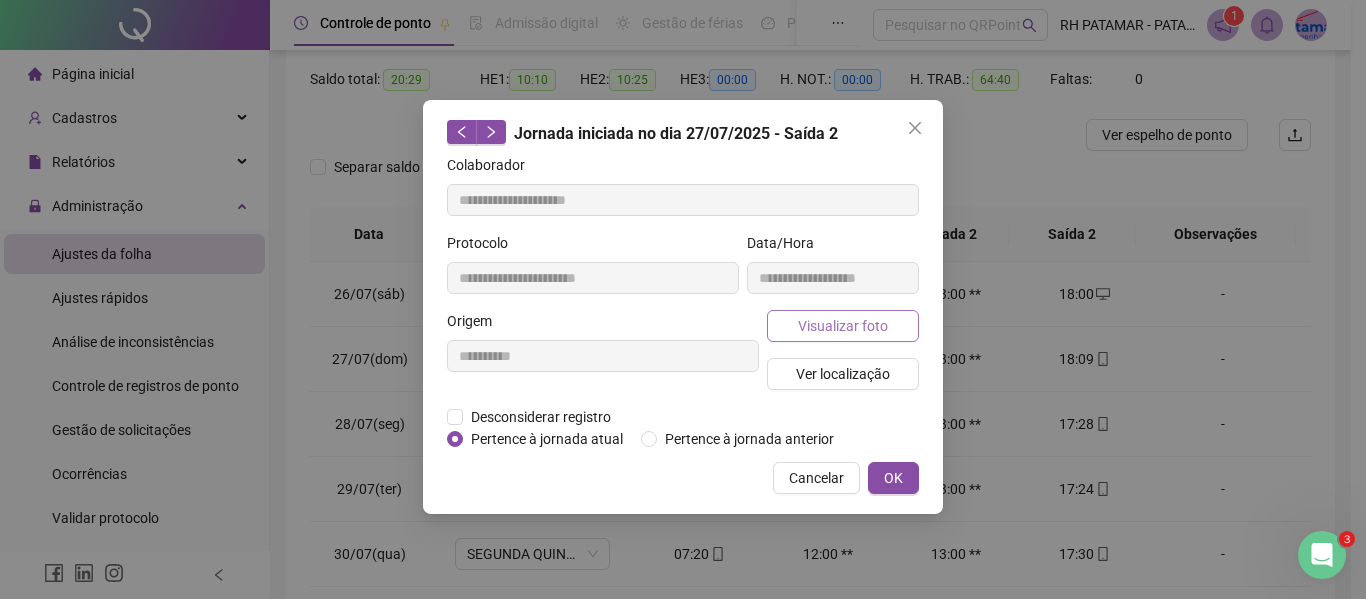 click on "Visualizar foto" at bounding box center (843, 326) 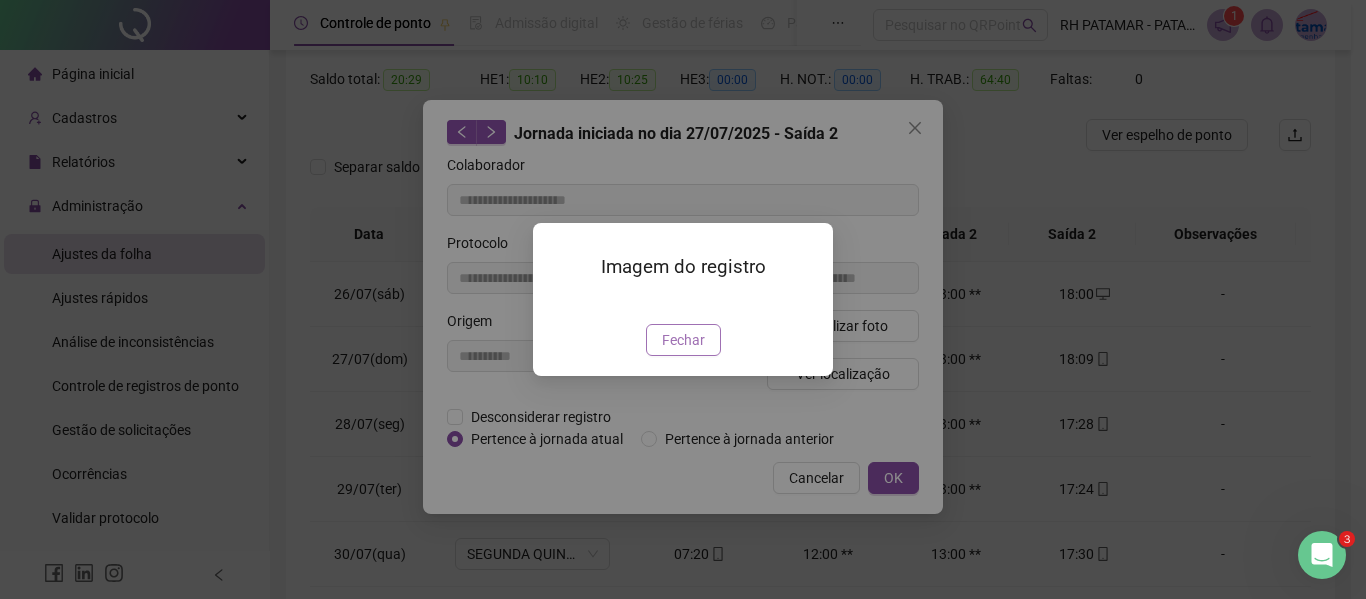 click on "Fechar" at bounding box center (683, 340) 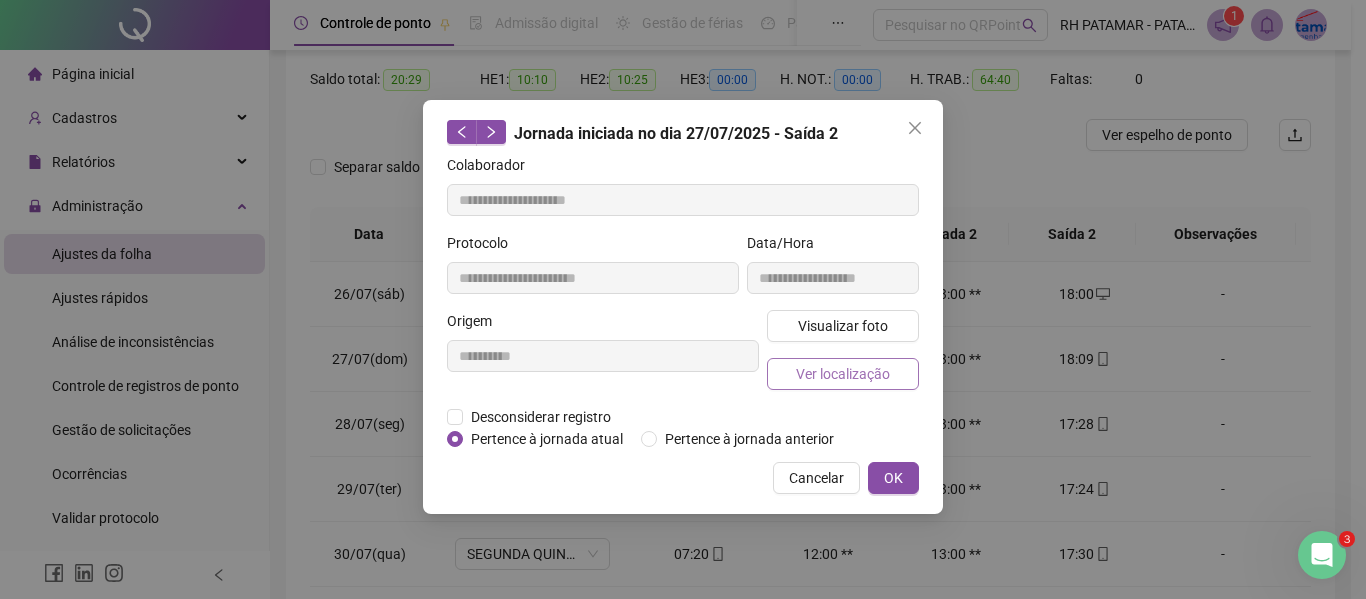 click on "Ver localização" at bounding box center (843, 374) 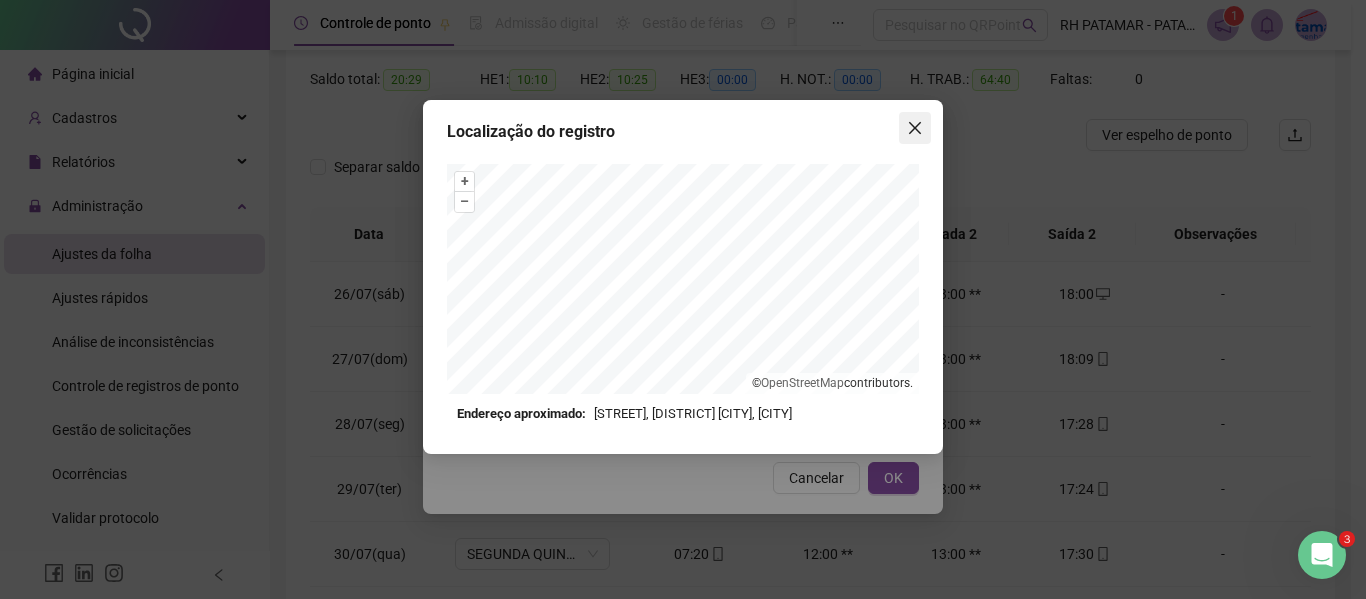click at bounding box center [915, 128] 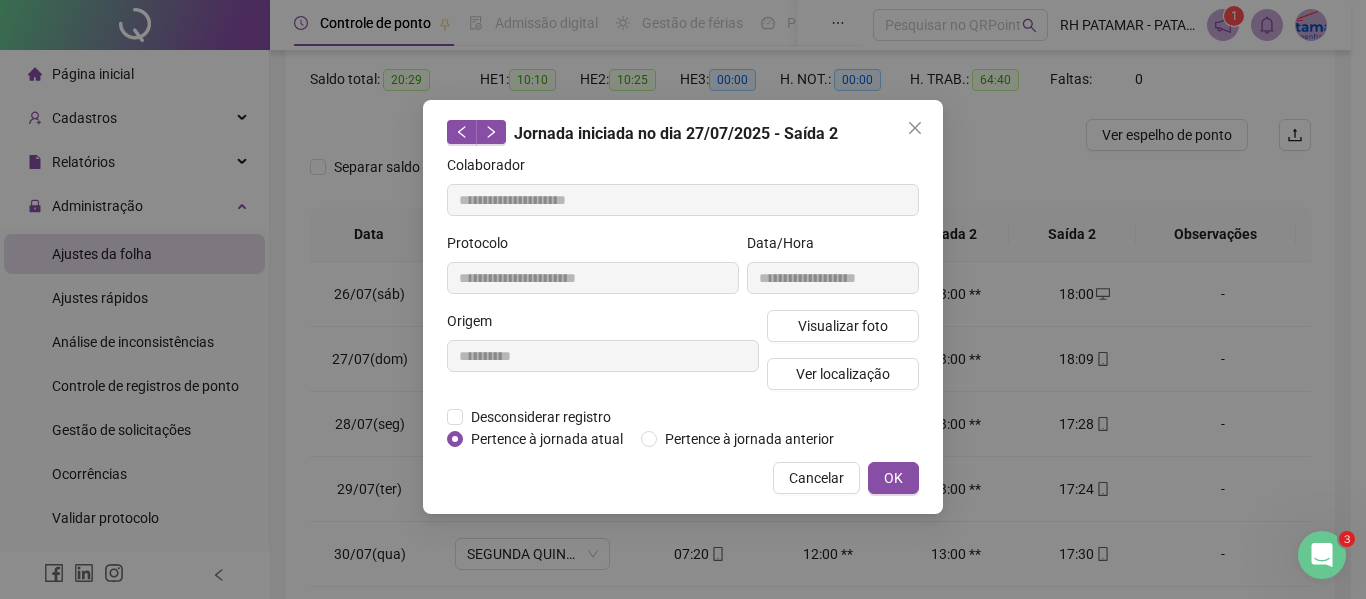 drag, startPoint x: 890, startPoint y: 488, endPoint x: 908, endPoint y: 476, distance: 21.633308 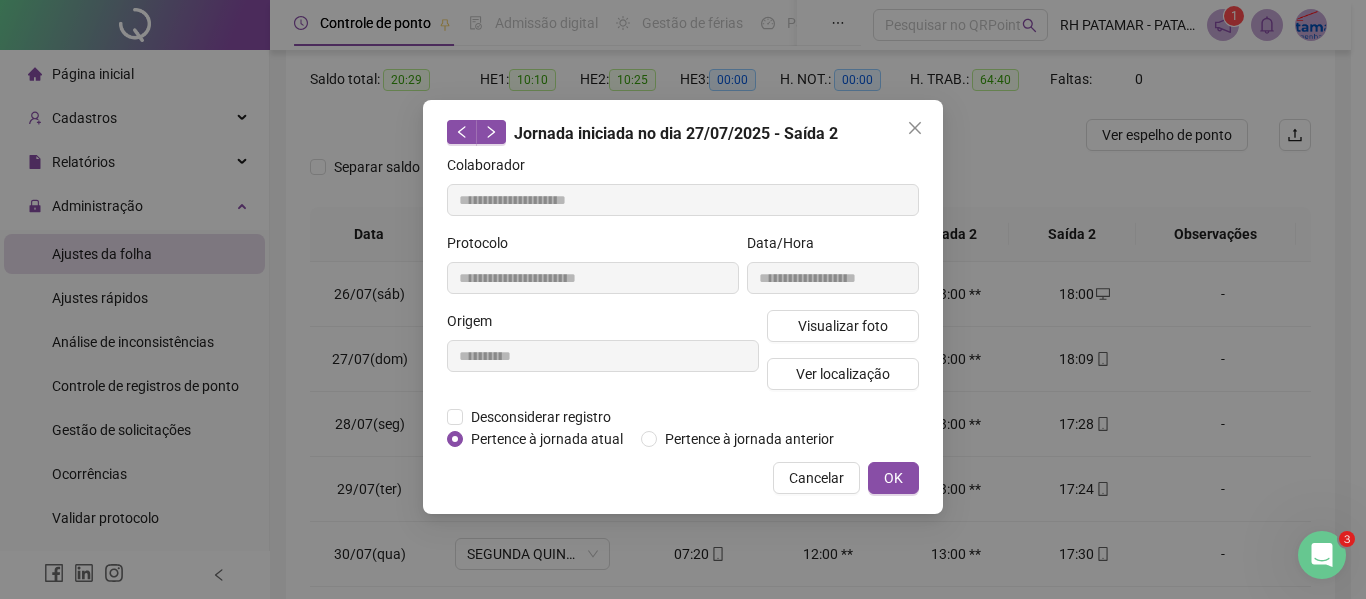 click on "OK" at bounding box center [893, 478] 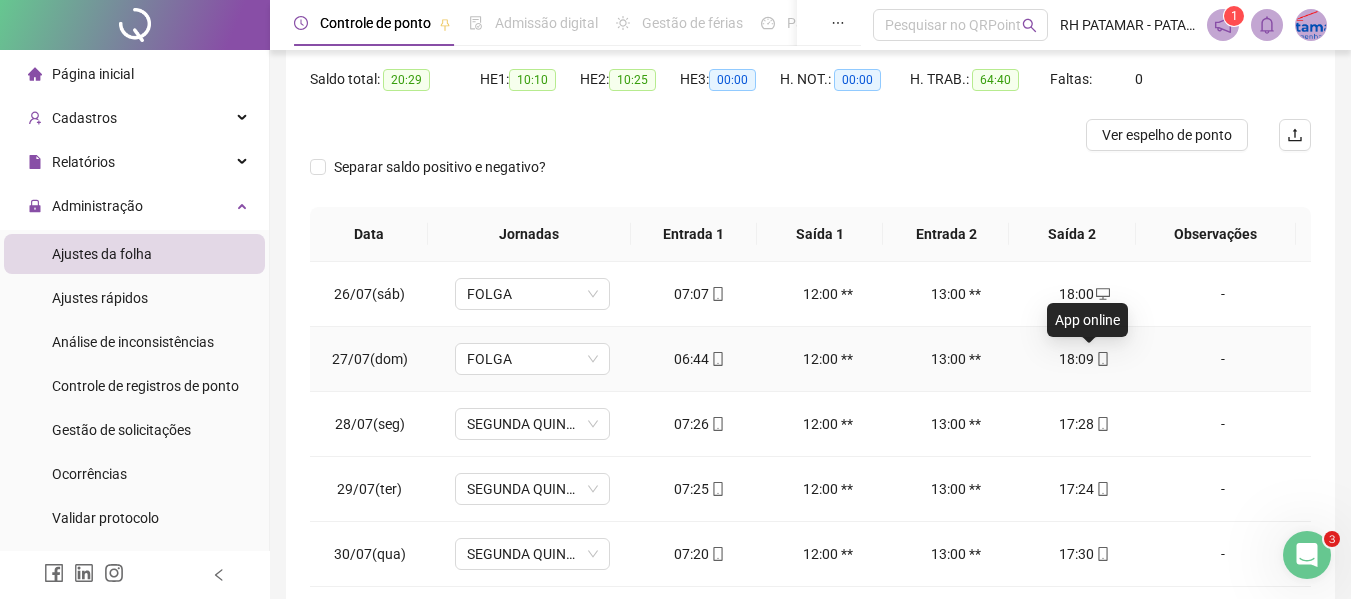 click 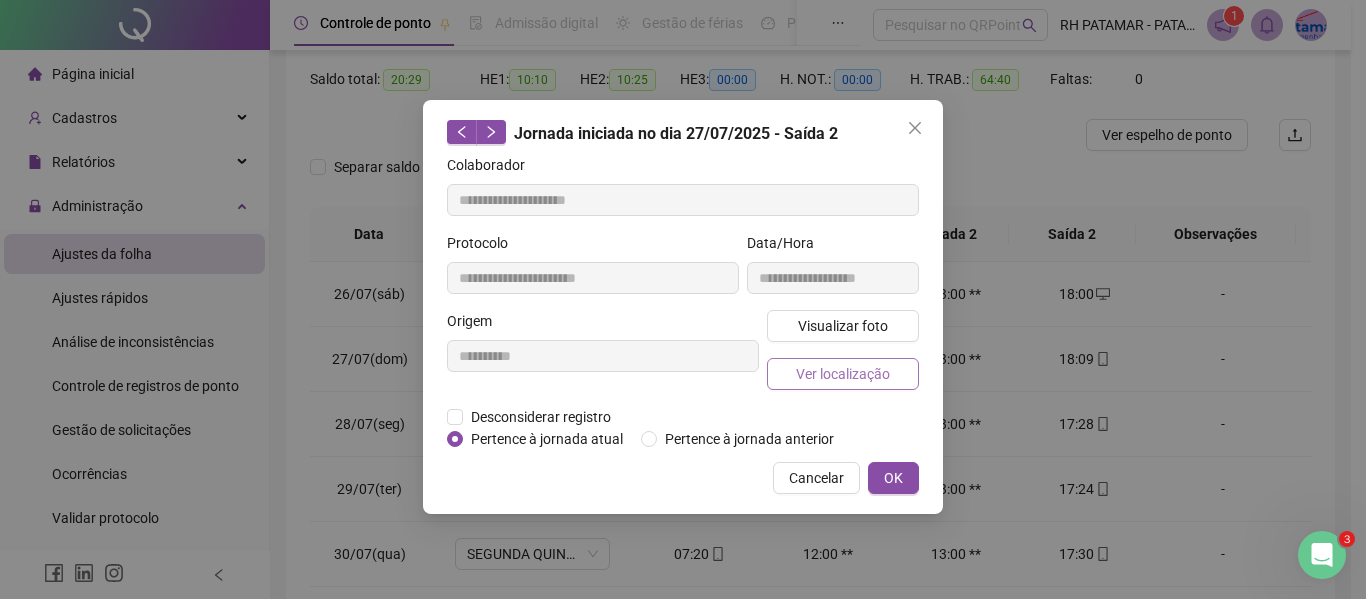 click on "Ver localização" at bounding box center (843, 374) 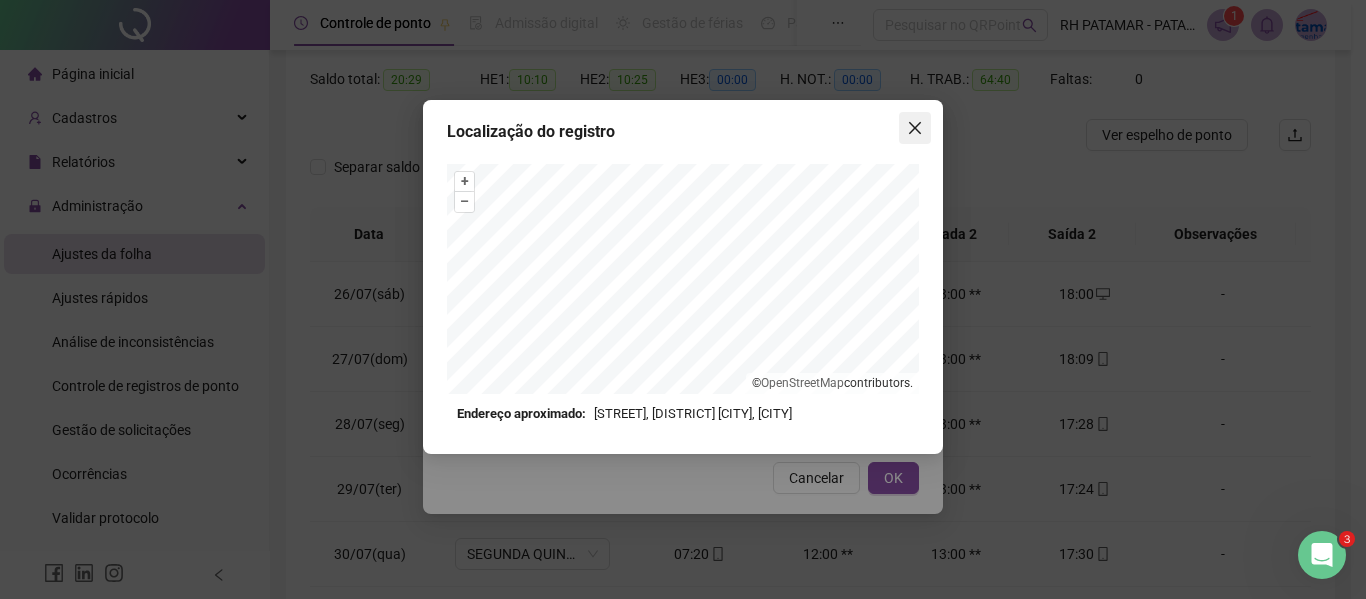 click at bounding box center [915, 128] 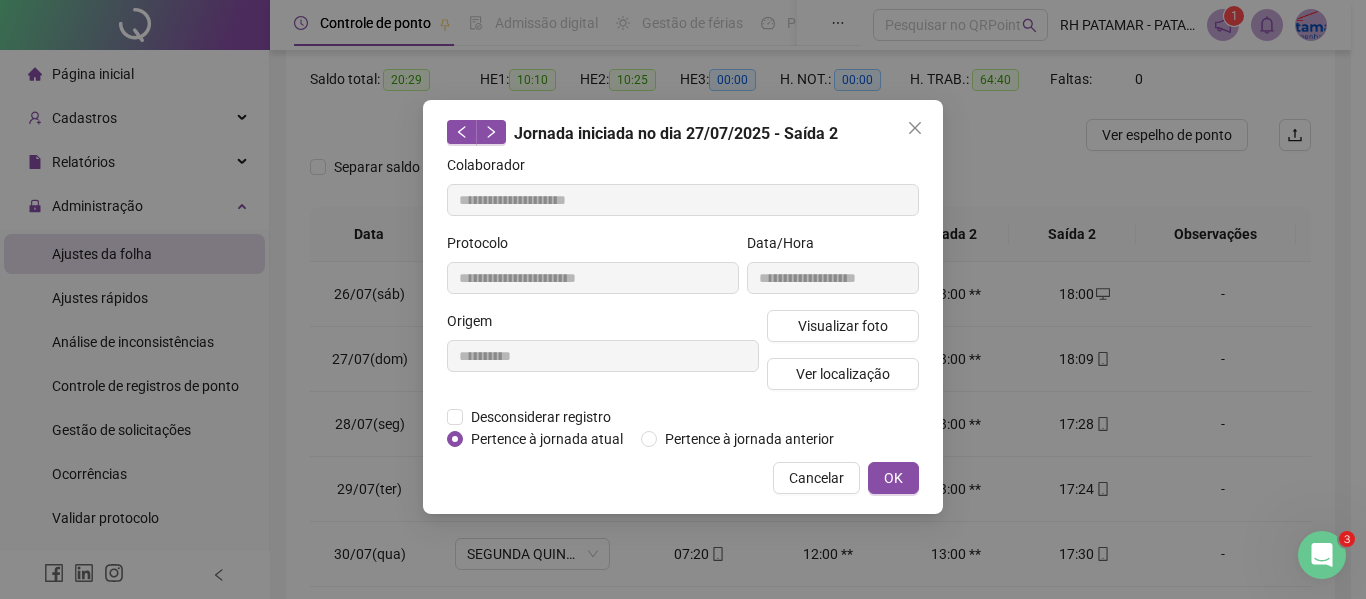 click on "**********" at bounding box center (683, 307) 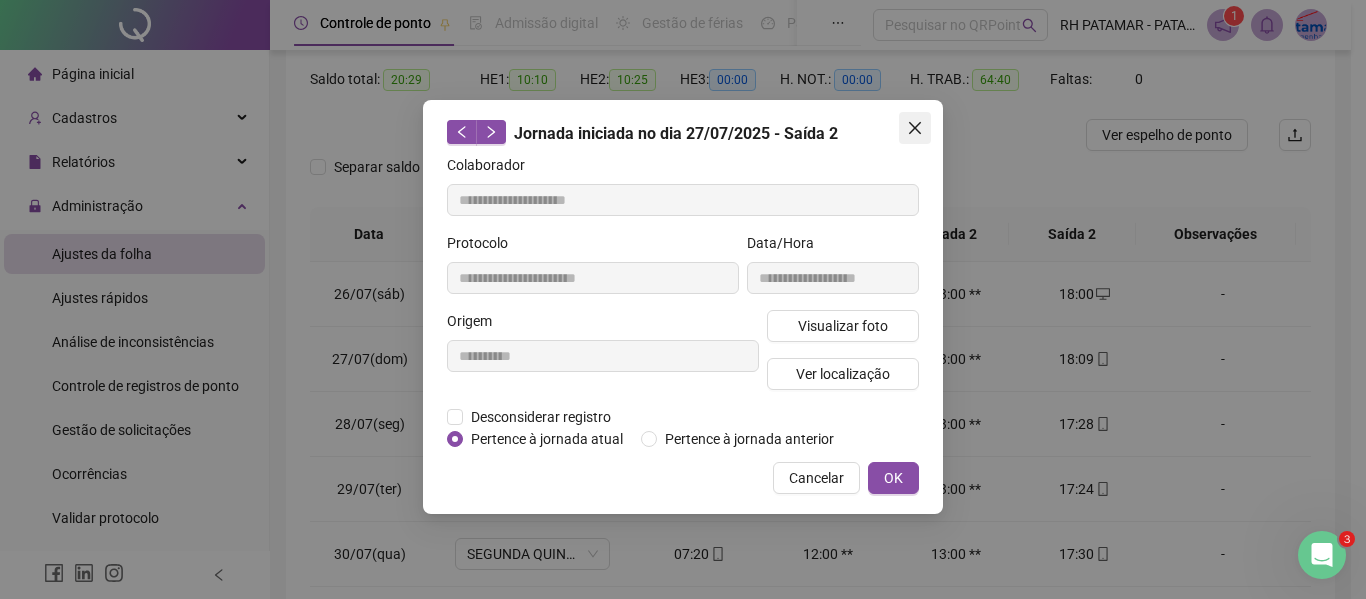 click at bounding box center [915, 128] 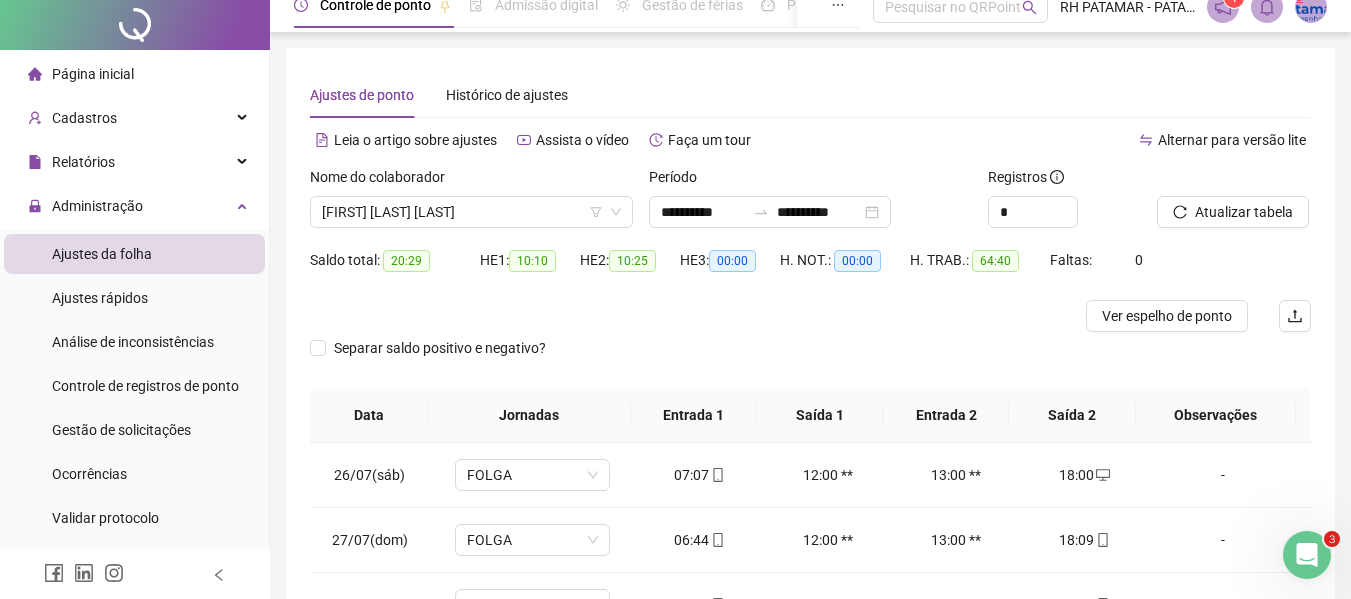 scroll, scrollTop: 0, scrollLeft: 0, axis: both 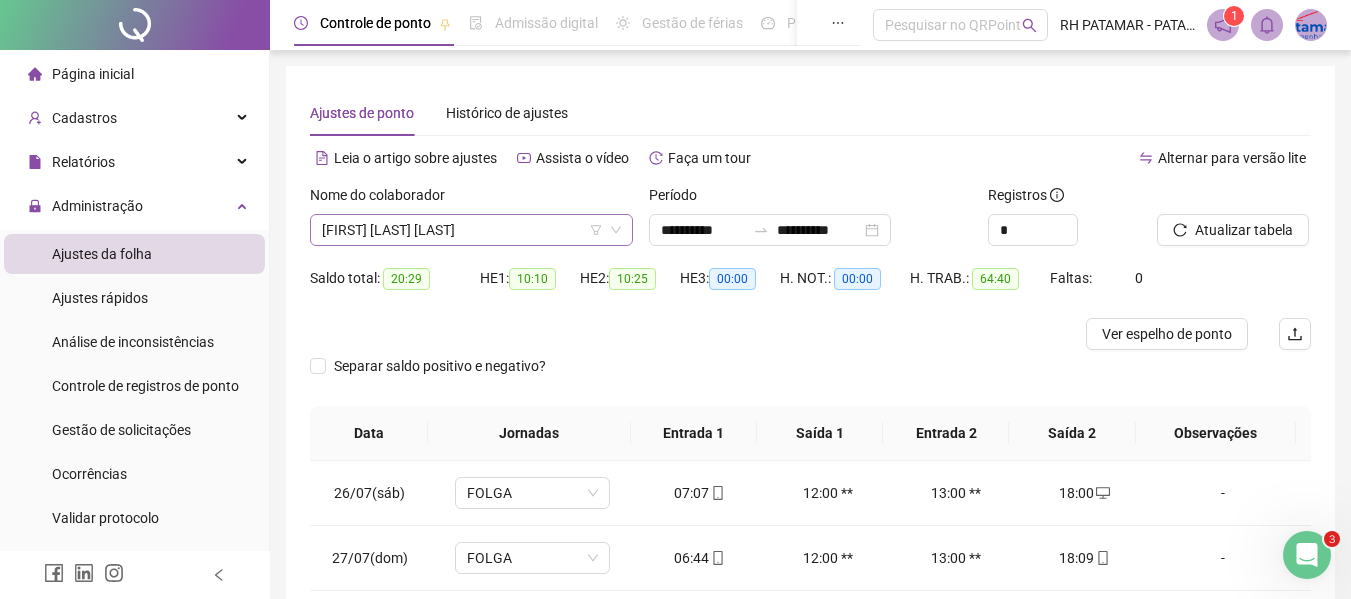 click on "[FIRST] [LAST] [LAST]" at bounding box center [471, 230] 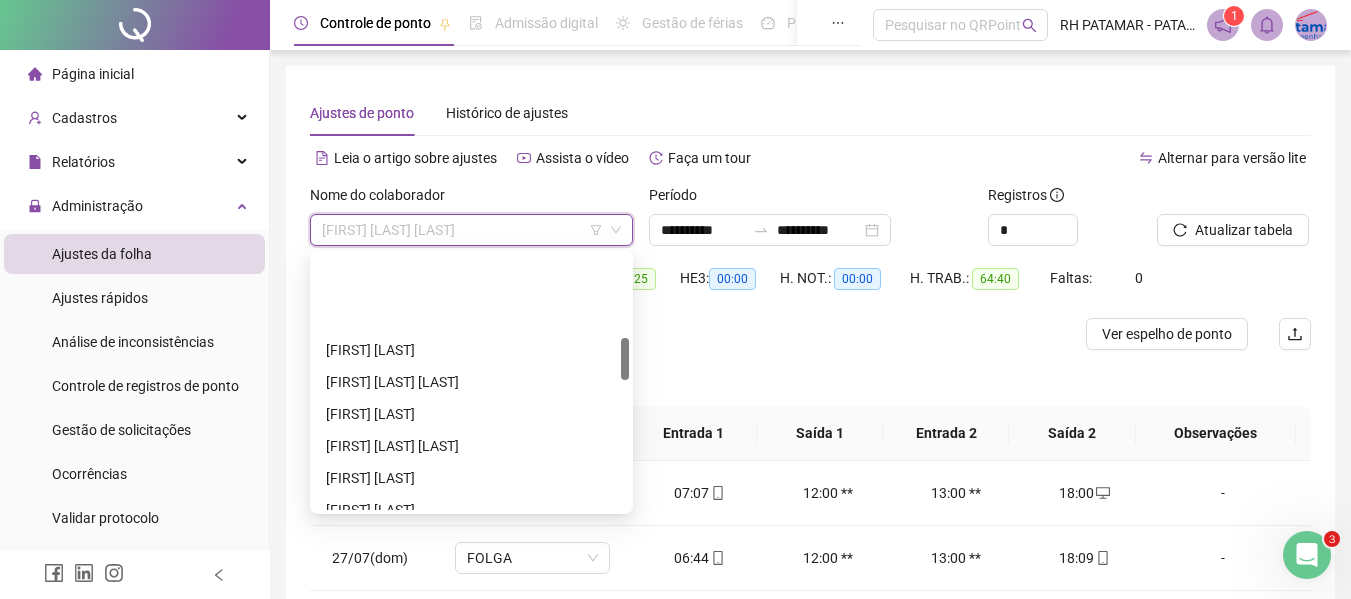 scroll, scrollTop: 600, scrollLeft: 0, axis: vertical 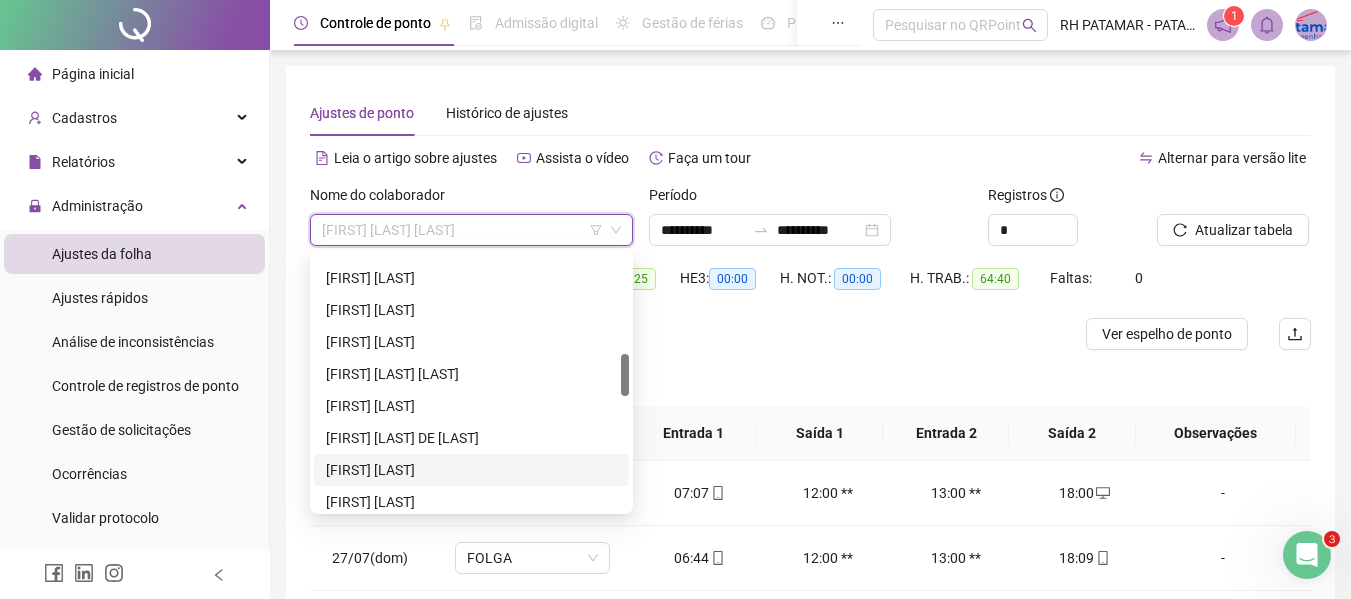 click on "[FIRST] [LAST]" at bounding box center [471, 470] 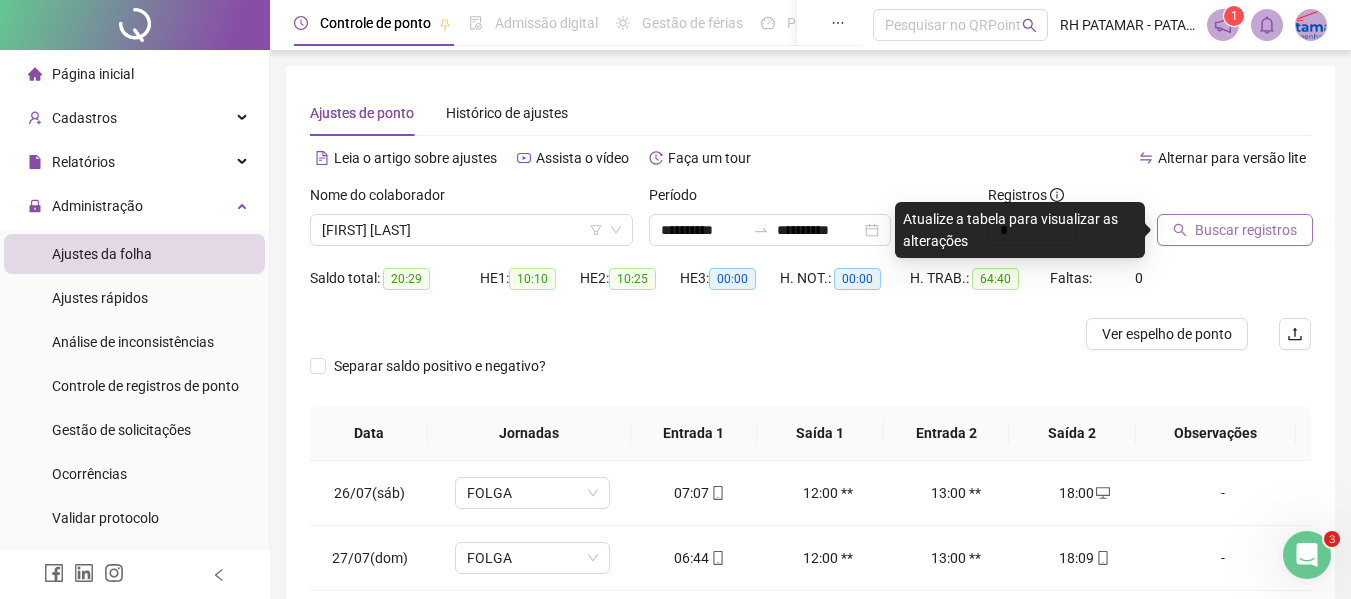 click on "Buscar registros" at bounding box center (1234, 223) 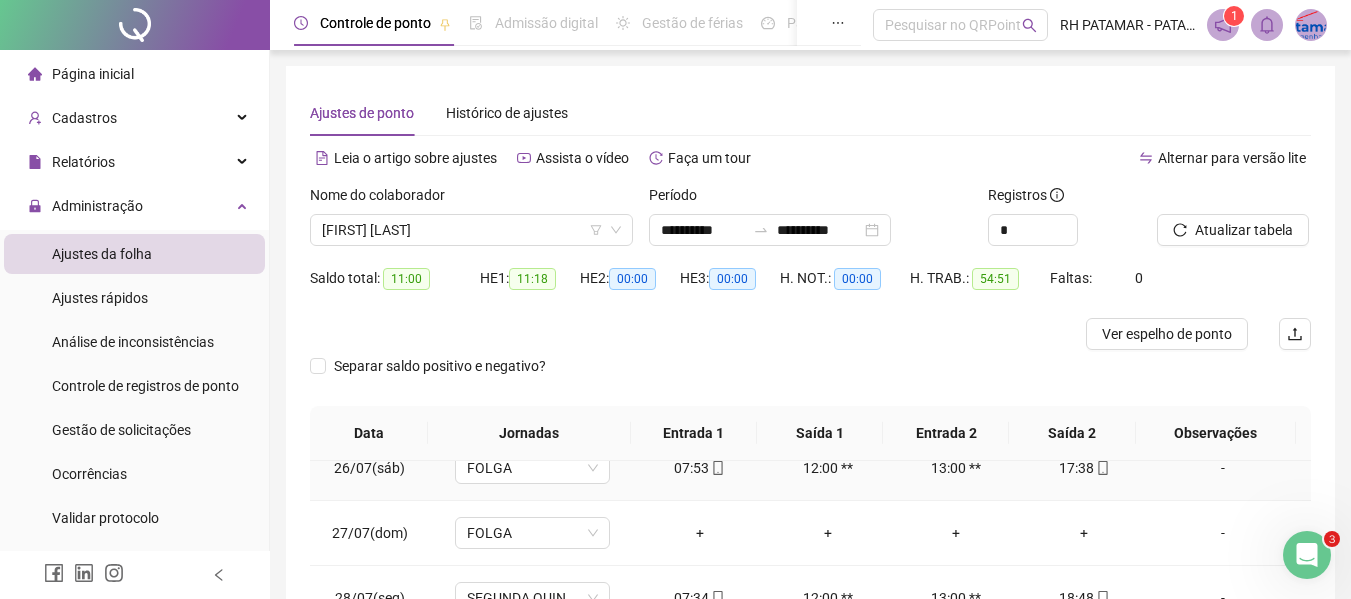 scroll, scrollTop: 28, scrollLeft: 0, axis: vertical 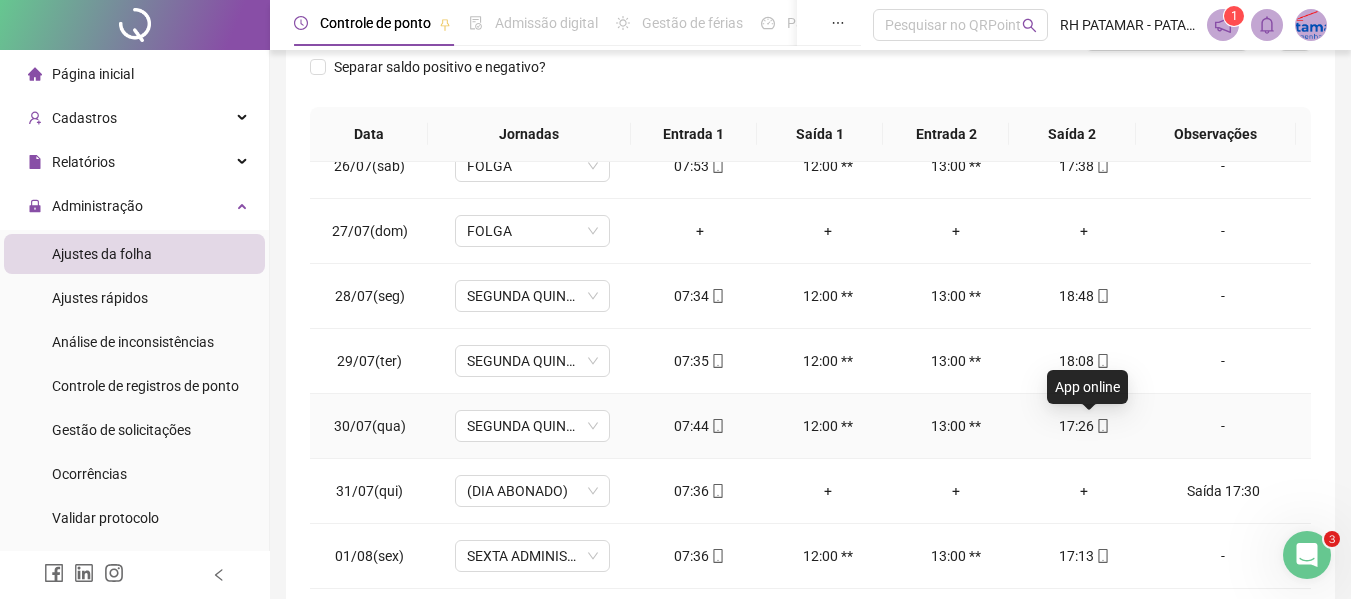 click 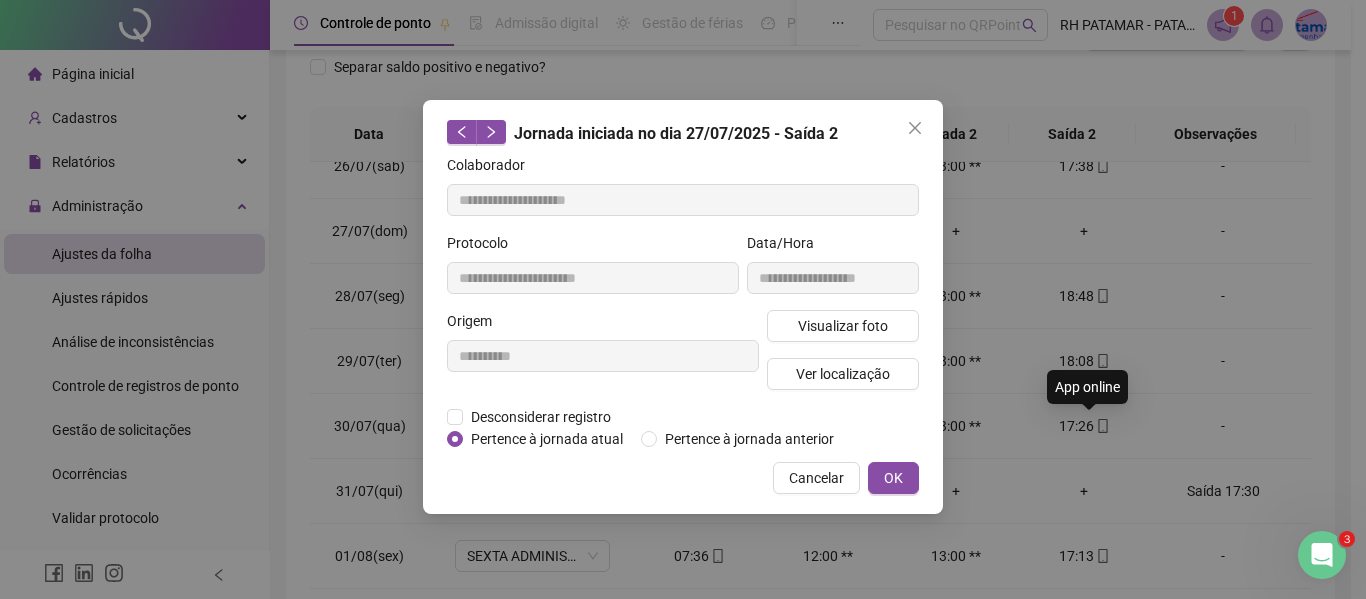 type on "**********" 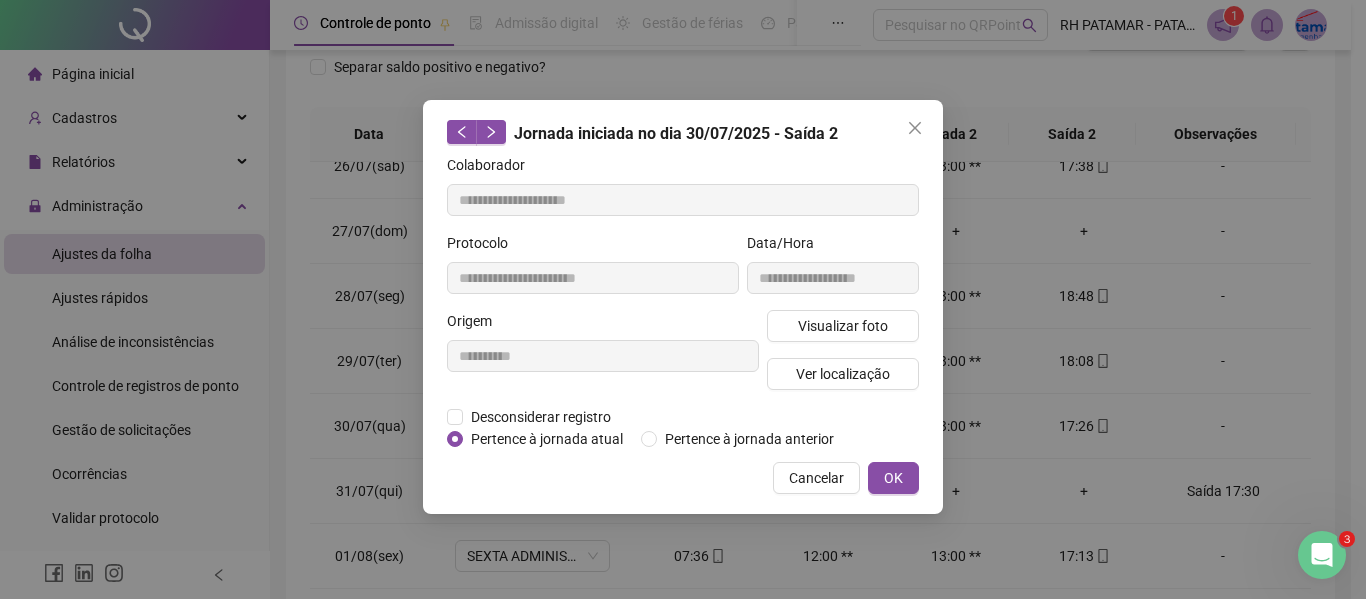 drag, startPoint x: 797, startPoint y: 319, endPoint x: 816, endPoint y: 393, distance: 76.40026 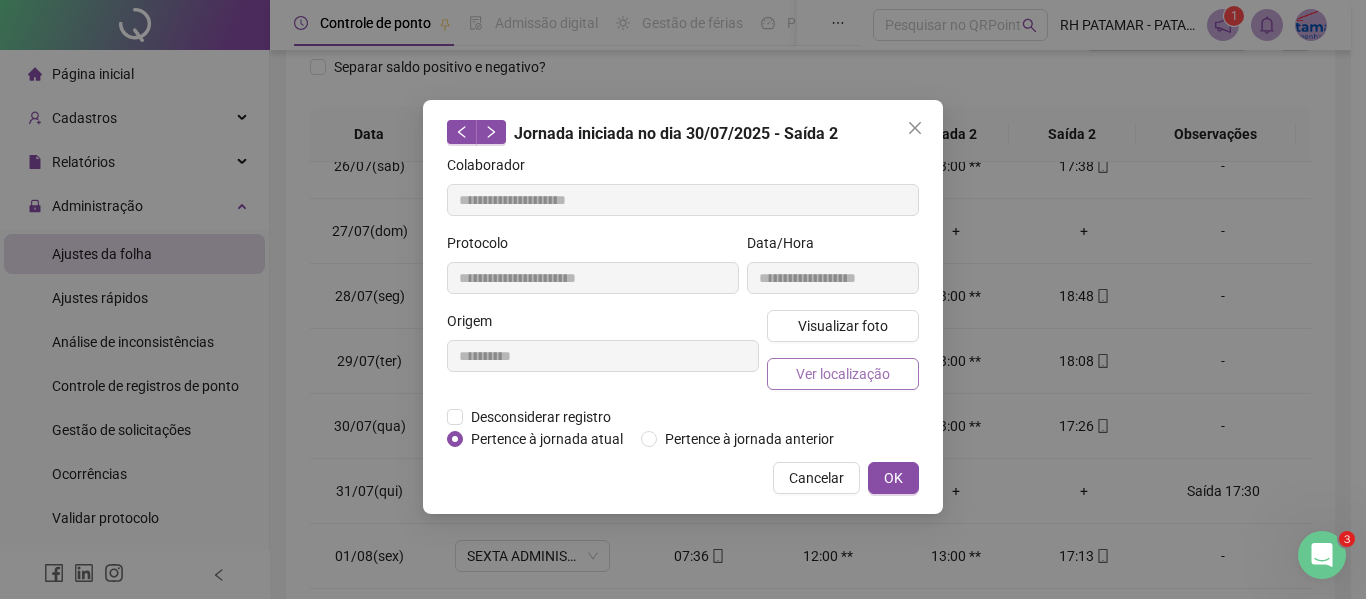 click on "Ver localização" at bounding box center (843, 374) 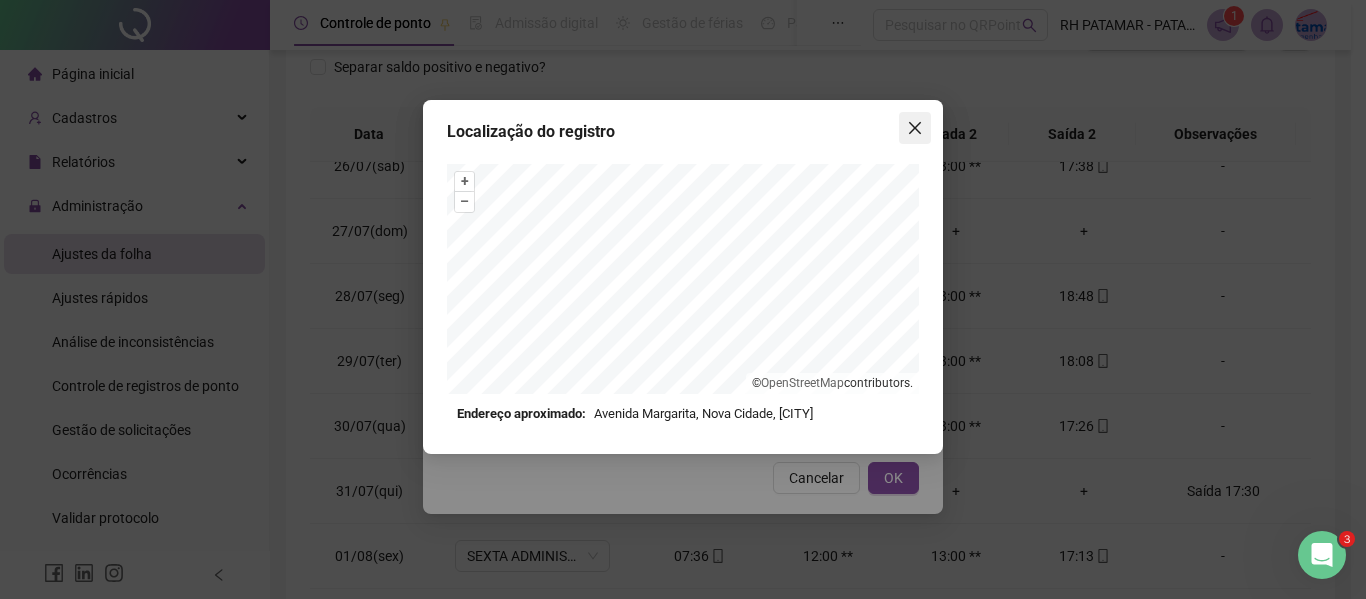 click at bounding box center (915, 128) 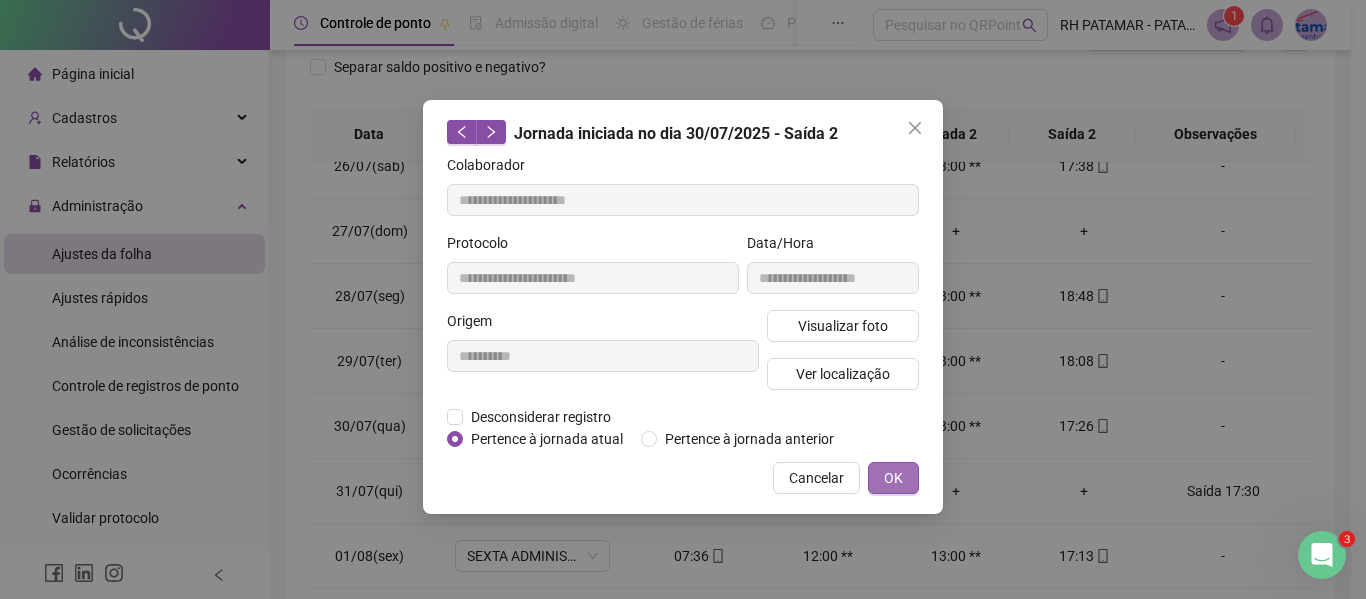 click on "OK" at bounding box center (893, 478) 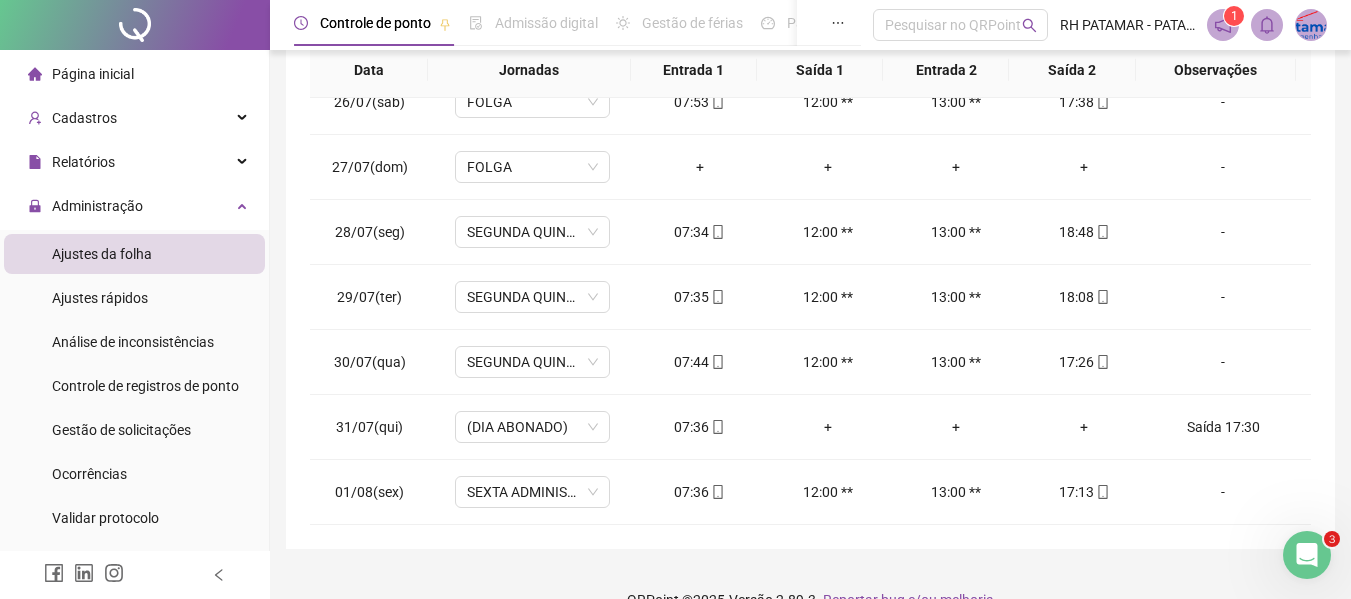 scroll, scrollTop: 399, scrollLeft: 0, axis: vertical 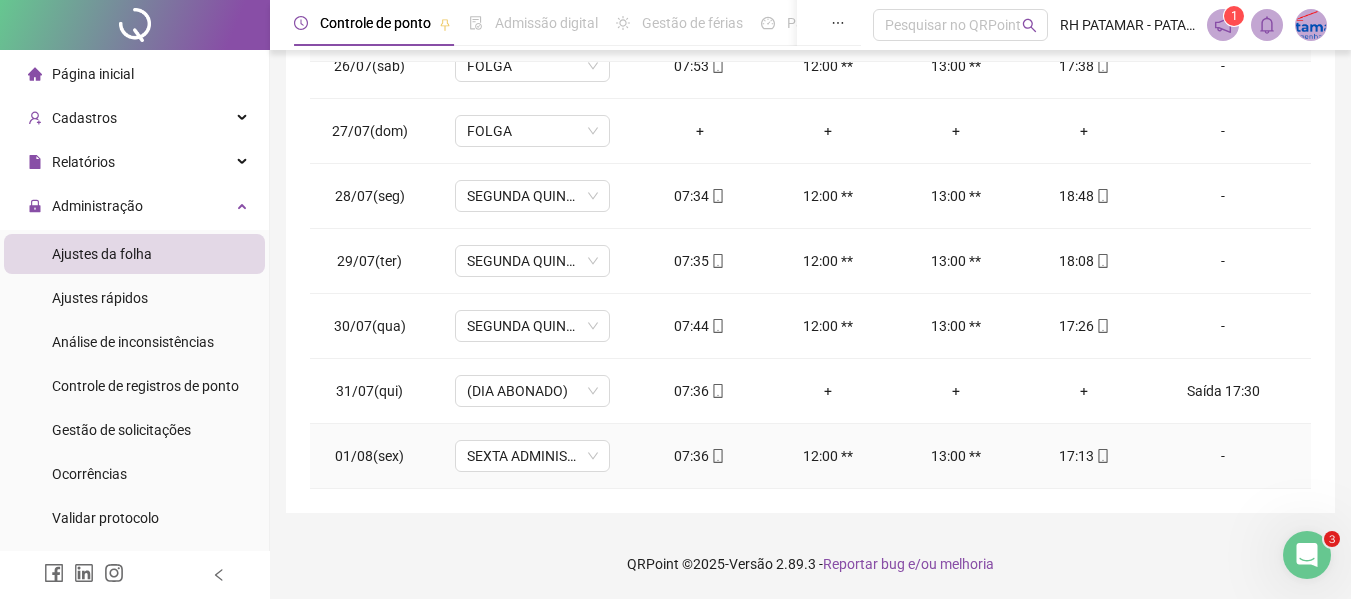 click at bounding box center [1102, 456] 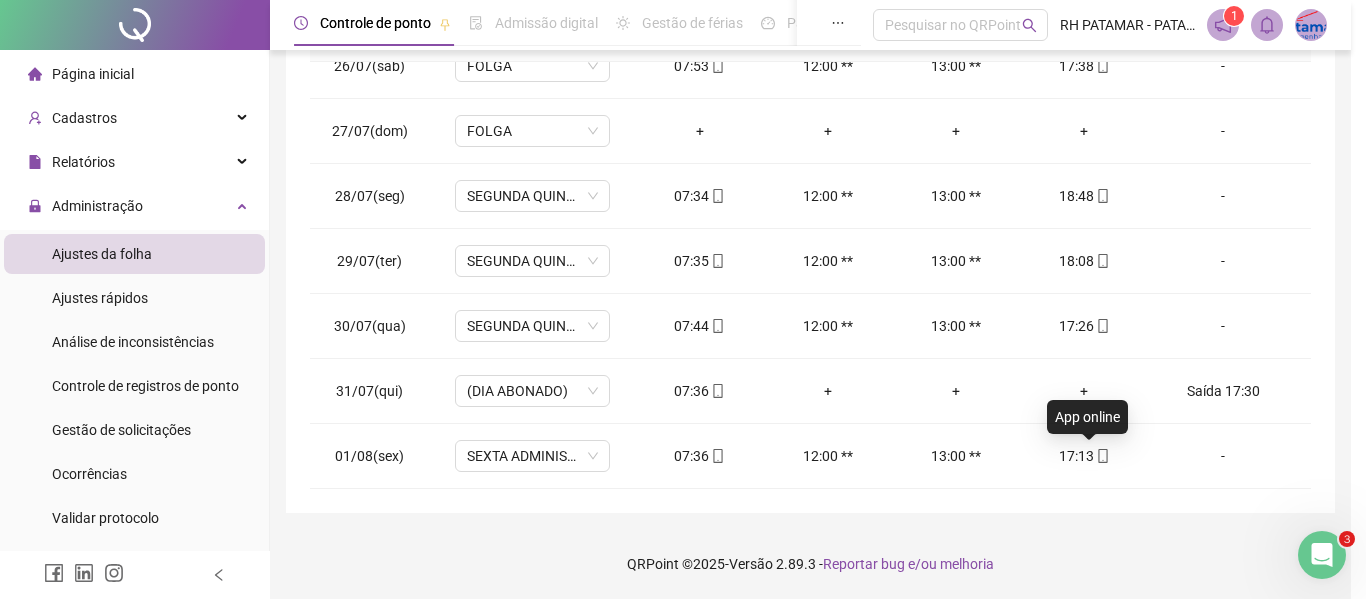 type on "**********" 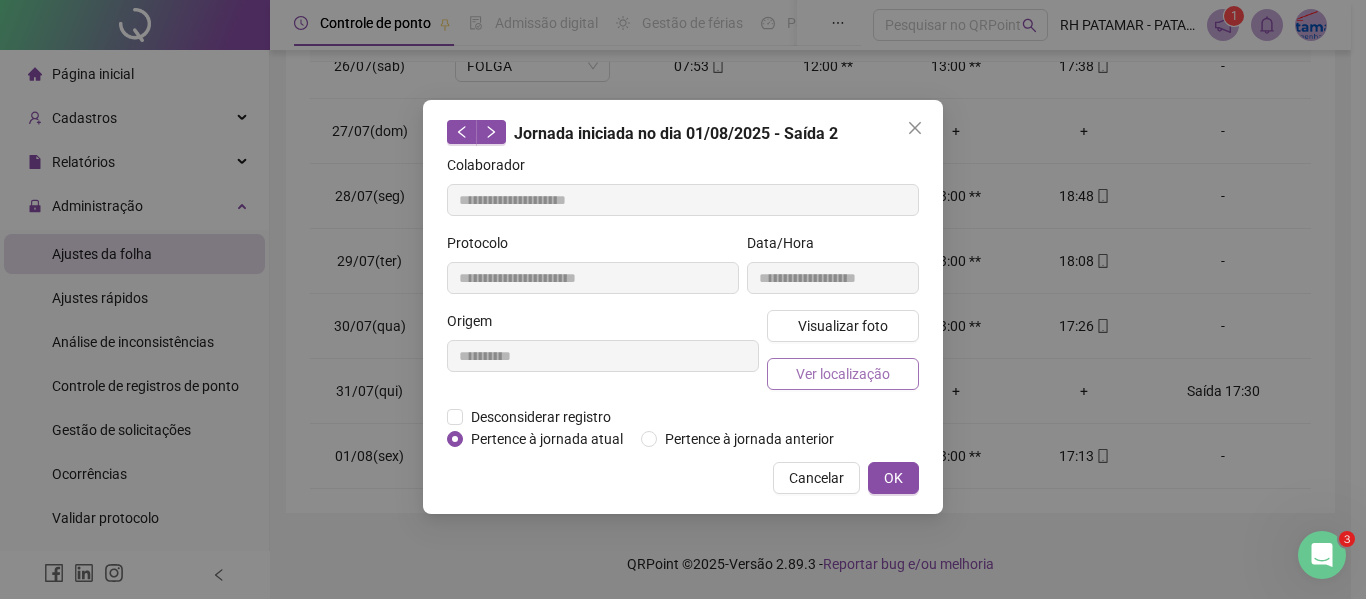 click on "Ver localização" at bounding box center [843, 374] 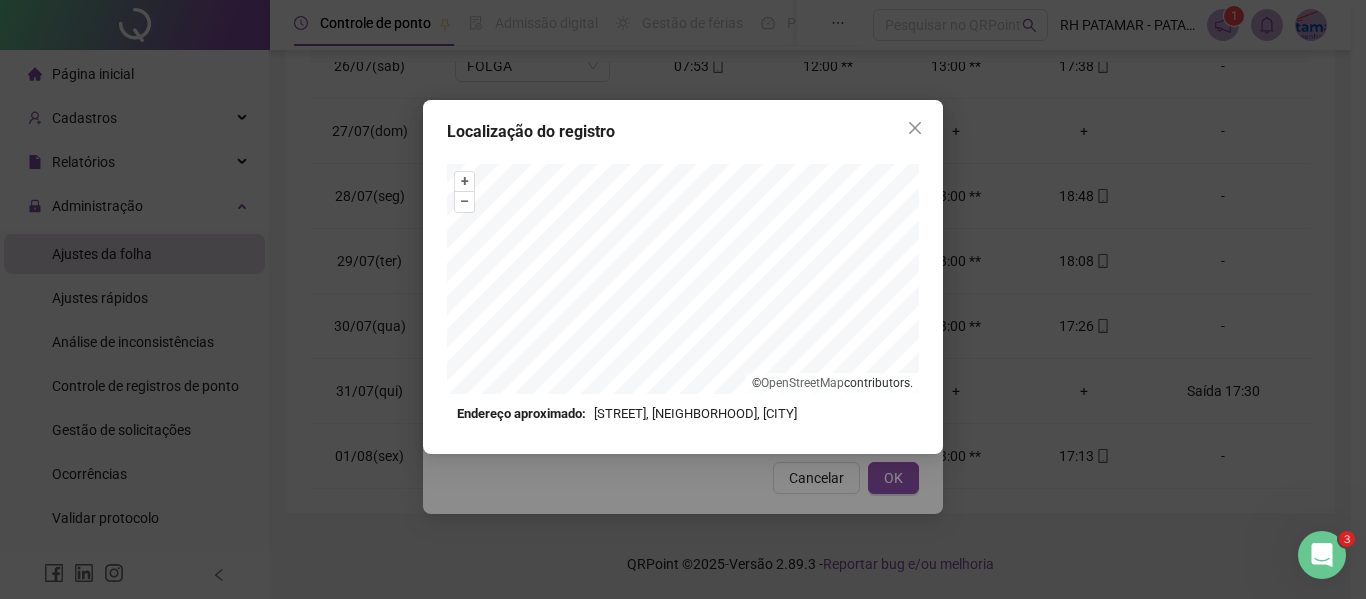 drag, startPoint x: 905, startPoint y: 120, endPoint x: 921, endPoint y: 134, distance: 21.260292 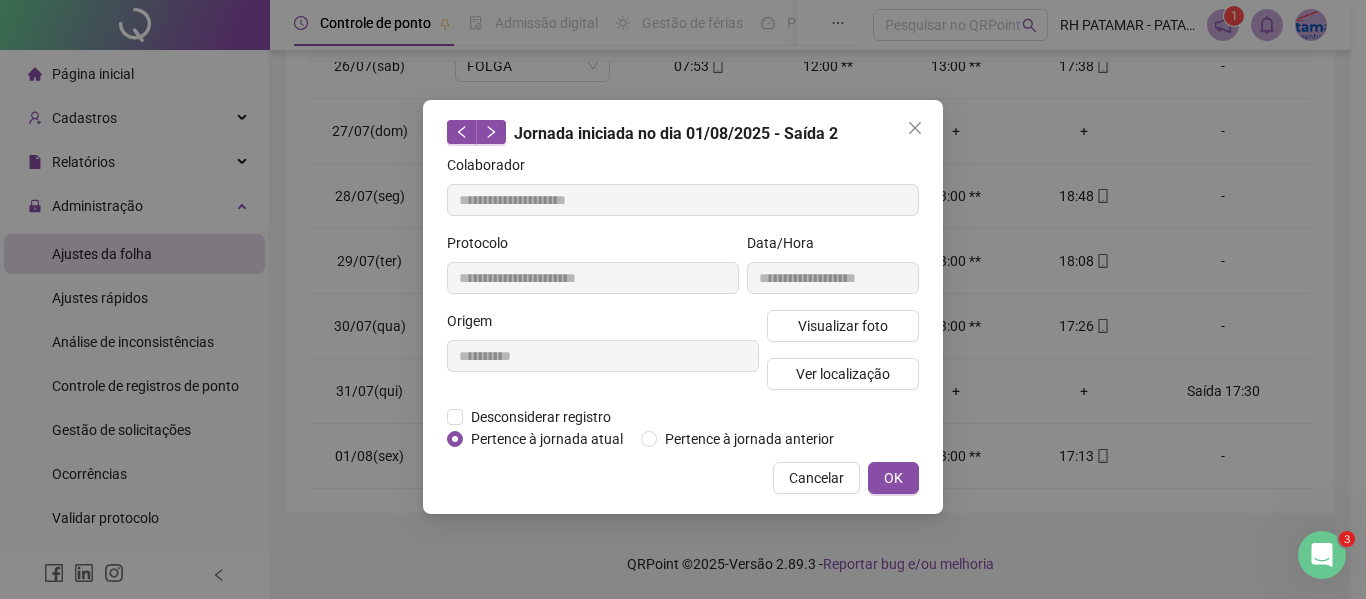 click on "**********" at bounding box center (683, 307) 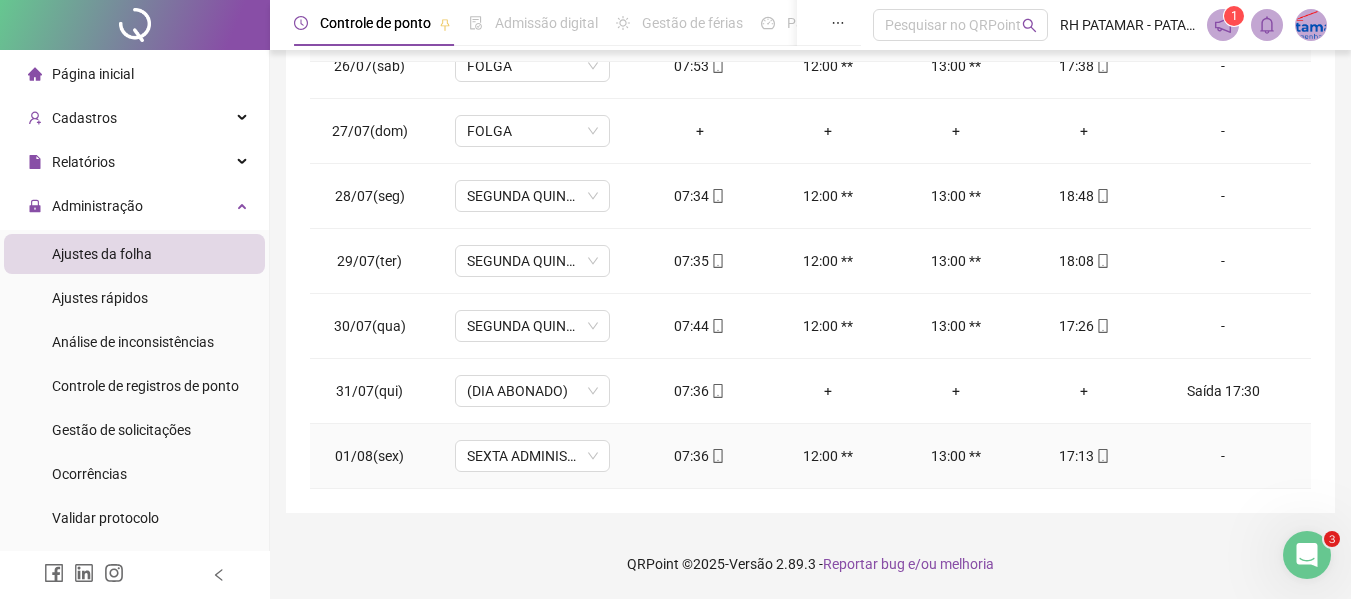 click on "17:13" at bounding box center [1084, 456] 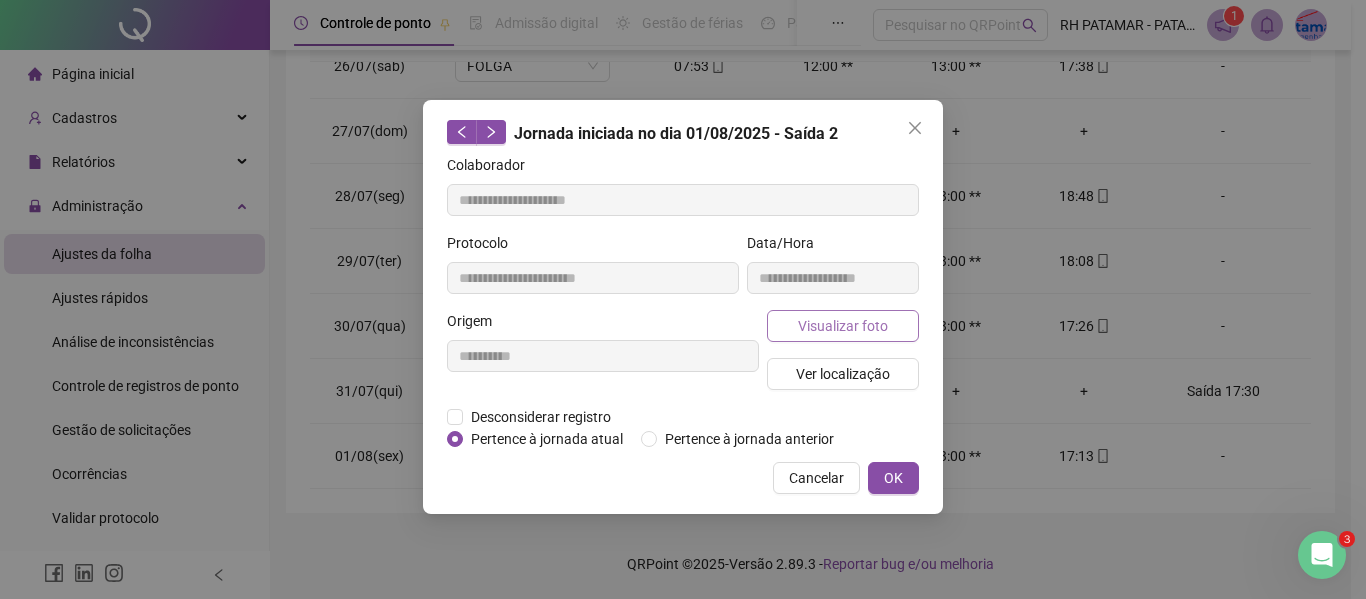 click on "Visualizar foto" at bounding box center (843, 326) 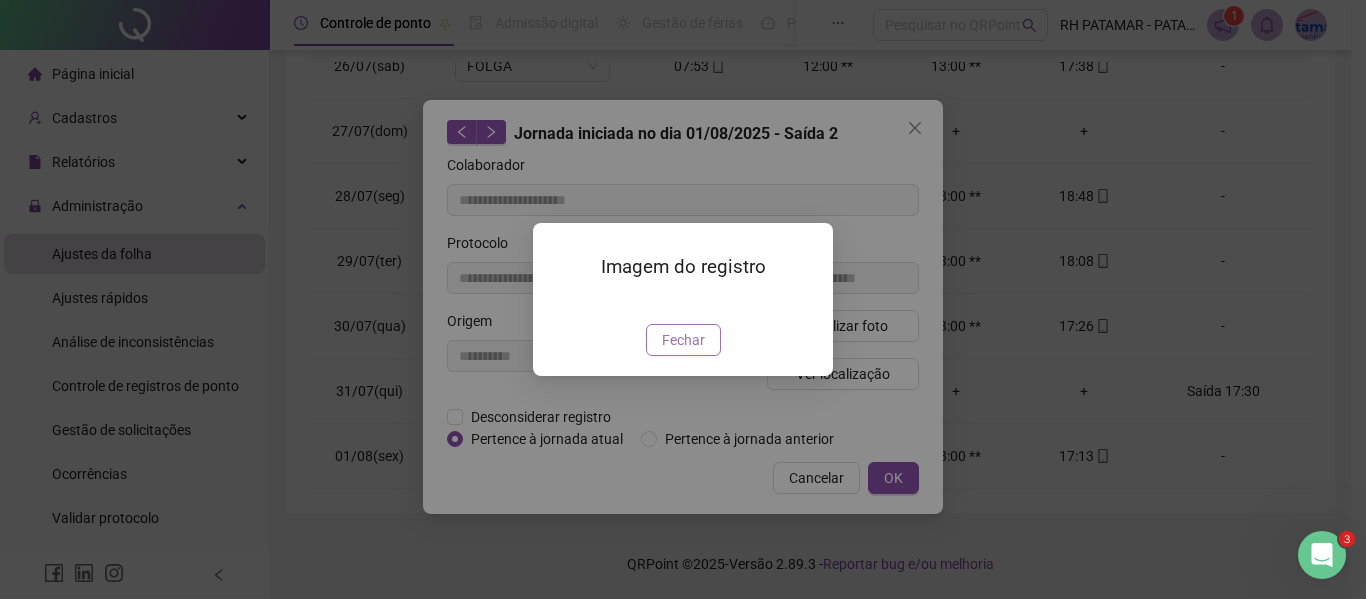 click on "Fechar" at bounding box center (683, 340) 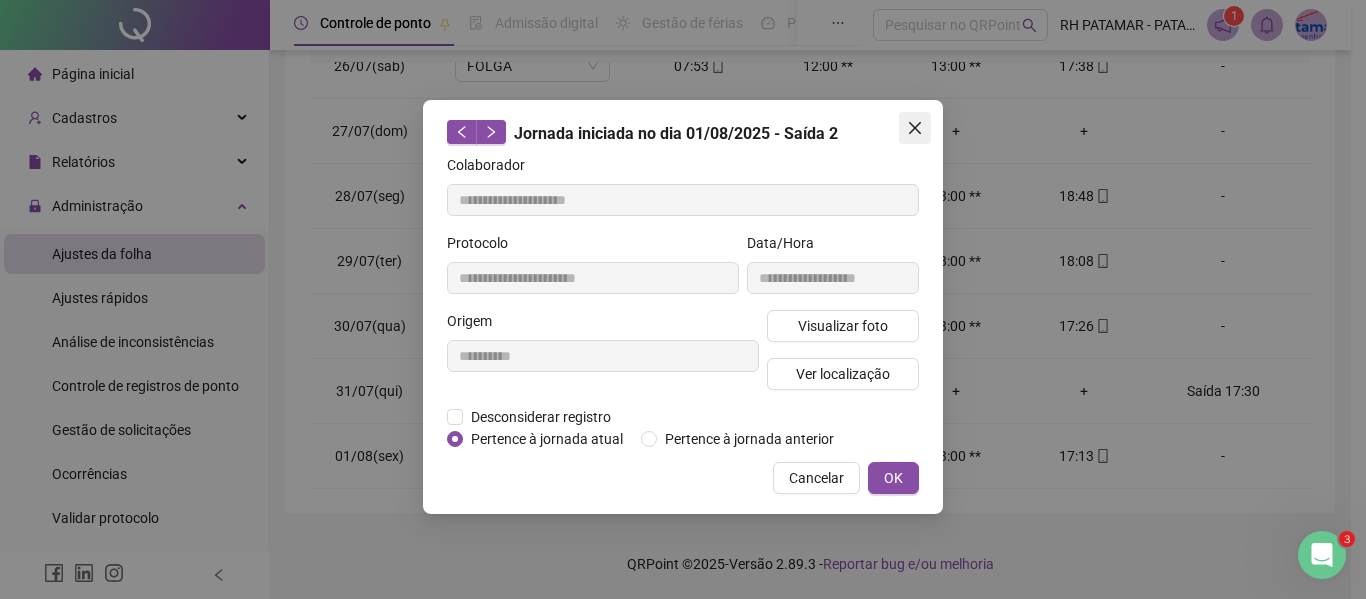 click at bounding box center (915, 128) 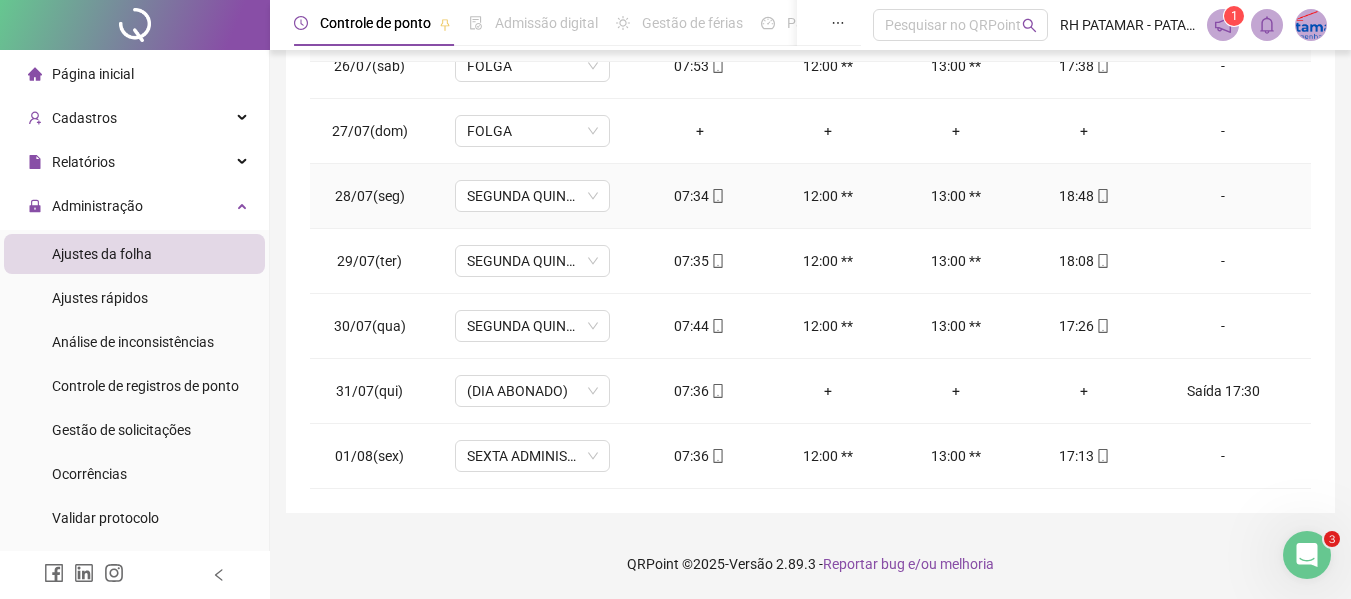 click 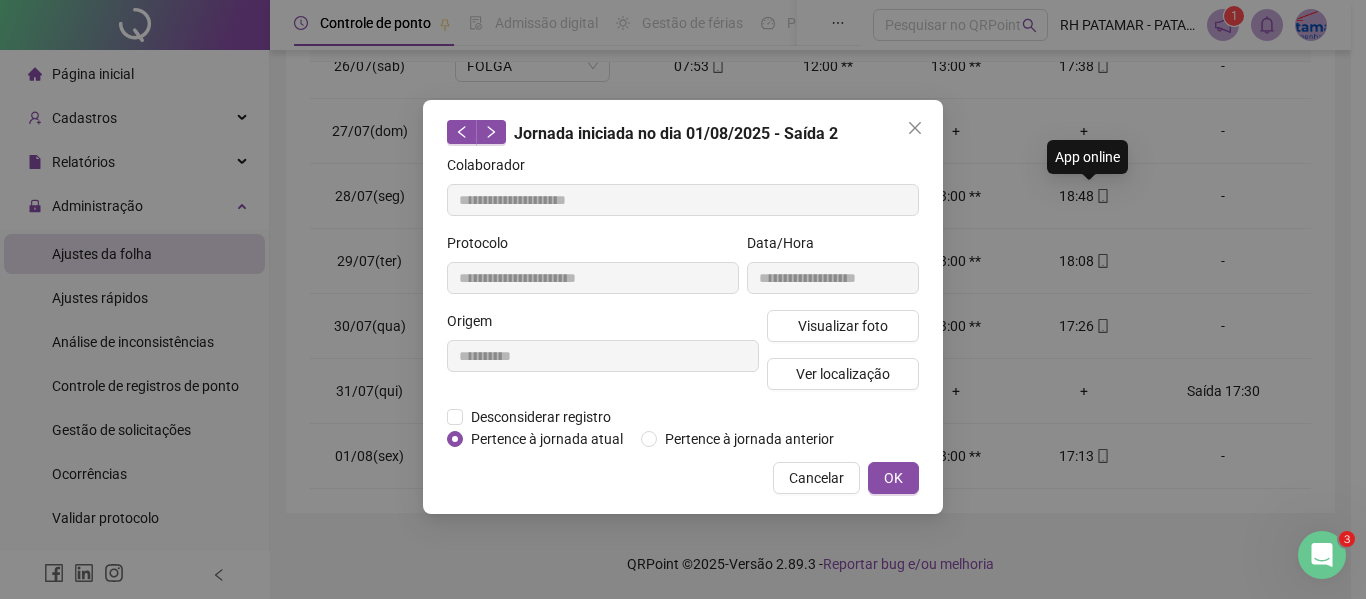 type on "**********" 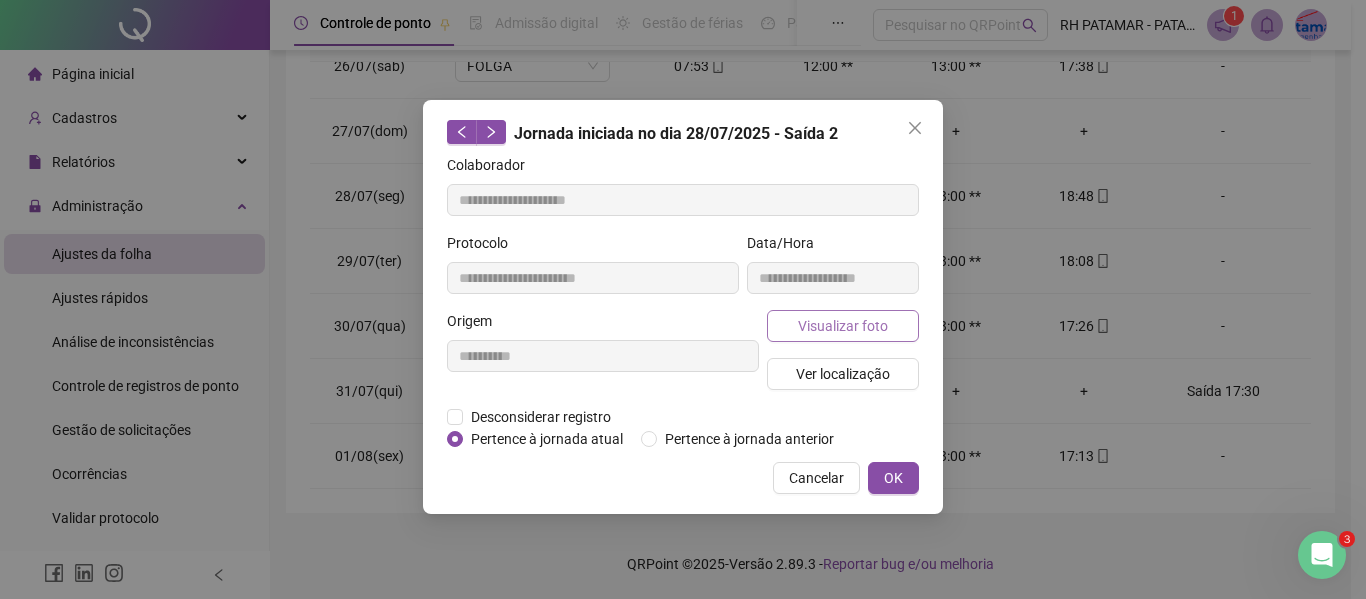 click on "Visualizar foto" at bounding box center [843, 326] 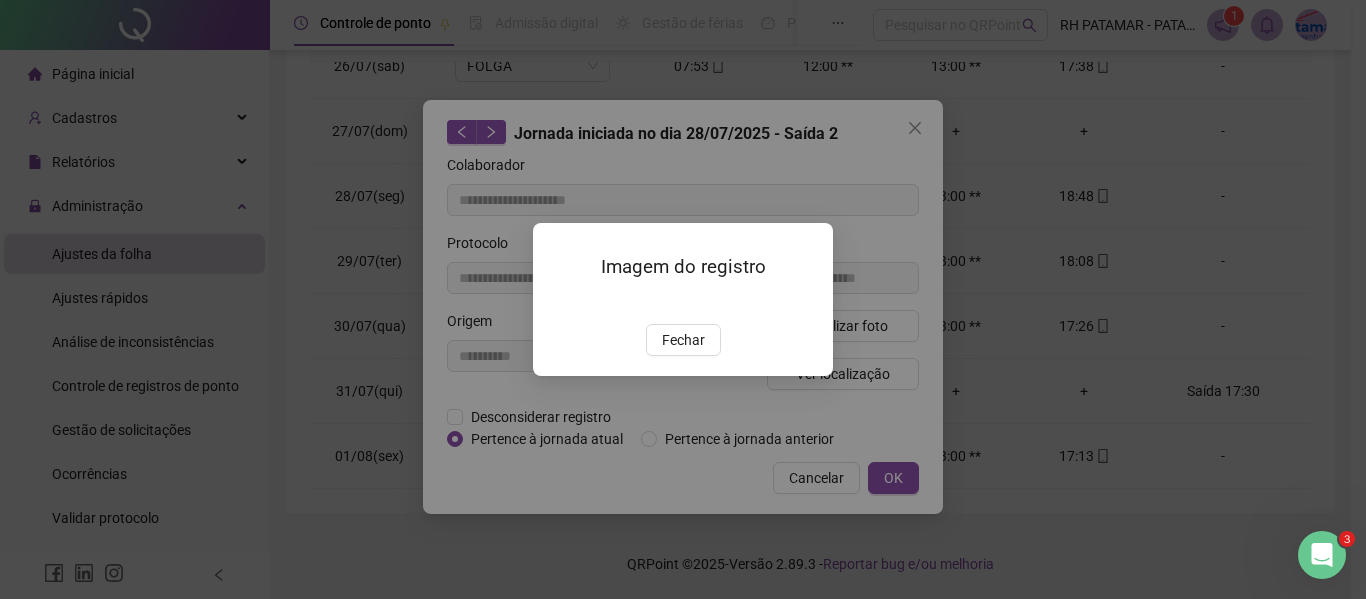 drag, startPoint x: 688, startPoint y: 467, endPoint x: 738, endPoint y: 439, distance: 57.306194 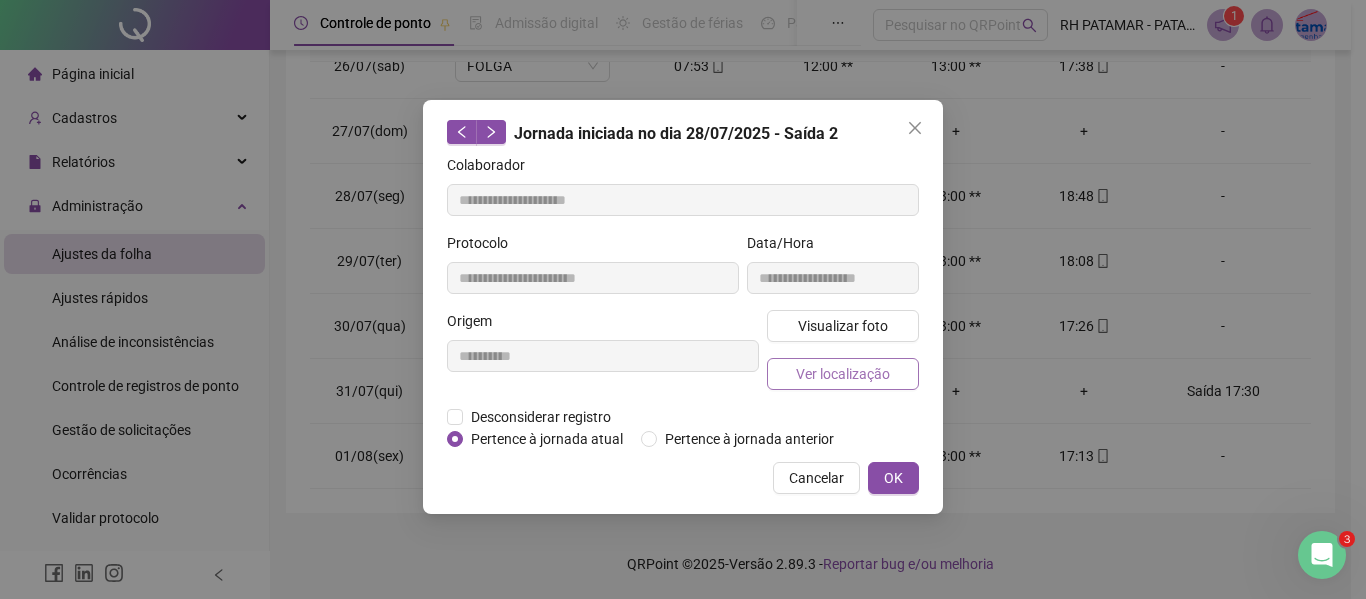 click on "Ver localização" at bounding box center (843, 374) 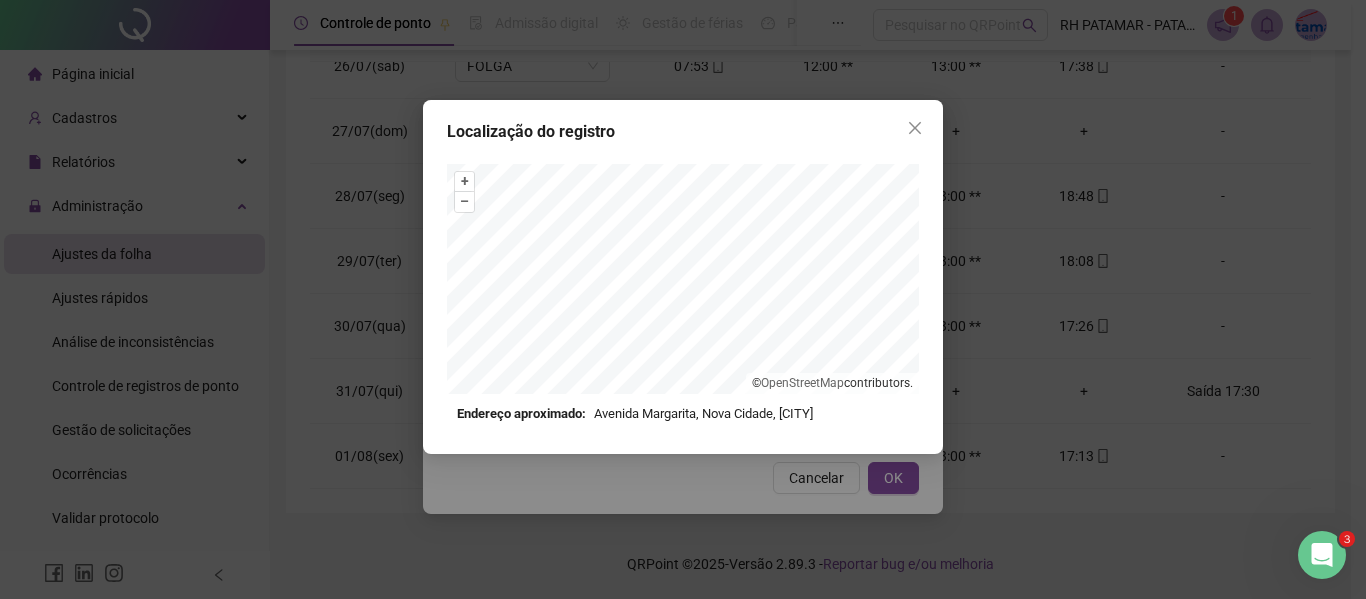 drag, startPoint x: 905, startPoint y: 124, endPoint x: 906, endPoint y: 160, distance: 36.013885 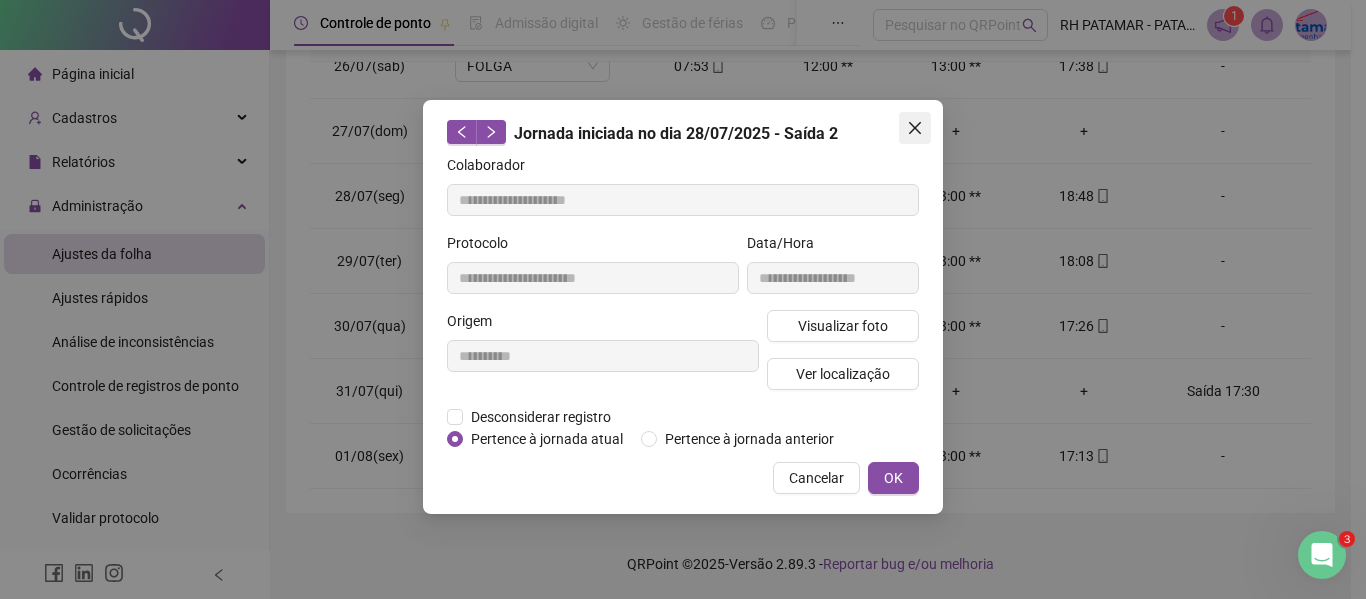 click at bounding box center (915, 128) 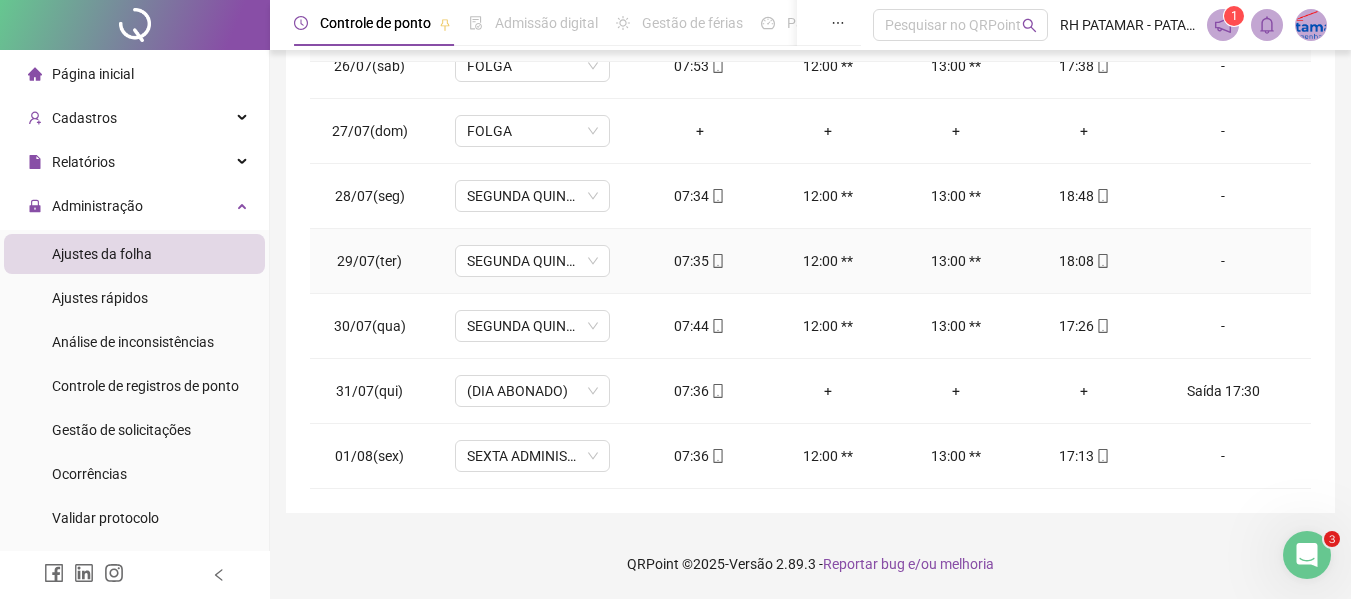 scroll, scrollTop: 0, scrollLeft: 0, axis: both 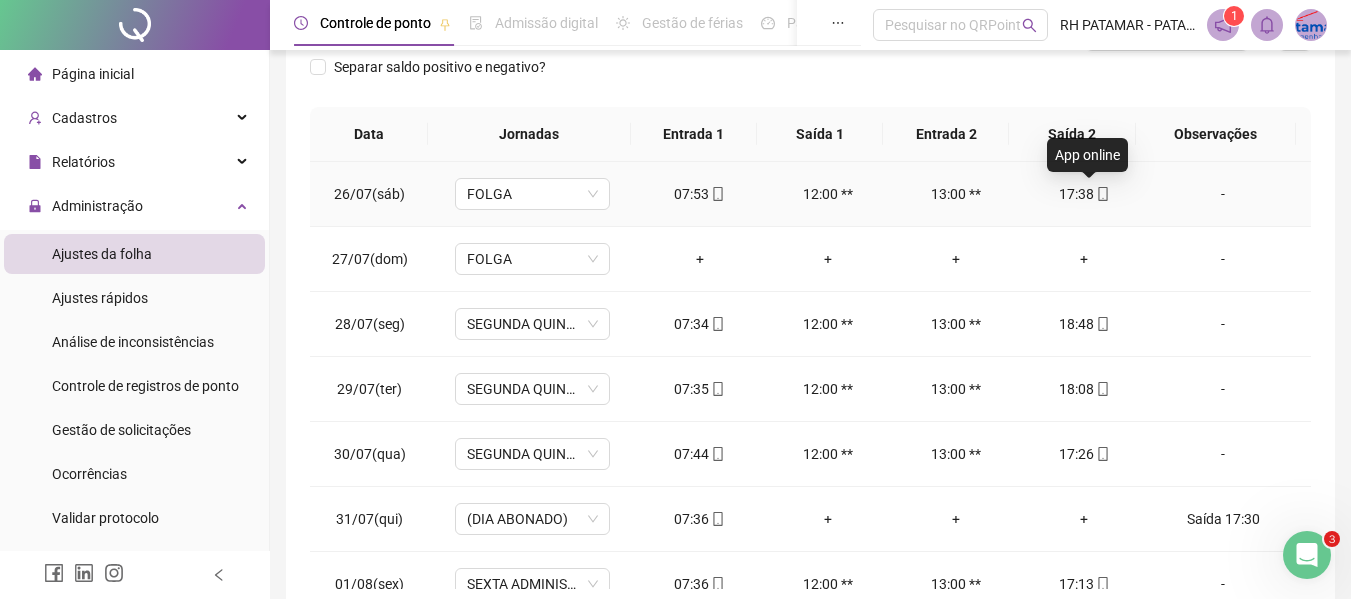 click 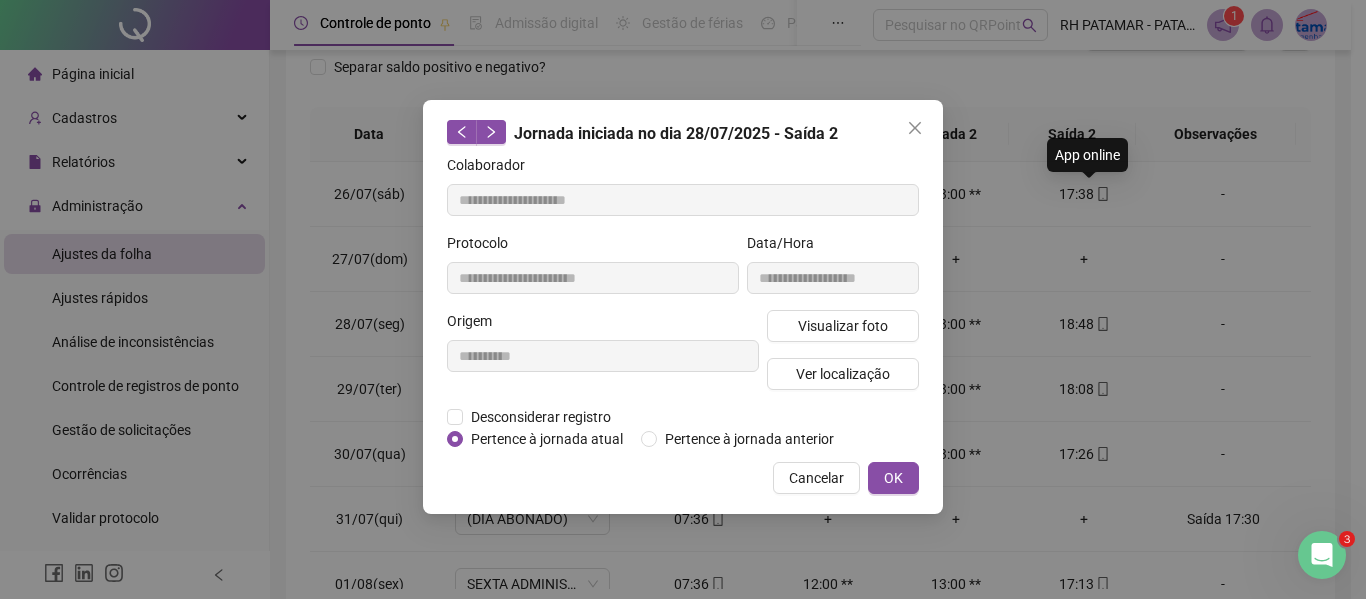 type on "**********" 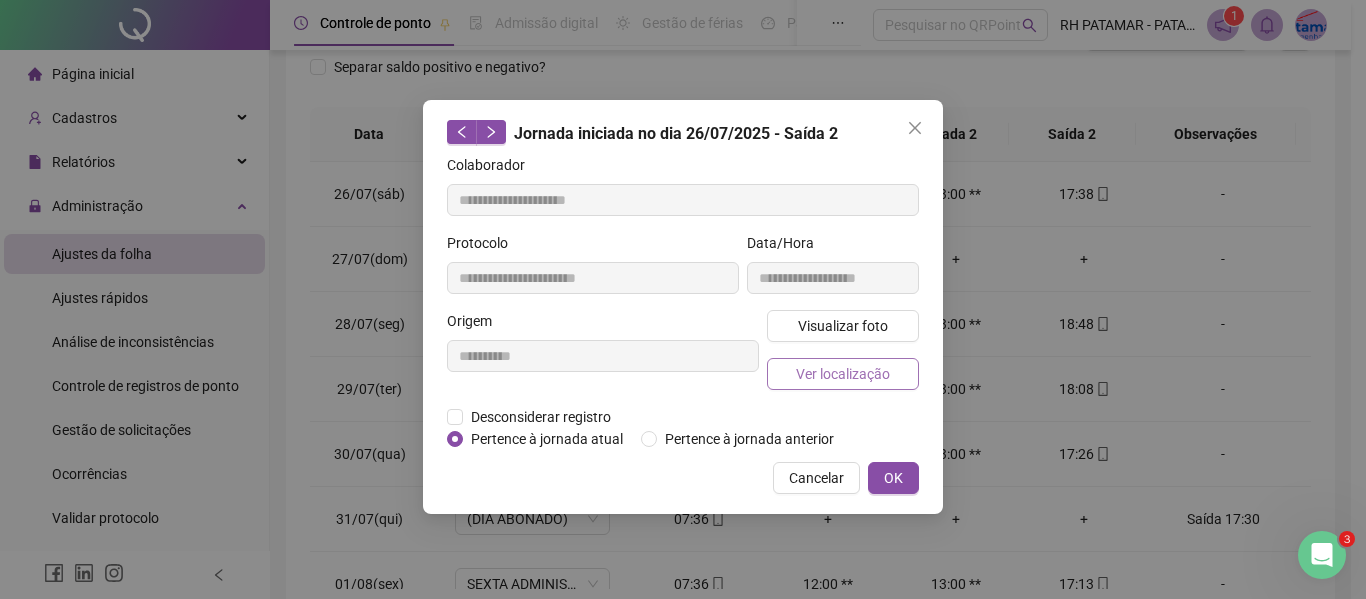 click on "Ver localização" at bounding box center [843, 374] 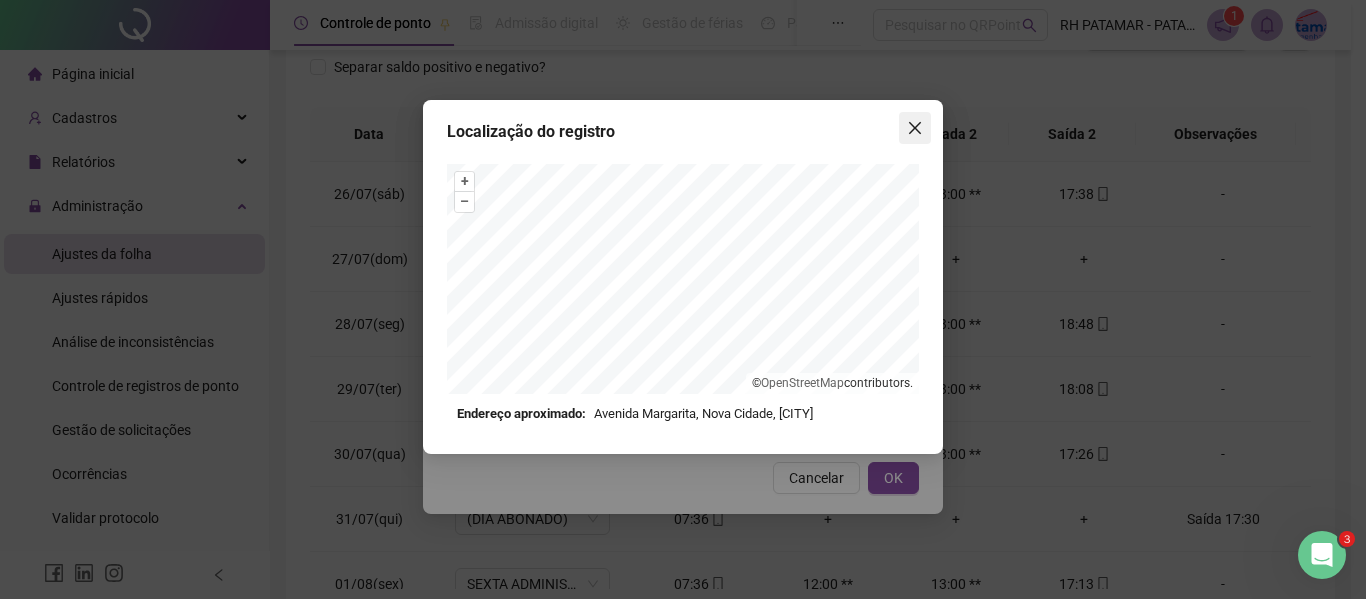click 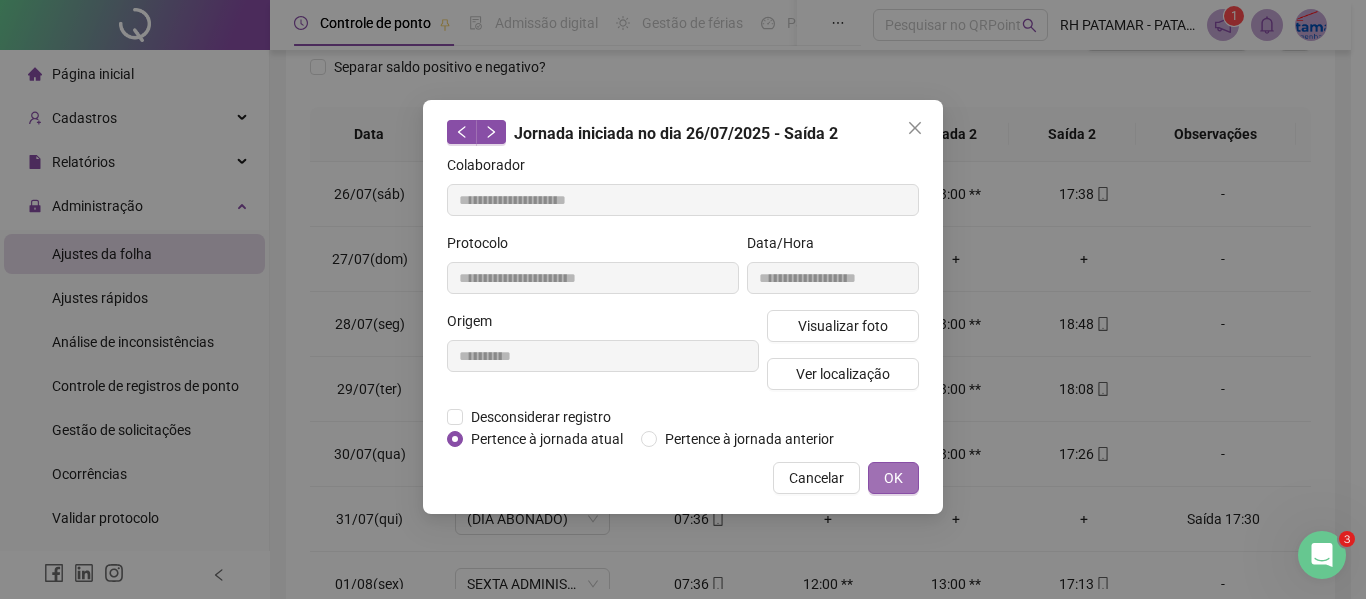 click on "OK" at bounding box center (893, 478) 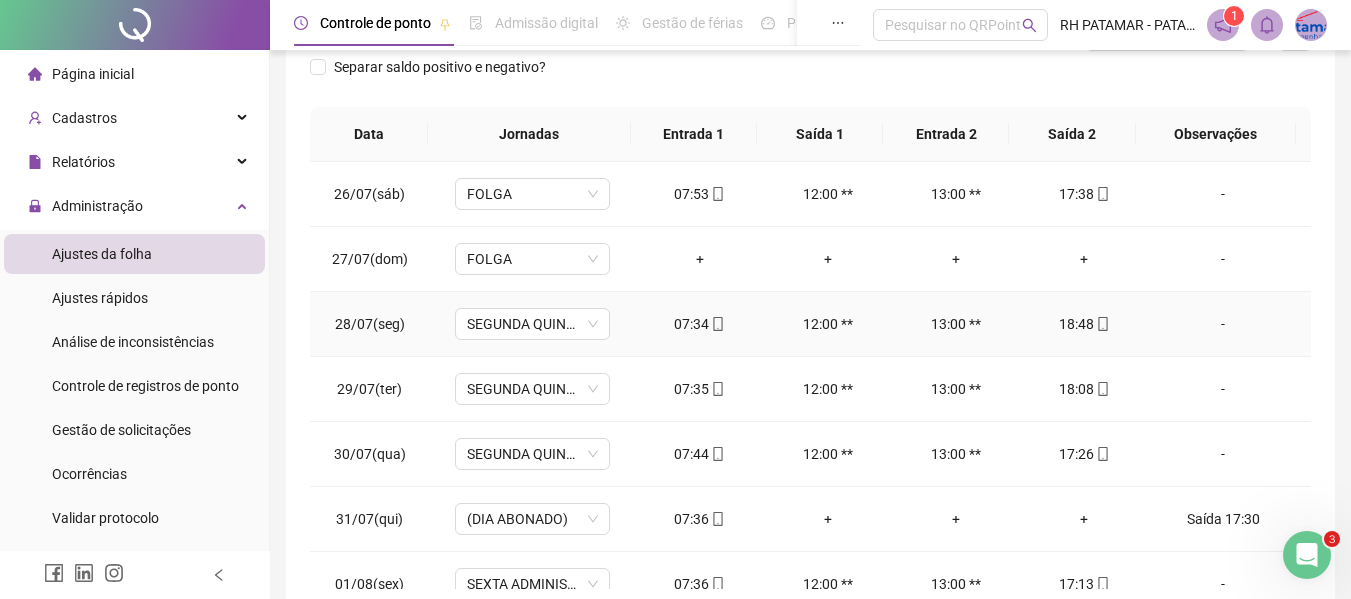 click 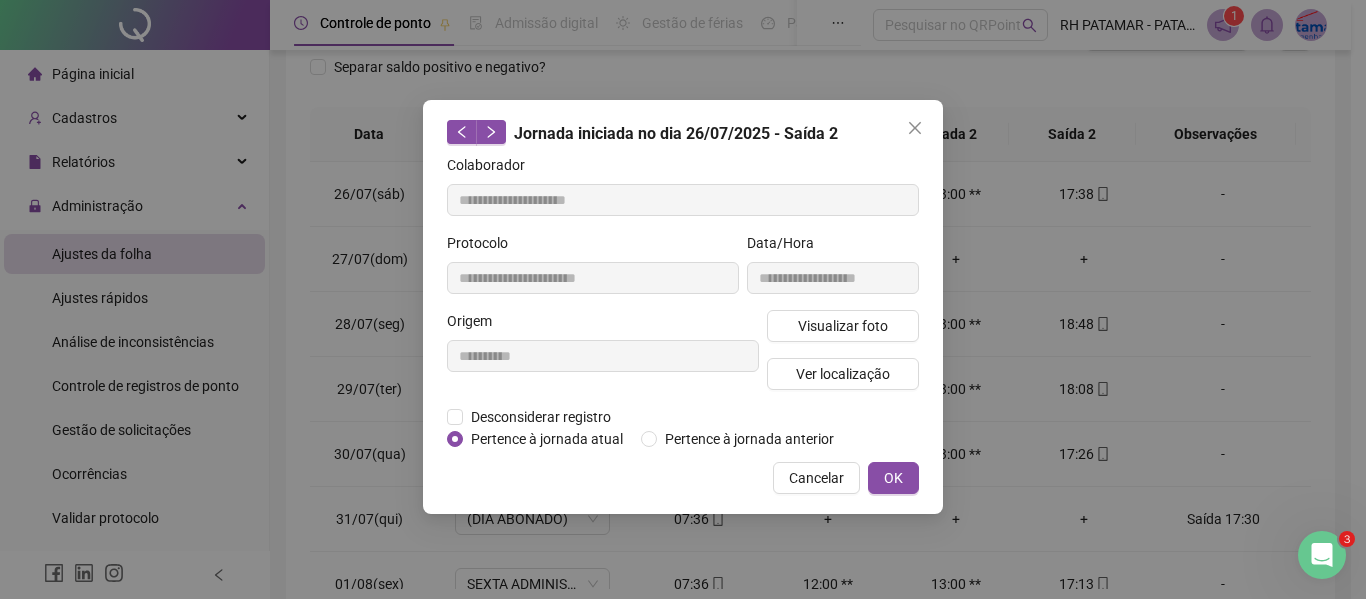 type on "**********" 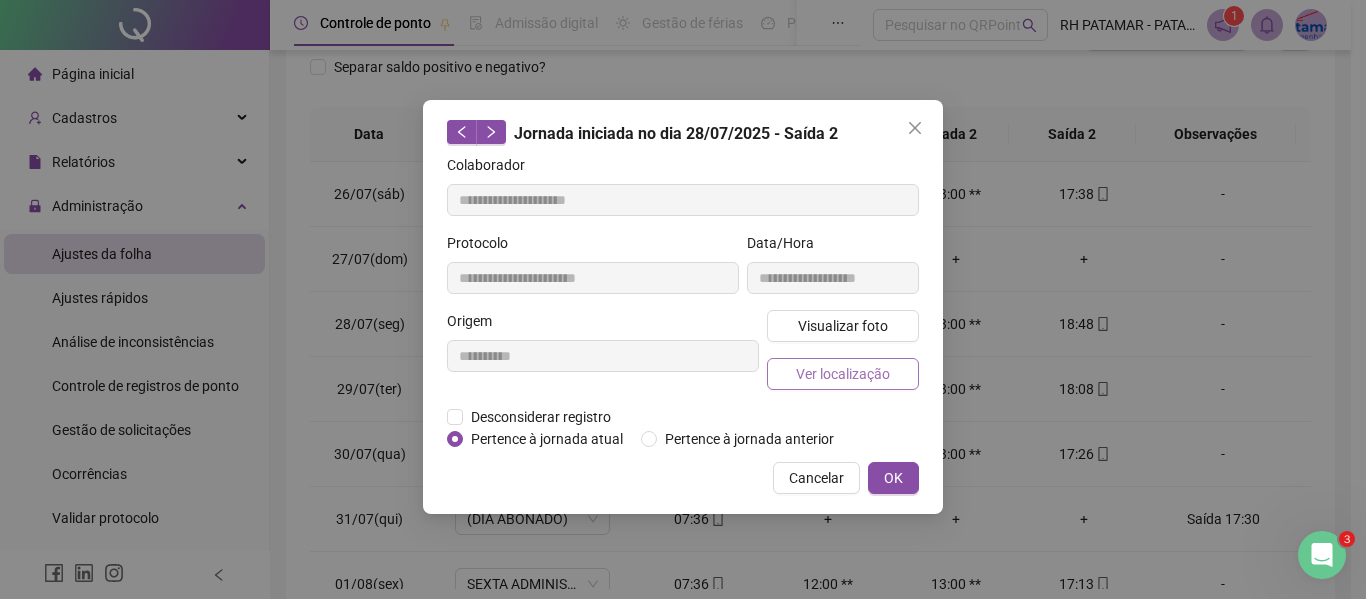 click on "Ver localização" at bounding box center (843, 374) 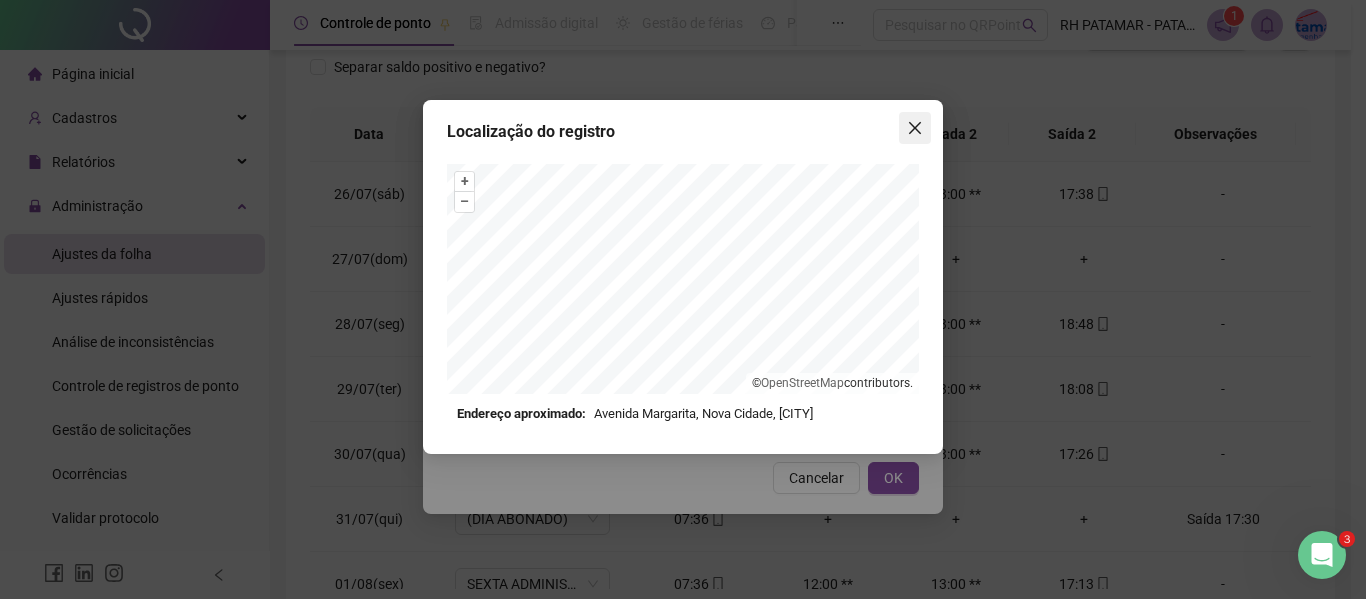 click at bounding box center [915, 128] 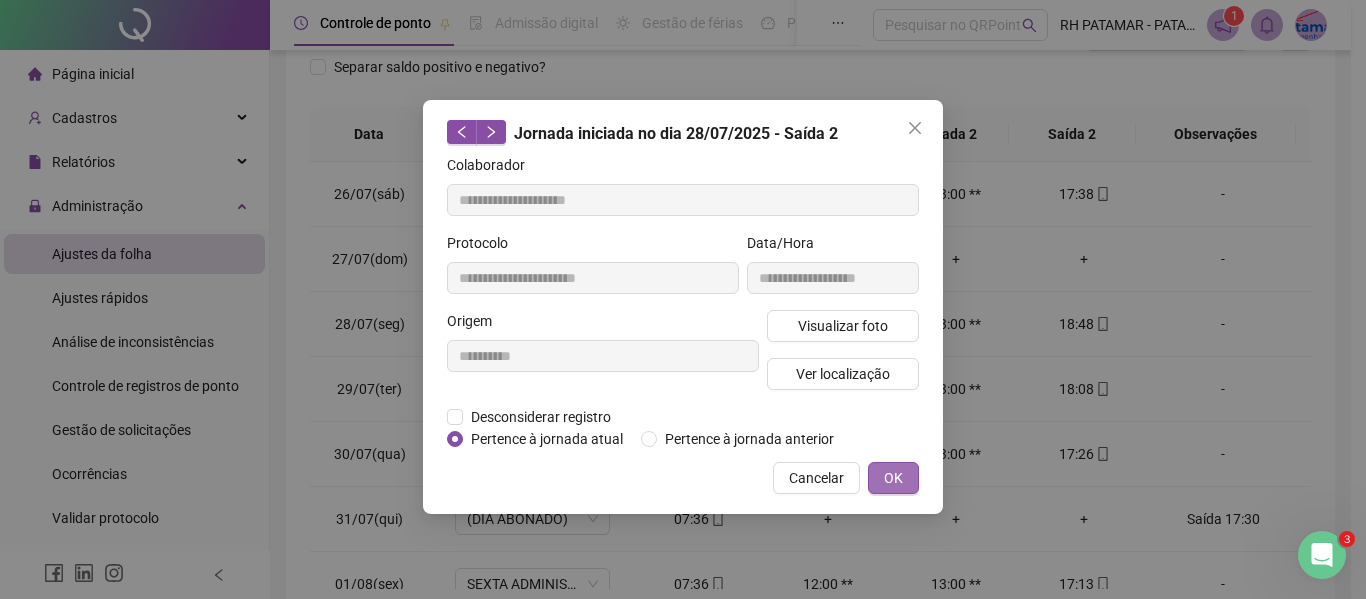 click on "OK" at bounding box center [893, 478] 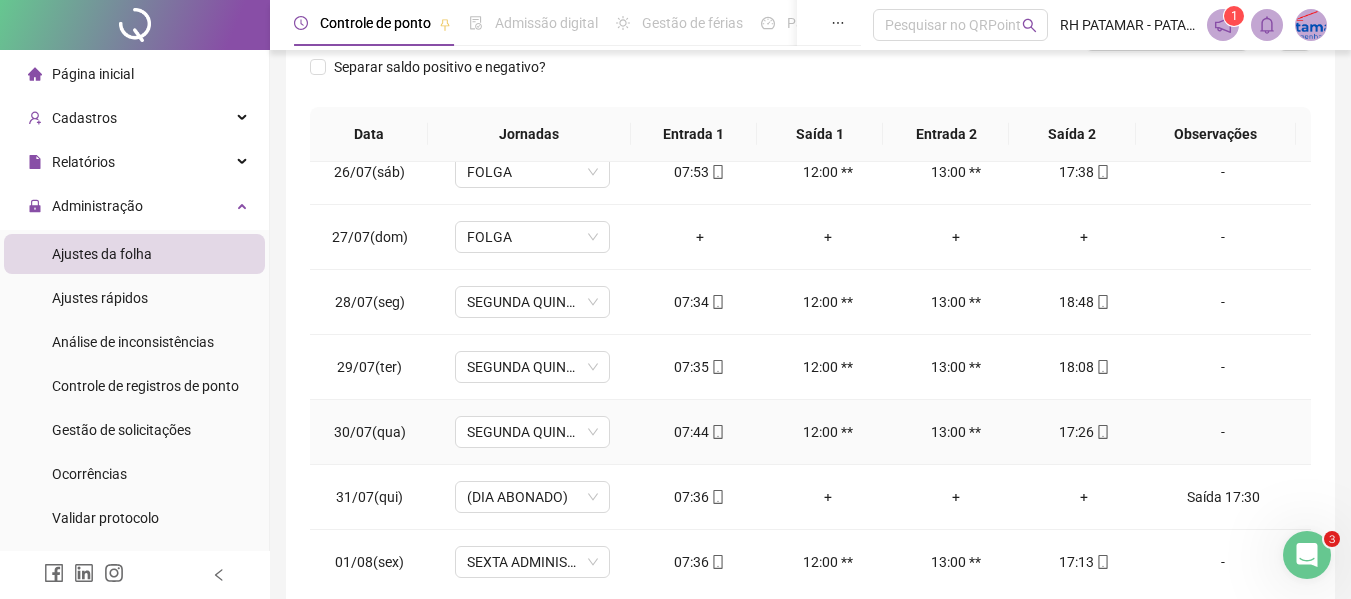 scroll, scrollTop: 28, scrollLeft: 0, axis: vertical 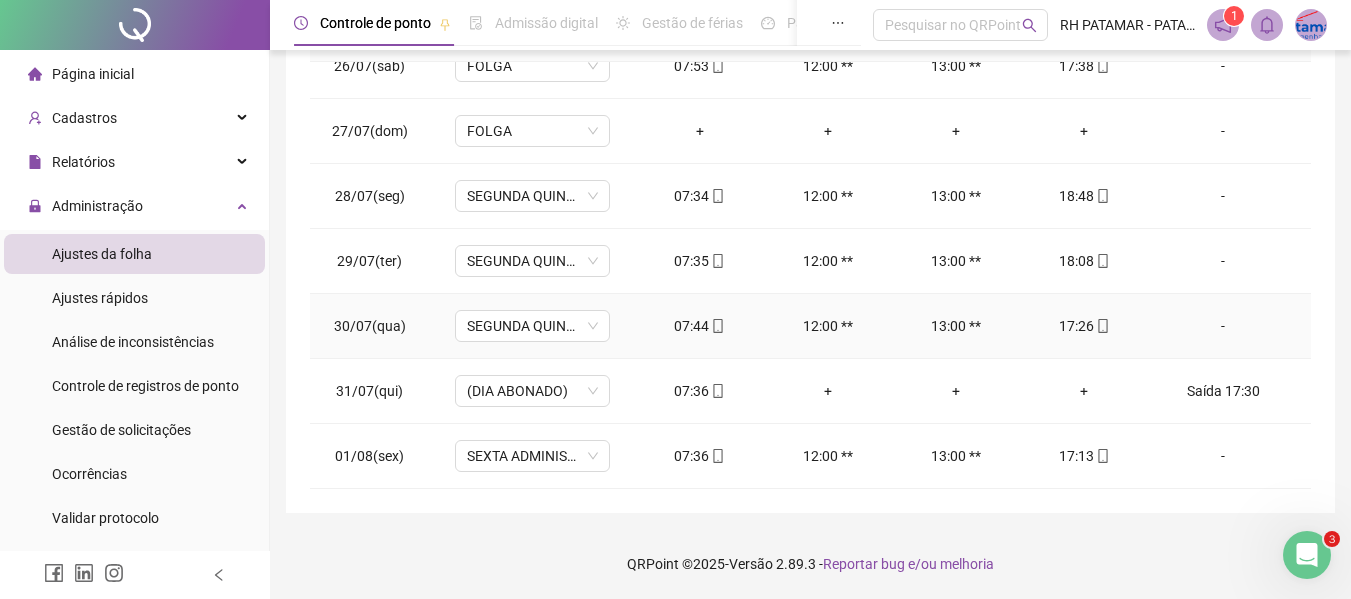 click on "17:26" at bounding box center (1084, 326) 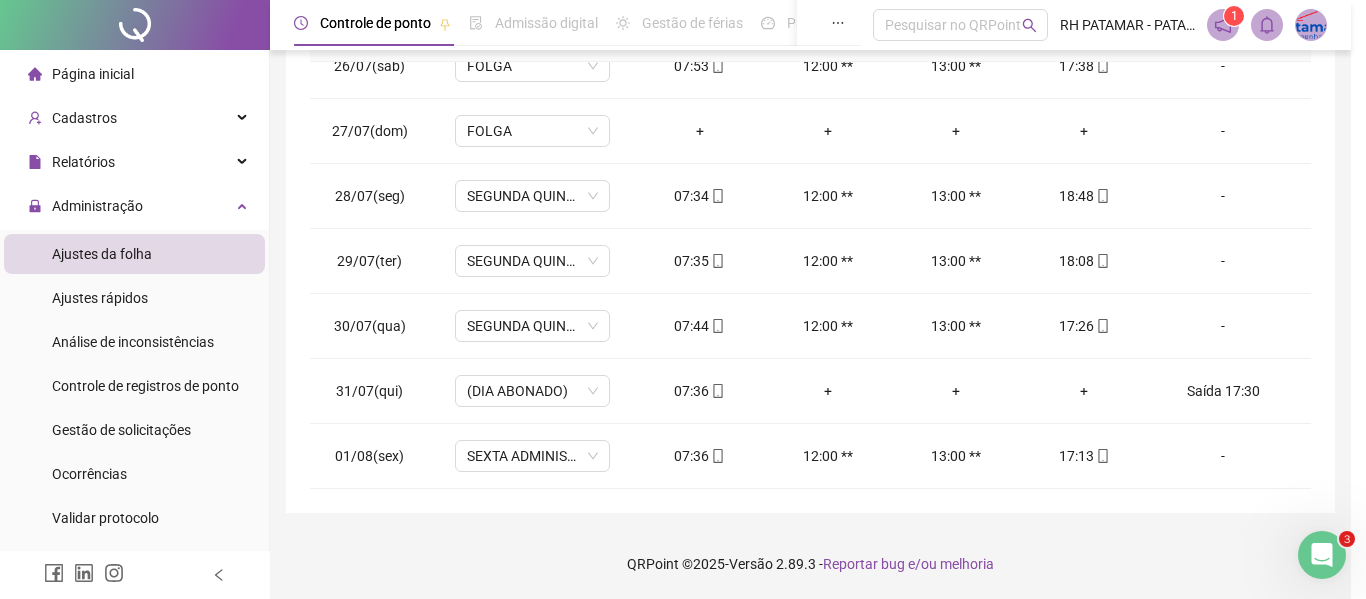 type on "**********" 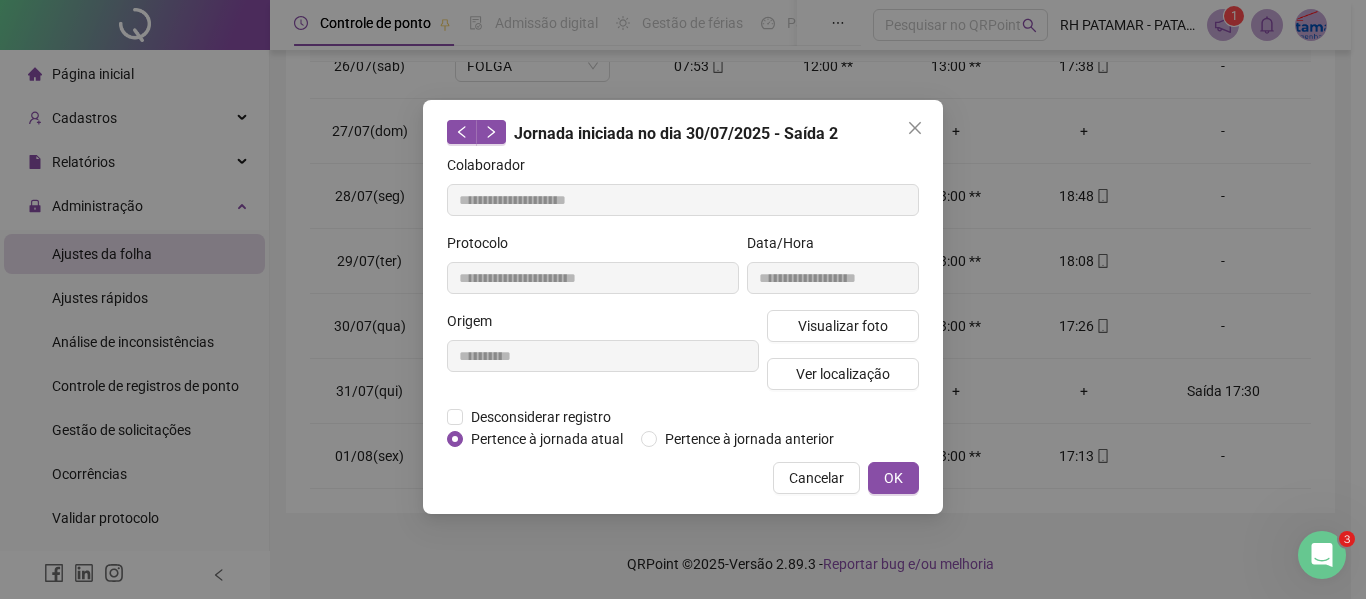 click on "Visualizar foto Ver localização" at bounding box center [843, 358] 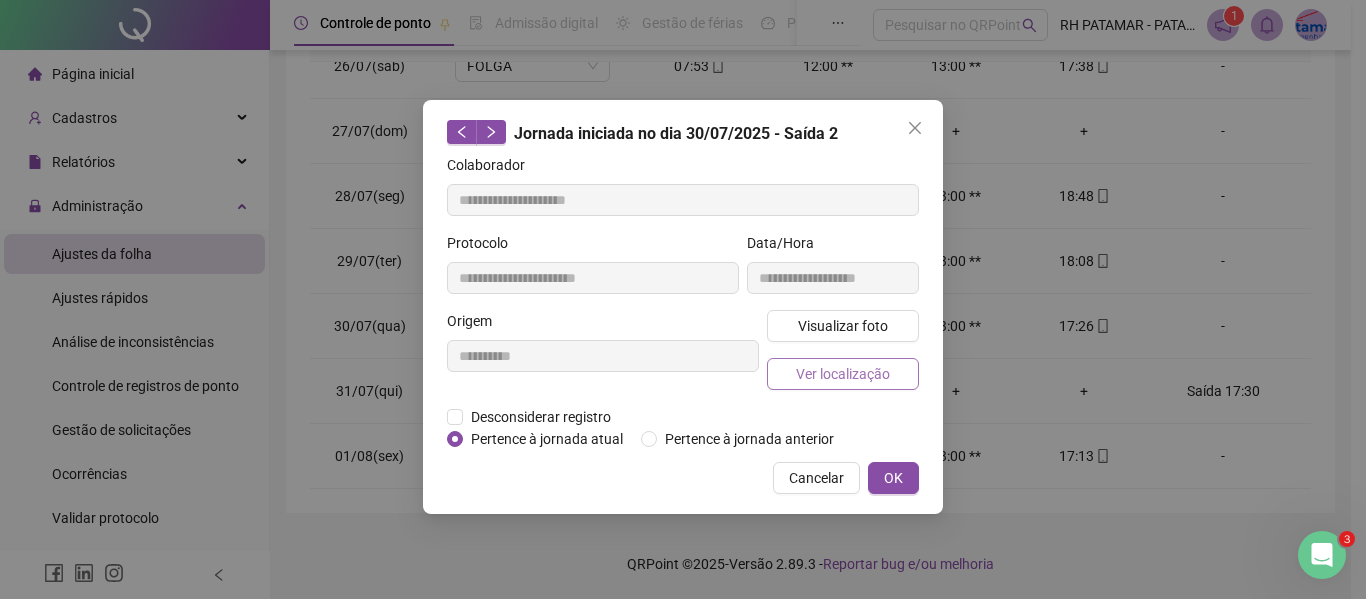 click on "Ver localização" at bounding box center [843, 374] 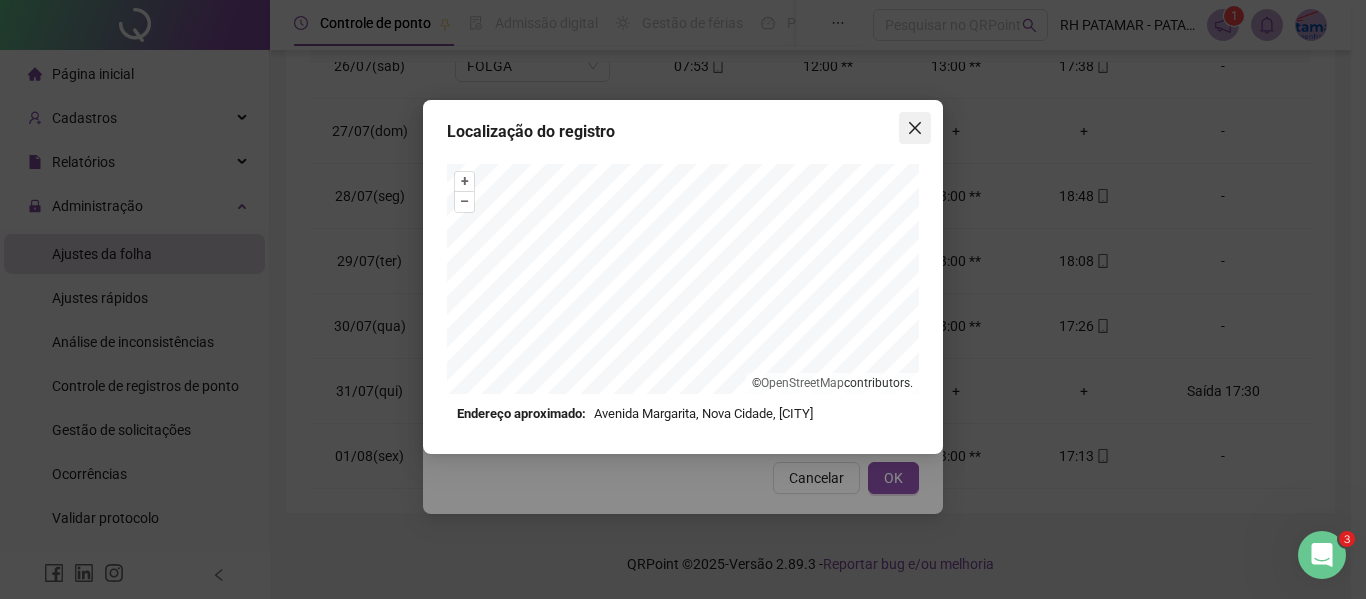 click 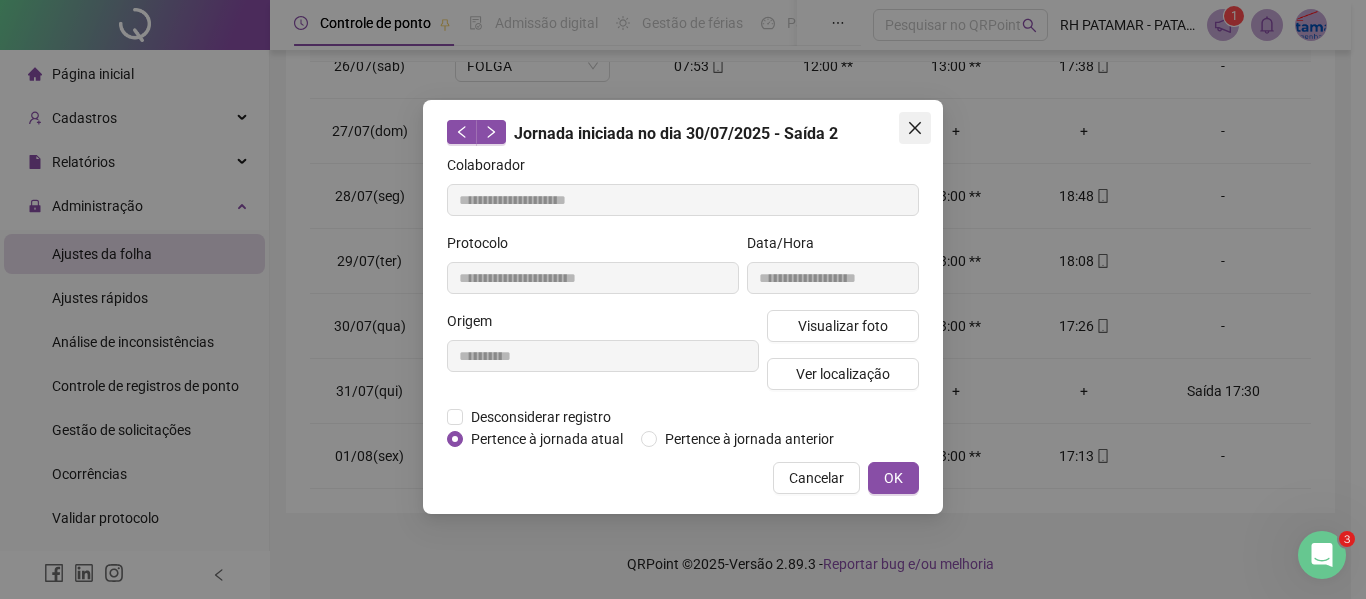 click at bounding box center (915, 128) 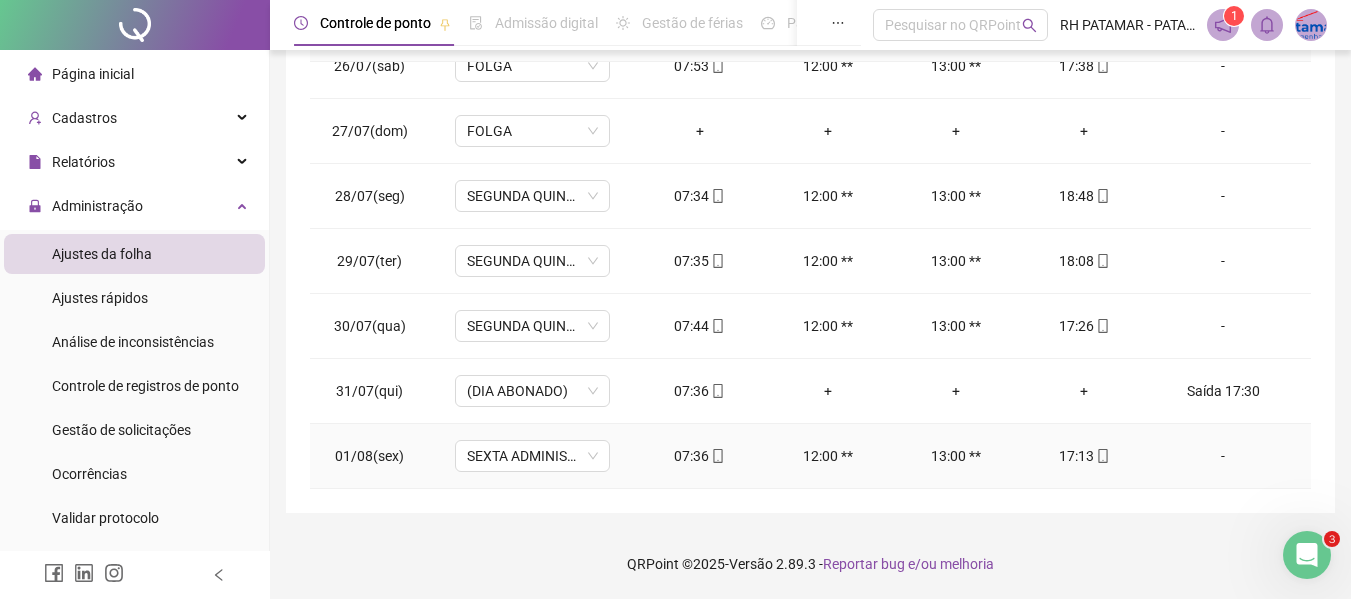 click on "17:13" at bounding box center (1084, 456) 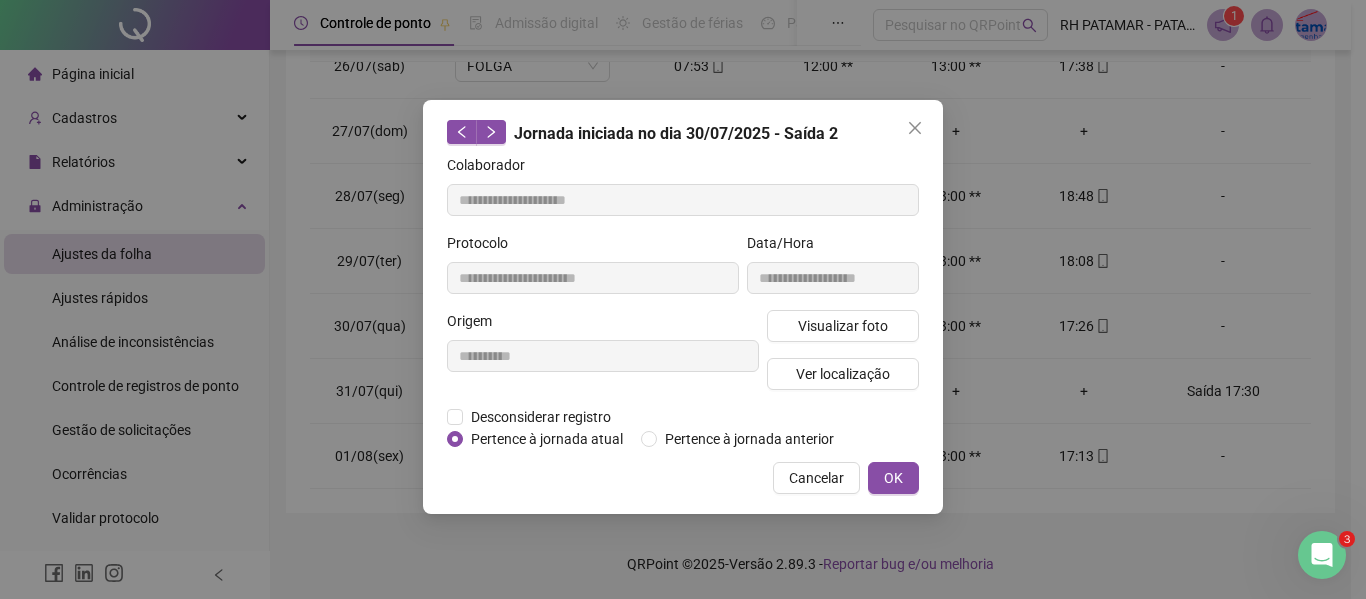 type on "**********" 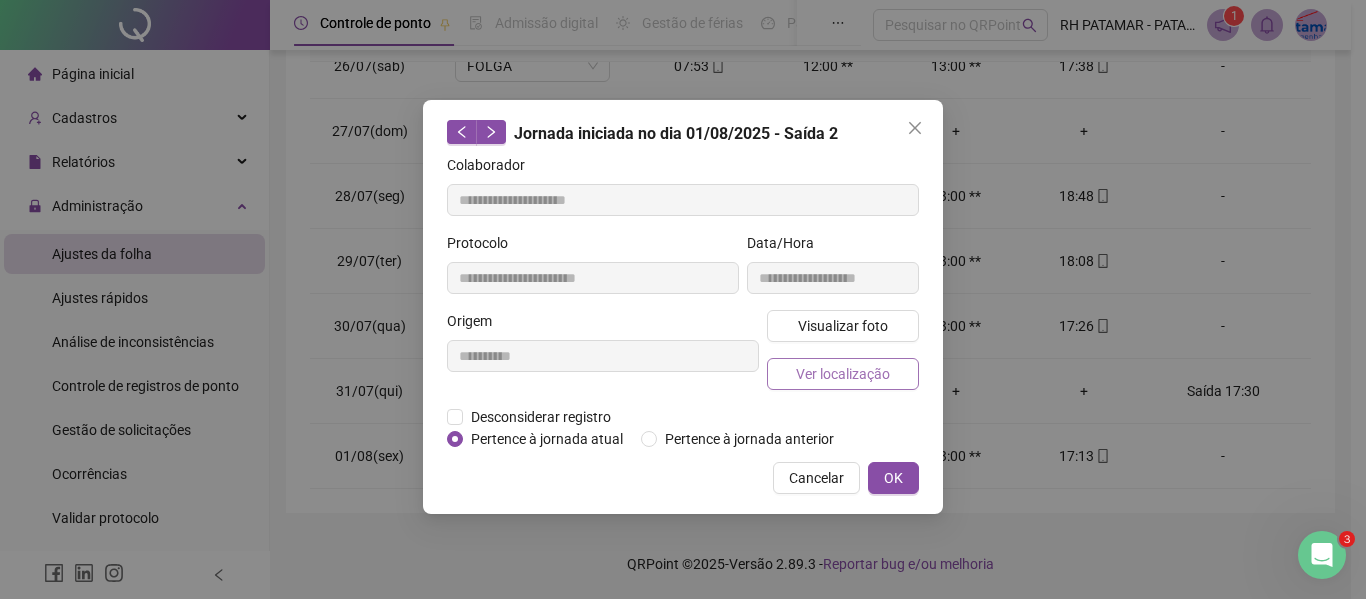 click on "Ver localização" at bounding box center [843, 374] 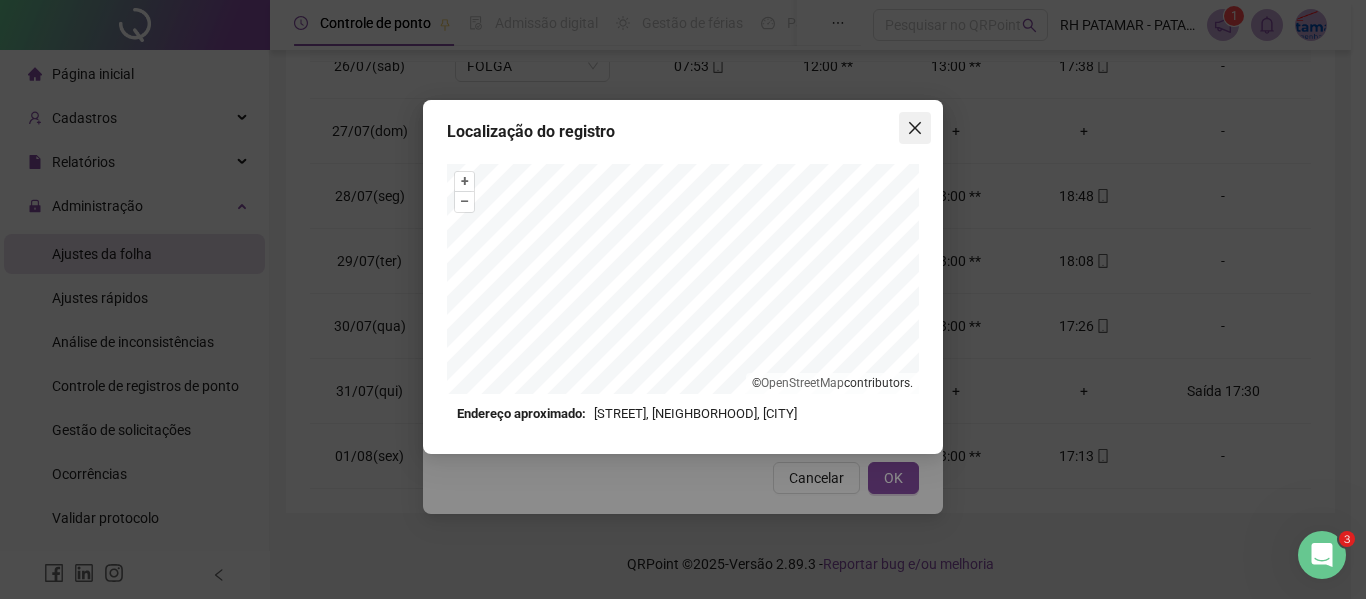 click 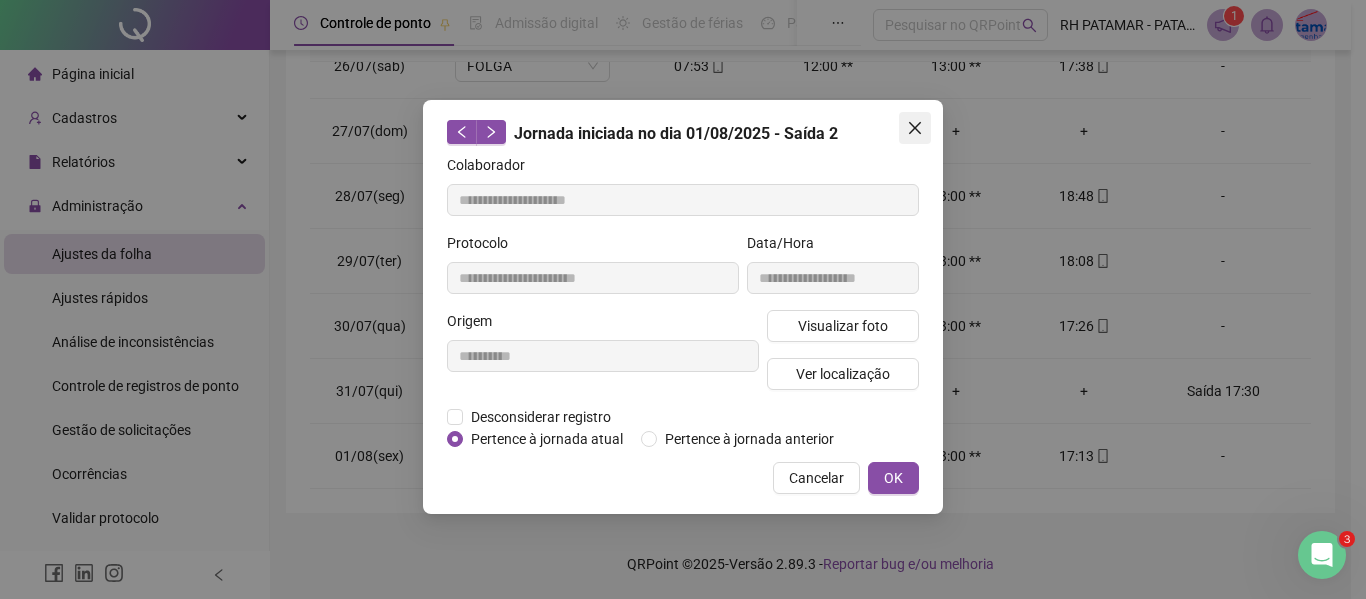 click at bounding box center [915, 128] 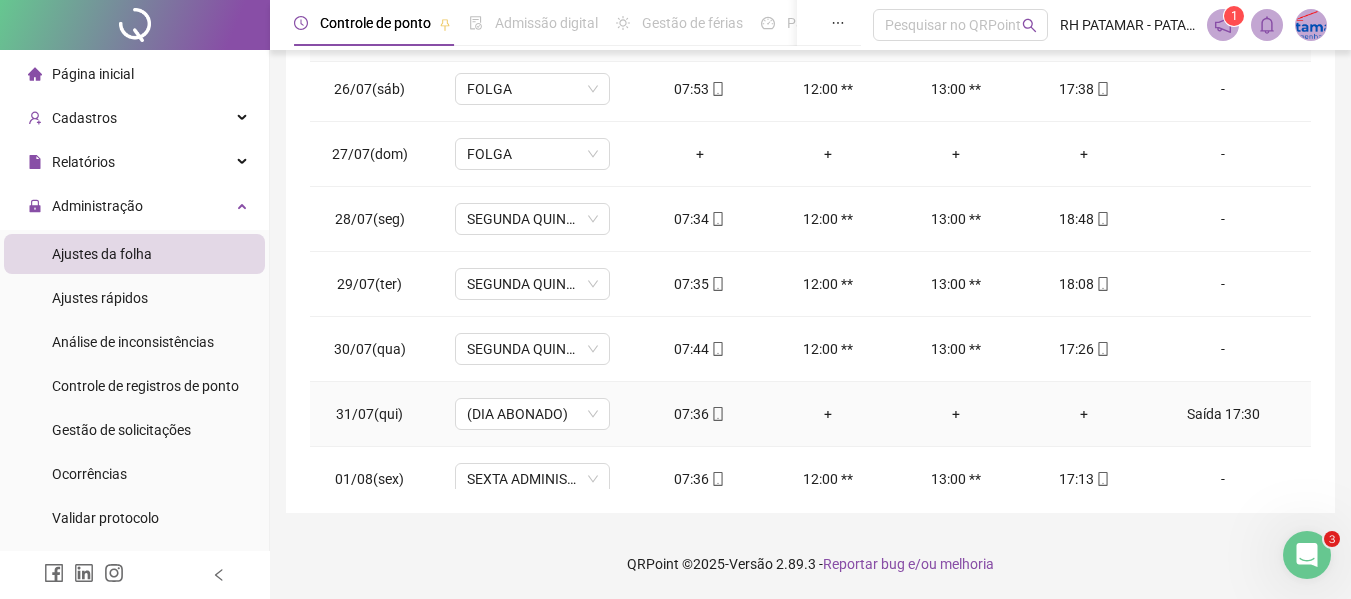 scroll, scrollTop: 0, scrollLeft: 0, axis: both 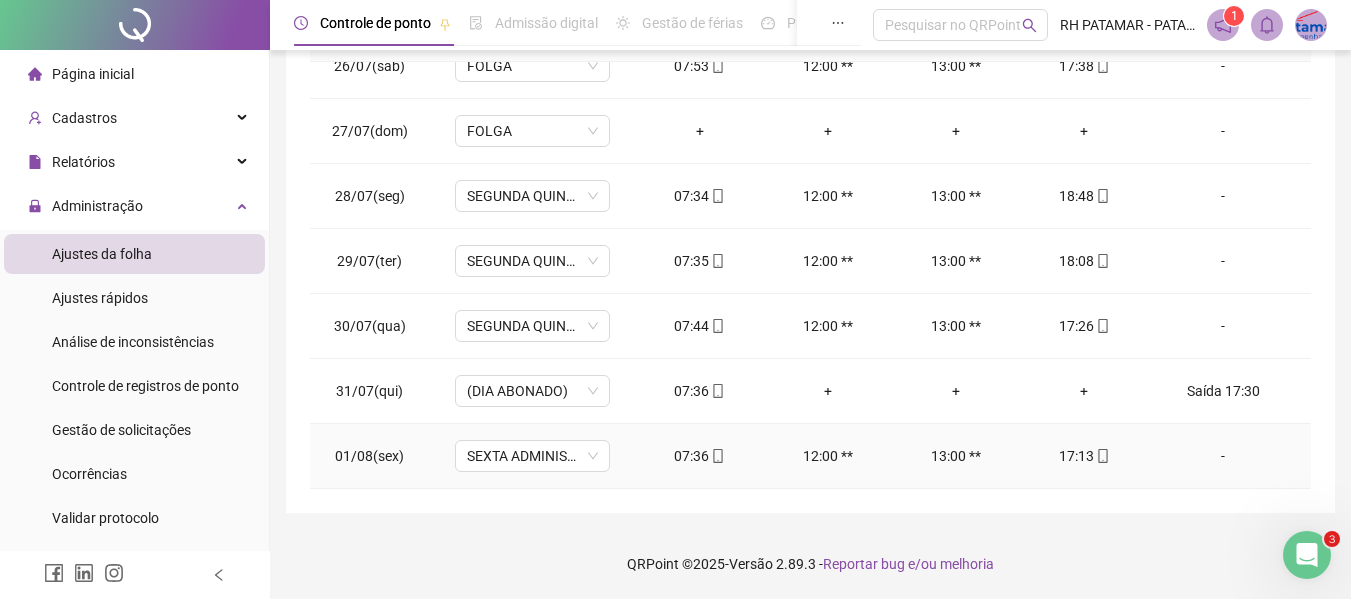 click on "07:36" at bounding box center (700, 456) 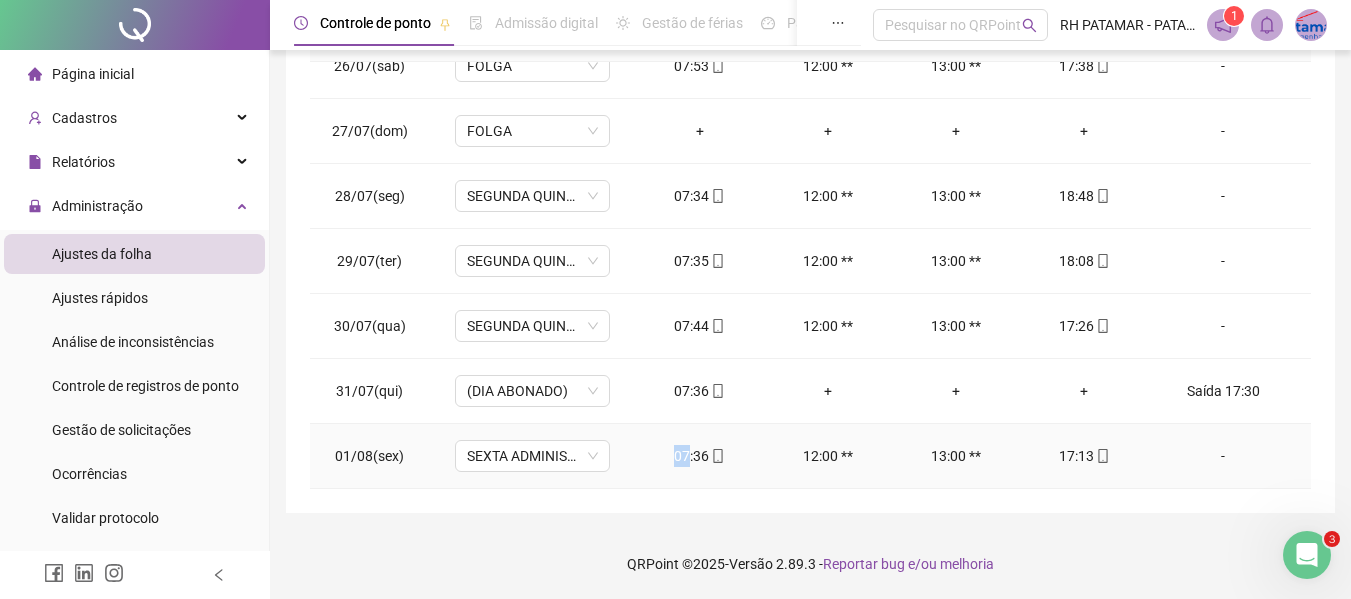 click on "07:36" at bounding box center [700, 456] 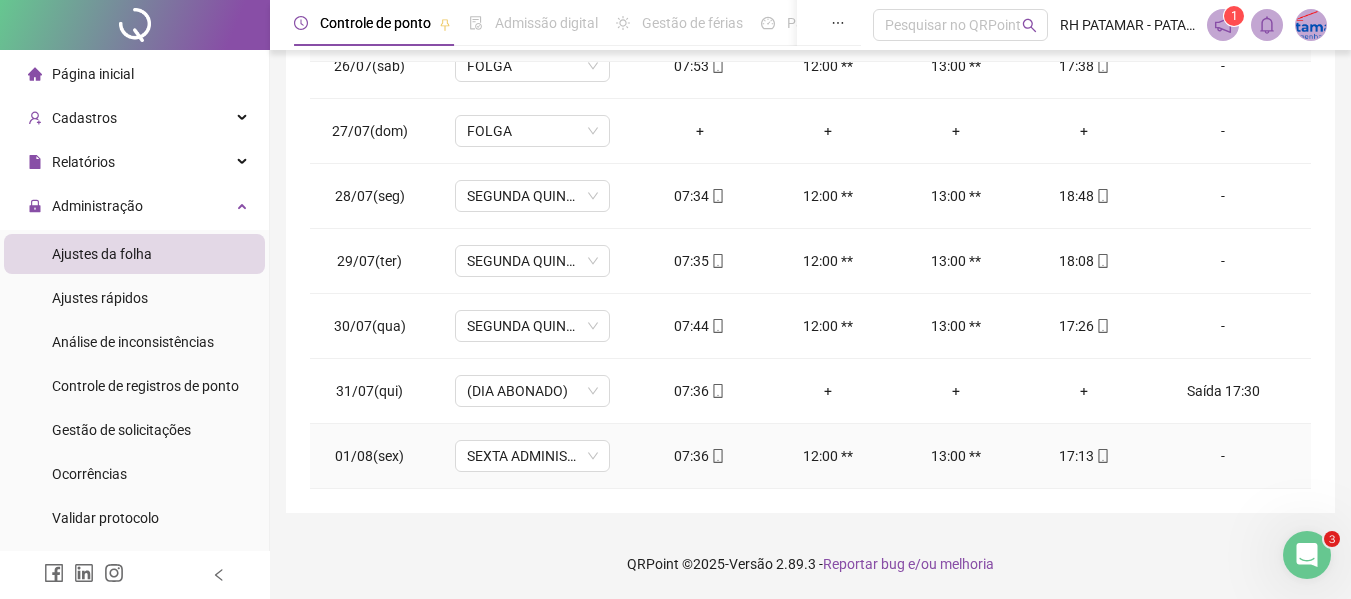 click on "07:36" at bounding box center [700, 456] 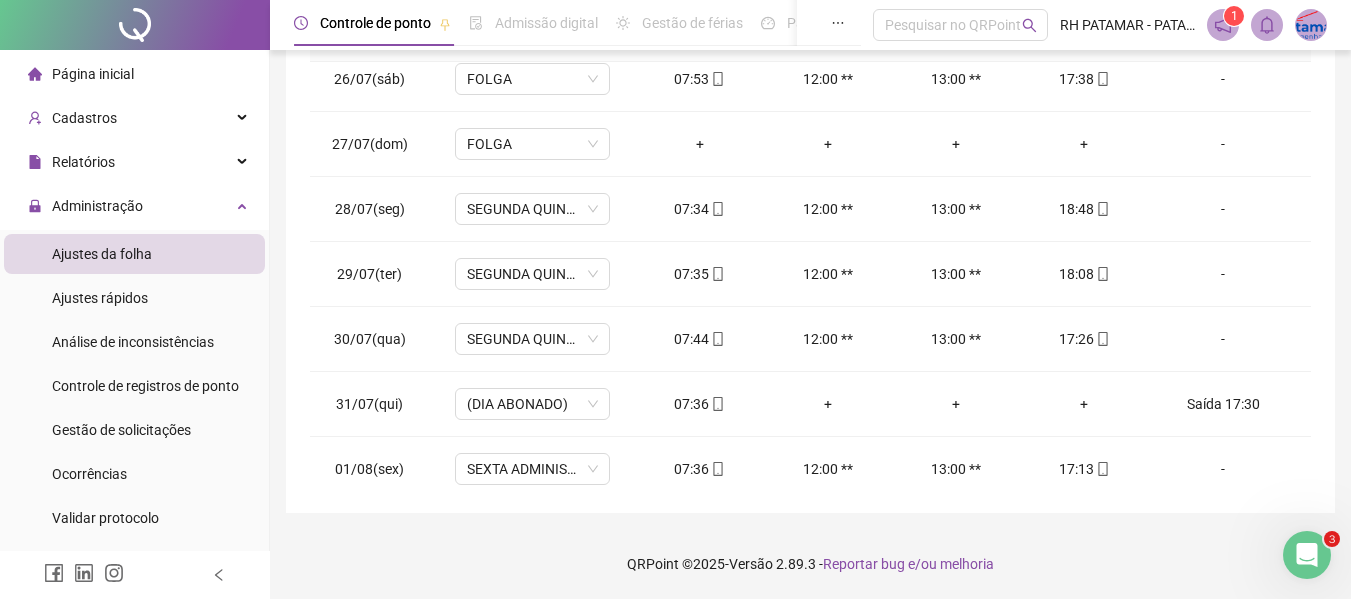 scroll, scrollTop: 0, scrollLeft: 0, axis: both 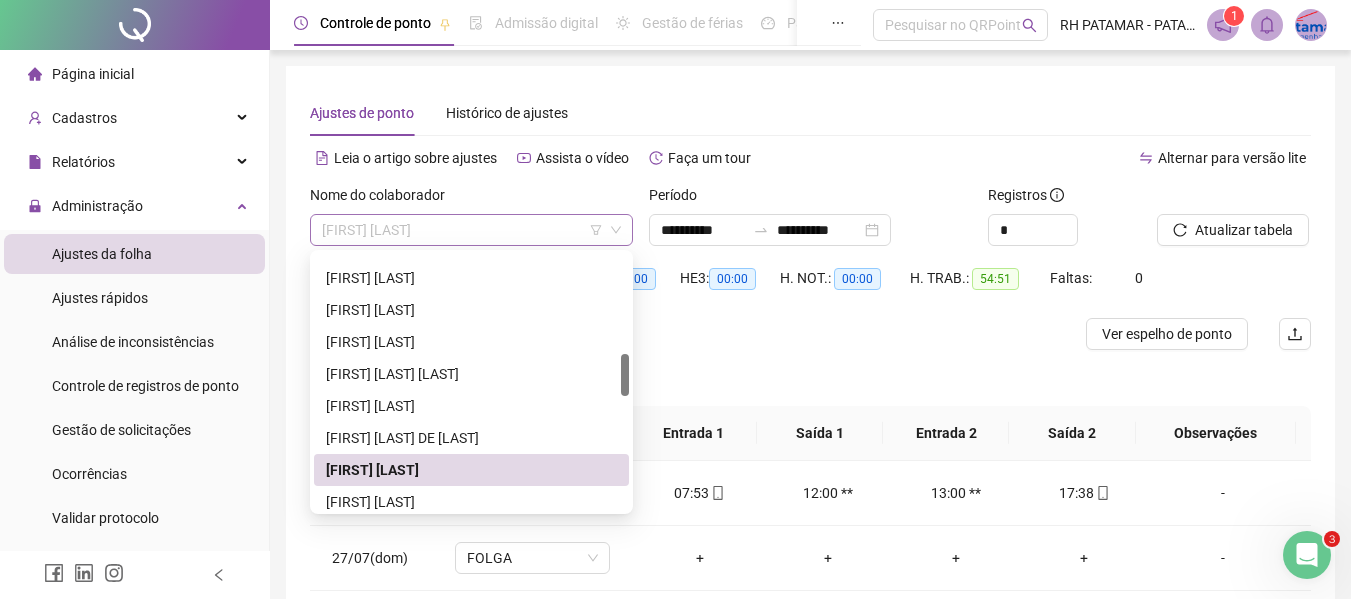 click on "[FIRST] [LAST]" at bounding box center [471, 230] 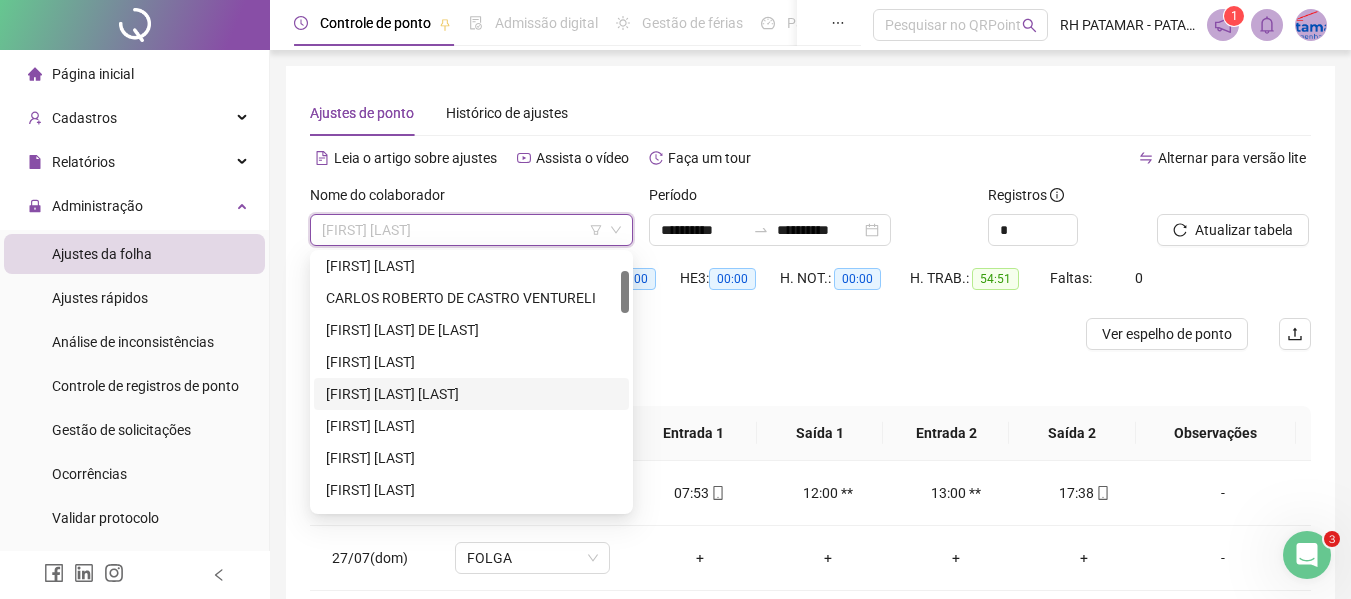 scroll, scrollTop: 0, scrollLeft: 0, axis: both 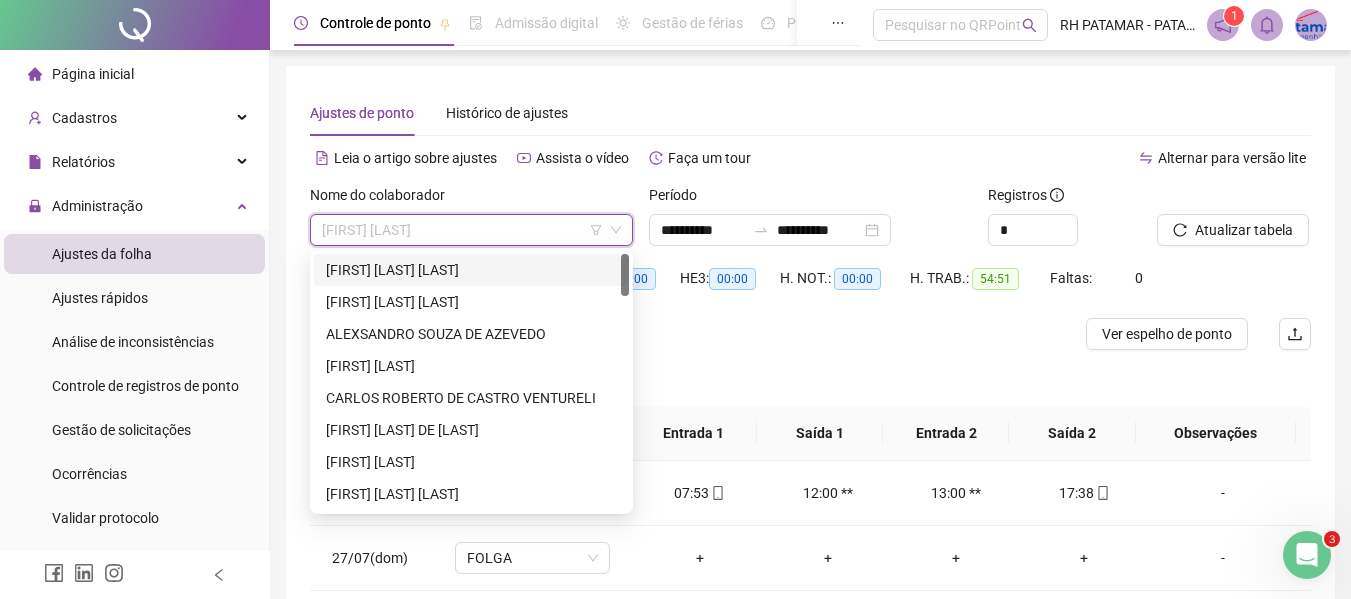 click on "[FIRST] [LAST] [LAST]" at bounding box center [471, 270] 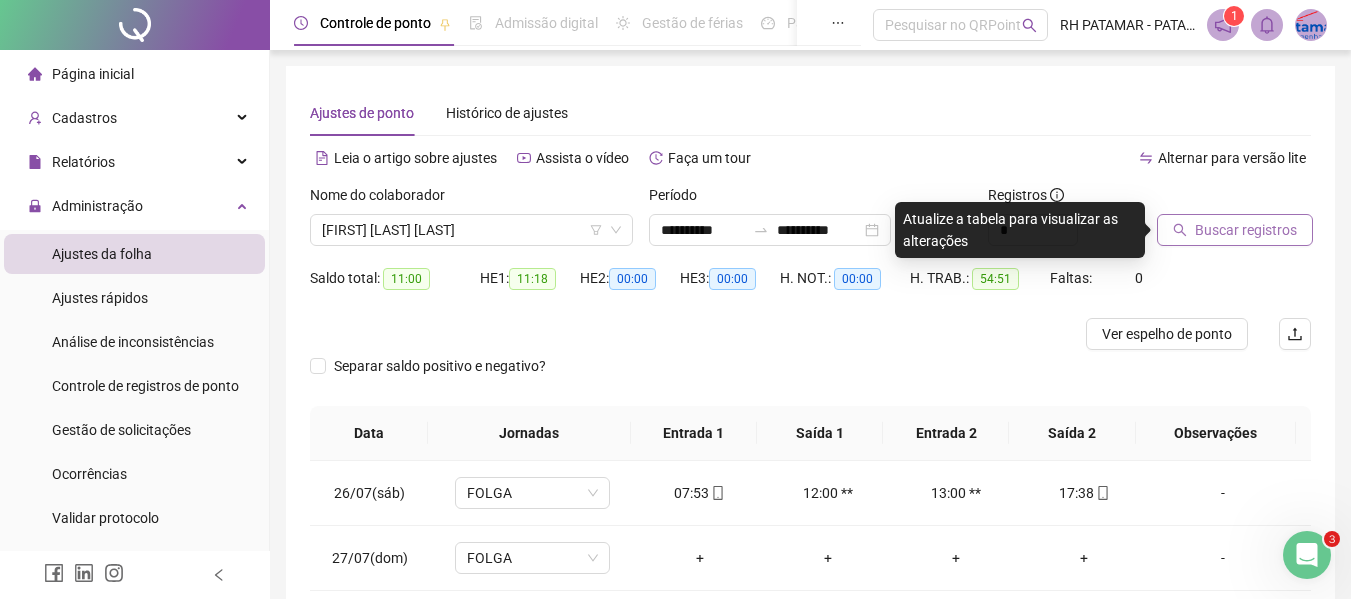 click on "Buscar registros" at bounding box center [1246, 230] 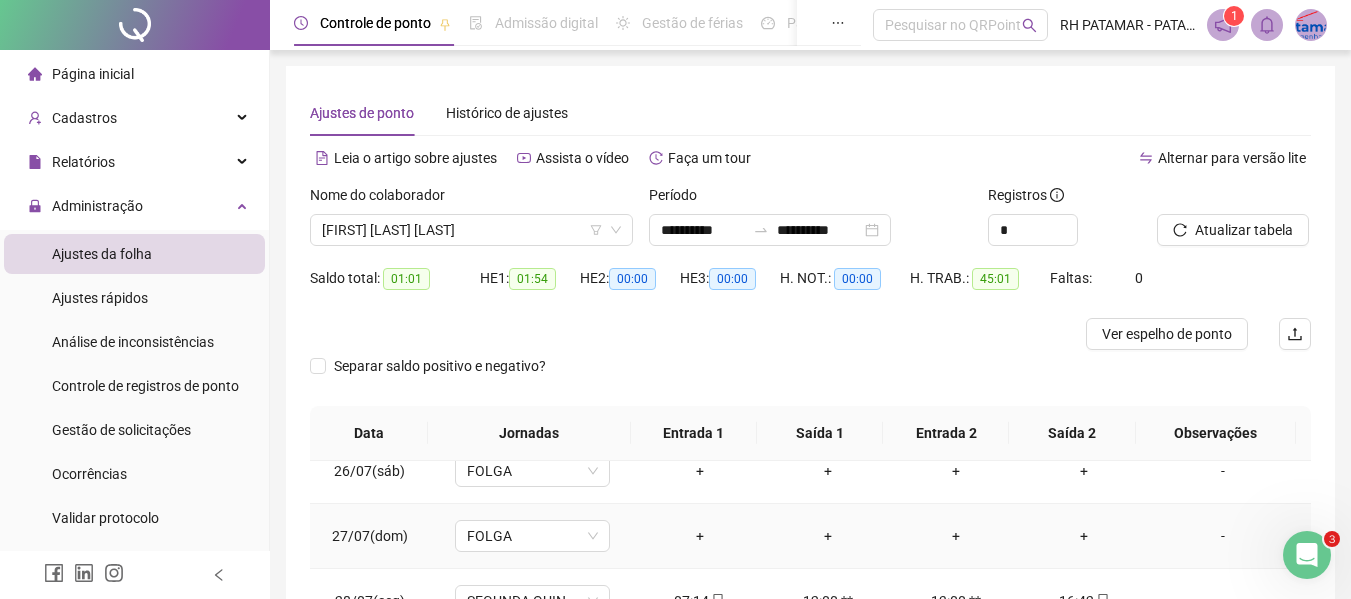 scroll, scrollTop: 28, scrollLeft: 0, axis: vertical 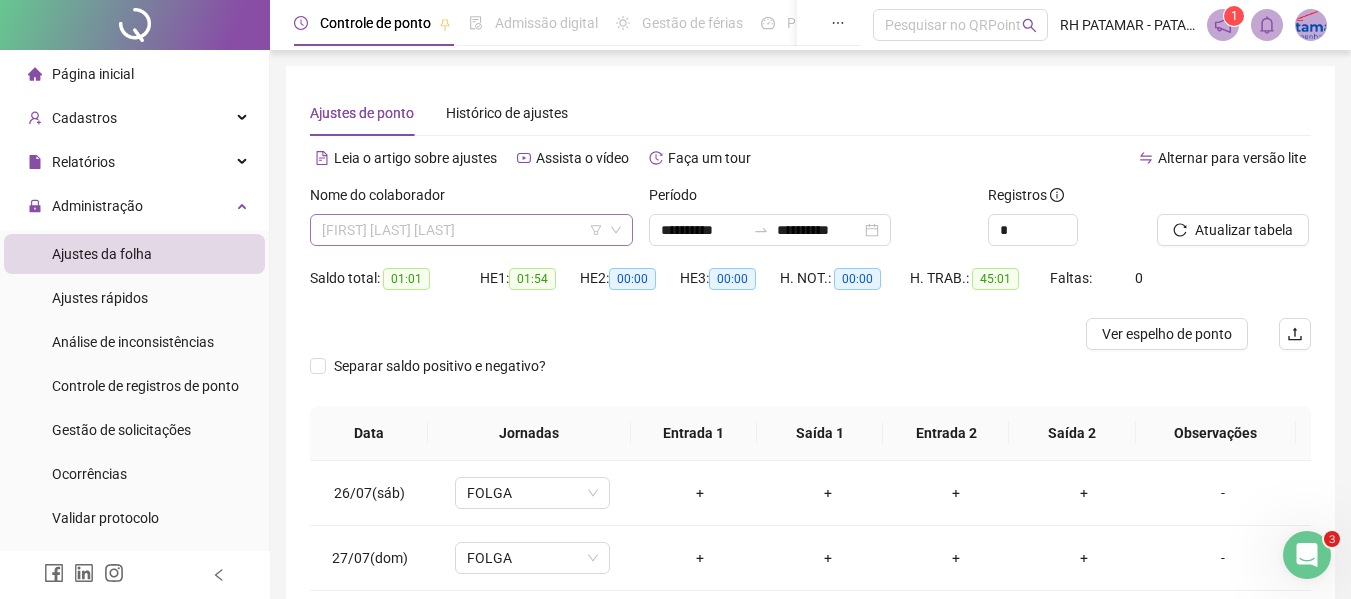 click on "[FIRST] [LAST] [LAST]" at bounding box center (471, 230) 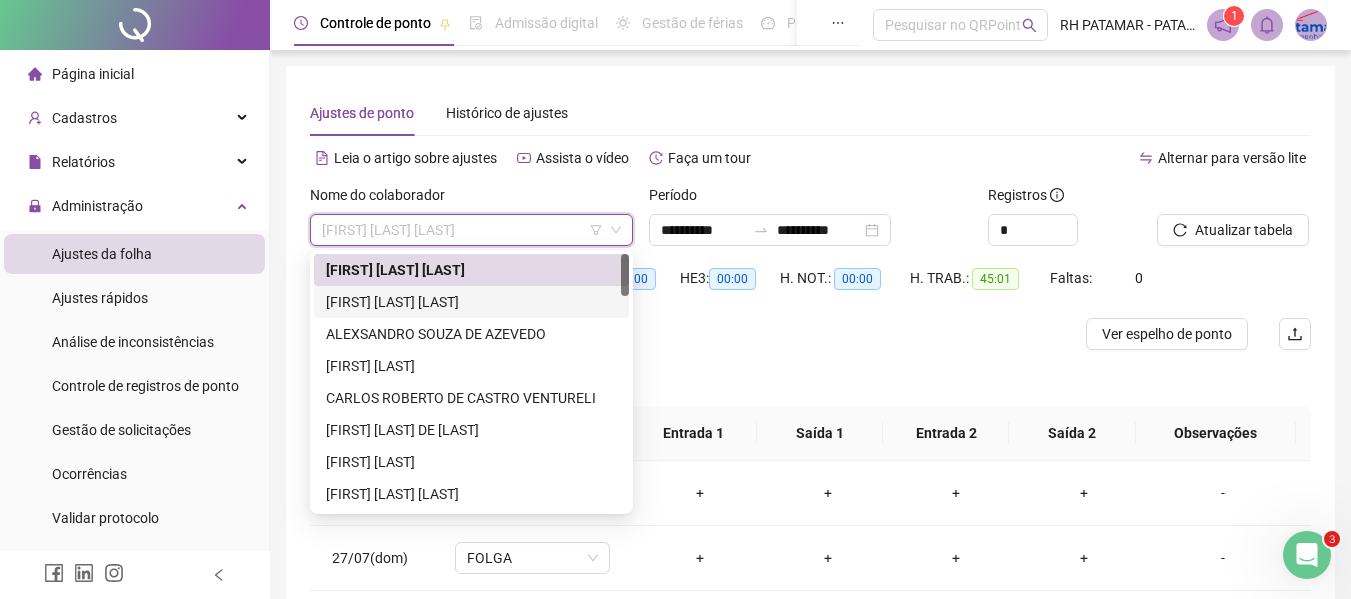 click on "[FIRST] [LAST] [LAST]" at bounding box center (471, 302) 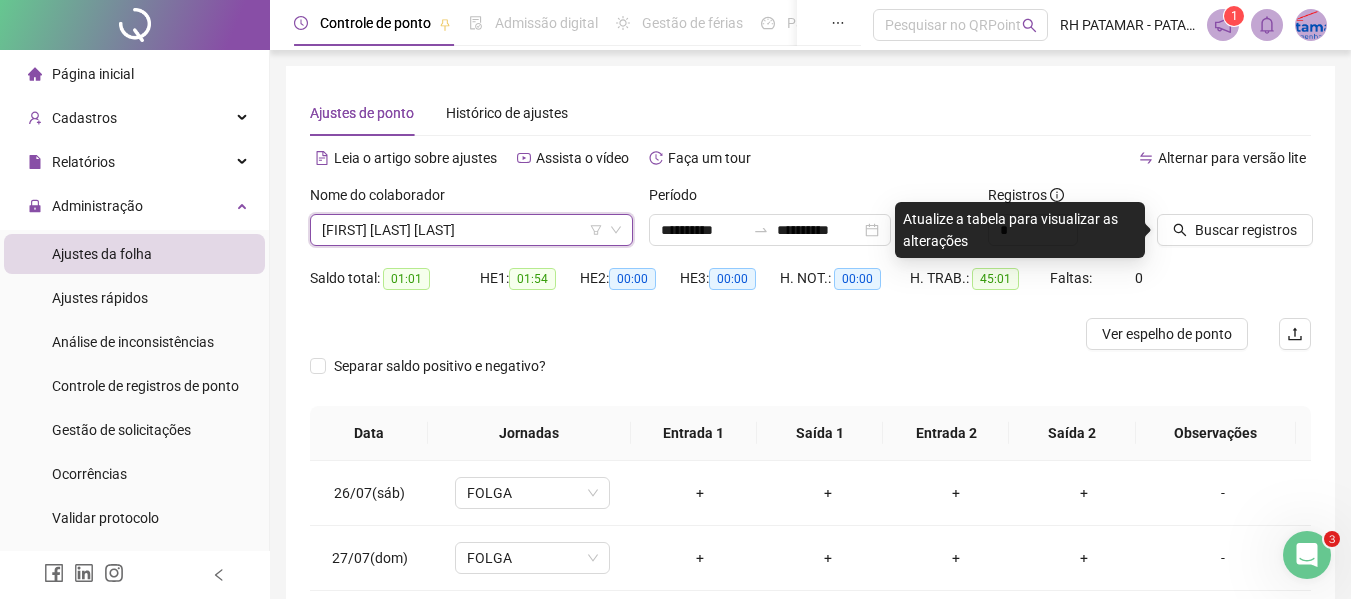 click on "Buscar registros" at bounding box center [1234, 223] 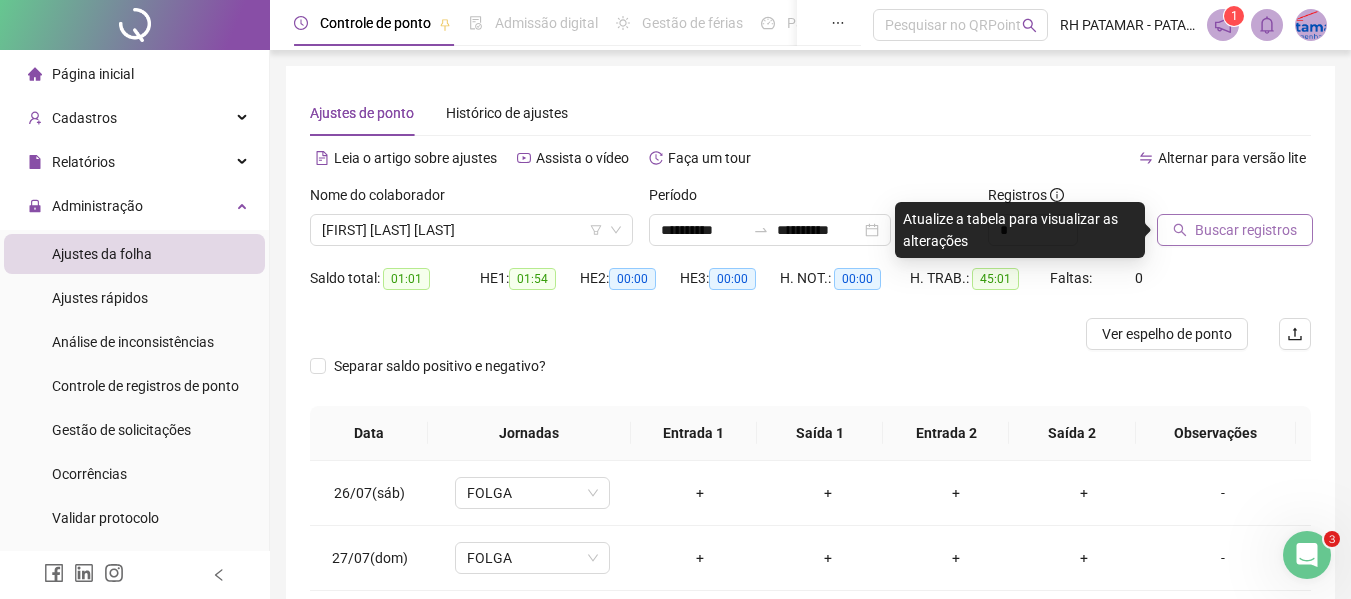 click on "Buscar registros" at bounding box center (1246, 230) 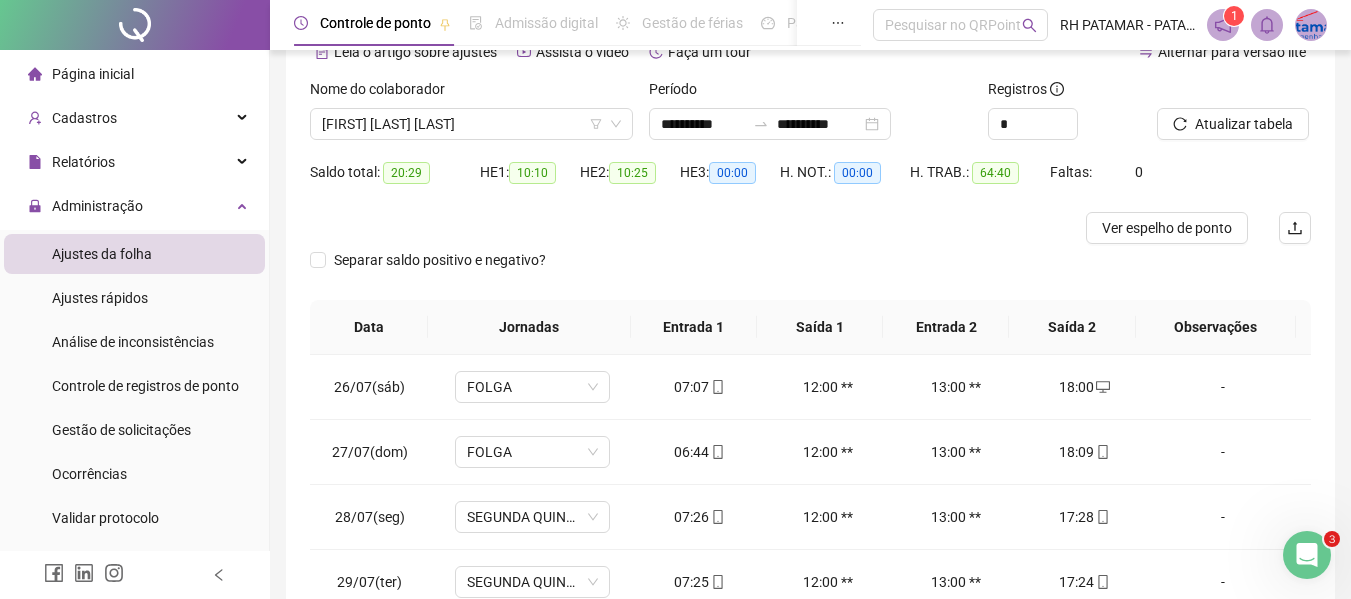 scroll, scrollTop: 0, scrollLeft: 0, axis: both 